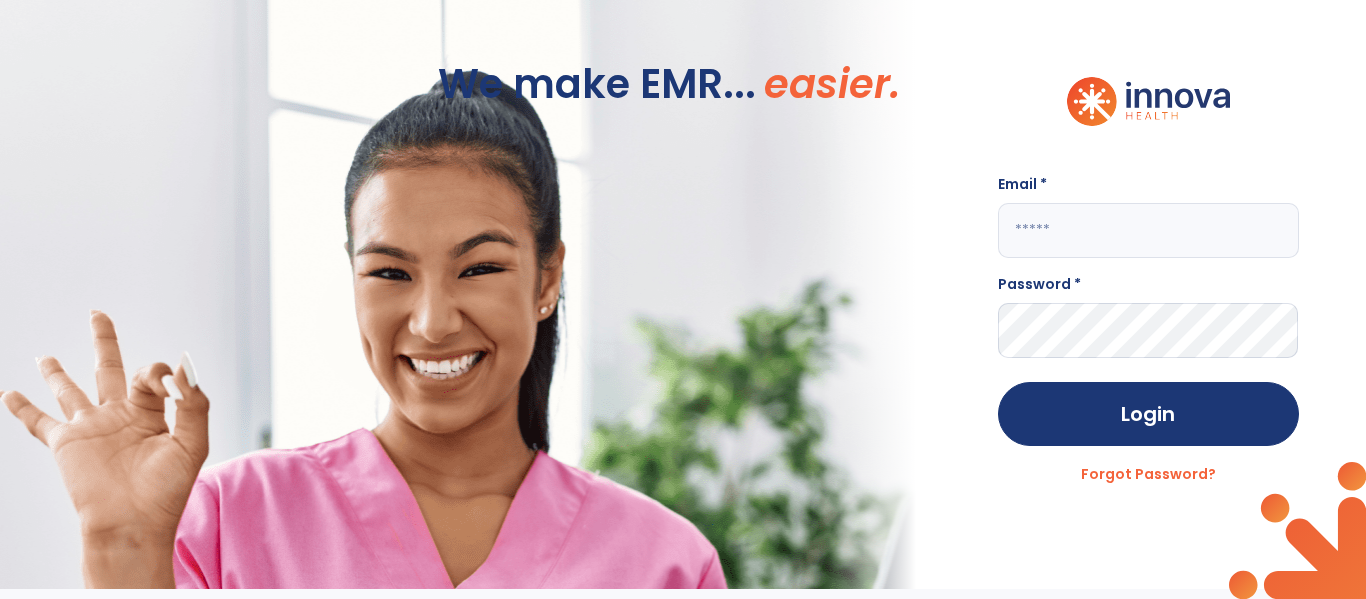 scroll, scrollTop: 0, scrollLeft: 0, axis: both 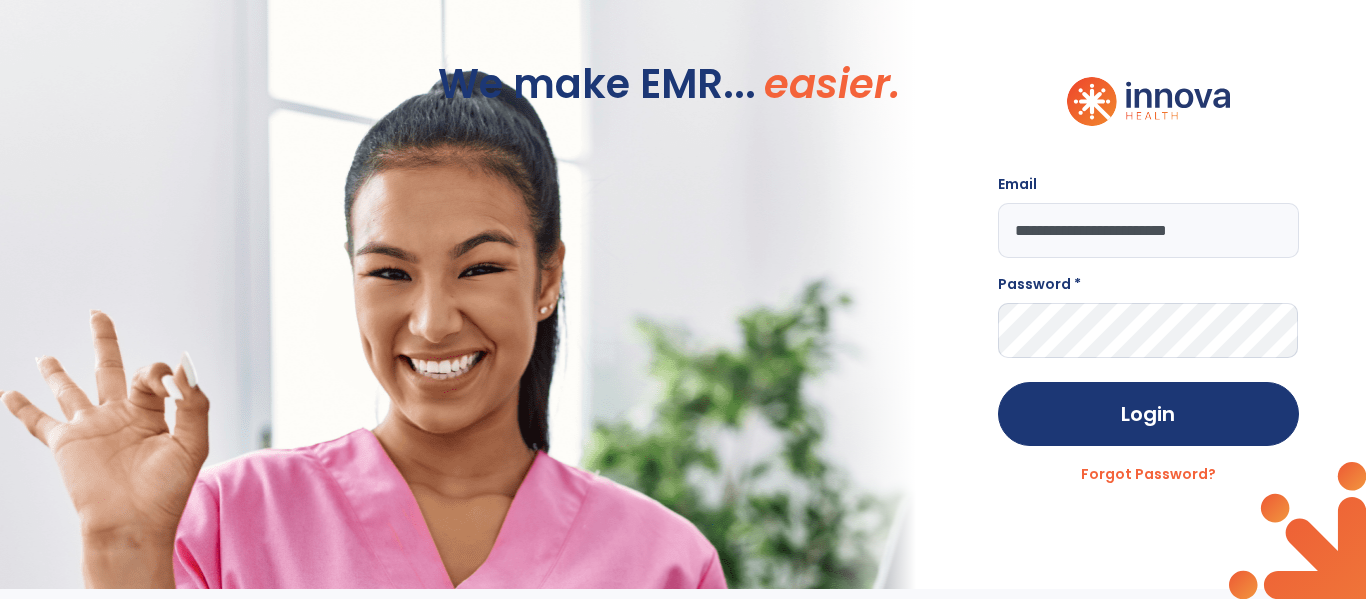 type on "**********" 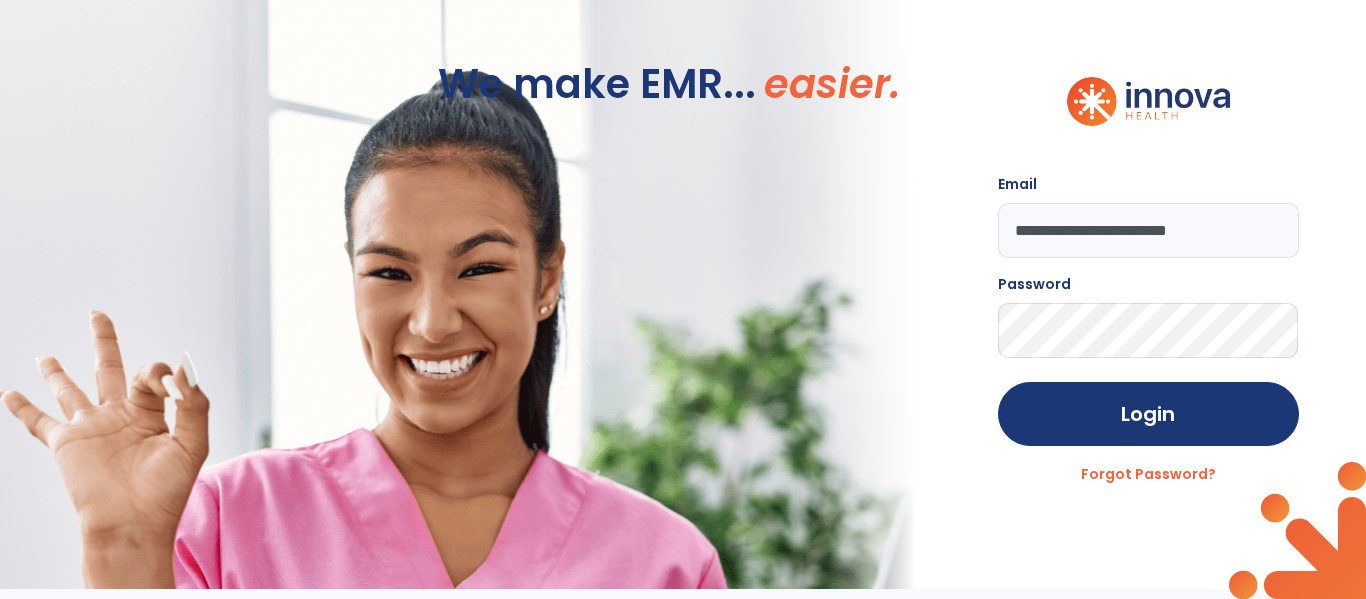 click on "Login" 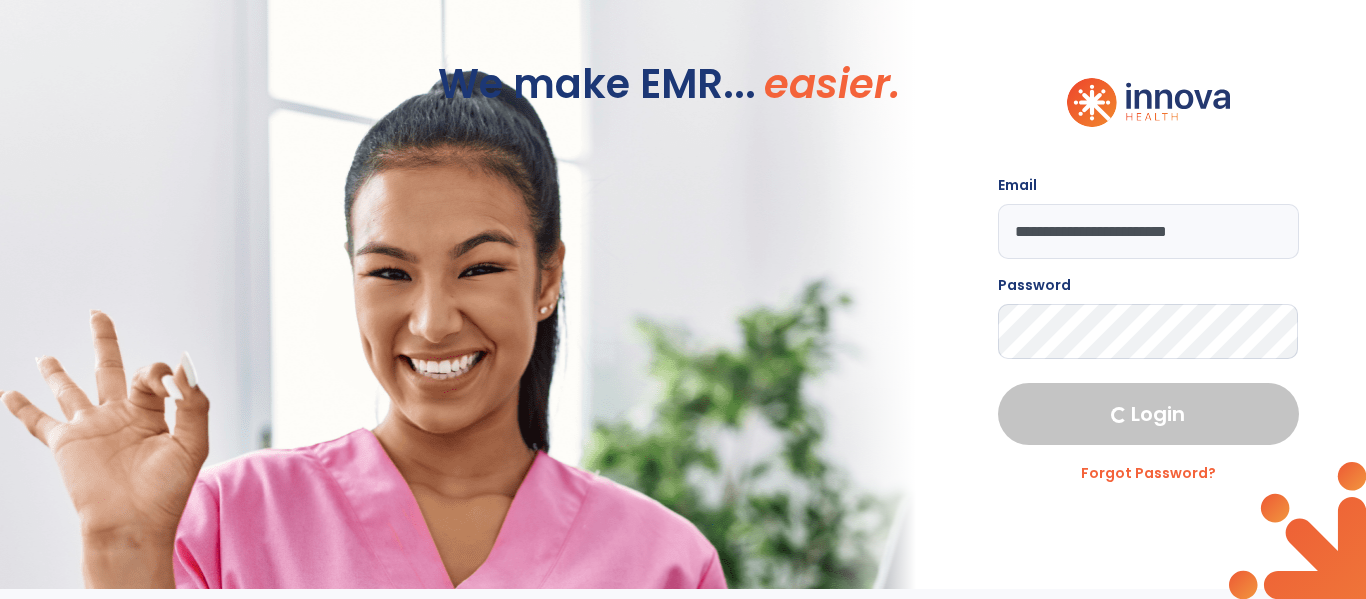 select on "****" 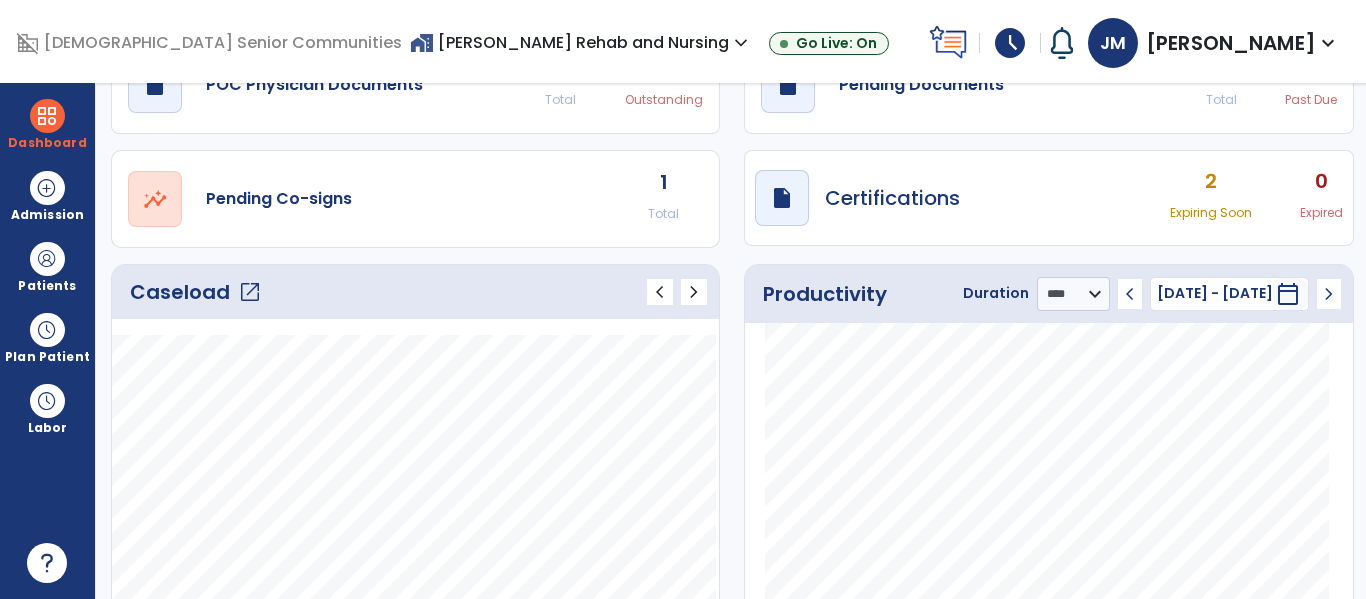 scroll, scrollTop: 0, scrollLeft: 0, axis: both 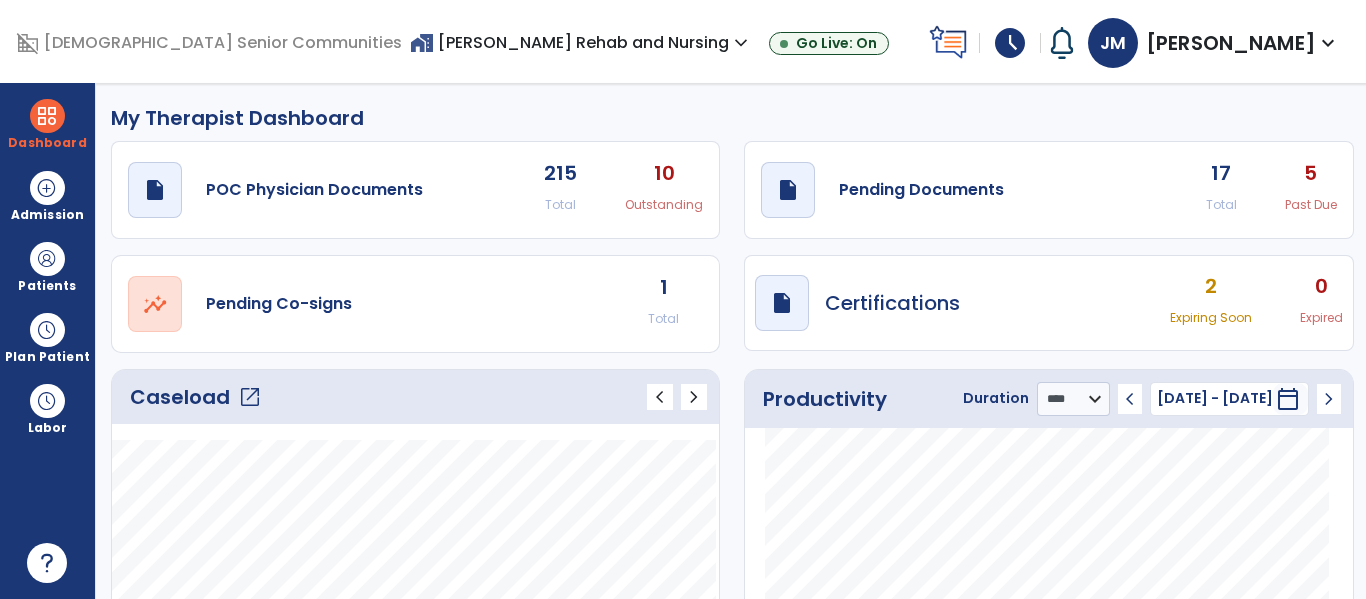 click on "open_in_new" 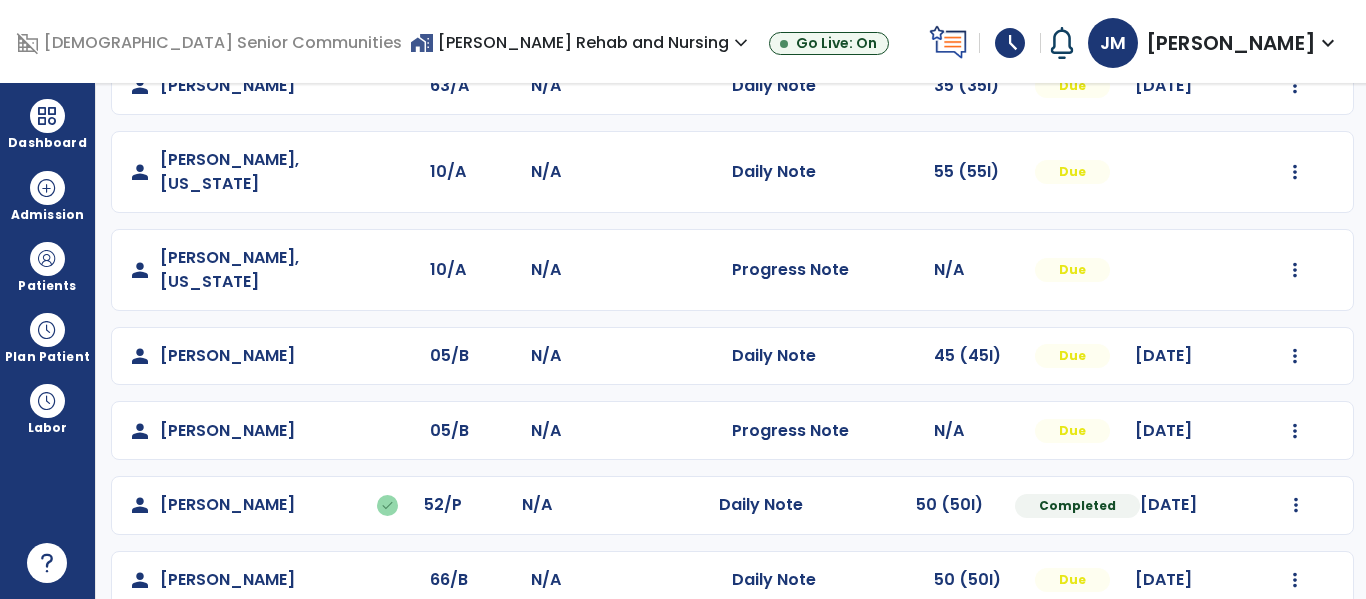 scroll, scrollTop: 448, scrollLeft: 0, axis: vertical 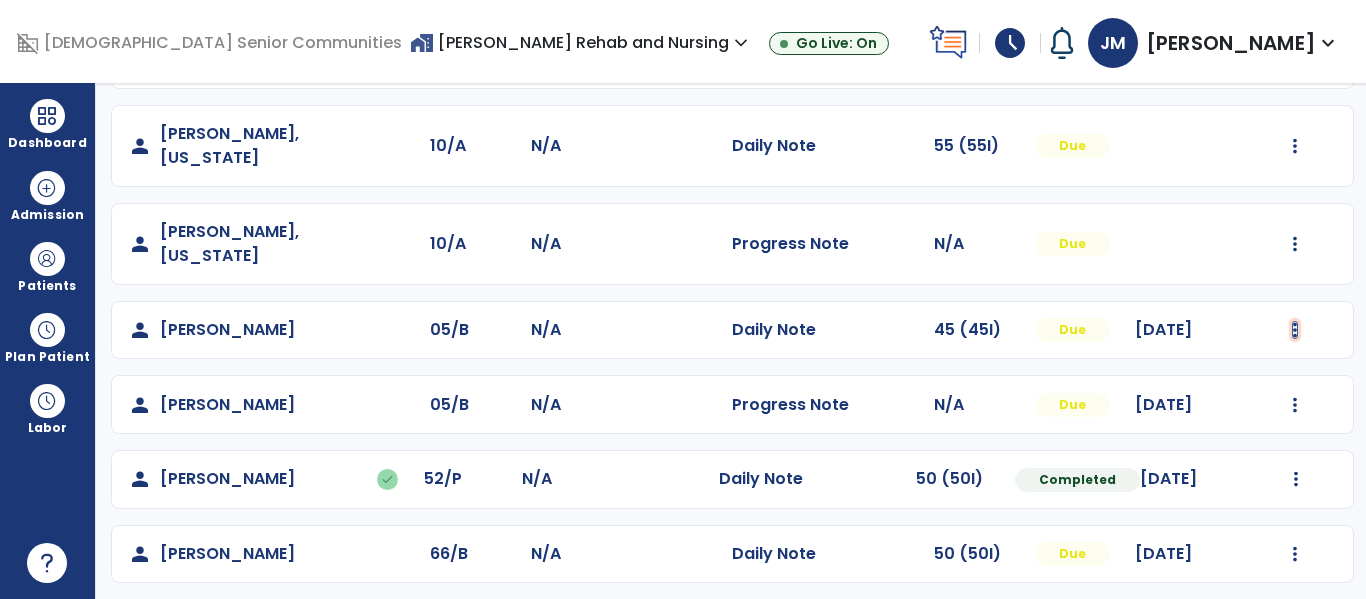 click at bounding box center [1295, -15] 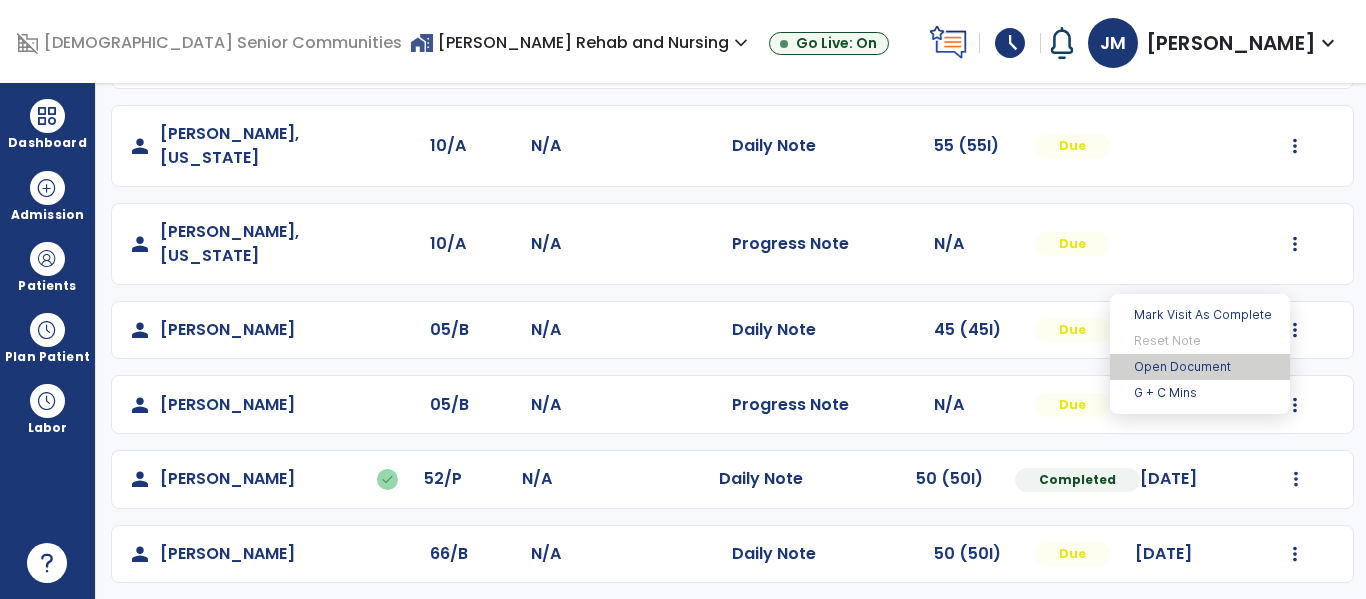 click on "Open Document" at bounding box center (1200, 367) 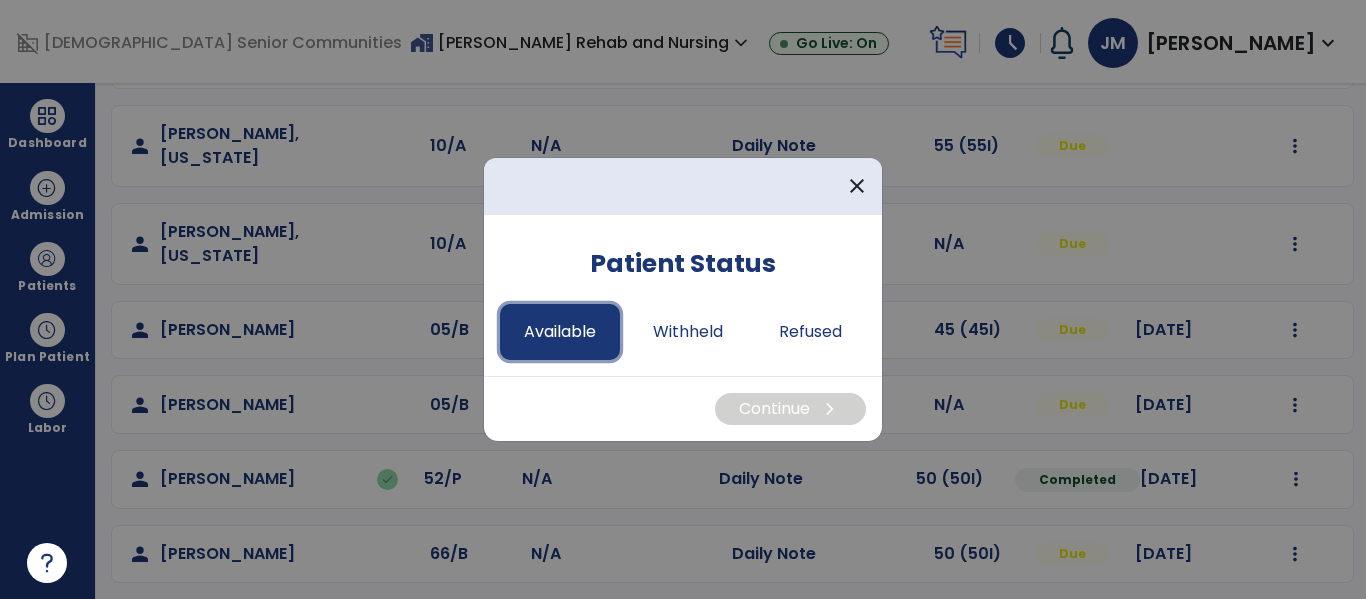click on "Available" at bounding box center [560, 332] 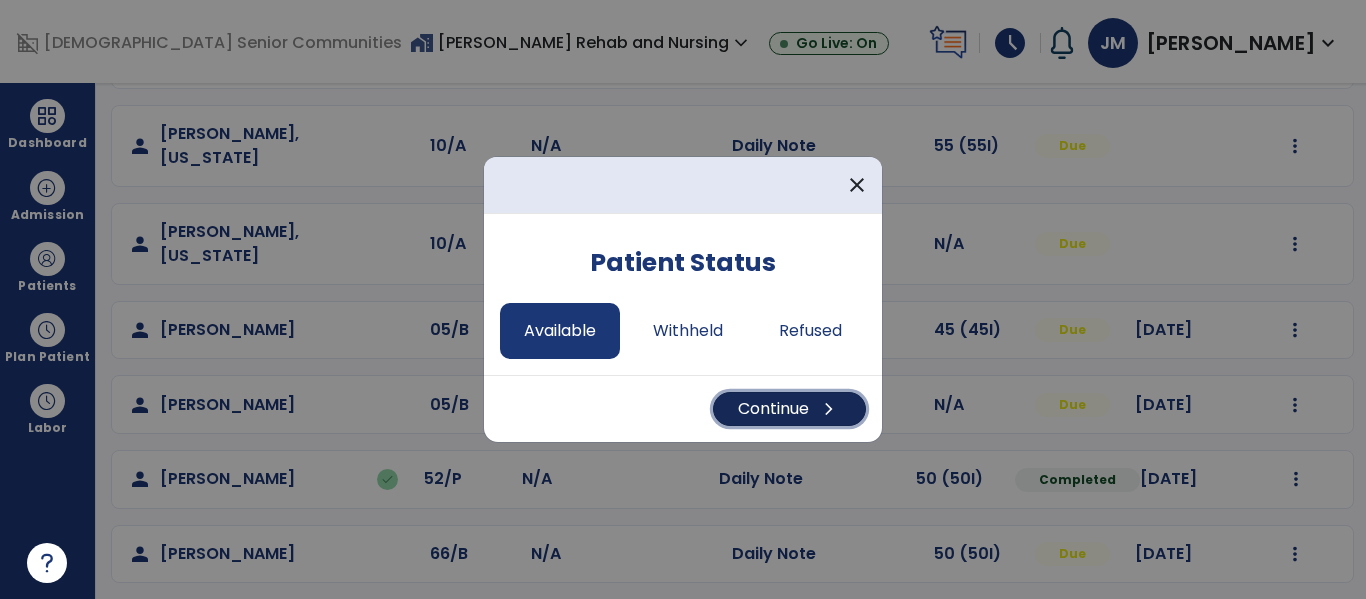 click on "Continue   chevron_right" at bounding box center (789, 409) 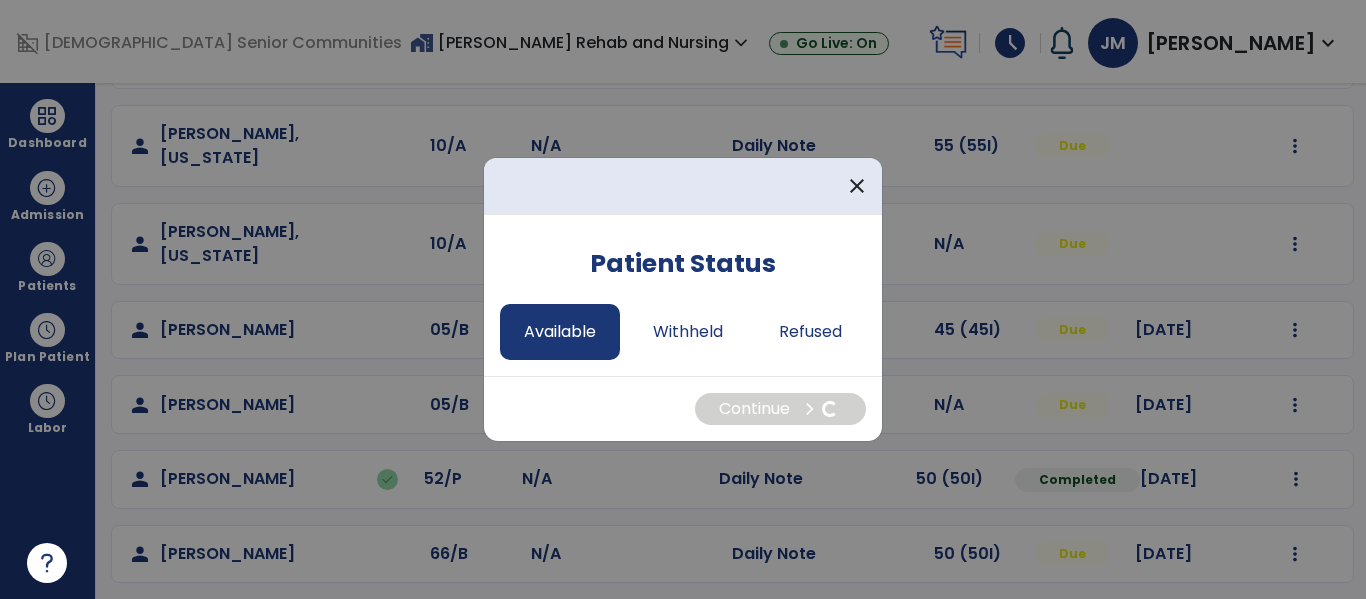 select on "*" 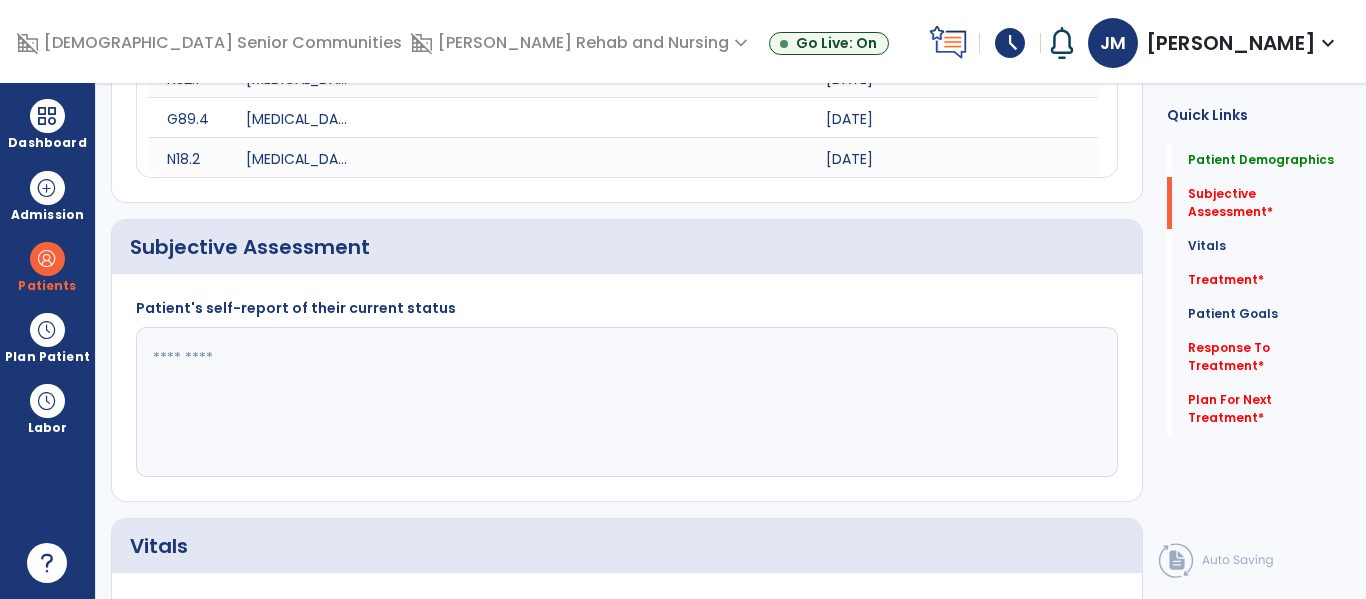 click 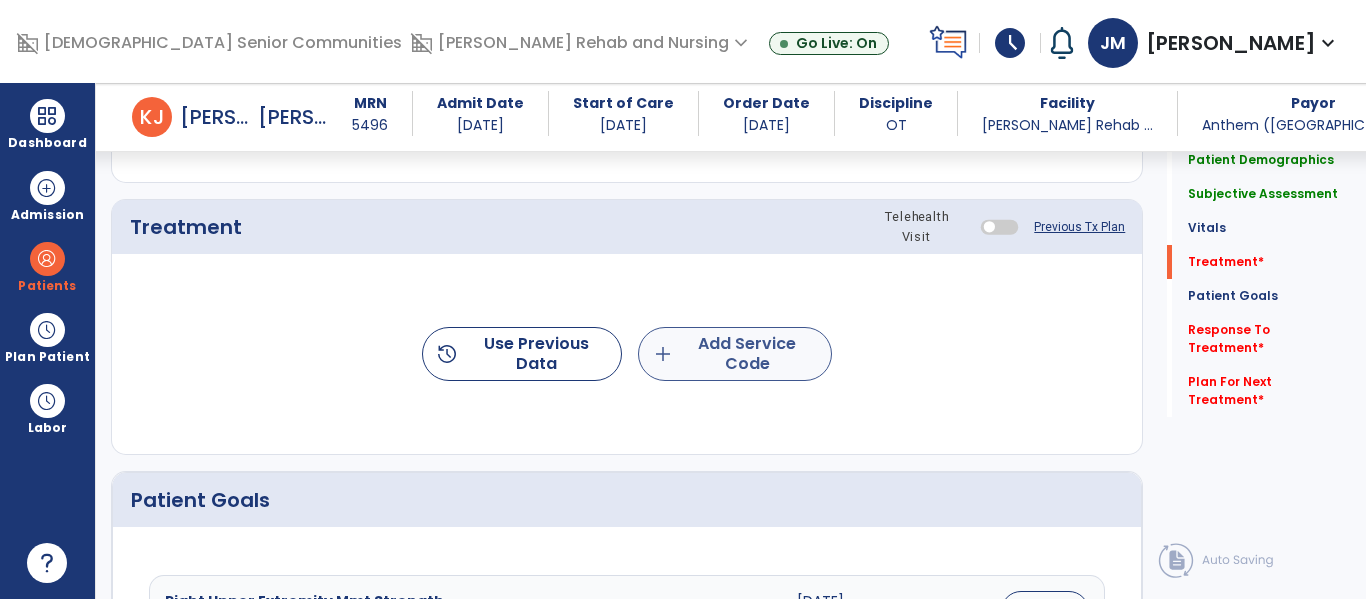 type on "**********" 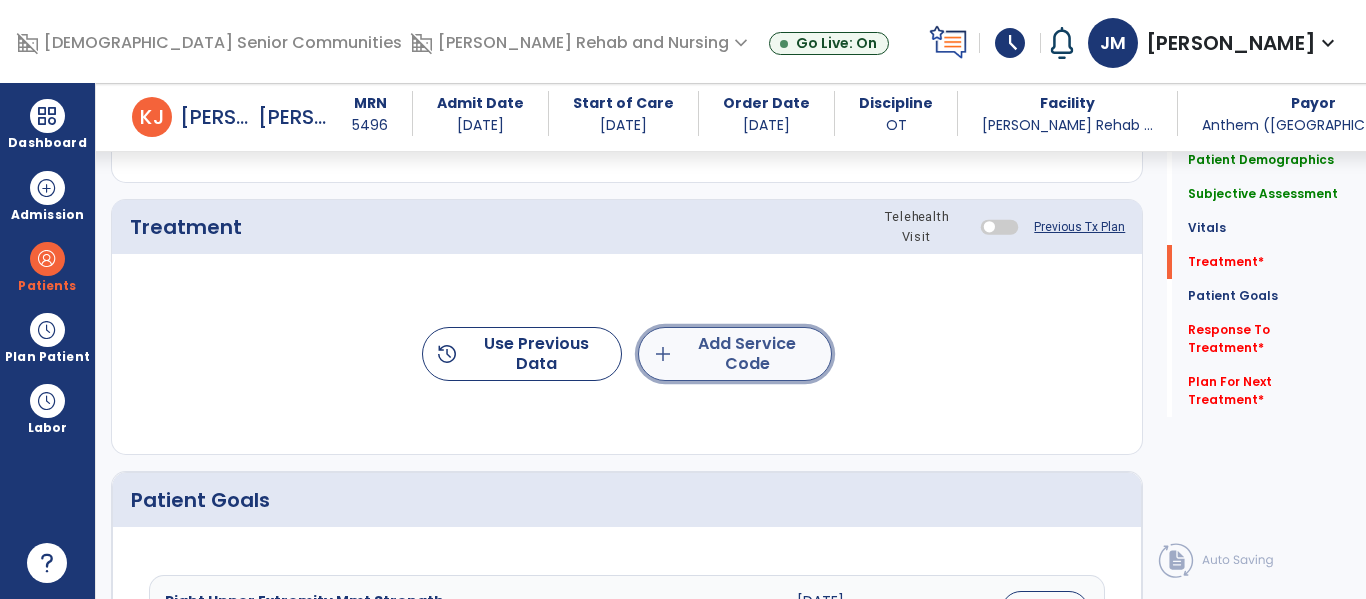 click on "add  Add Service Code" 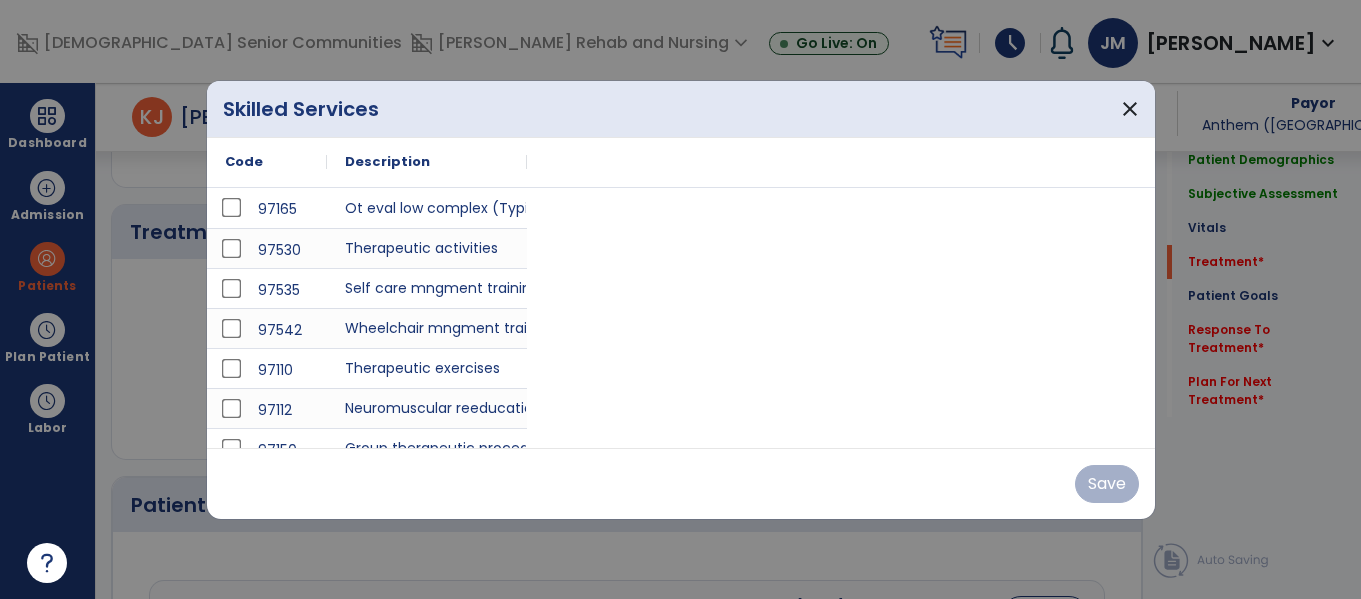 scroll, scrollTop: 1170, scrollLeft: 0, axis: vertical 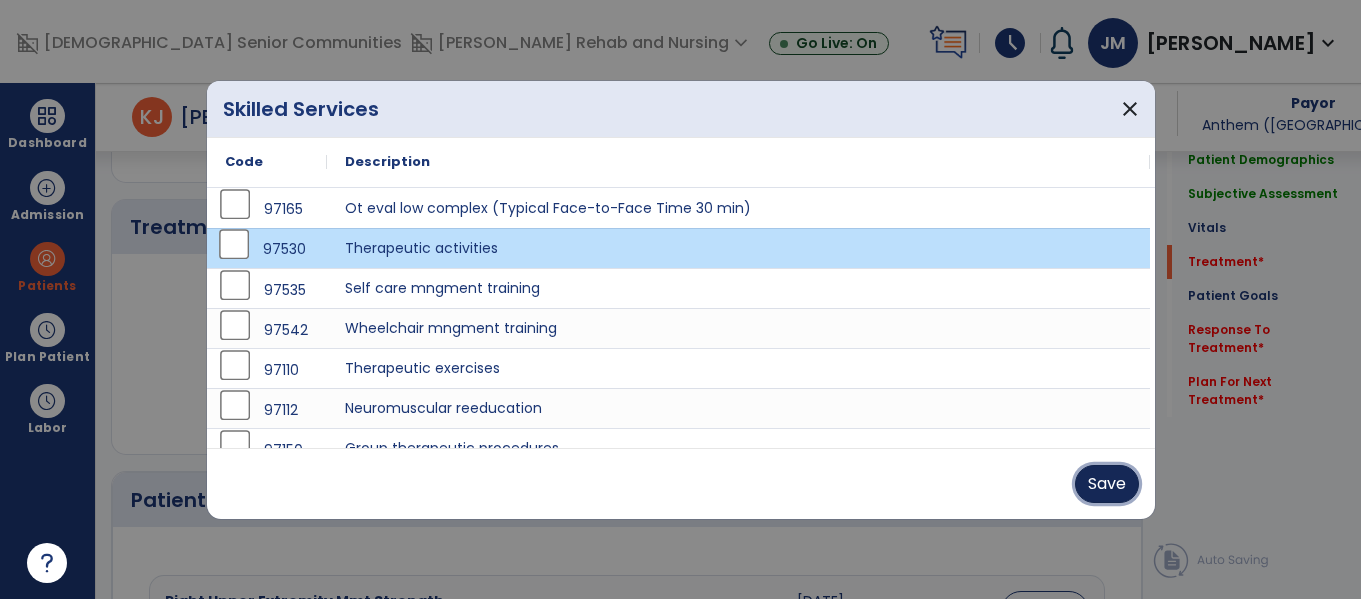 click on "Save" at bounding box center [1107, 484] 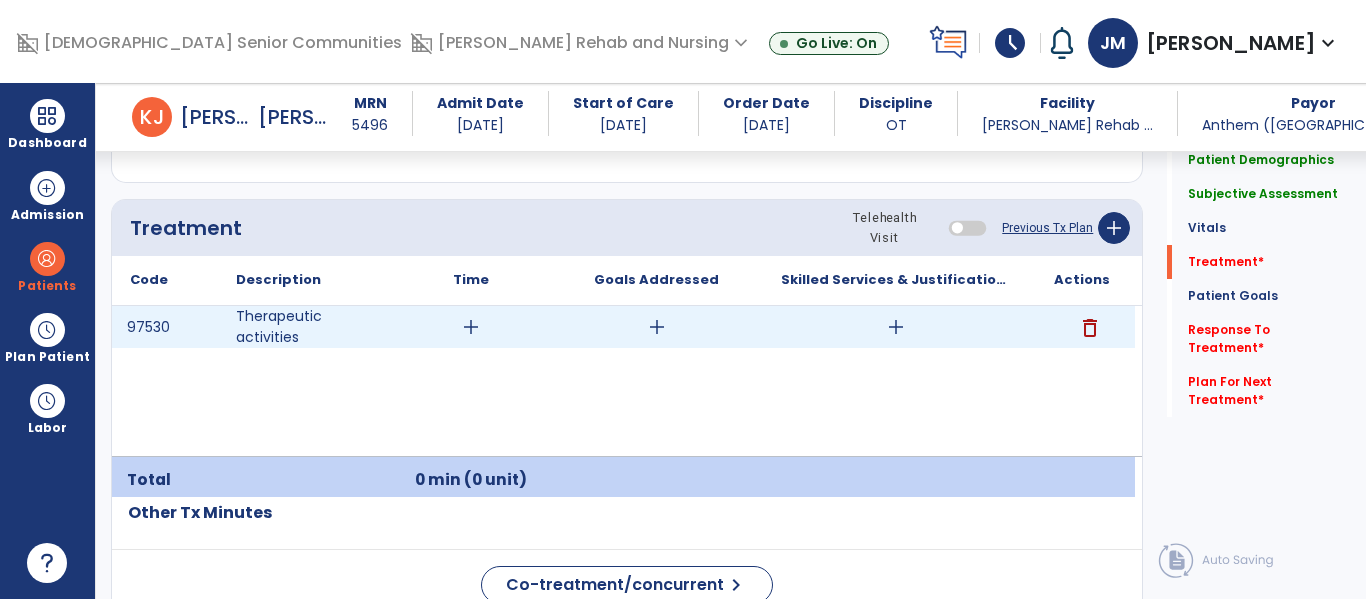click on "add" at bounding box center [471, 327] 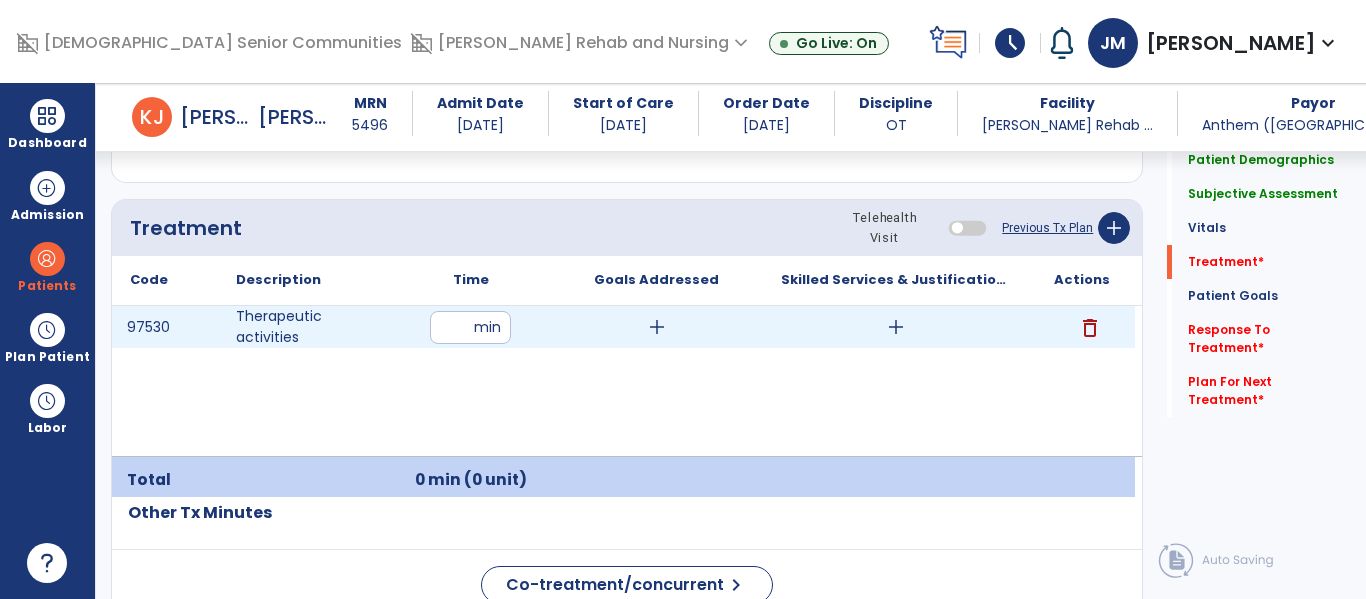 type on "**" 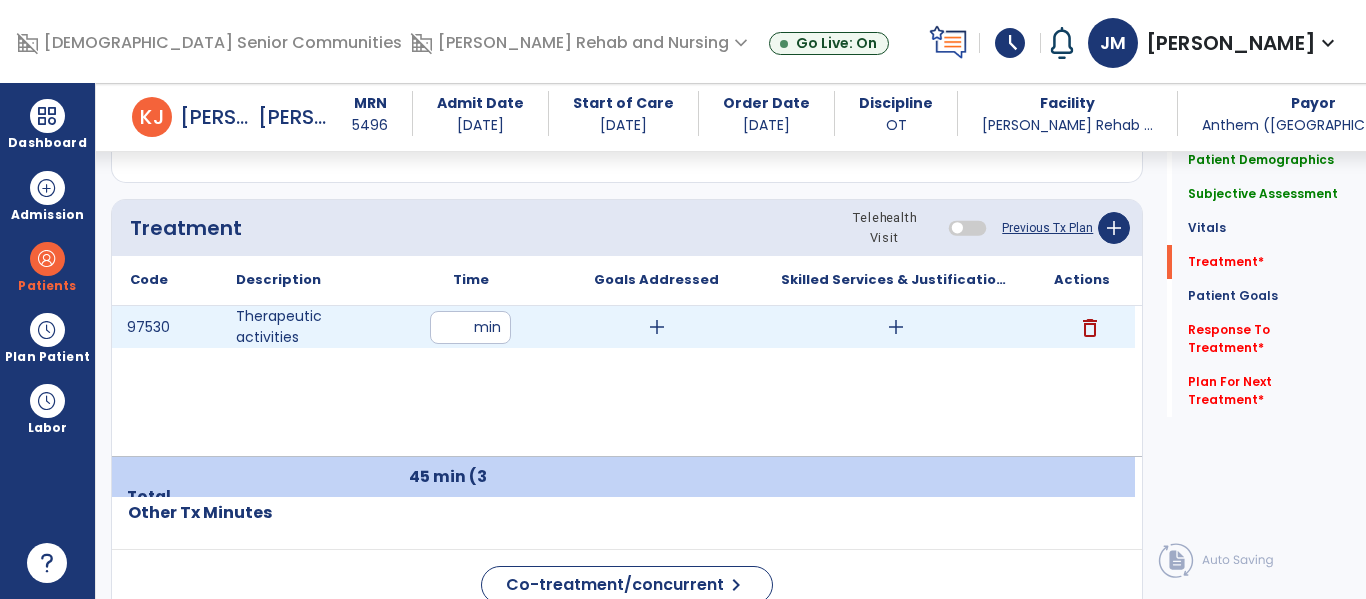 click on "add" at bounding box center (657, 327) 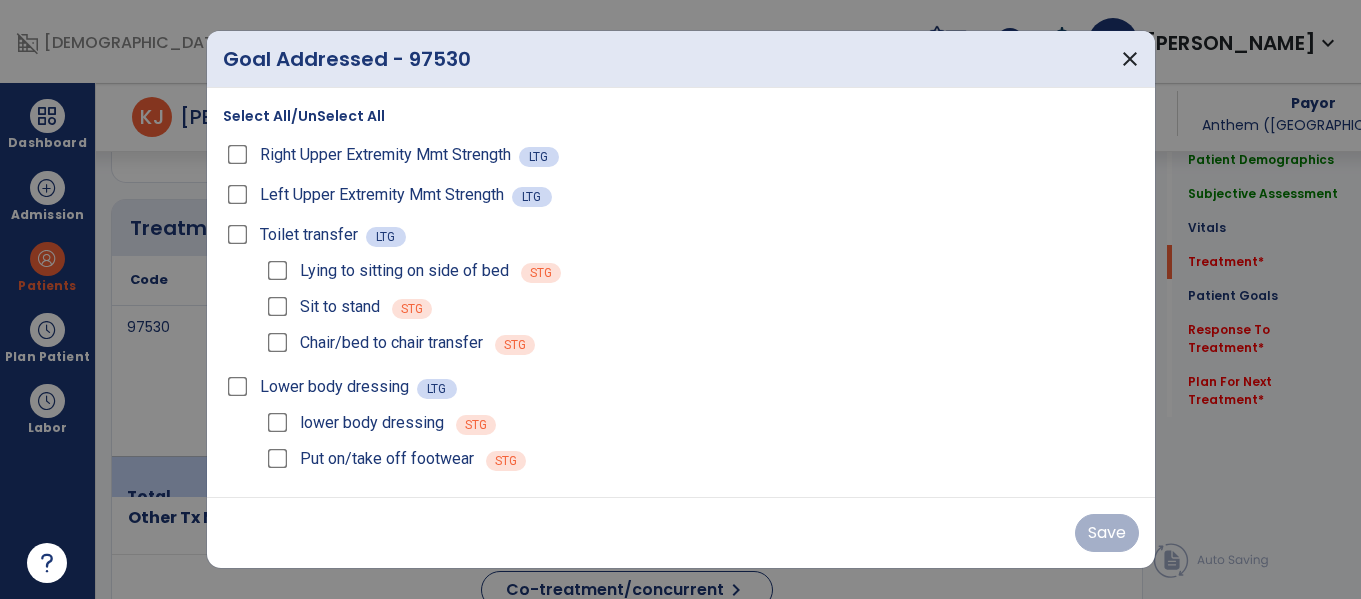 scroll, scrollTop: 1170, scrollLeft: 0, axis: vertical 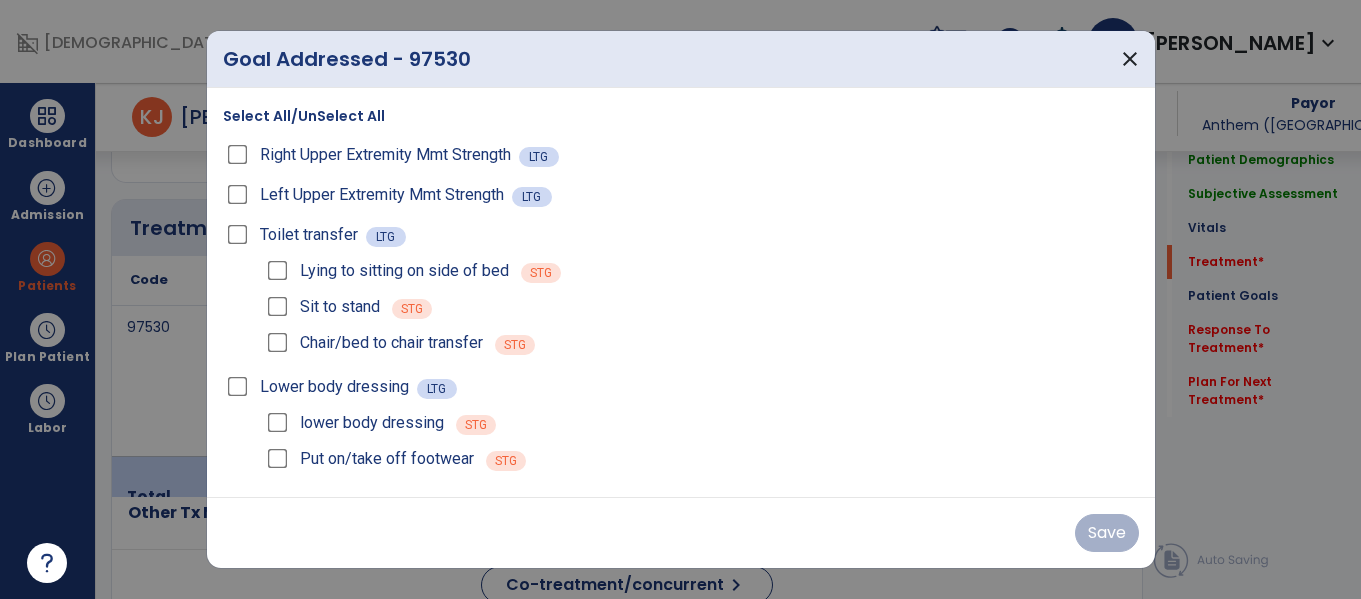 click on "Select All/UnSelect All" at bounding box center [304, 116] 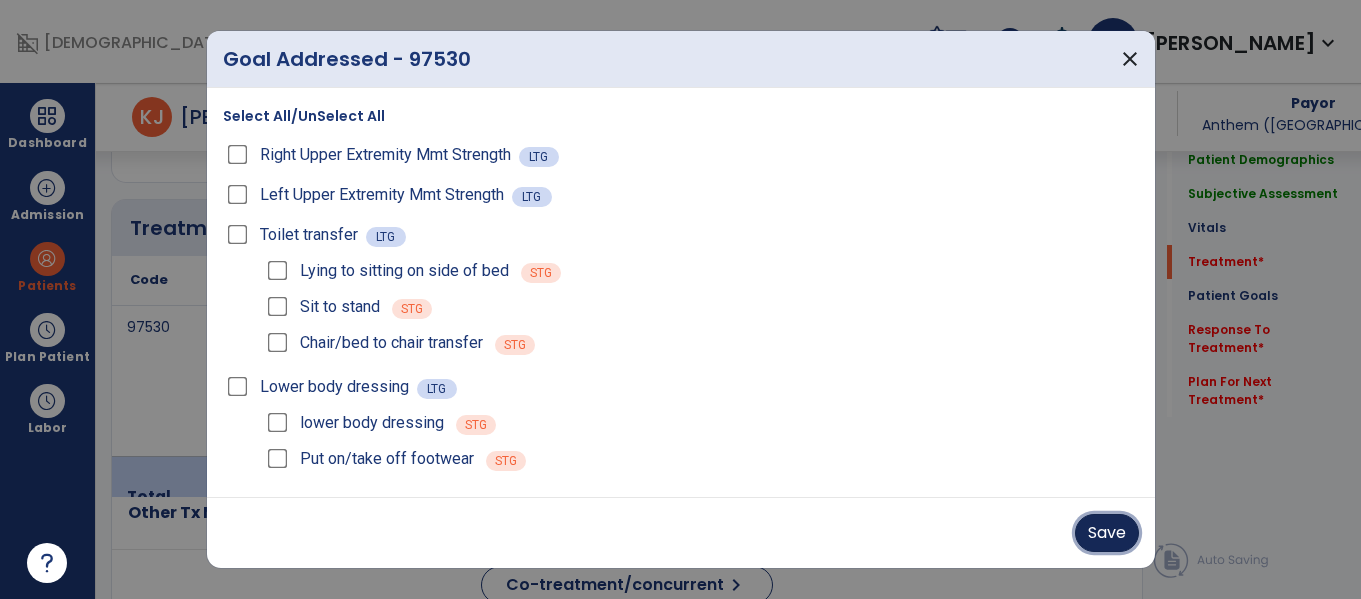 click on "Save" at bounding box center (1107, 533) 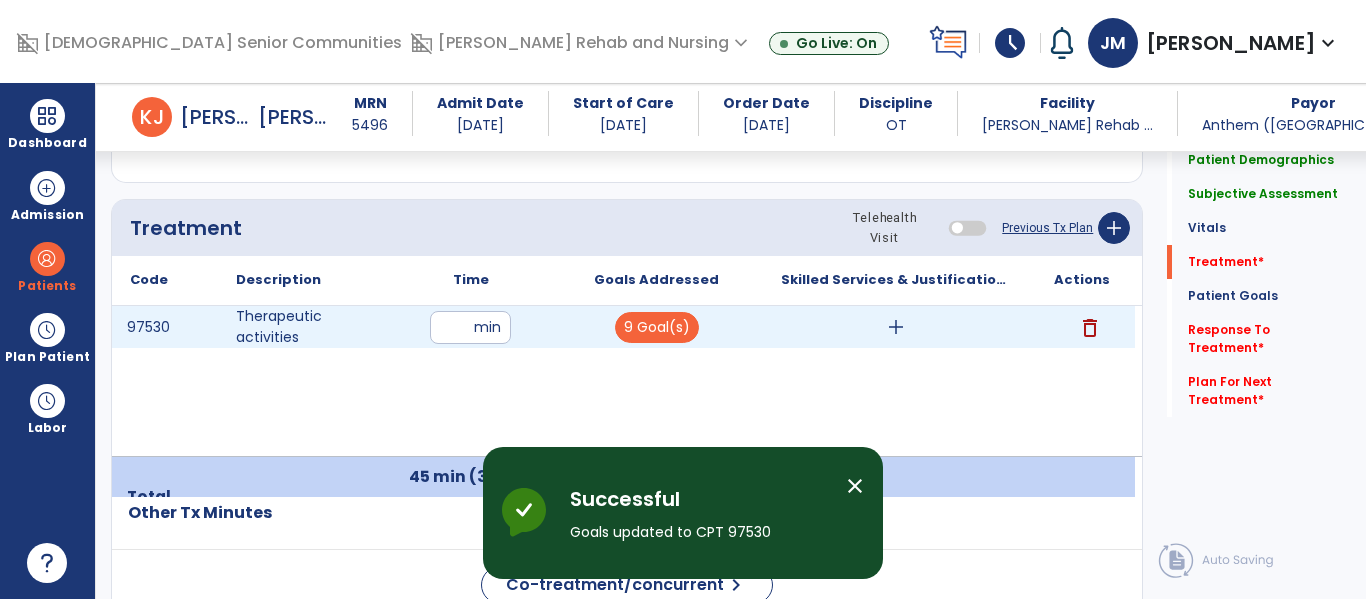 click on "add" at bounding box center (896, 327) 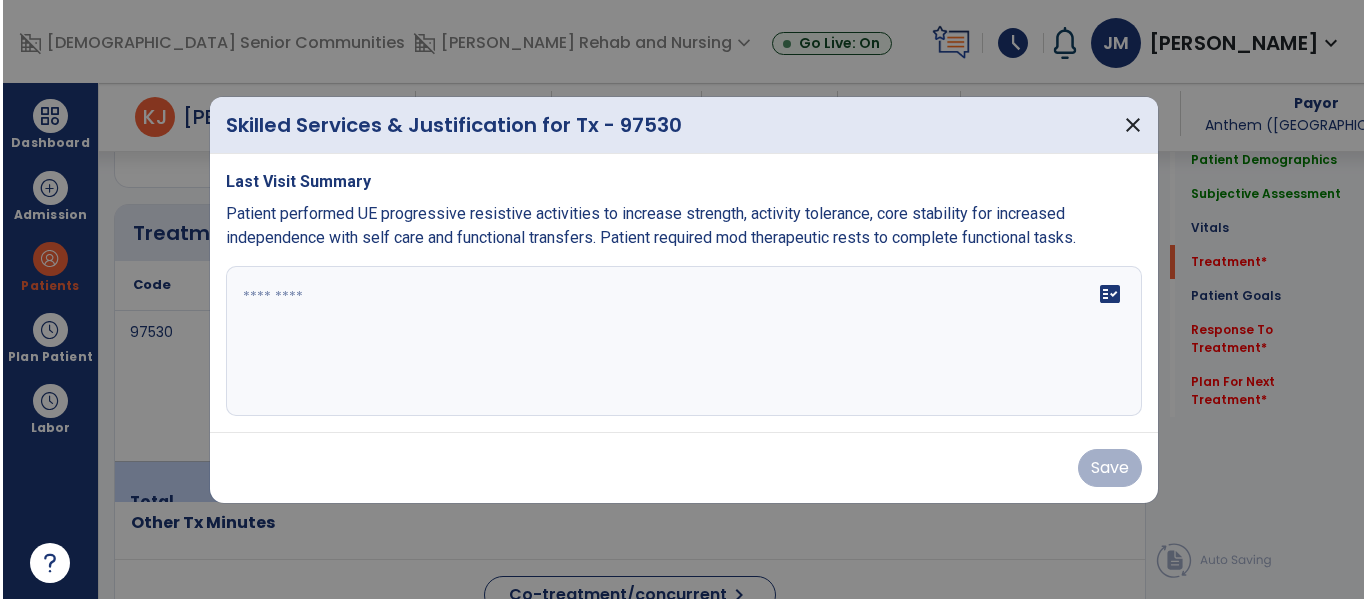 scroll, scrollTop: 1170, scrollLeft: 0, axis: vertical 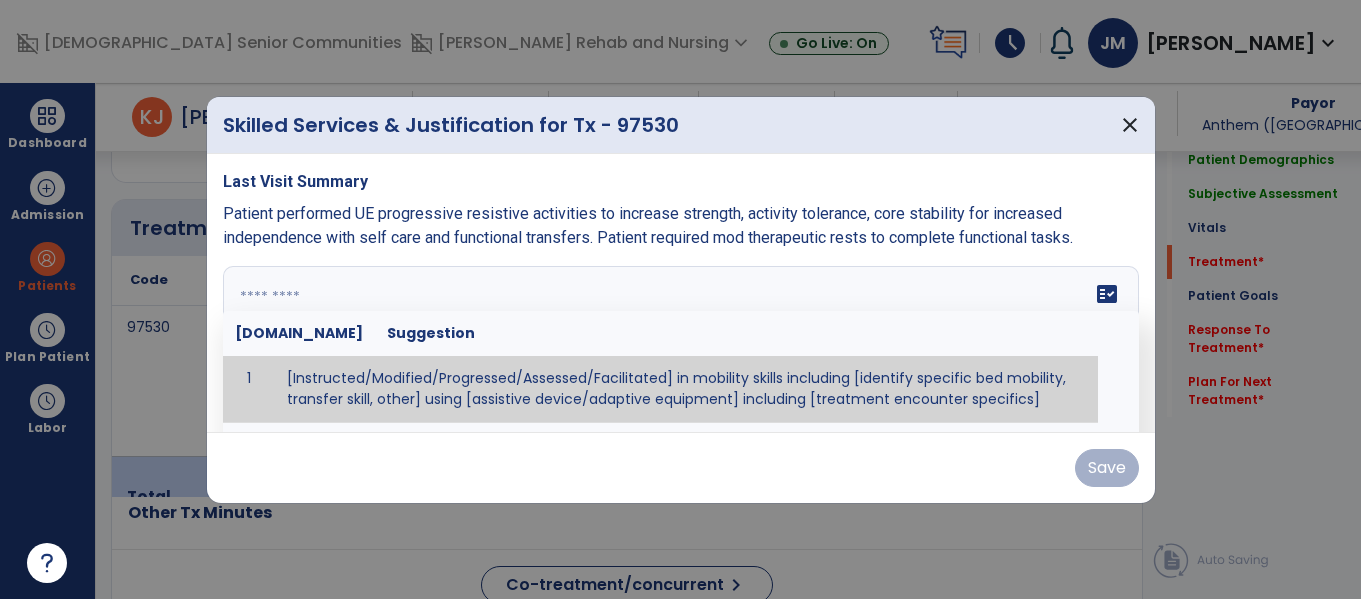 click at bounding box center (678, 341) 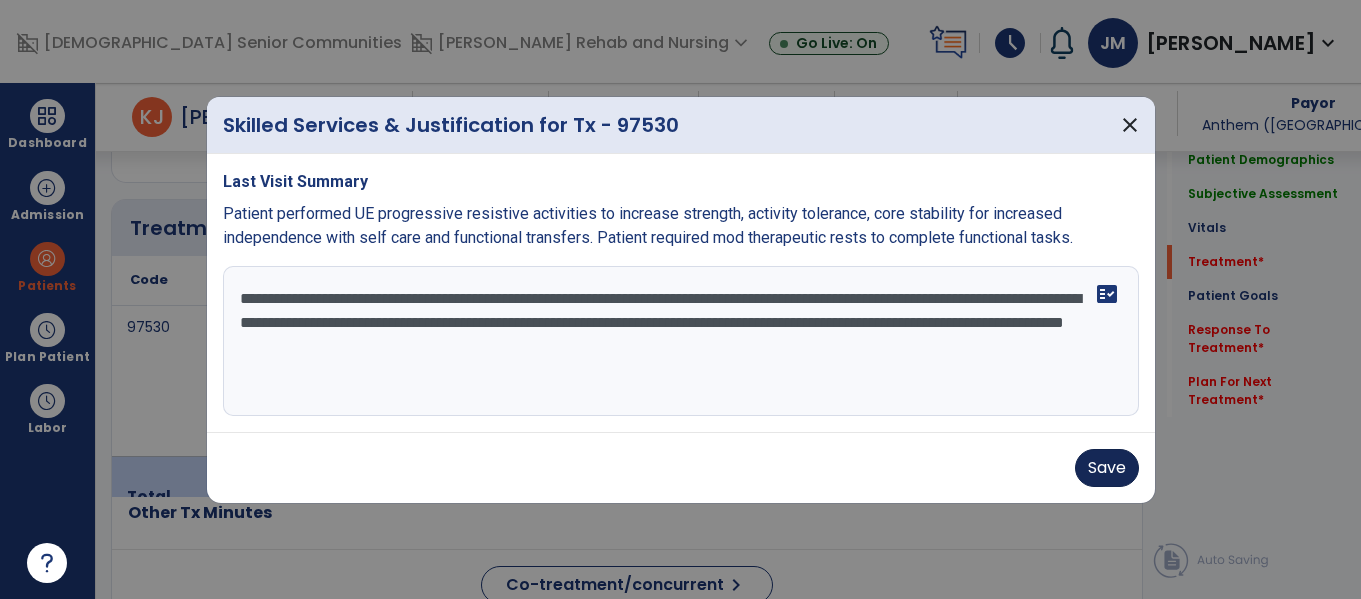 type on "**********" 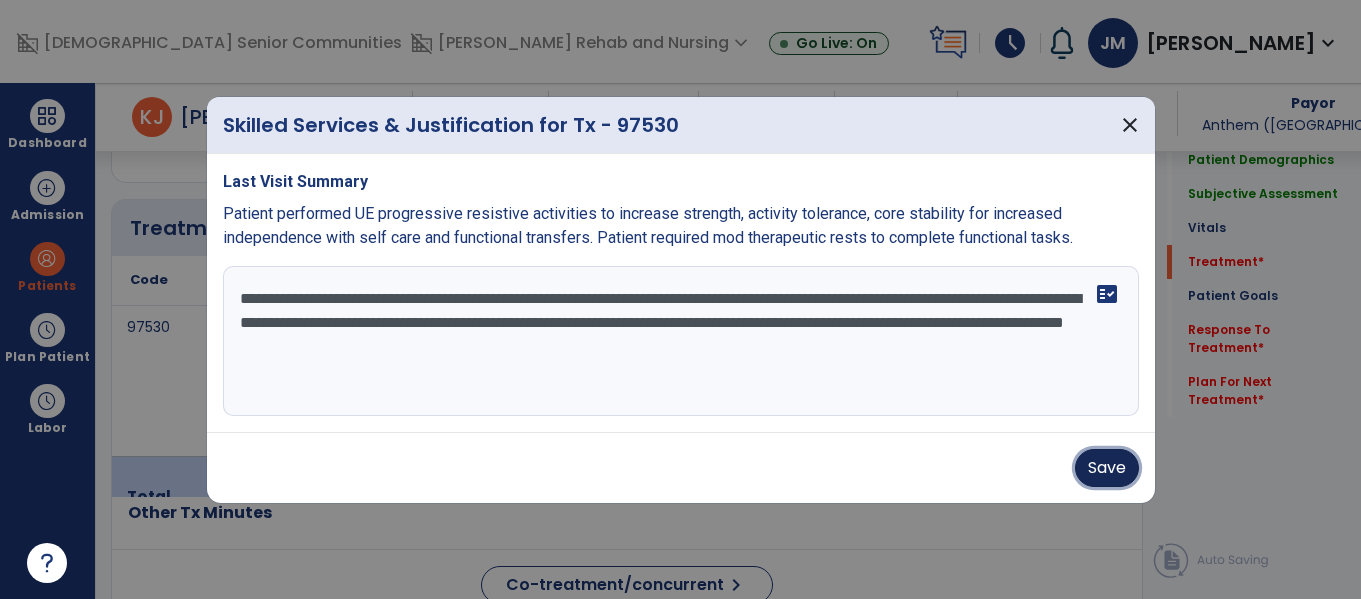 click on "Save" at bounding box center (1107, 468) 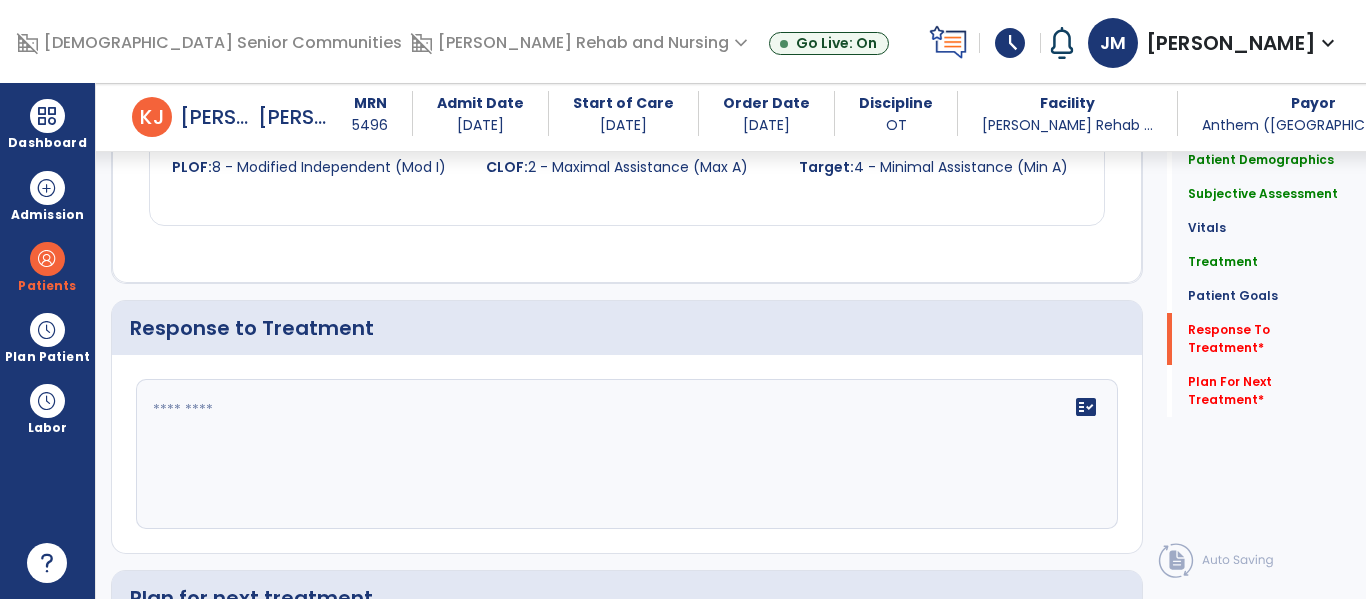 scroll, scrollTop: 3000, scrollLeft: 0, axis: vertical 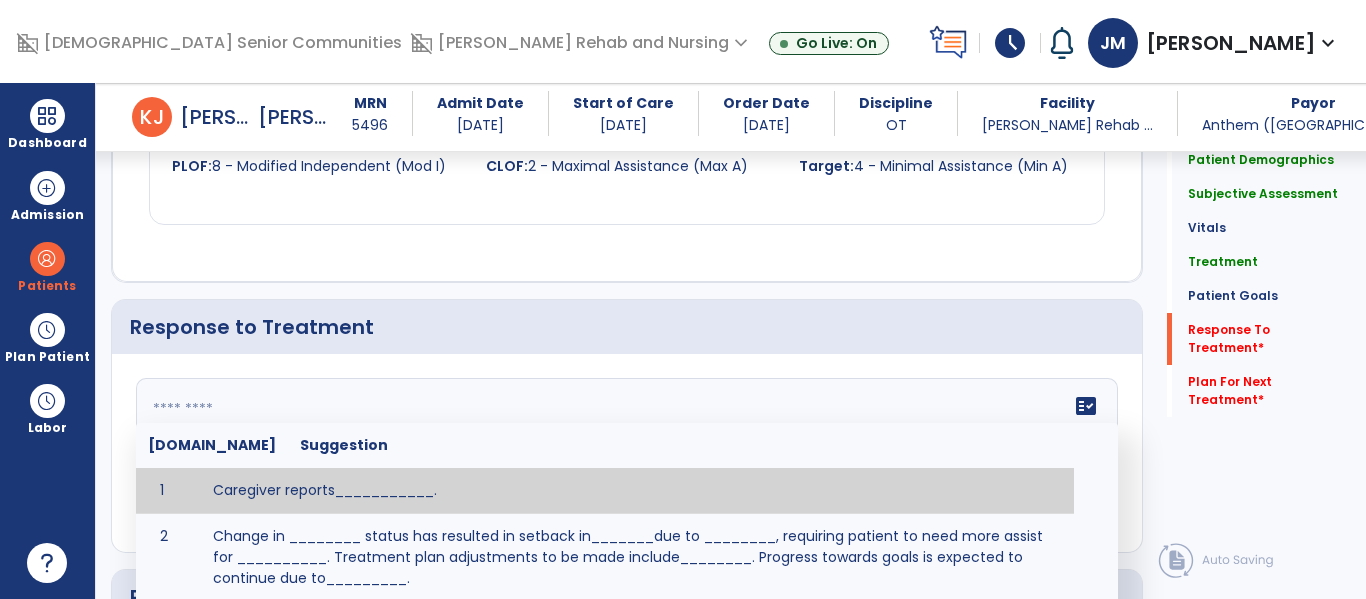 click on "fact_check  [DOMAIN_NAME] Suggestion 1 Caregiver reports___________. 2 Change in ________ status has resulted in setback in_______due to ________, requiring patient to need more assist for __________.   Treatment plan adjustments to be made include________.  Progress towards goals is expected to continue due to_________. 3 Decreased pain in __________ to [LEVEL] in response to [MODALITY/TREATMENT] allows for improvement in _________. 4 Functional gains in _______ have impacted the patient's ability to perform_________ with a reduction in assist levels to_________. 5 Functional progress this week has been significant due to__________. 6 Gains in ________ have improved the patient's ability to perform ______with decreased levels of assist to___________. 7 Improvement in ________allows patient to tolerate higher levels of challenges in_________. 8 Pain in [AREA] has decreased to [LEVEL] in response to [TREATMENT/MODALITY], allowing fore ease in completing__________. 9 10 11 12 13 14 15 16 17 18 19 20 21" 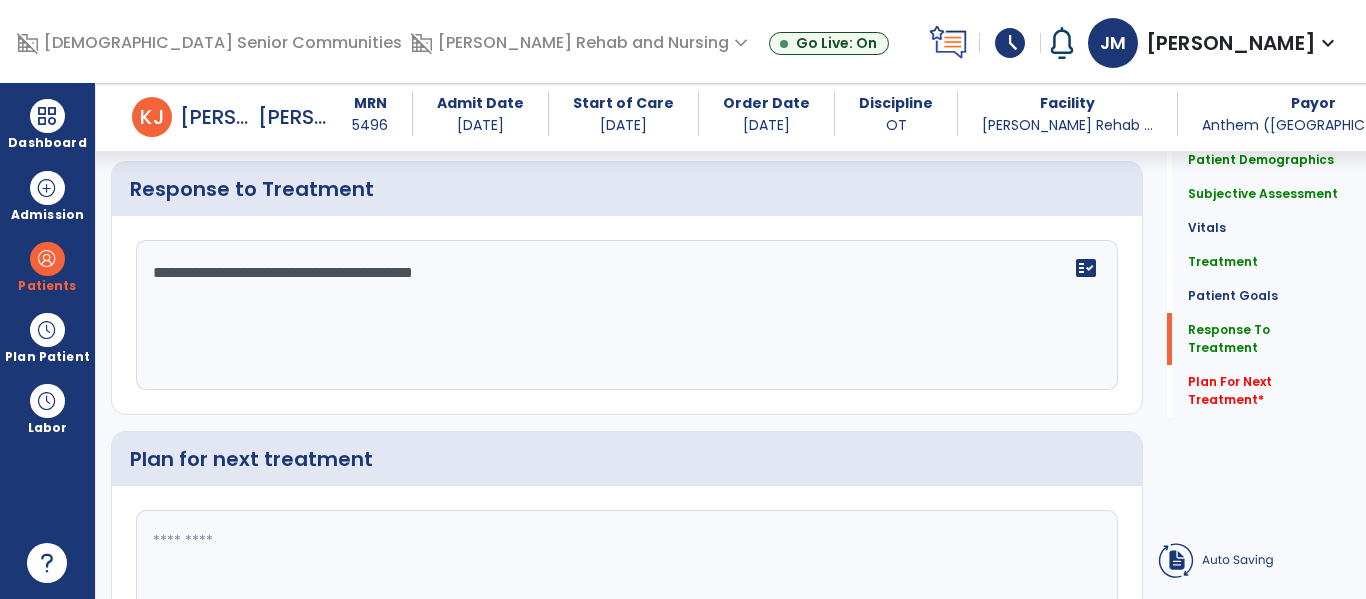 type on "**********" 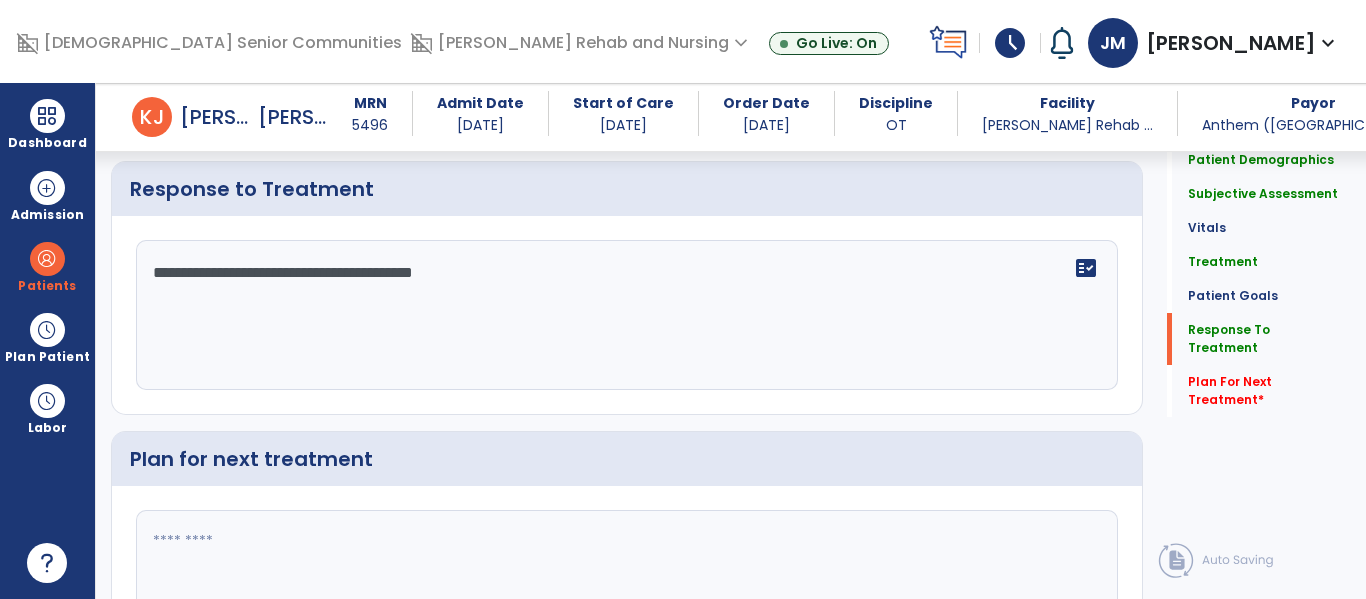 scroll, scrollTop: 3224, scrollLeft: 0, axis: vertical 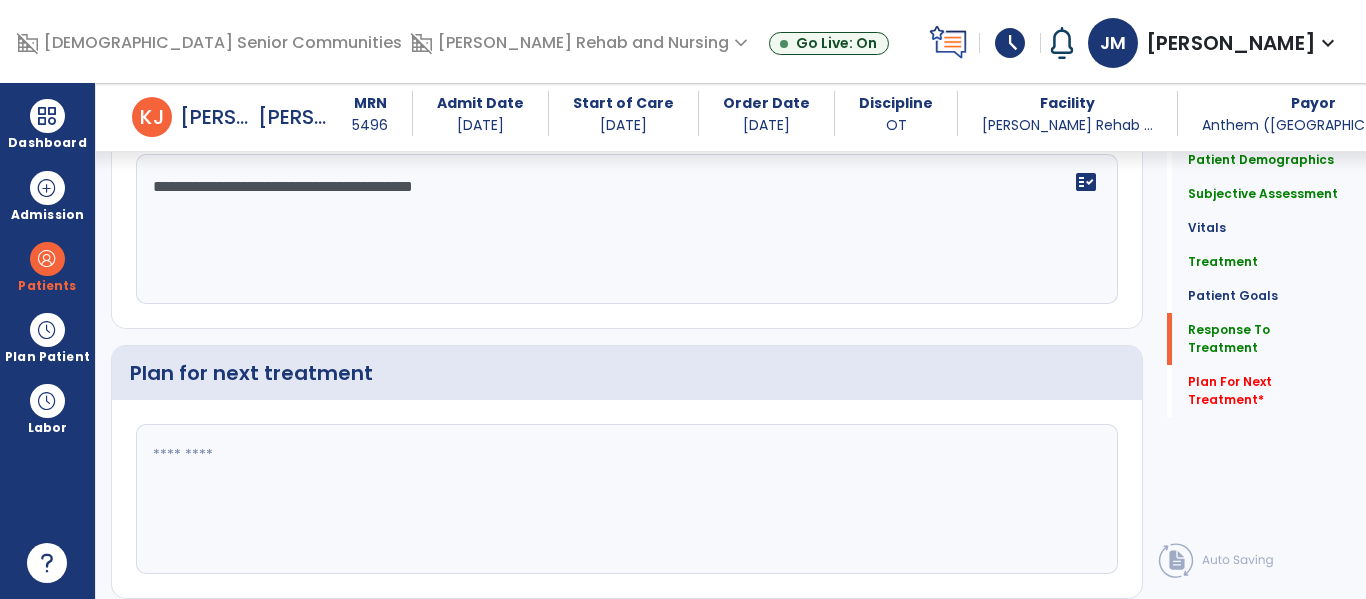 type on "*" 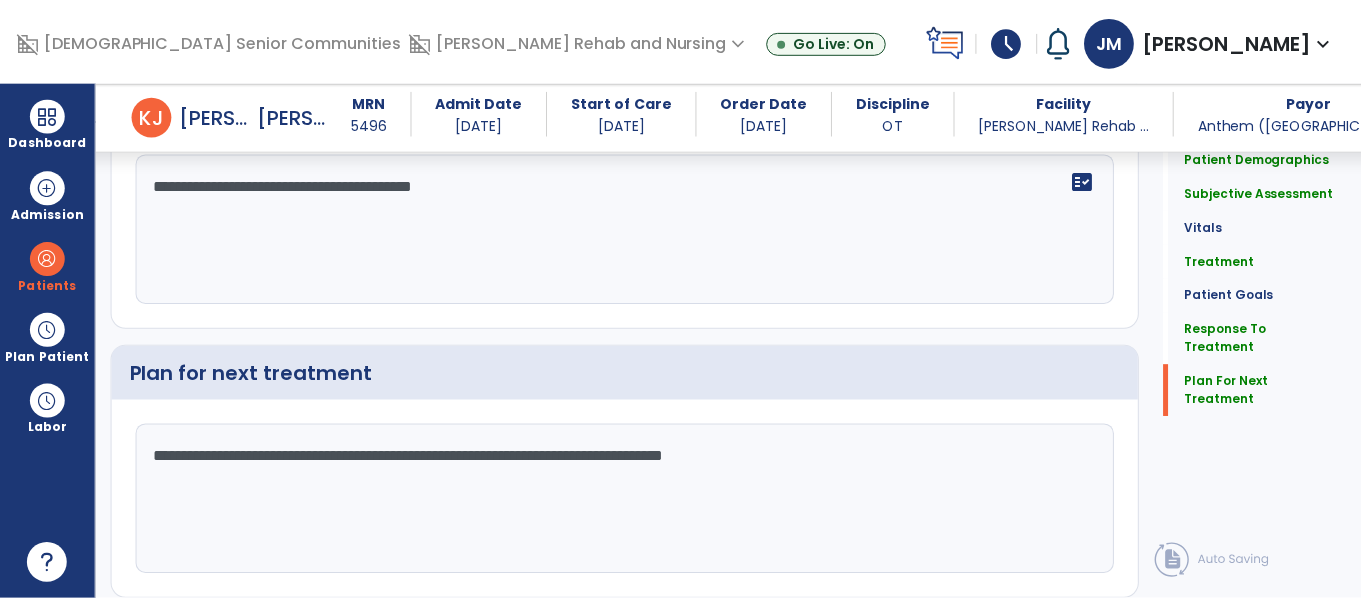 scroll, scrollTop: 3290, scrollLeft: 0, axis: vertical 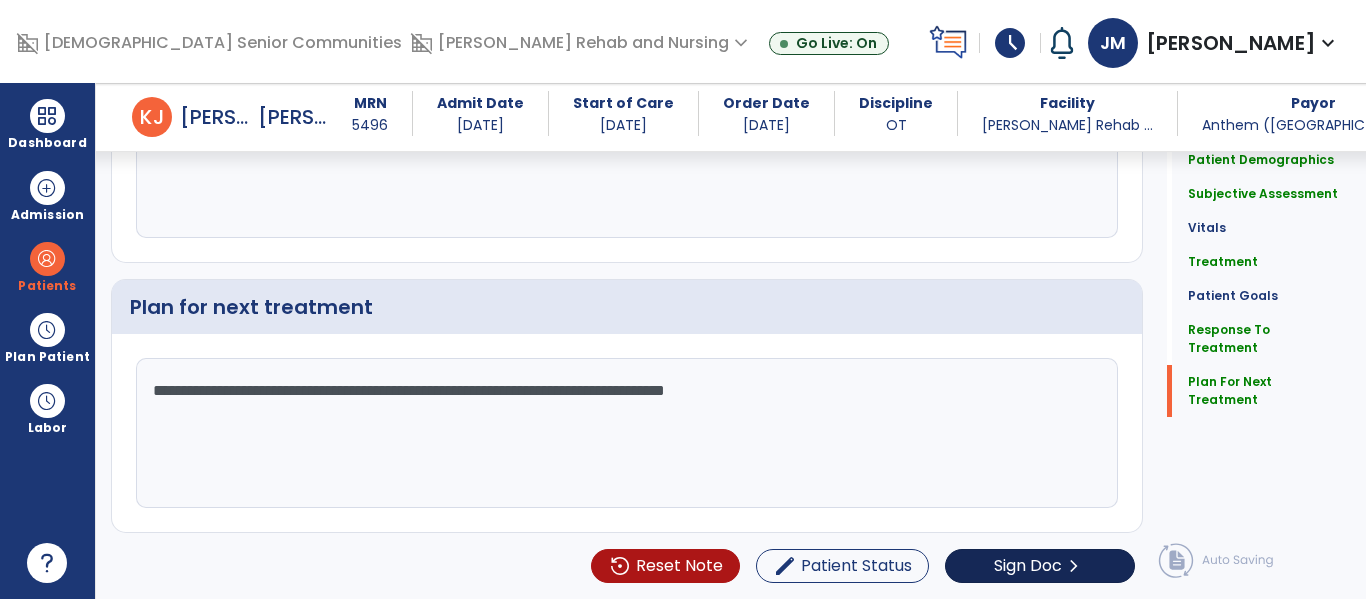 type on "**********" 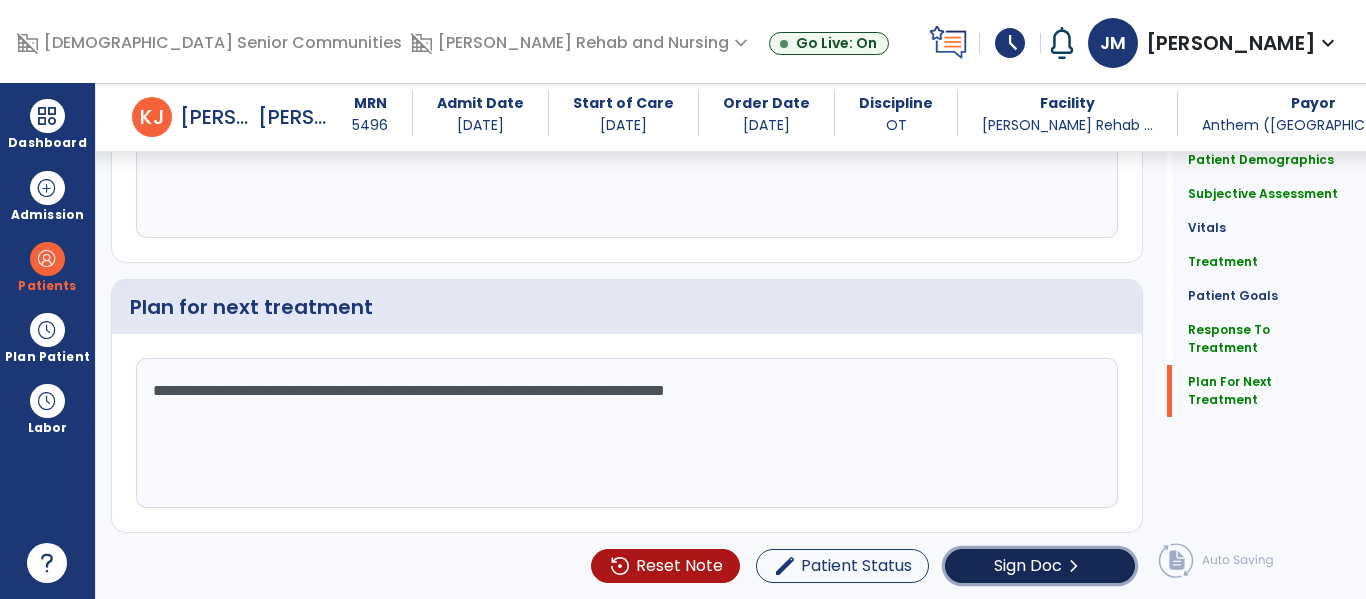 click on "Sign Doc" 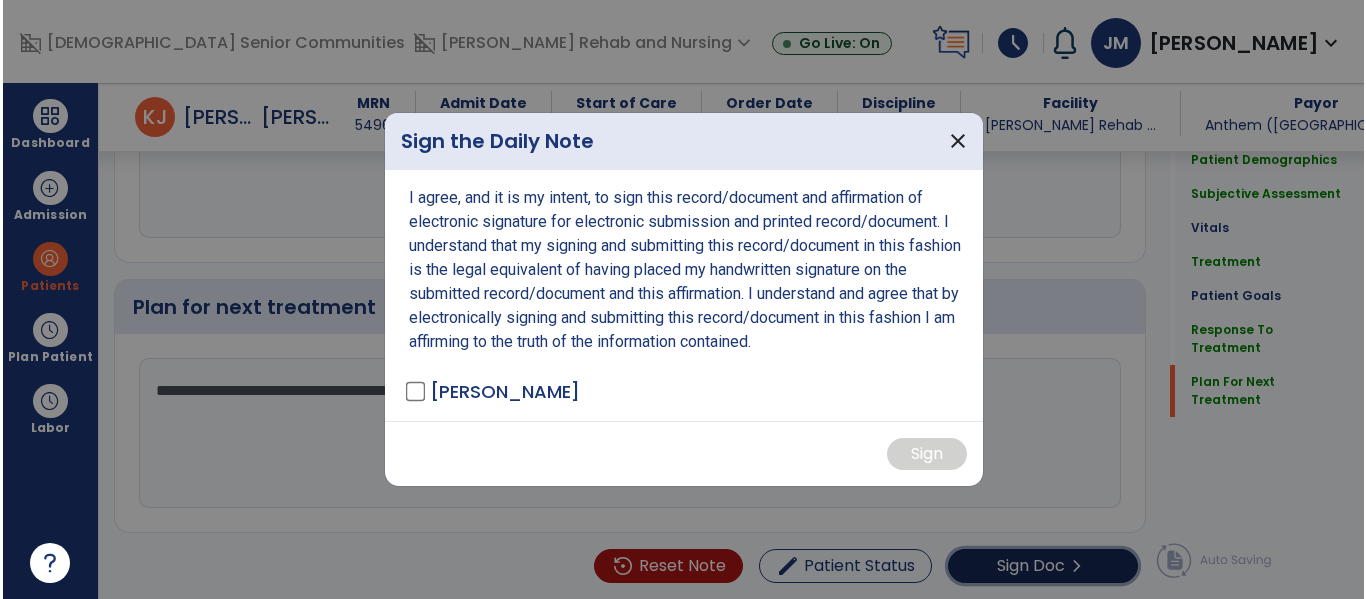 scroll, scrollTop: 3290, scrollLeft: 0, axis: vertical 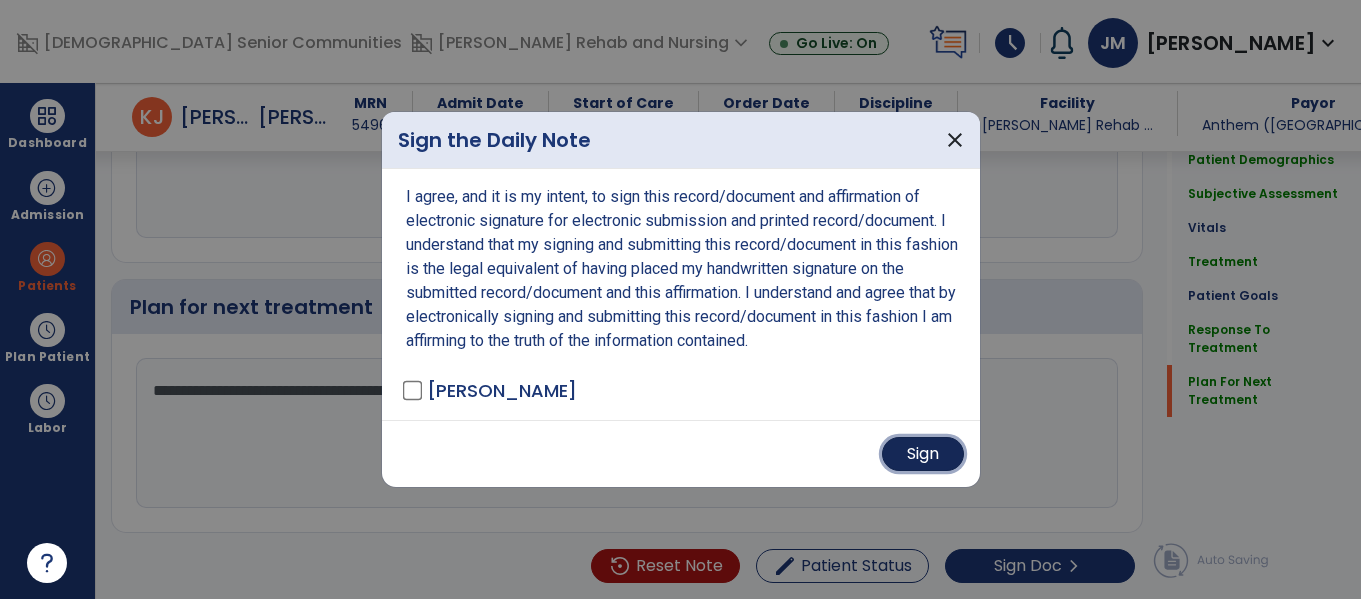 click on "Sign" at bounding box center [923, 454] 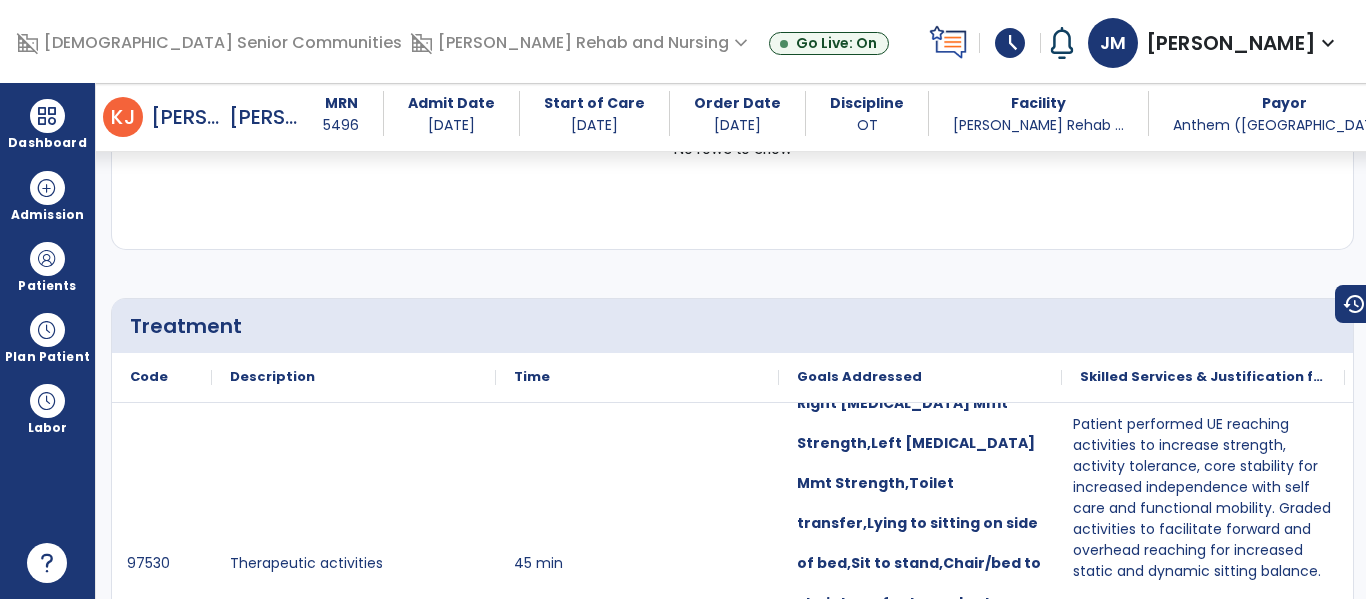 scroll, scrollTop: 0, scrollLeft: 0, axis: both 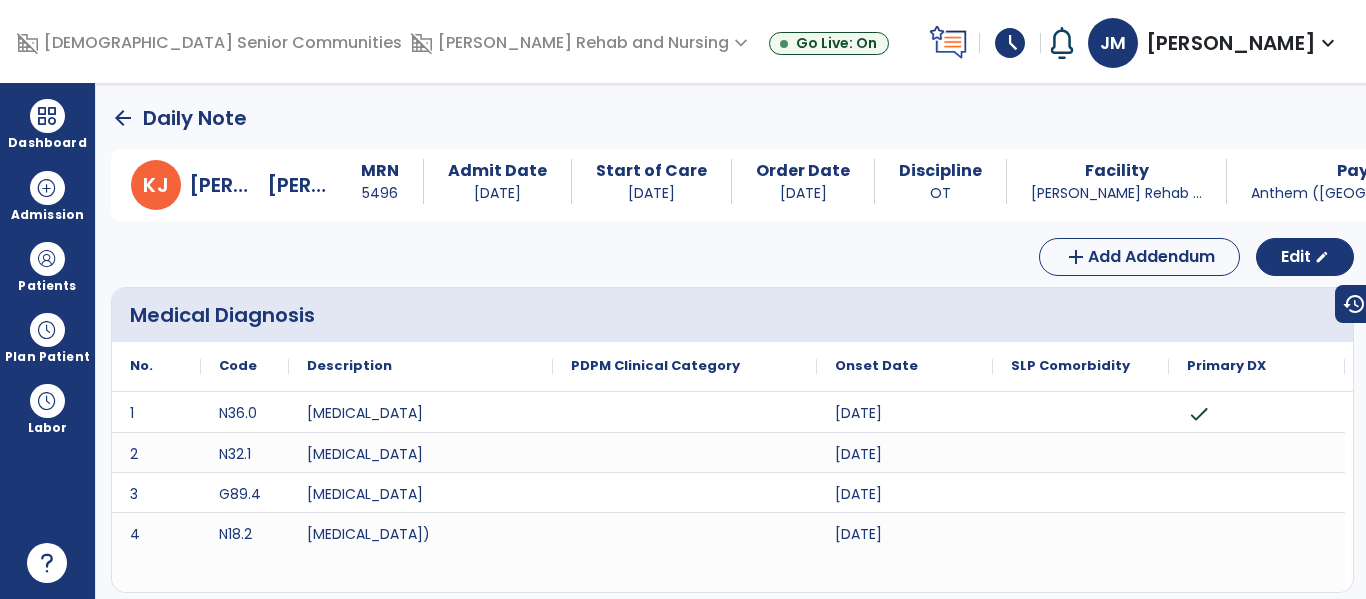 click on "arrow_back" 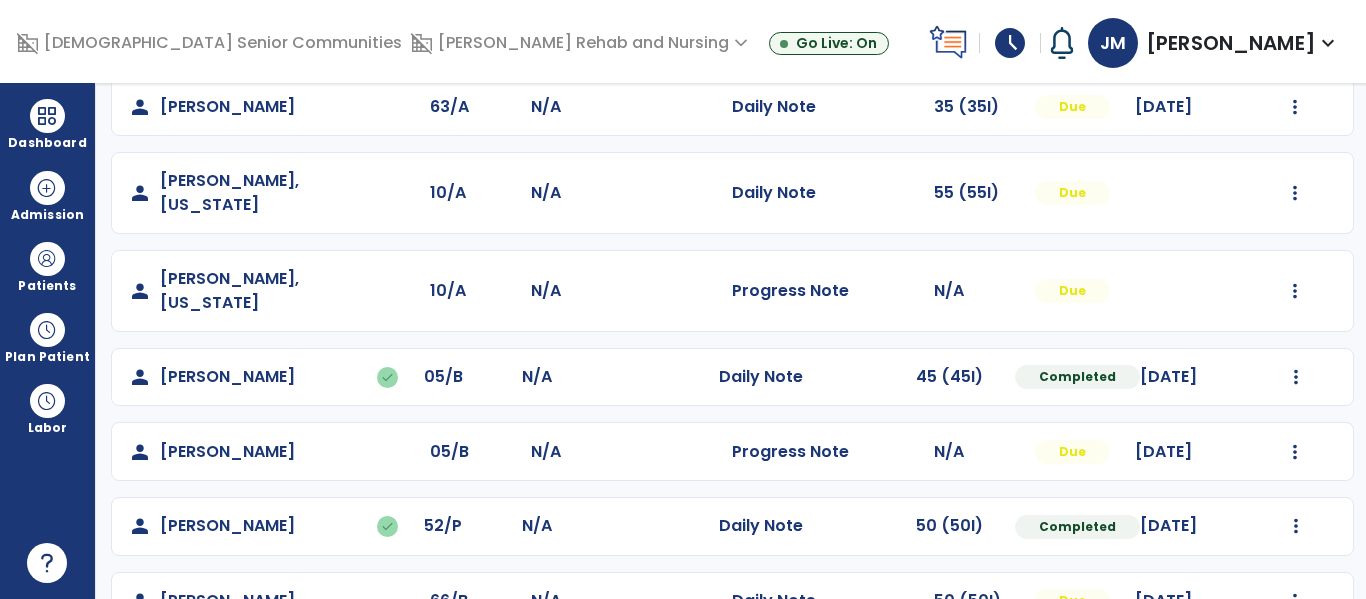 scroll, scrollTop: 464, scrollLeft: 0, axis: vertical 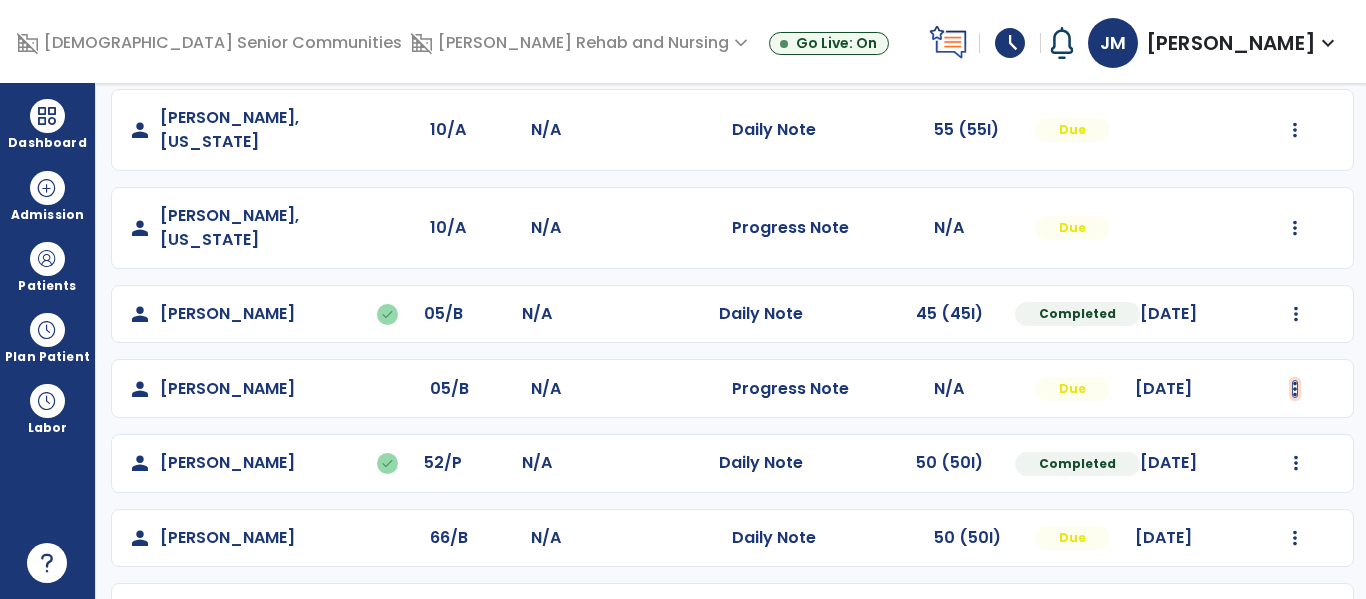 click at bounding box center (1295, -31) 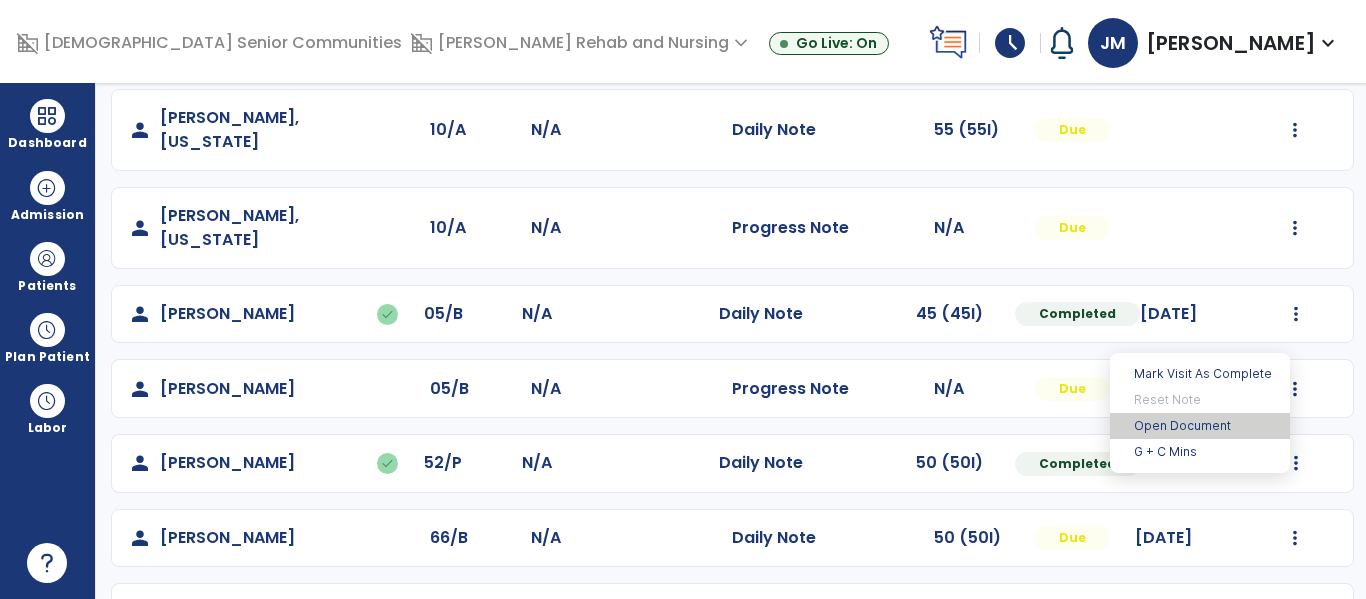 click on "Open Document" at bounding box center (1200, 426) 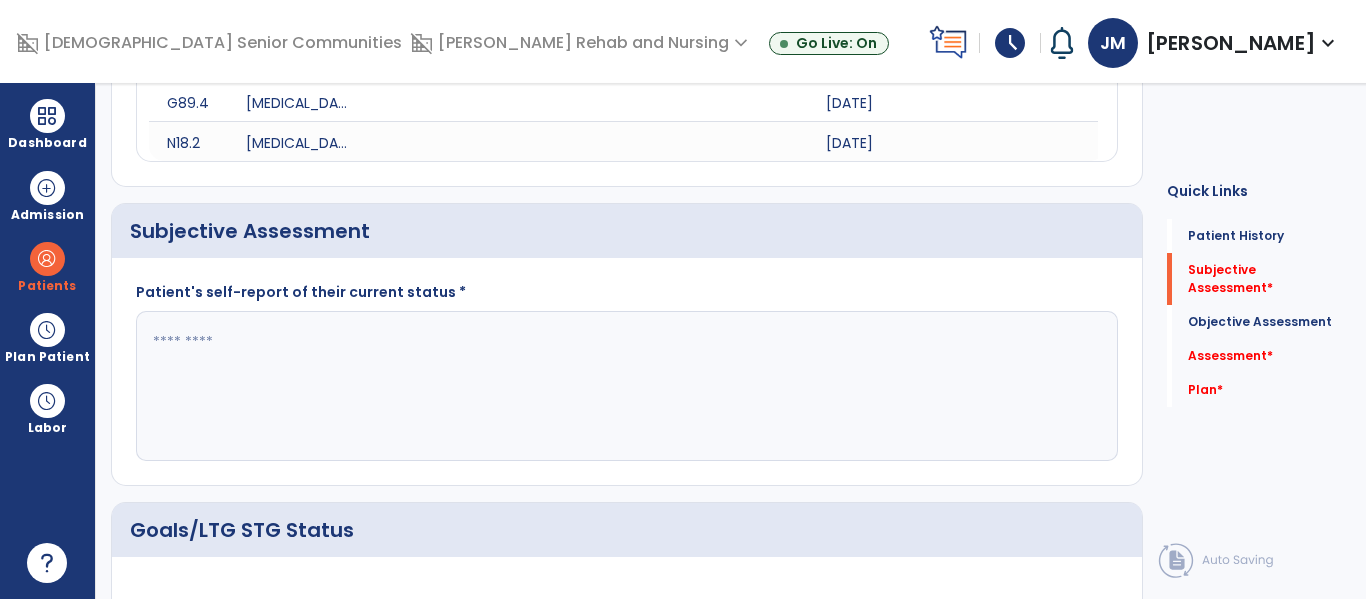 click 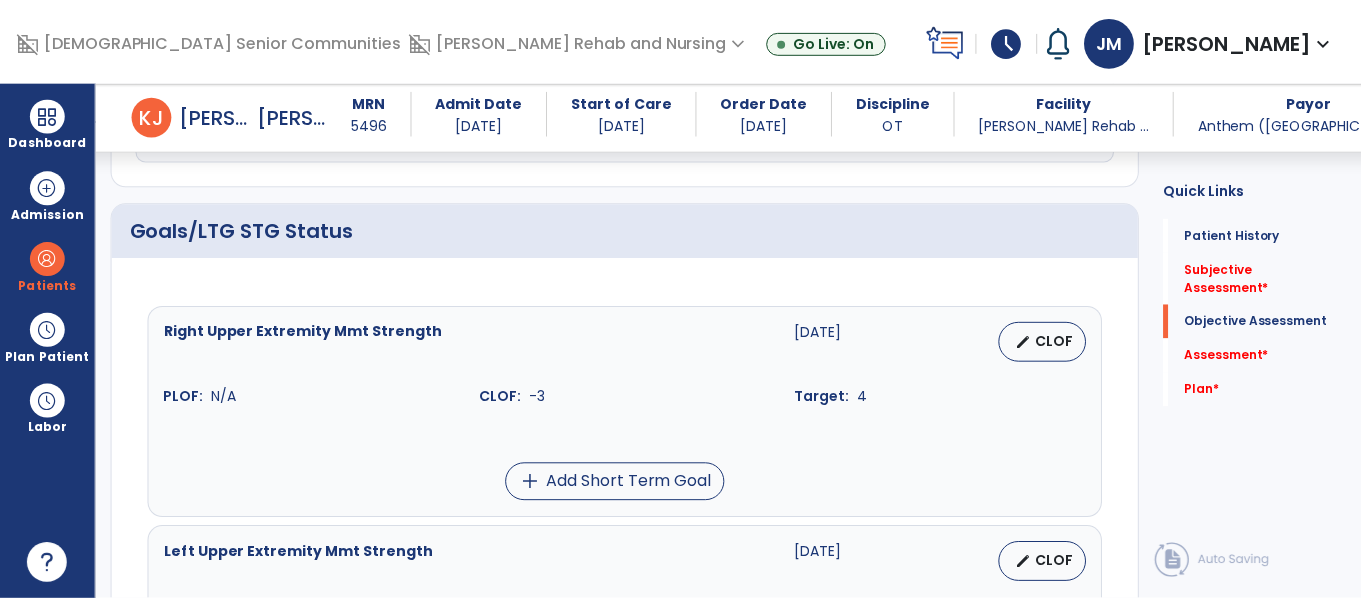 scroll, scrollTop: 775, scrollLeft: 0, axis: vertical 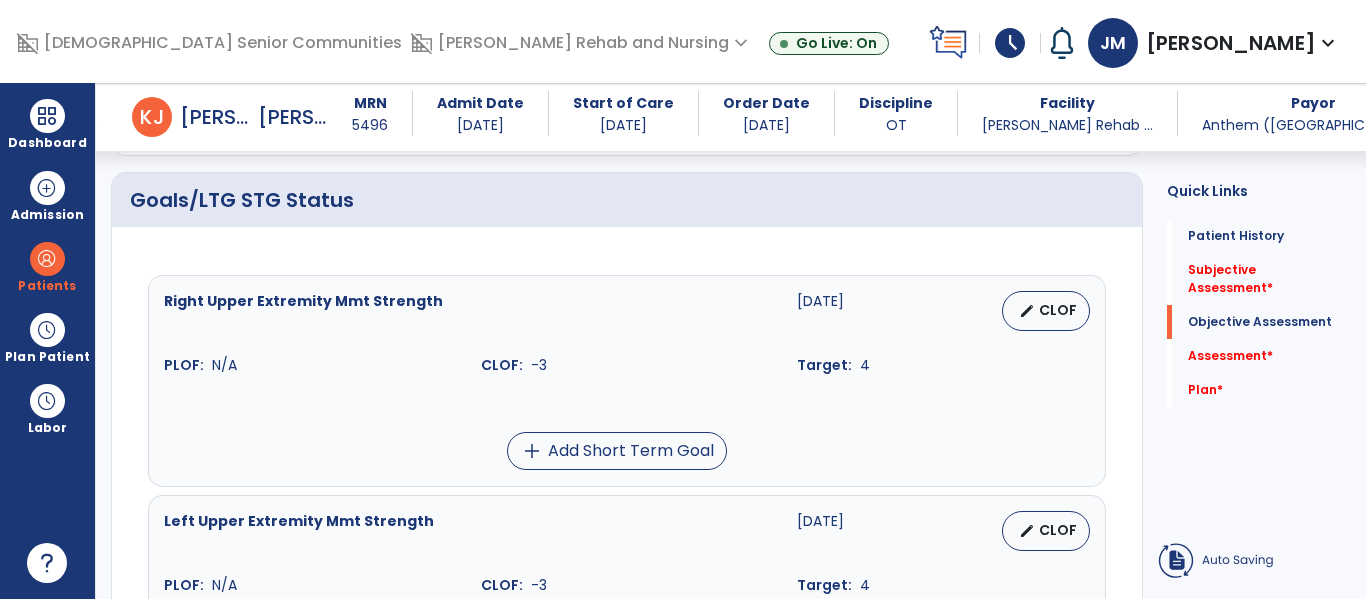 type on "**********" 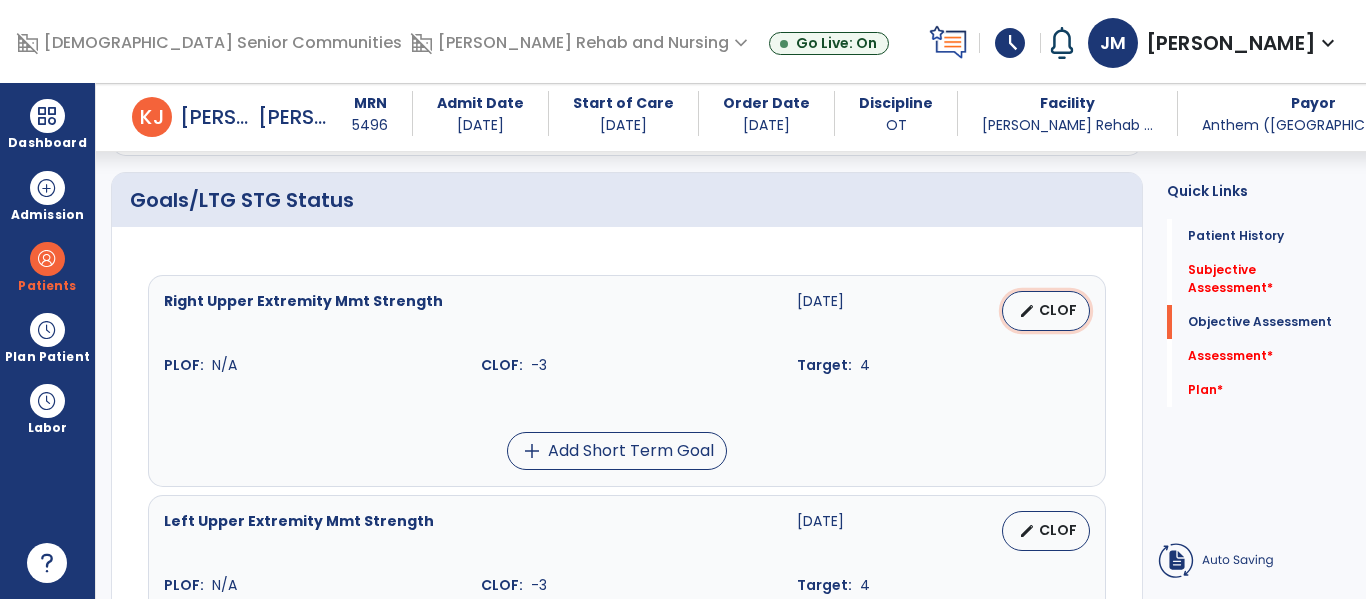 click on "CLOF" at bounding box center [1058, 310] 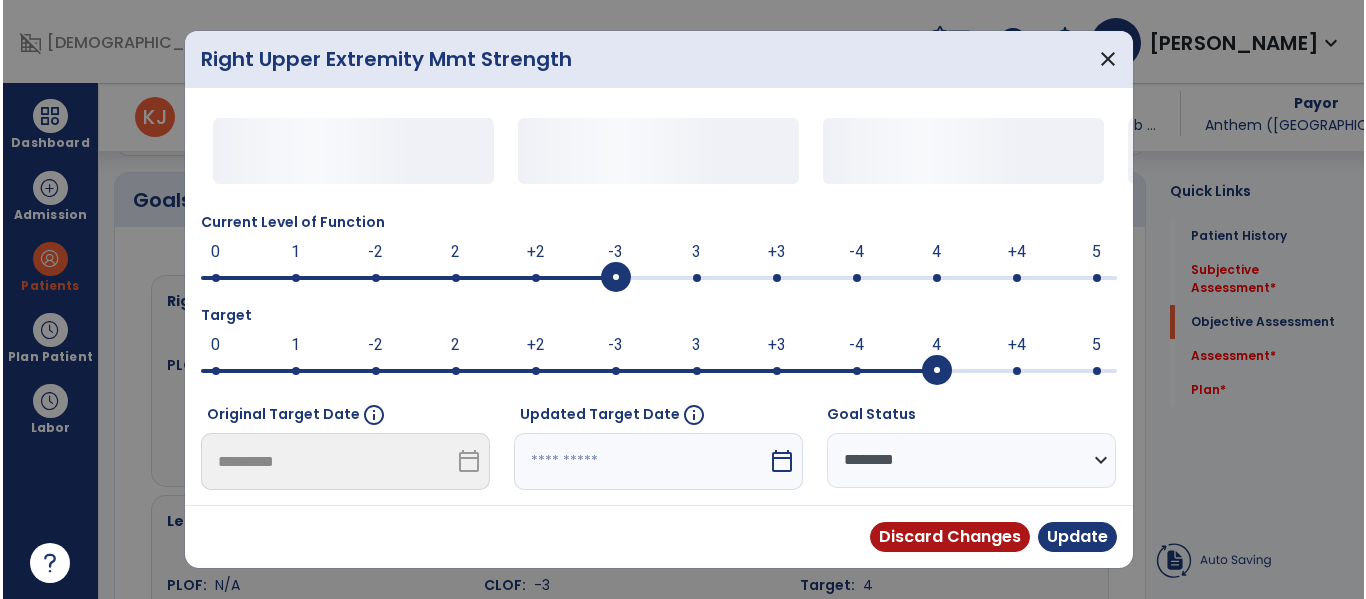 scroll, scrollTop: 775, scrollLeft: 0, axis: vertical 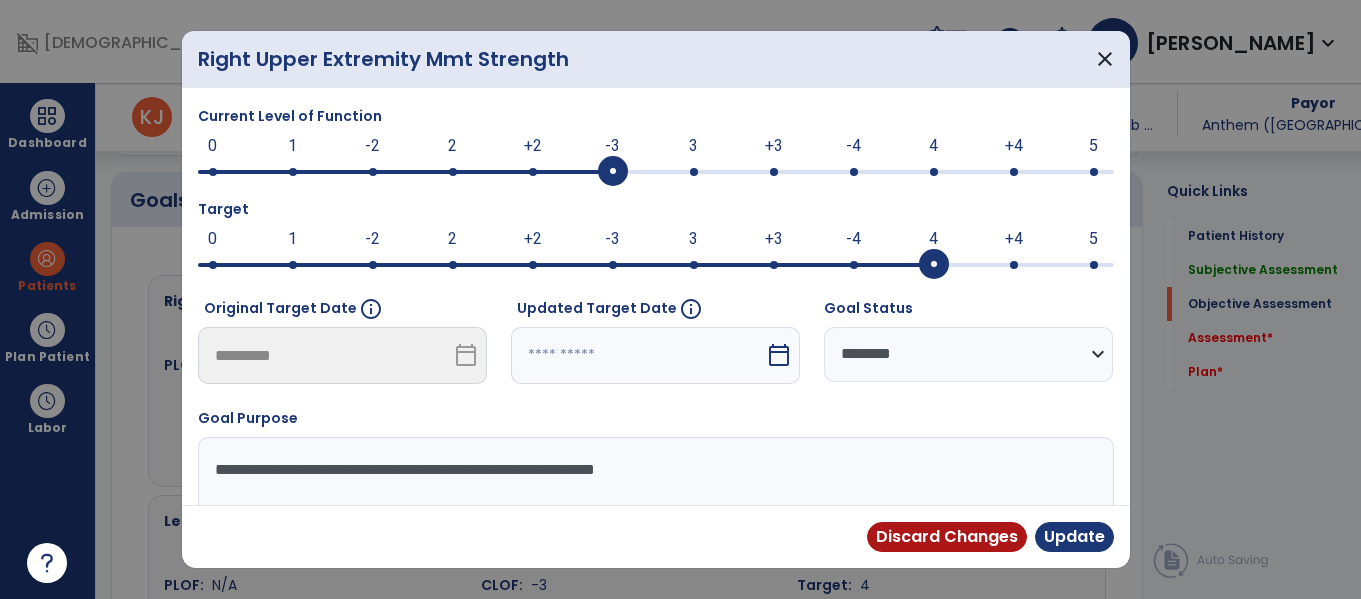 click at bounding box center [694, 172] 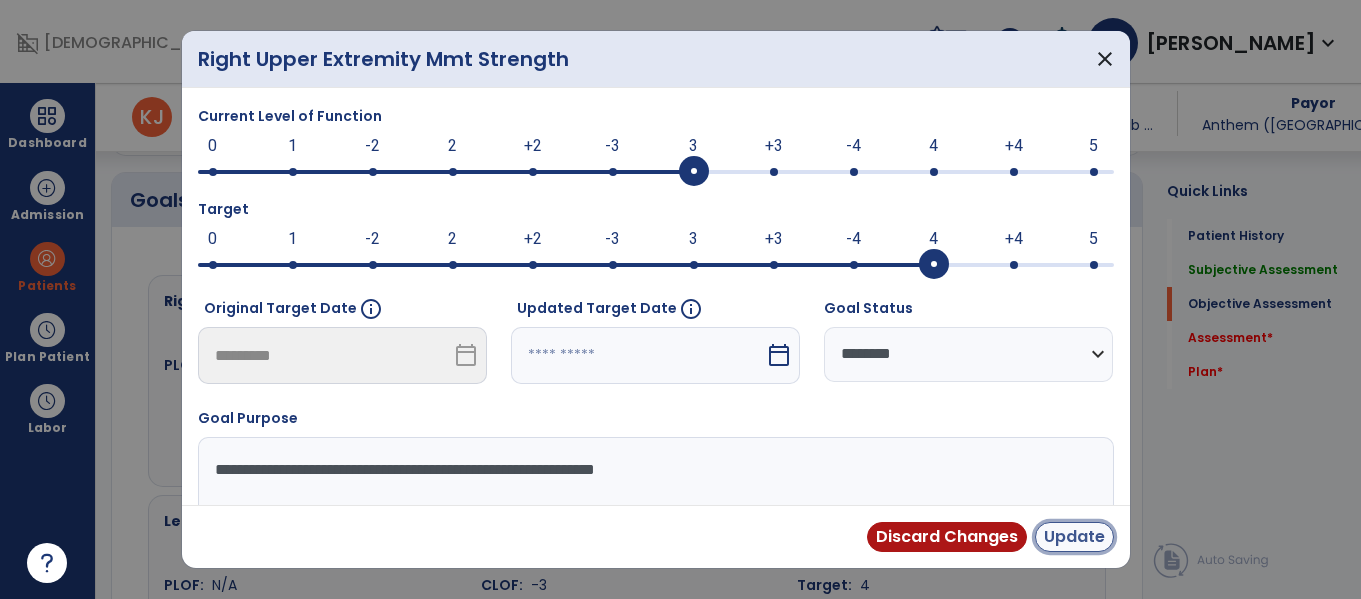 click on "Update" at bounding box center [1074, 537] 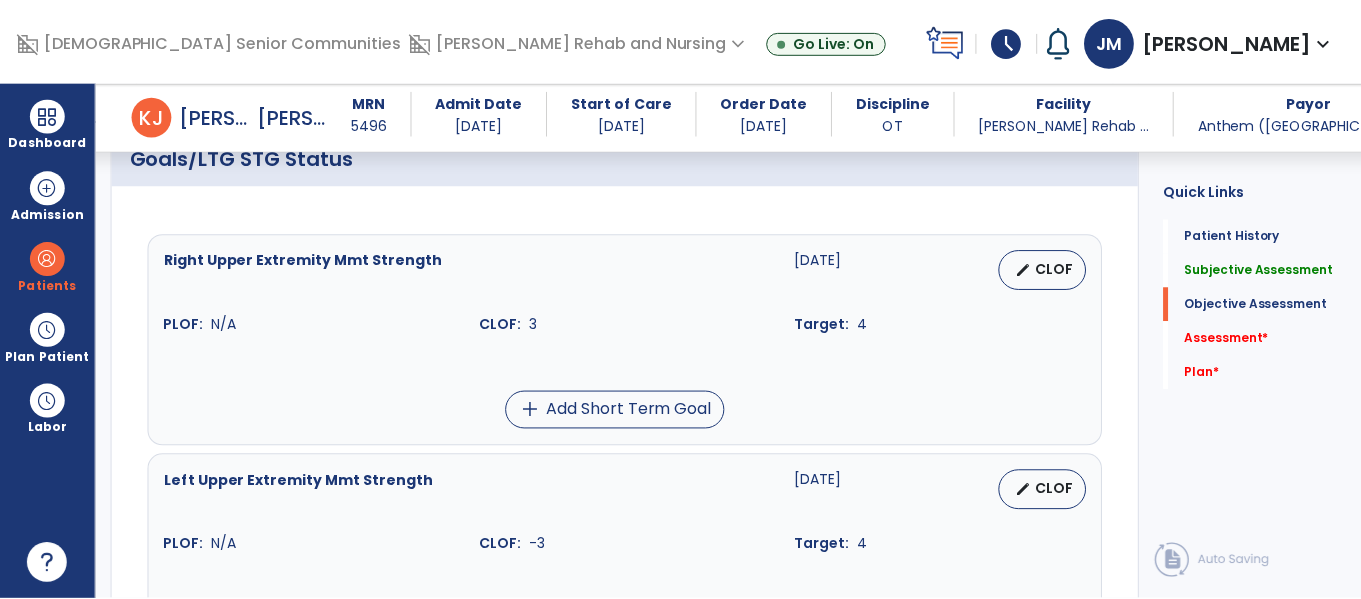 scroll, scrollTop: 834, scrollLeft: 0, axis: vertical 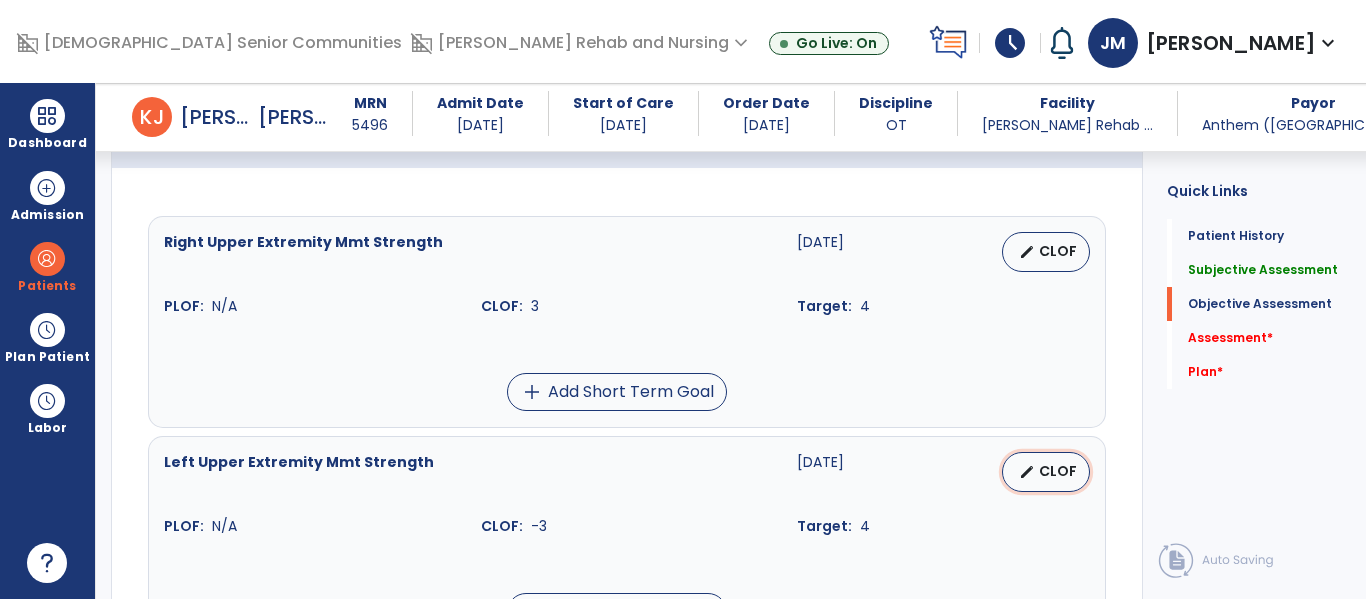 click on "CLOF" at bounding box center [1058, 471] 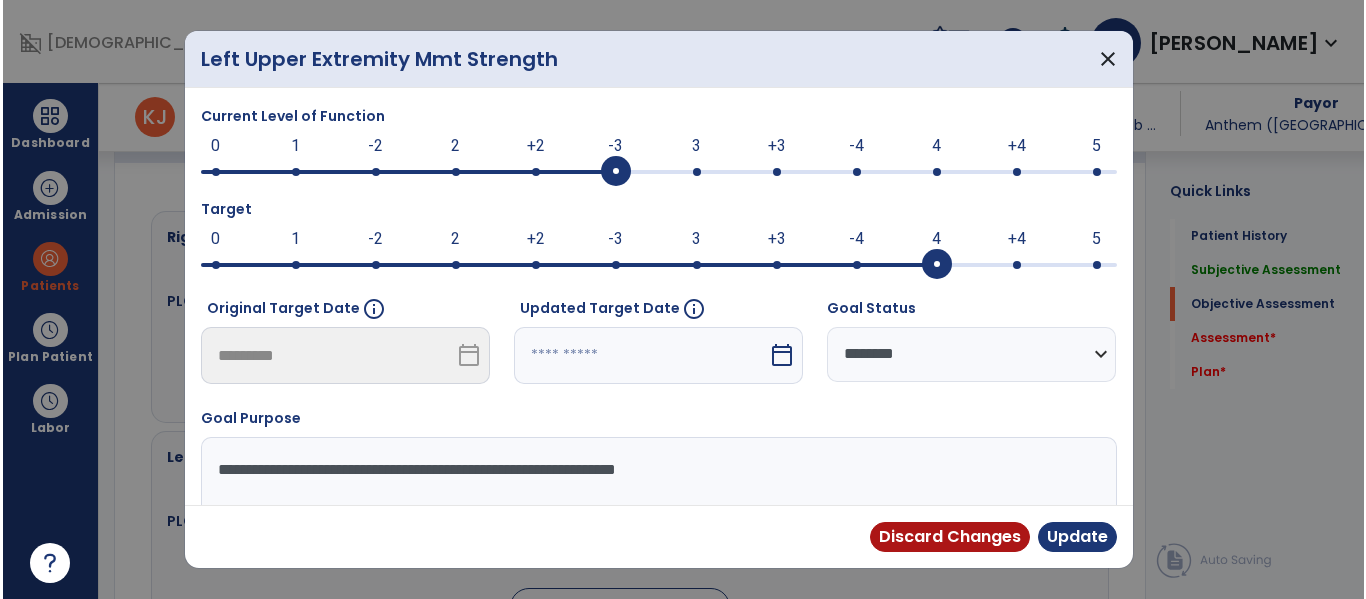 scroll, scrollTop: 834, scrollLeft: 0, axis: vertical 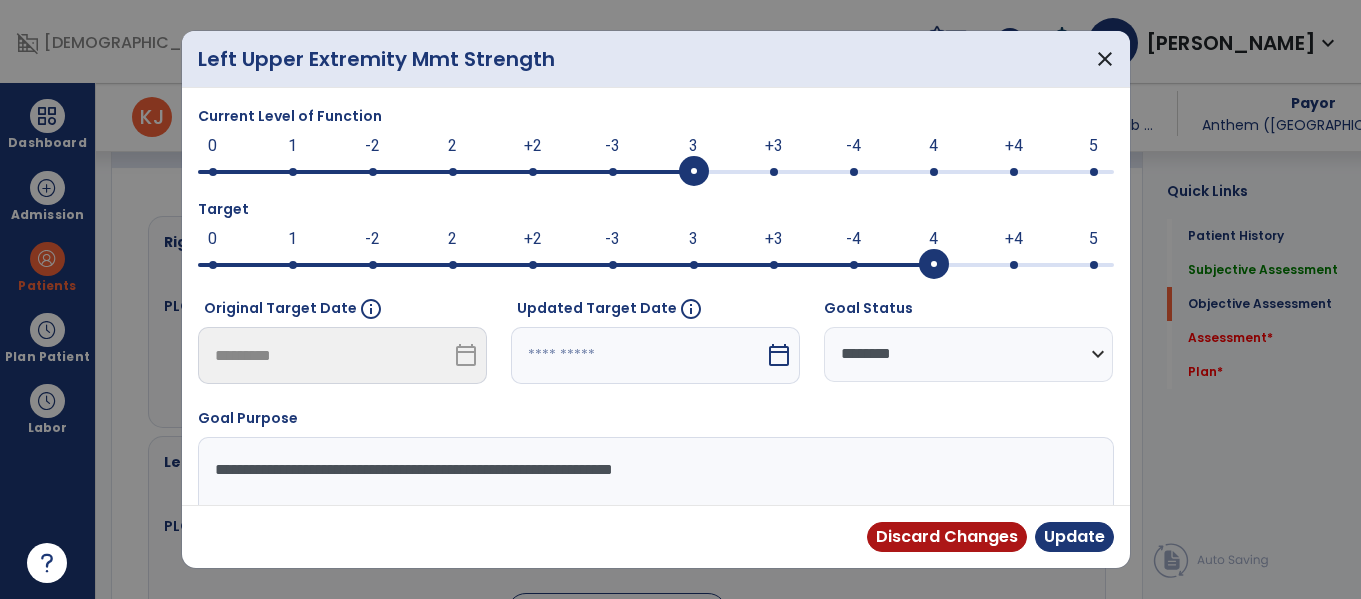 click at bounding box center [694, 172] 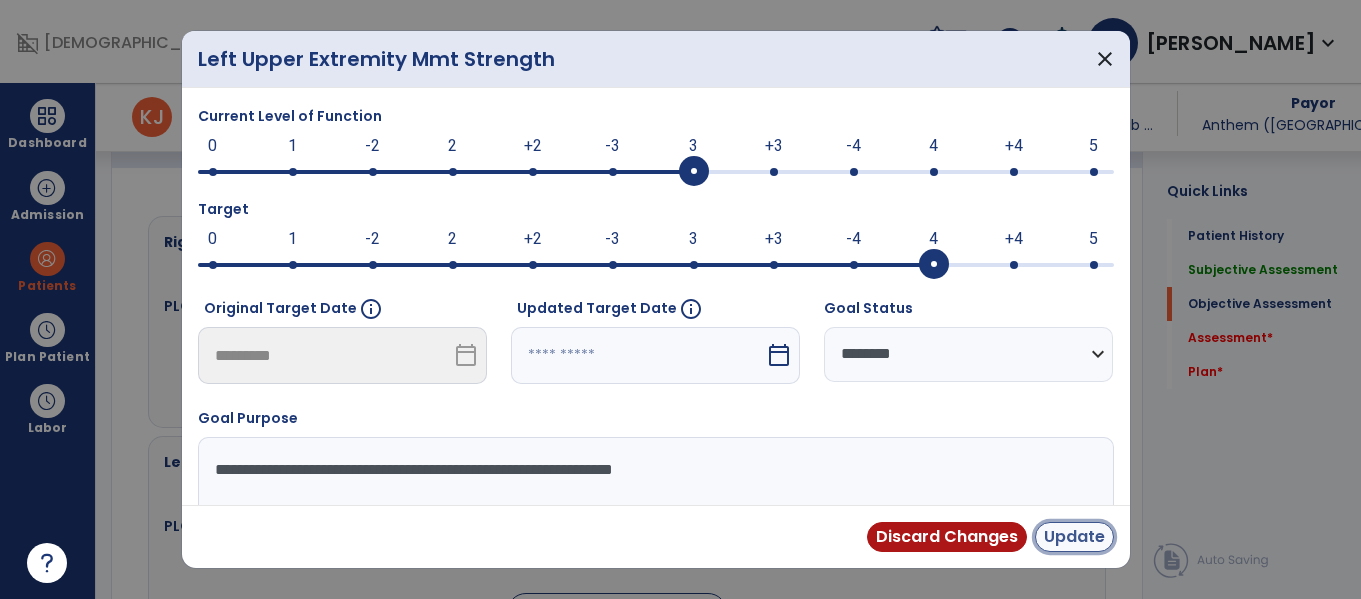 click on "Update" at bounding box center [1074, 537] 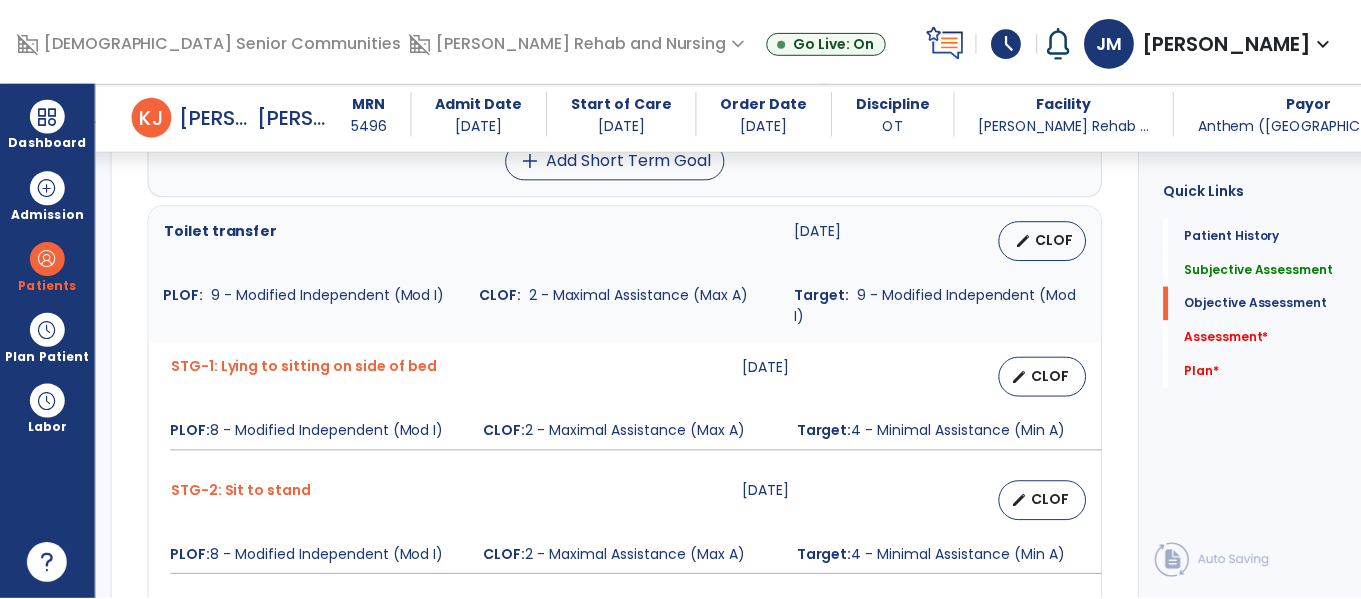 scroll, scrollTop: 1288, scrollLeft: 0, axis: vertical 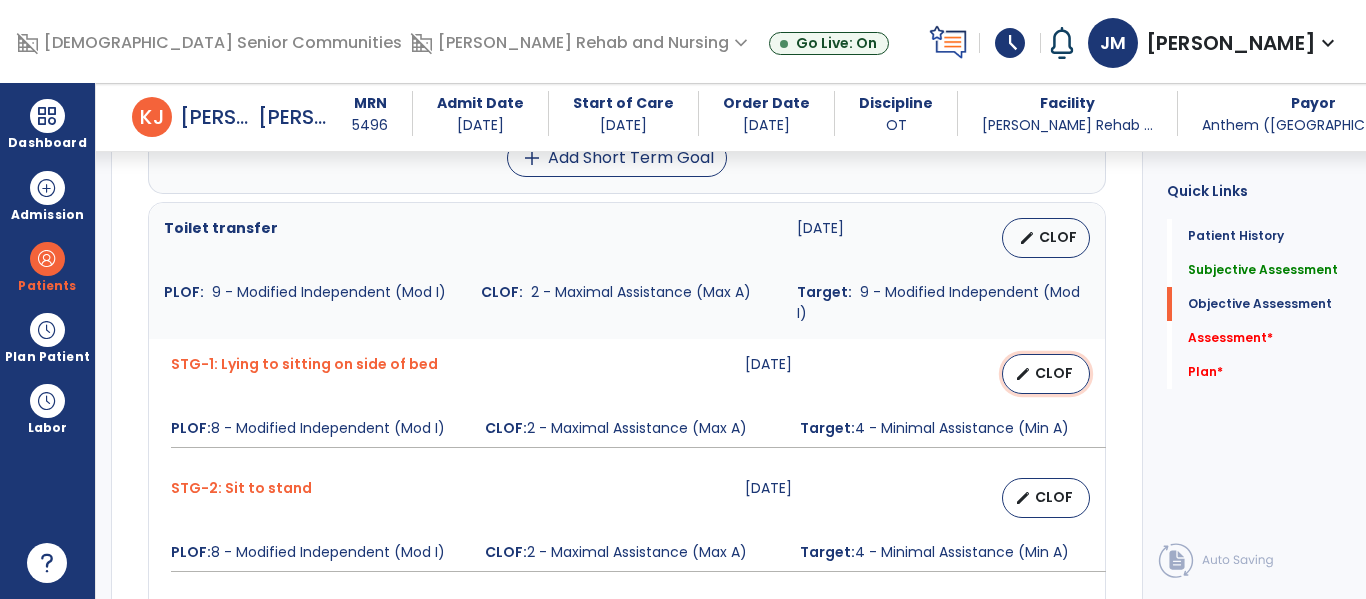 click on "CLOF" at bounding box center (1054, 373) 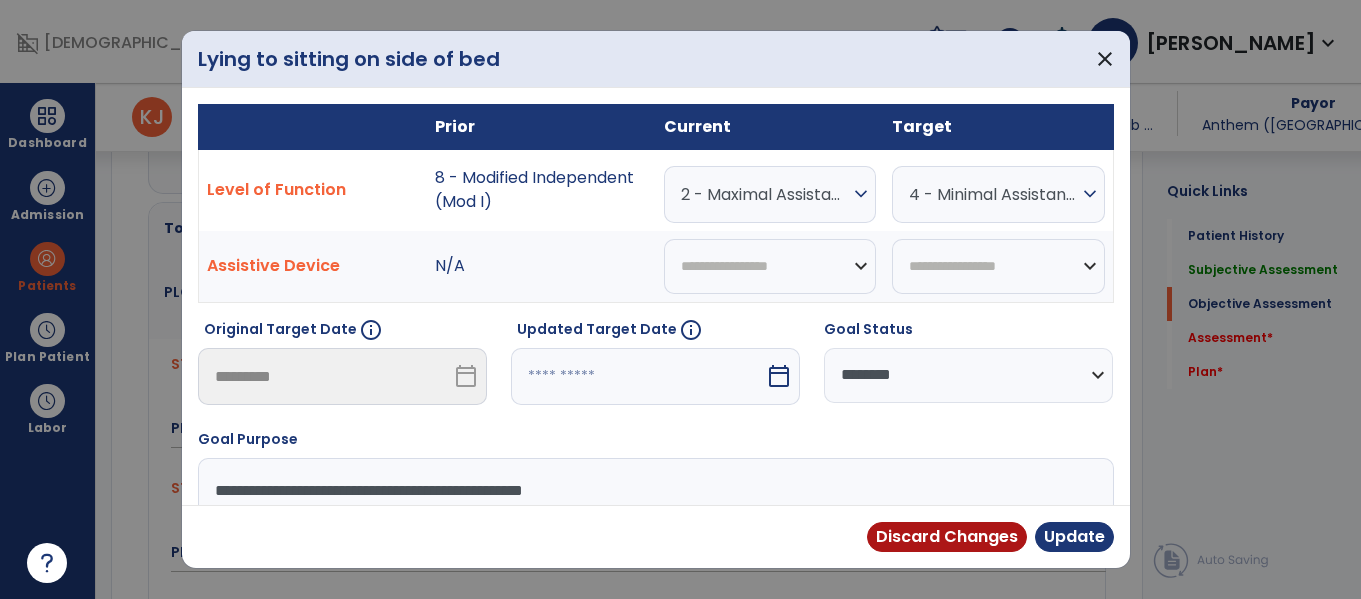 scroll, scrollTop: 1288, scrollLeft: 0, axis: vertical 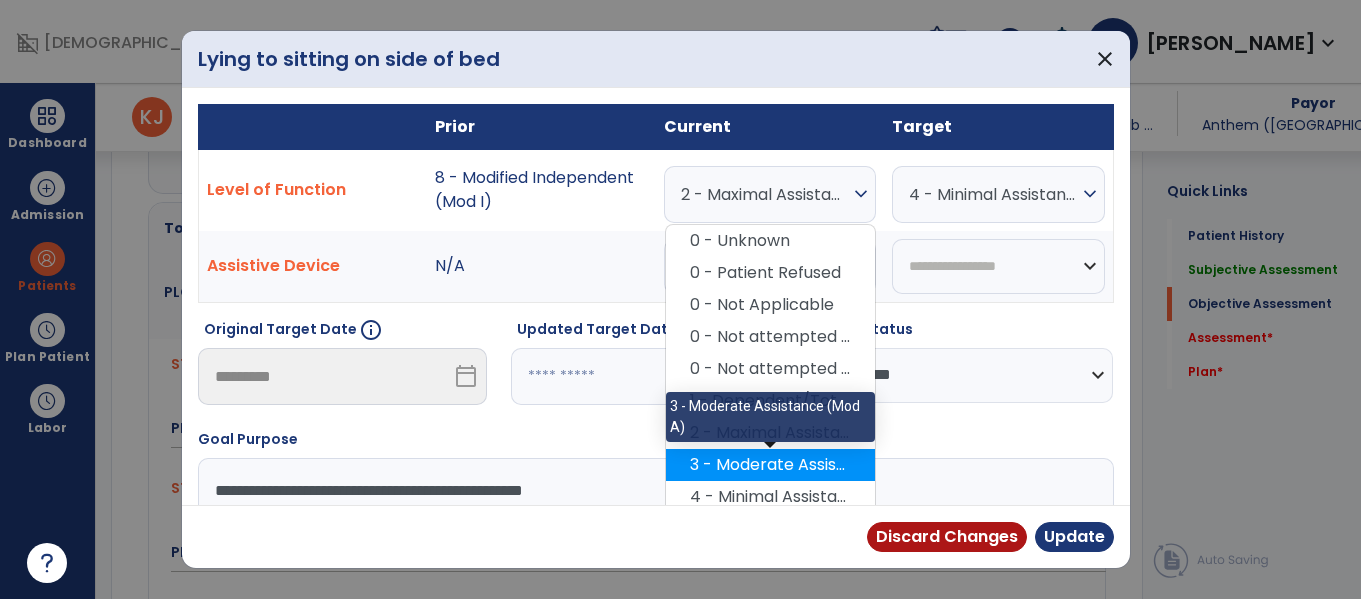 click on "3 - Moderate Assistance (Mod A)" at bounding box center (770, 465) 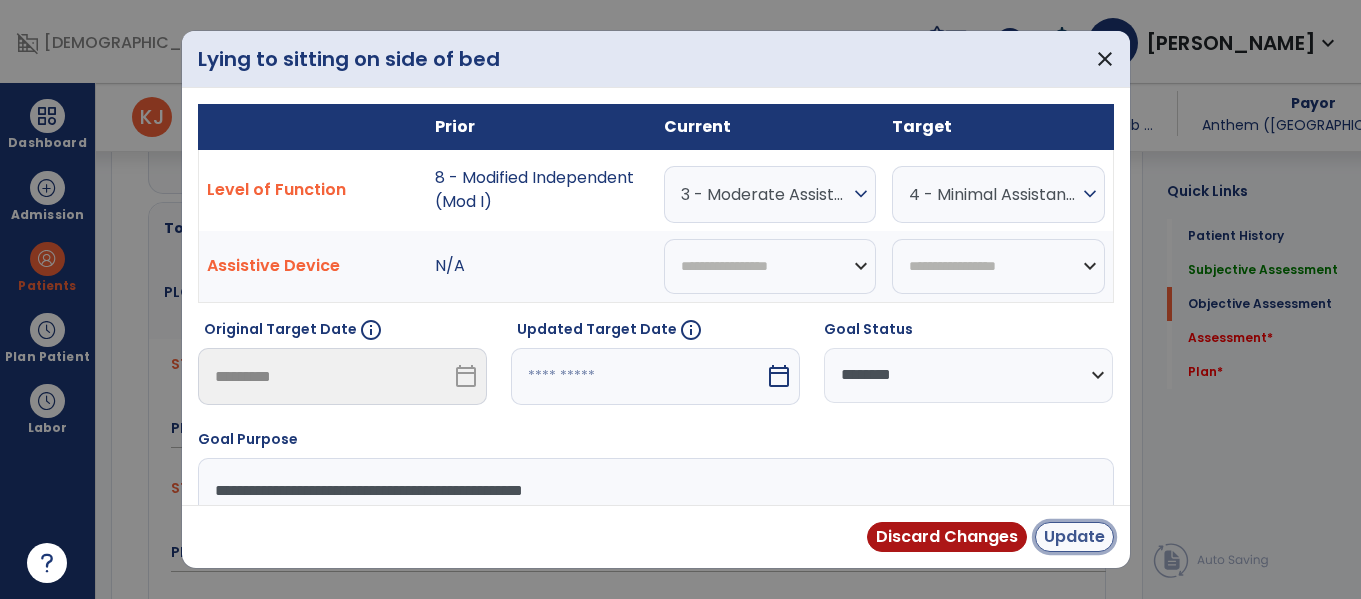 click on "Update" at bounding box center [1074, 537] 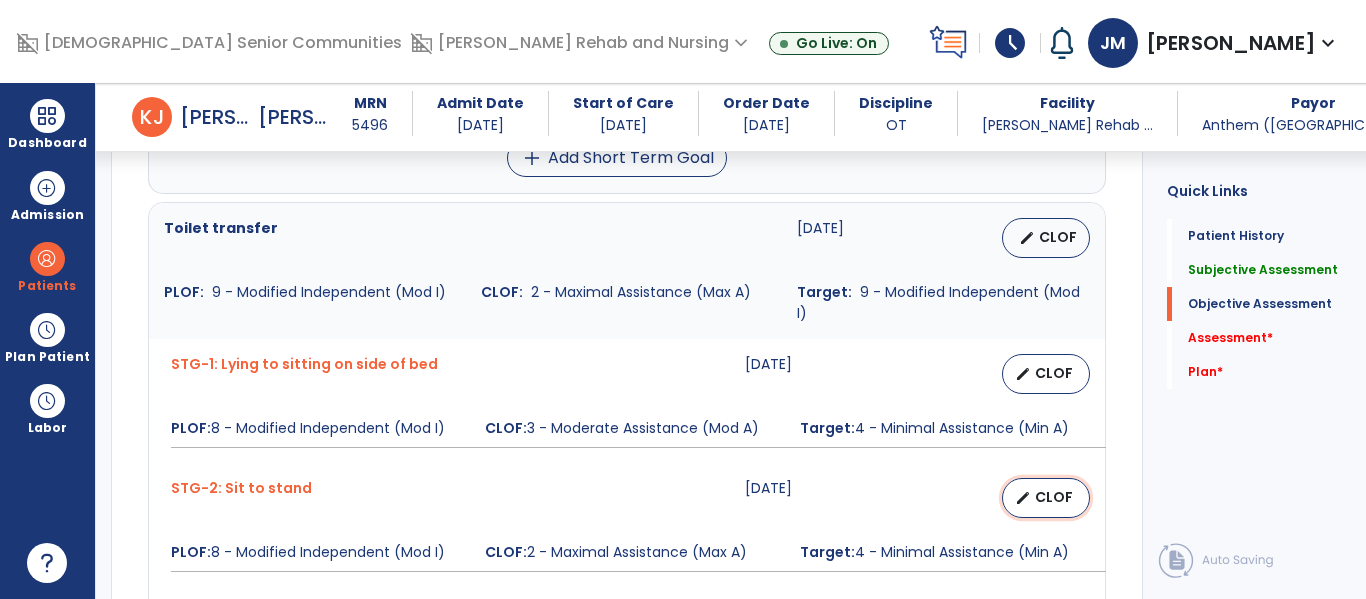 click on "CLOF" at bounding box center [1054, 497] 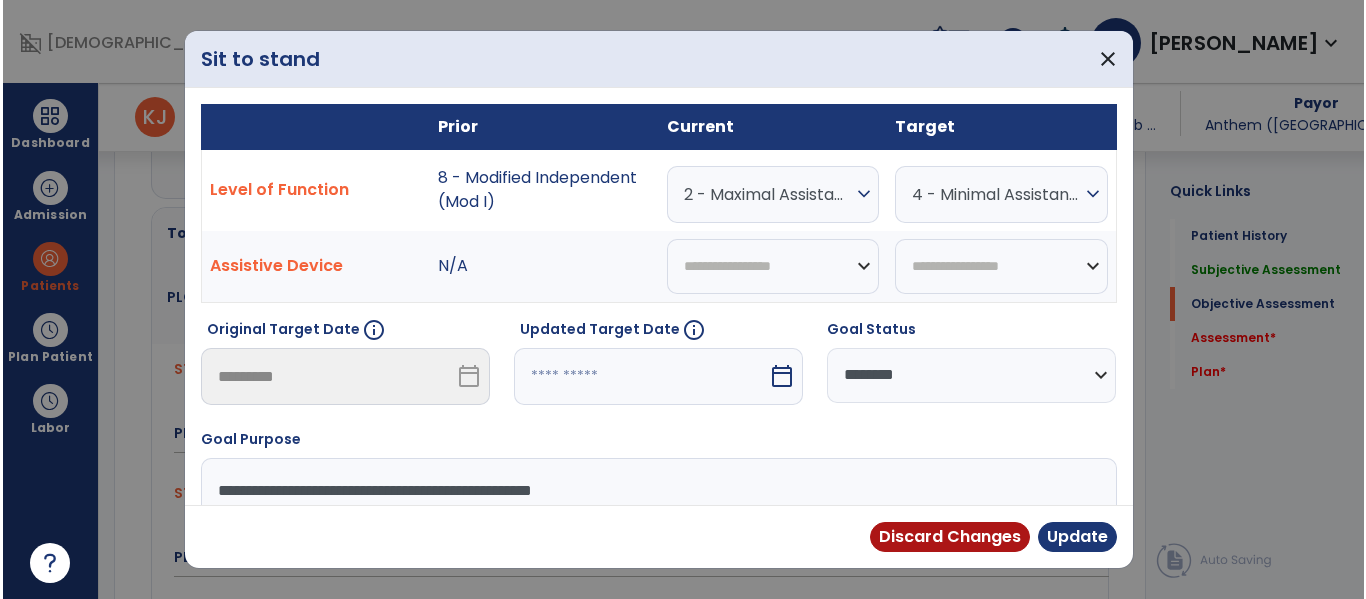 scroll, scrollTop: 1288, scrollLeft: 0, axis: vertical 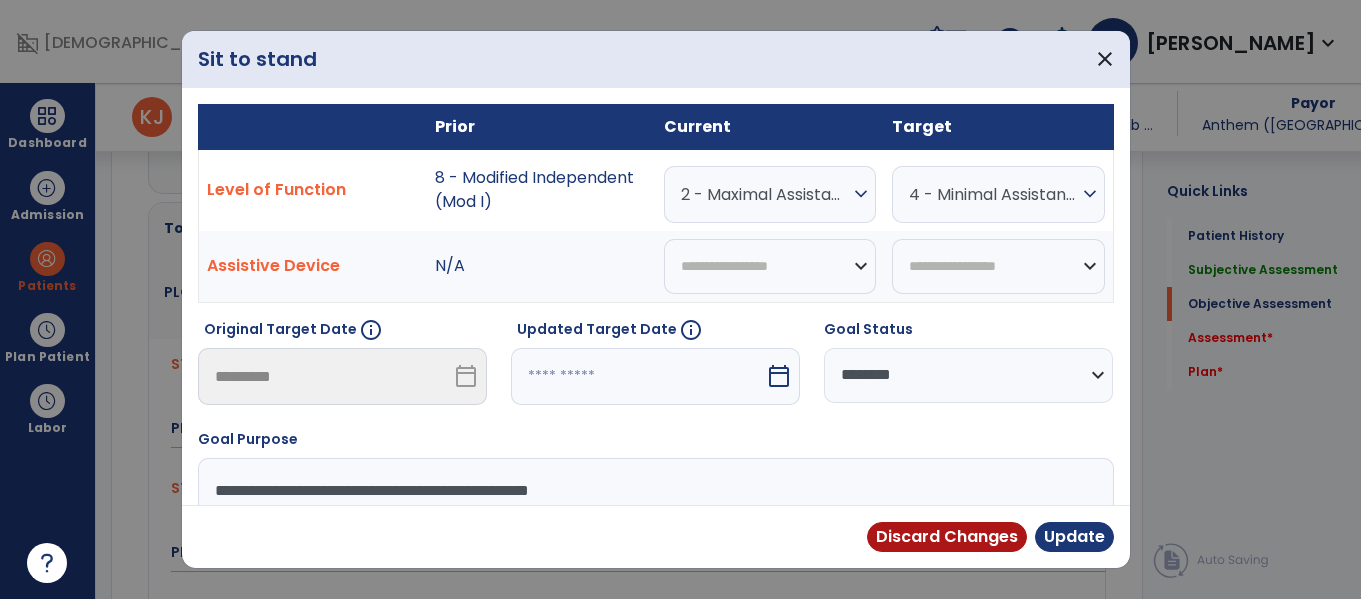 click on "2 - Maximal Assistance (Max A)" at bounding box center [765, 194] 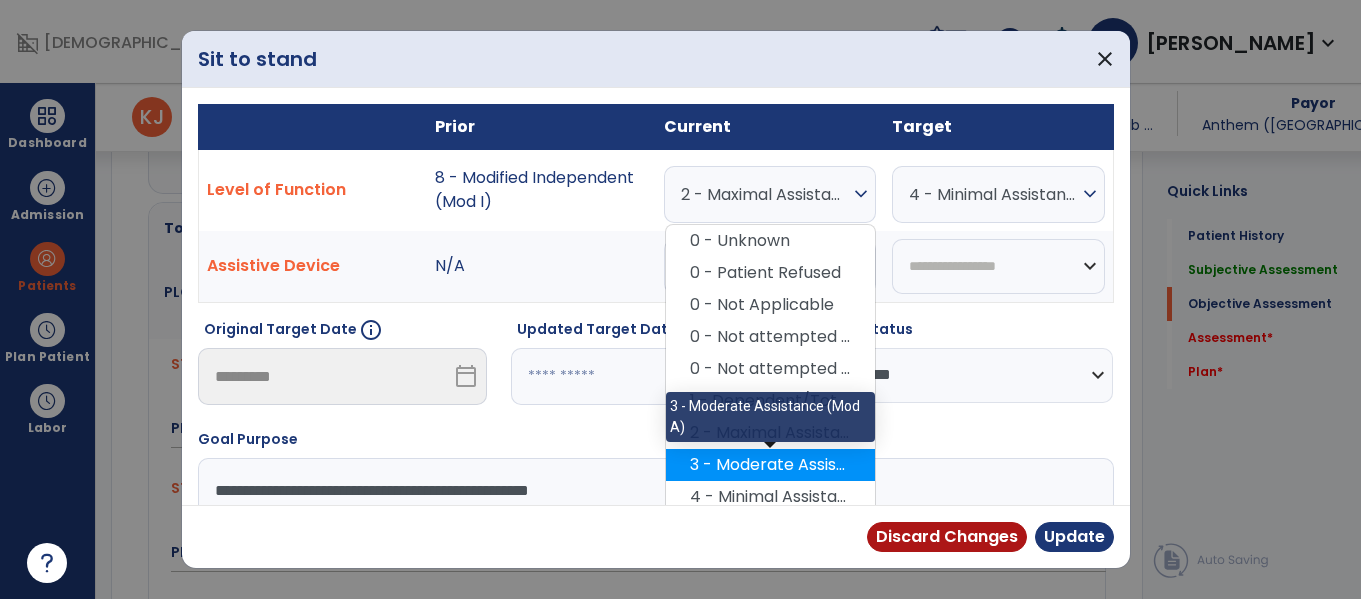 click on "3 - Moderate Assistance (Mod A)" at bounding box center [770, 465] 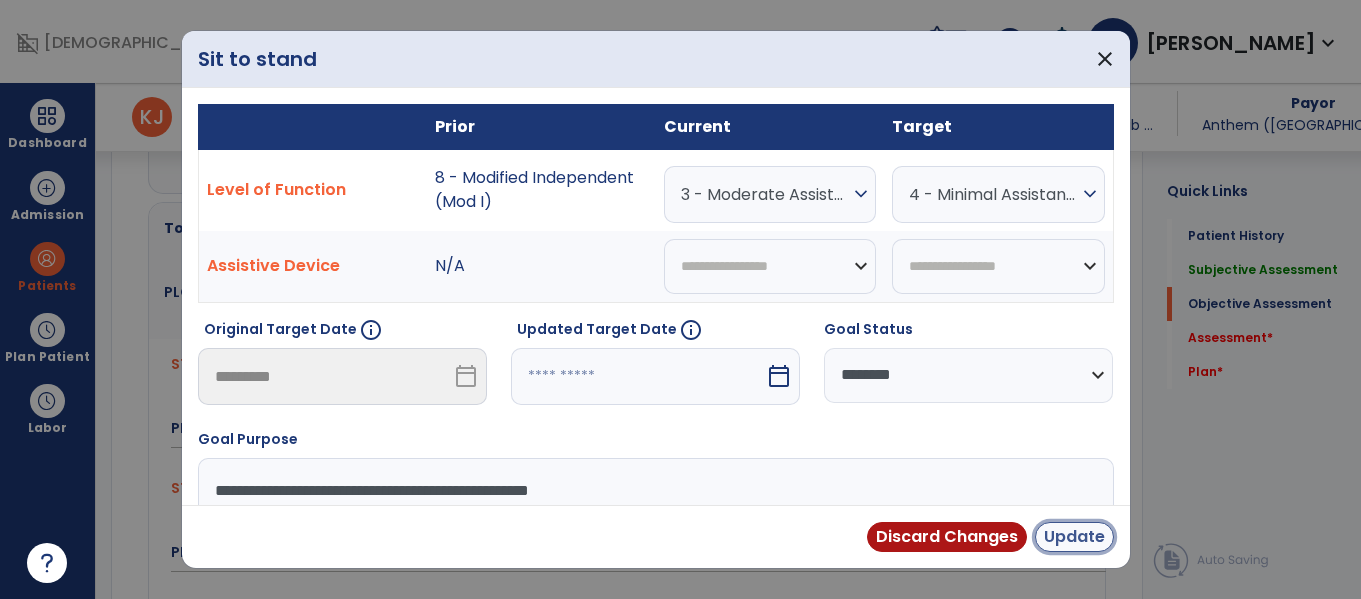 click on "Update" at bounding box center [1074, 537] 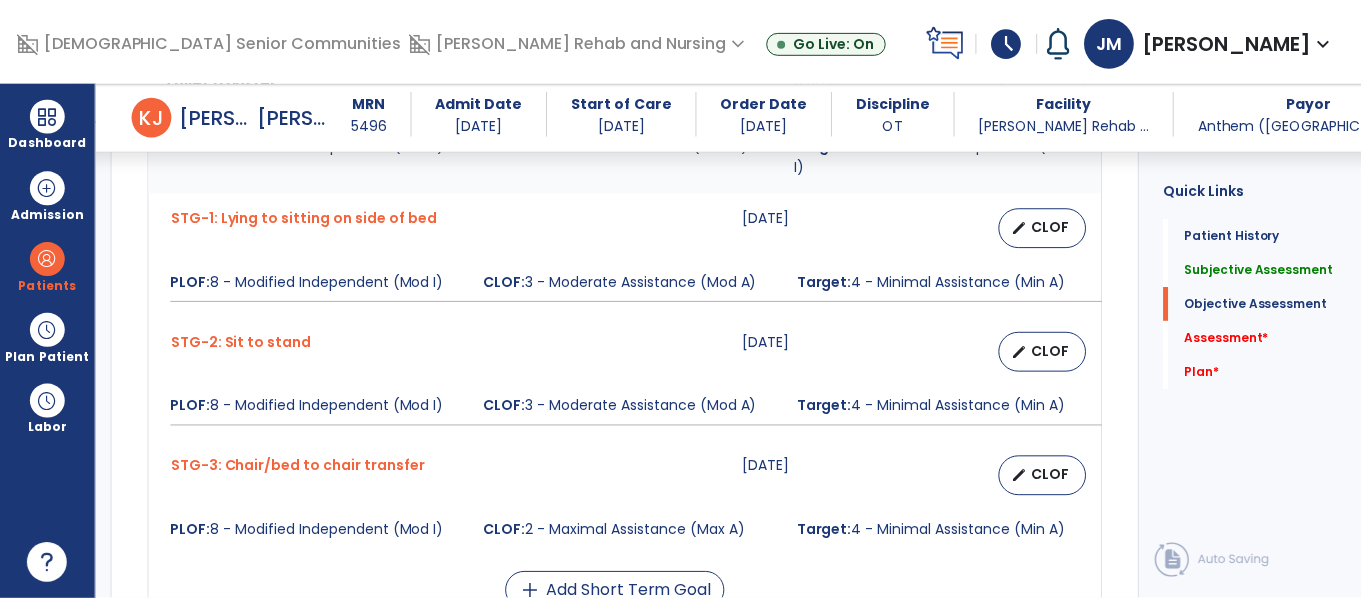 scroll, scrollTop: 1481, scrollLeft: 0, axis: vertical 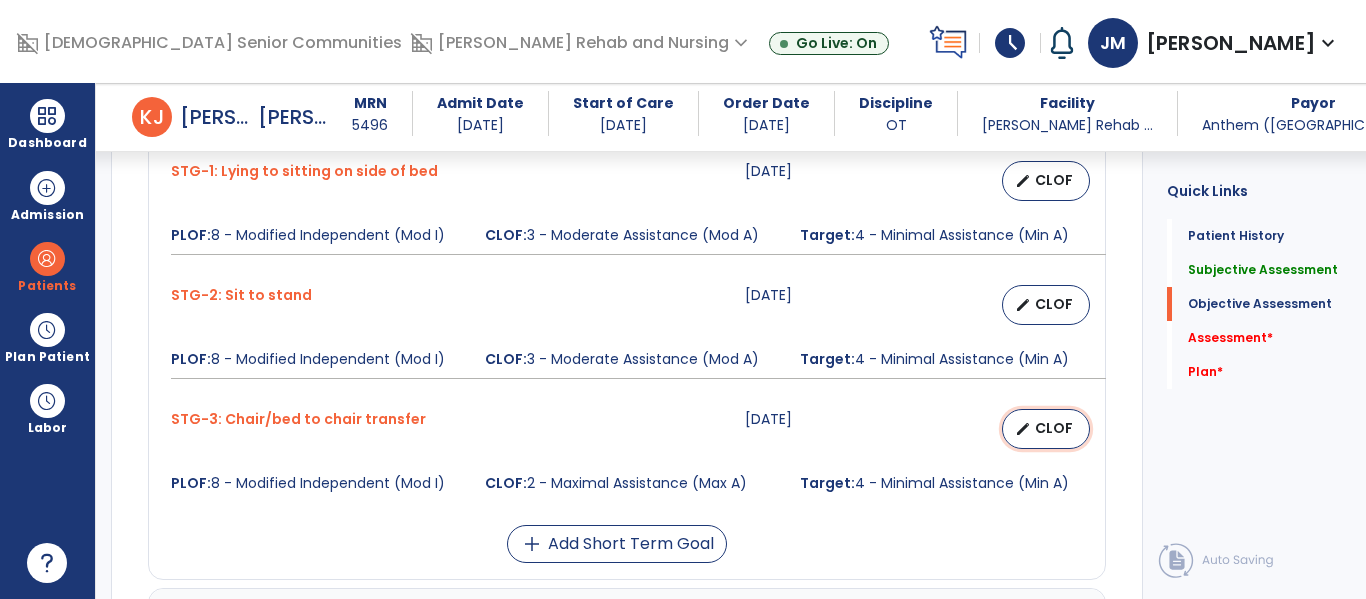 click on "CLOF" at bounding box center [1054, 428] 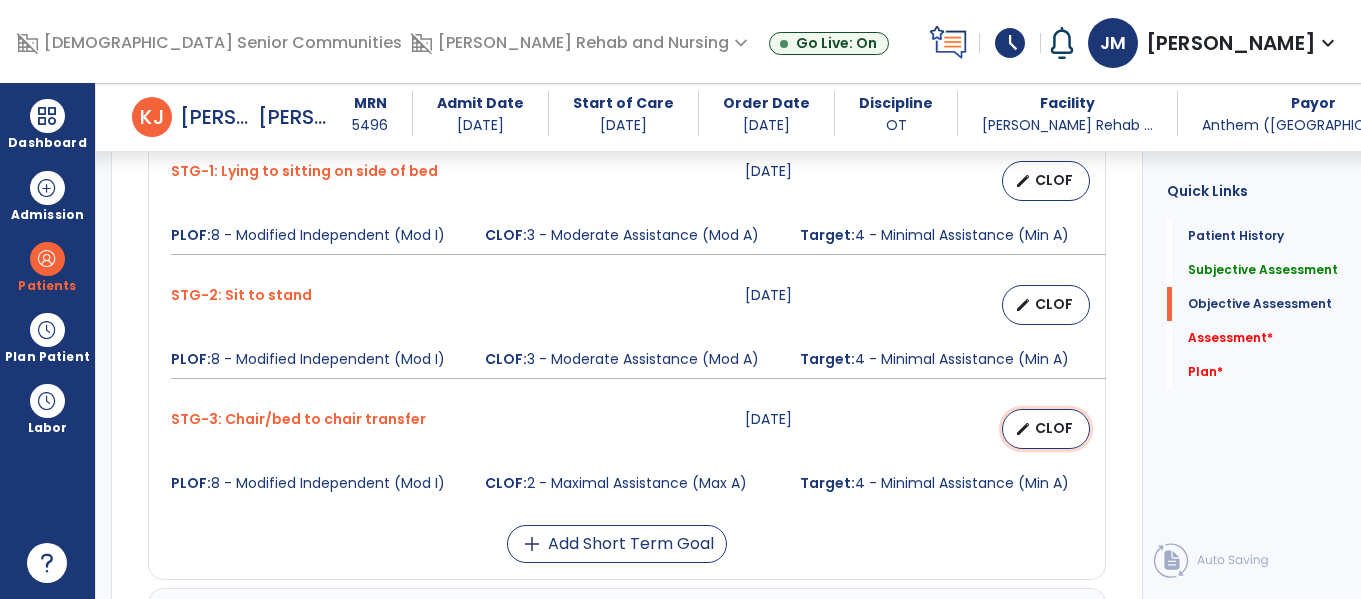 select on "********" 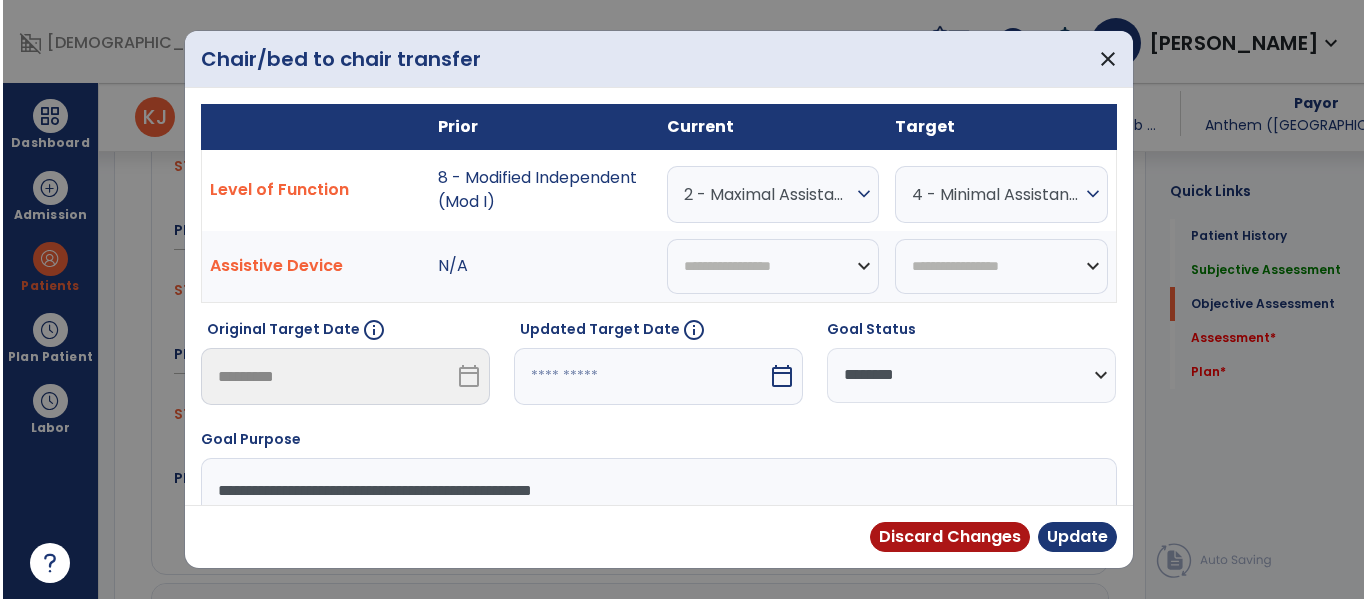 scroll, scrollTop: 1481, scrollLeft: 0, axis: vertical 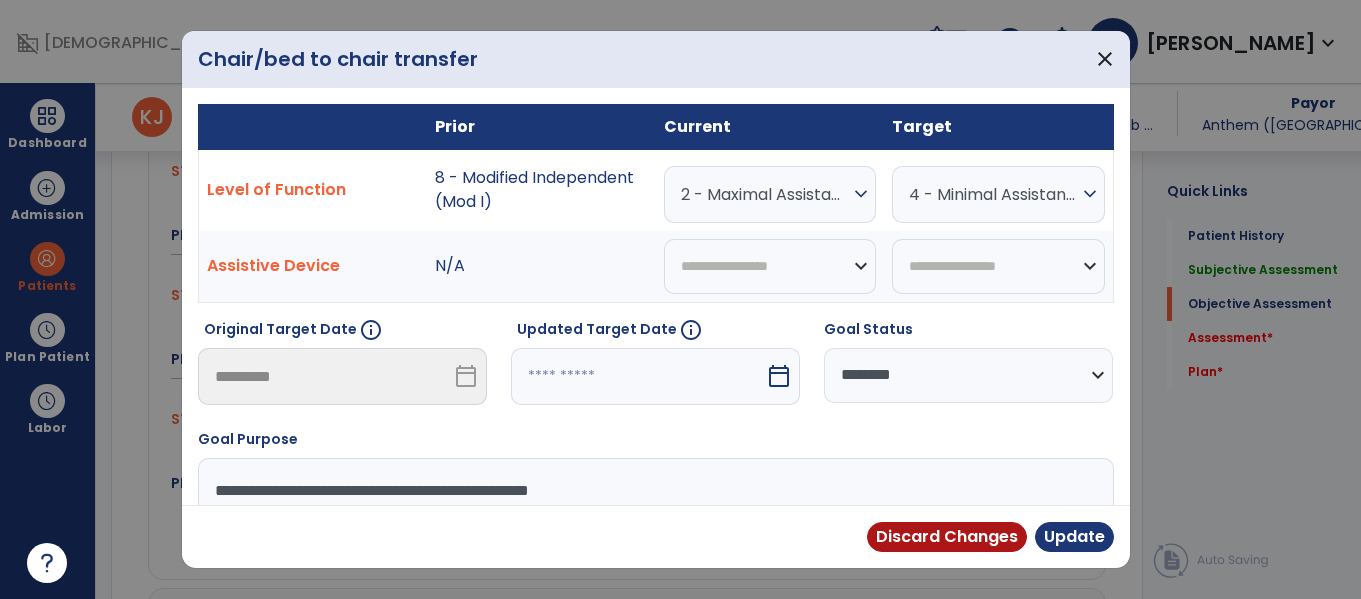click on "2 - Maximal Assistance (Max A)" at bounding box center (765, 194) 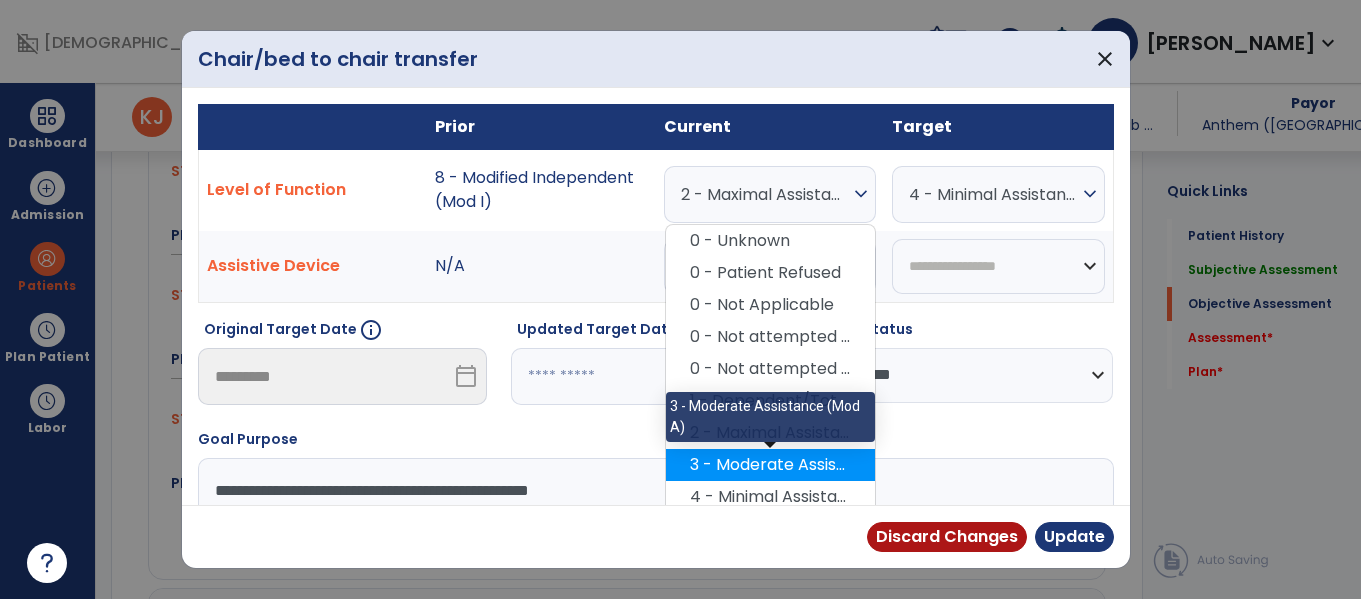 click on "3 - Moderate Assistance (Mod A)" at bounding box center [770, 465] 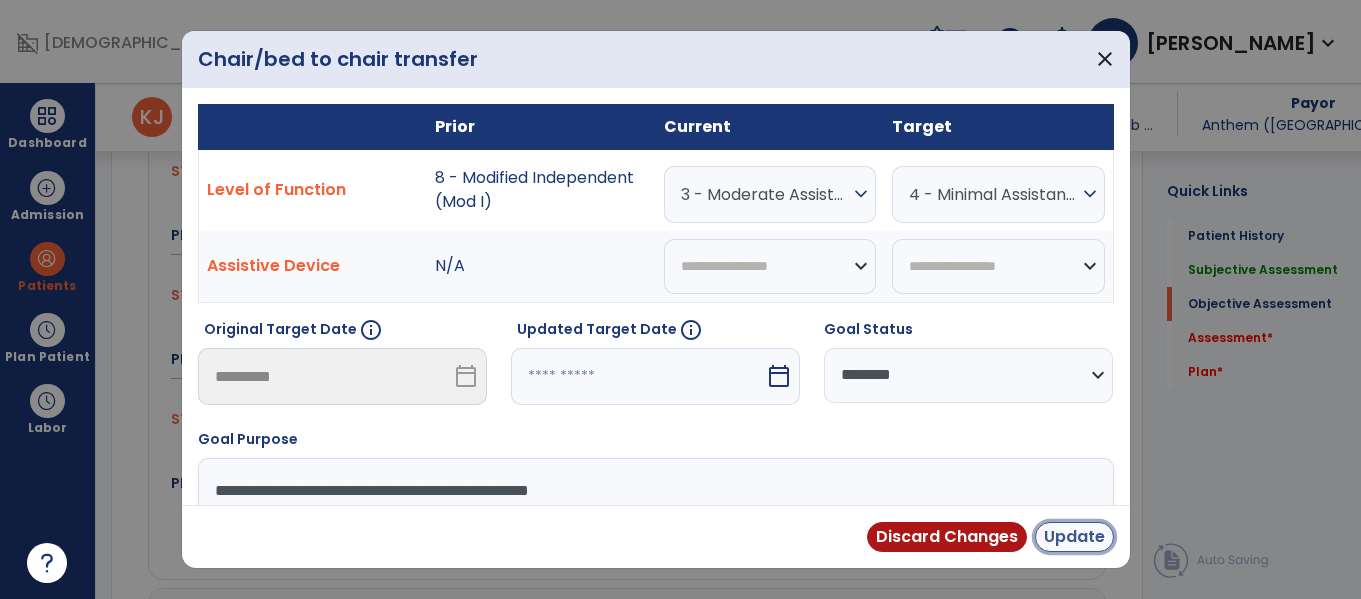 click on "Update" at bounding box center (1074, 537) 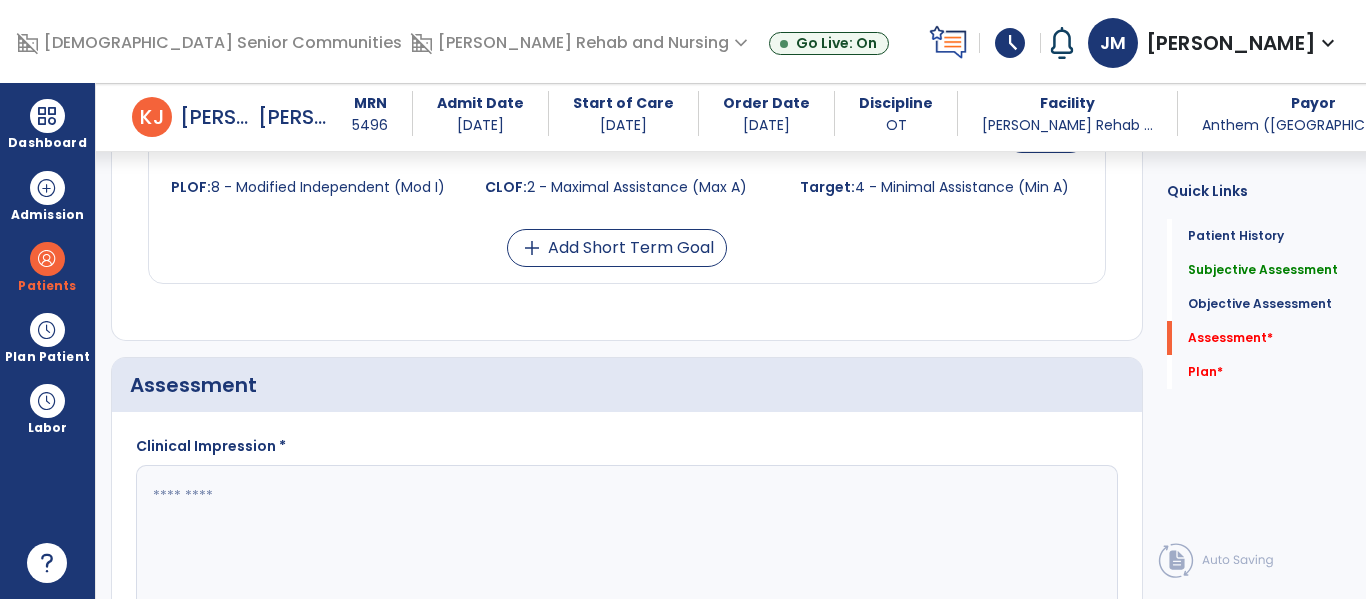 scroll, scrollTop: 2278, scrollLeft: 0, axis: vertical 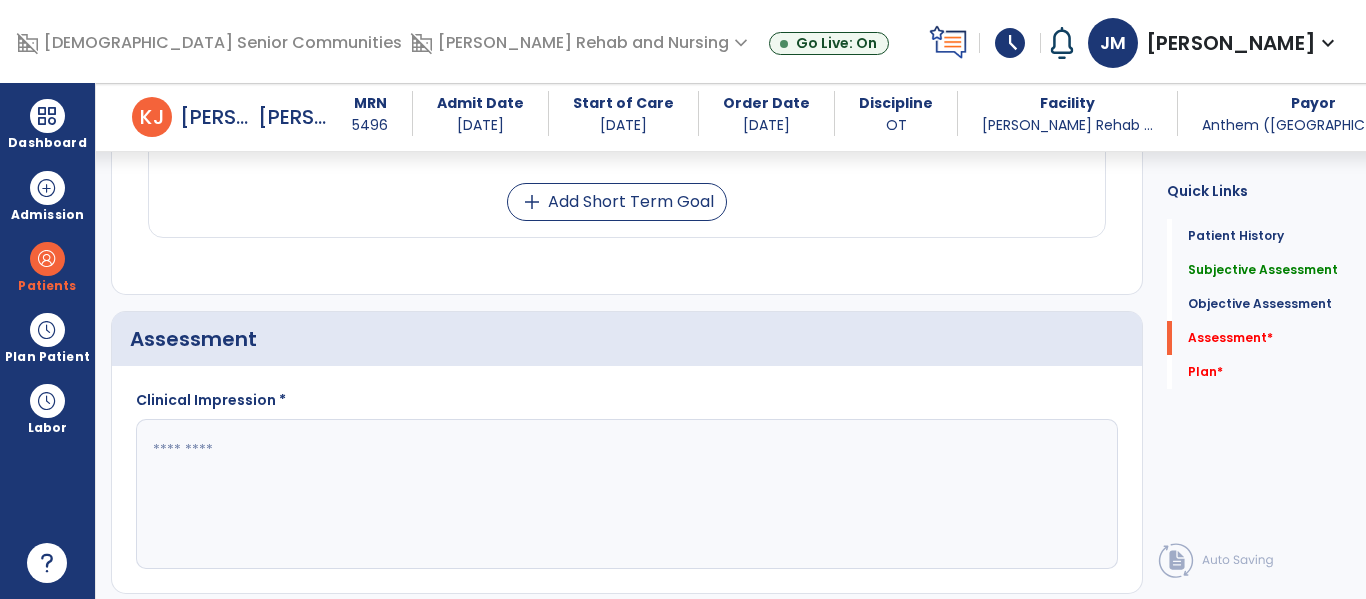 click 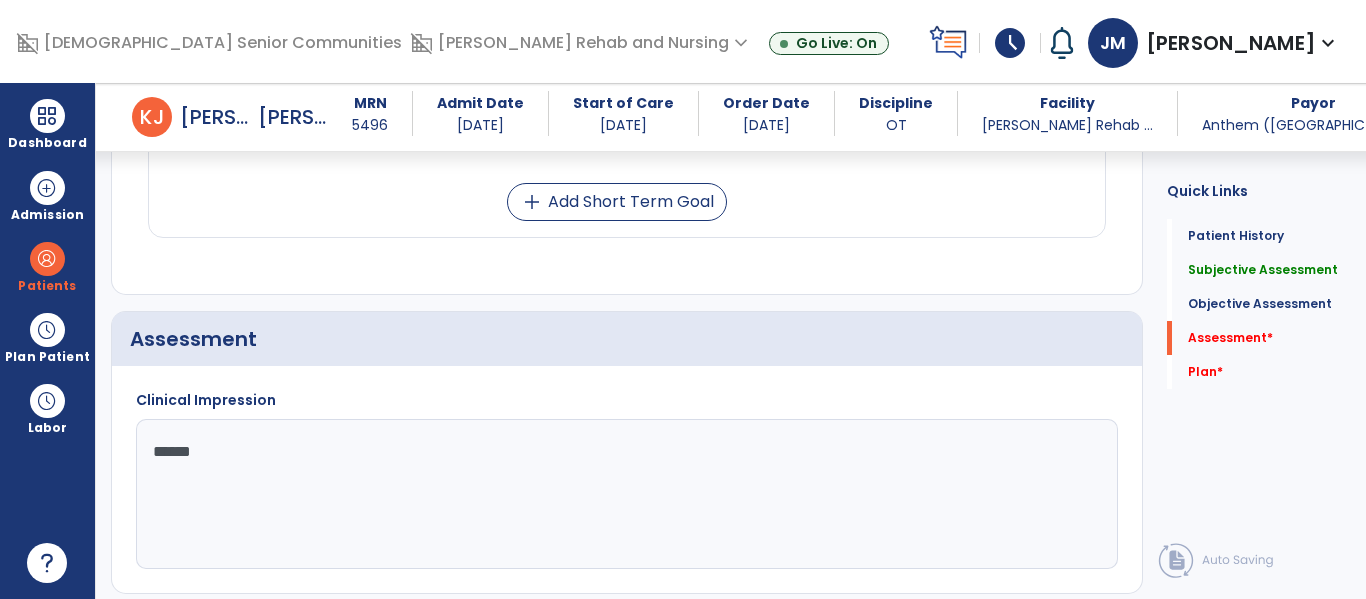 type on "*******" 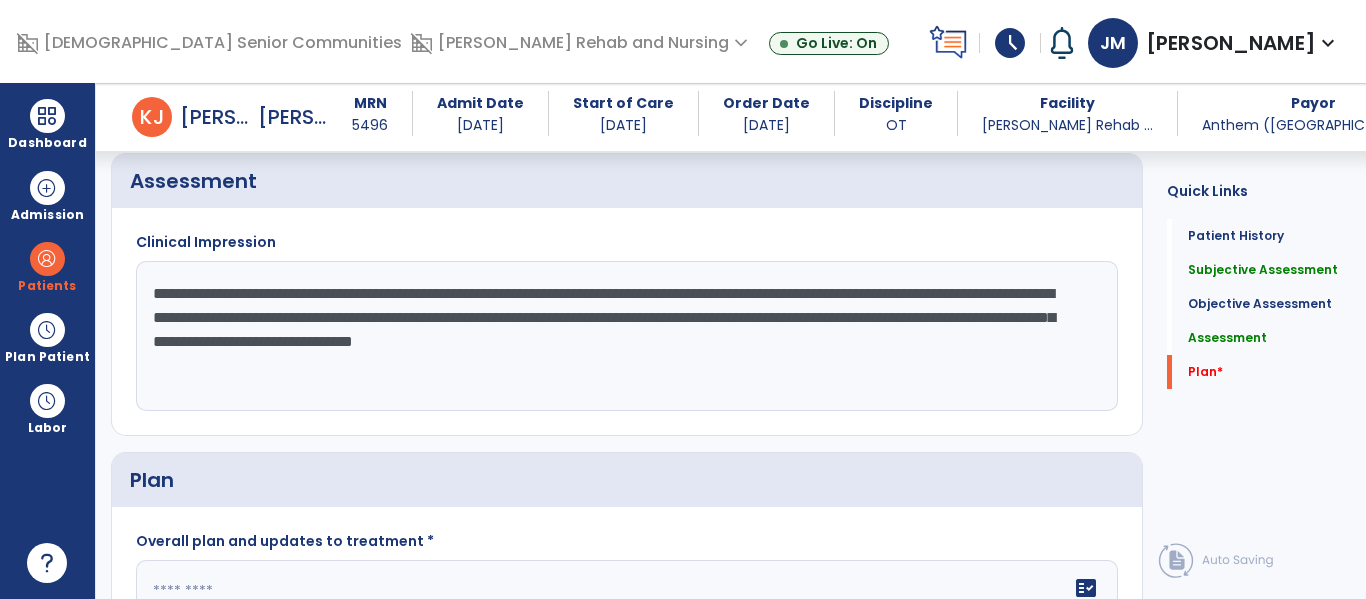 scroll, scrollTop: 2566, scrollLeft: 0, axis: vertical 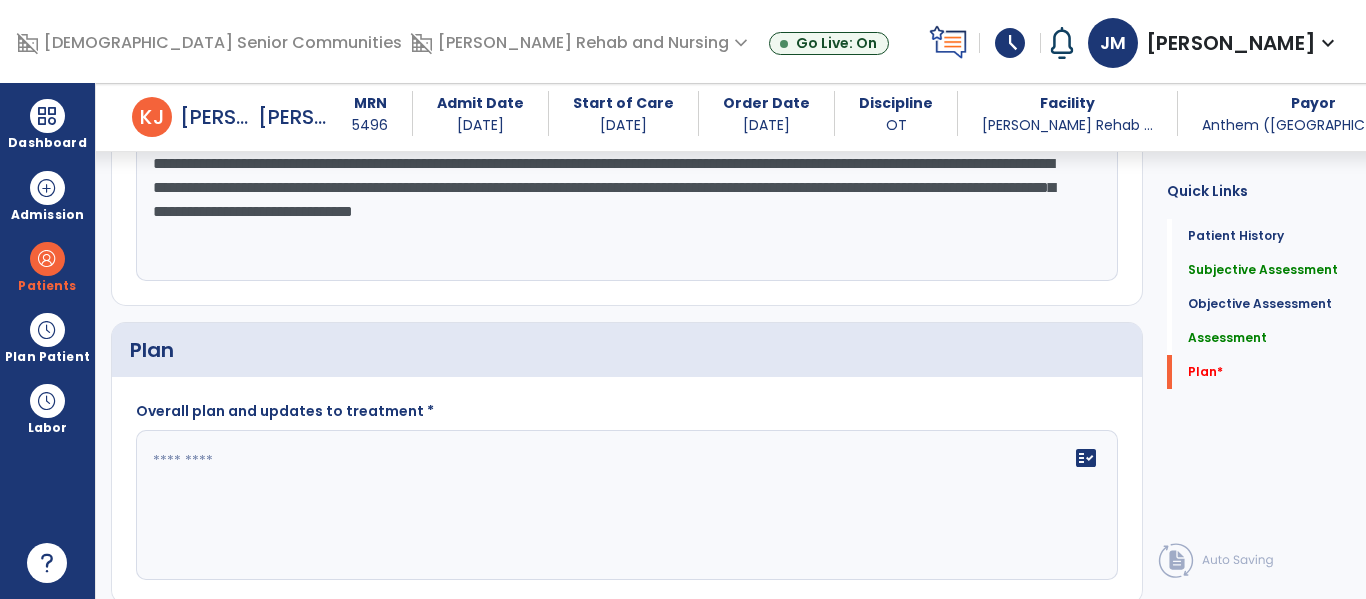 type on "**********" 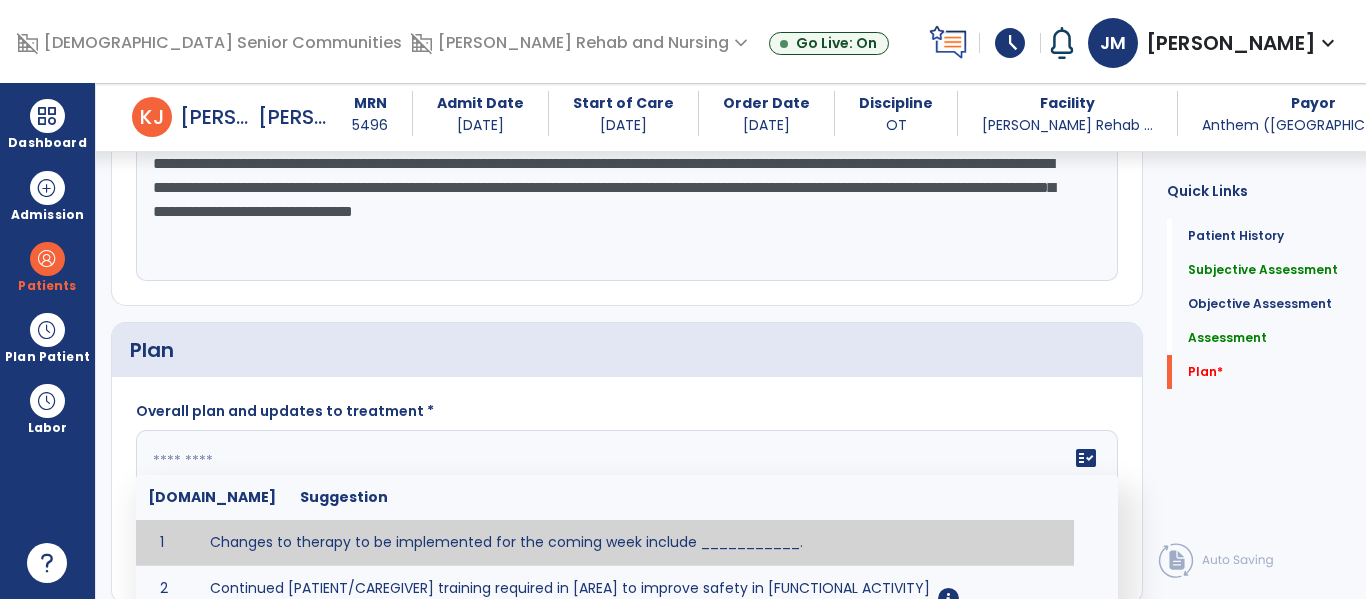 click on "fact_check  [DOMAIN_NAME] Suggestion 1 Changes to therapy to be implemented for the coming week include ___________. 2 Continued [PATIENT/CAREGIVER] training required in [AREA] to improve safety in [FUNCTIONAL ACTIVITY] 3 Due to [STATUS CHANGE] the treatment plan will be modified to [ADD/DISCONTINUE] [SPECIFIC MODALITY/TREATMENT TECHNIQUE]. 4 Goals related to ___________ have been met.  Will add new STG's to address _______ in the upcoming week. 5 Updated precautions include ________. 6 Progress treatment to include ____________. 7 Requires further [PATIENT/CAREGIVER] training in ______ to improve safety in ________. 8 Short term goals related to _________ have been met and new short term goals to be added as appropriate for patient. 9 STGs have been met, will now focus on LTGs. 10 The plan for next week's visits include [INTERVENTIONS] with the objective of improving [IMPAIRMENTS] to continue to progress toward long term goal(s). 11 12 13 Changes to therapy to be implemented for the coming week include ___________." 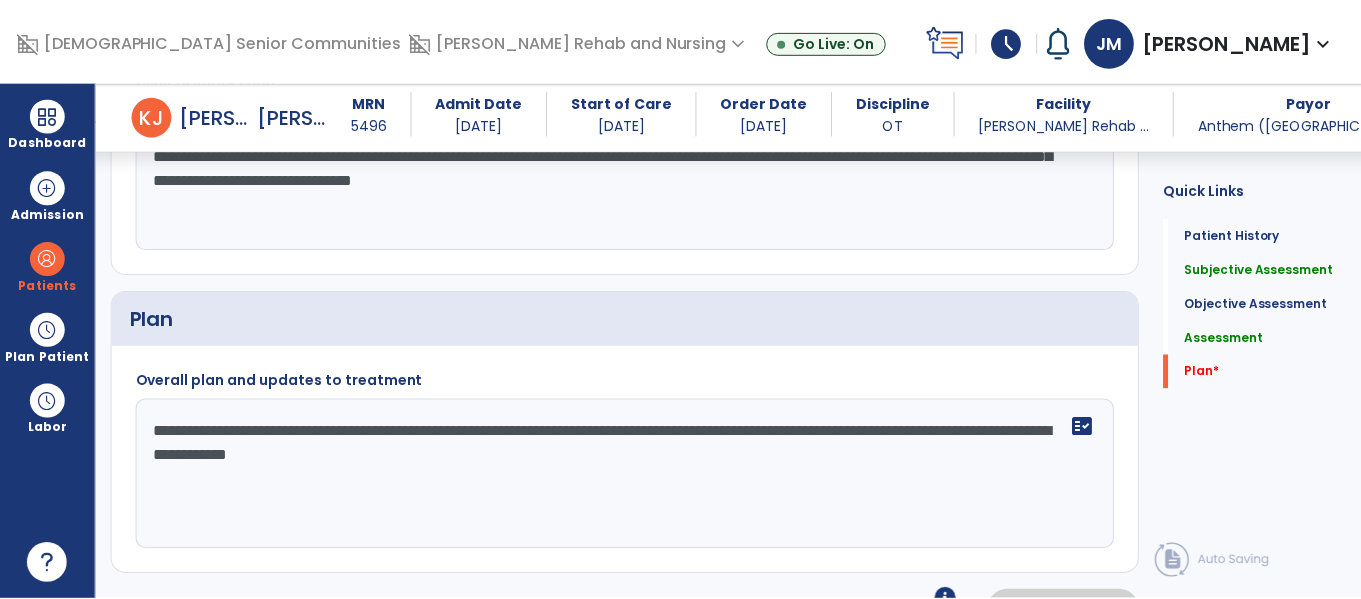 scroll, scrollTop: 2602, scrollLeft: 0, axis: vertical 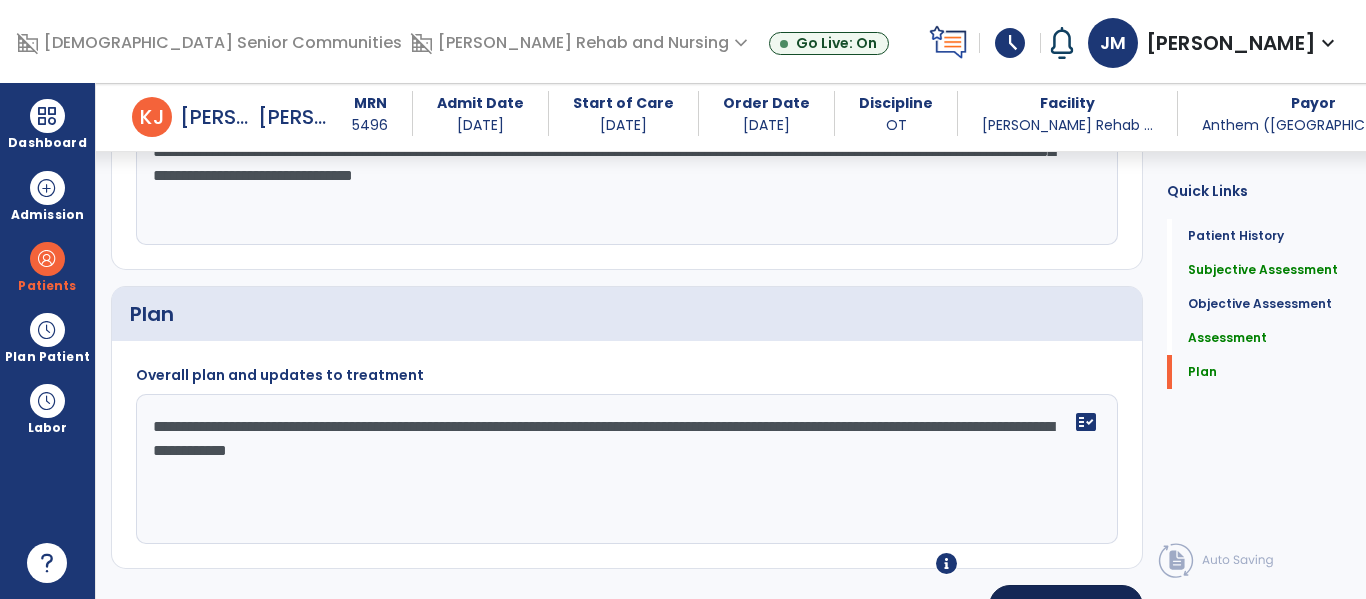 type on "**********" 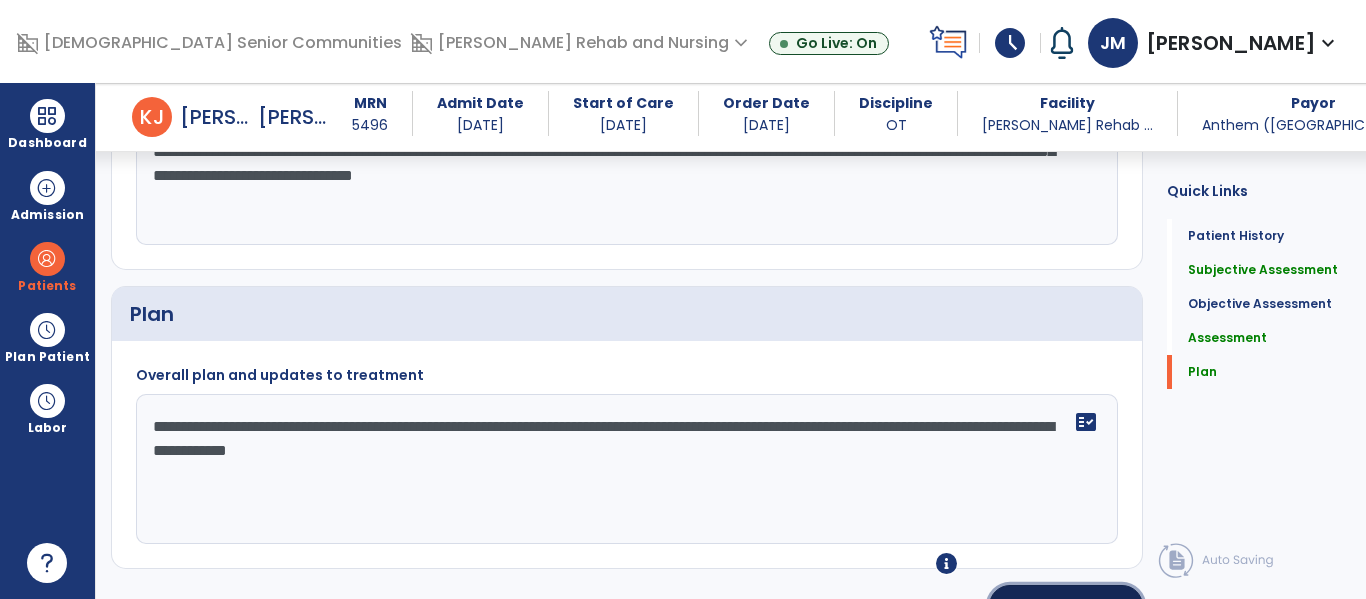 click on "chevron_right" 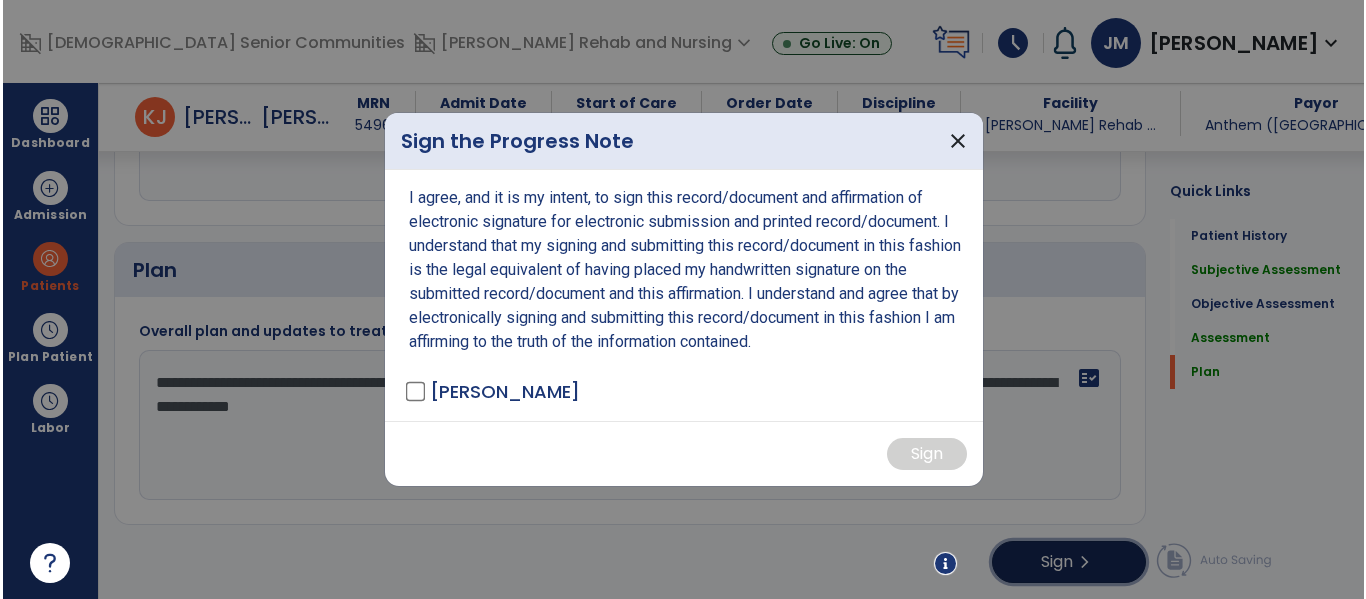 scroll, scrollTop: 2644, scrollLeft: 0, axis: vertical 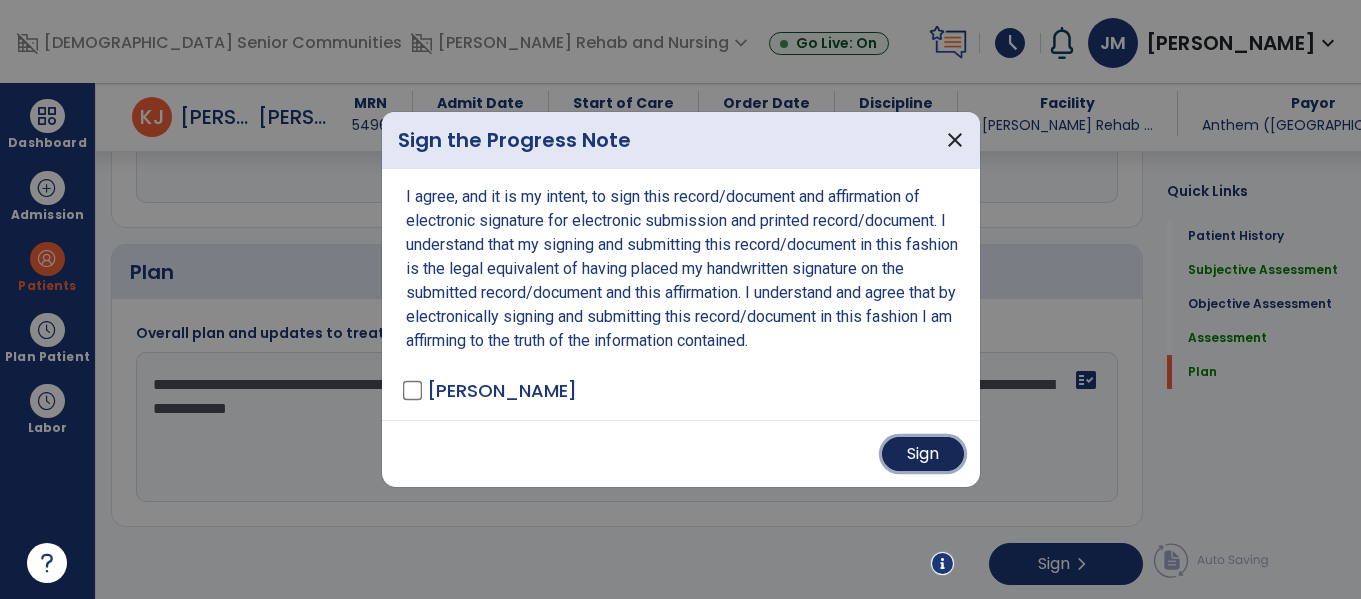 click on "Sign" at bounding box center [923, 454] 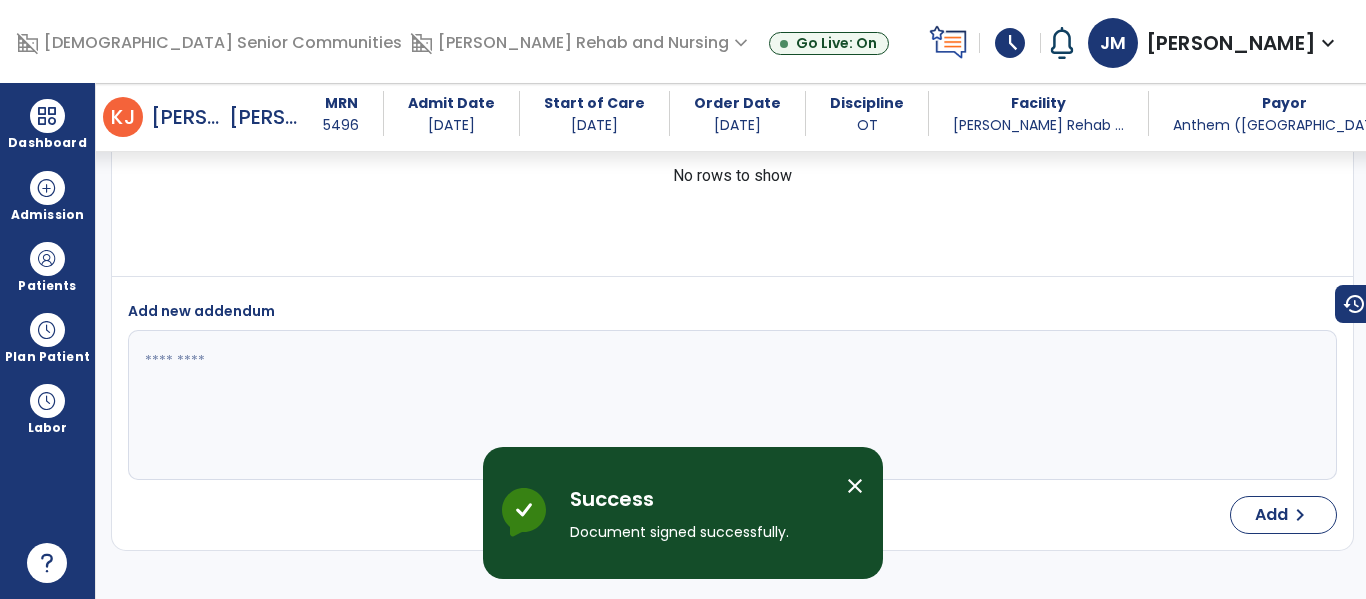 scroll, scrollTop: 3485, scrollLeft: 0, axis: vertical 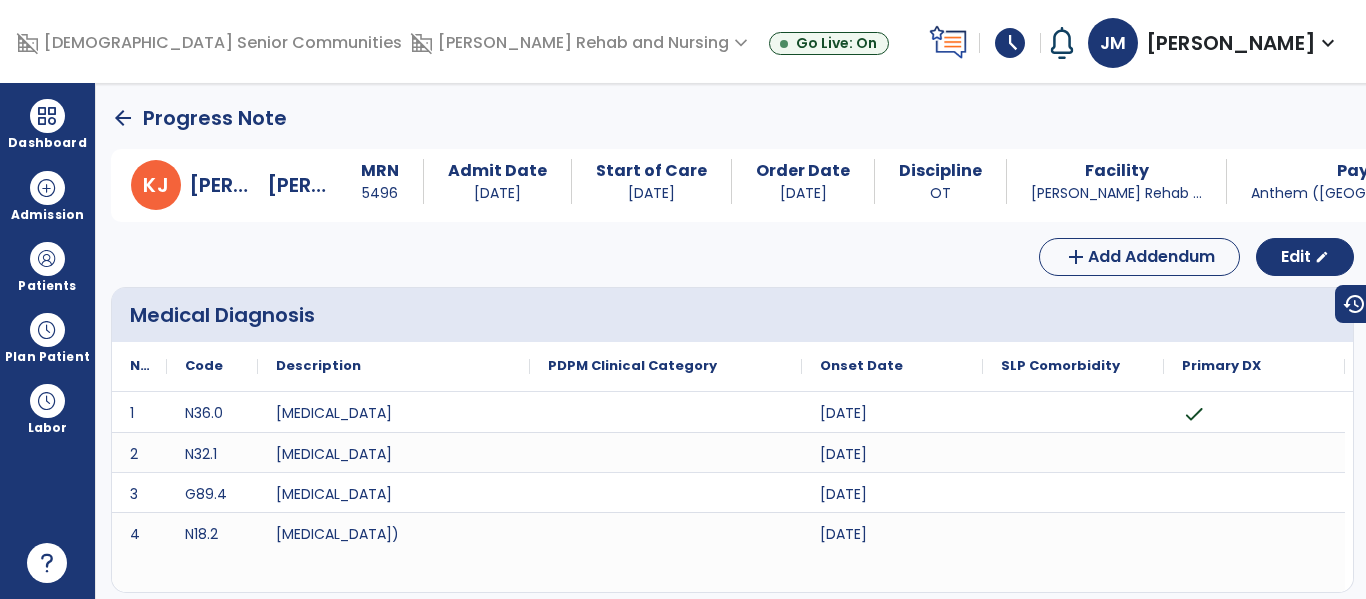 click on "arrow_back" 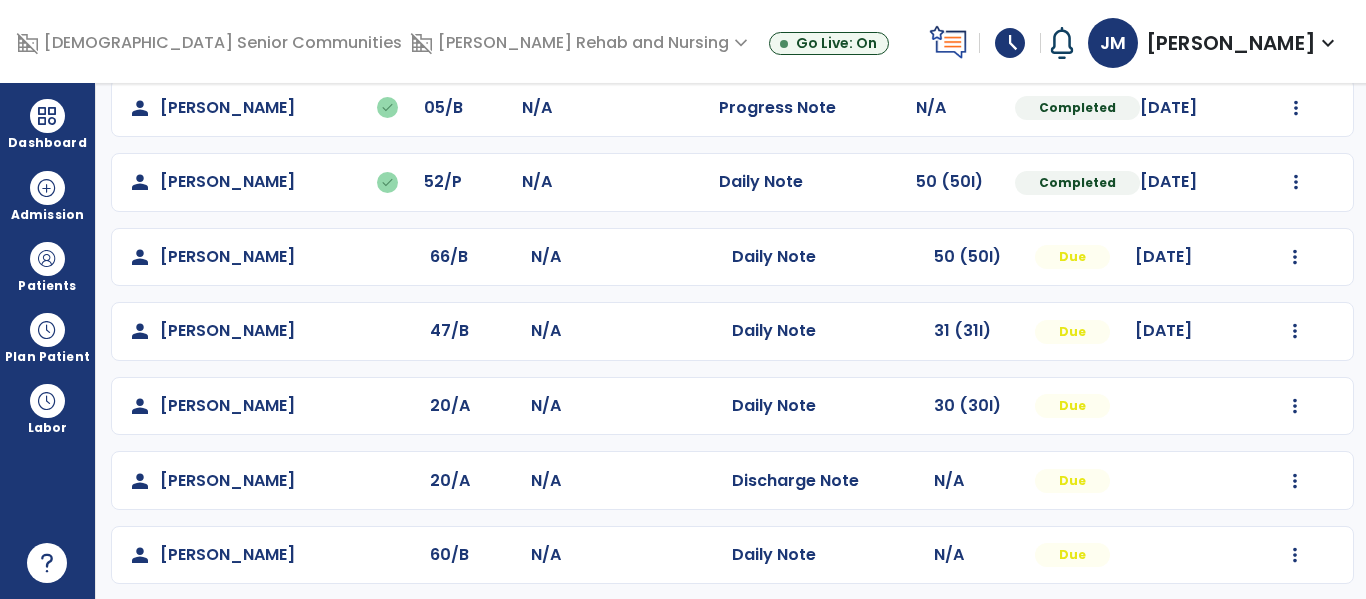 scroll, scrollTop: 782, scrollLeft: 0, axis: vertical 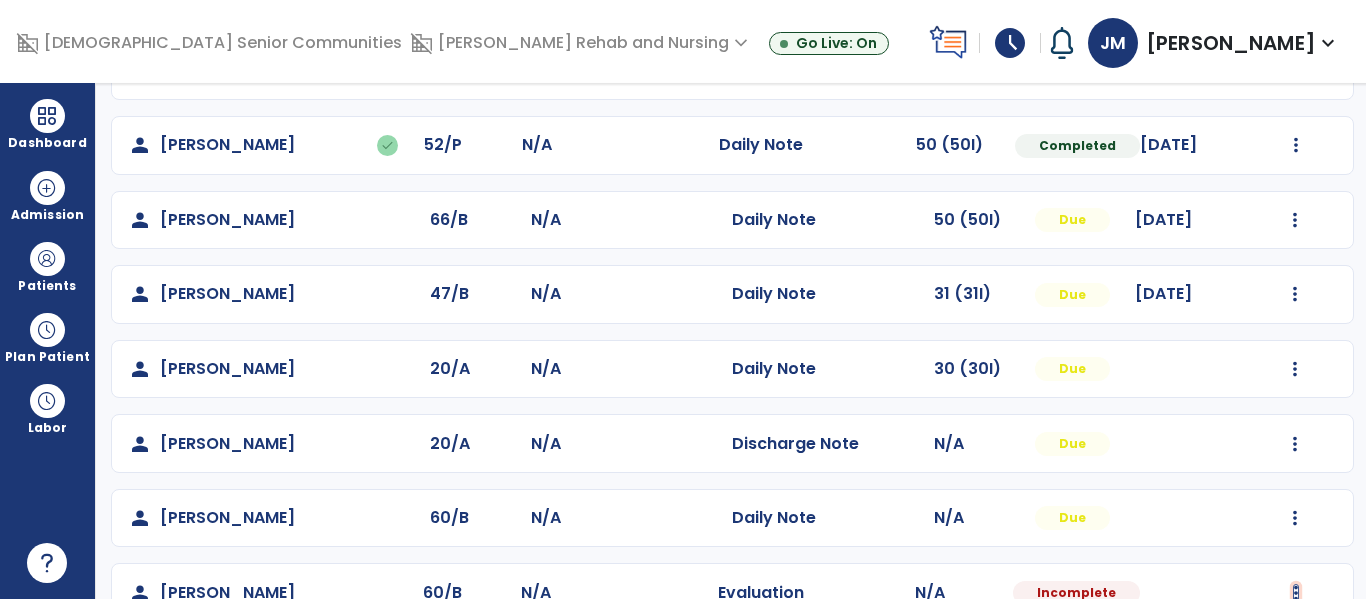 click at bounding box center (1295, -349) 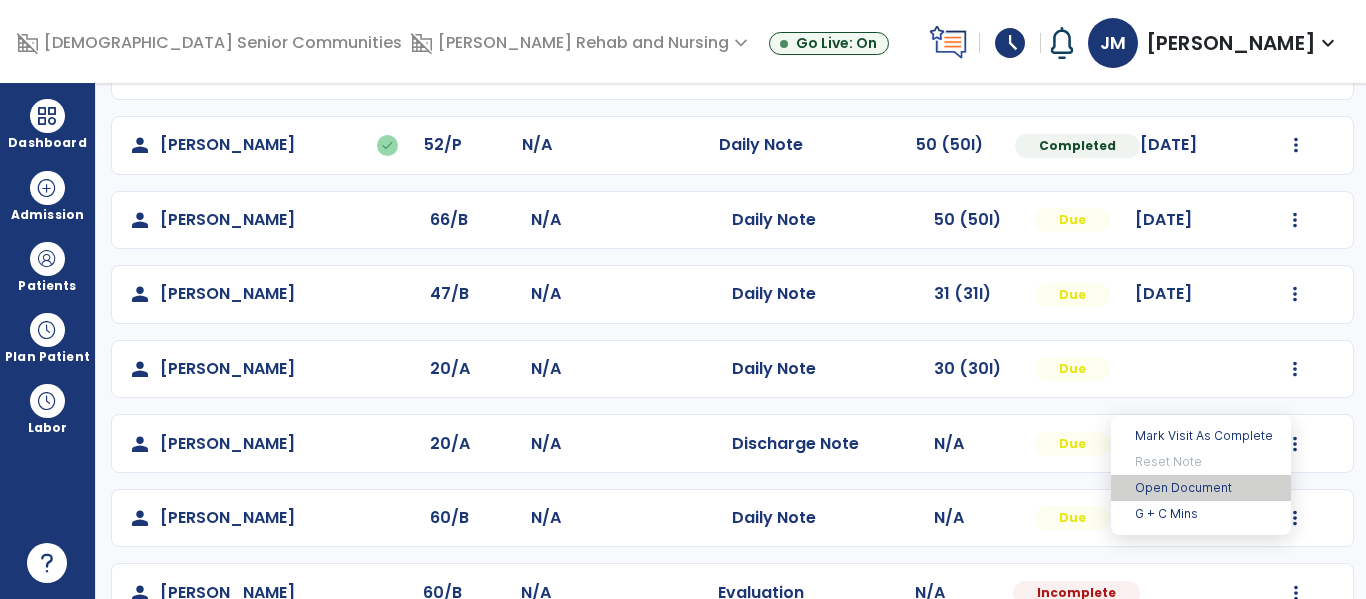 click on "Open Document" at bounding box center (1201, 488) 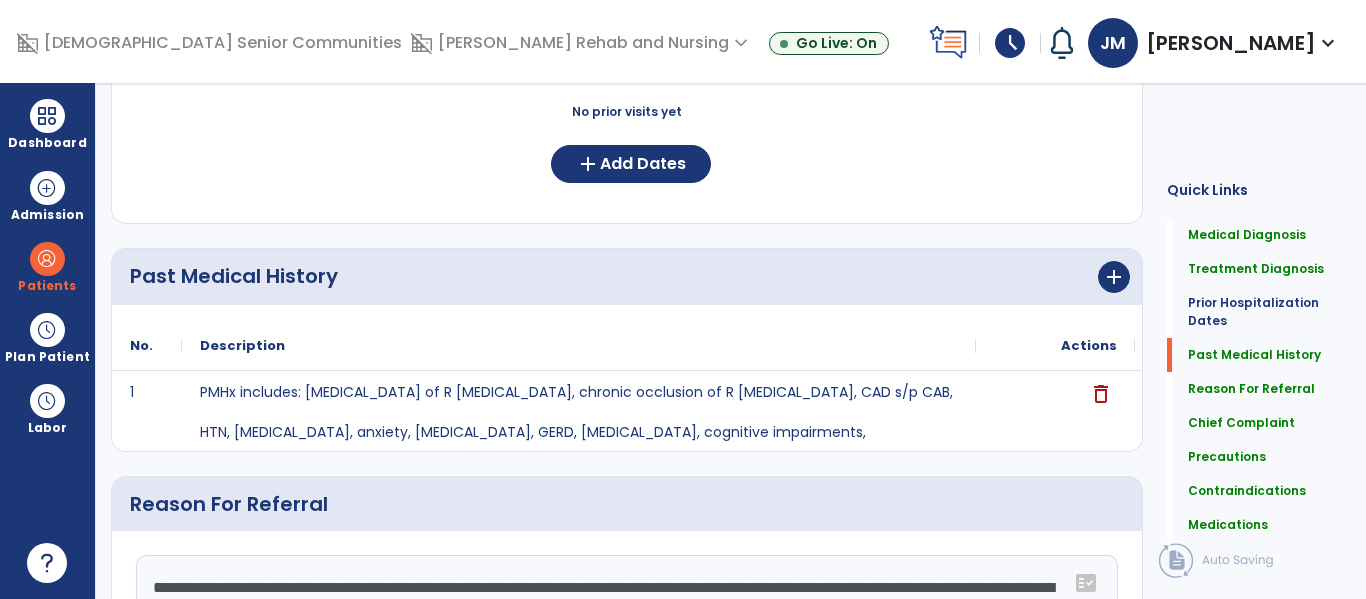 scroll, scrollTop: 0, scrollLeft: 0, axis: both 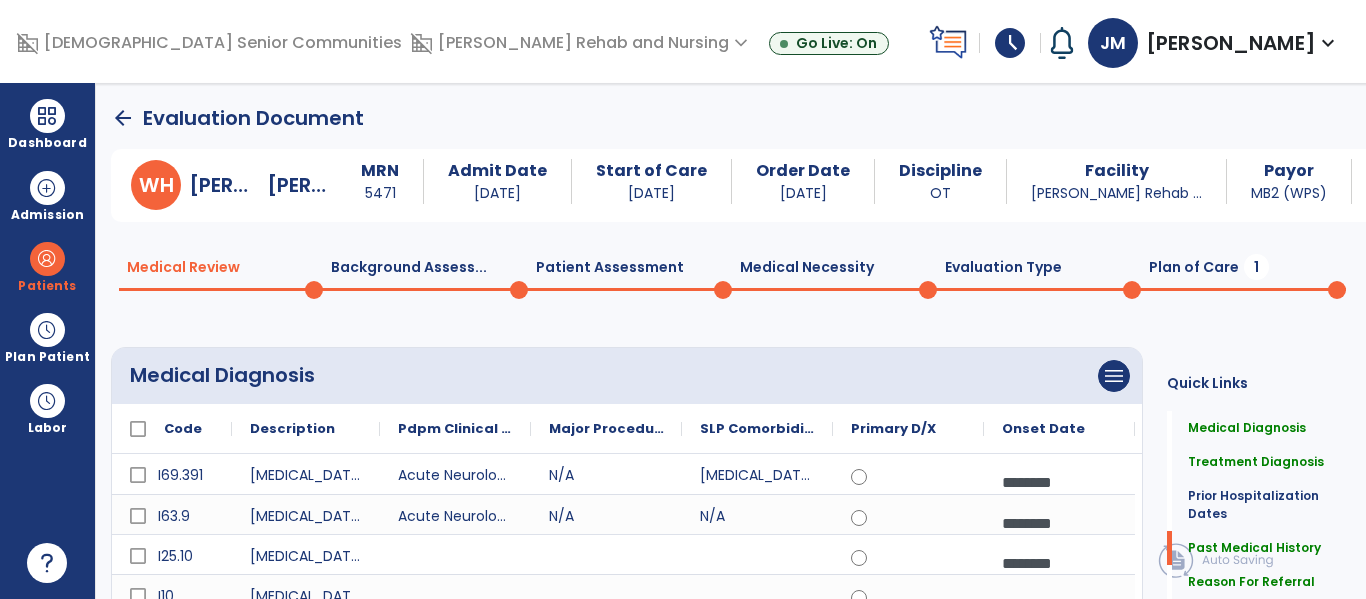 click on "Plan of Care  1" 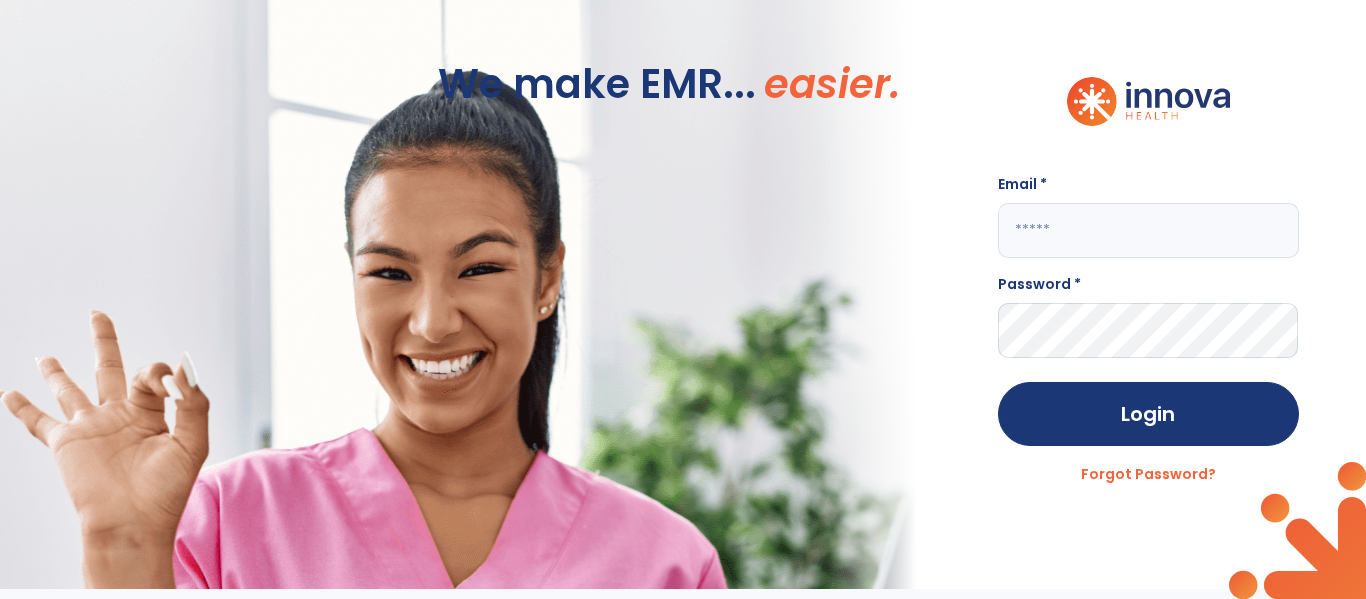 click 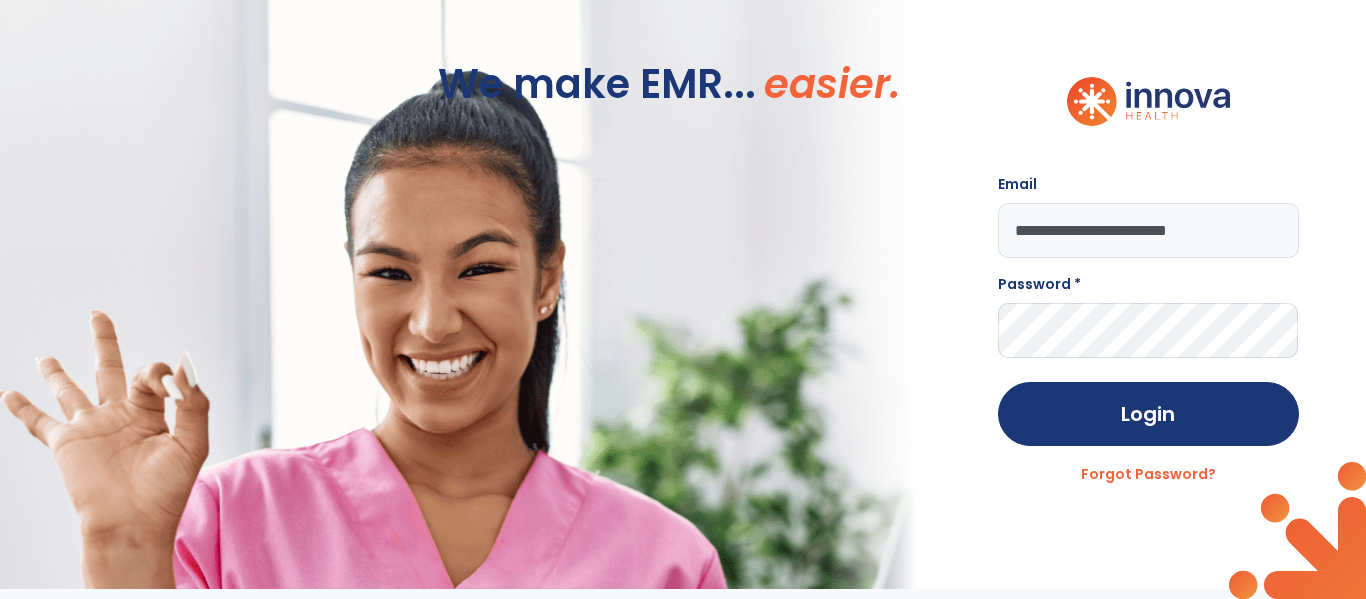 type on "**********" 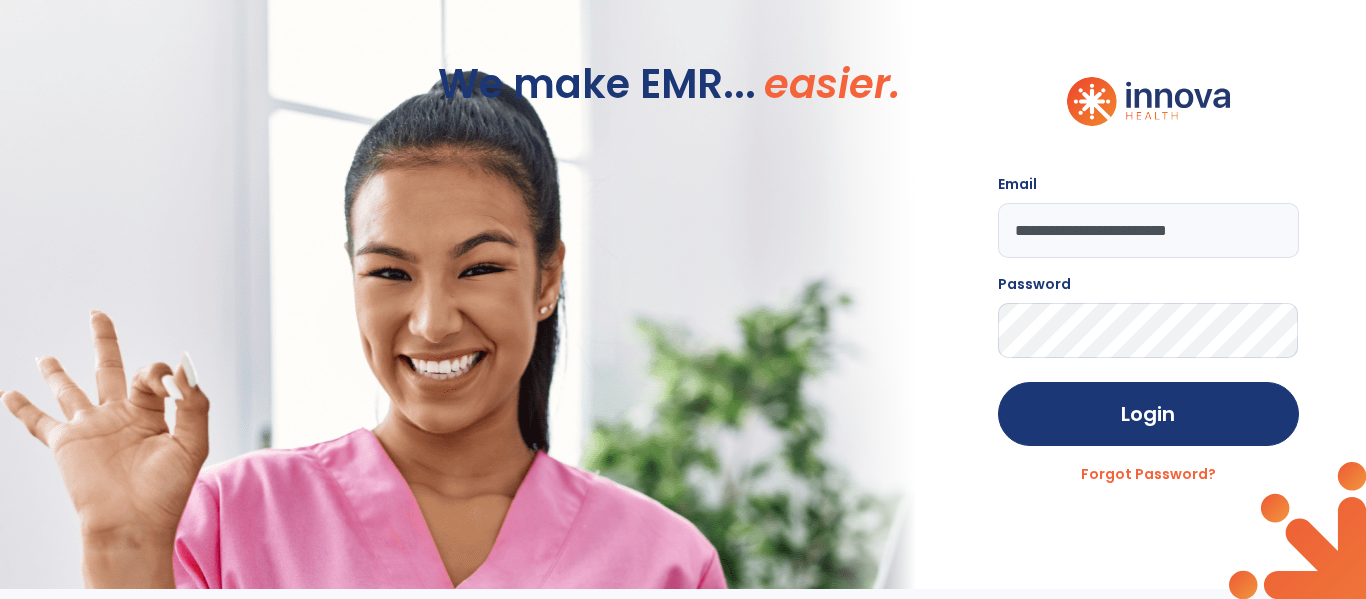 click on "Login" 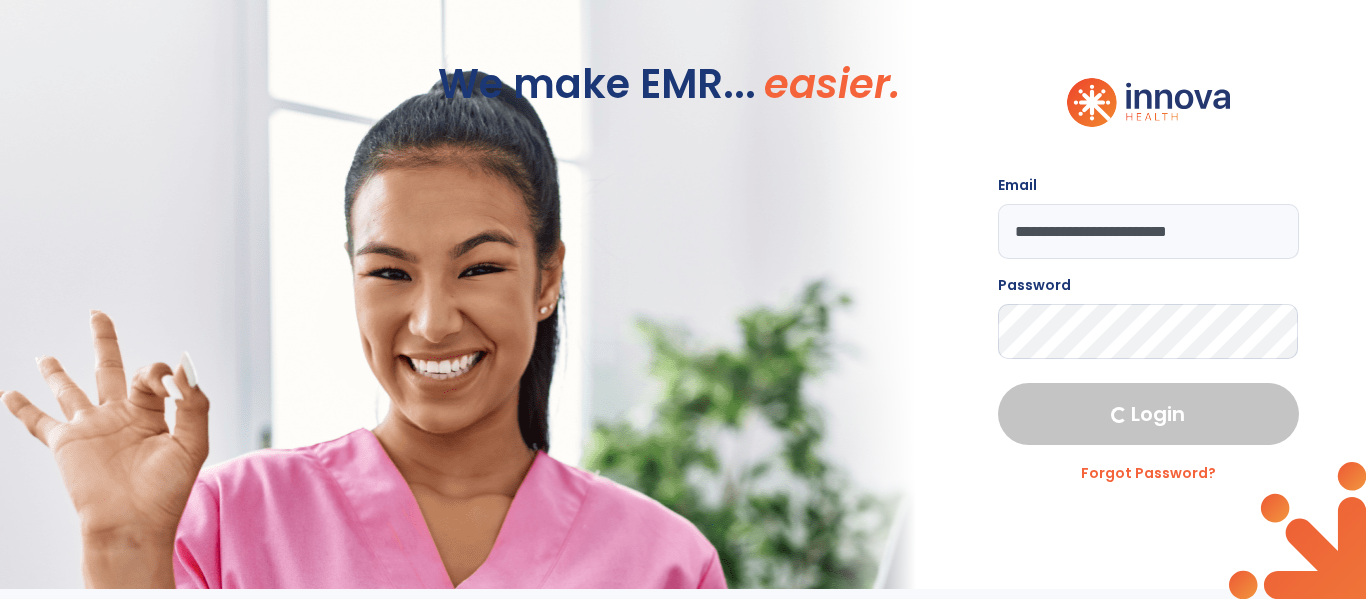 select on "****" 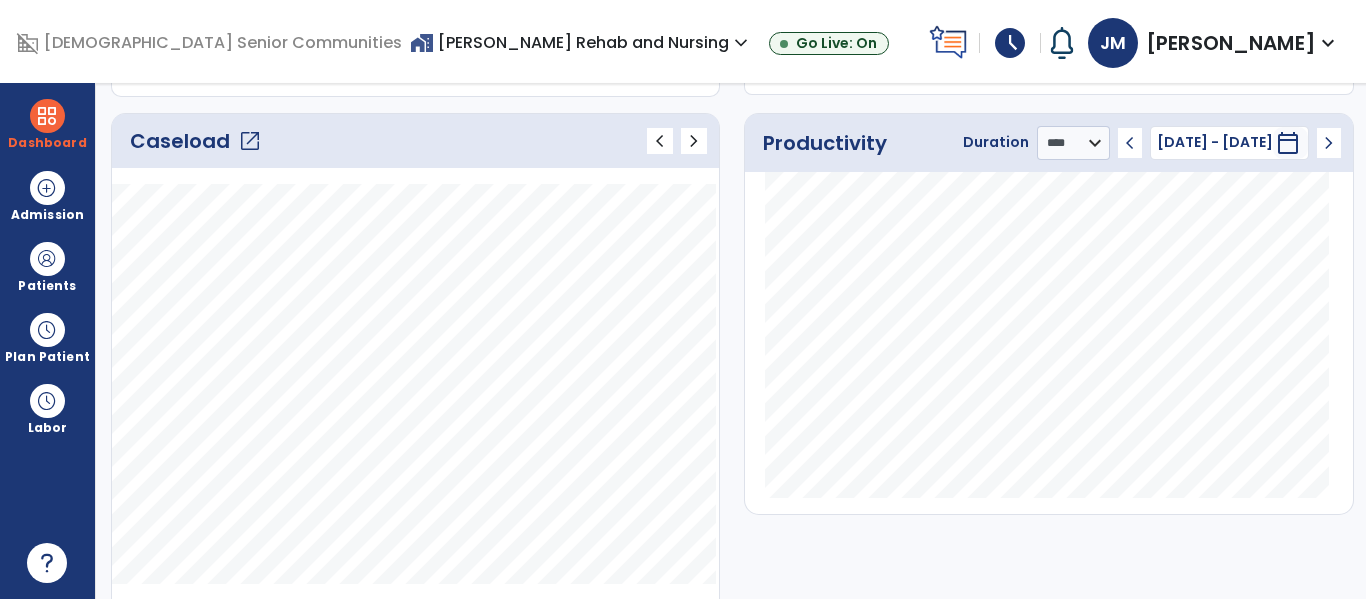 scroll, scrollTop: 263, scrollLeft: 0, axis: vertical 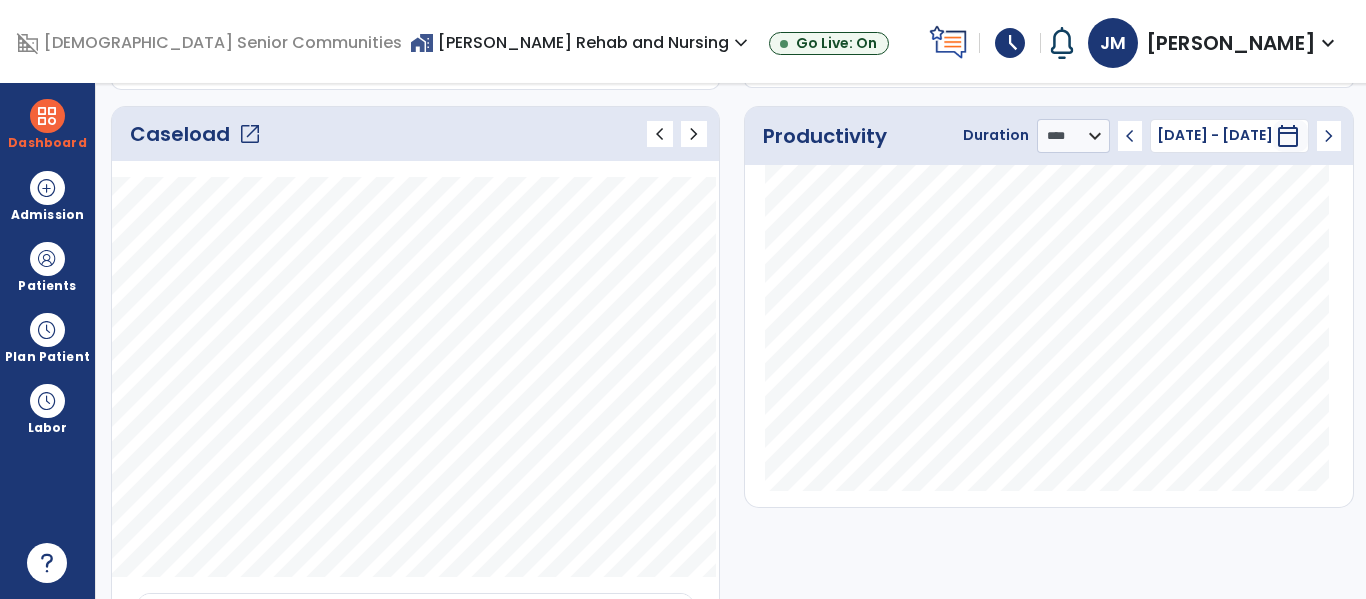 click on "open_in_new" 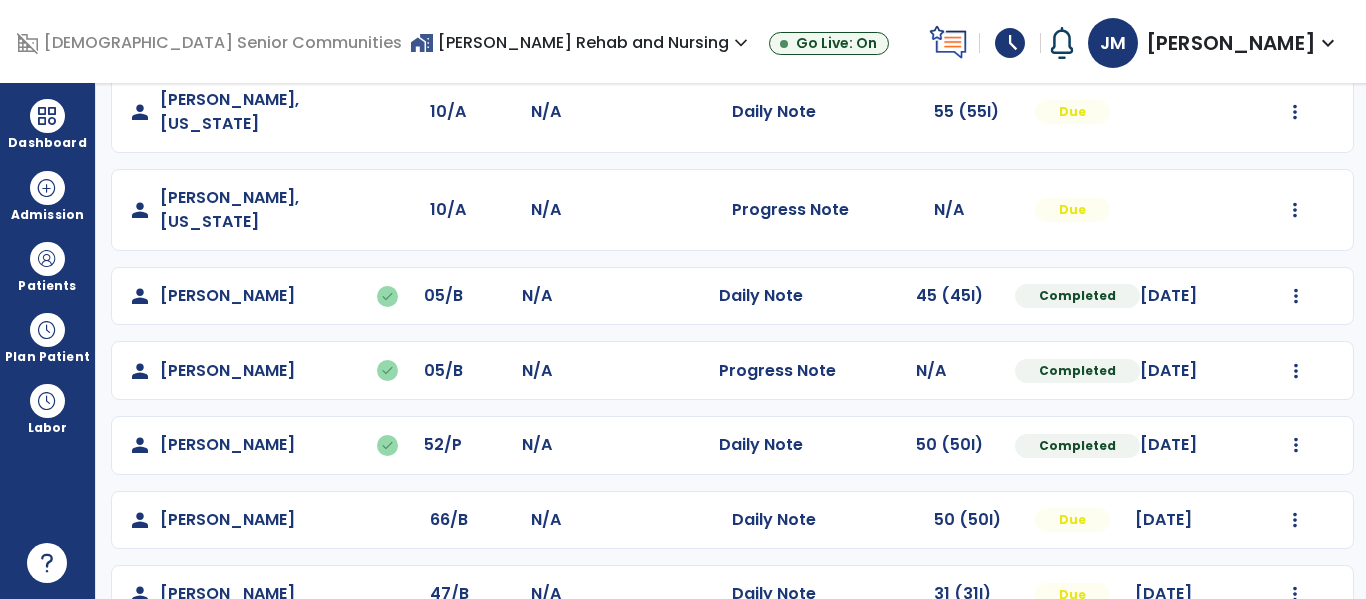scroll, scrollTop: 481, scrollLeft: 0, axis: vertical 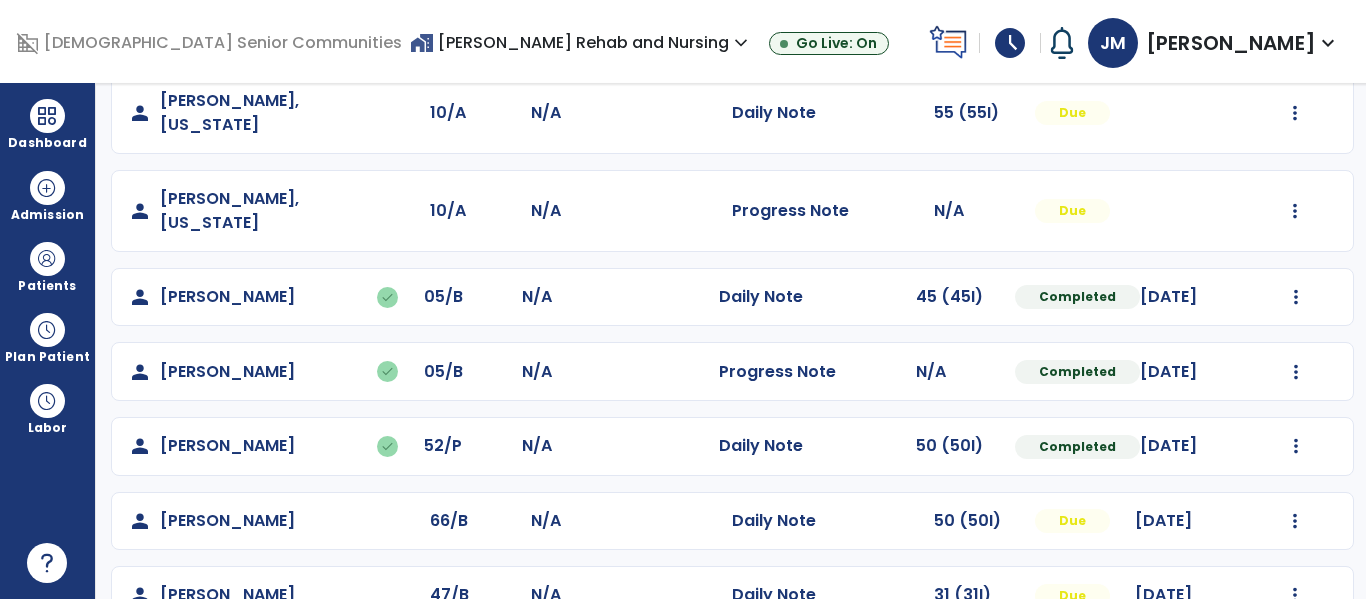 click on "person   [PERSON_NAME]   done  05/B N/A  Progress Note   N/A  Completed [DATE]  Undo Visit Status   Reset Note   Open Document   G + C Mins" 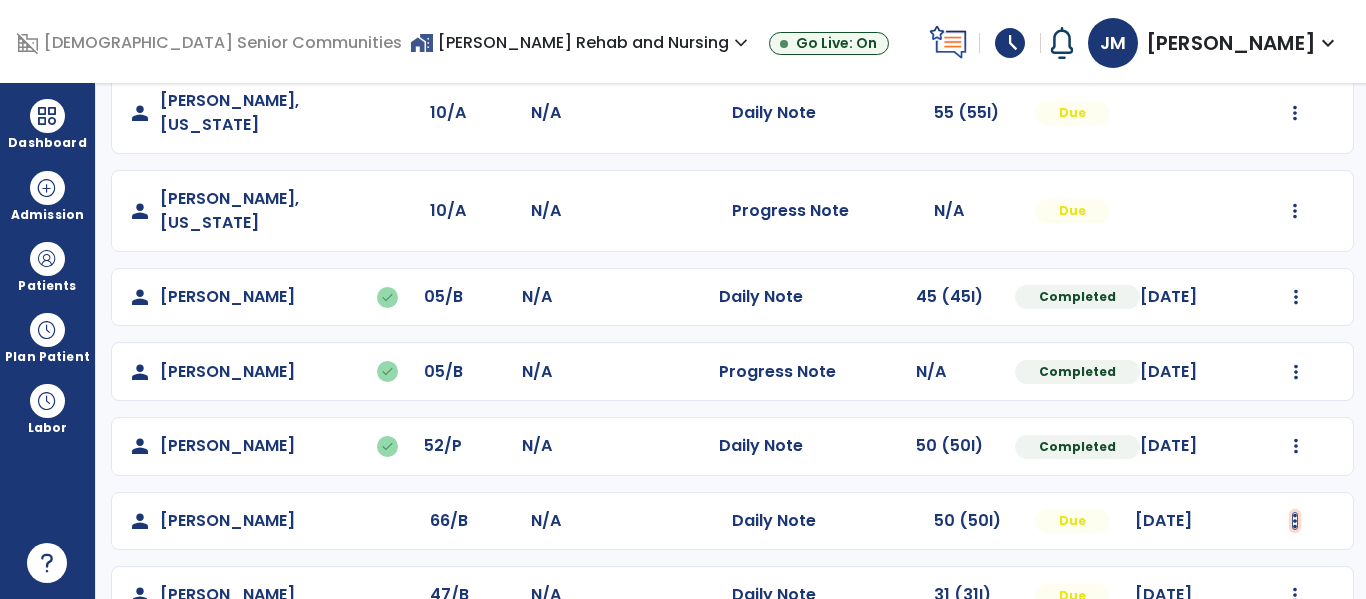 click at bounding box center [1295, -48] 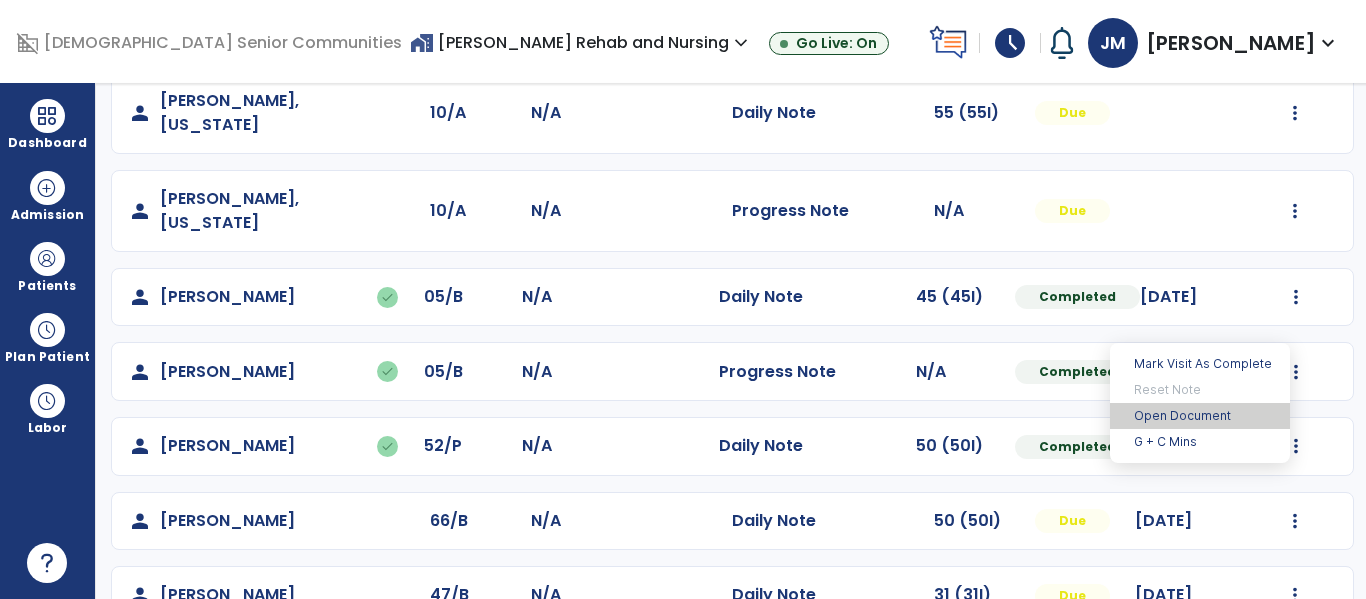 click on "Open Document" at bounding box center (1200, 416) 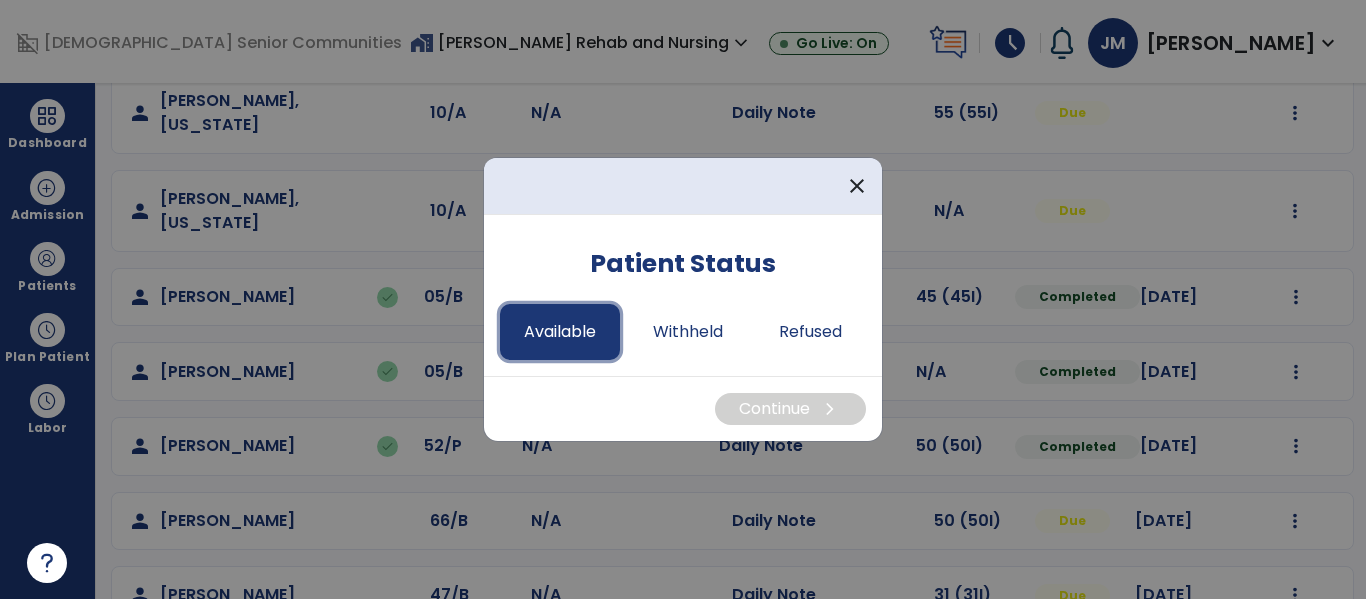click on "Available" at bounding box center (560, 332) 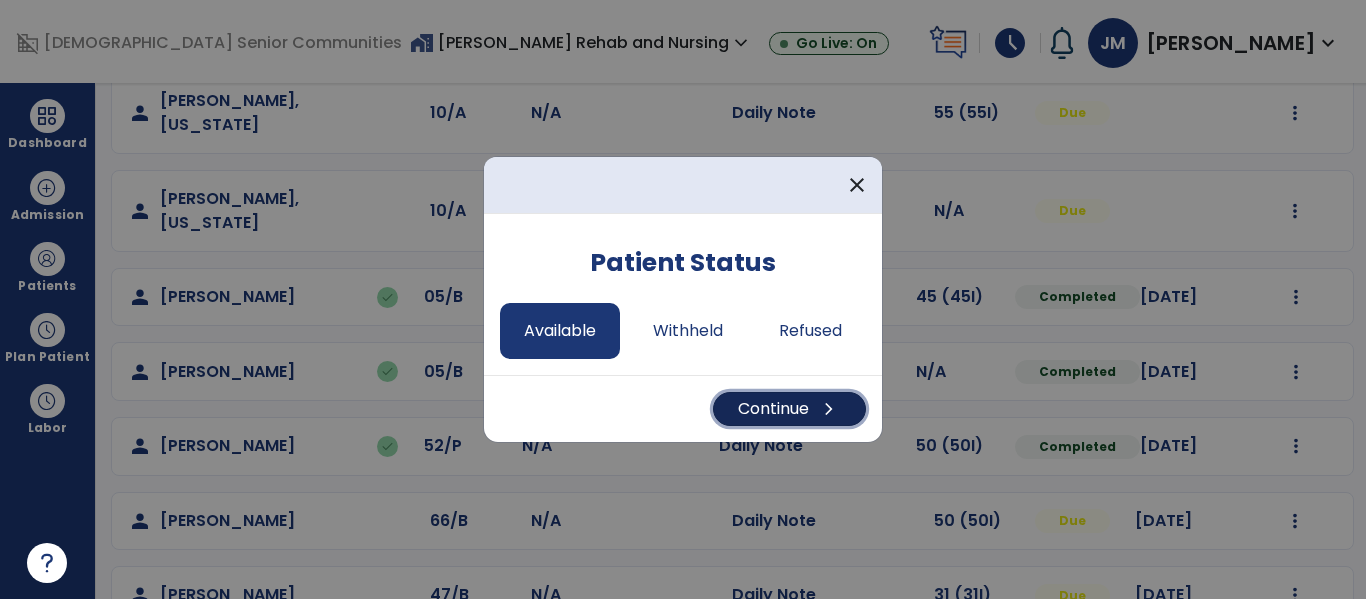 click on "Continue   chevron_right" at bounding box center [789, 409] 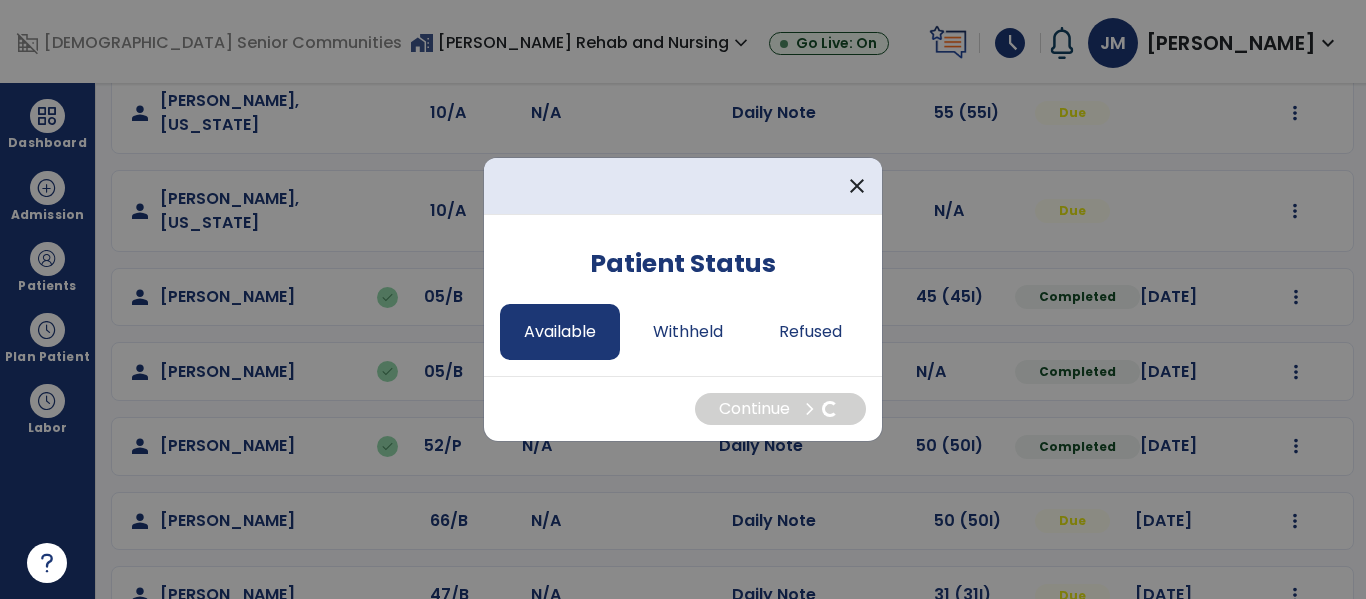 select on "*" 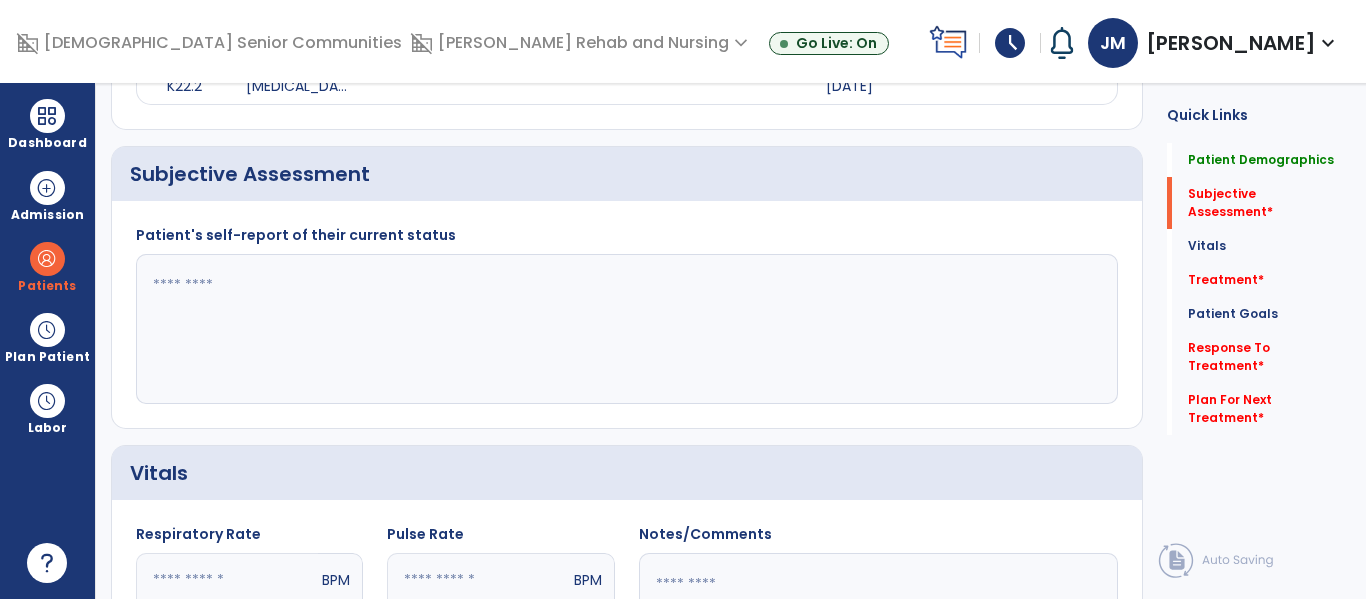 click 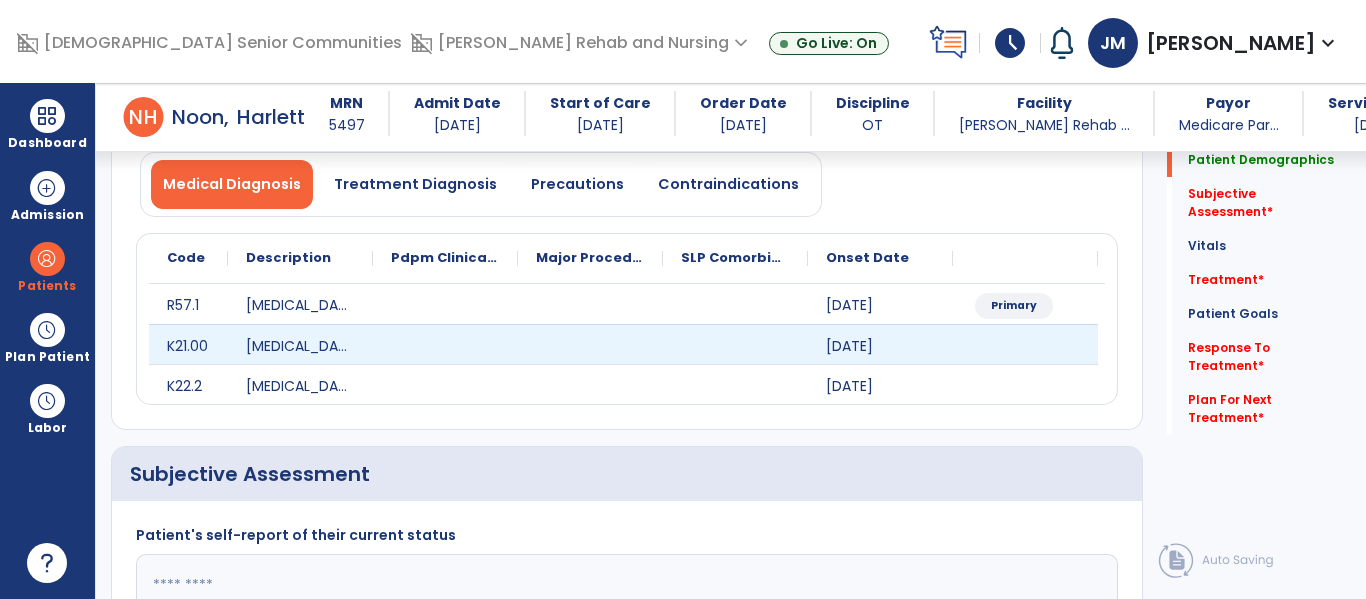 scroll, scrollTop: 518, scrollLeft: 0, axis: vertical 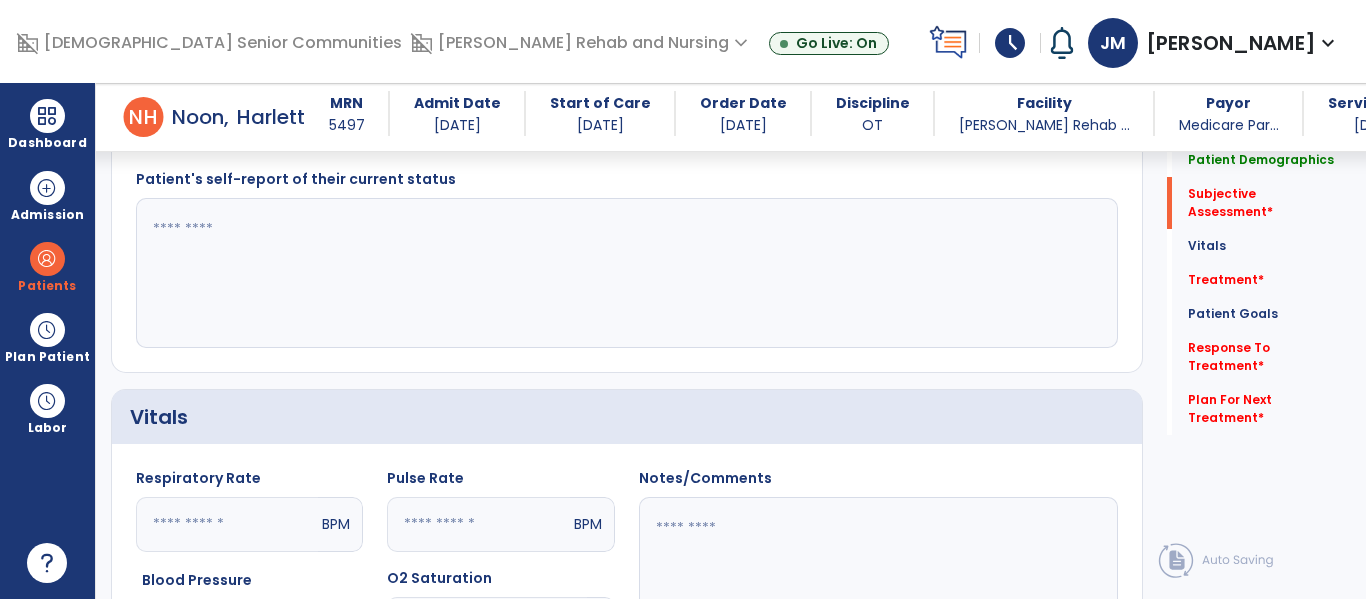 click 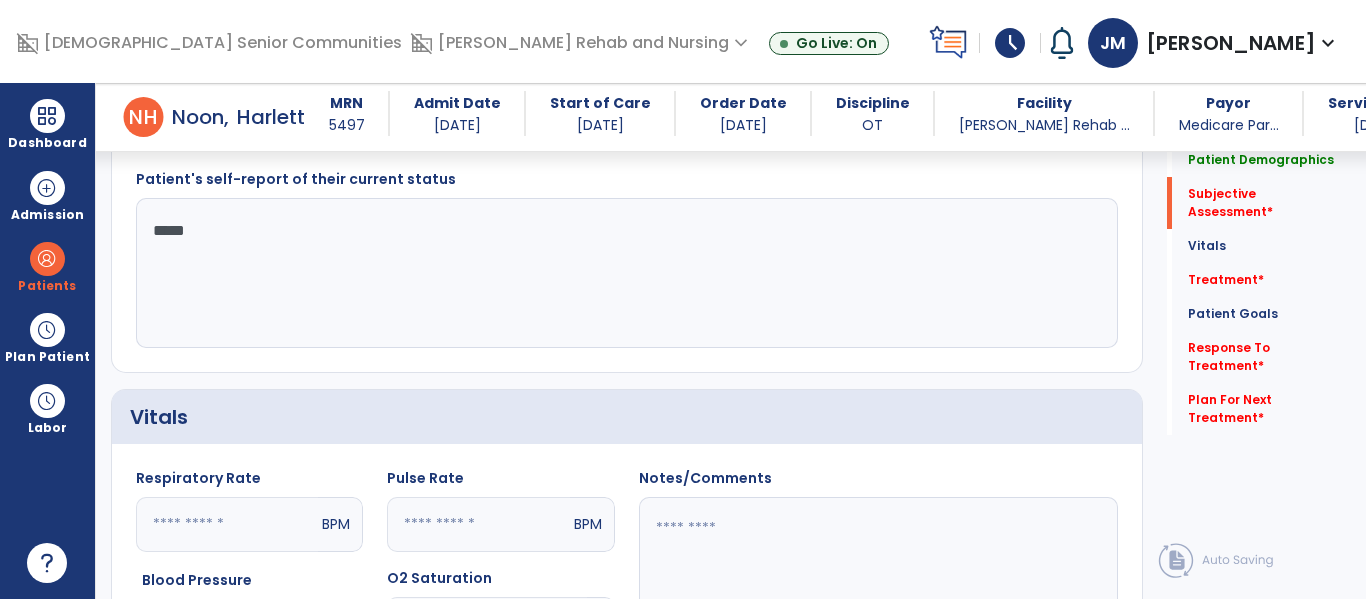 type on "******" 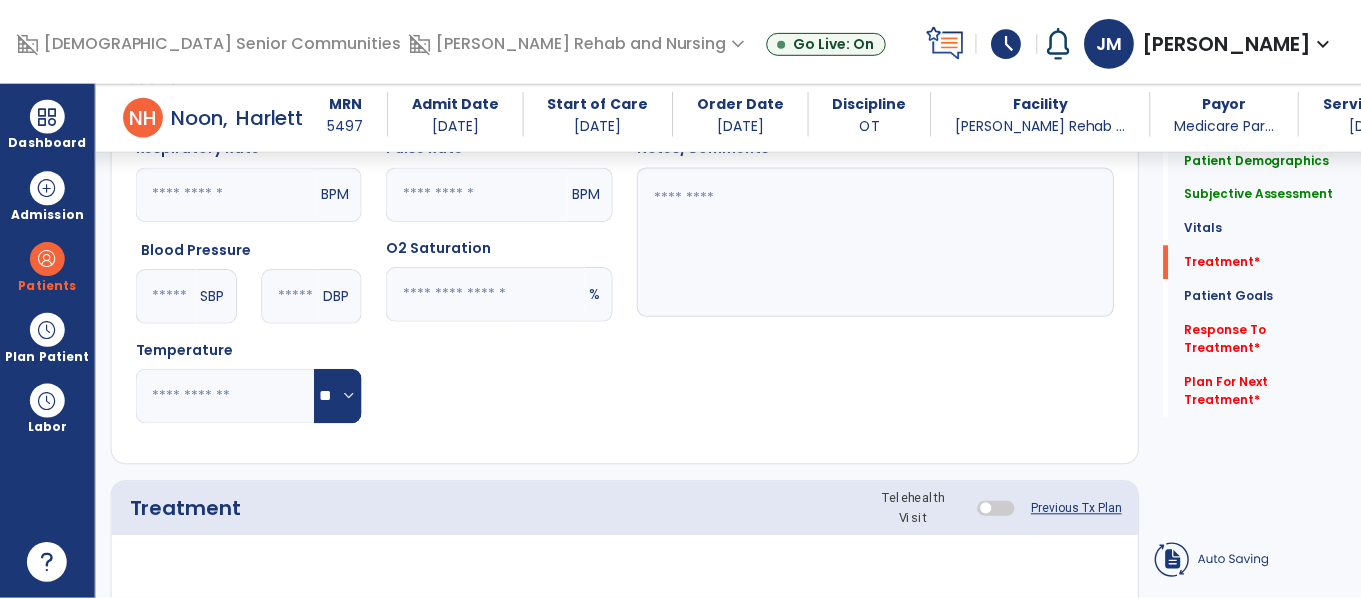 scroll, scrollTop: 1101, scrollLeft: 0, axis: vertical 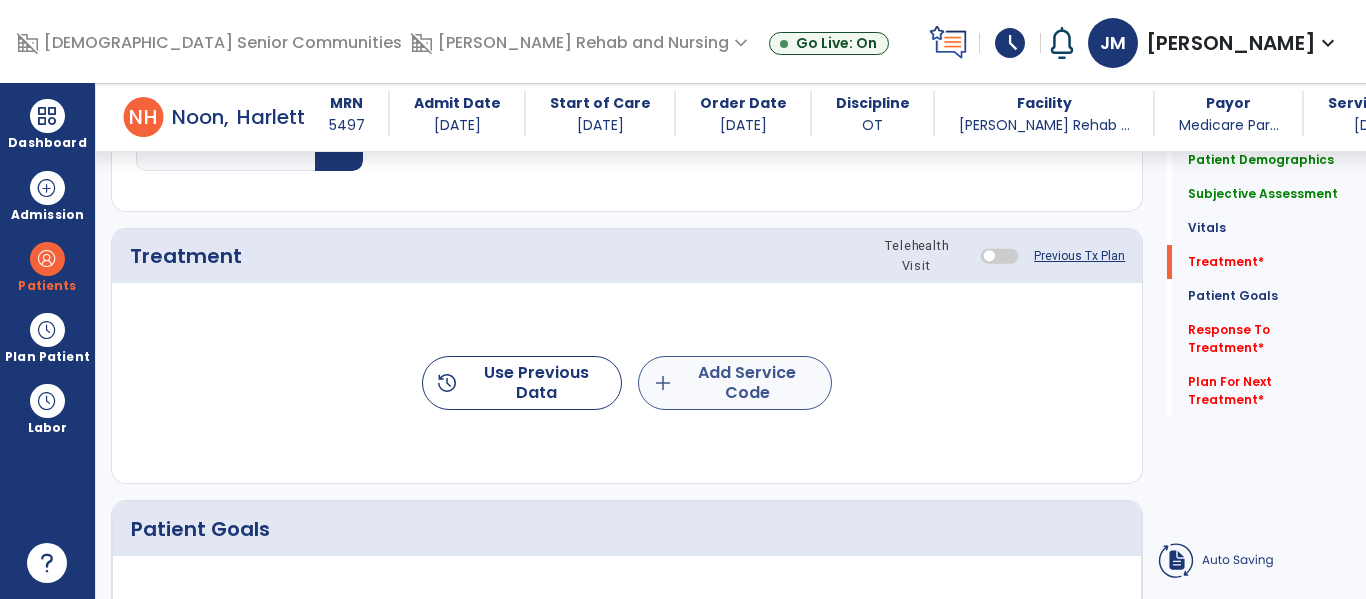 type on "**********" 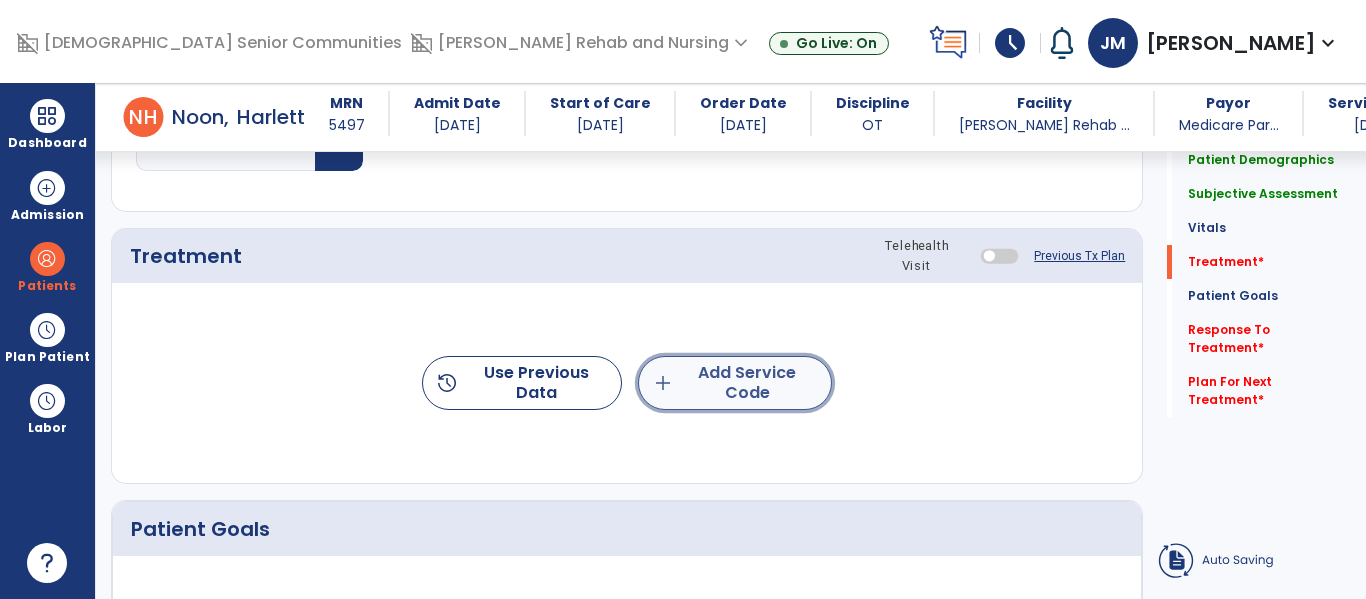 click on "add  Add Service Code" 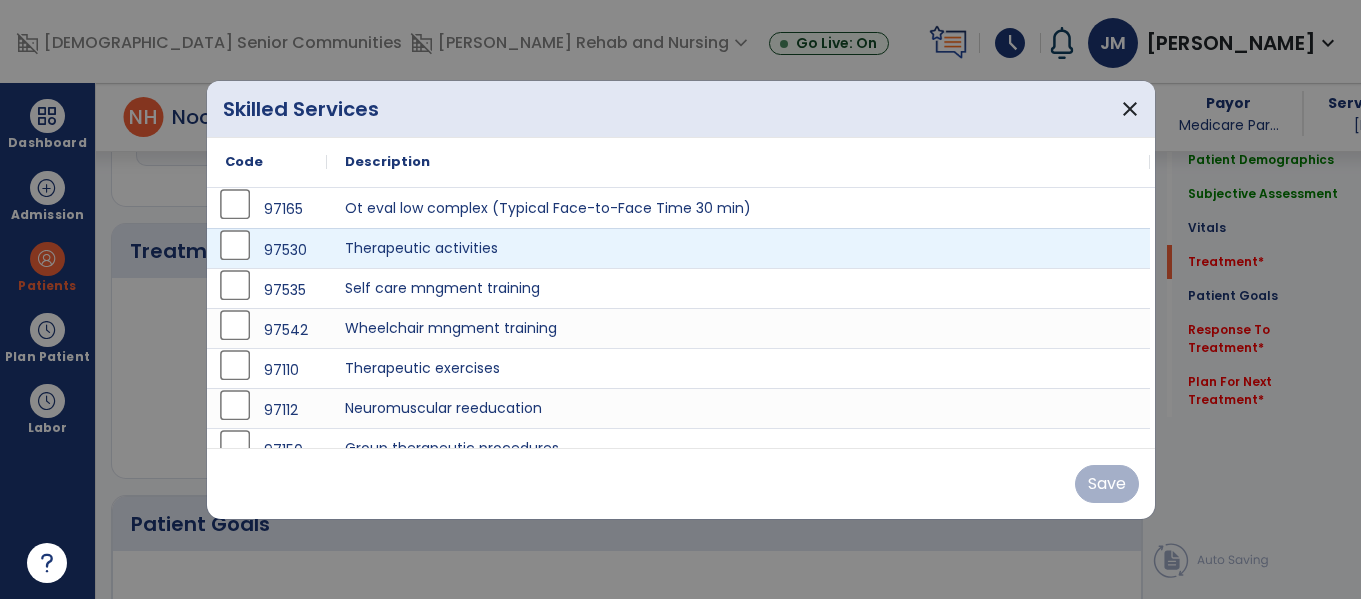 scroll, scrollTop: 1101, scrollLeft: 0, axis: vertical 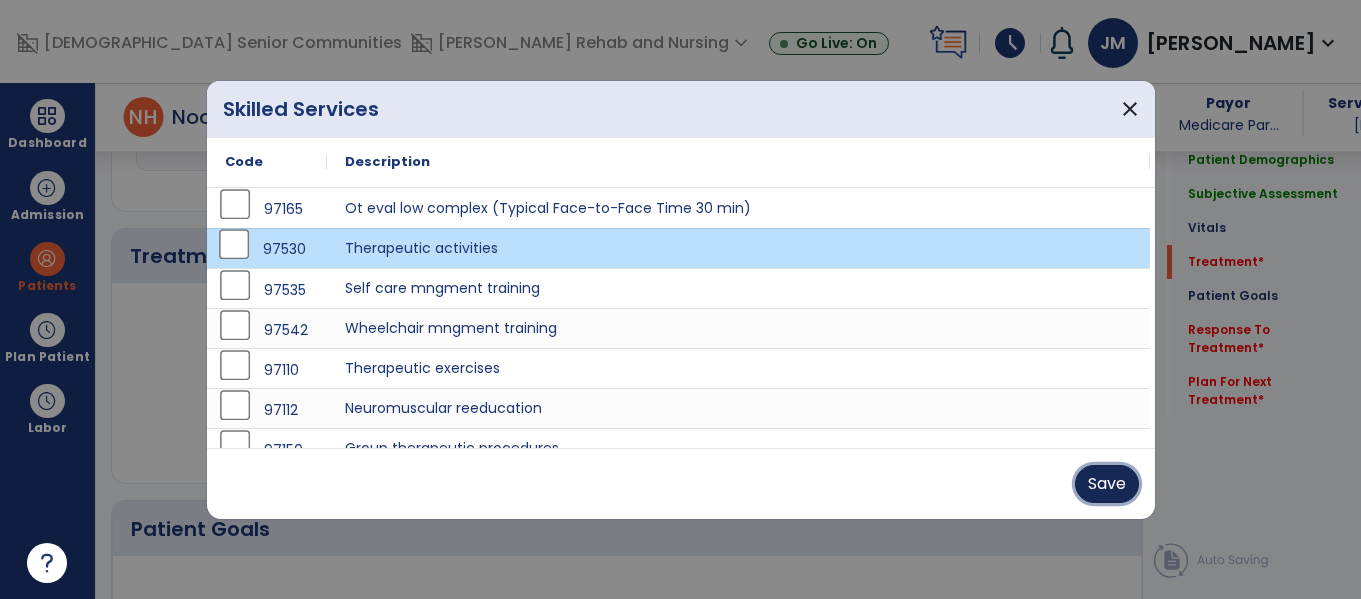 click on "Save" at bounding box center (1107, 484) 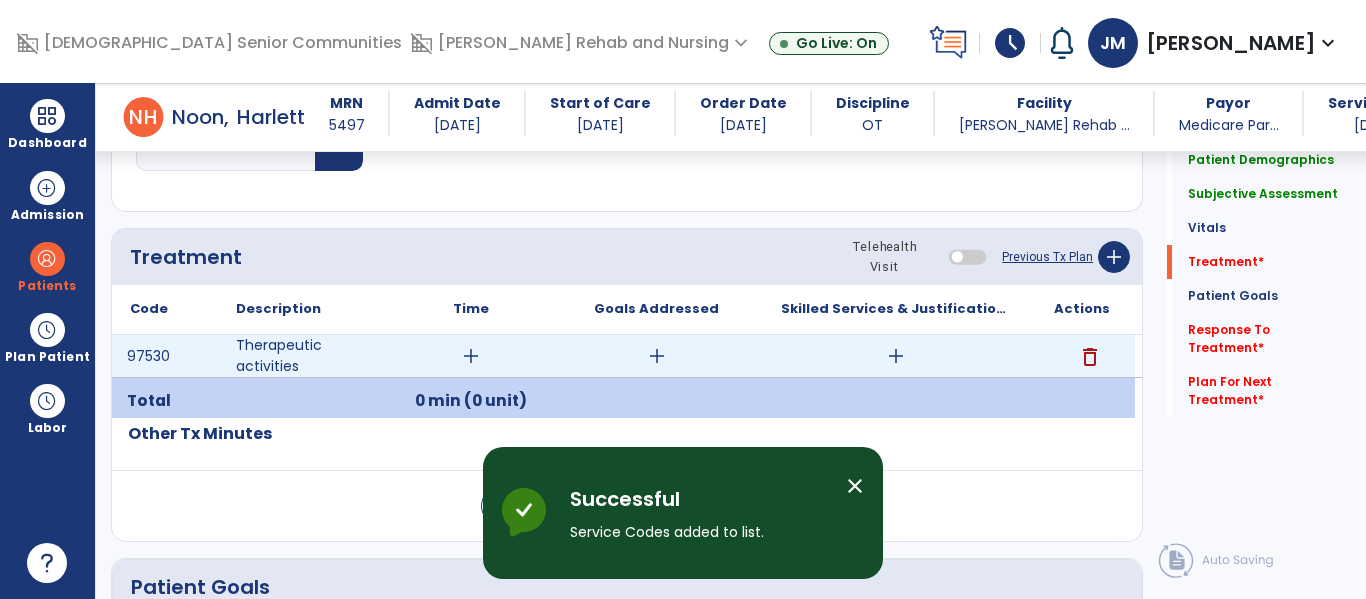 click on "add" at bounding box center (471, 356) 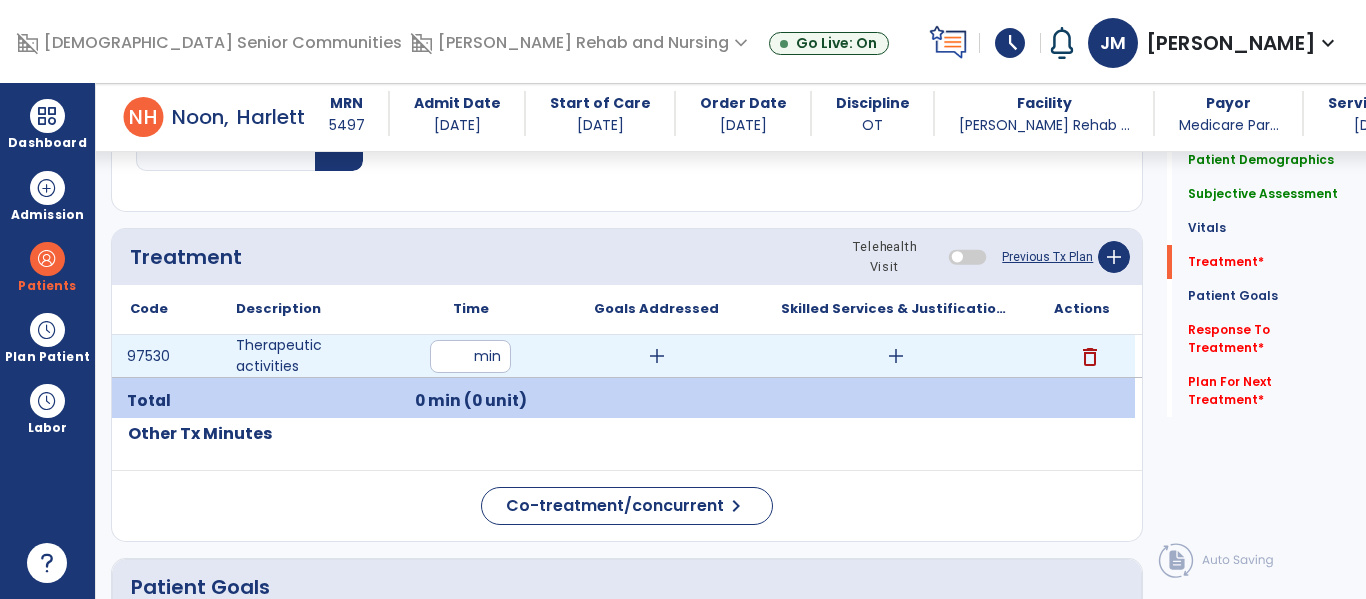 type on "**" 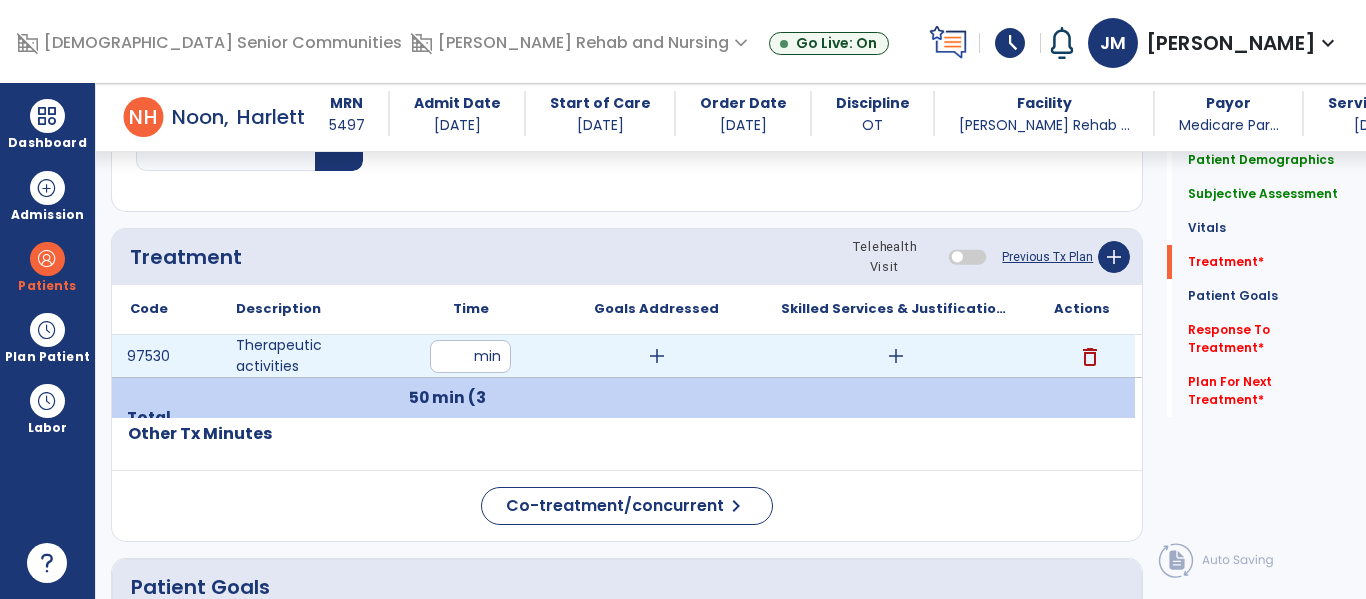 click on "add" at bounding box center (657, 356) 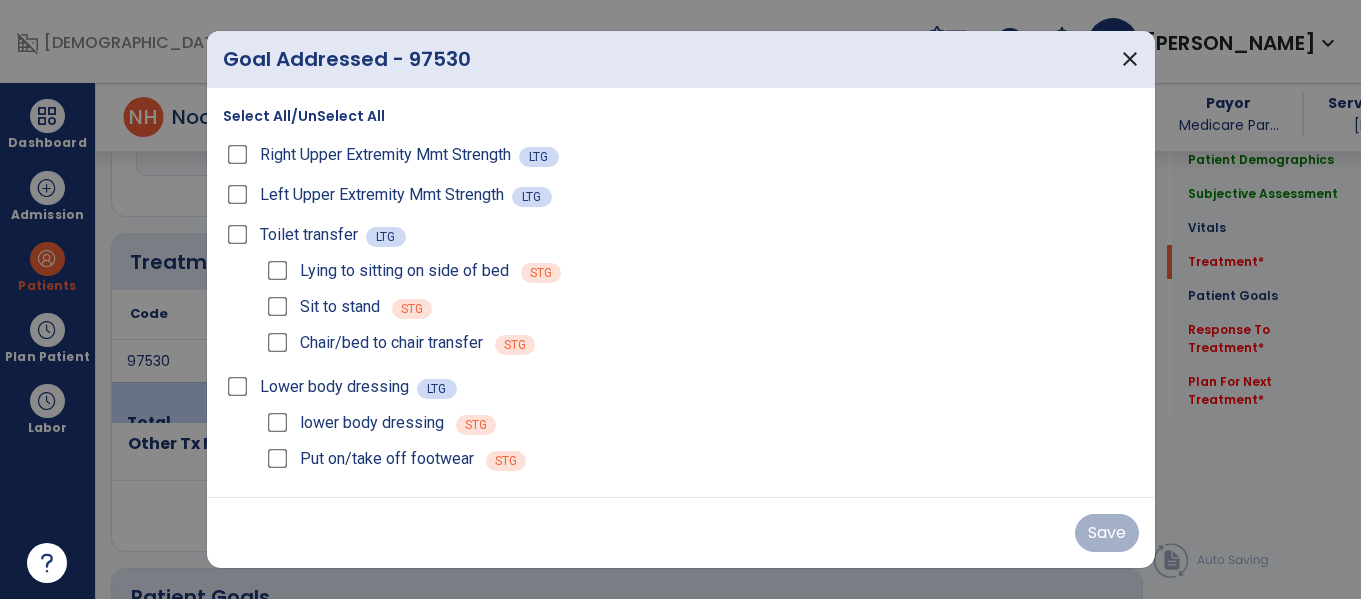 scroll, scrollTop: 1101, scrollLeft: 0, axis: vertical 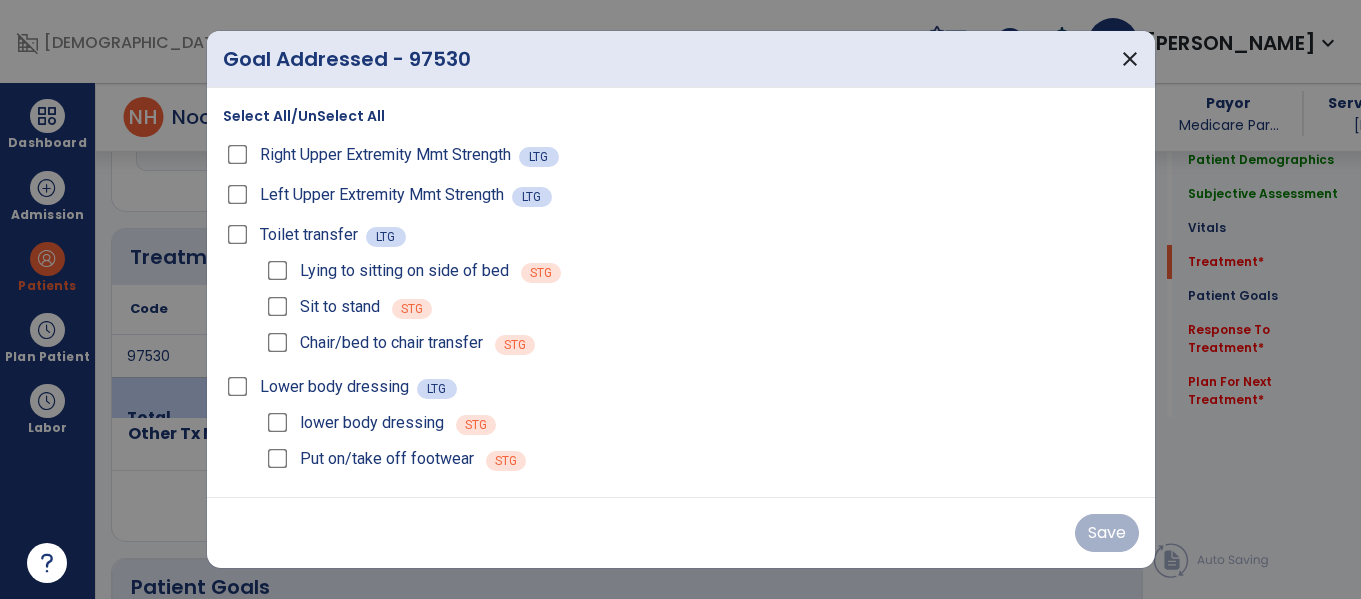 click on "Select All/UnSelect All" at bounding box center [304, 116] 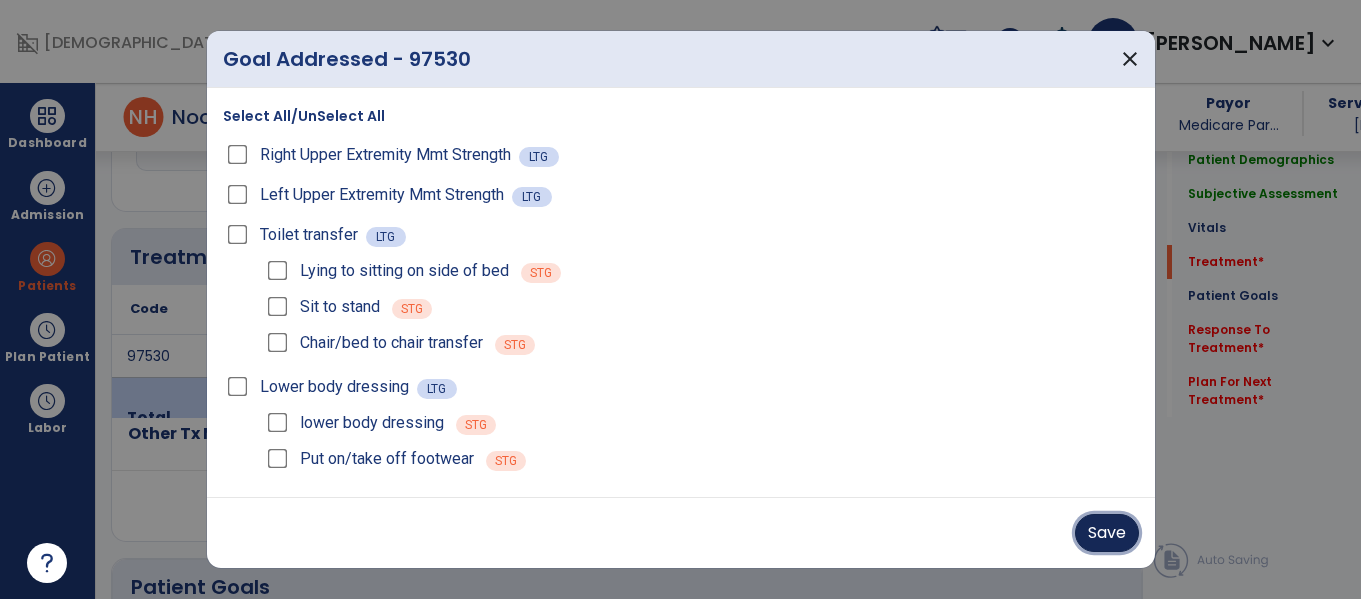 click on "Save" at bounding box center [1107, 533] 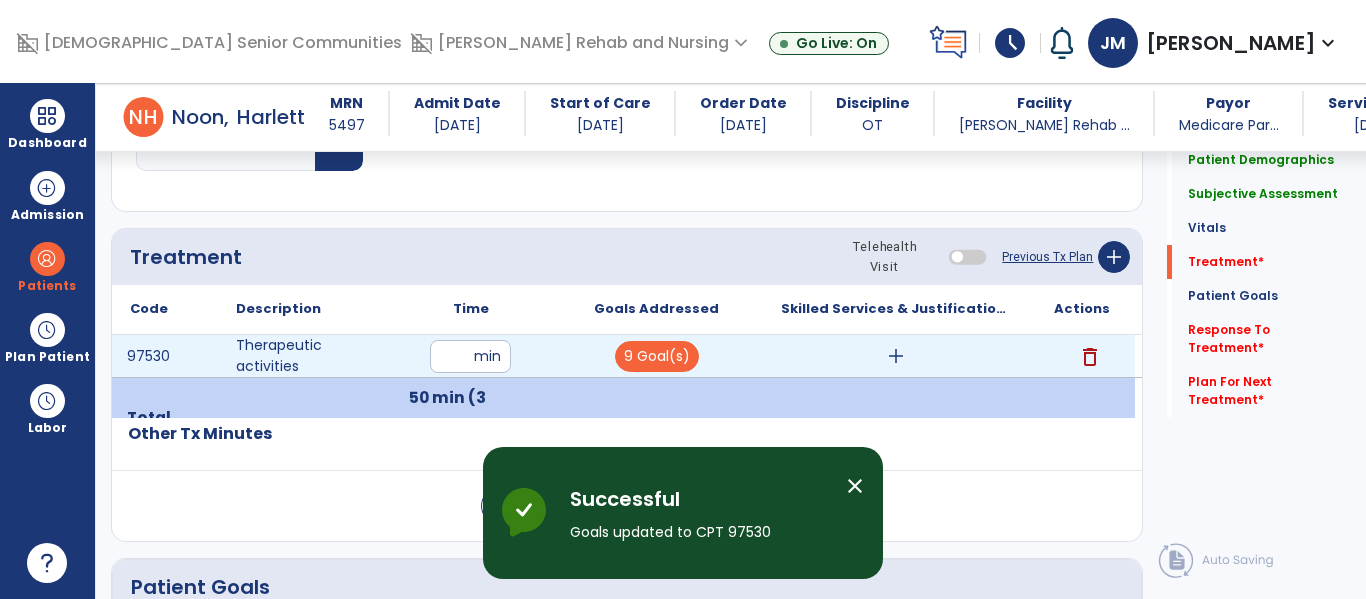 click on "add" at bounding box center [896, 356] 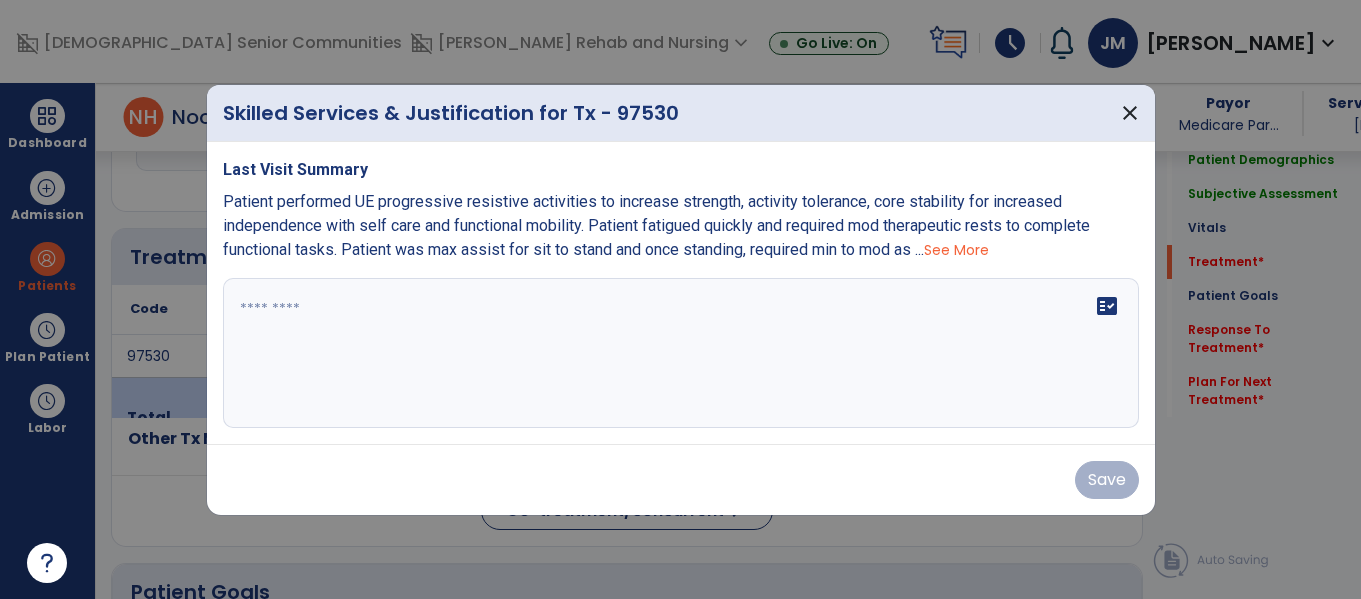 scroll, scrollTop: 1101, scrollLeft: 0, axis: vertical 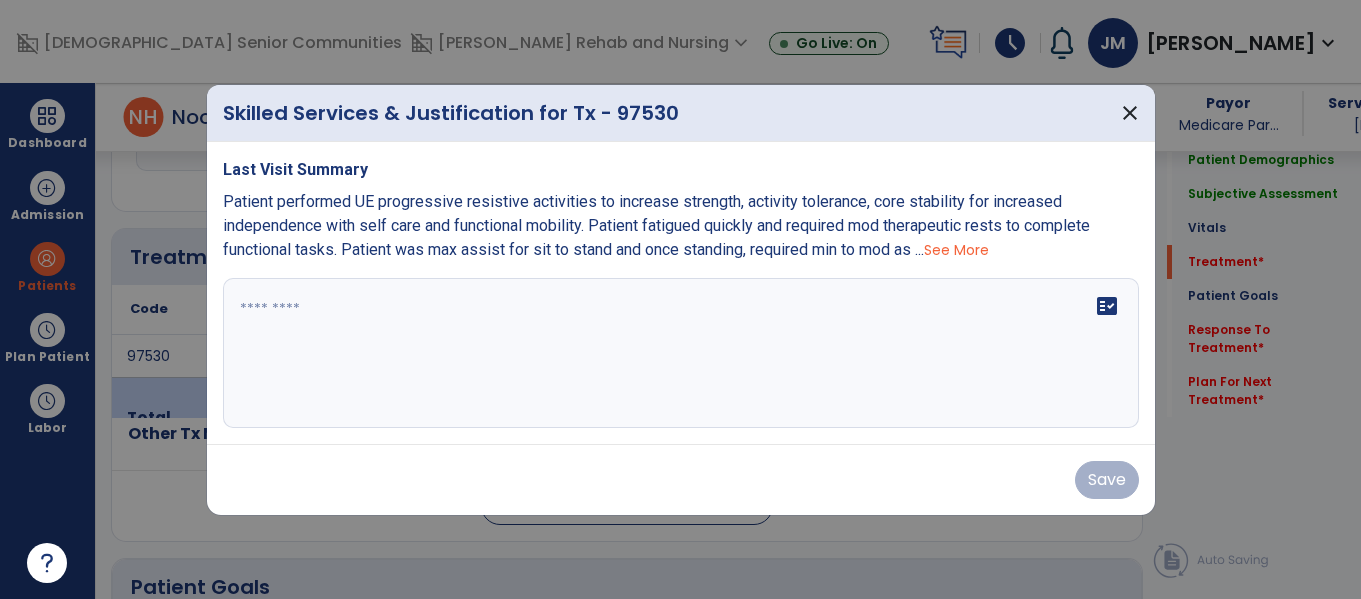 click on "fact_check" at bounding box center (681, 353) 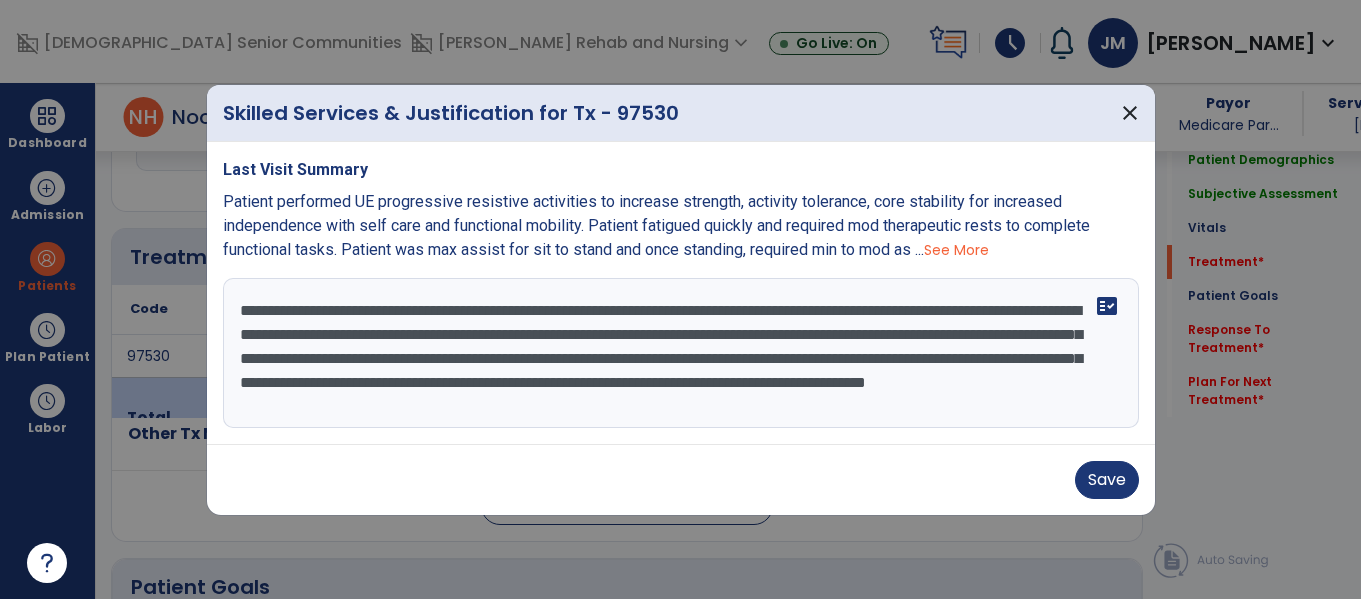 scroll, scrollTop: 16, scrollLeft: 0, axis: vertical 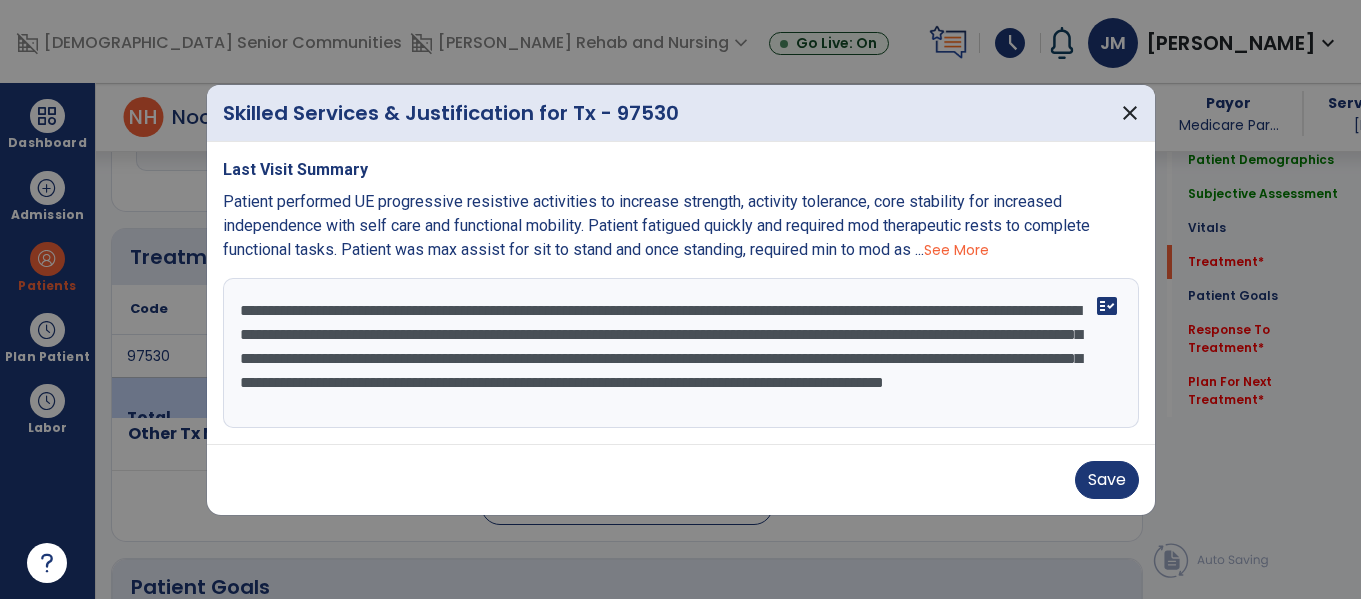 click on "**********" at bounding box center (681, 353) 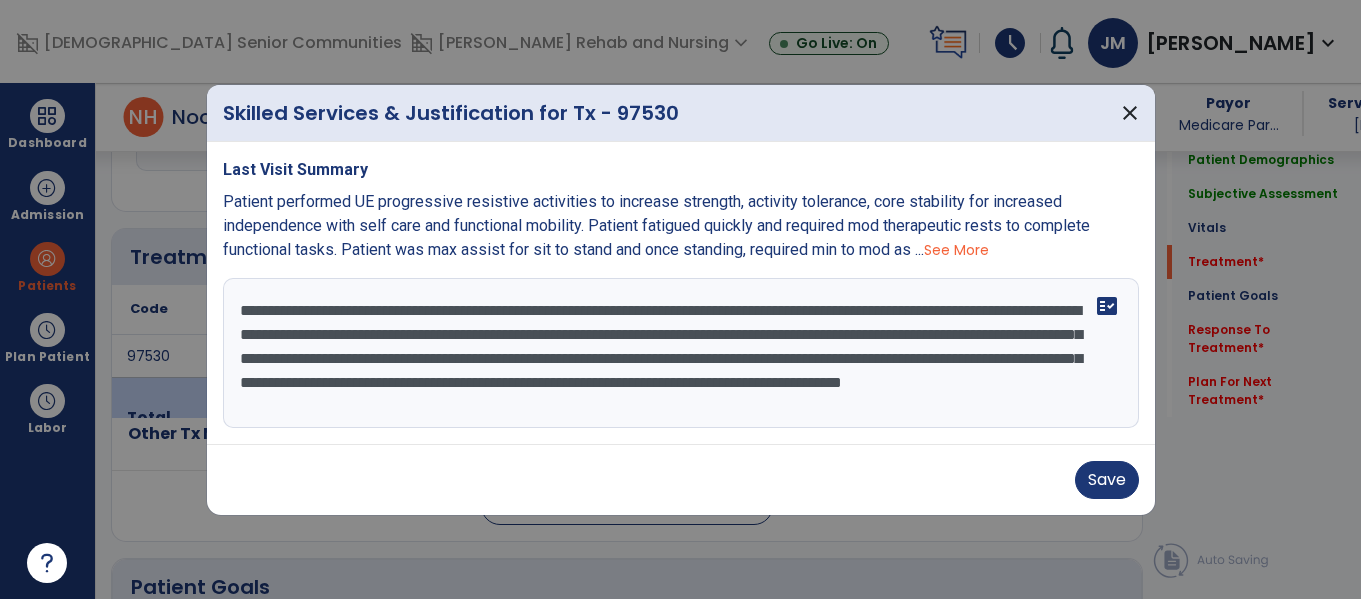scroll, scrollTop: 0, scrollLeft: 0, axis: both 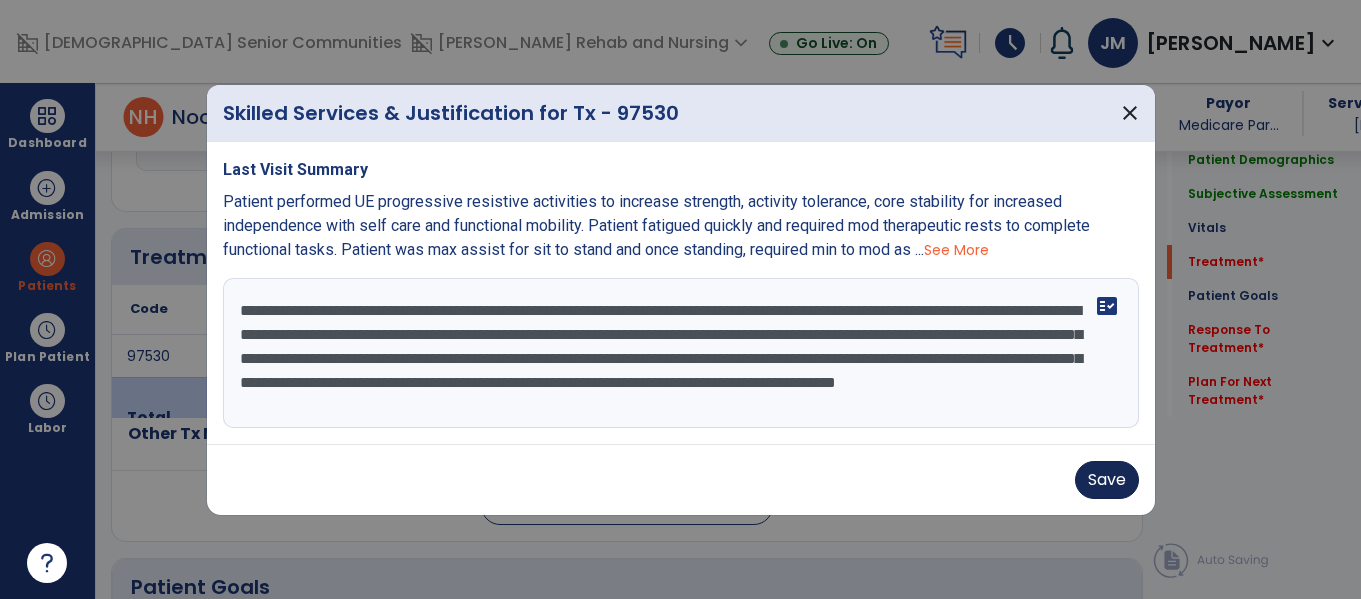 type on "**********" 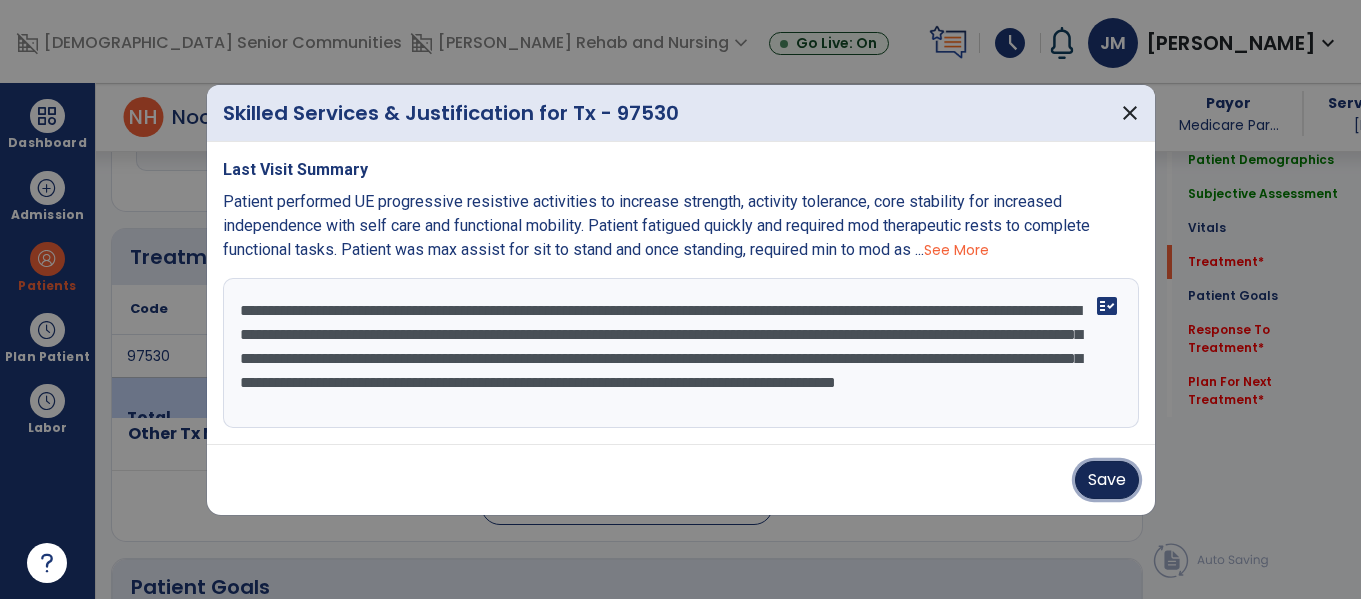 click on "Save" at bounding box center (1107, 480) 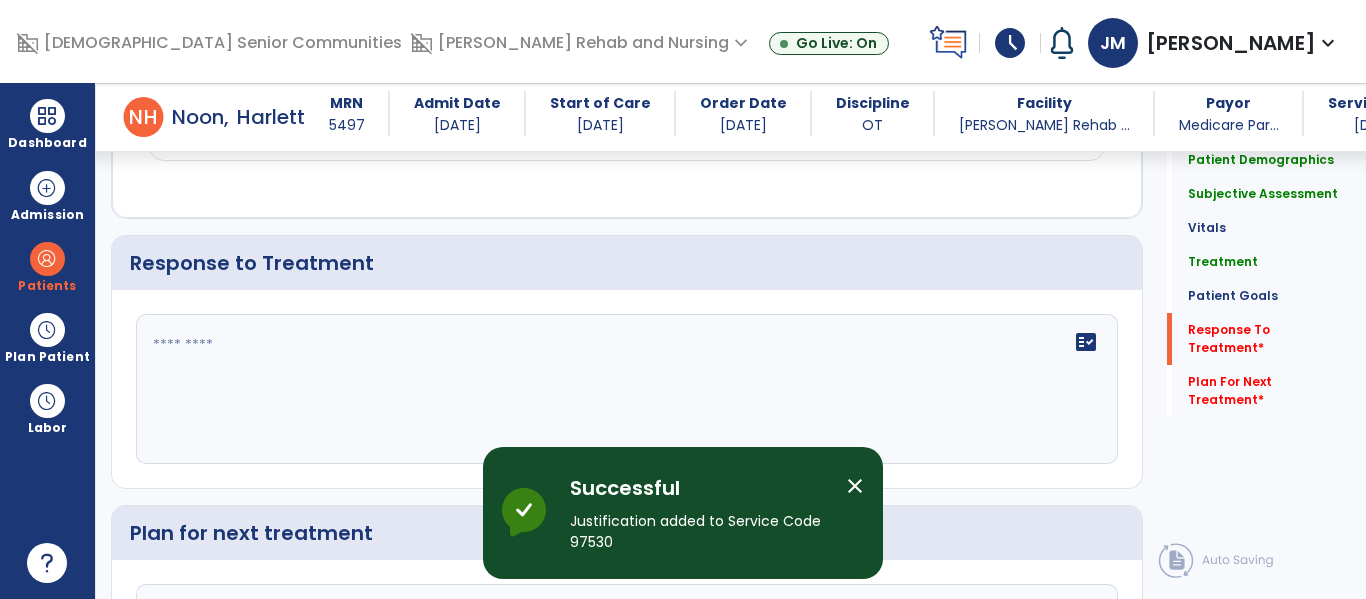 scroll, scrollTop: 3014, scrollLeft: 0, axis: vertical 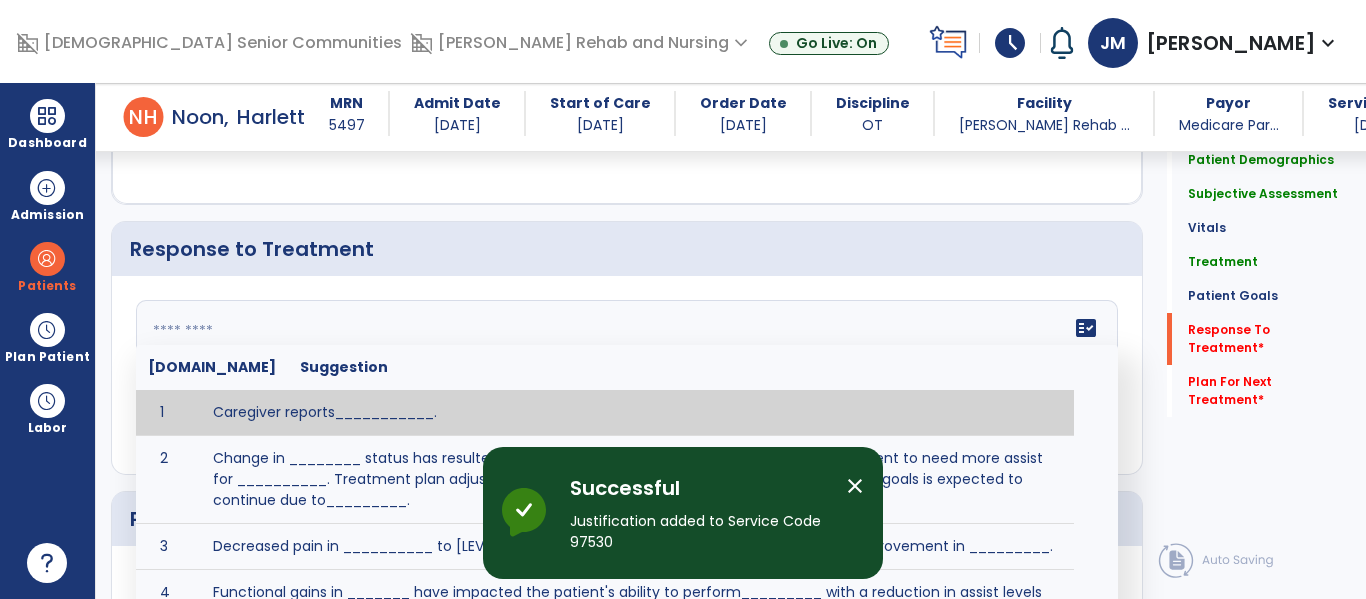 click on "fact_check  [DOMAIN_NAME] Suggestion 1 Caregiver reports___________. 2 Change in ________ status has resulted in setback in_______due to ________, requiring patient to need more assist for __________.   Treatment plan adjustments to be made include________.  Progress towards goals is expected to continue due to_________. 3 Decreased pain in __________ to [LEVEL] in response to [MODALITY/TREATMENT] allows for improvement in _________. 4 Functional gains in _______ have impacted the patient's ability to perform_________ with a reduction in assist levels to_________. 5 Functional progress this week has been significant due to__________. 6 Gains in ________ have improved the patient's ability to perform ______with decreased levels of assist to___________. 7 Improvement in ________allows patient to tolerate higher levels of challenges in_________. 8 Pain in [AREA] has decreased to [LEVEL] in response to [TREATMENT/MODALITY], allowing fore ease in completing__________. 9 10 11 12 13 14 15 16 17 18 19 20 21" 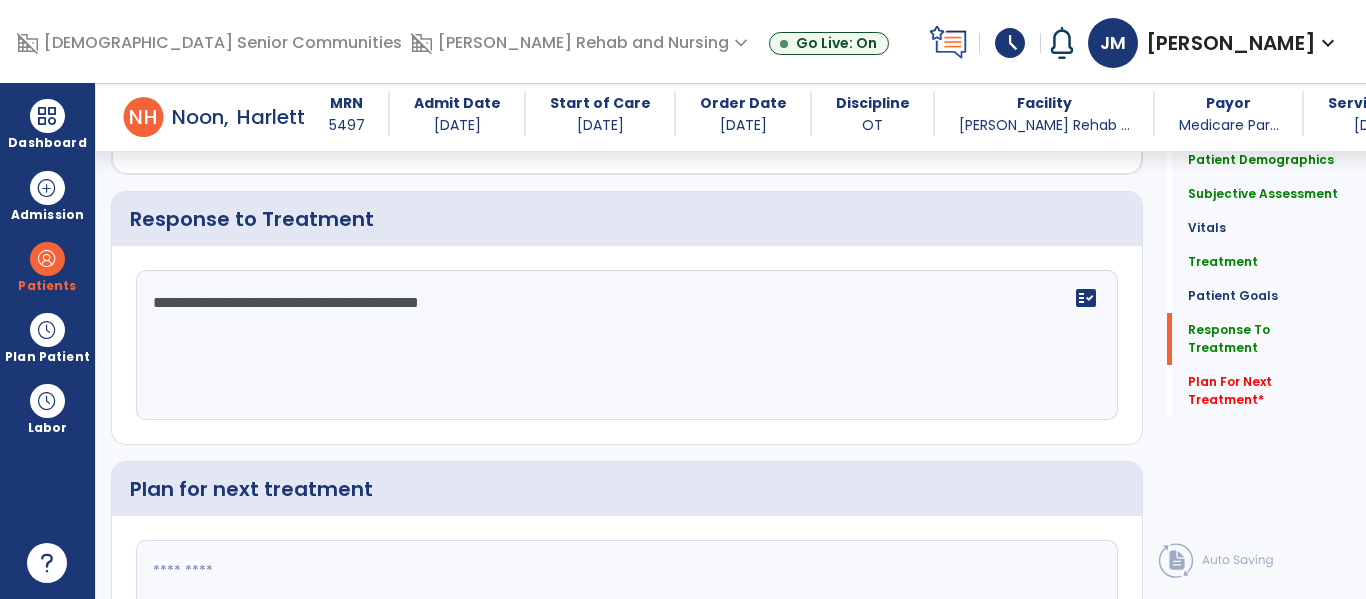 type on "**********" 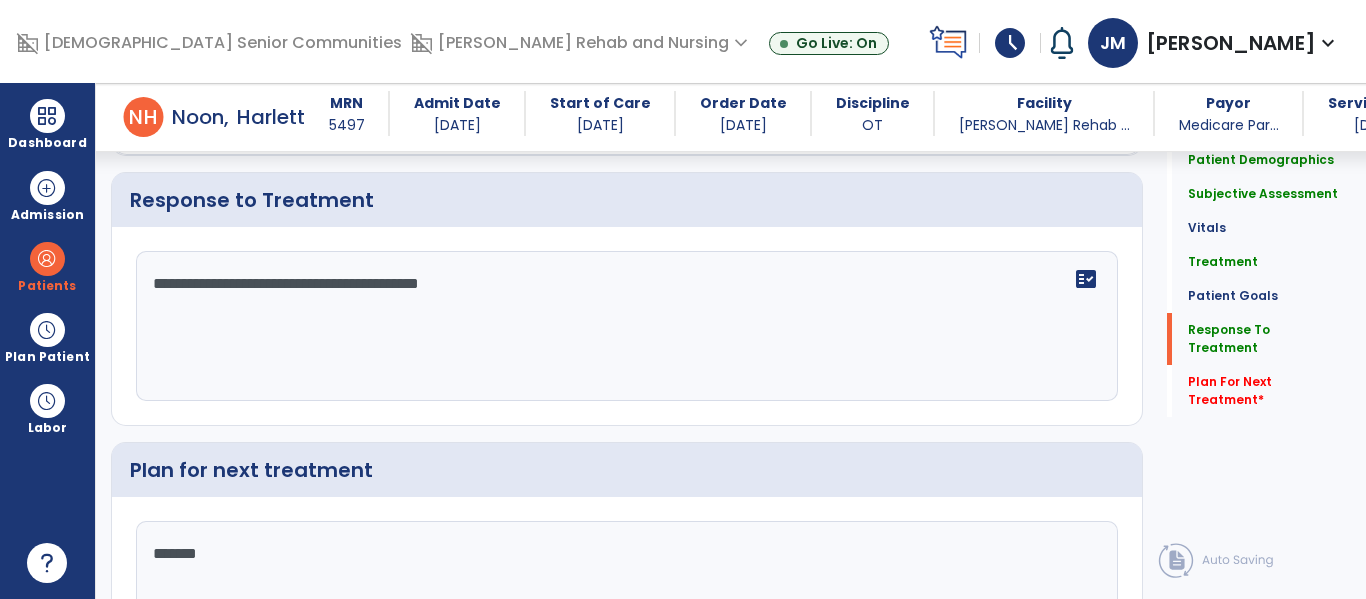 scroll, scrollTop: 3086, scrollLeft: 0, axis: vertical 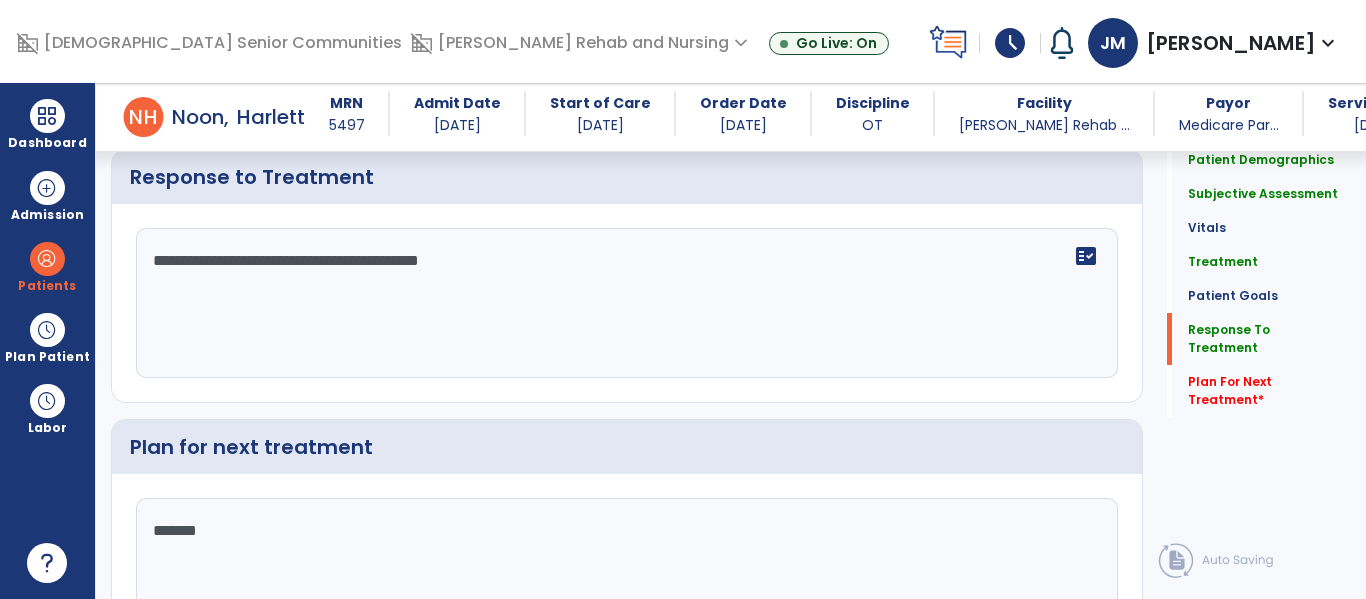 type on "********" 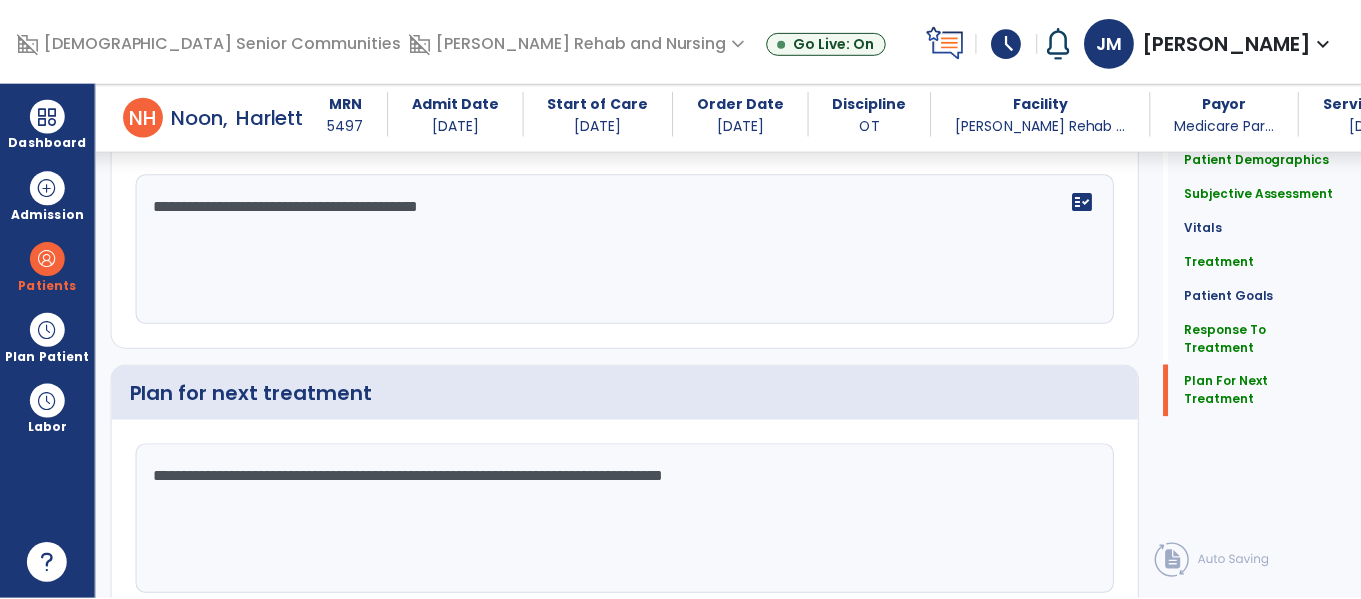scroll, scrollTop: 3163, scrollLeft: 0, axis: vertical 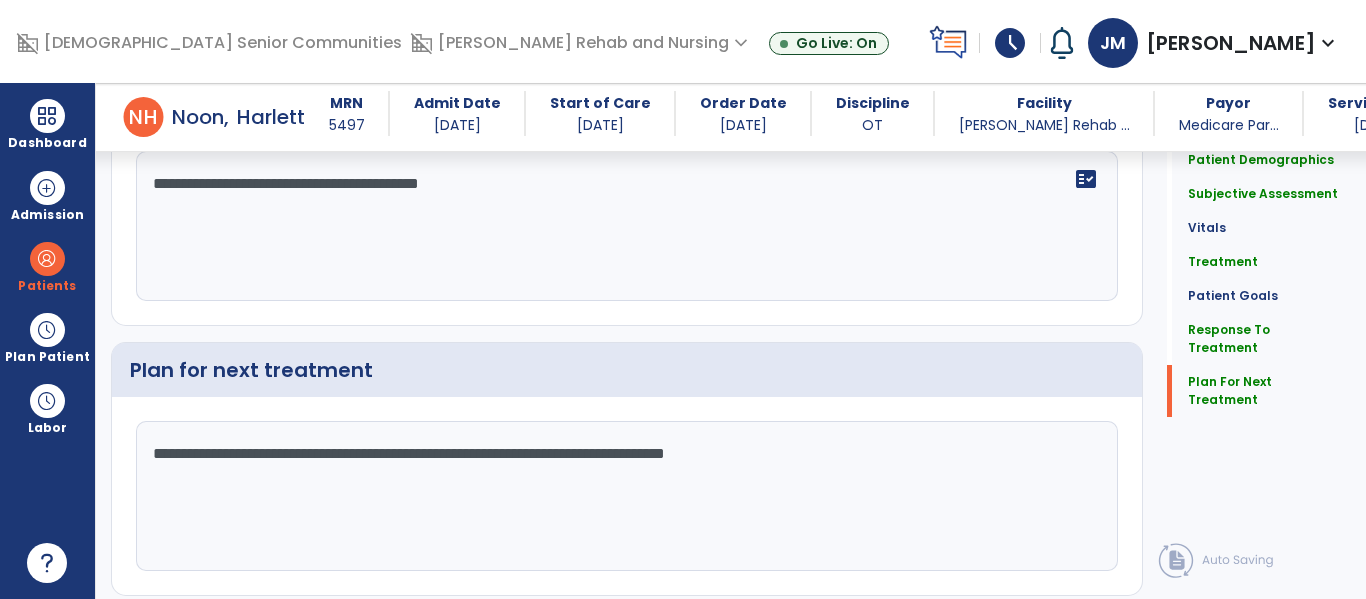 type on "**********" 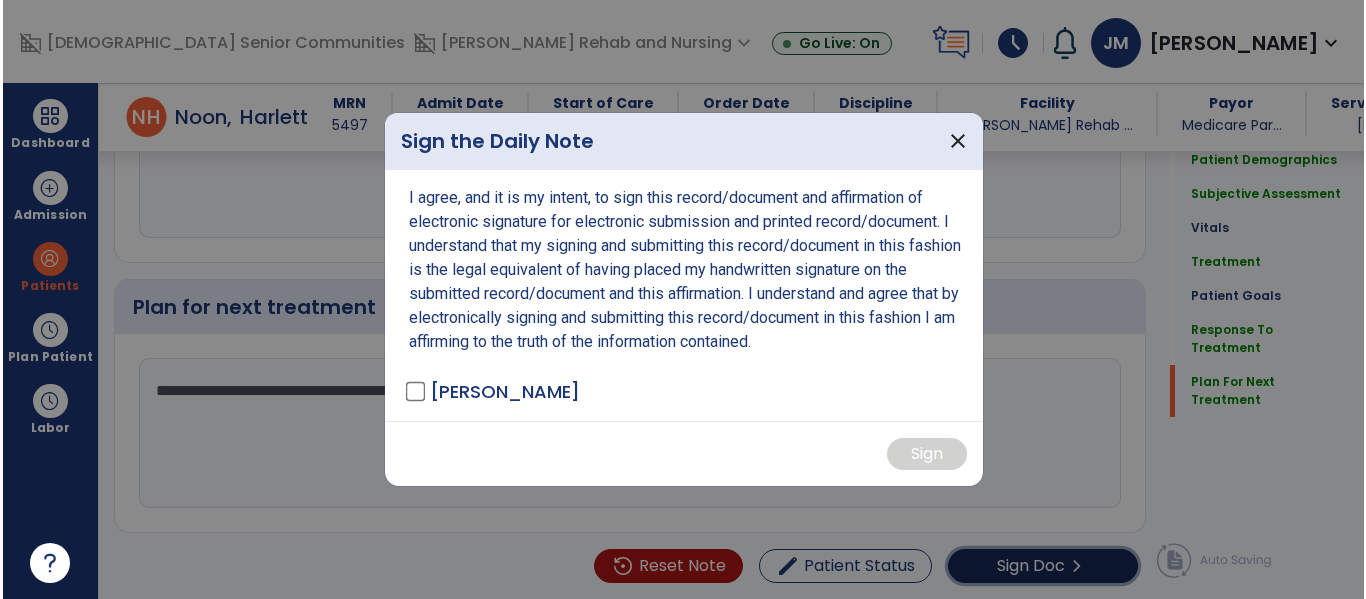 scroll, scrollTop: 3226, scrollLeft: 0, axis: vertical 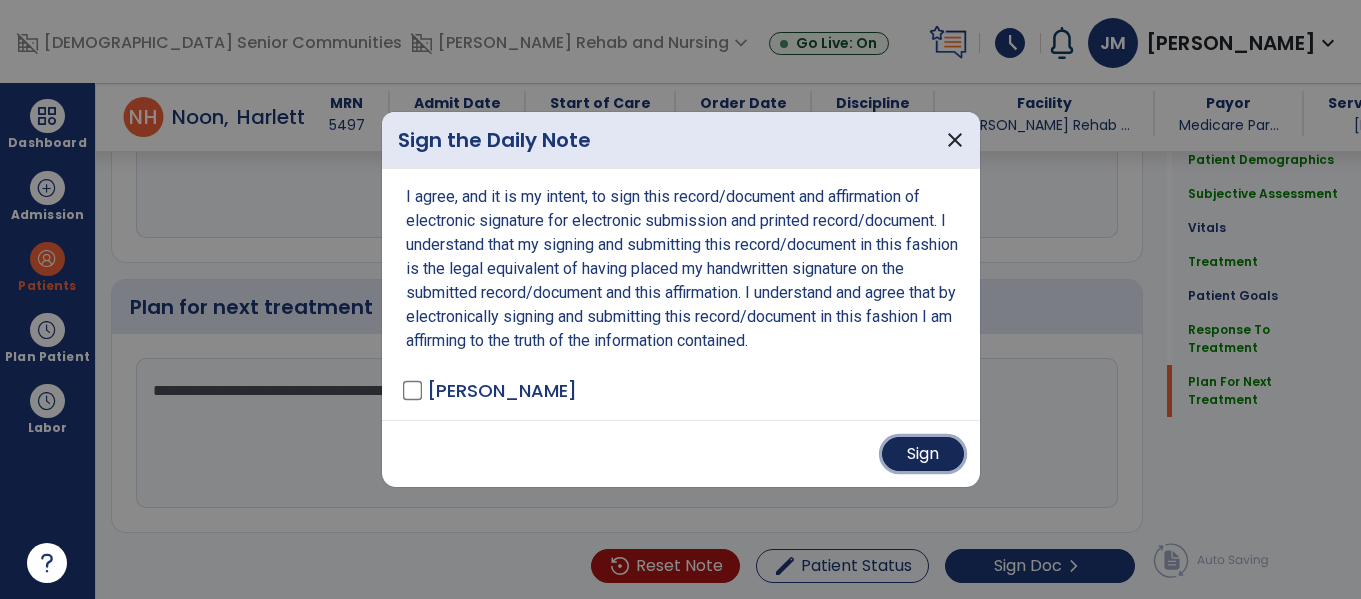 click on "Sign" at bounding box center (923, 454) 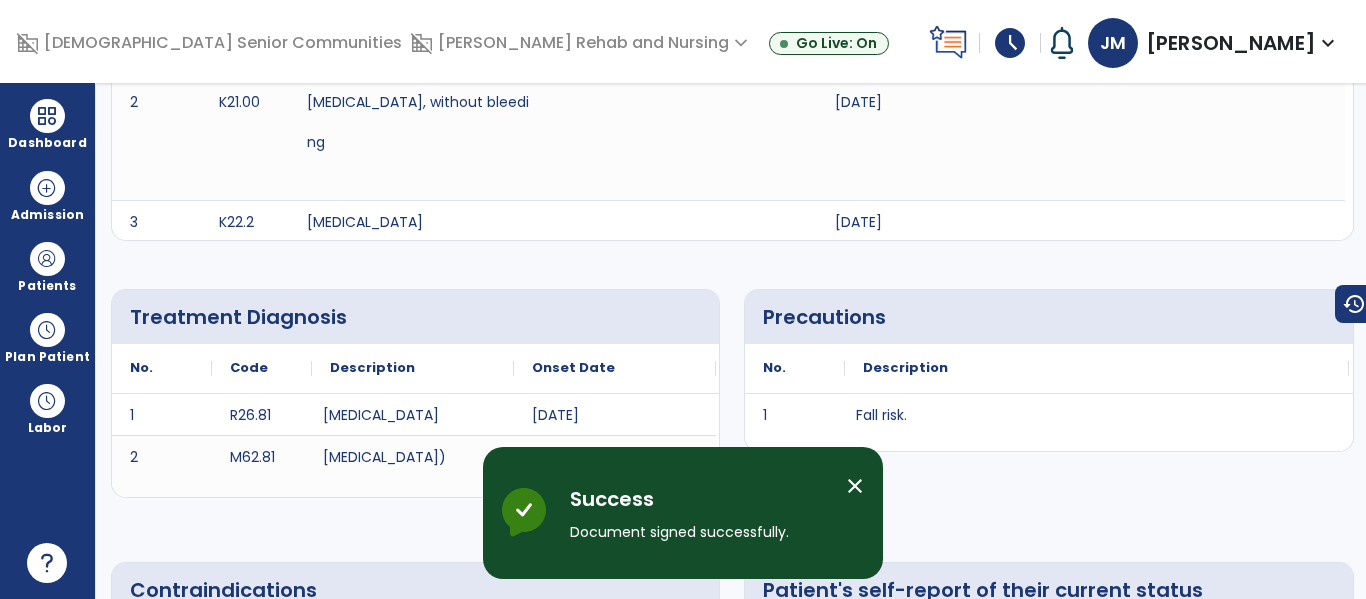 scroll, scrollTop: 0, scrollLeft: 0, axis: both 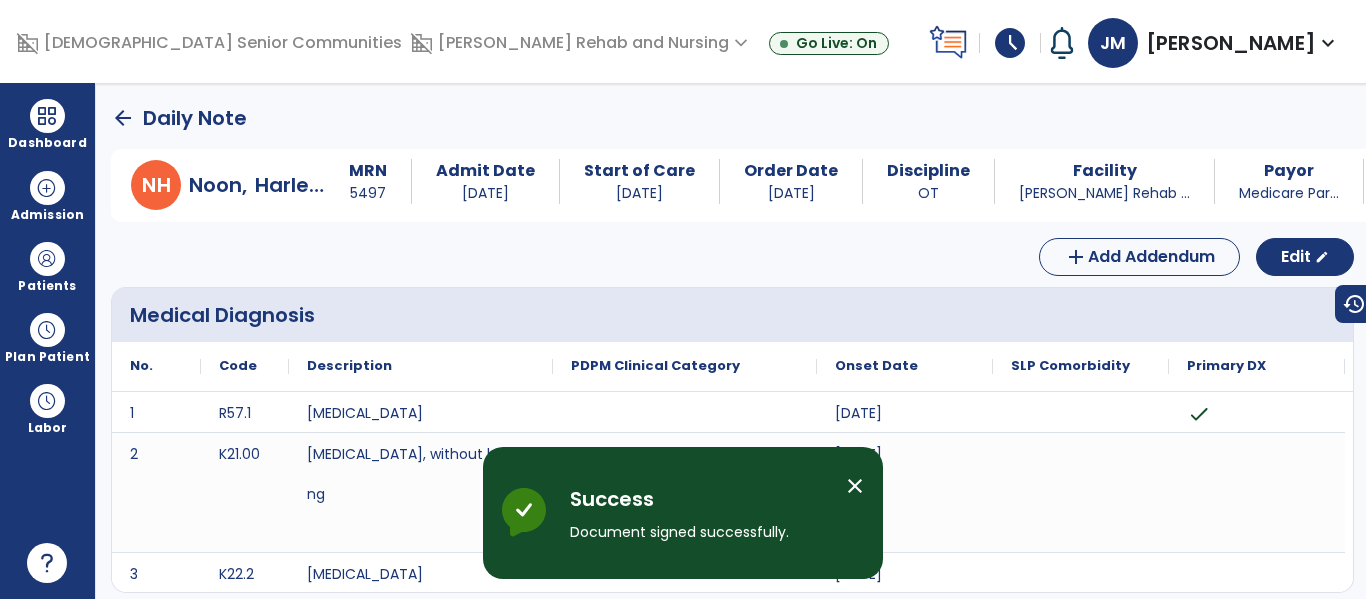 click on "arrow_back" 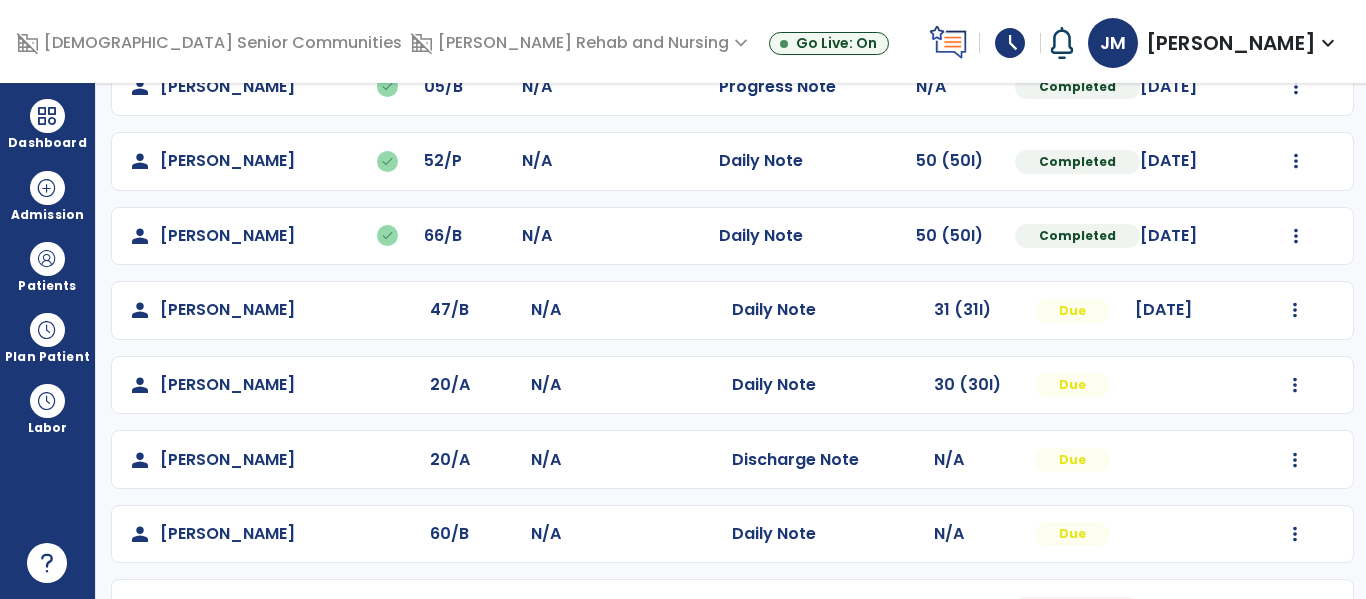 scroll, scrollTop: 782, scrollLeft: 0, axis: vertical 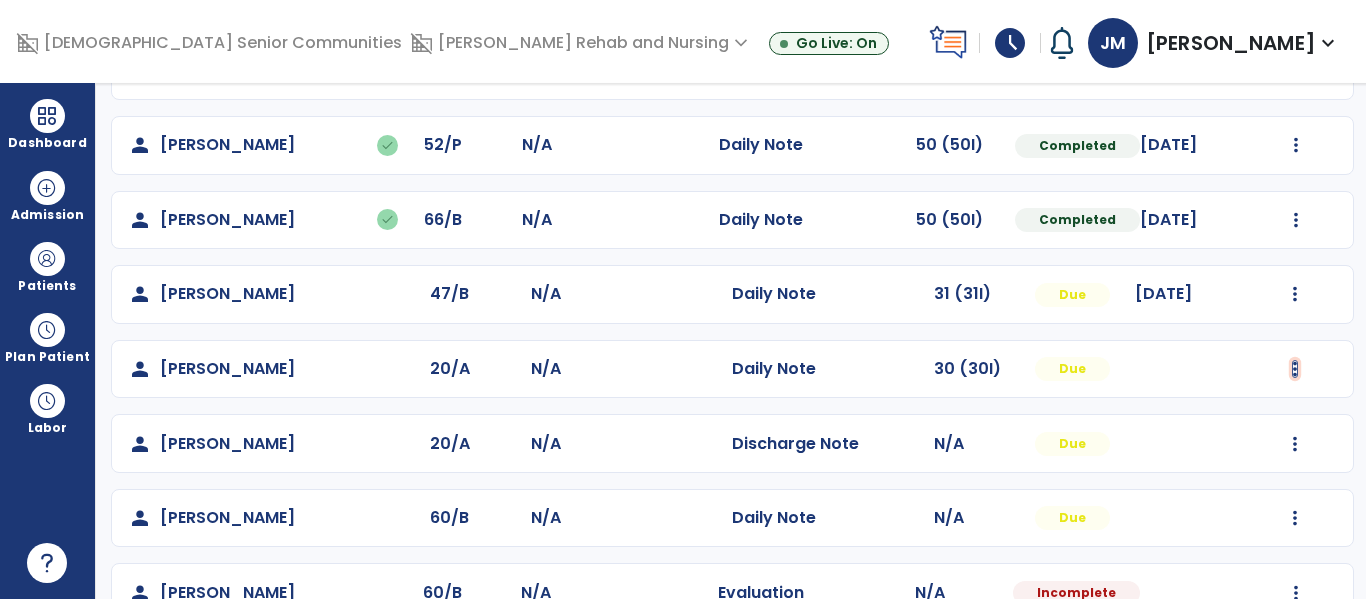 click at bounding box center [1295, -349] 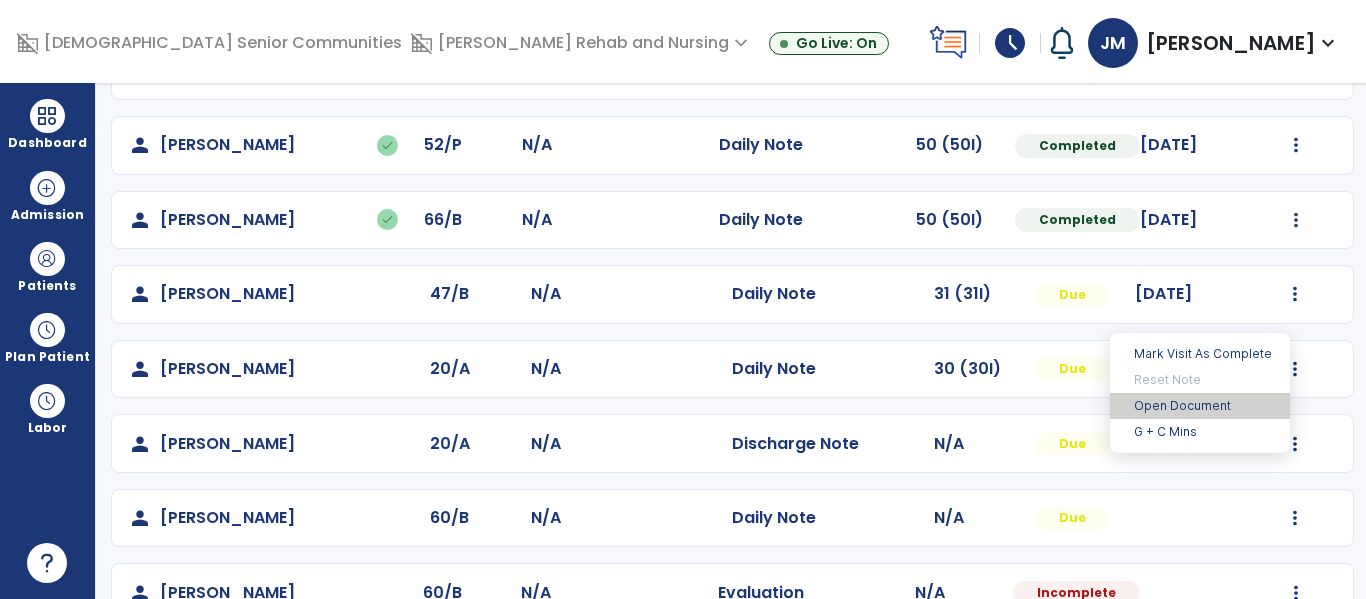 click on "Open Document" at bounding box center (1200, 406) 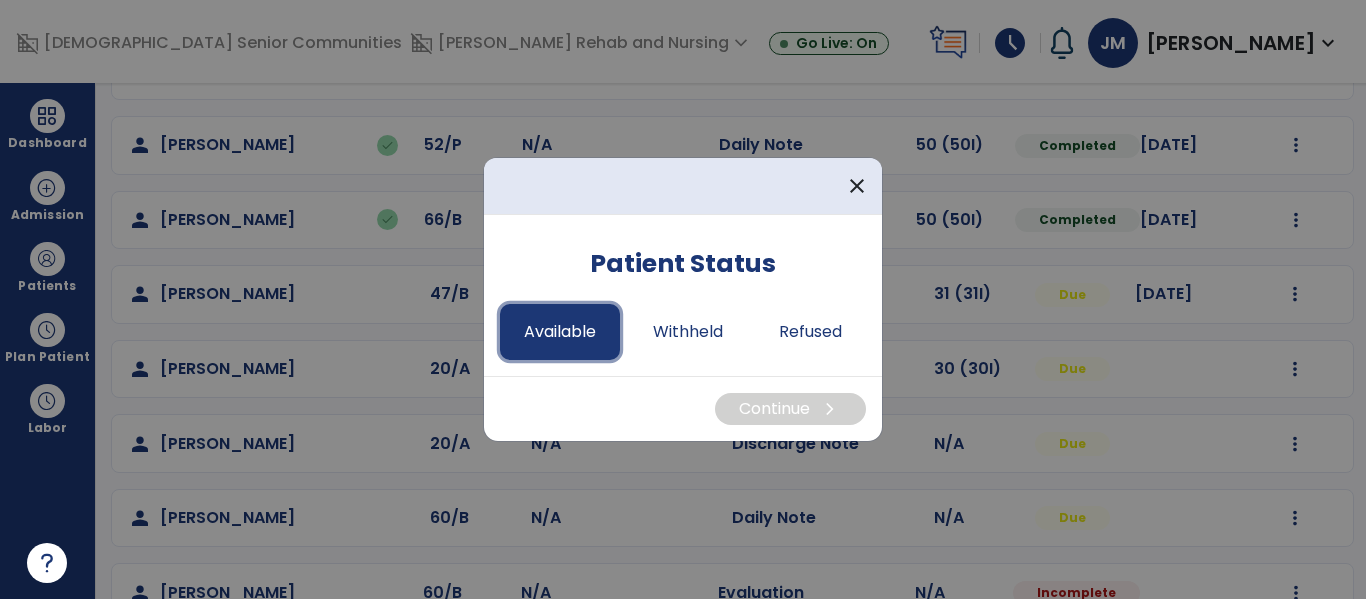 drag, startPoint x: 542, startPoint y: 324, endPoint x: 619, endPoint y: 326, distance: 77.02597 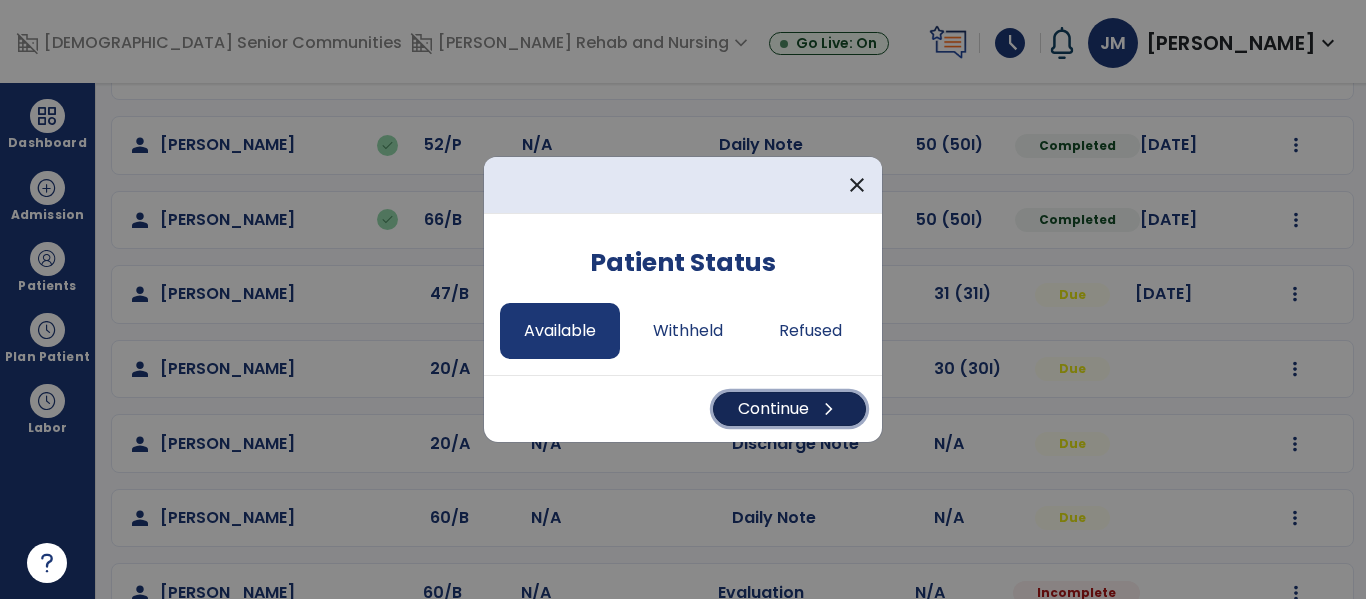 click on "Continue   chevron_right" at bounding box center [789, 409] 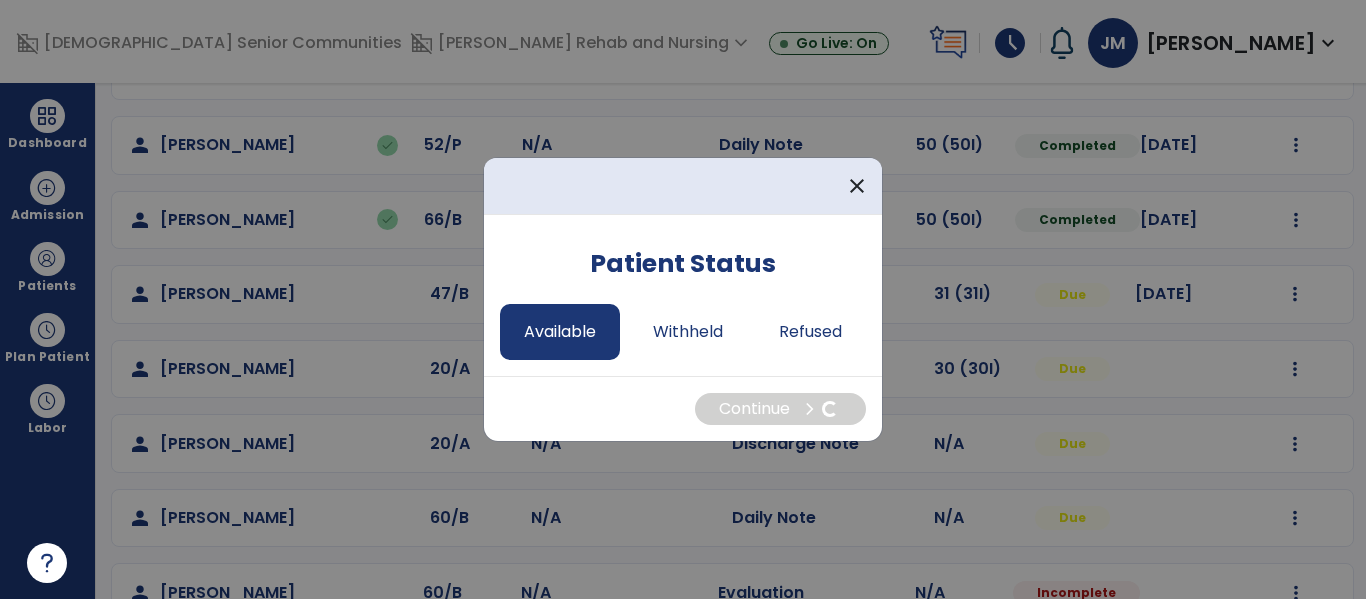 select on "*" 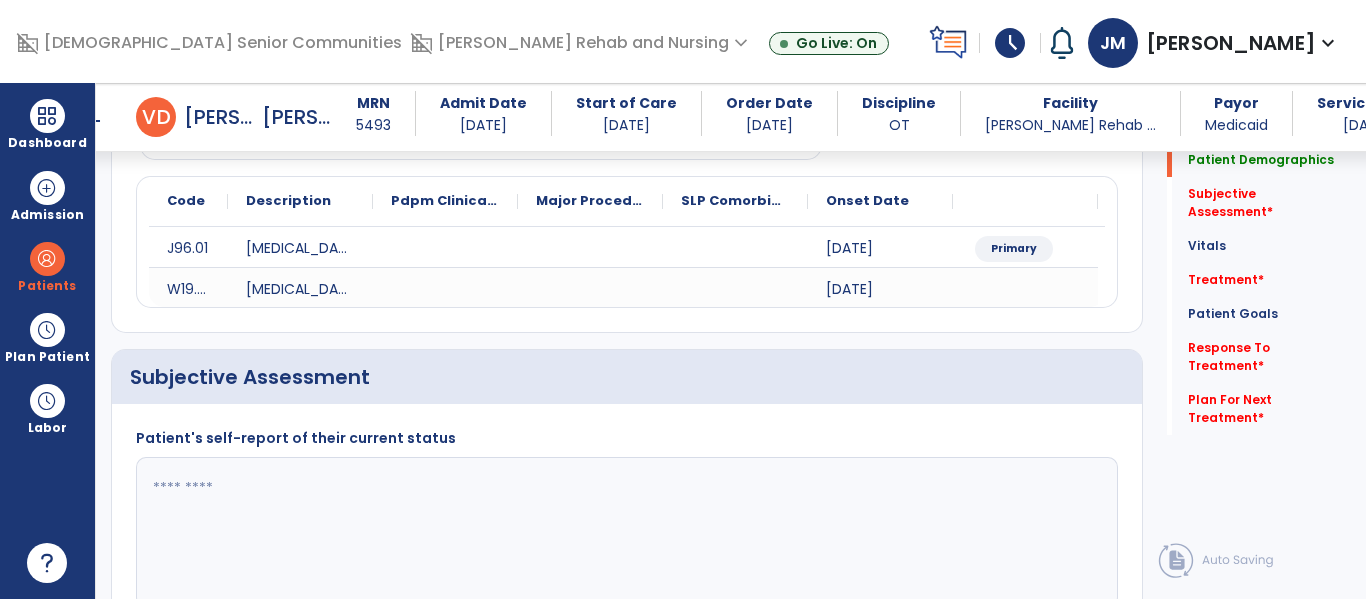 scroll, scrollTop: 199, scrollLeft: 0, axis: vertical 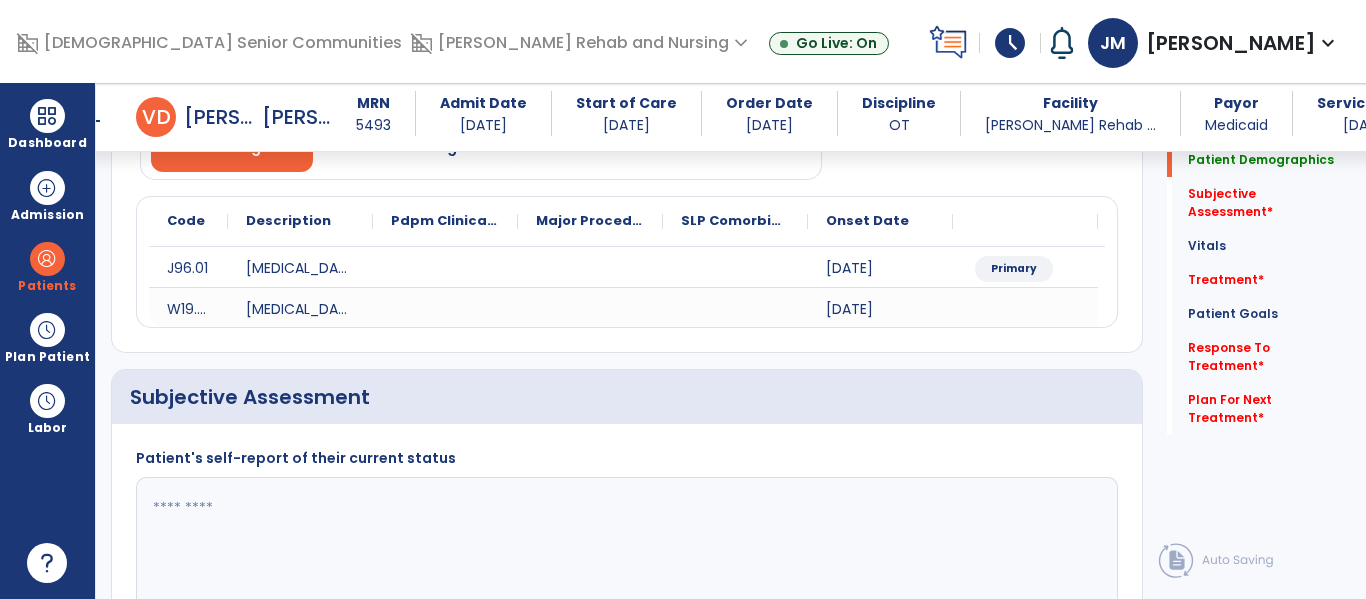 click 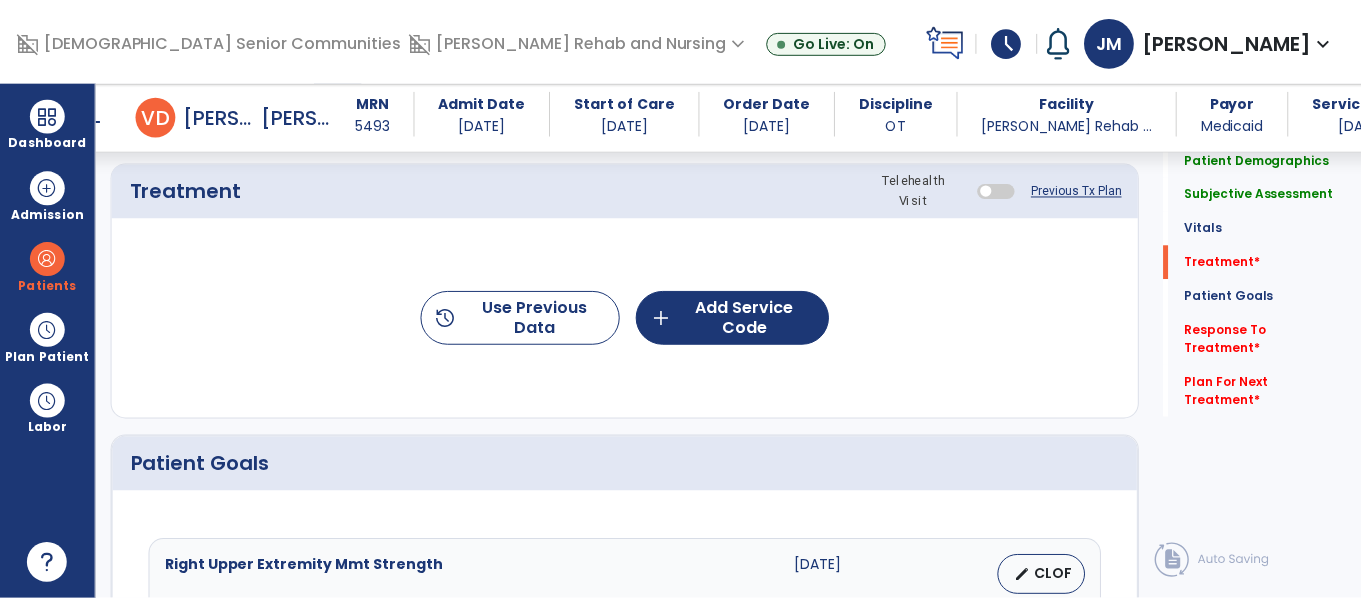 scroll, scrollTop: 1165, scrollLeft: 0, axis: vertical 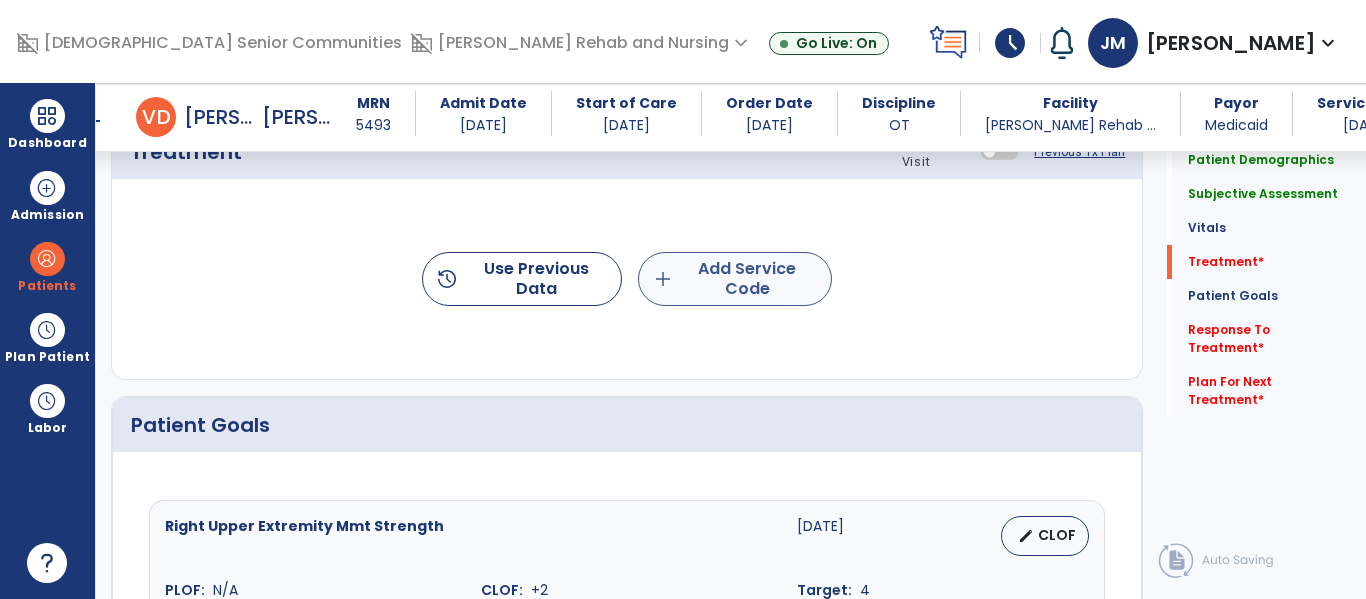 type on "**********" 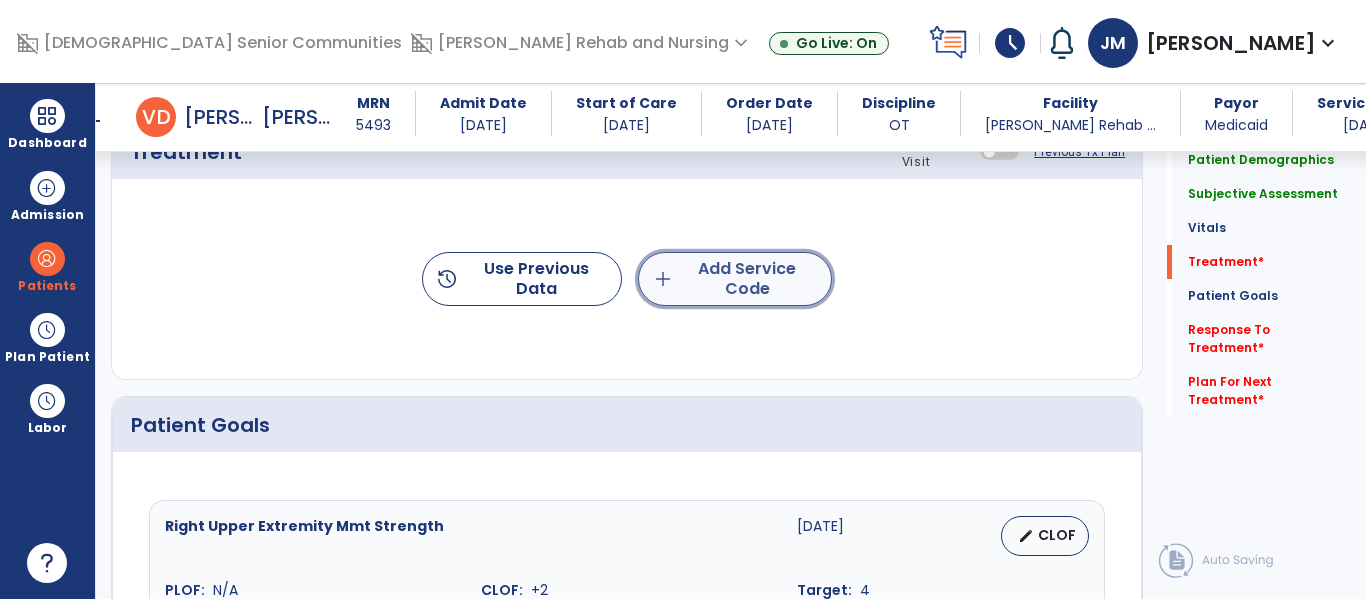 click on "add  Add Service Code" 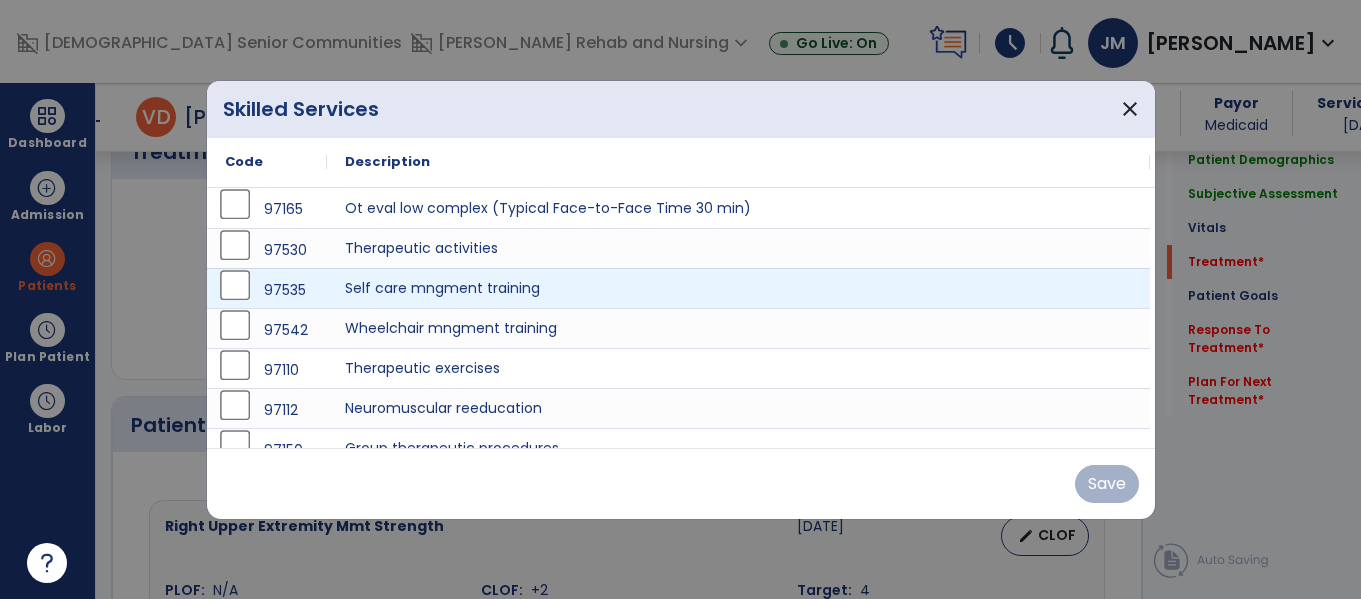 scroll, scrollTop: 1165, scrollLeft: 0, axis: vertical 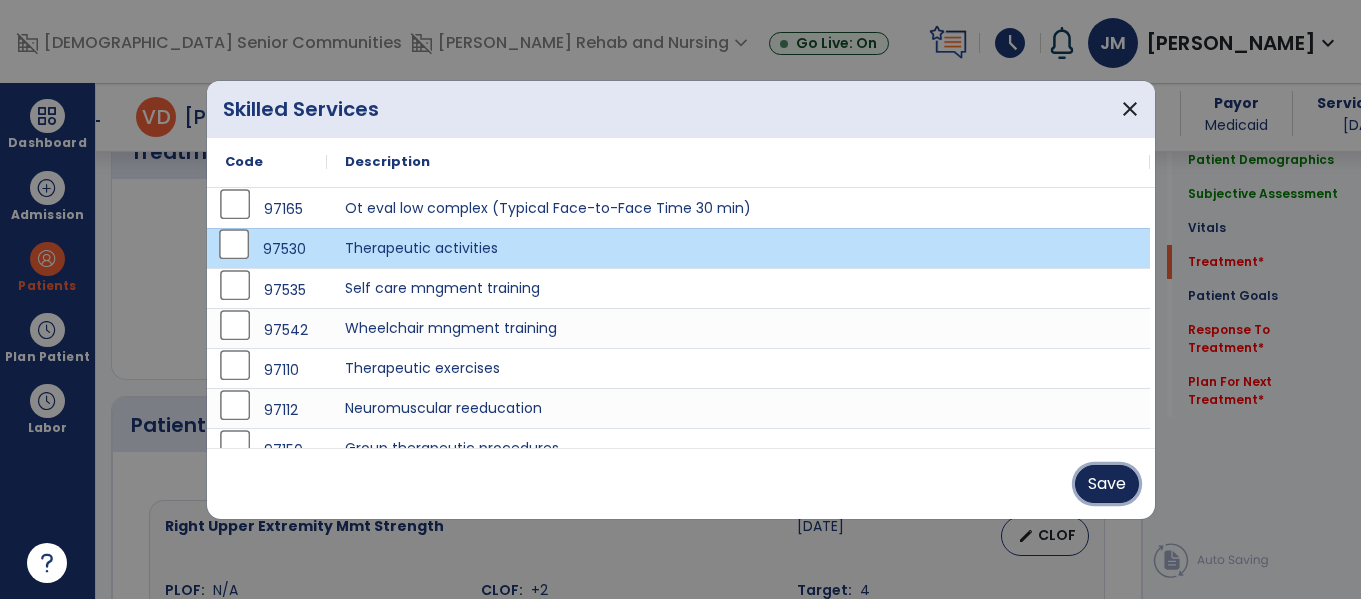 click on "Save" at bounding box center (1107, 484) 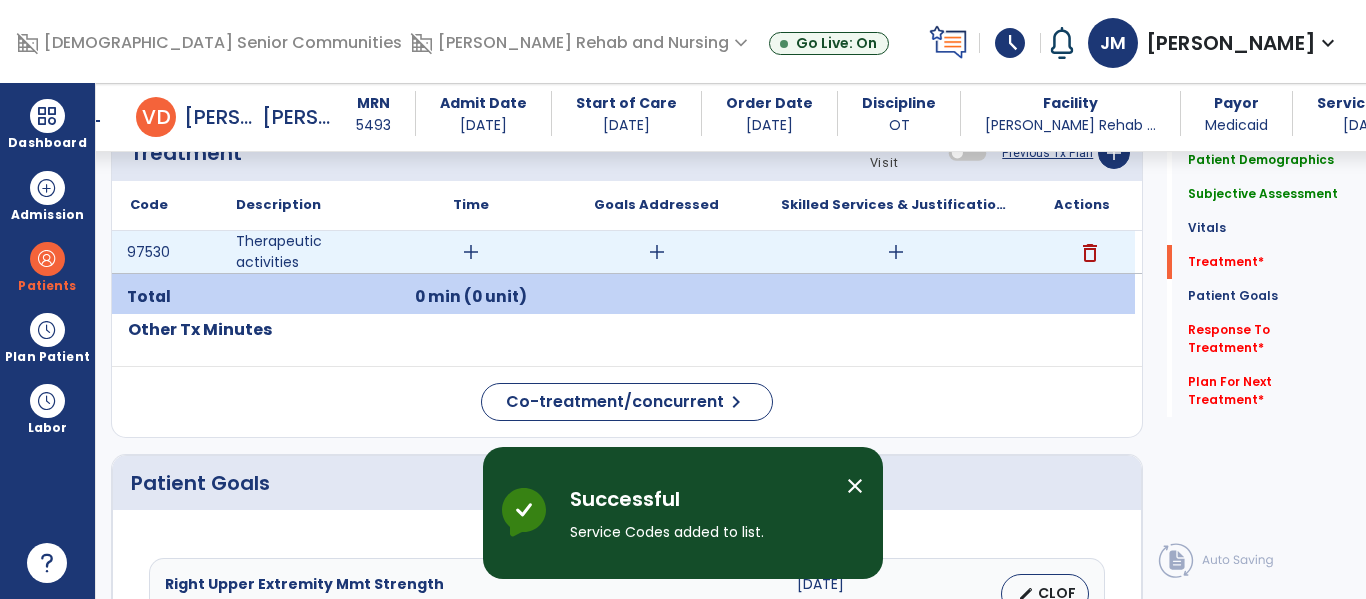 click on "add" at bounding box center [471, 252] 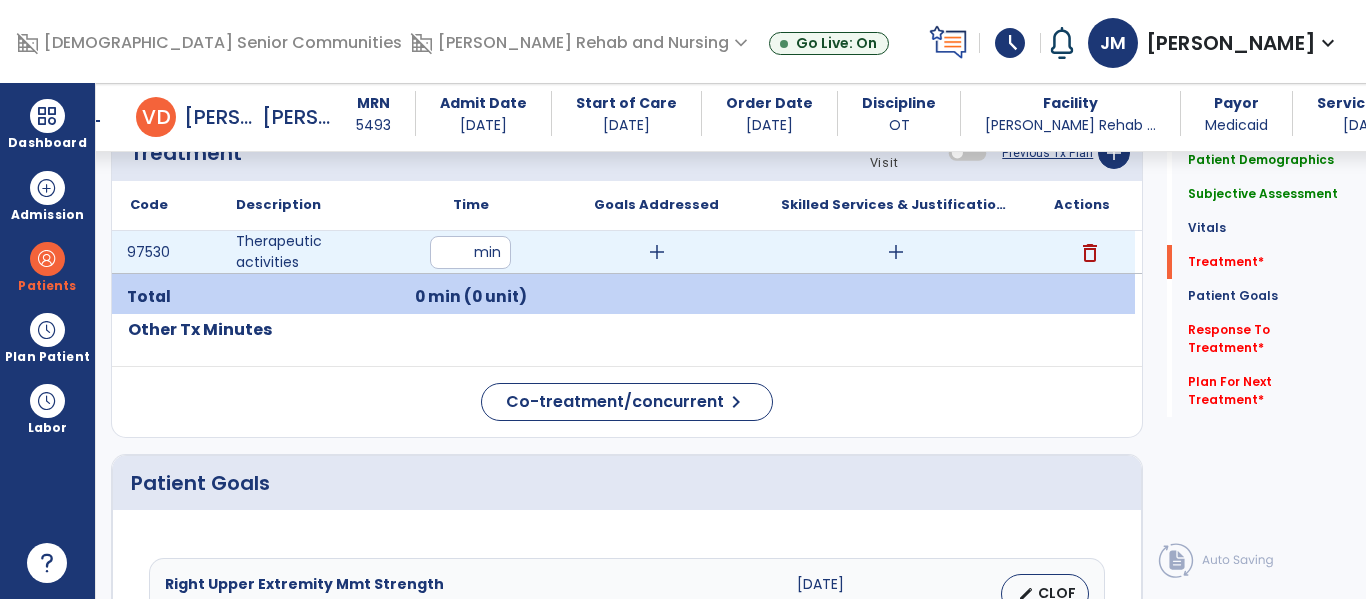 type on "**" 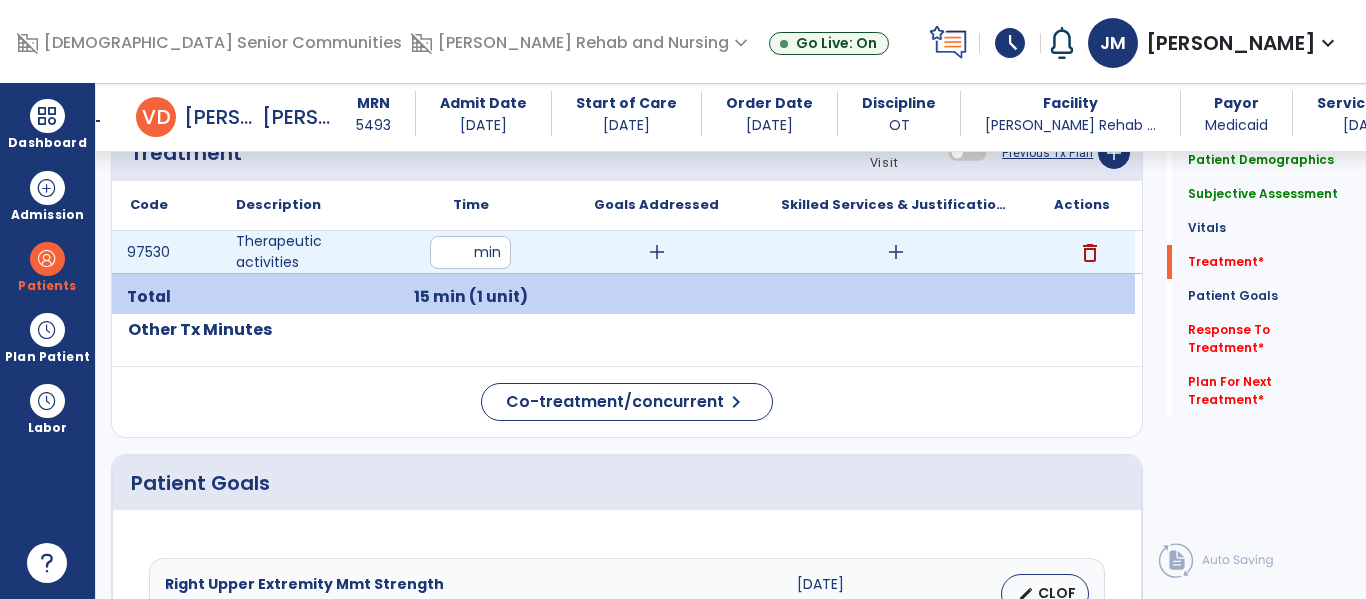 click on "add" at bounding box center [657, 252] 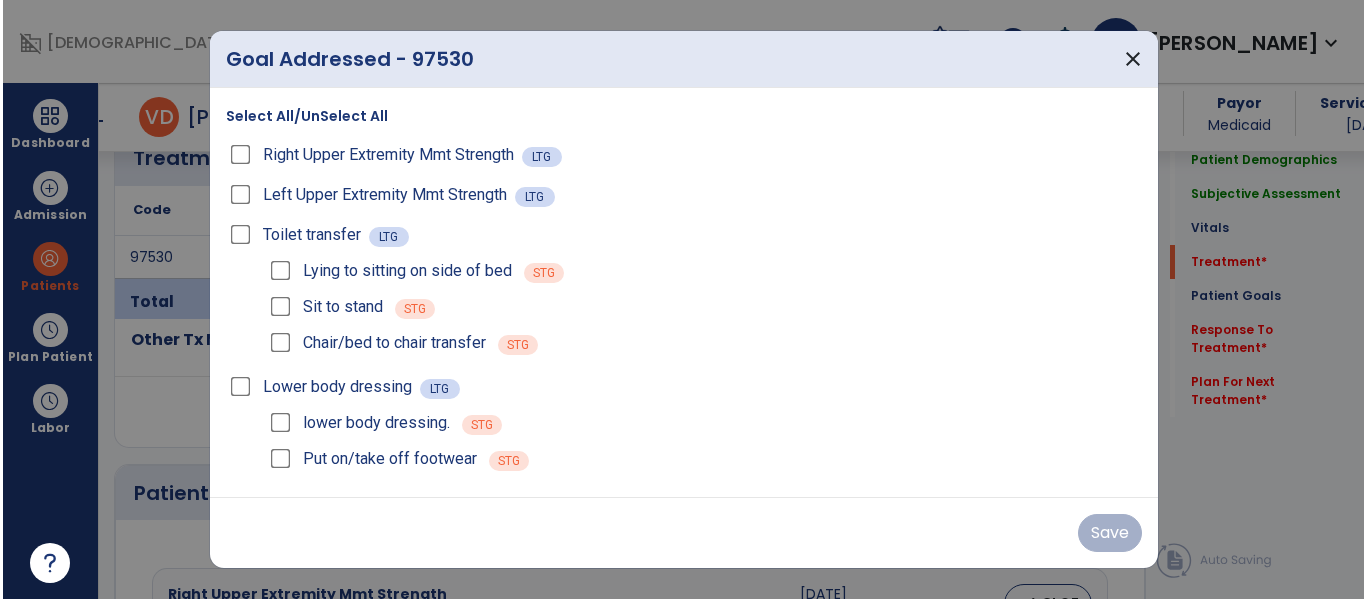 scroll, scrollTop: 1165, scrollLeft: 0, axis: vertical 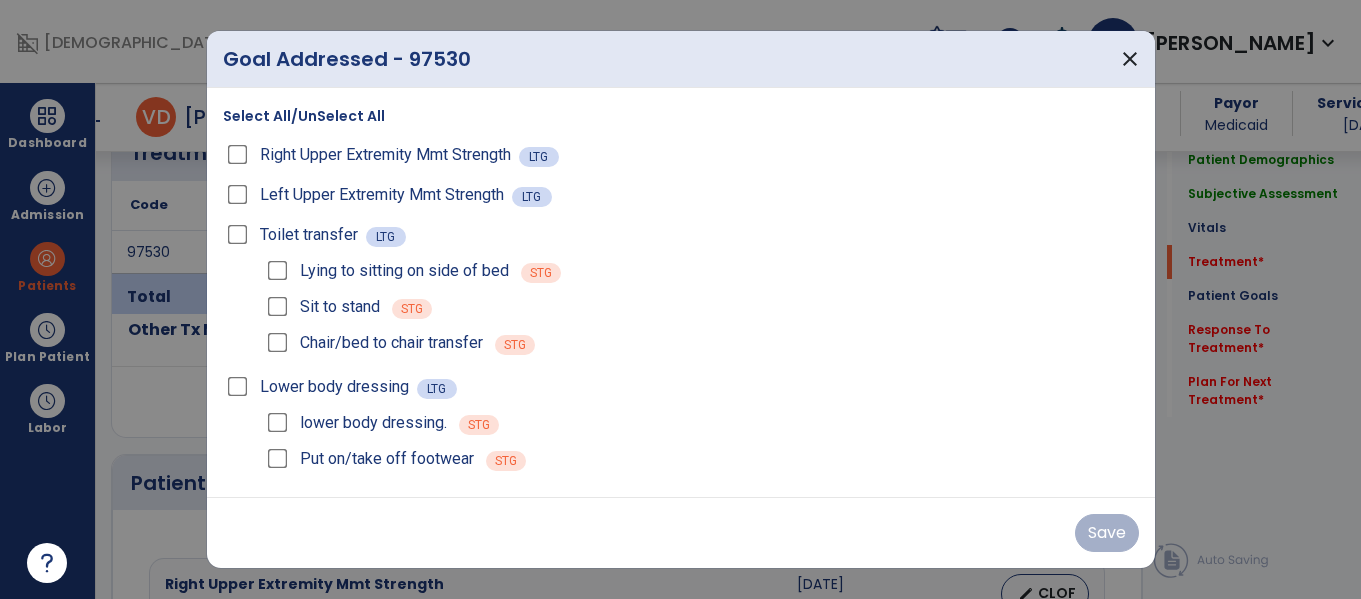 click on "Select All/UnSelect All" at bounding box center (304, 116) 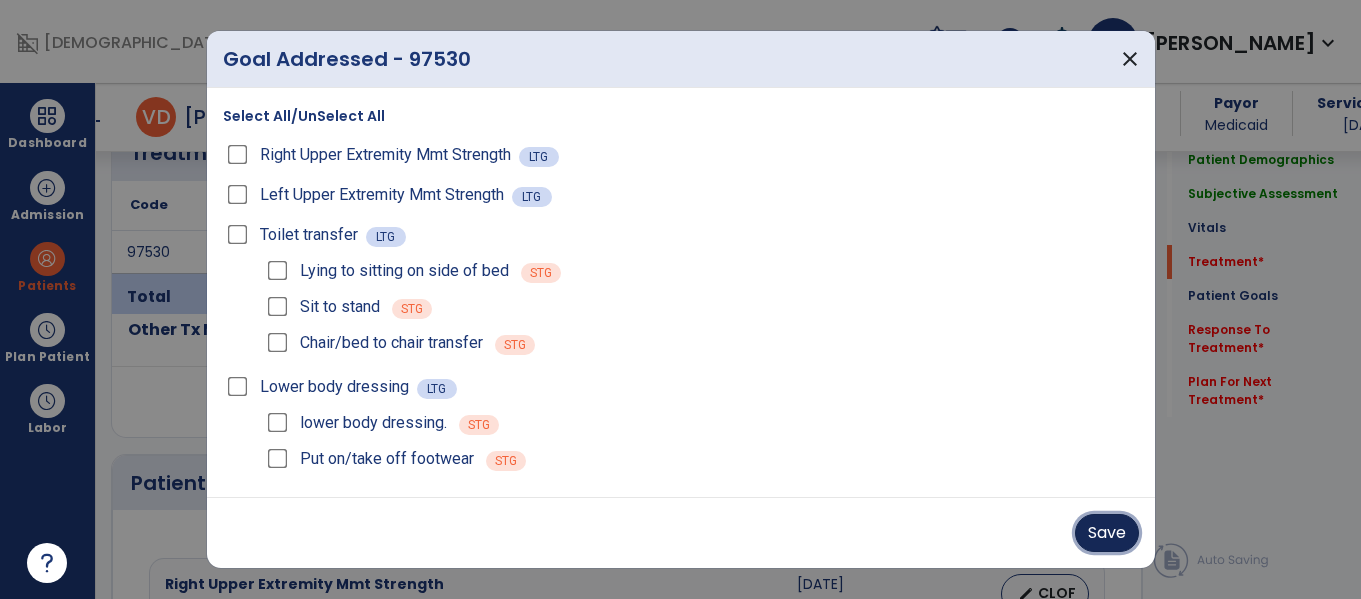 click on "Save" at bounding box center (1107, 533) 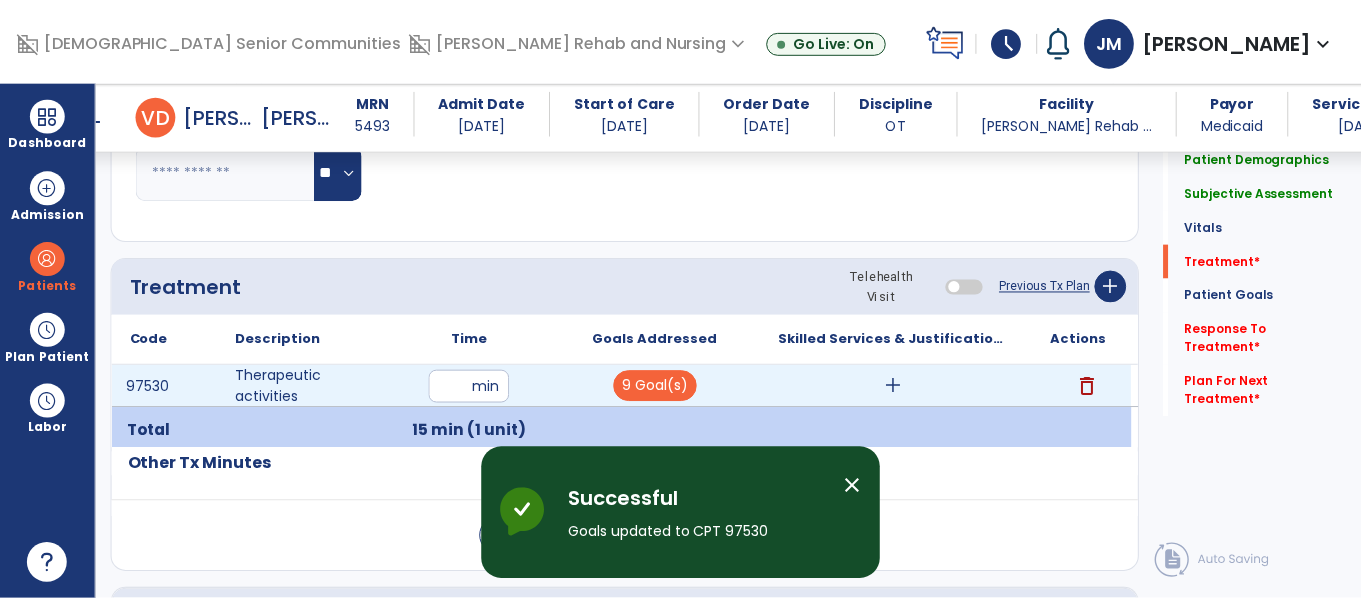 scroll, scrollTop: 1006, scrollLeft: 0, axis: vertical 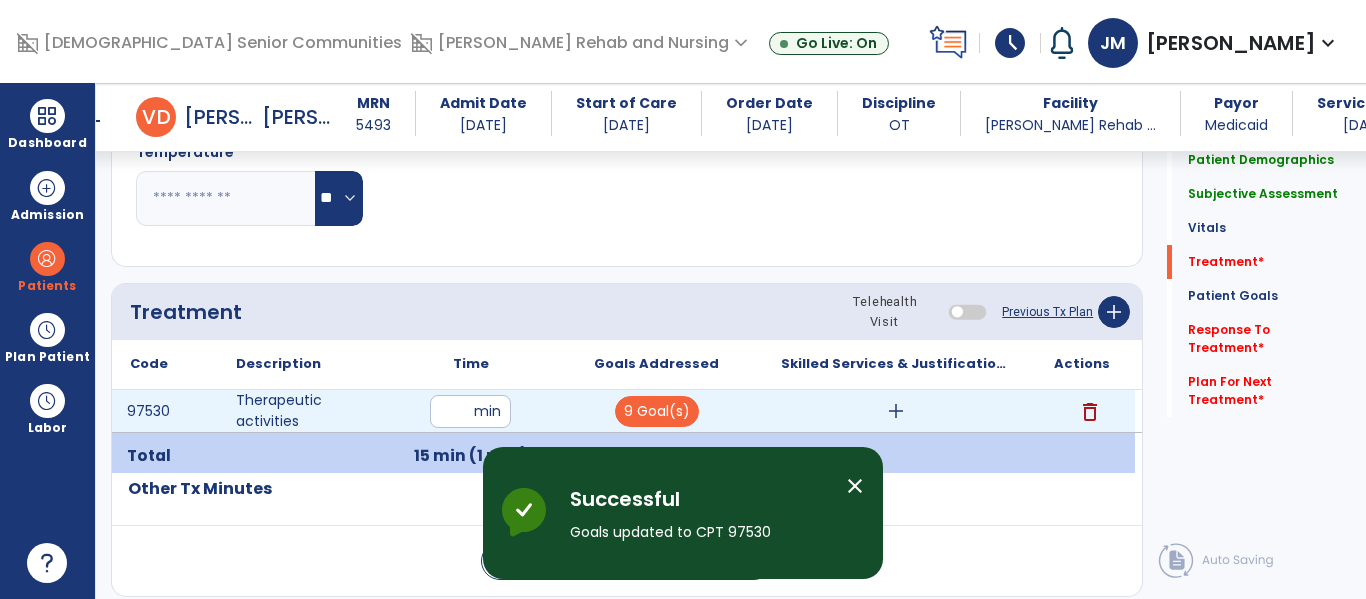 click on "add" at bounding box center [896, 411] 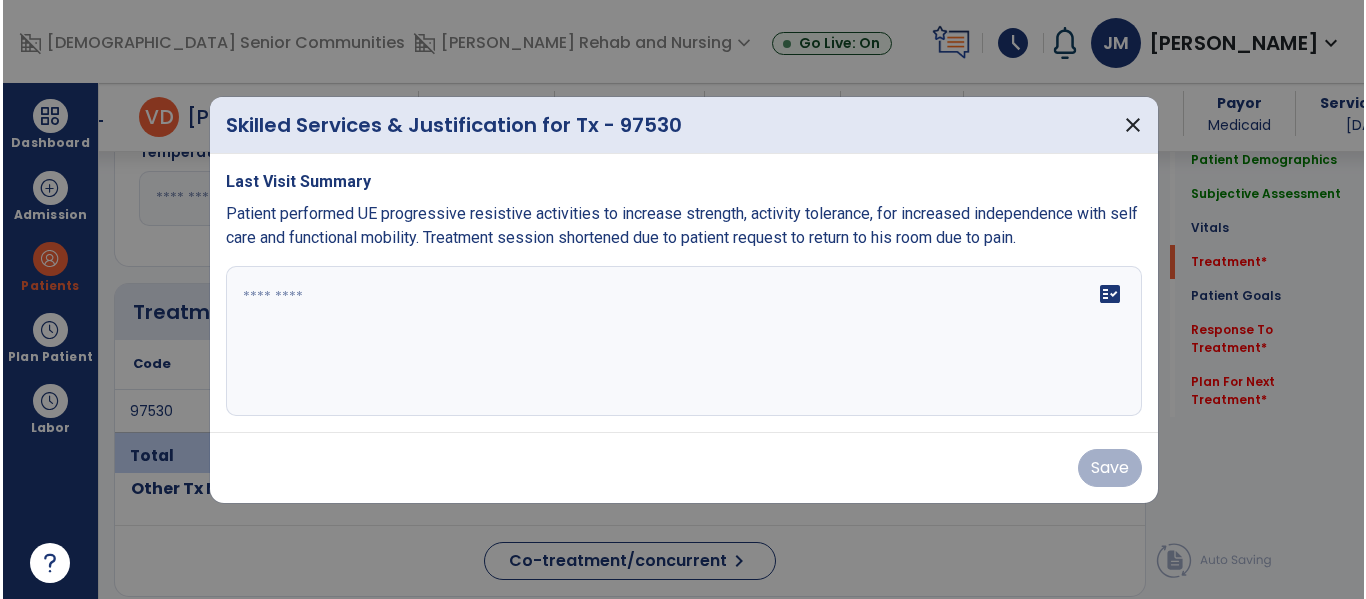 scroll, scrollTop: 1006, scrollLeft: 0, axis: vertical 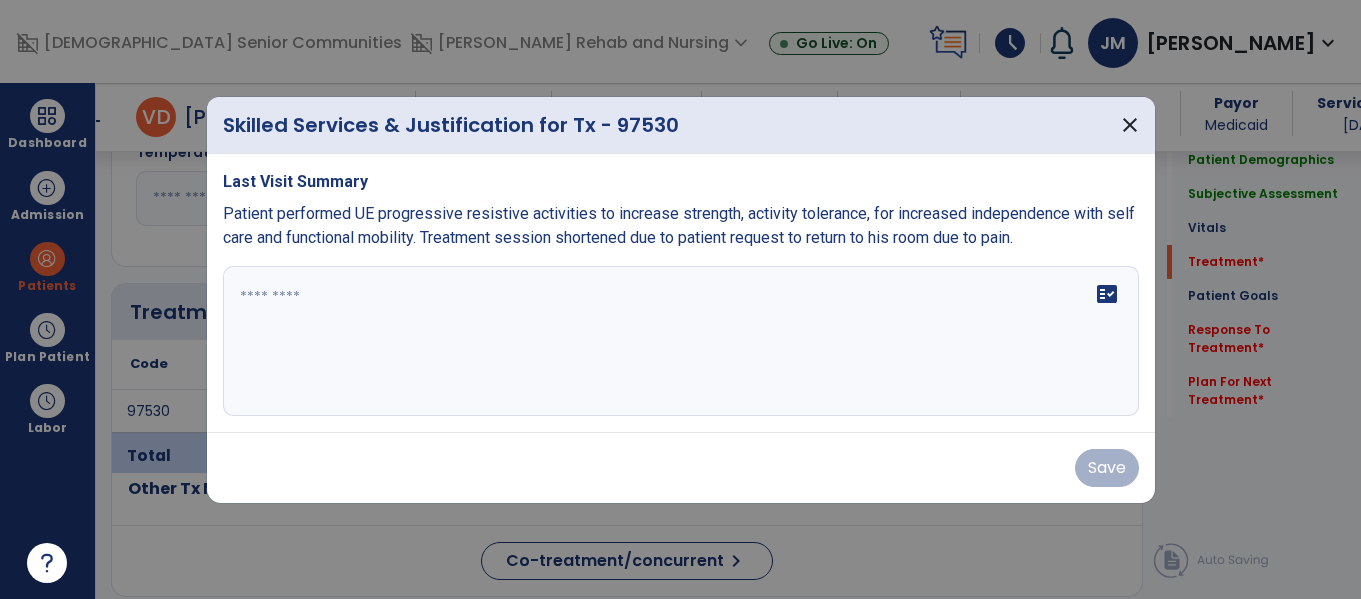 click on "fact_check" at bounding box center (681, 341) 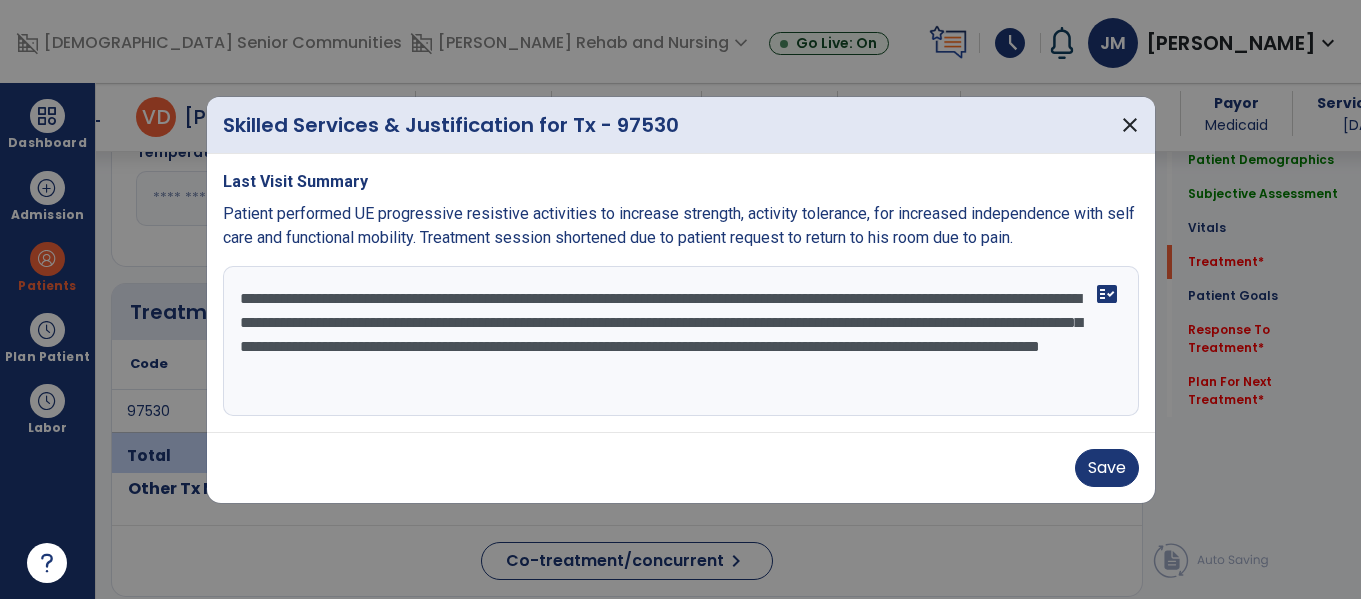 drag, startPoint x: 665, startPoint y: 374, endPoint x: 703, endPoint y: 373, distance: 38.013157 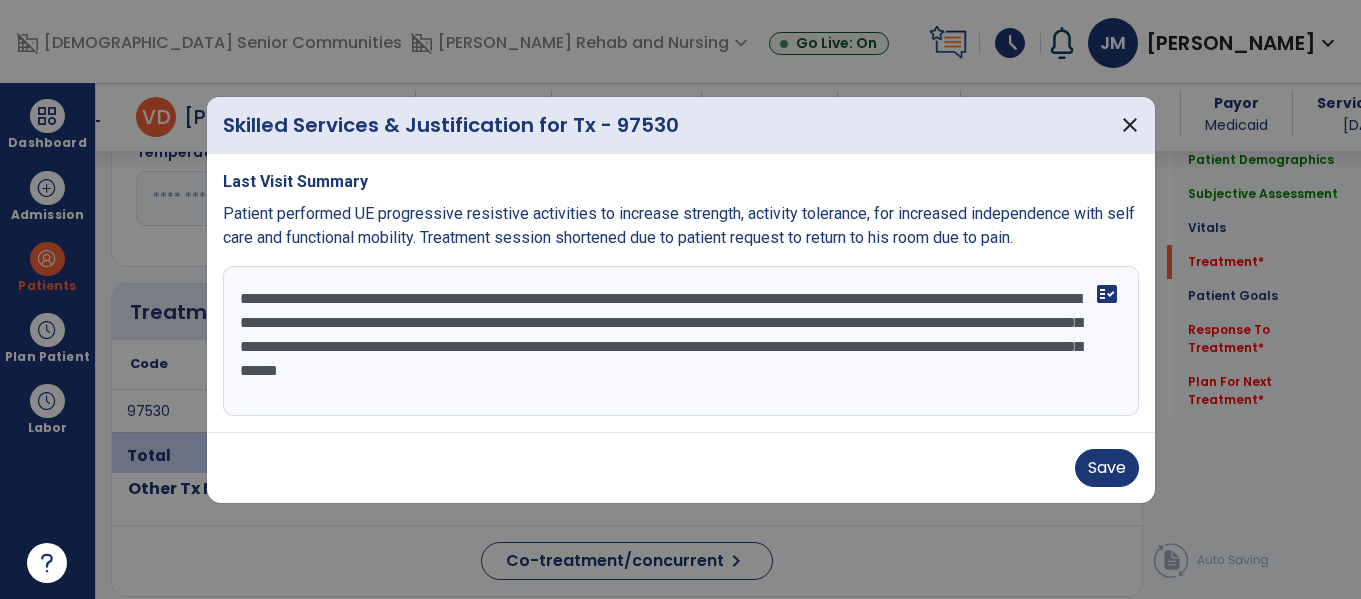 click on "**********" at bounding box center (681, 341) 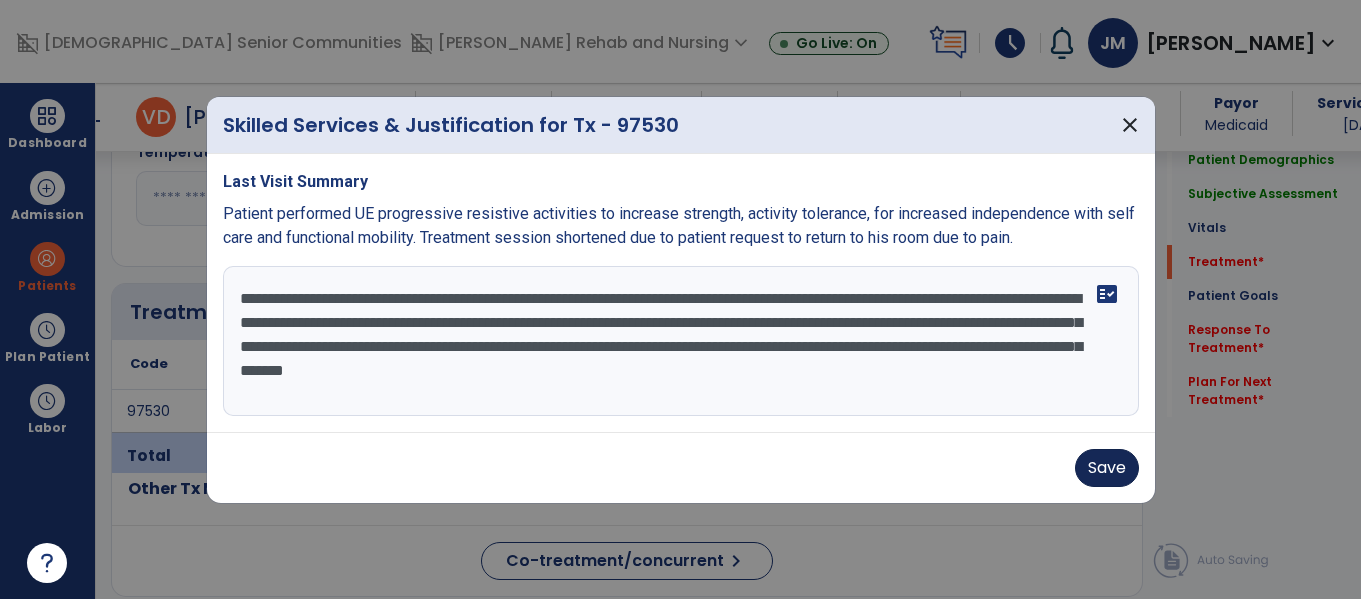 type on "**********" 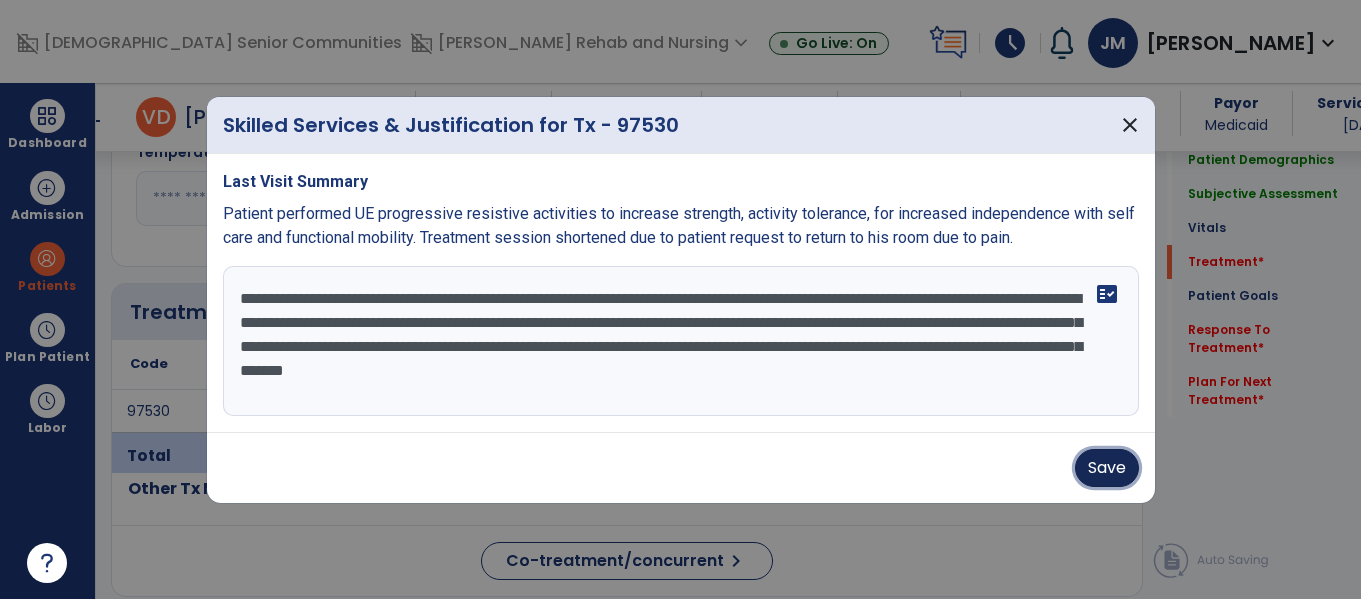 click on "Save" at bounding box center (1107, 468) 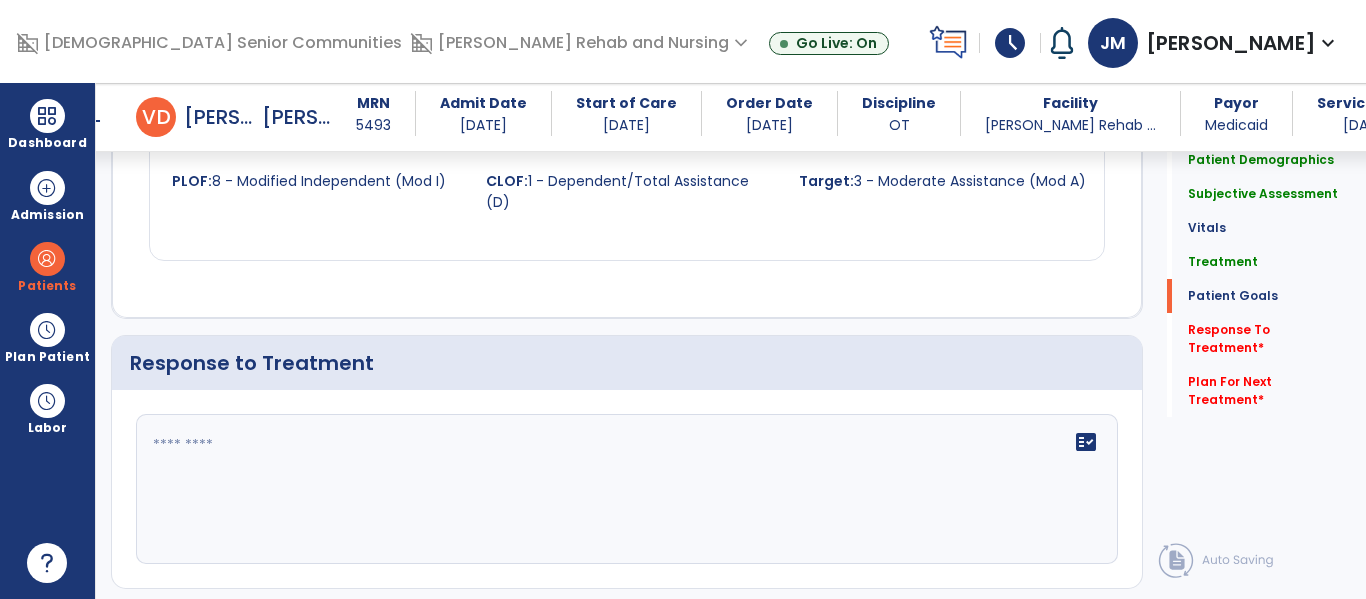 scroll, scrollTop: 2847, scrollLeft: 0, axis: vertical 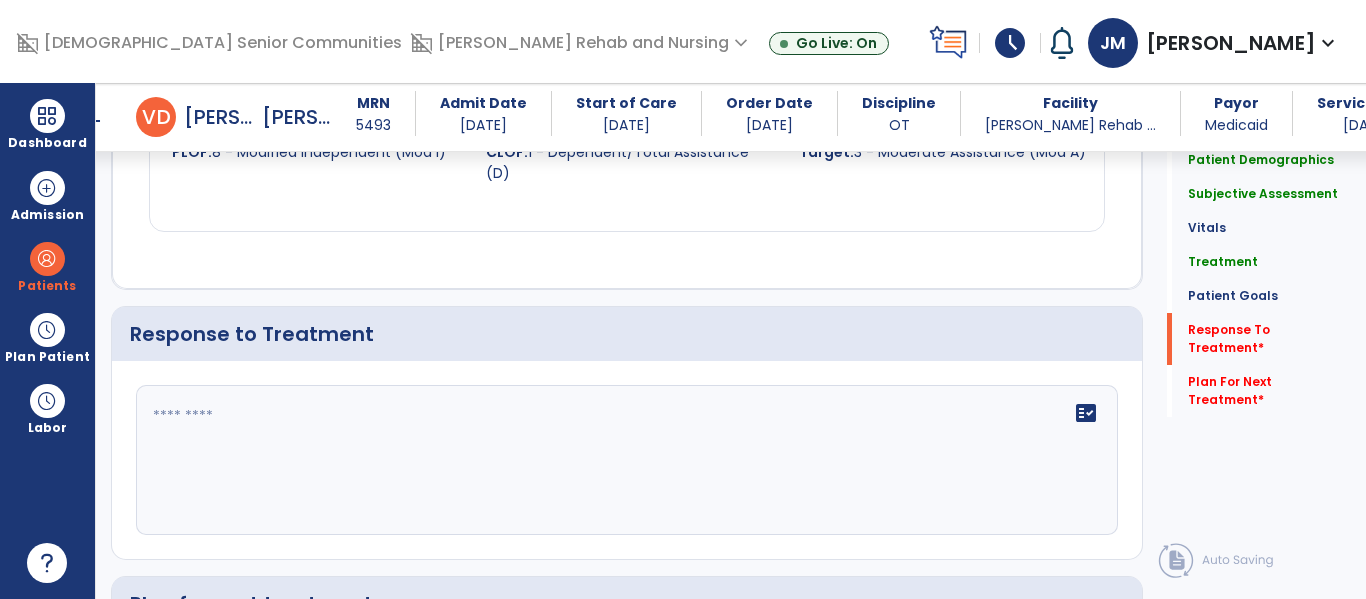 click 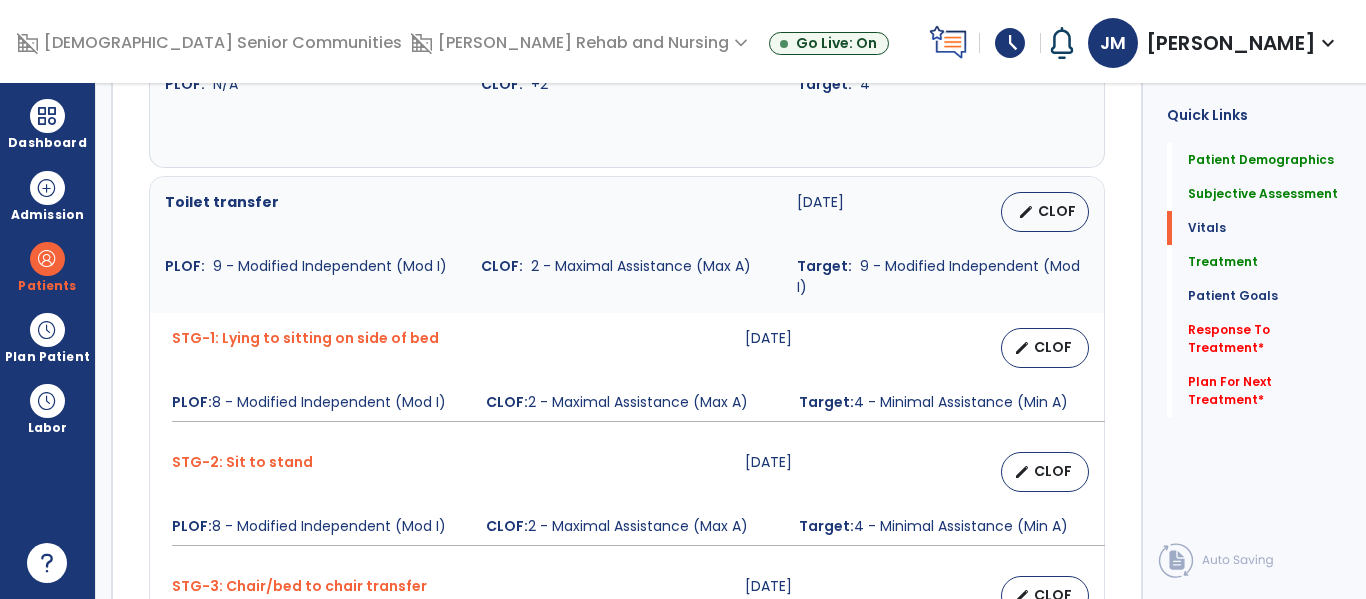 scroll, scrollTop: 0, scrollLeft: 0, axis: both 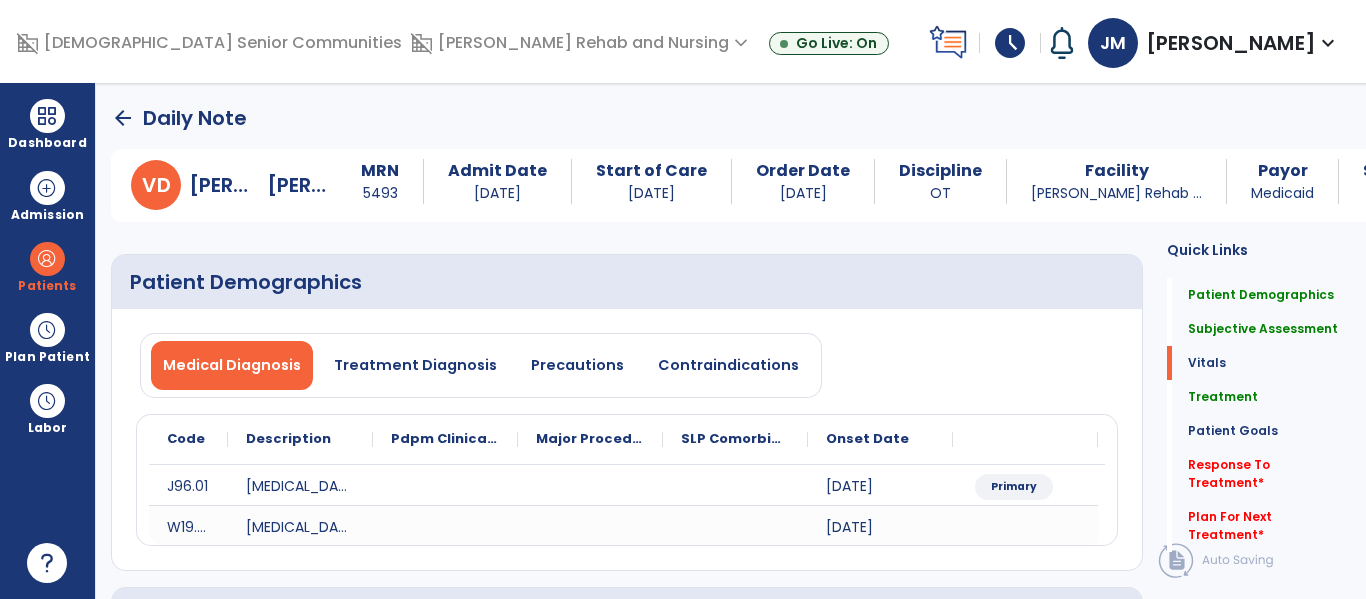 click on "arrow_back" 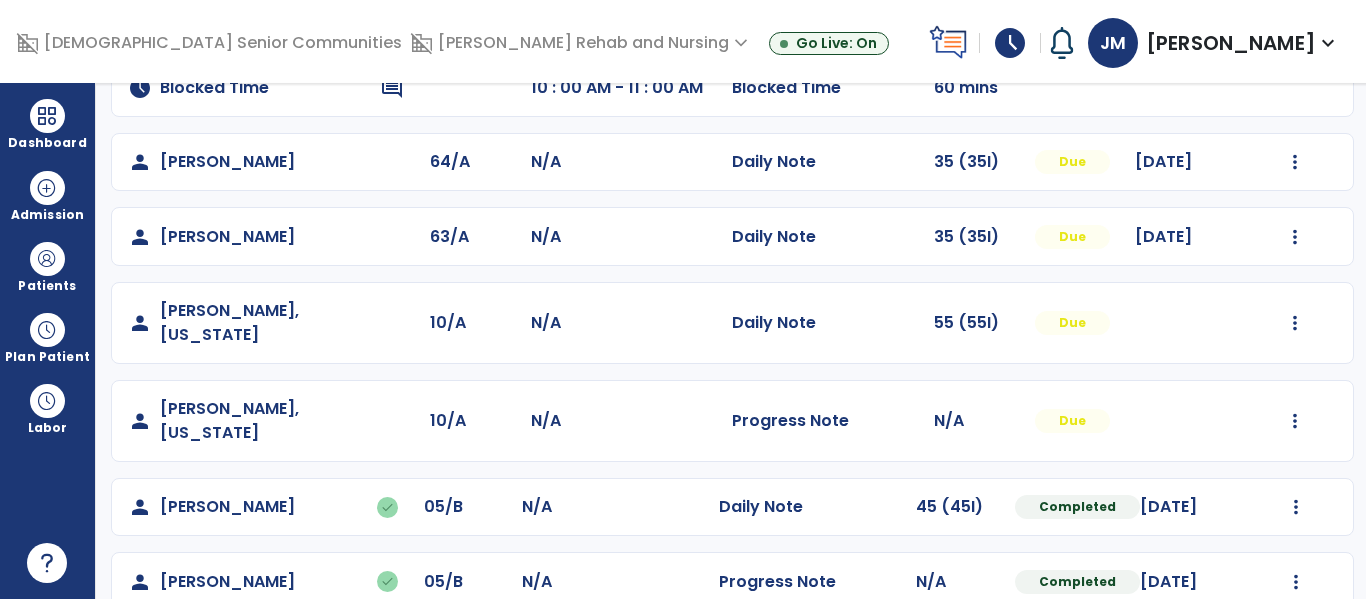 scroll, scrollTop: 272, scrollLeft: 0, axis: vertical 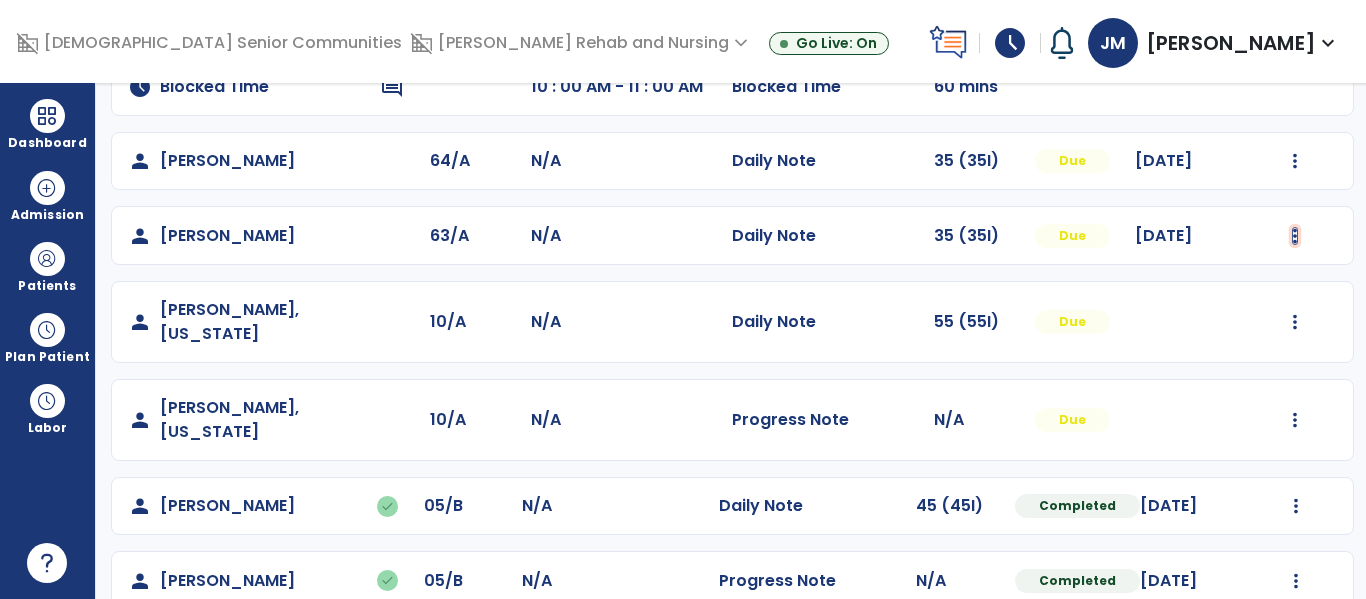 click at bounding box center (1295, 161) 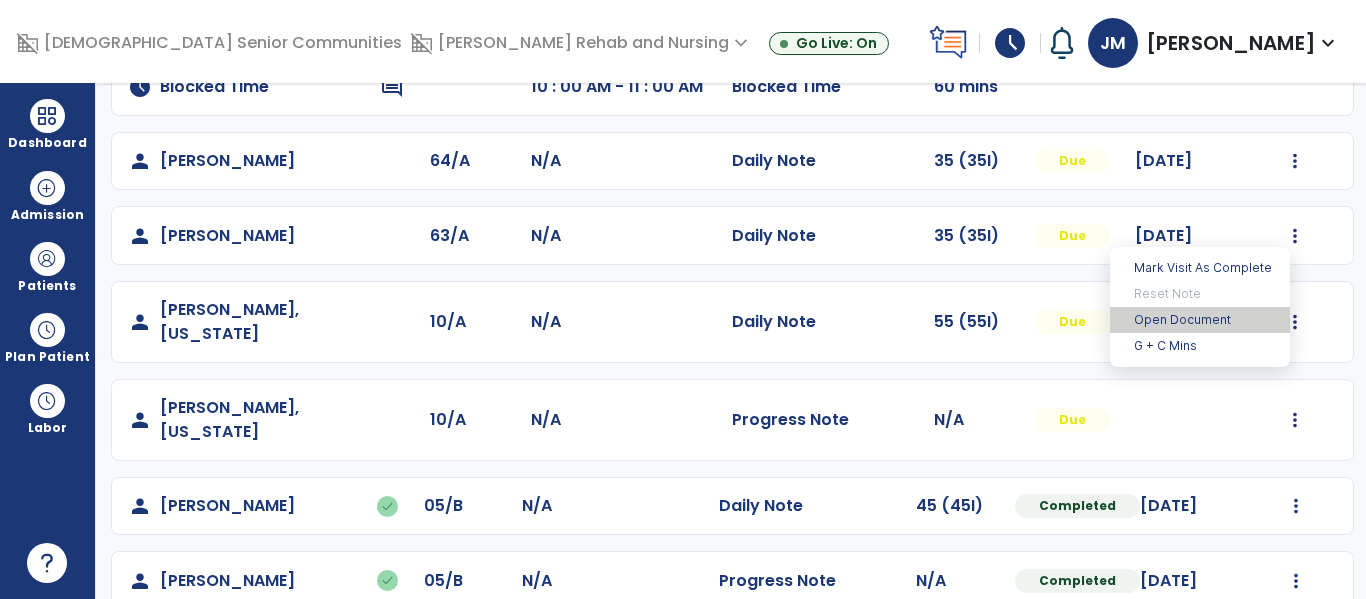 click on "Open Document" at bounding box center (1200, 320) 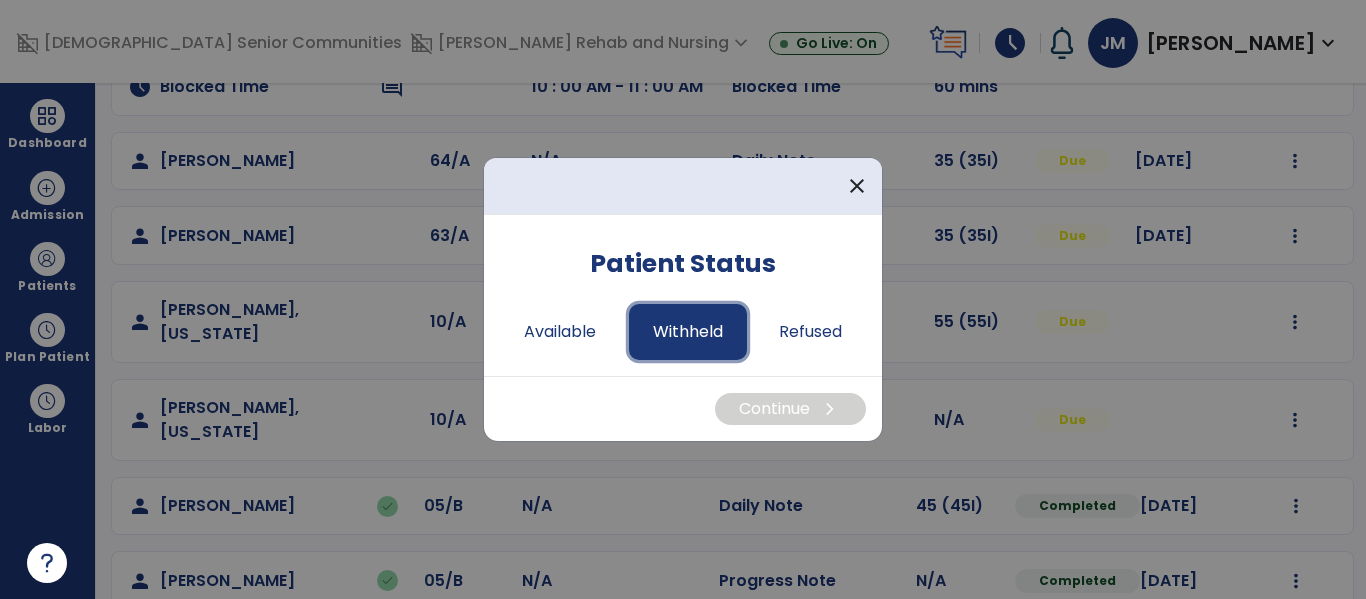 click on "Withheld" at bounding box center (688, 332) 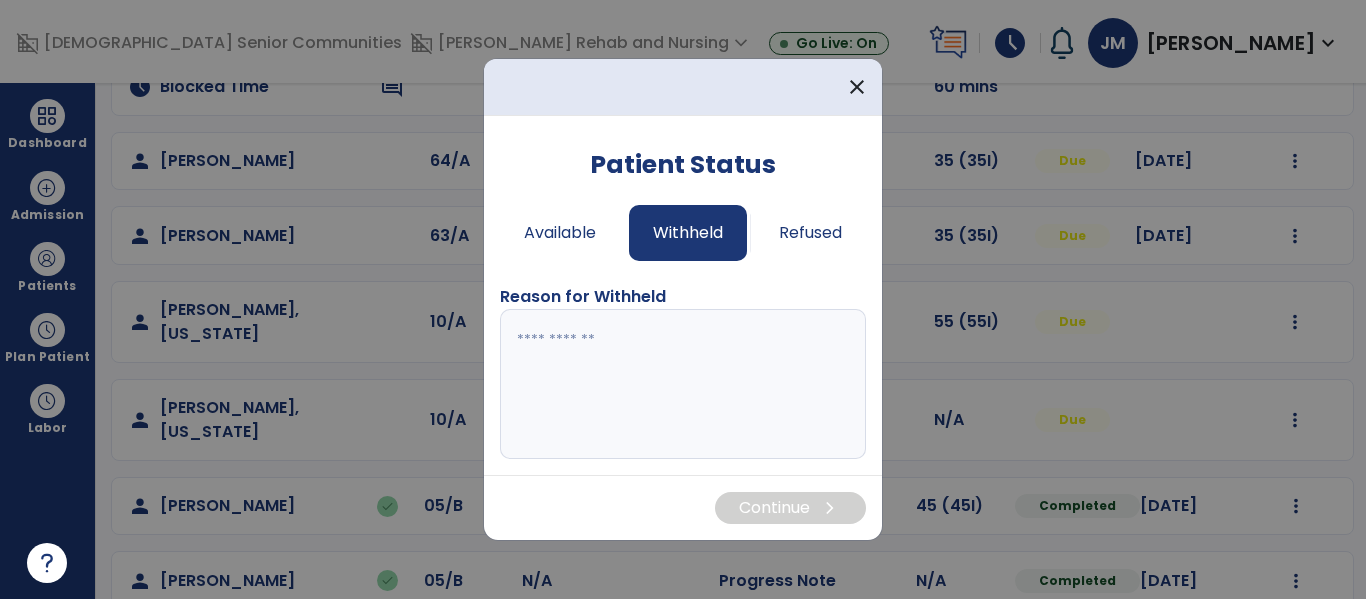click at bounding box center (683, 384) 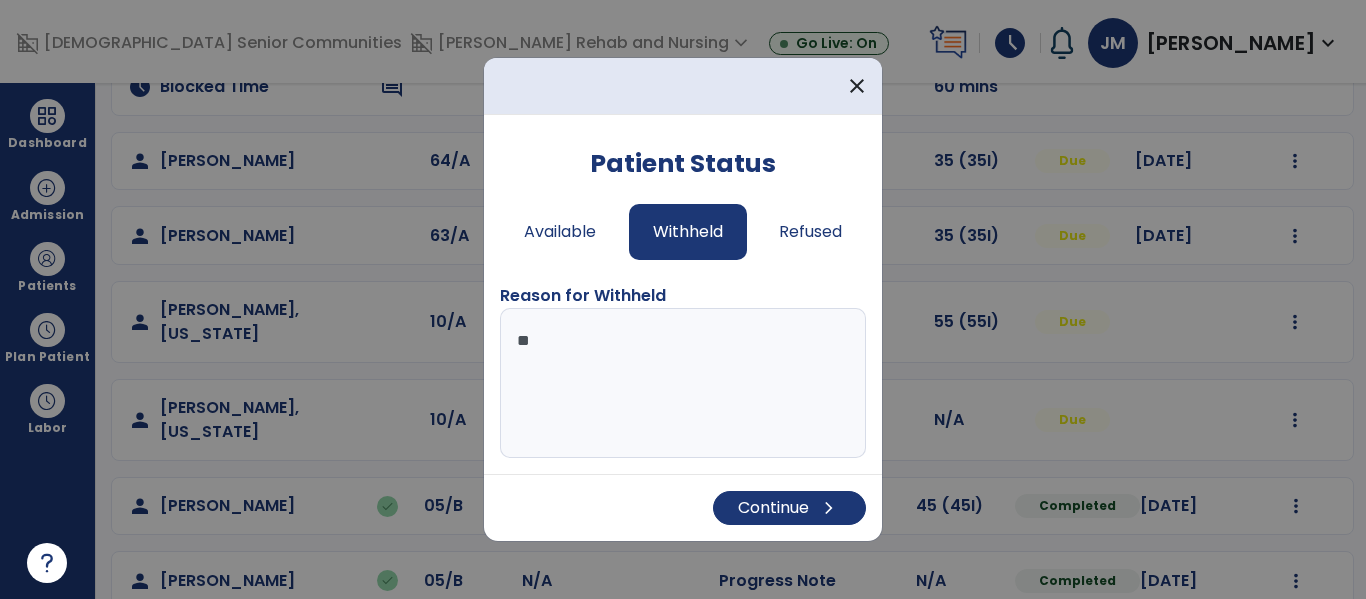 type on "*" 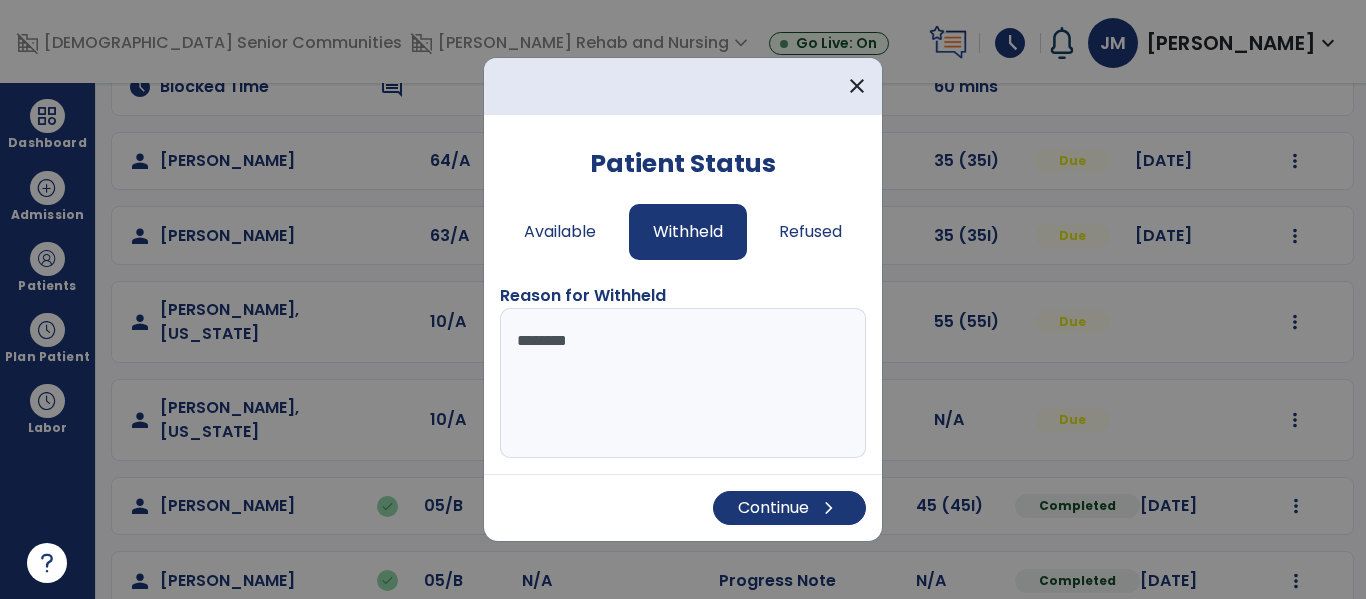 type on "*********" 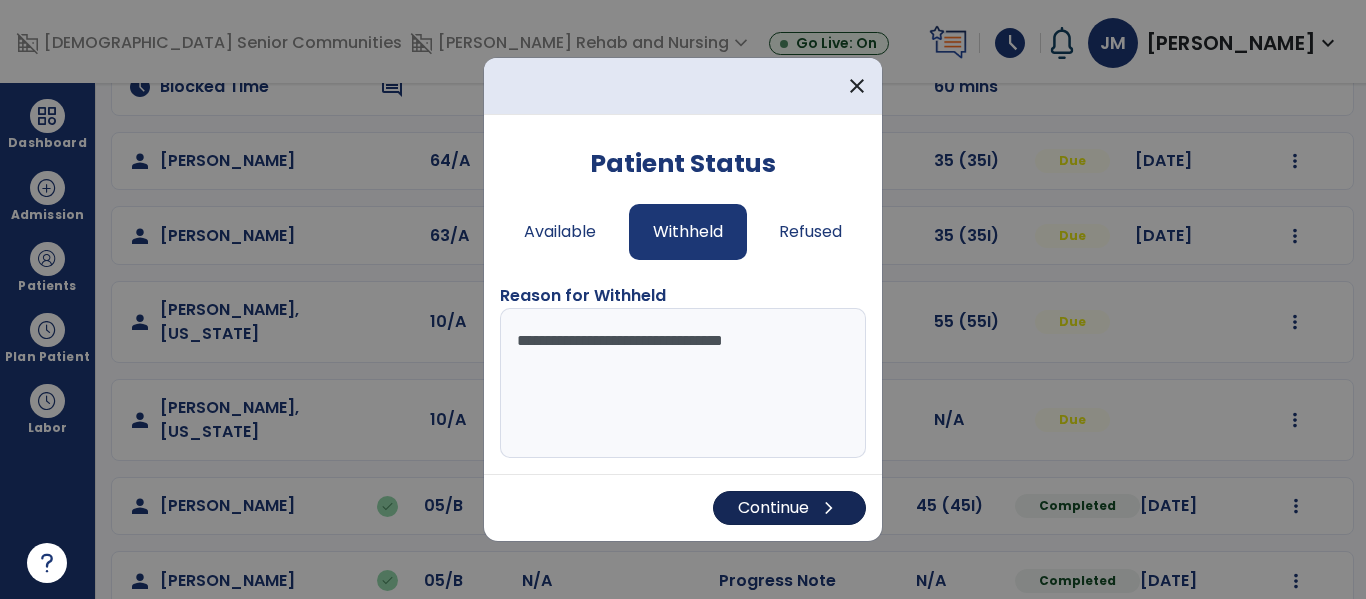 type on "**********" 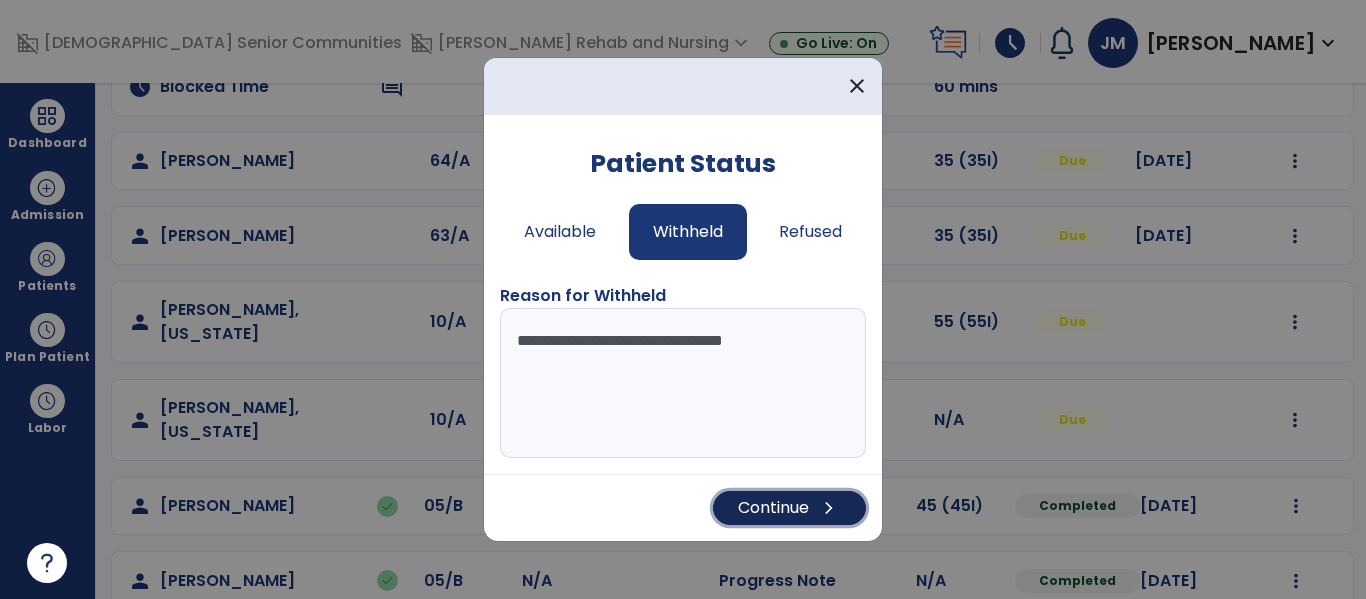 click on "Continue   chevron_right" at bounding box center [789, 508] 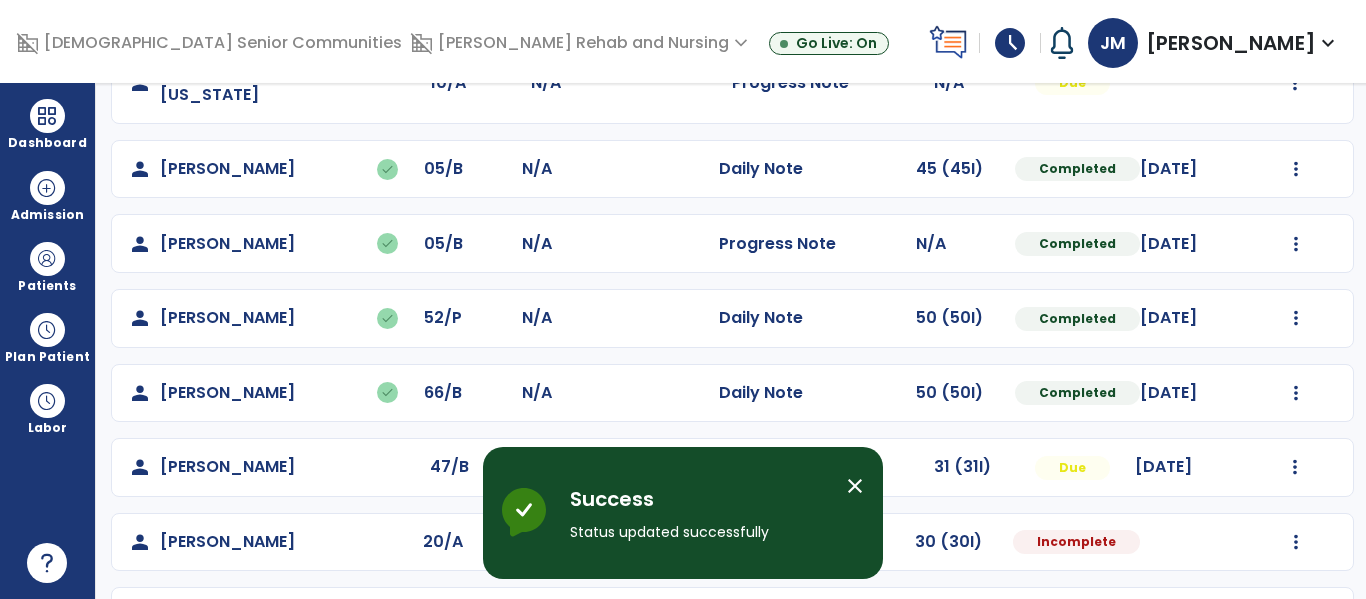 scroll, scrollTop: 617, scrollLeft: 0, axis: vertical 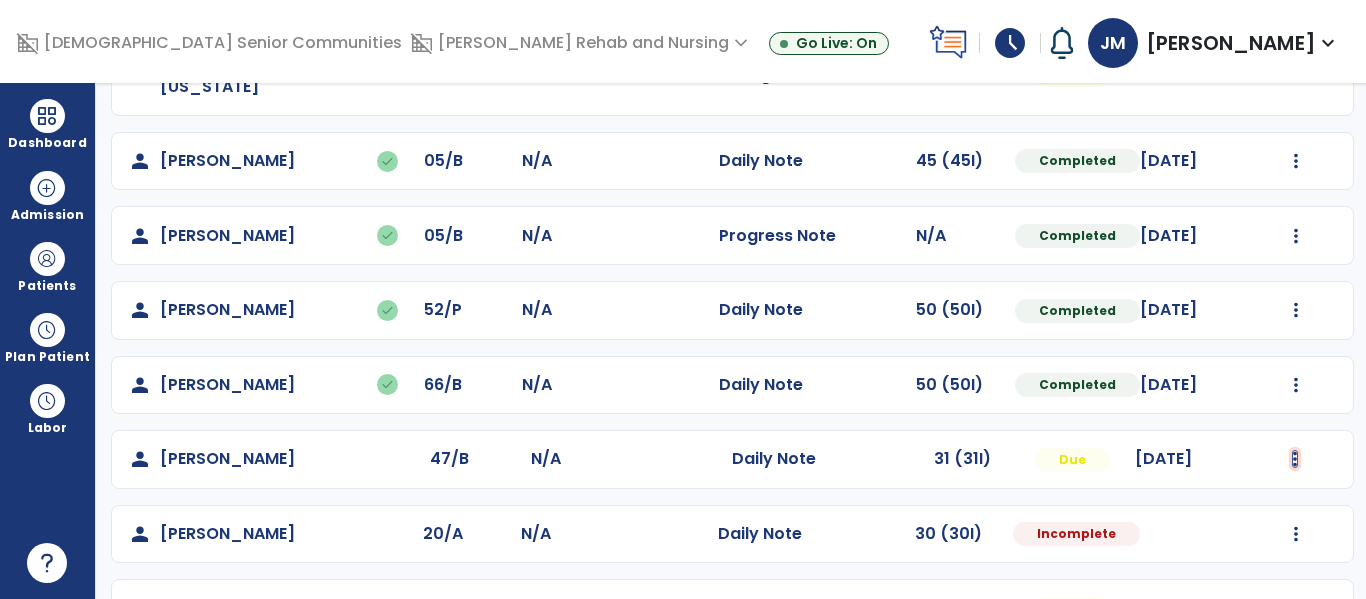 click at bounding box center (1295, -184) 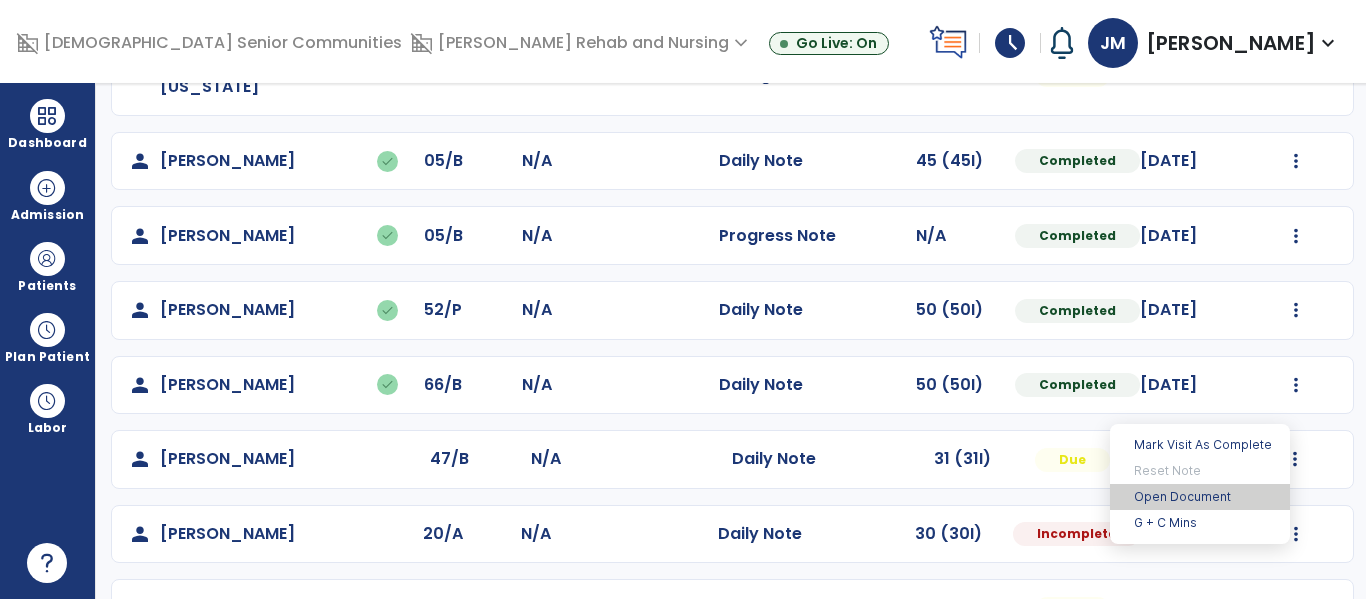 click on "Open Document" at bounding box center [1200, 497] 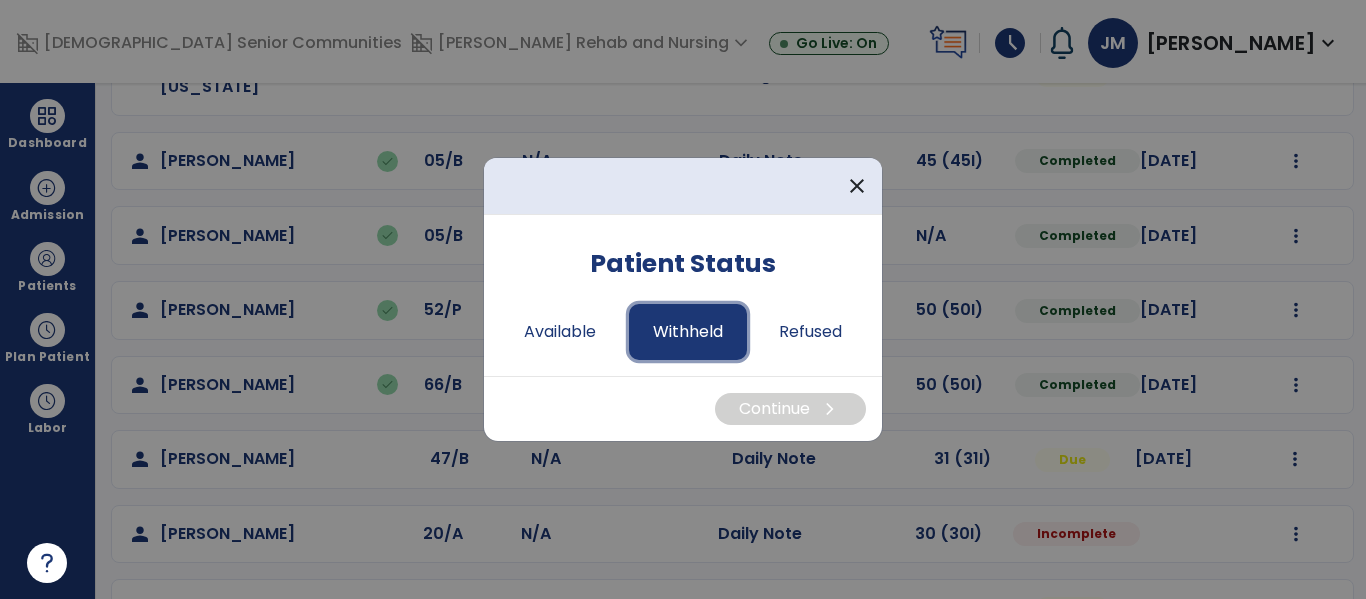 click on "Withheld" at bounding box center (688, 332) 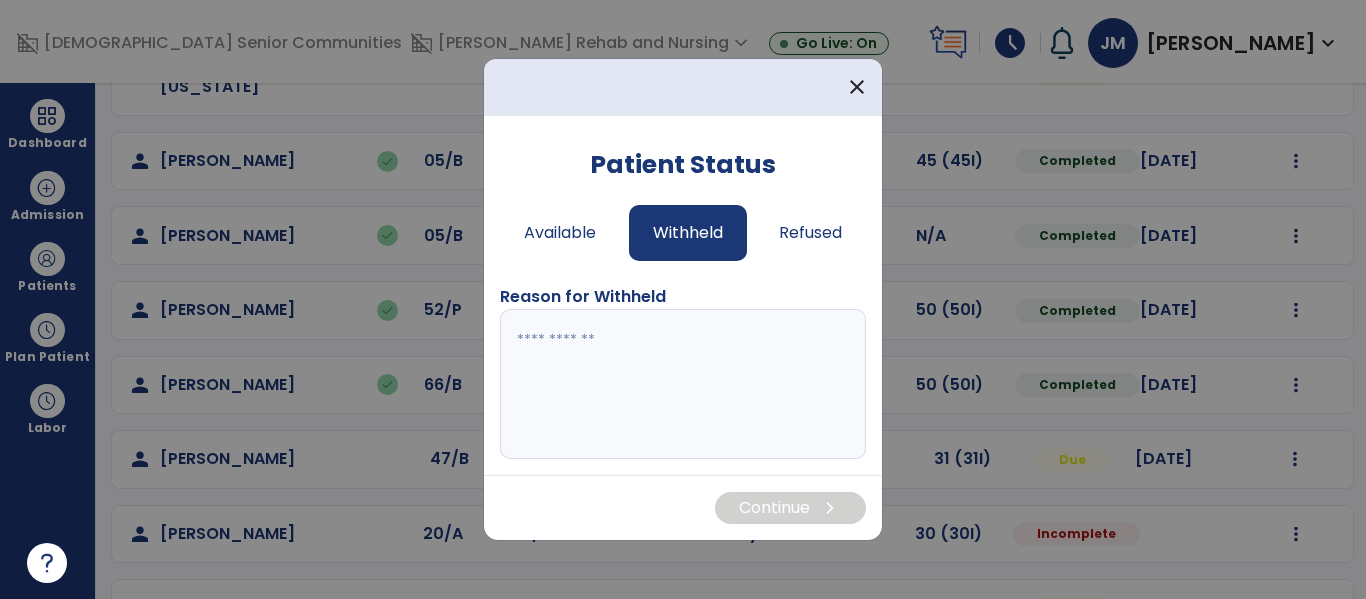 click at bounding box center [683, 384] 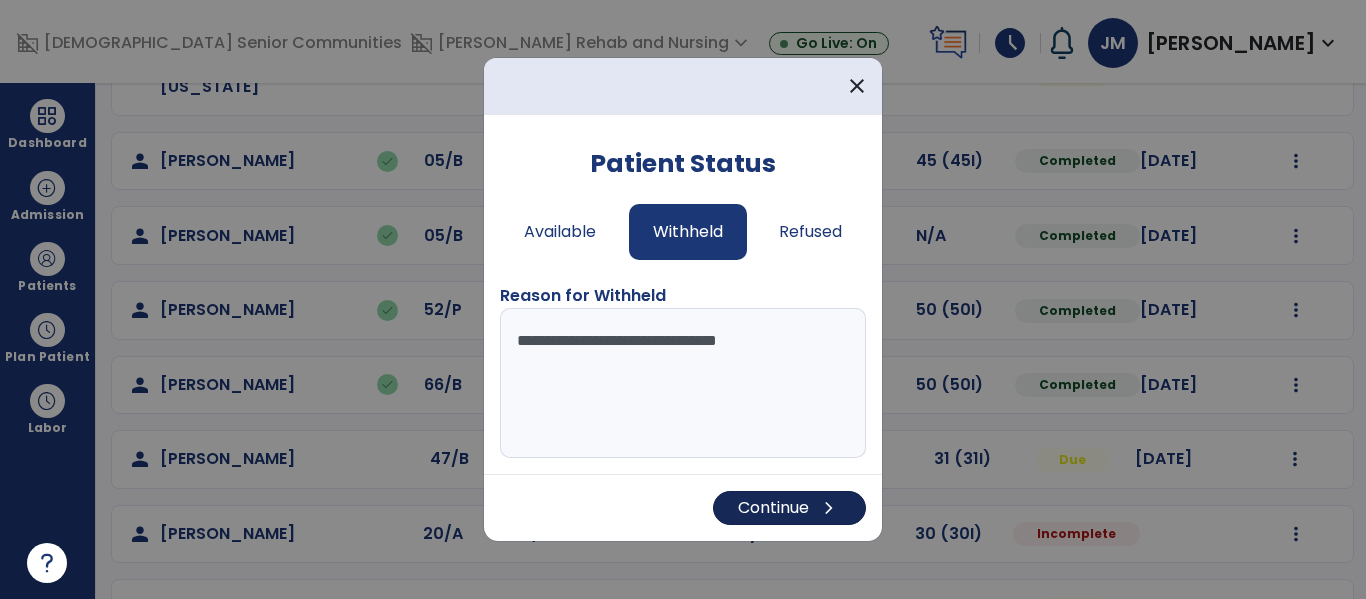type on "**********" 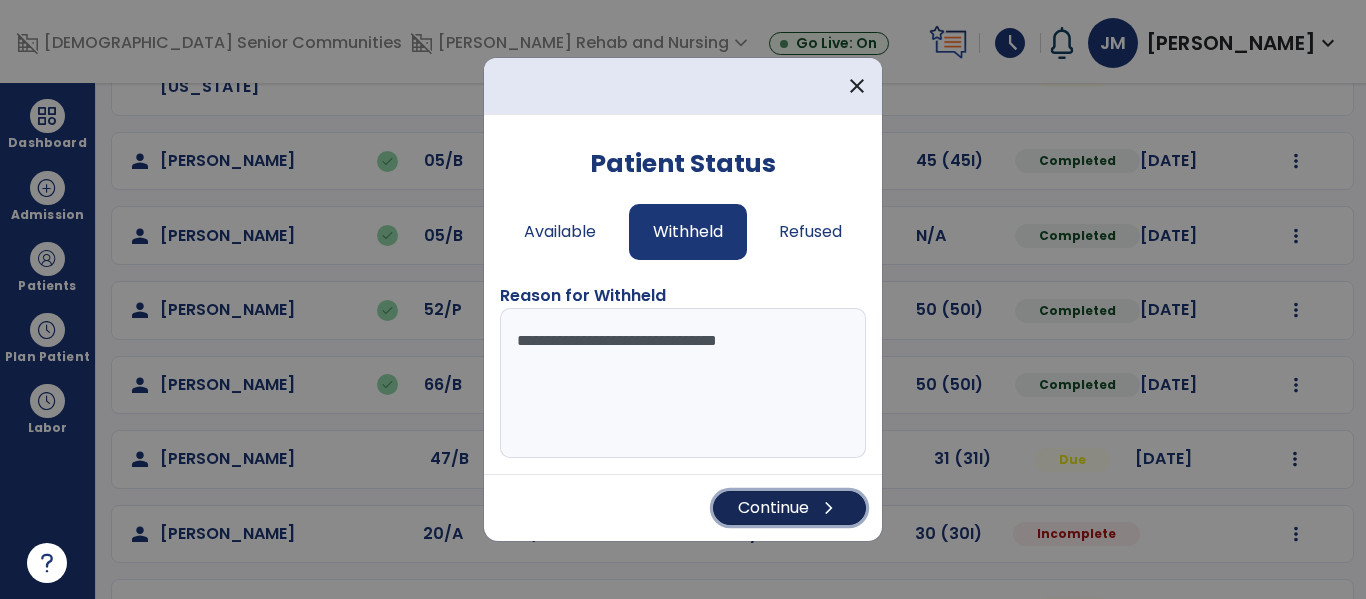 click on "chevron_right" at bounding box center (829, 508) 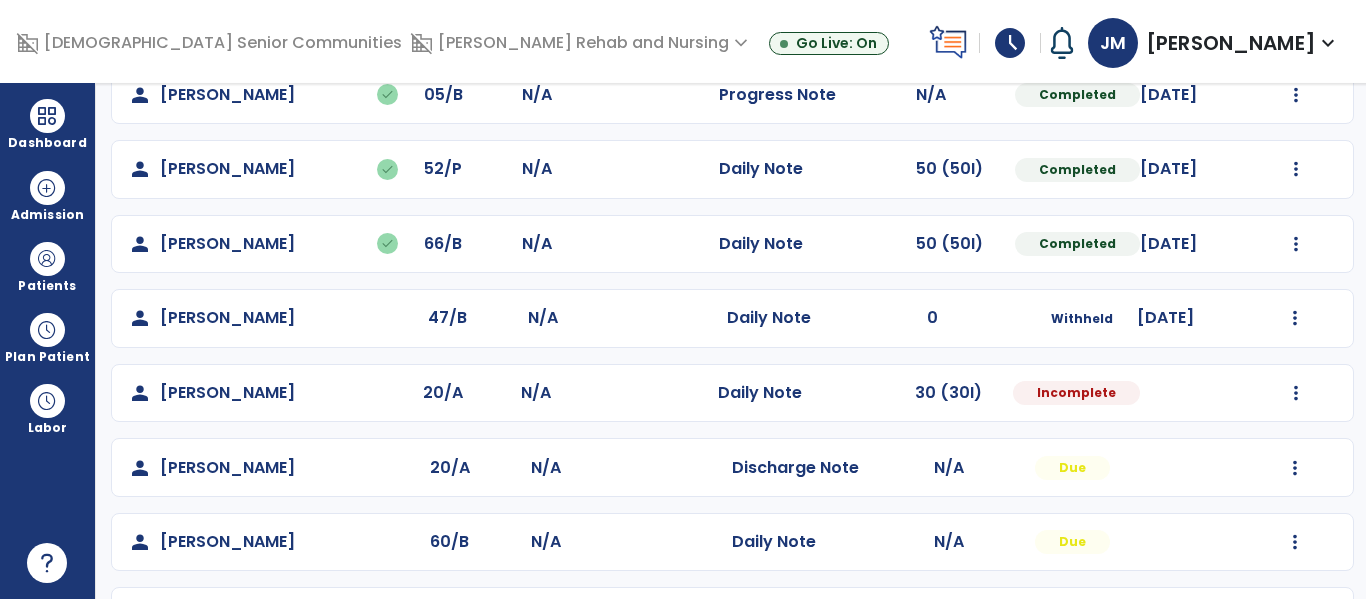 scroll, scrollTop: 782, scrollLeft: 0, axis: vertical 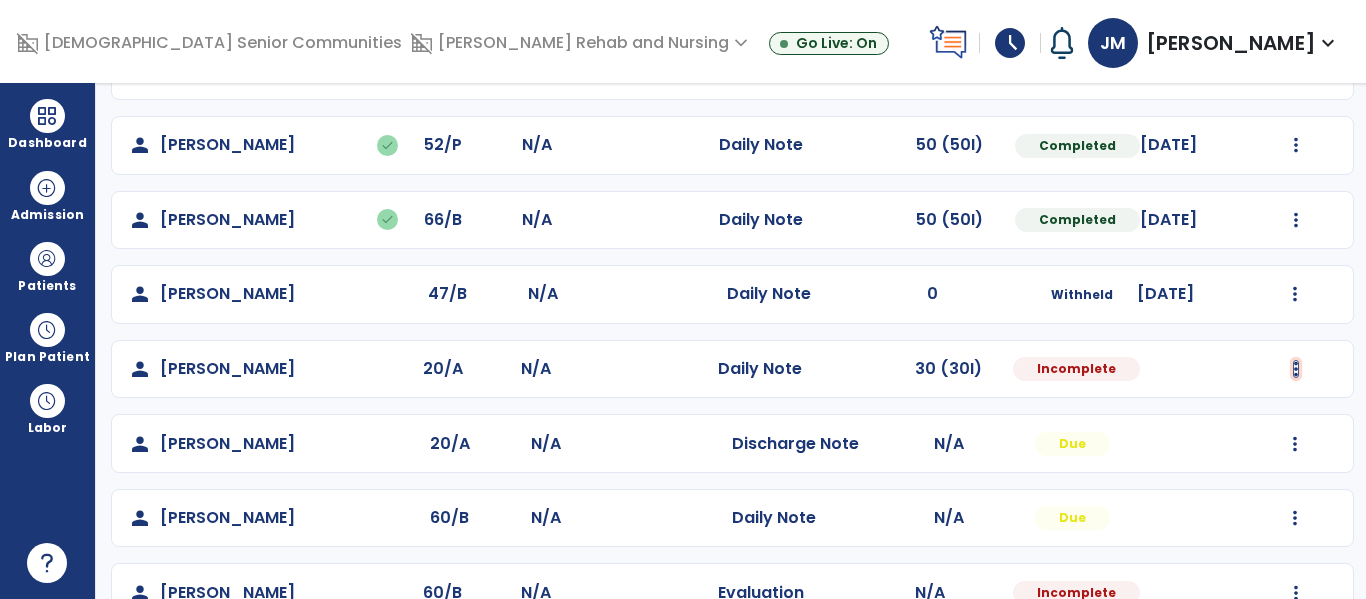 click at bounding box center [1295, -349] 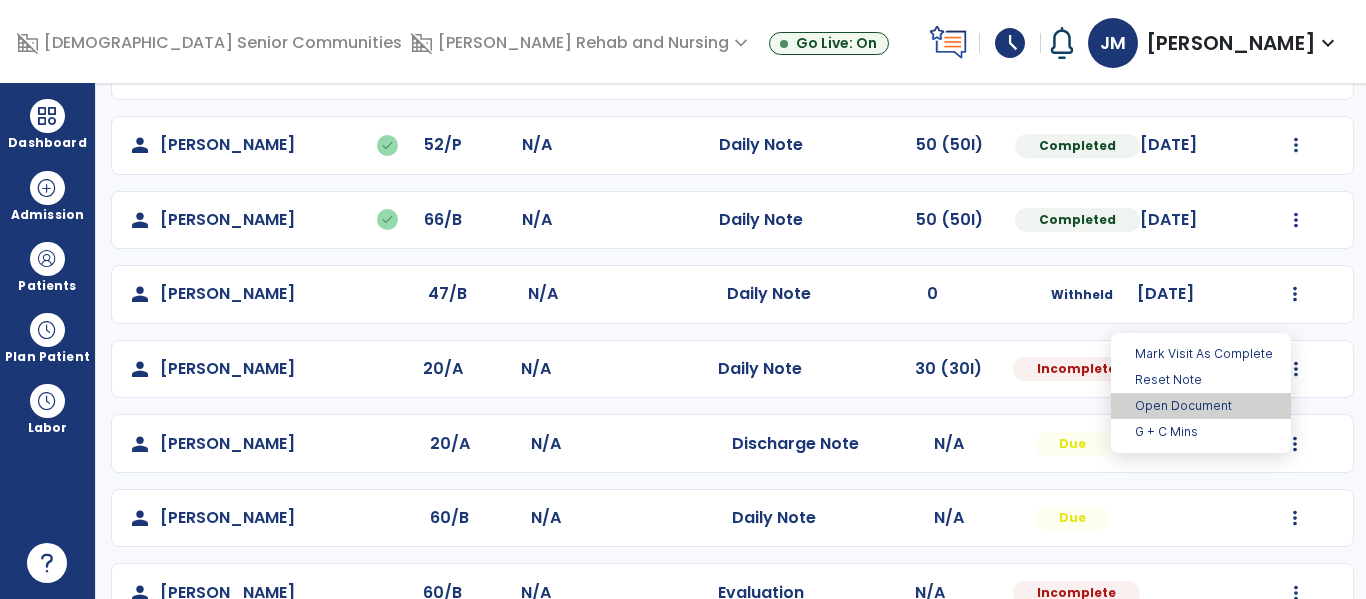 click on "Open Document" at bounding box center (1201, 406) 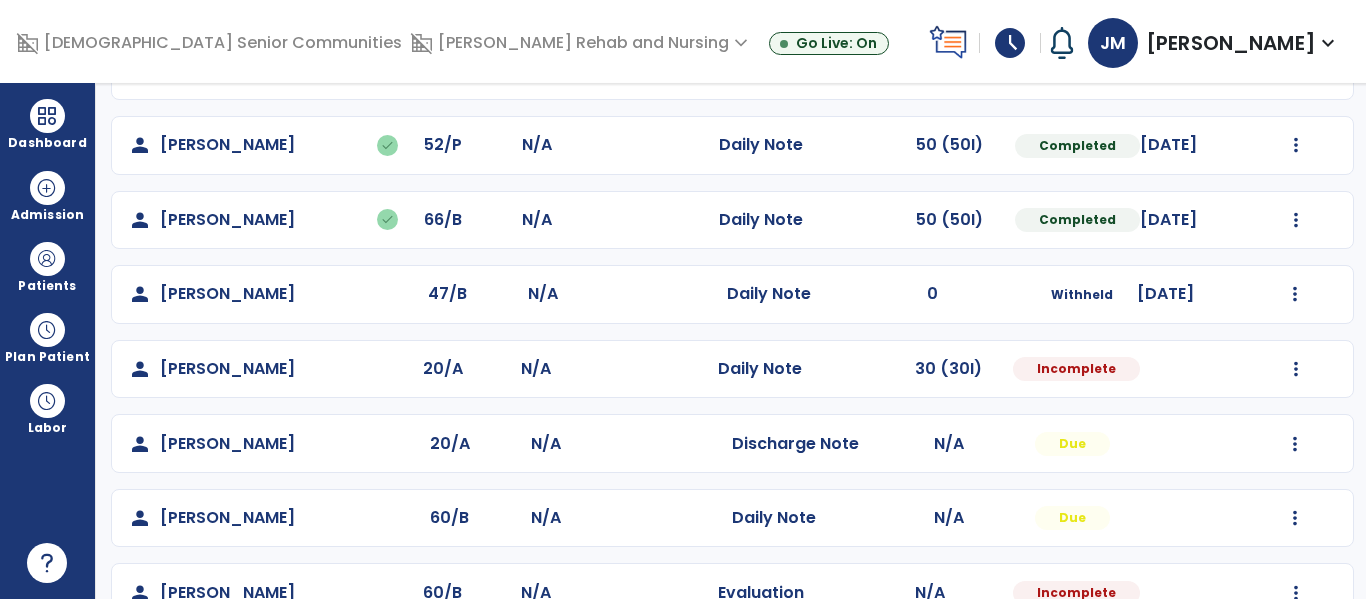 select on "*" 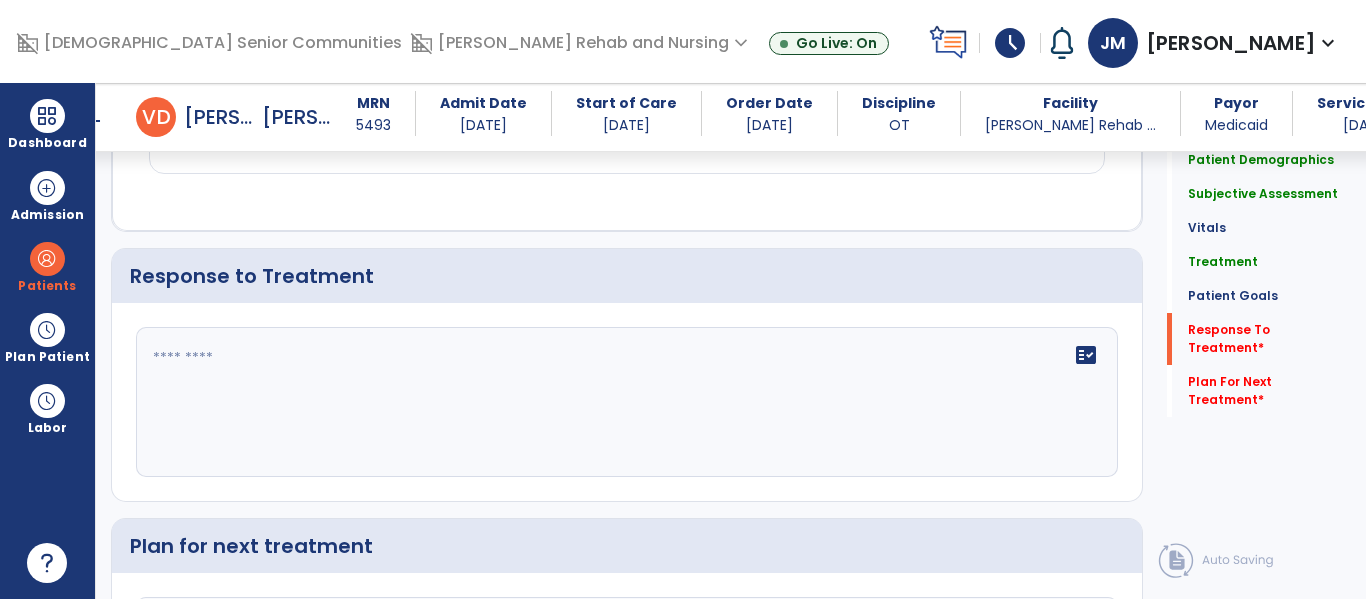 scroll, scrollTop: 2914, scrollLeft: 0, axis: vertical 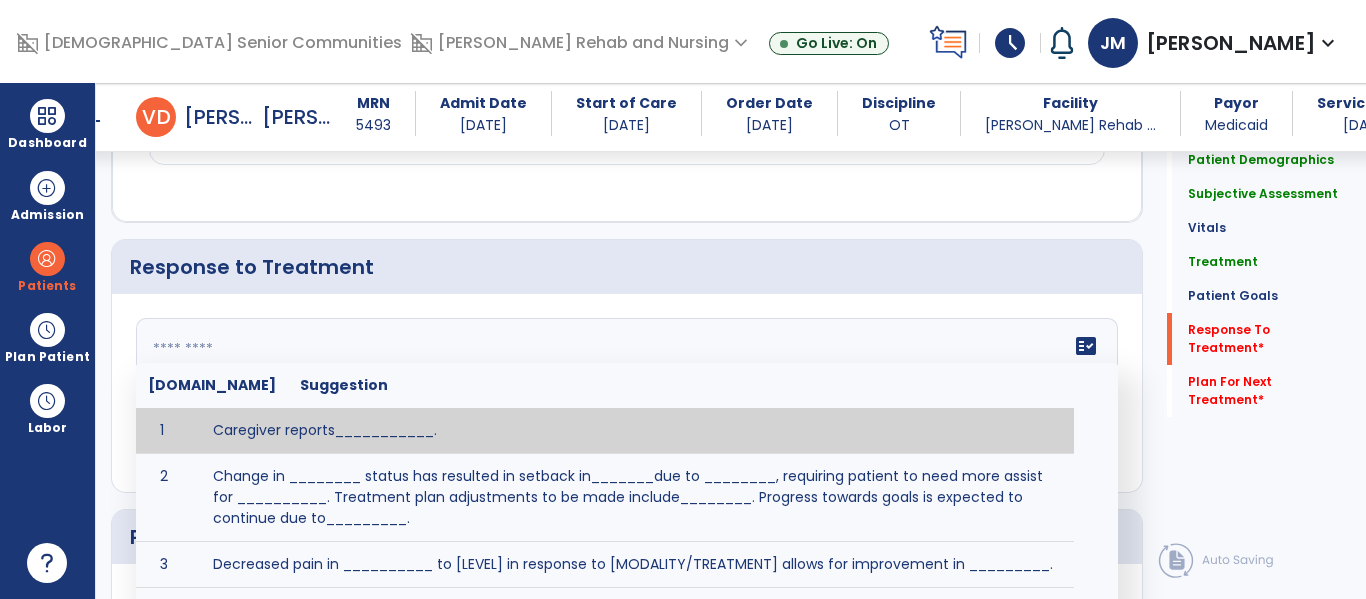 click on "fact_check  [DOMAIN_NAME] Suggestion 1 Caregiver reports___________. 2 Change in ________ status has resulted in setback in_______due to ________, requiring patient to need more assist for __________.   Treatment plan adjustments to be made include________.  Progress towards goals is expected to continue due to_________. 3 Decreased pain in __________ to [LEVEL] in response to [MODALITY/TREATMENT] allows for improvement in _________. 4 Functional gains in _______ have impacted the patient's ability to perform_________ with a reduction in assist levels to_________. 5 Functional progress this week has been significant due to__________. 6 Gains in ________ have improved the patient's ability to perform ______with decreased levels of assist to___________. 7 Improvement in ________allows patient to tolerate higher levels of challenges in_________. 8 Pain in [AREA] has decreased to [LEVEL] in response to [TREATMENT/MODALITY], allowing fore ease in completing__________. 9 10 11 12 13 14 15 16 17 18 19 20 21" 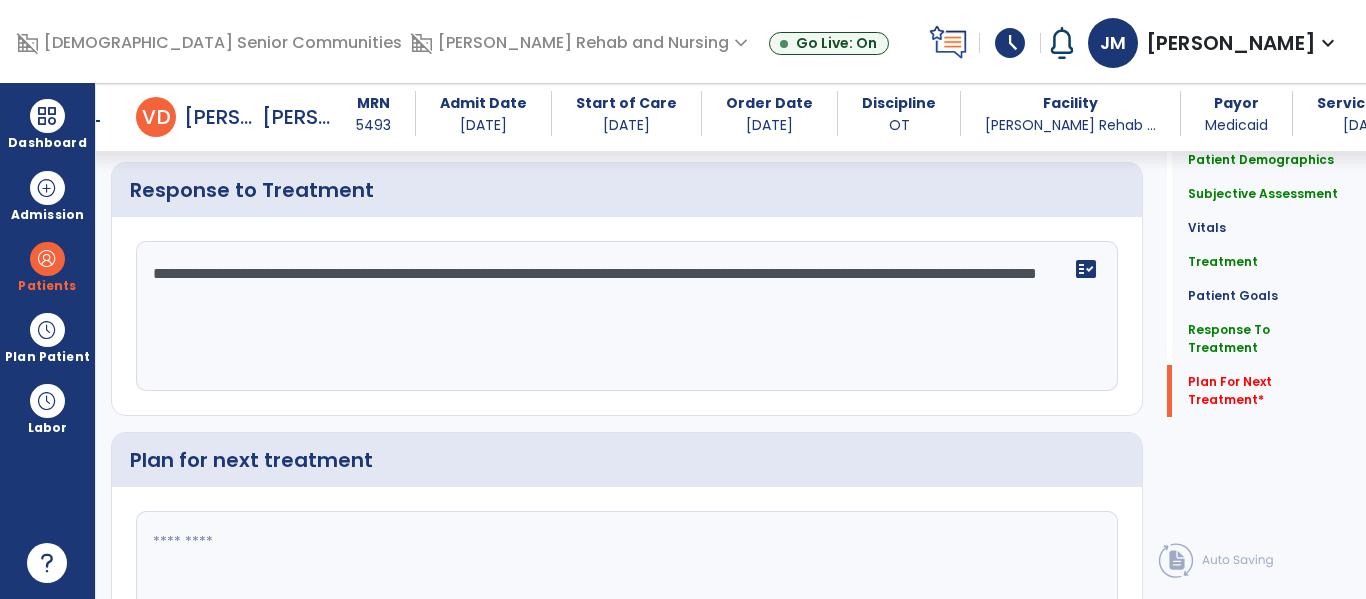 scroll, scrollTop: 3100, scrollLeft: 0, axis: vertical 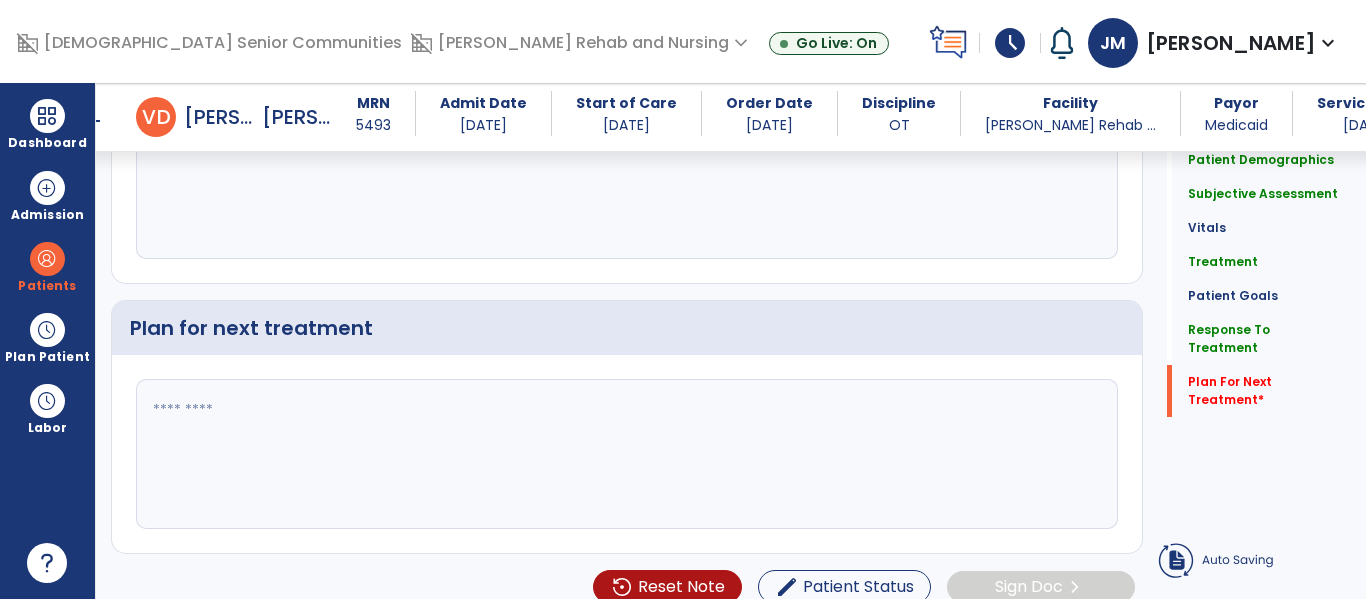 type on "**********" 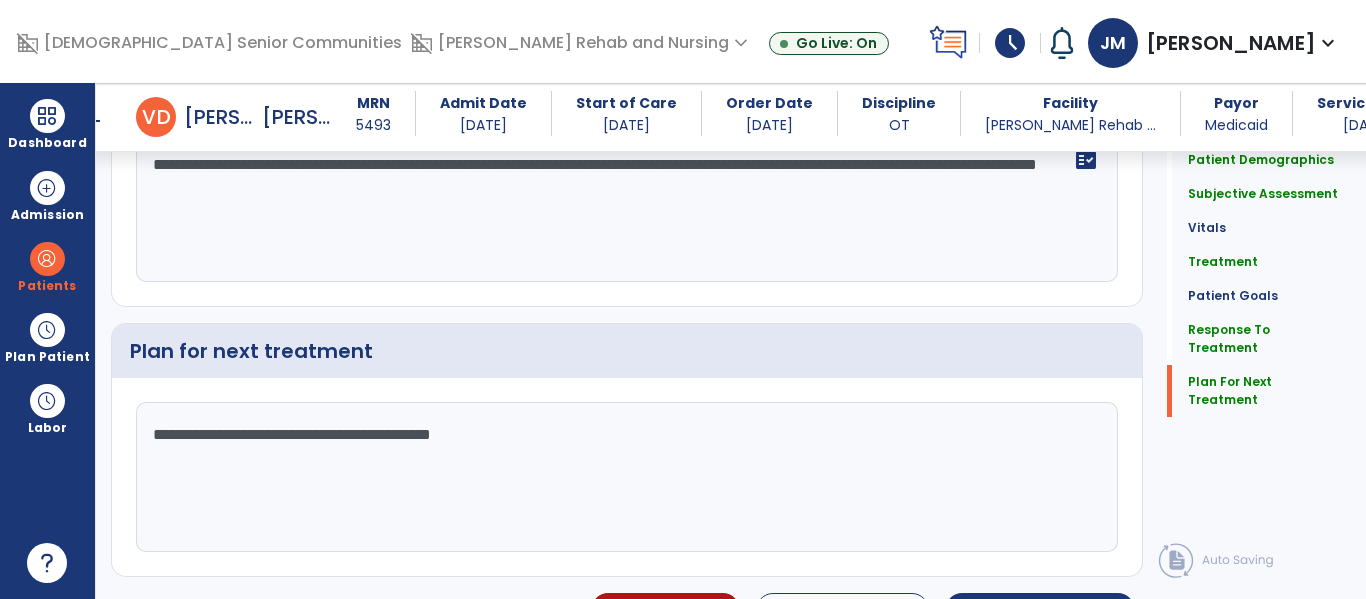 scroll, scrollTop: 3123, scrollLeft: 0, axis: vertical 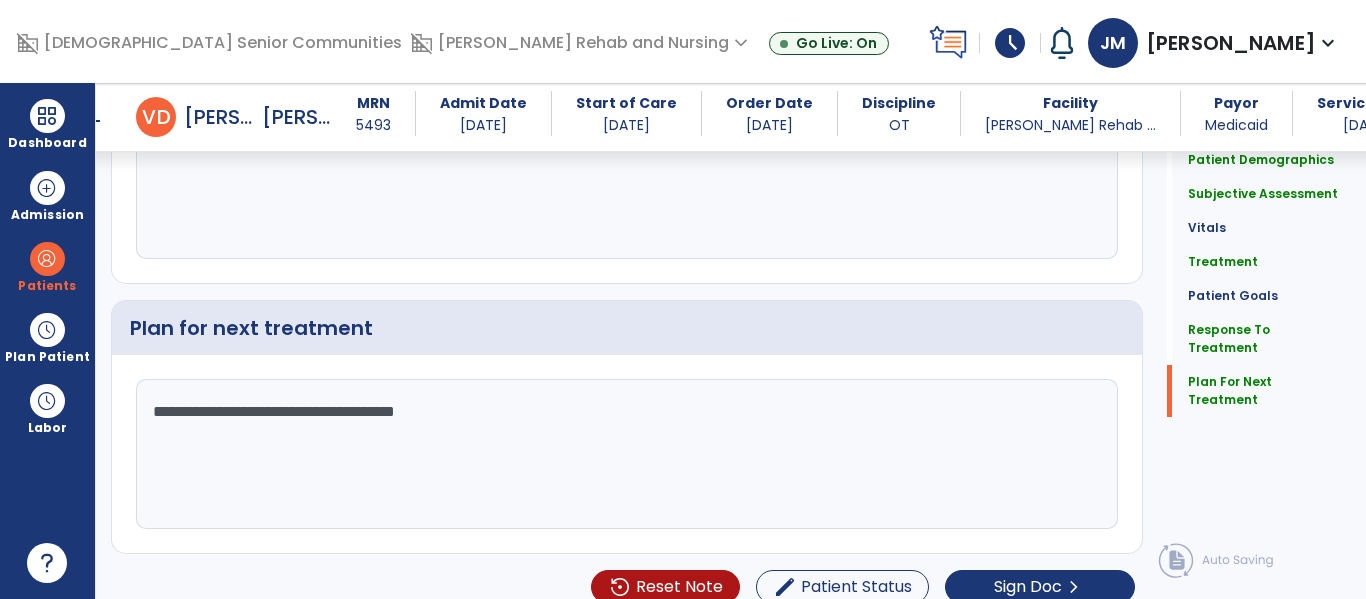 click on "**********" 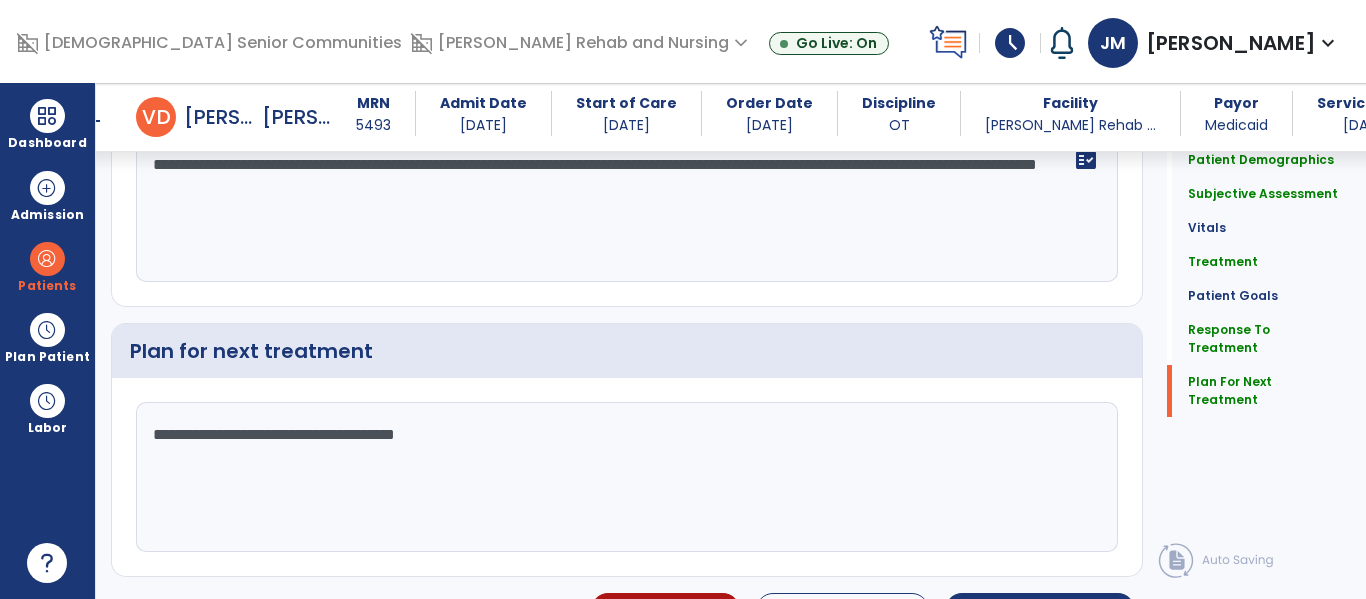 scroll, scrollTop: 3123, scrollLeft: 0, axis: vertical 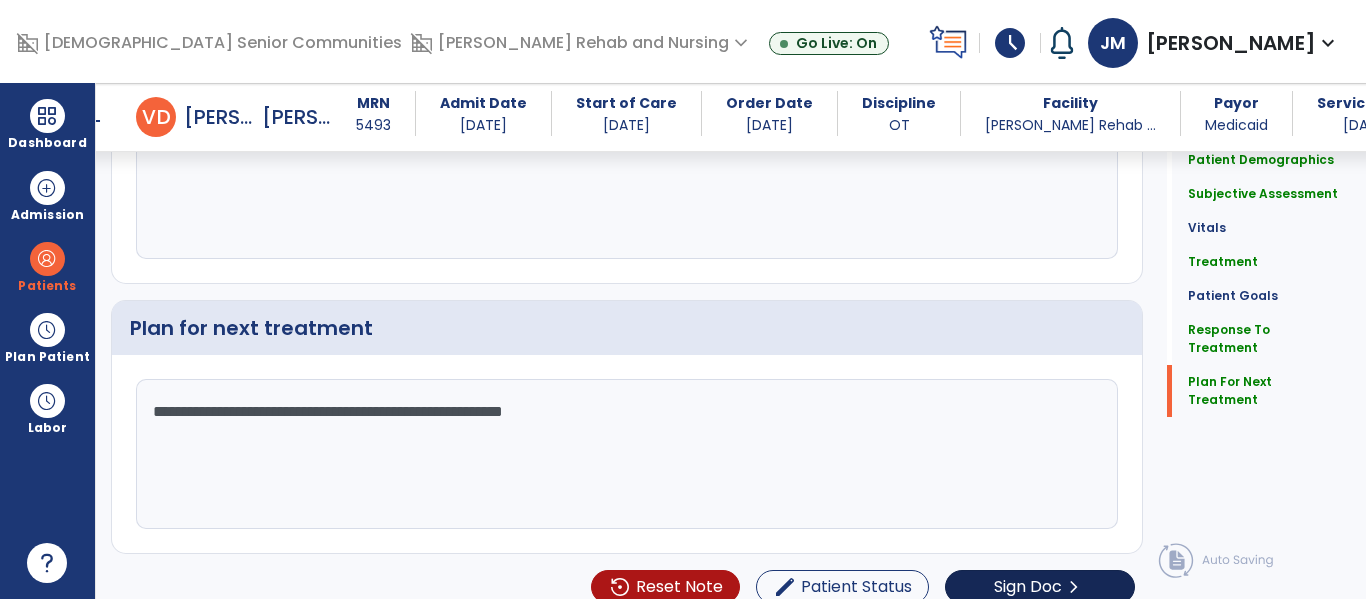 type on "**********" 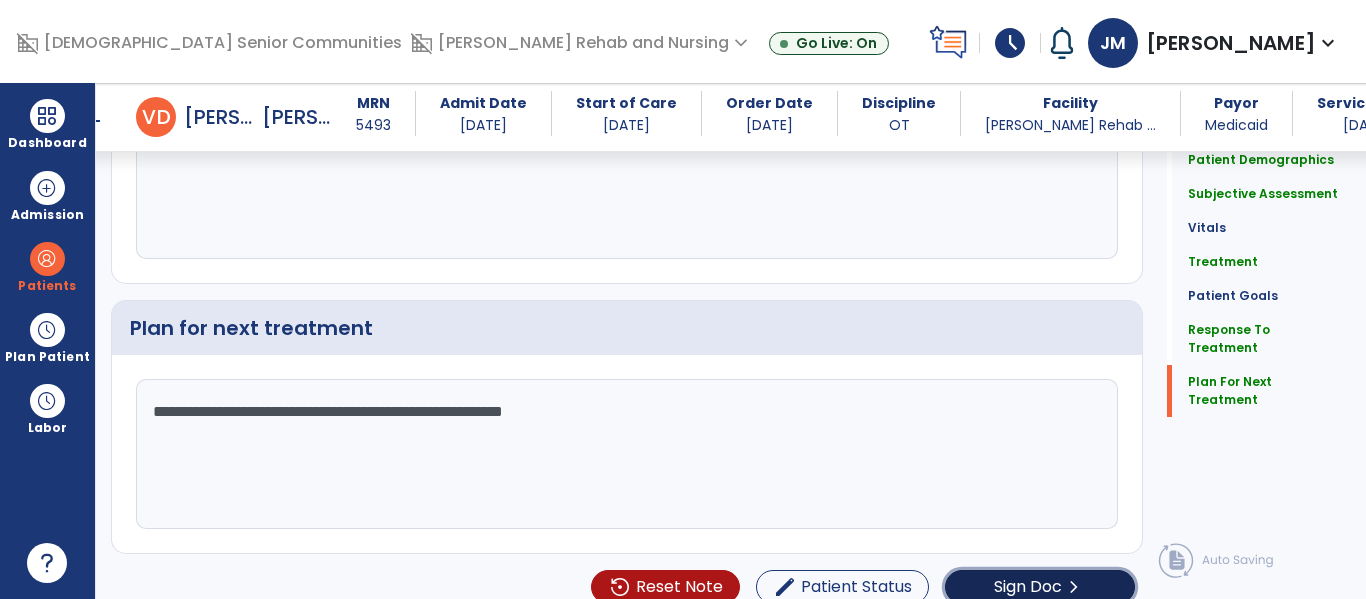 click on "chevron_right" 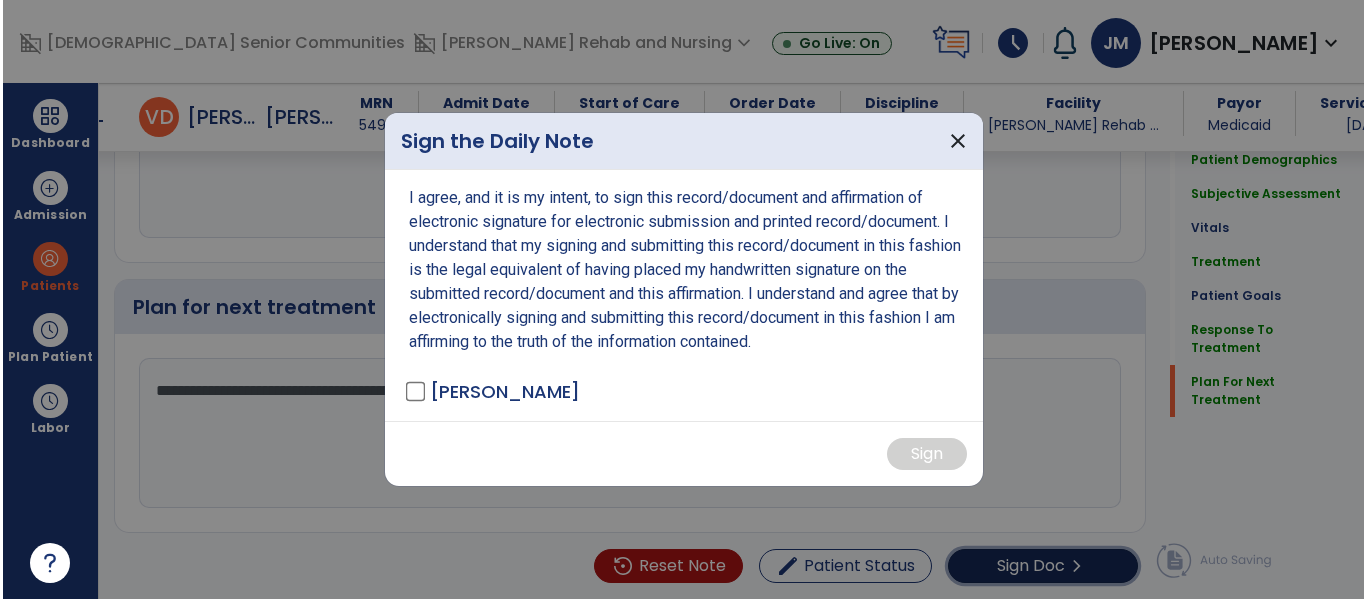 scroll, scrollTop: 3144, scrollLeft: 0, axis: vertical 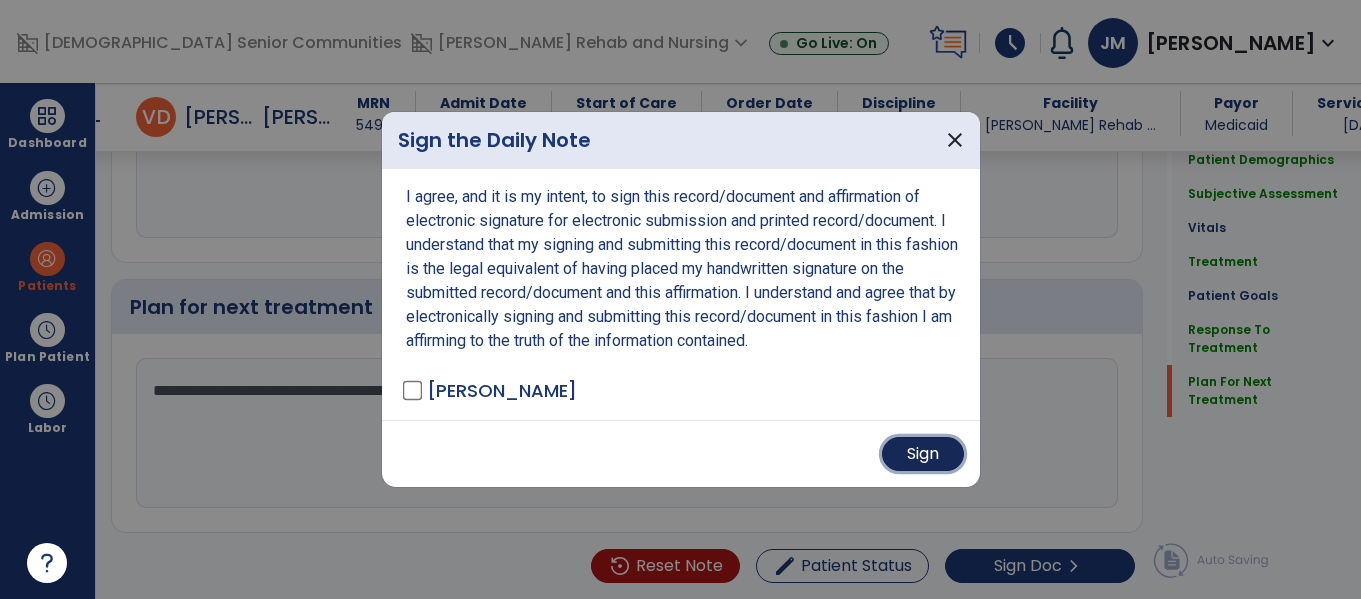 click on "Sign" at bounding box center [923, 454] 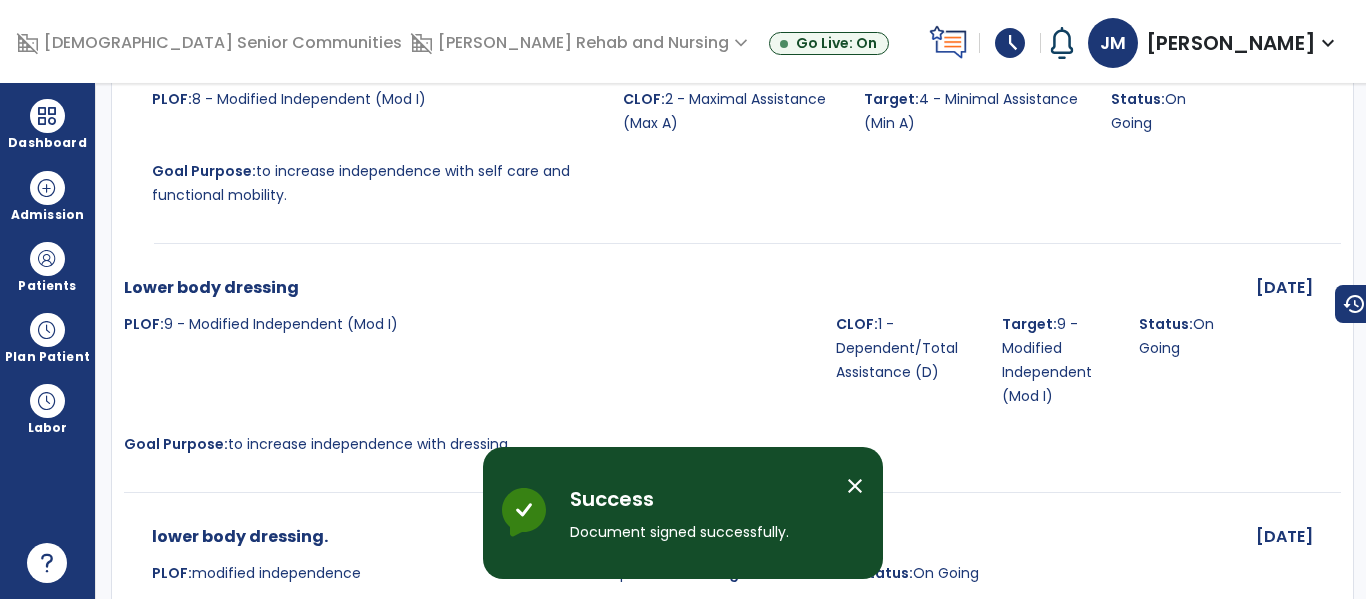 scroll, scrollTop: 0, scrollLeft: 0, axis: both 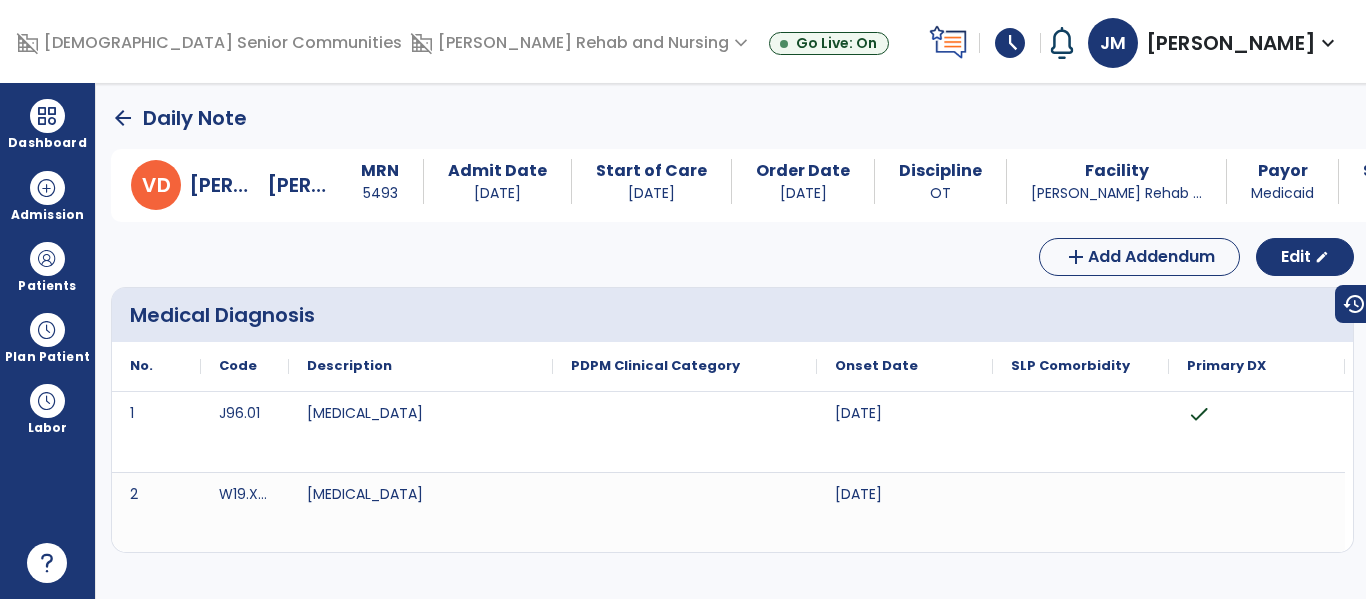 click on "arrow_back" 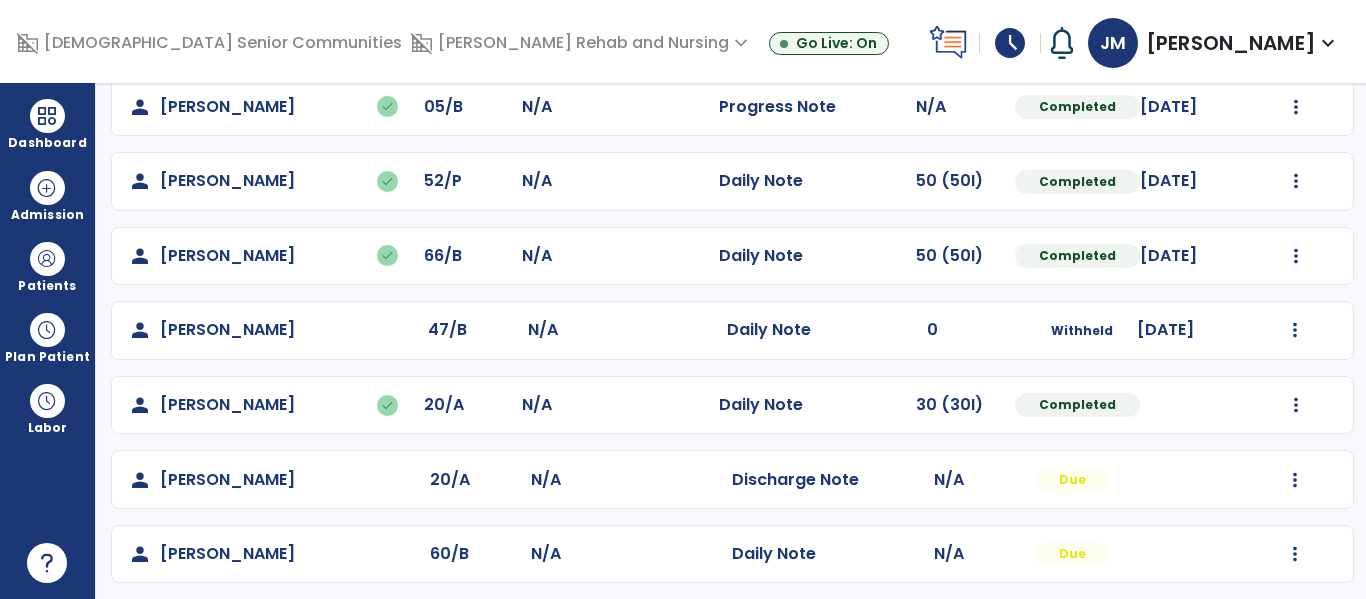 scroll, scrollTop: 782, scrollLeft: 0, axis: vertical 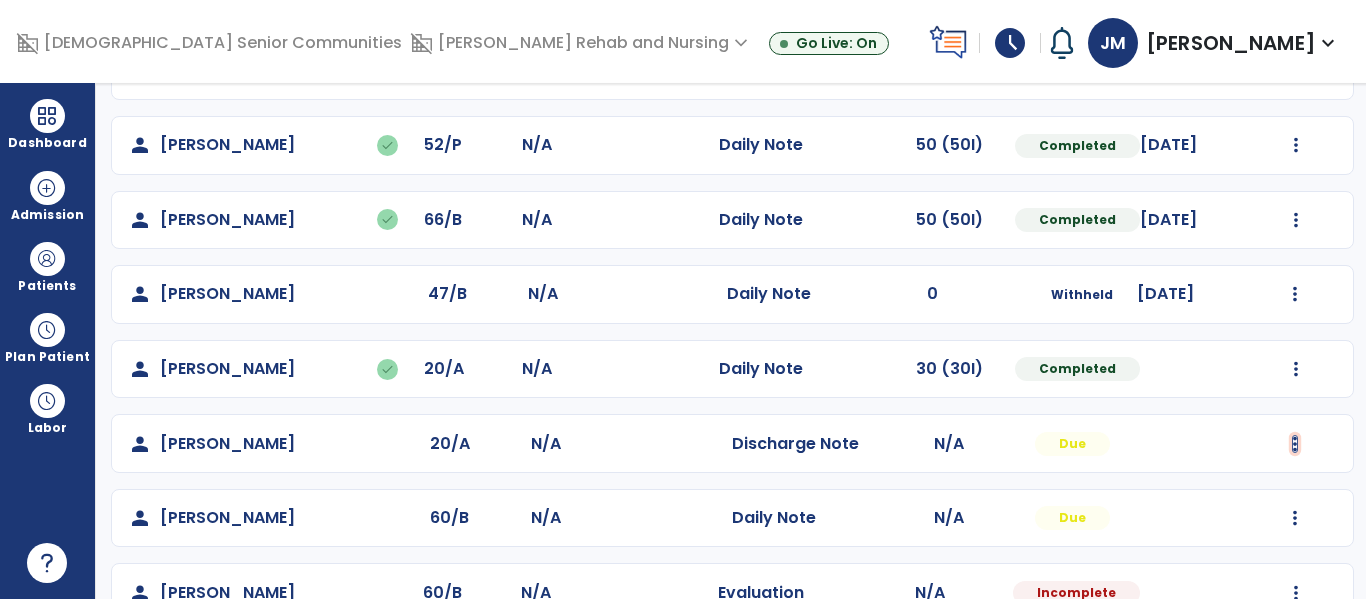 click at bounding box center [1295, -349] 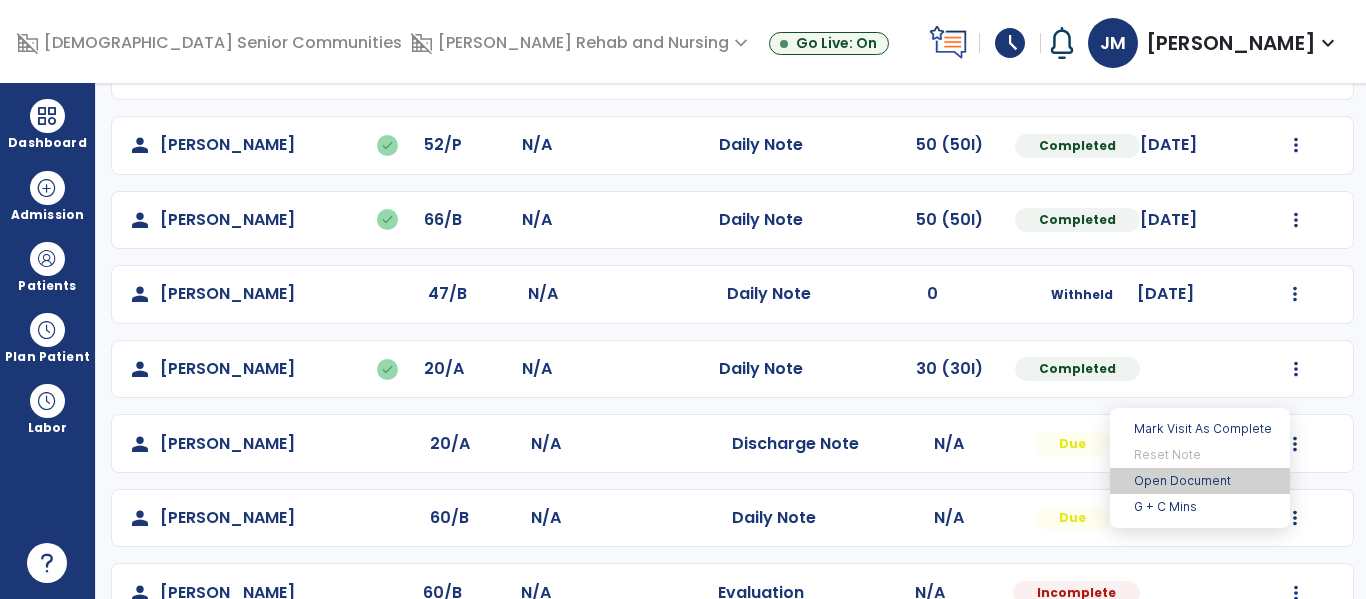 click on "Open Document" at bounding box center [1200, 481] 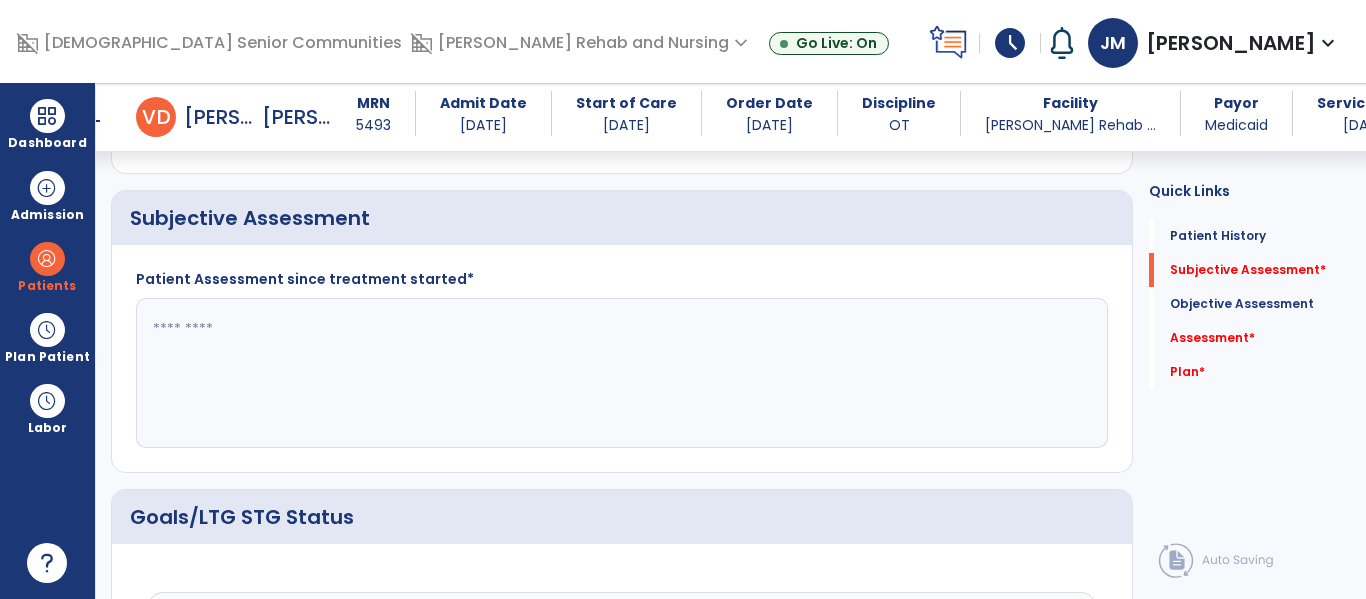 scroll, scrollTop: 431, scrollLeft: 0, axis: vertical 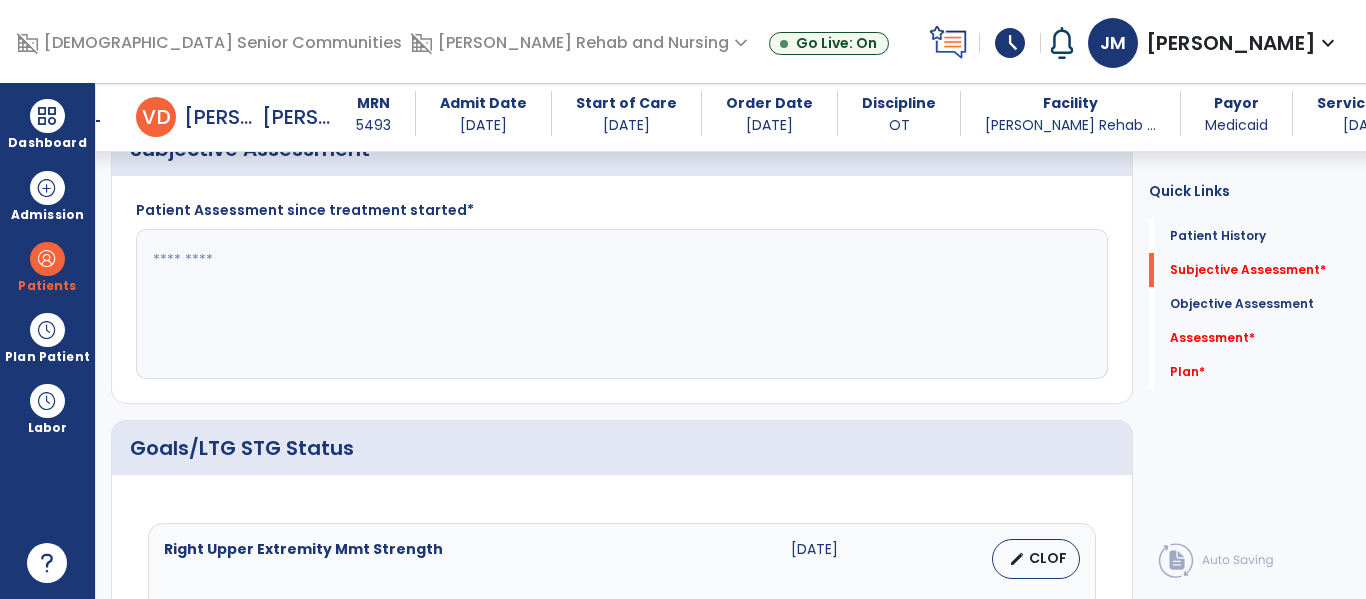 click 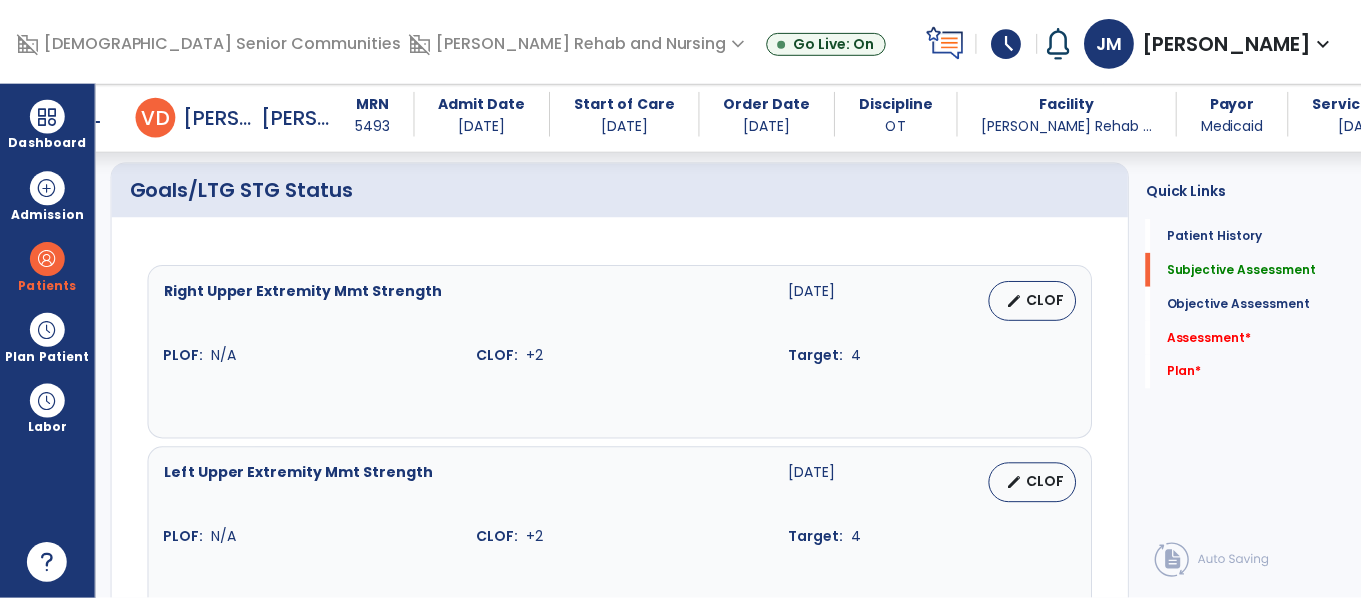 scroll, scrollTop: 691, scrollLeft: 0, axis: vertical 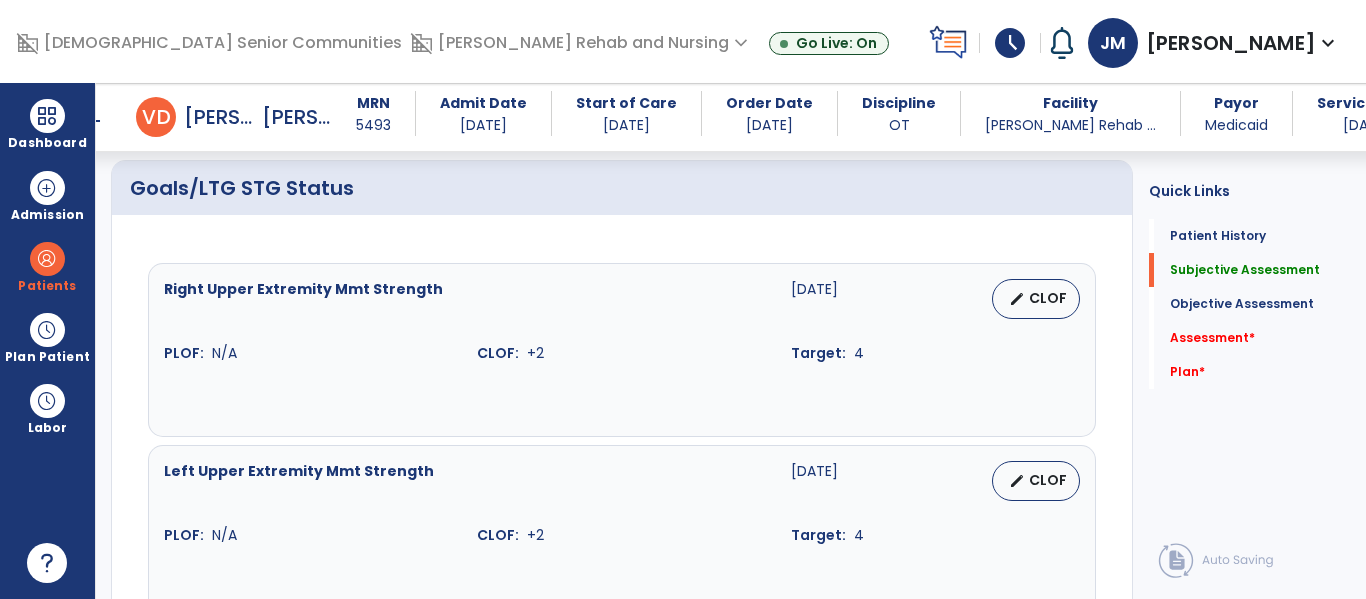 type on "**********" 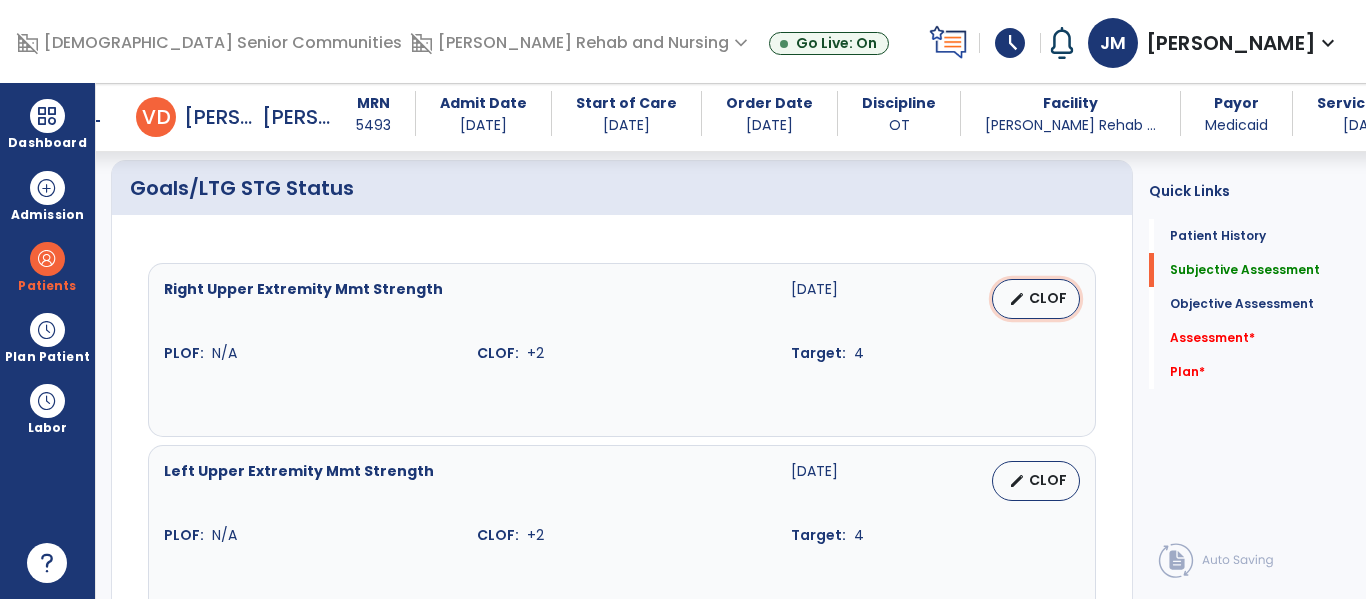 click on "CLOF" at bounding box center [1048, 298] 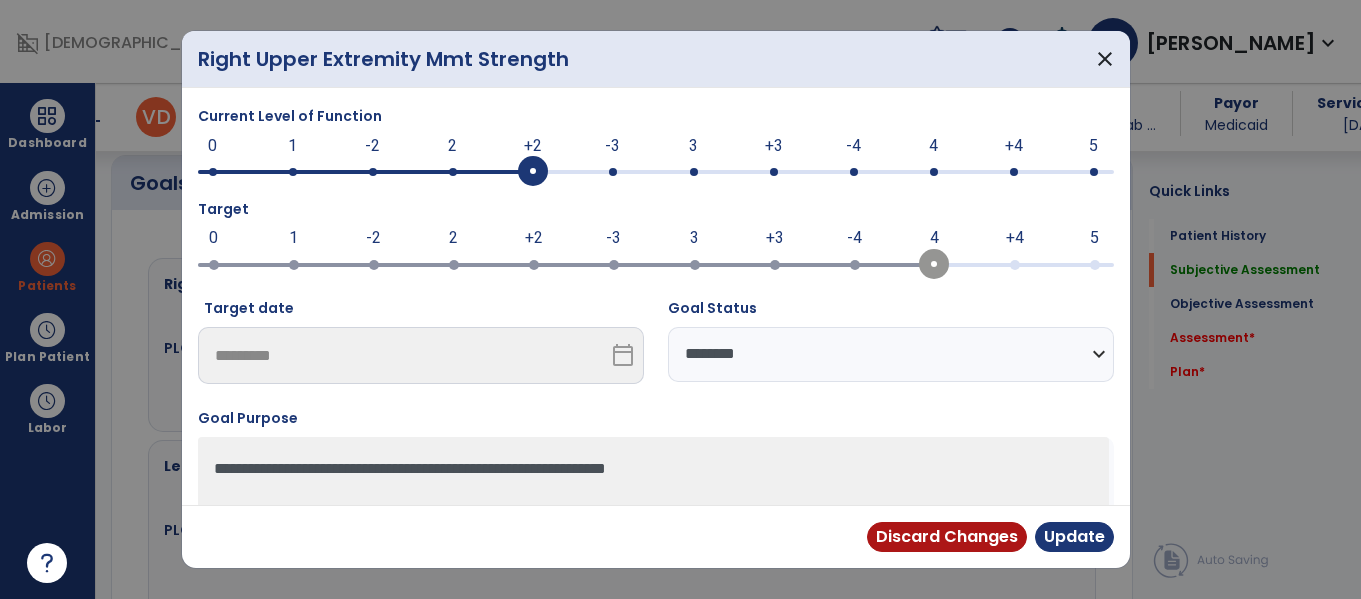 scroll, scrollTop: 691, scrollLeft: 0, axis: vertical 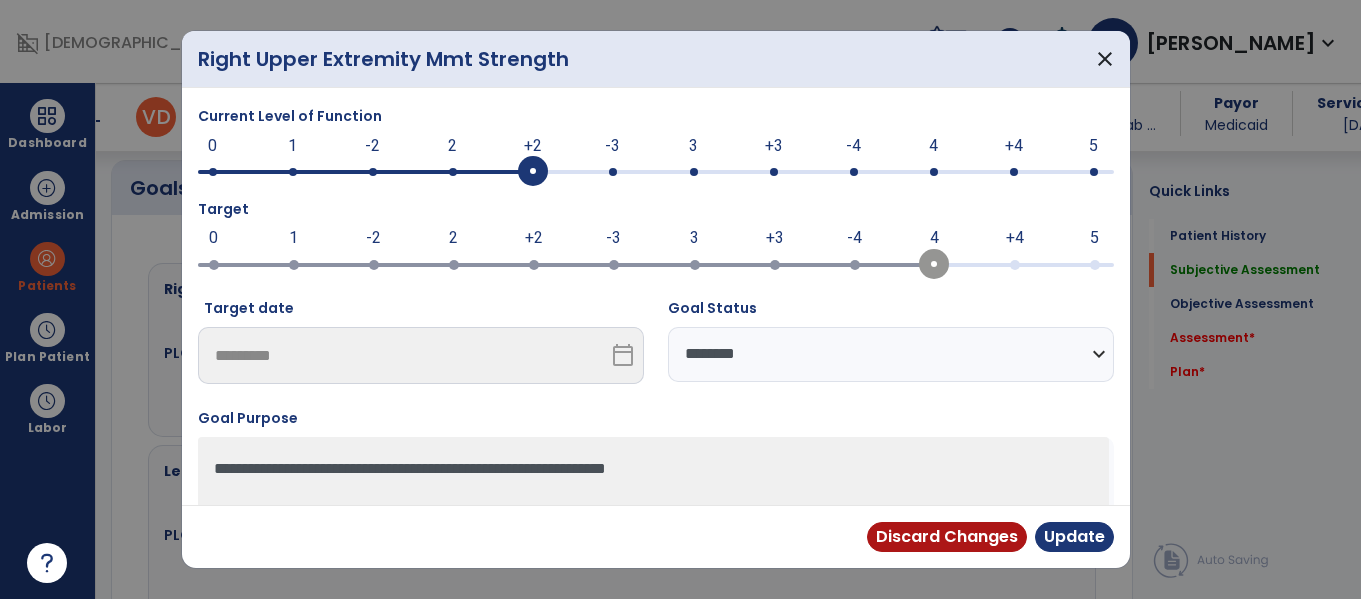 click at bounding box center [694, 172] 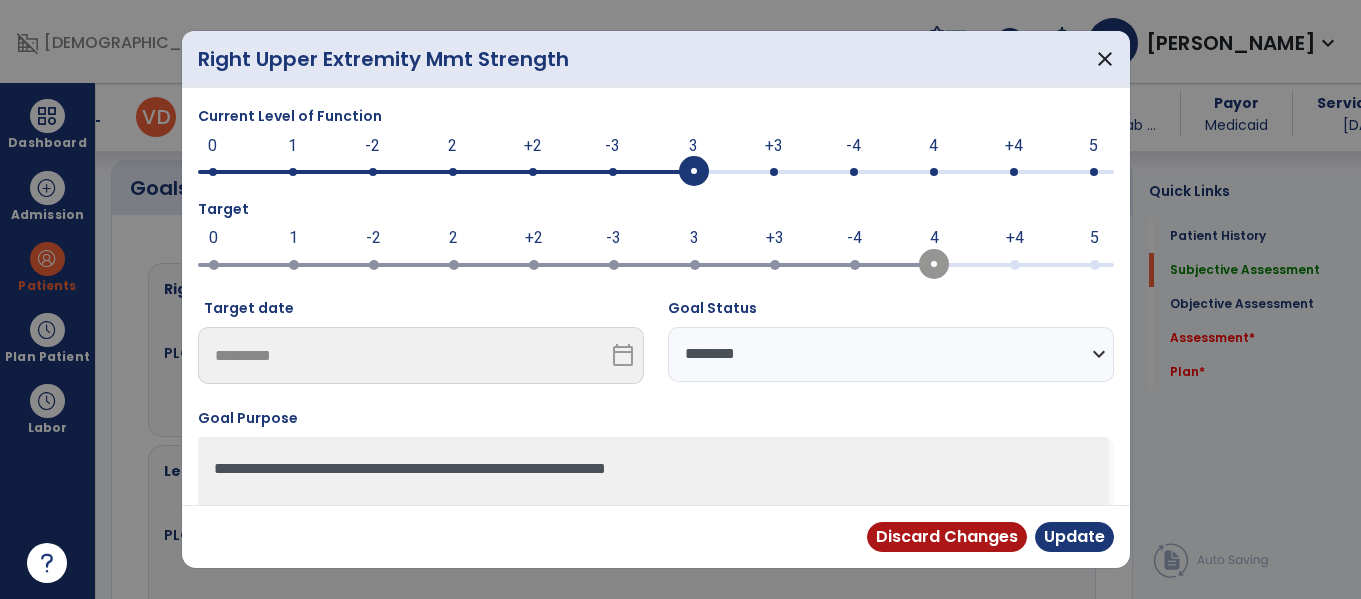 click on "**********" at bounding box center (891, 354) 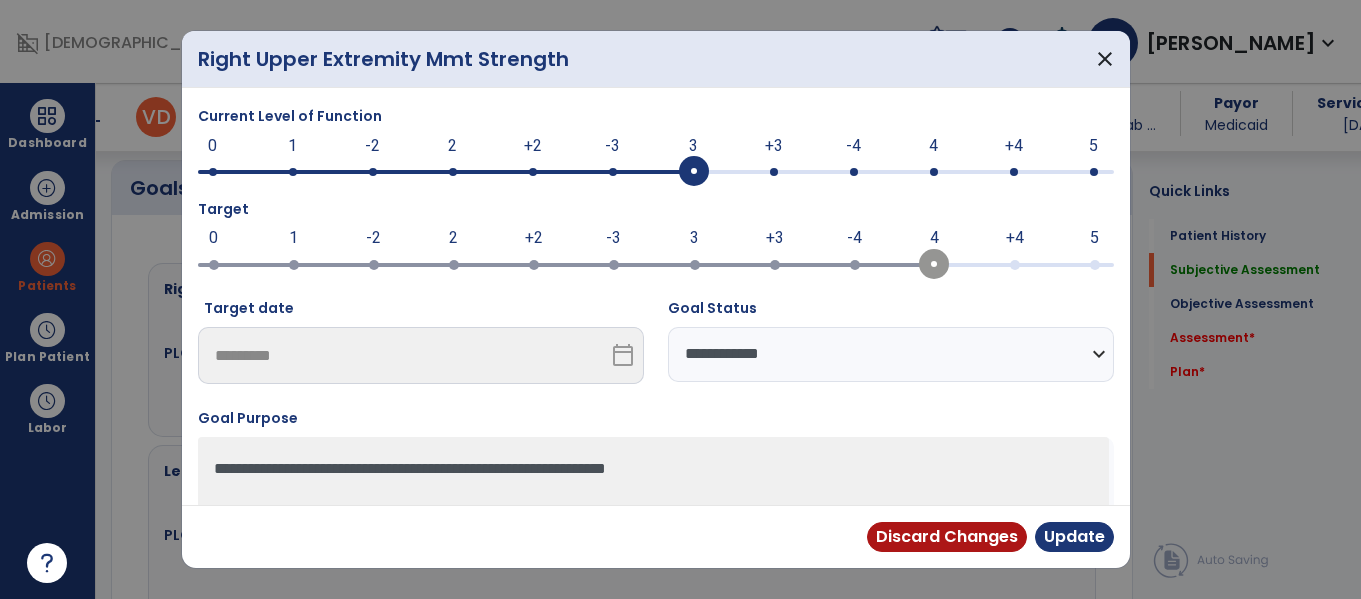 click on "**********" at bounding box center (891, 354) 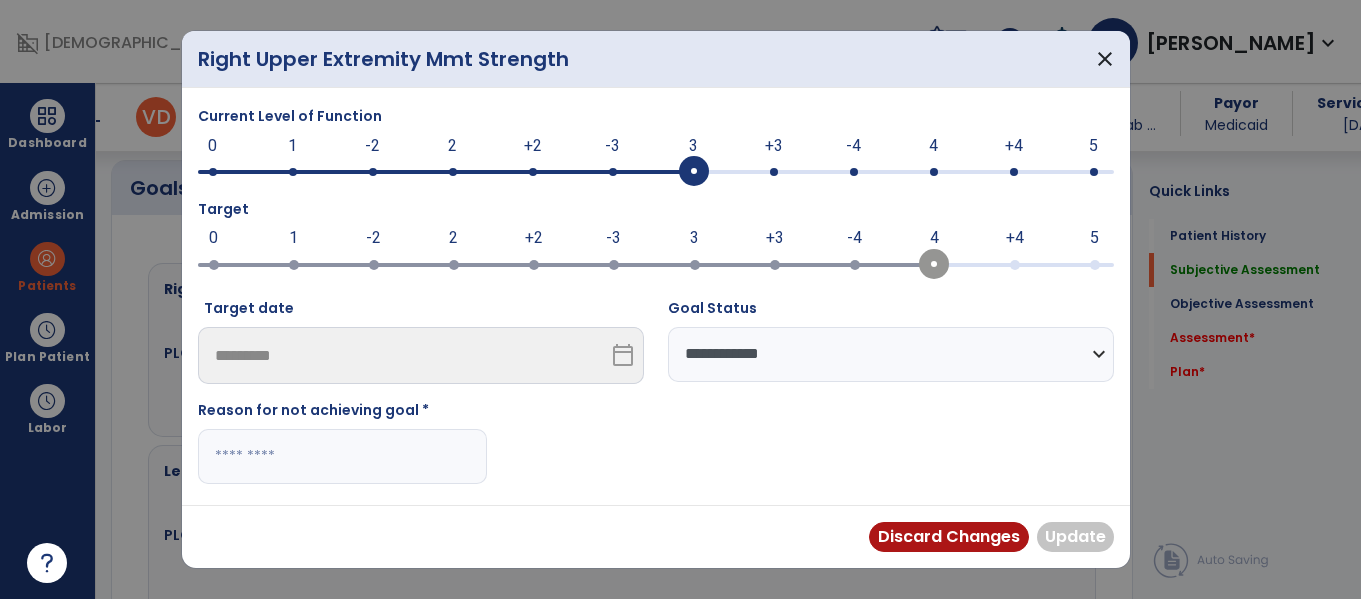 click at bounding box center (342, 456) 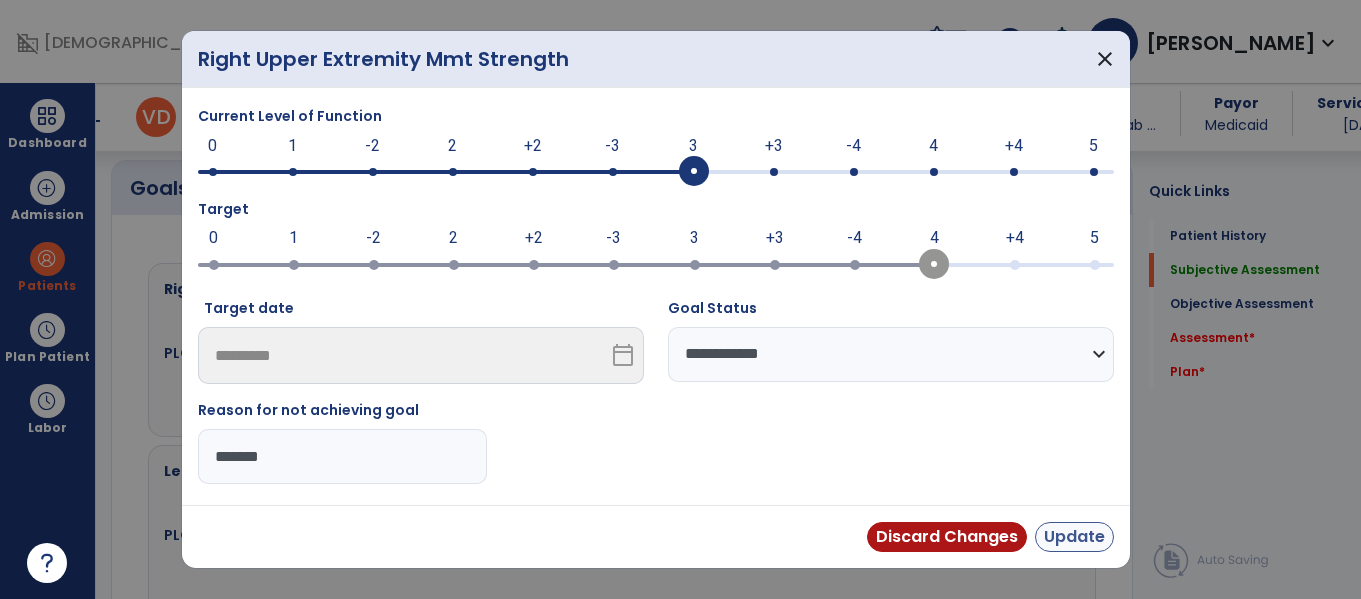 type on "*******" 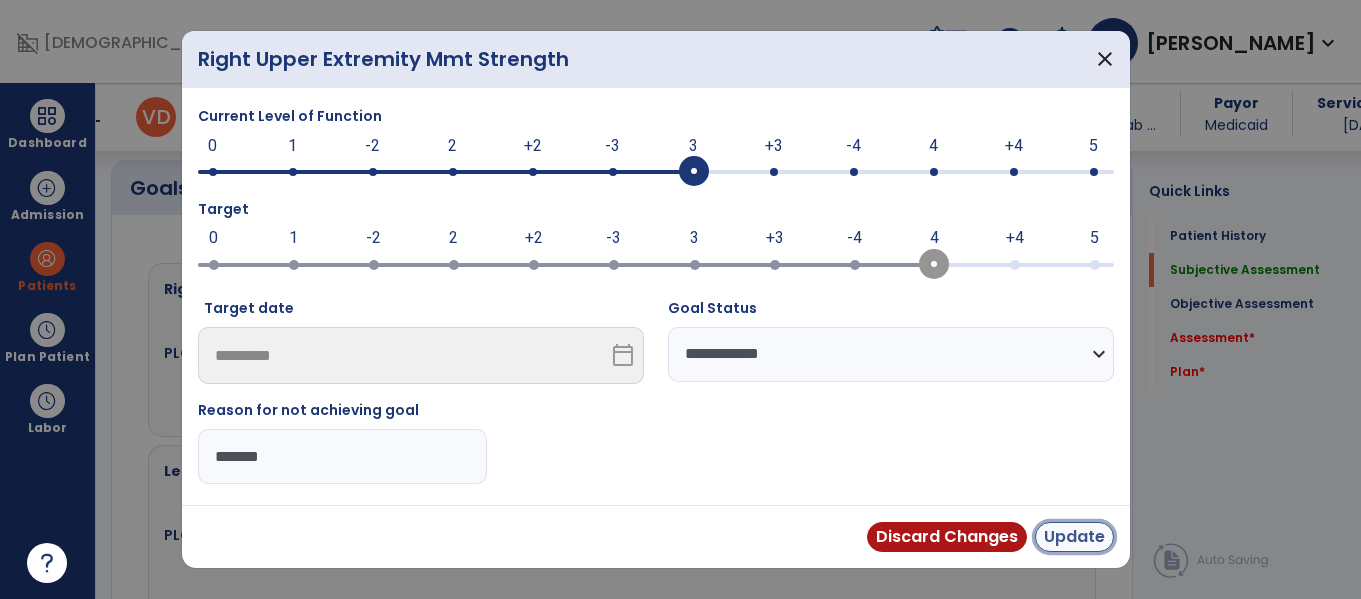 click on "Update" at bounding box center (1074, 537) 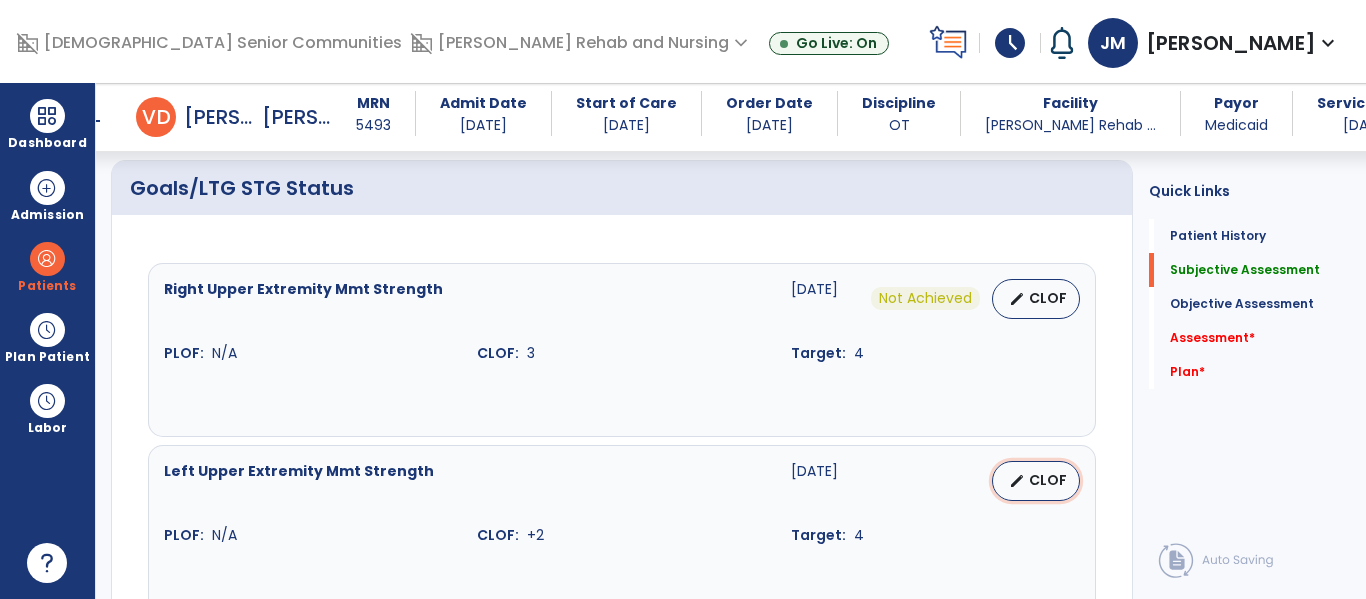 click on "CLOF" at bounding box center (1048, 480) 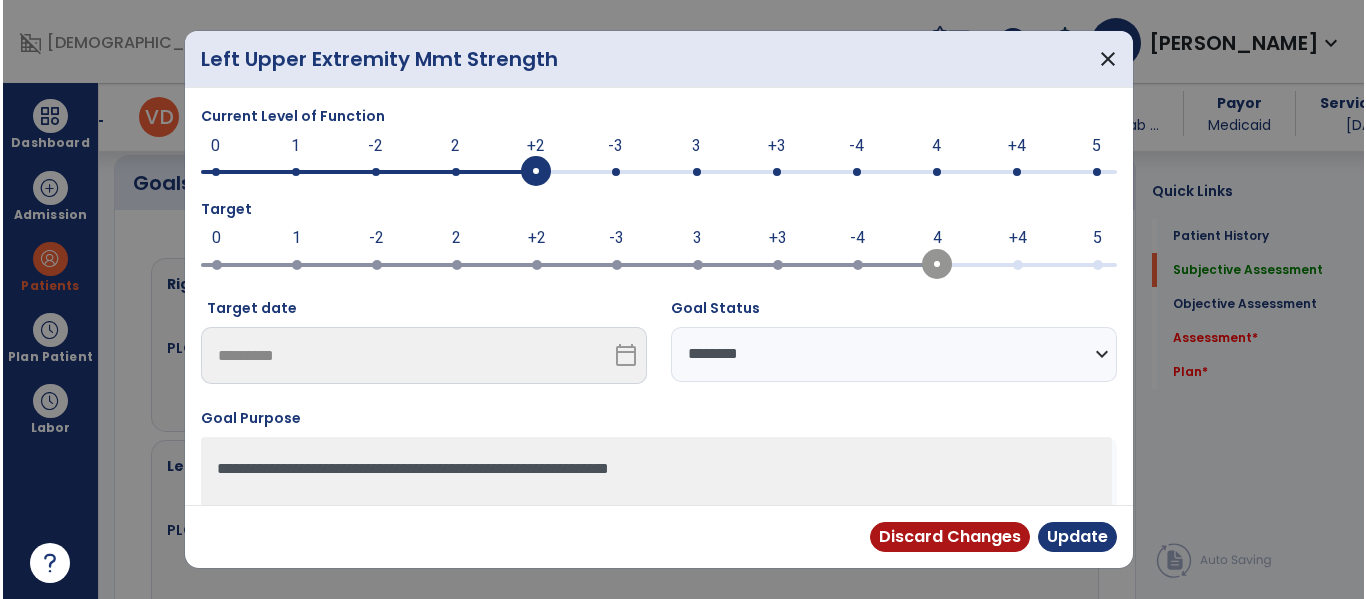 scroll, scrollTop: 691, scrollLeft: 0, axis: vertical 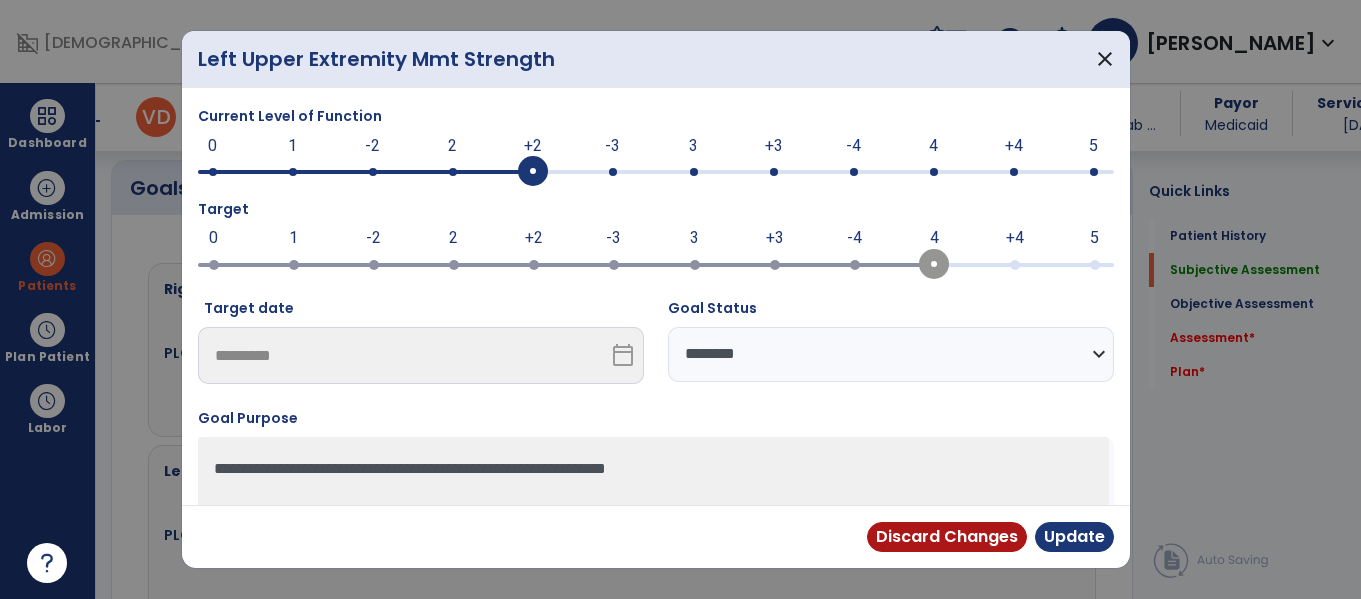 click at bounding box center (656, 170) 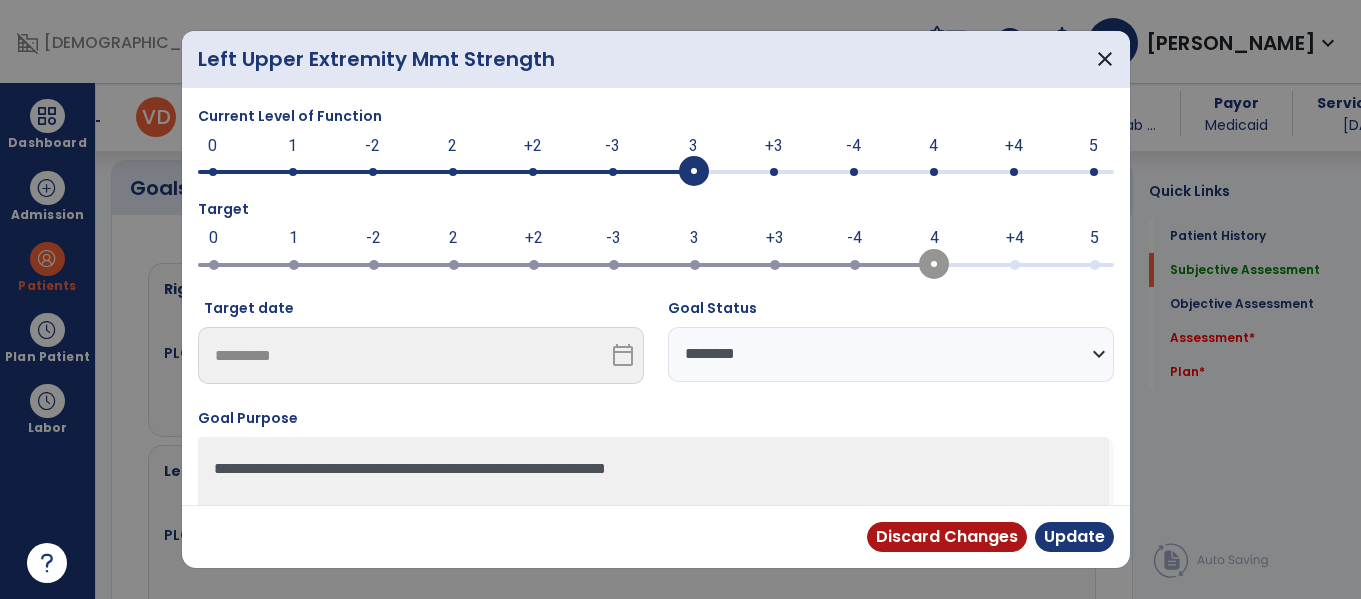 click on "**********" at bounding box center [891, 354] 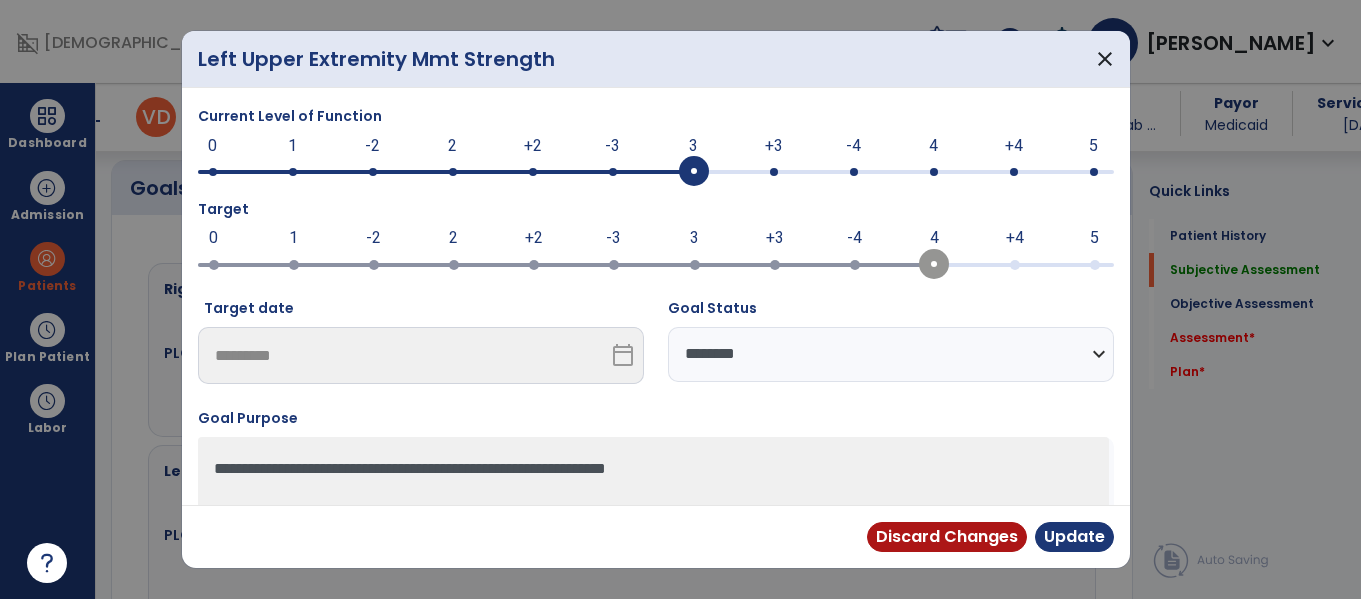 select on "**********" 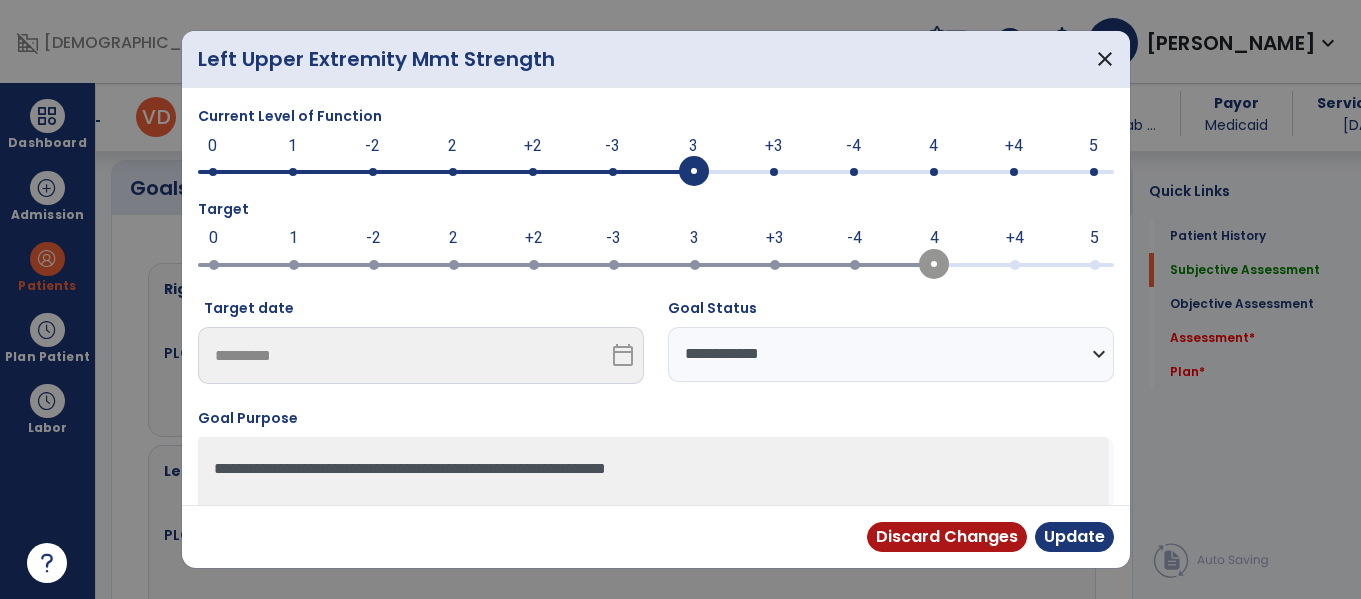 click on "**********" at bounding box center (891, 354) 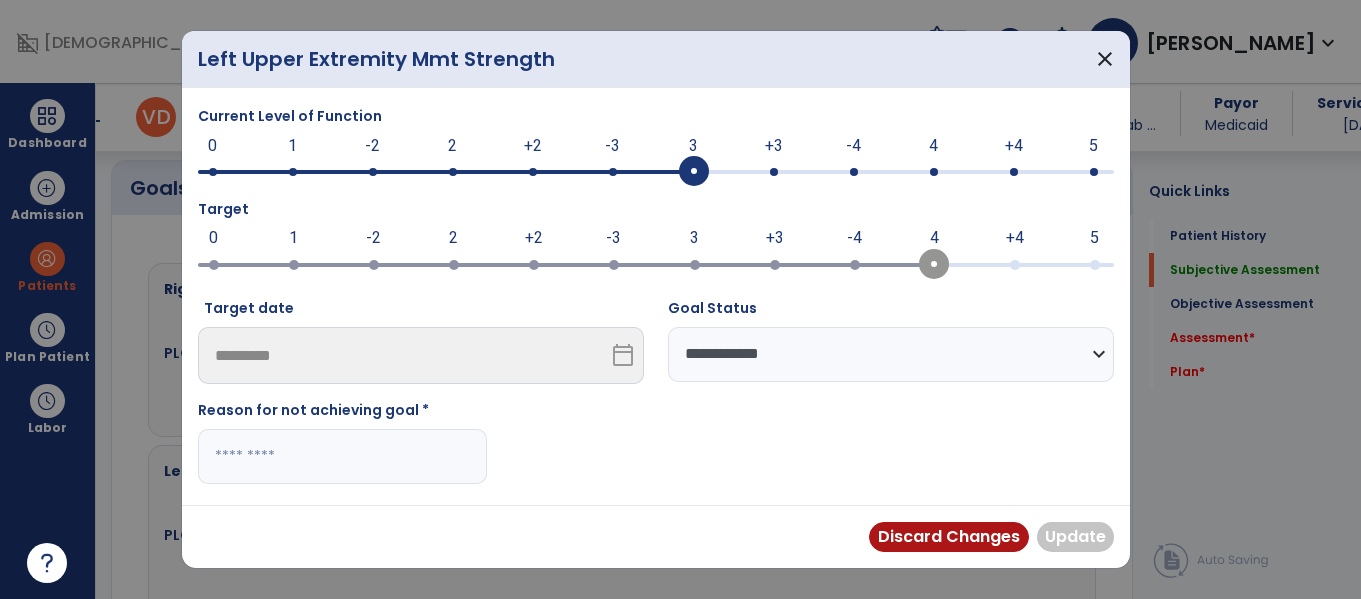 click at bounding box center (342, 456) 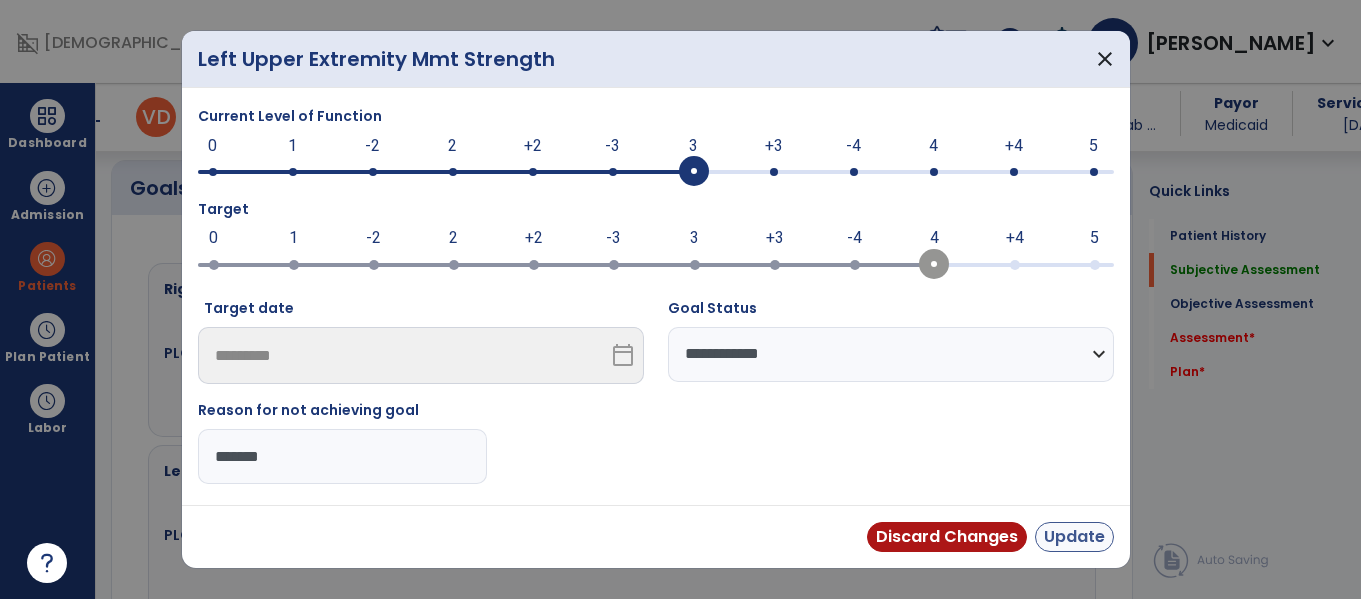 type on "*******" 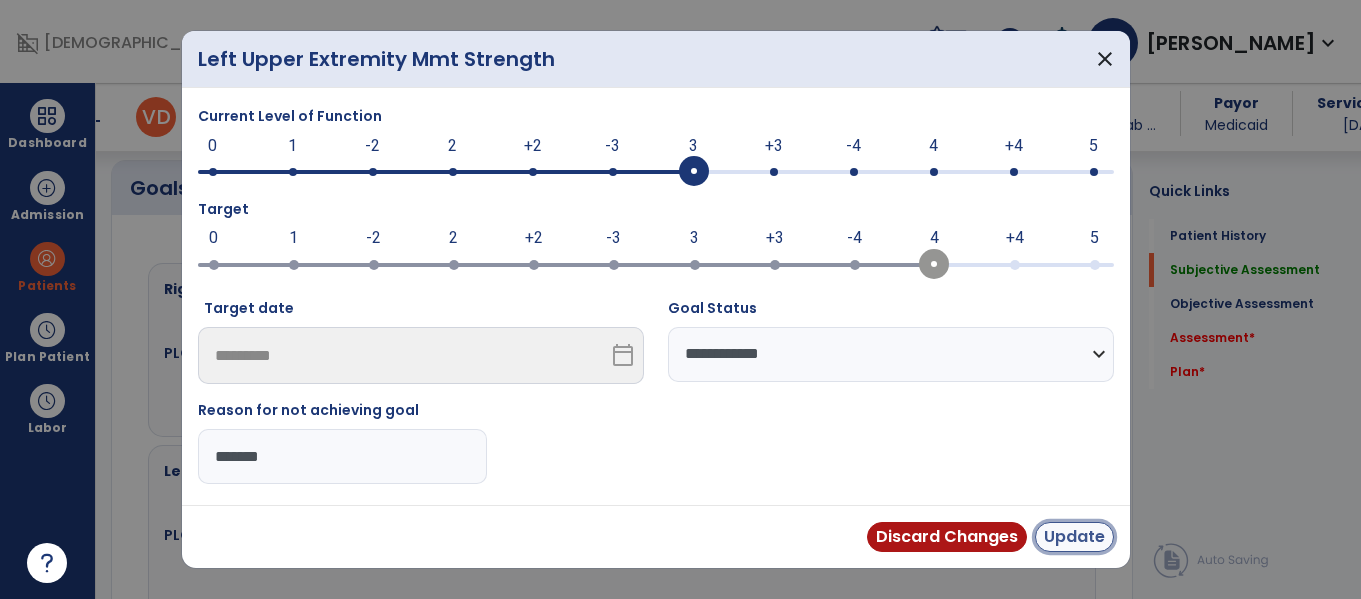 click on "Update" at bounding box center [1074, 537] 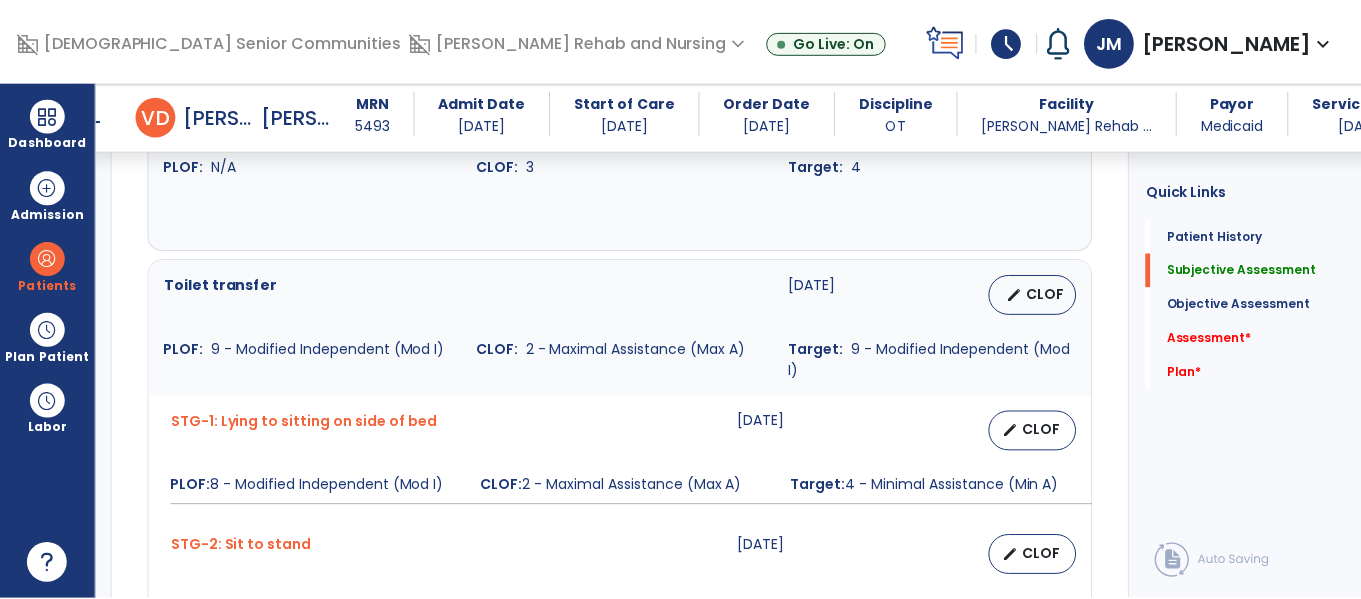 scroll, scrollTop: 1042, scrollLeft: 0, axis: vertical 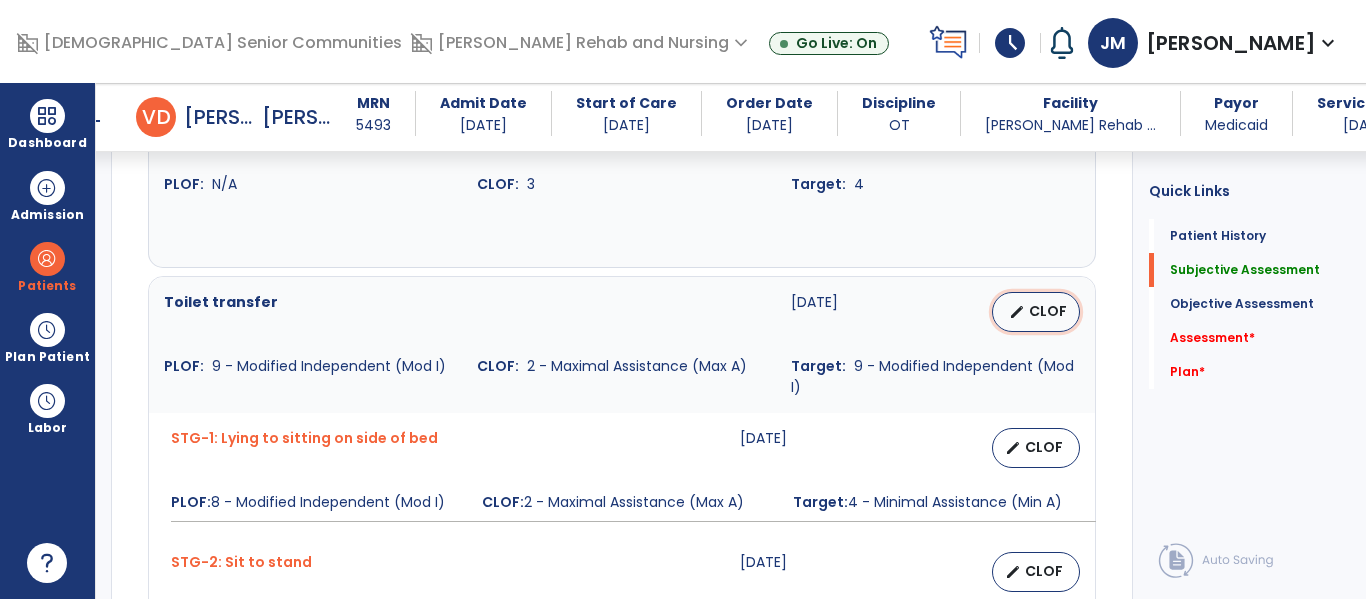 click on "CLOF" at bounding box center (1048, 311) 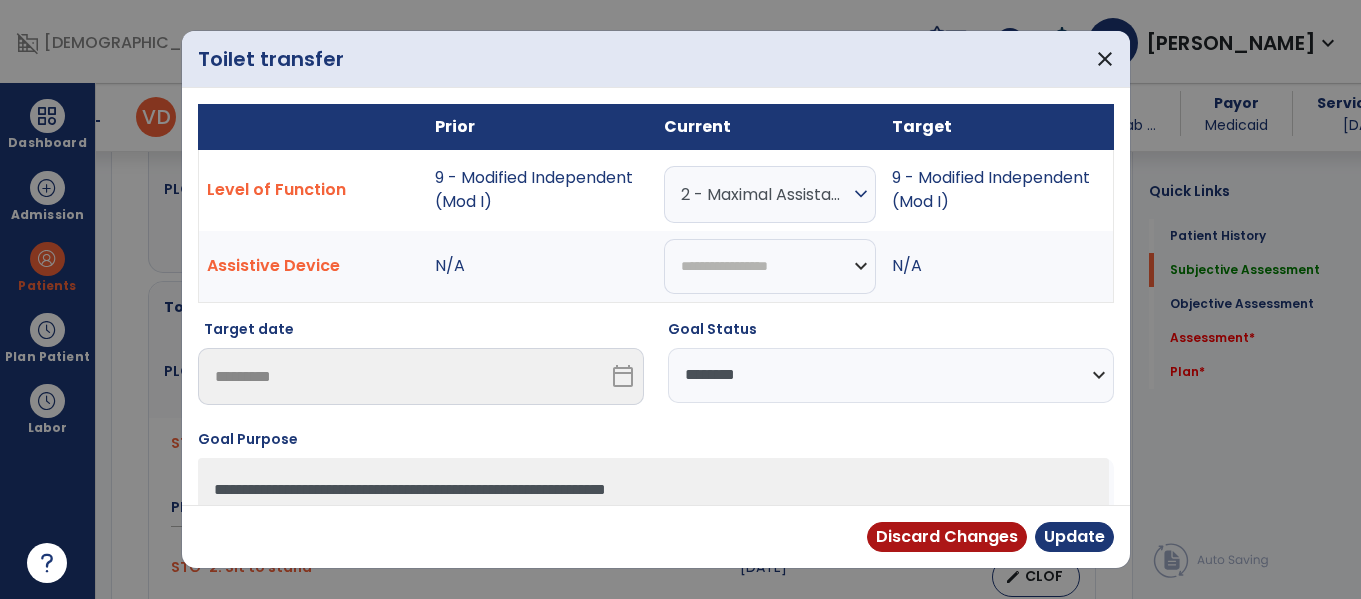 scroll, scrollTop: 1042, scrollLeft: 0, axis: vertical 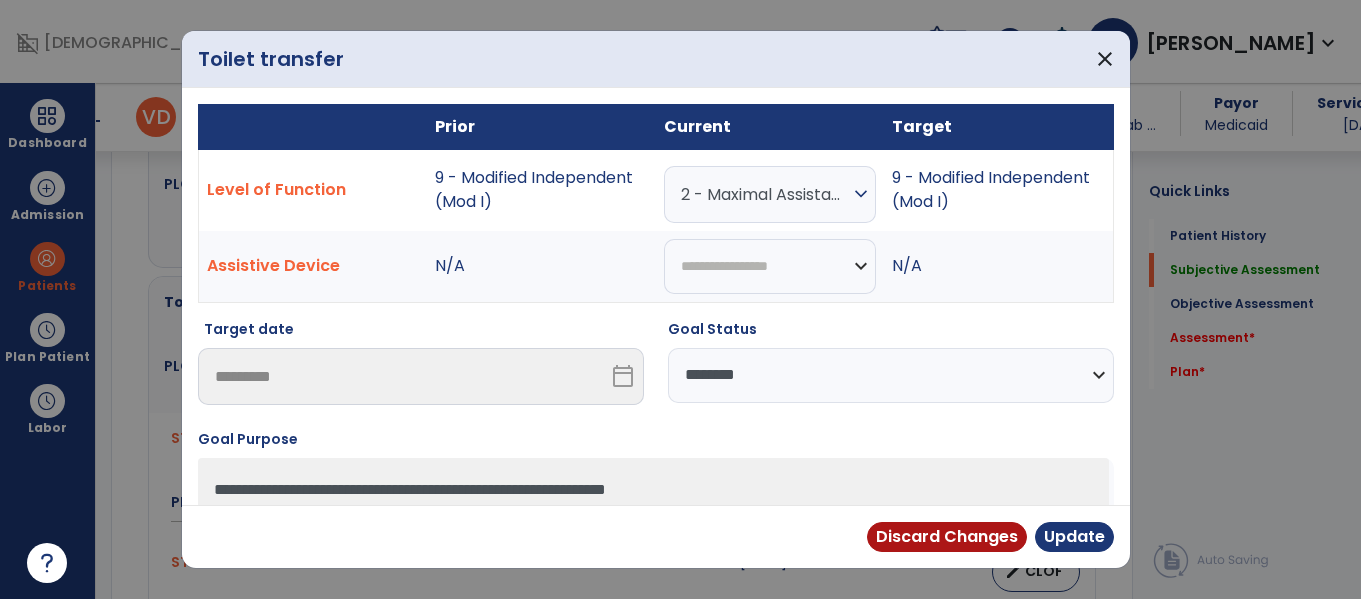 click on "**********" at bounding box center (891, 375) 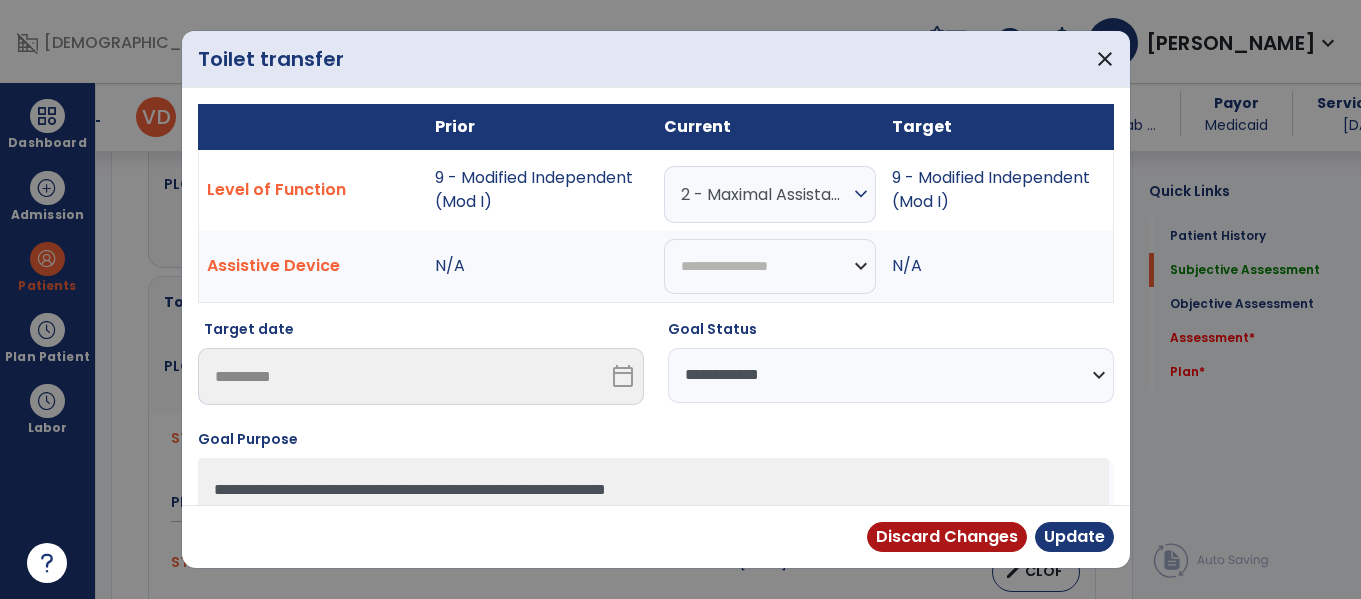 click on "**********" at bounding box center (891, 375) 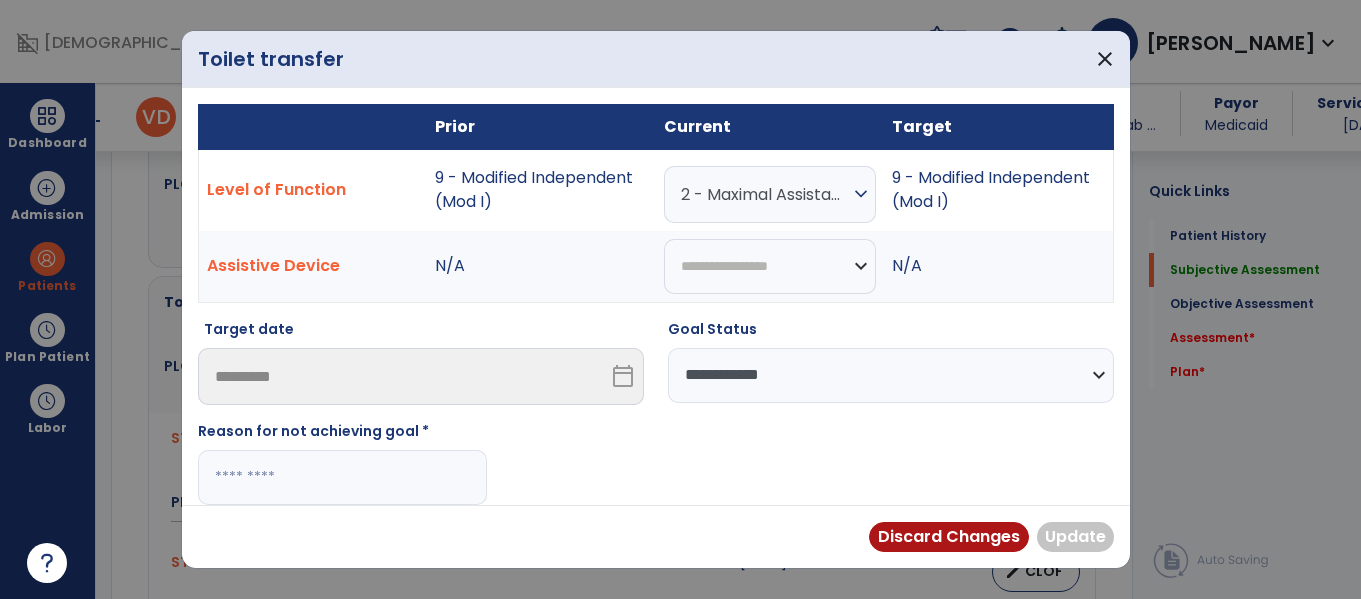 click at bounding box center (342, 477) 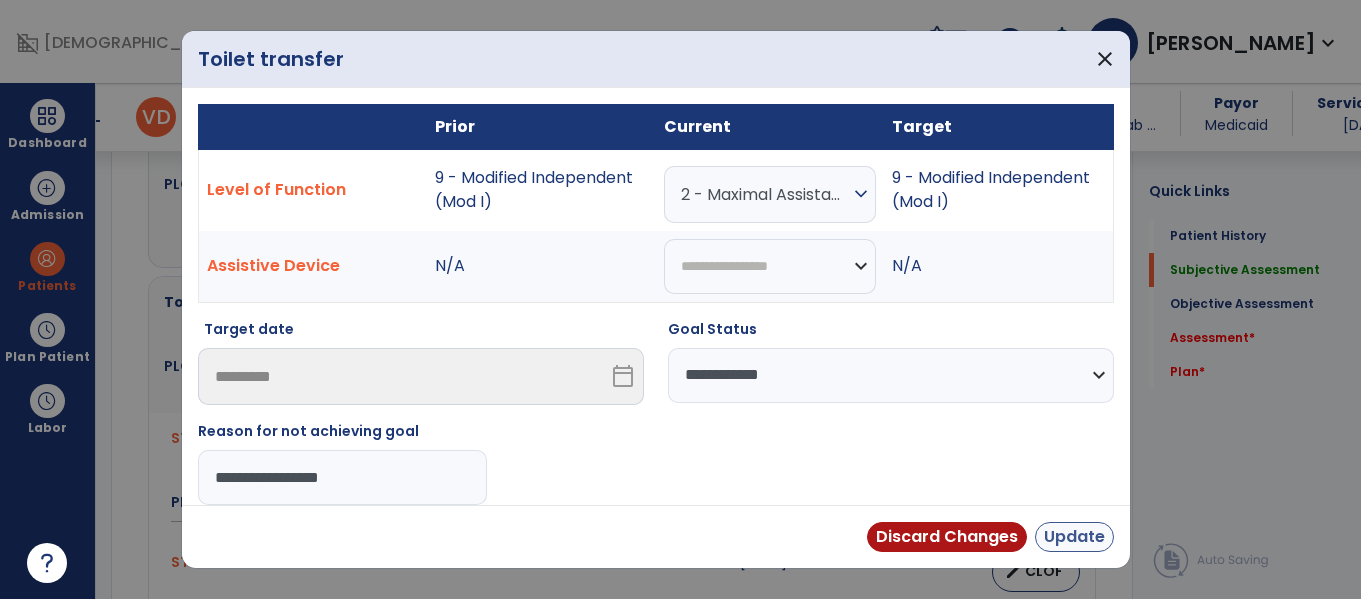 type on "**********" 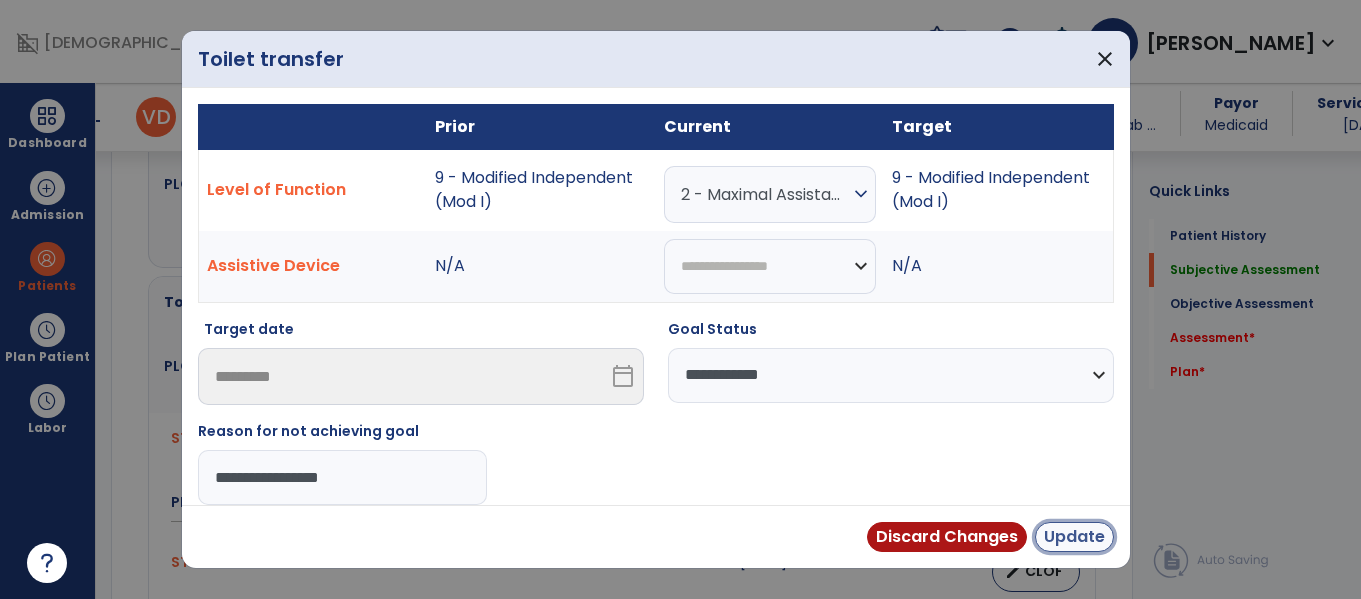 click on "Update" at bounding box center (1074, 537) 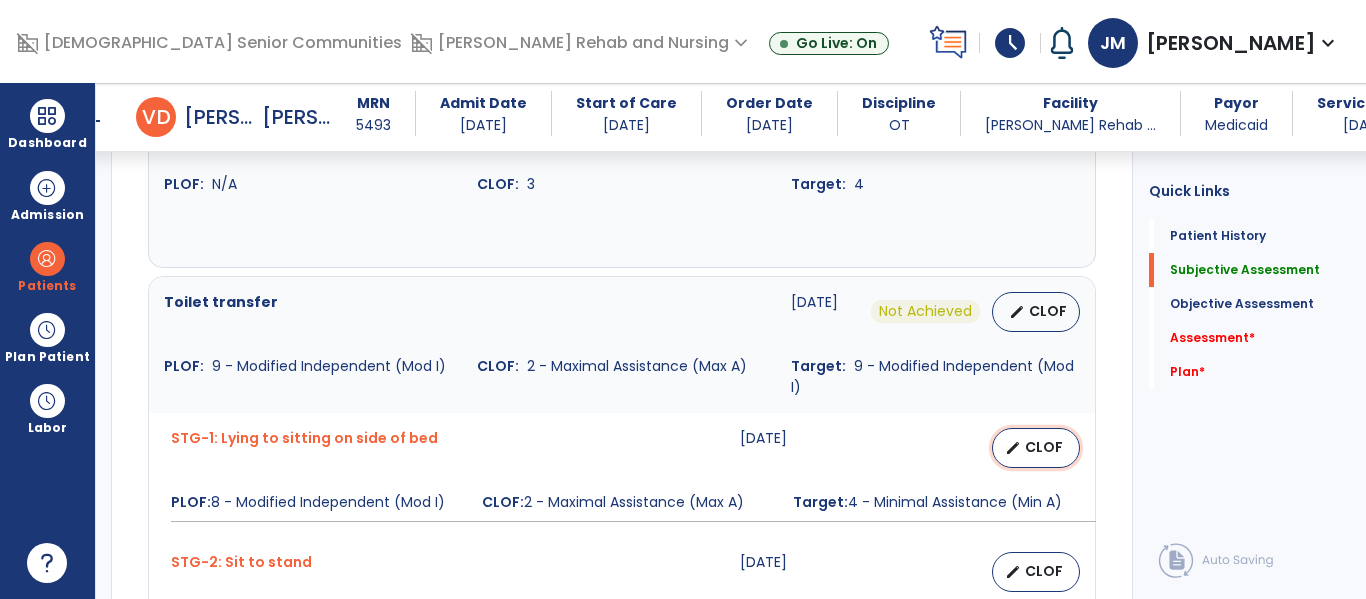 click on "CLOF" at bounding box center (1044, 447) 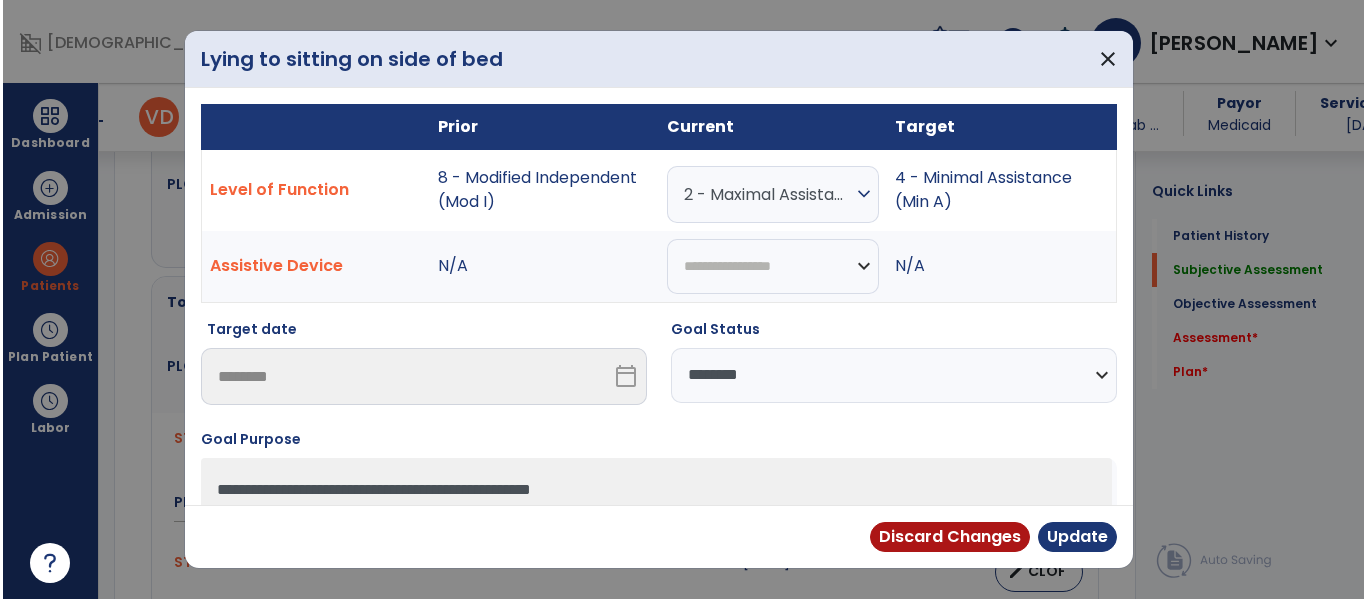 scroll, scrollTop: 1042, scrollLeft: 0, axis: vertical 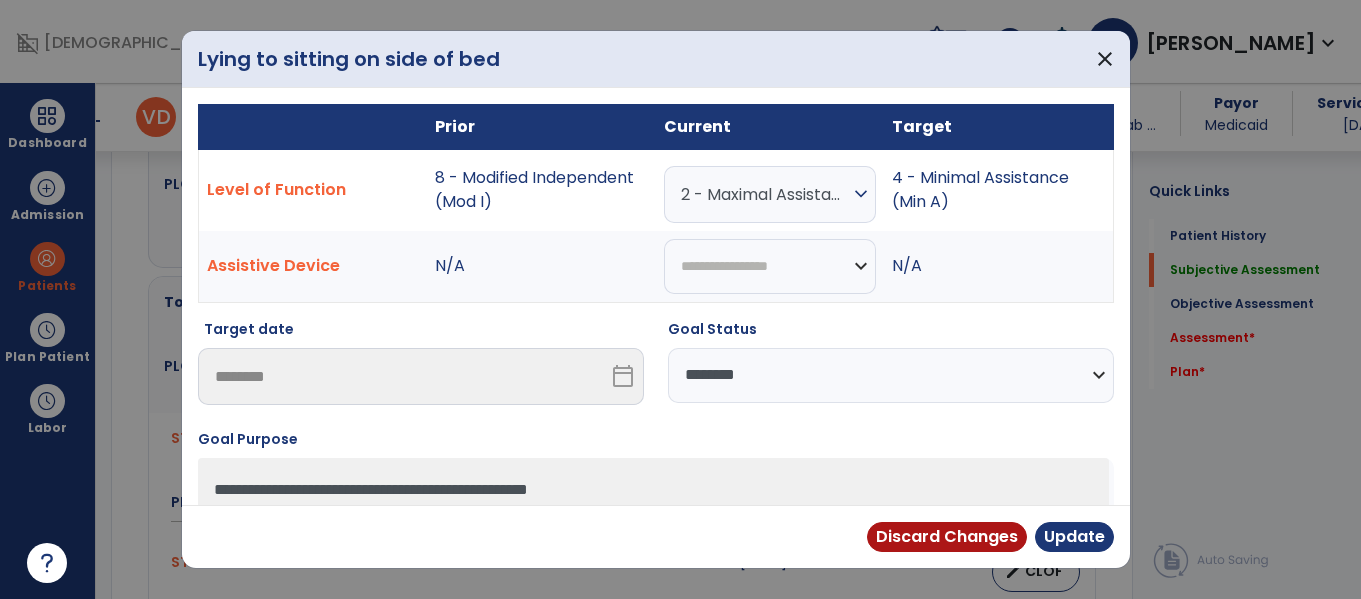 click on "**********" at bounding box center (891, 375) 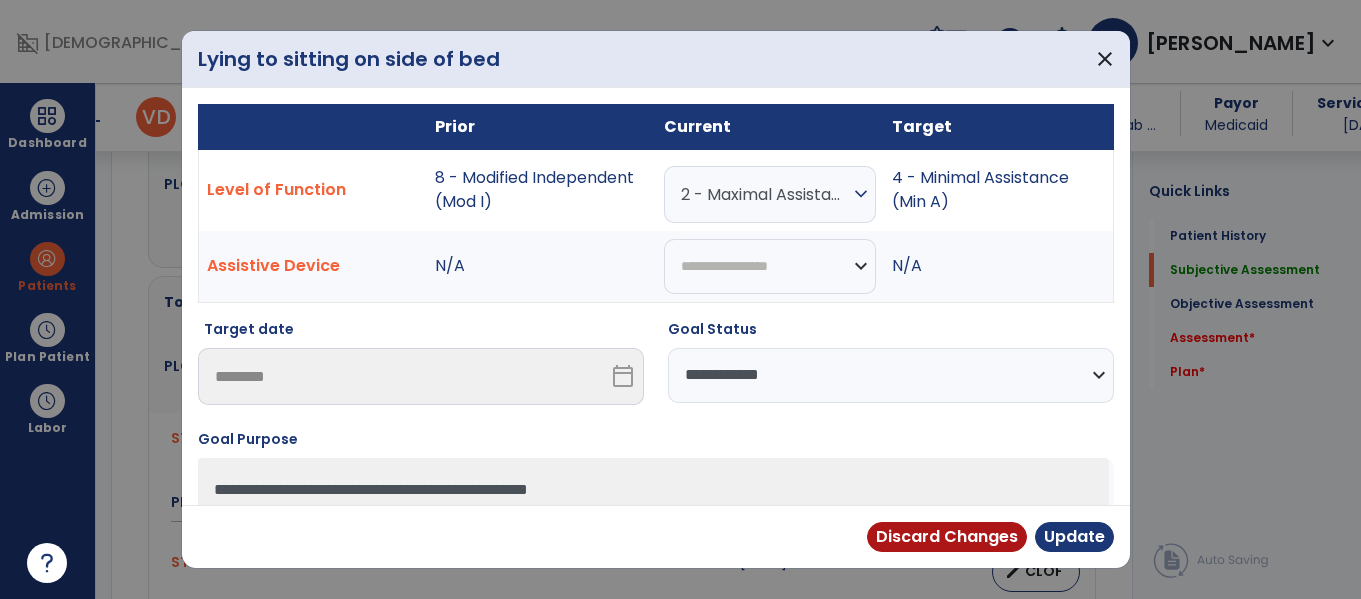 click on "**********" at bounding box center [891, 375] 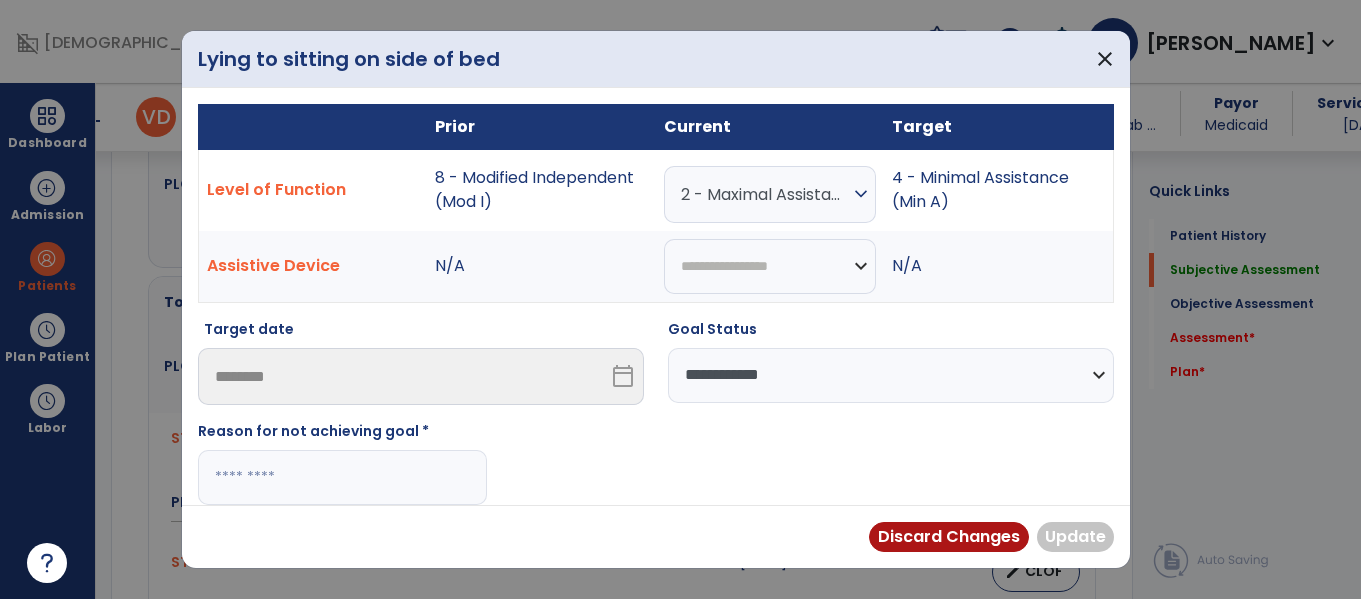 click at bounding box center [342, 477] 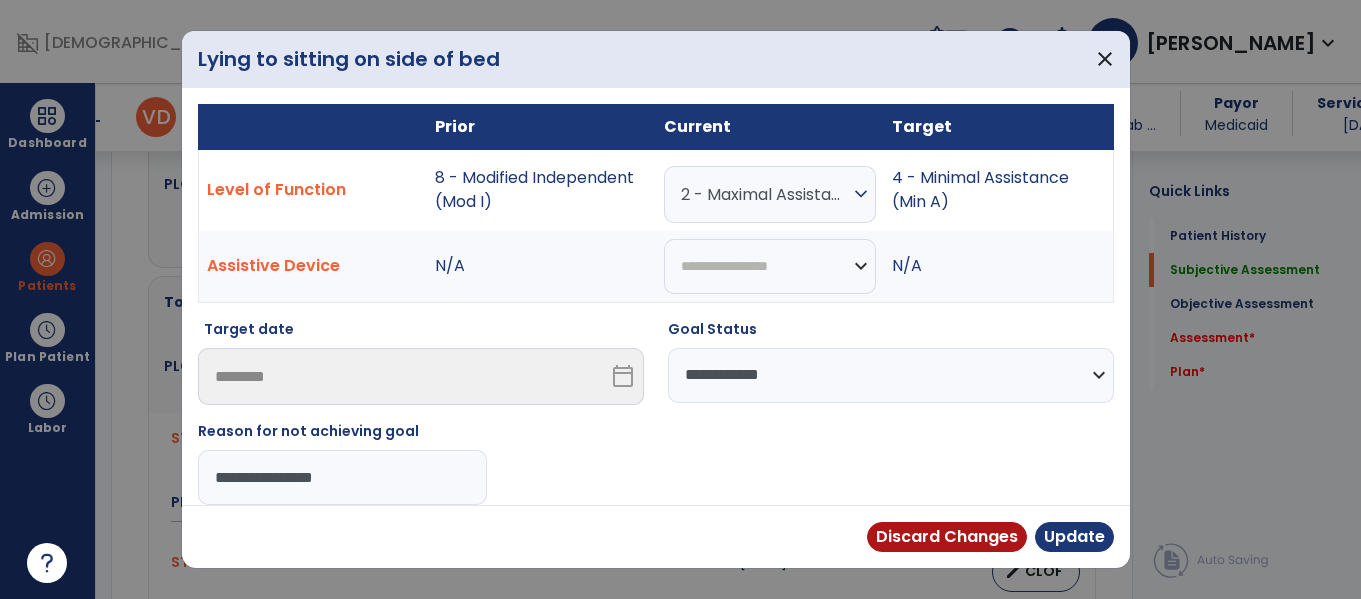 type on "**********" 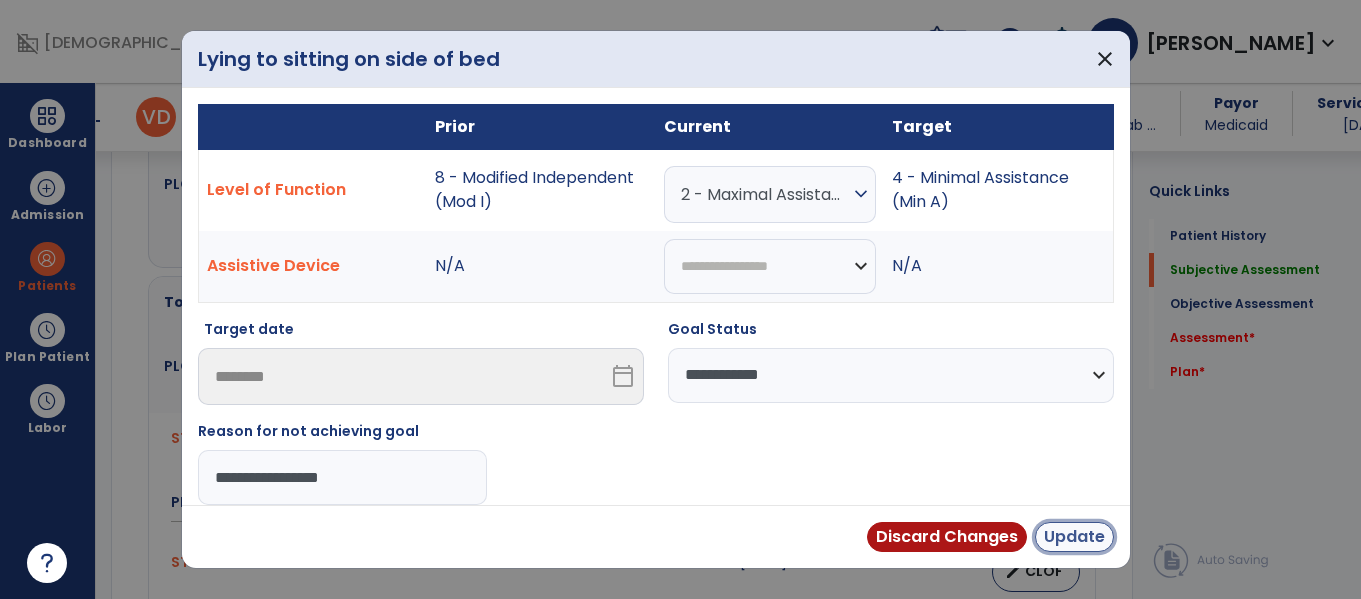 click on "Update" at bounding box center [1074, 537] 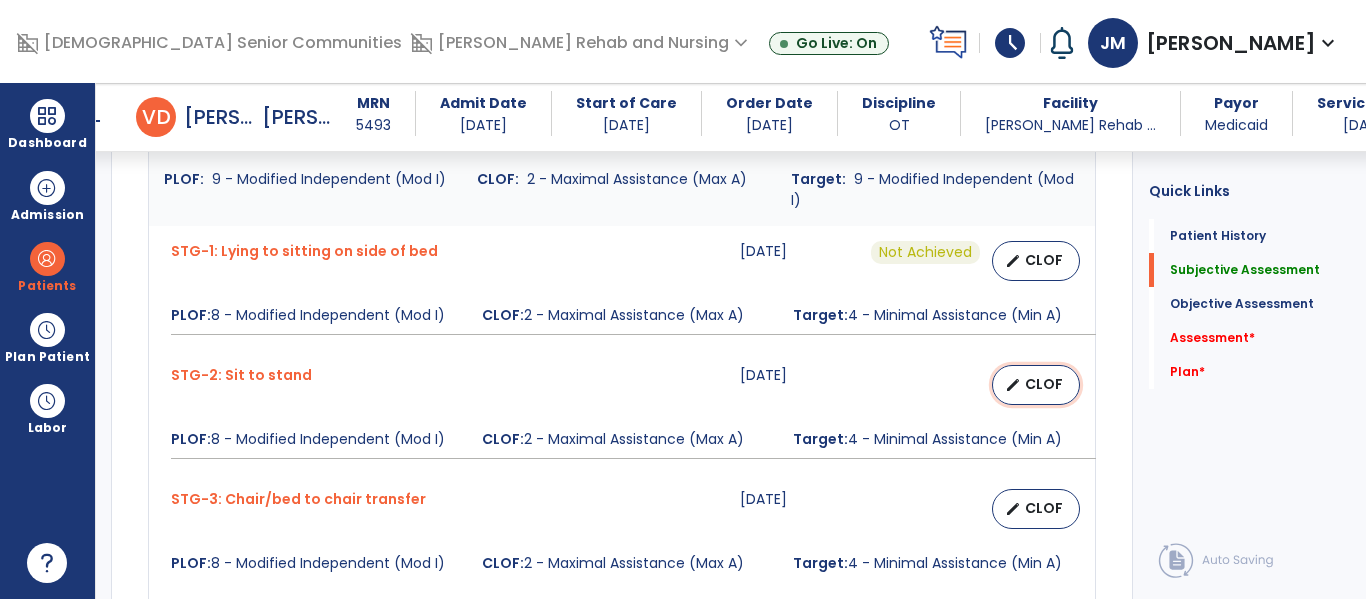 click on "CLOF" at bounding box center [1044, 384] 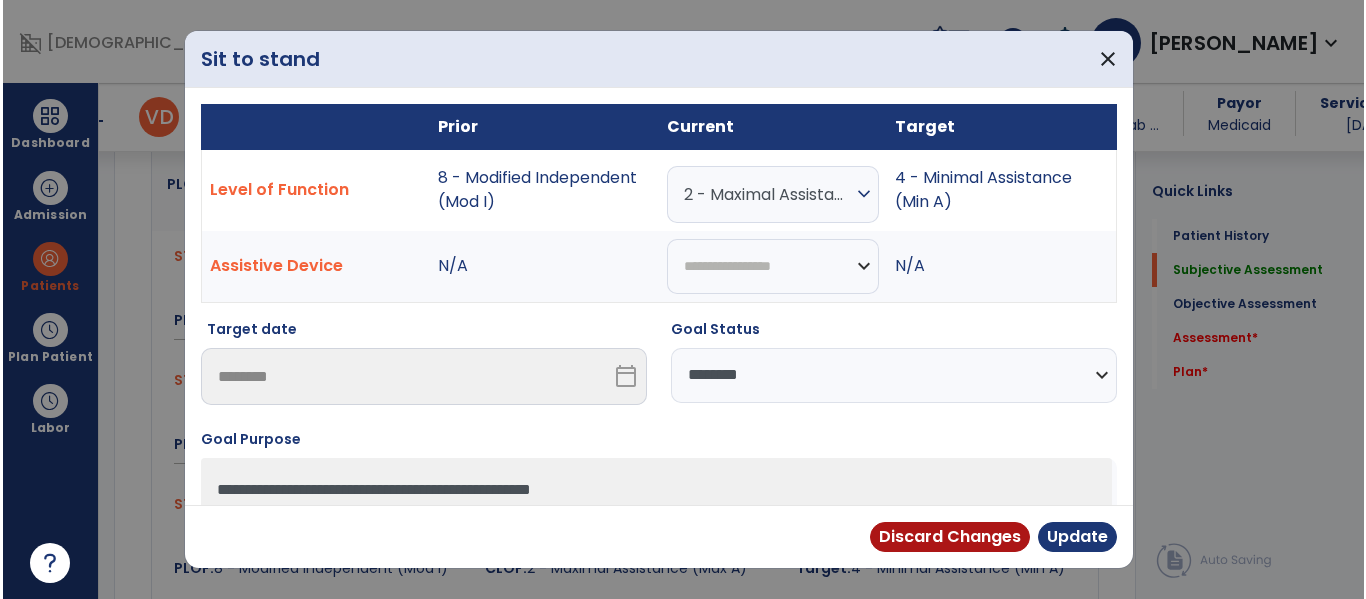 scroll, scrollTop: 1229, scrollLeft: 0, axis: vertical 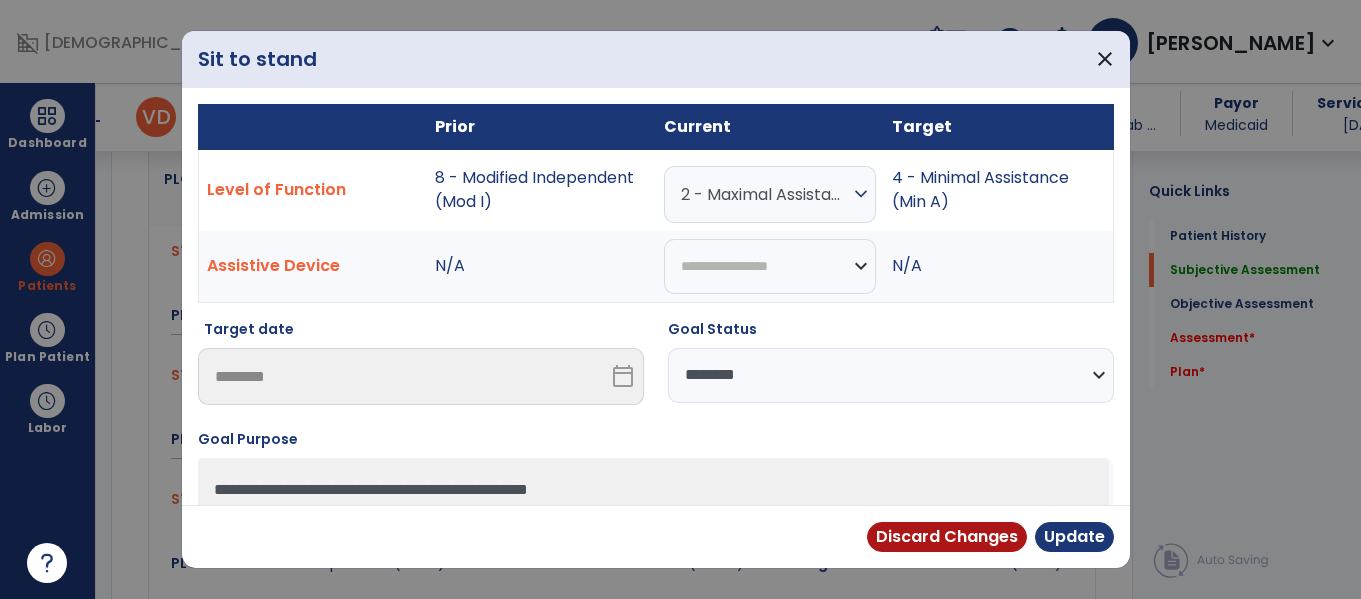 click on "**********" at bounding box center [891, 375] 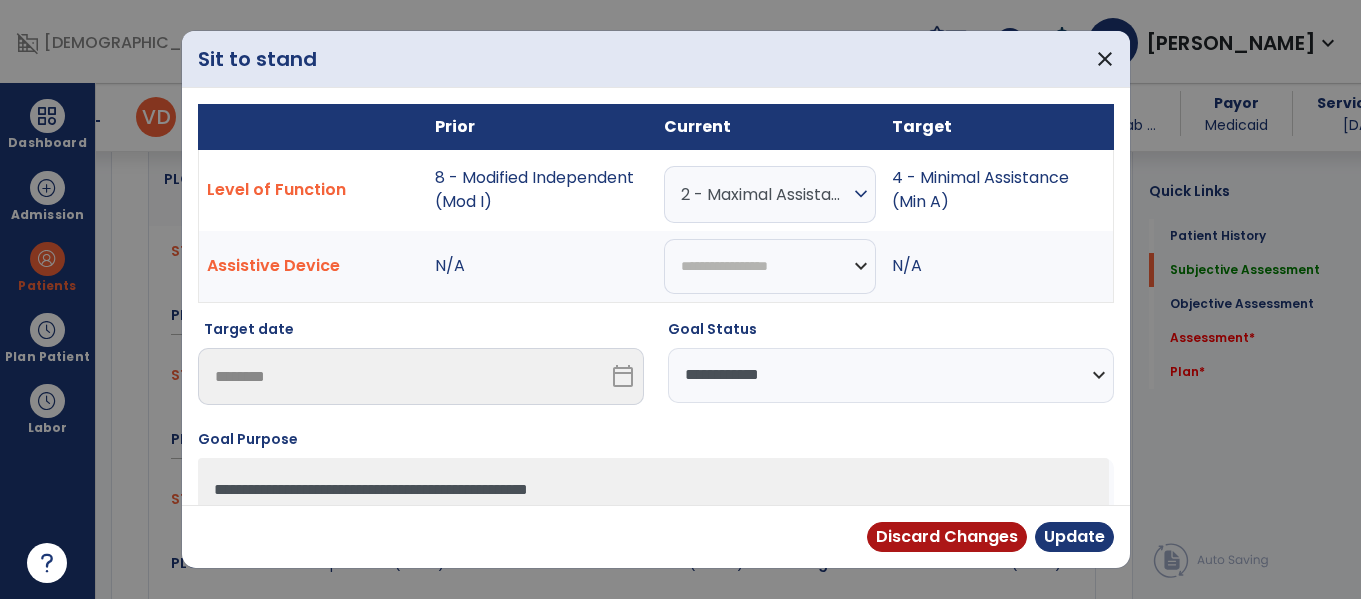 click on "**********" at bounding box center [891, 375] 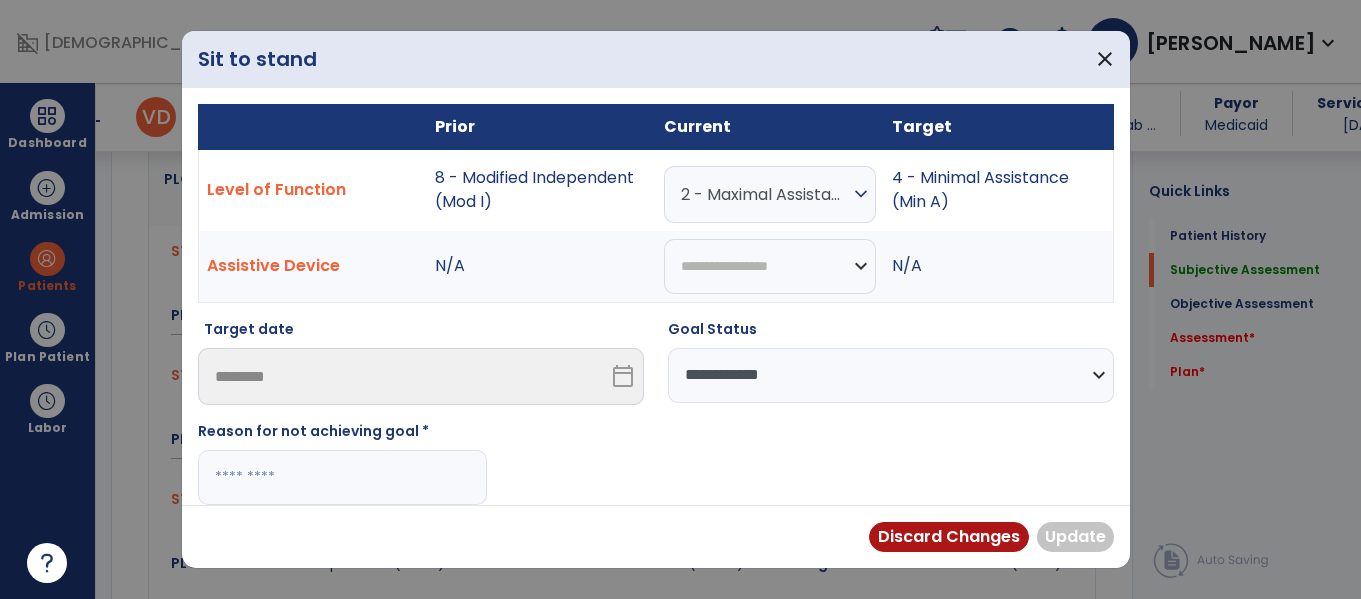 click at bounding box center [342, 477] 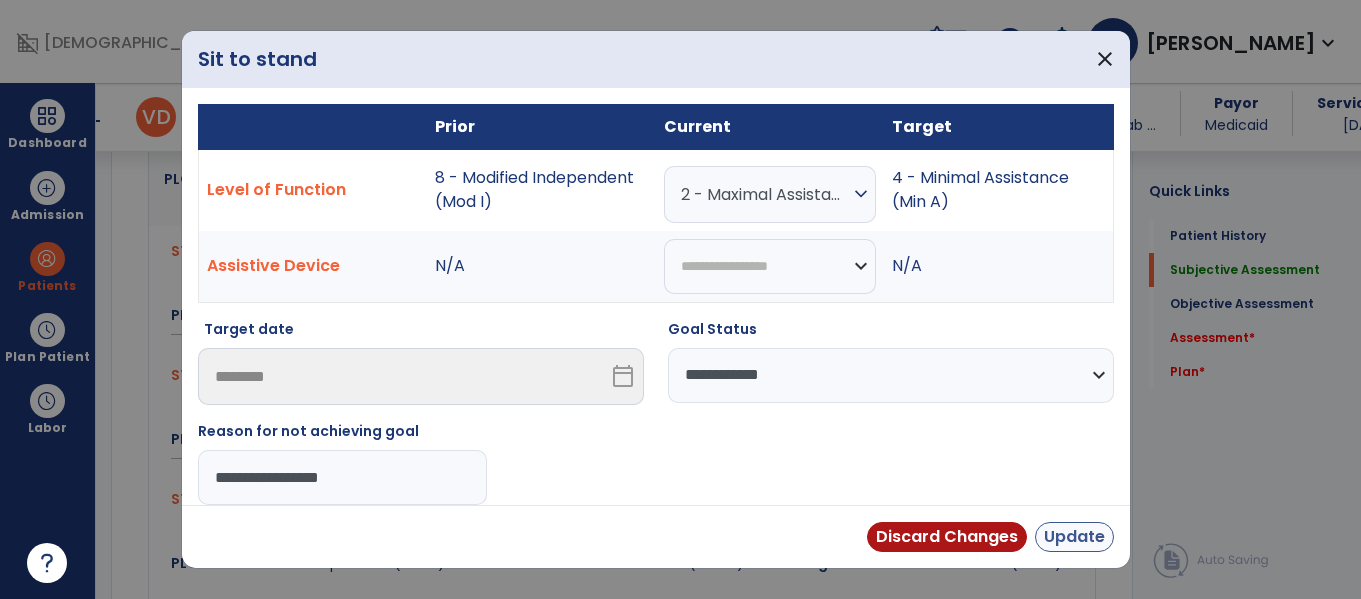 type on "**********" 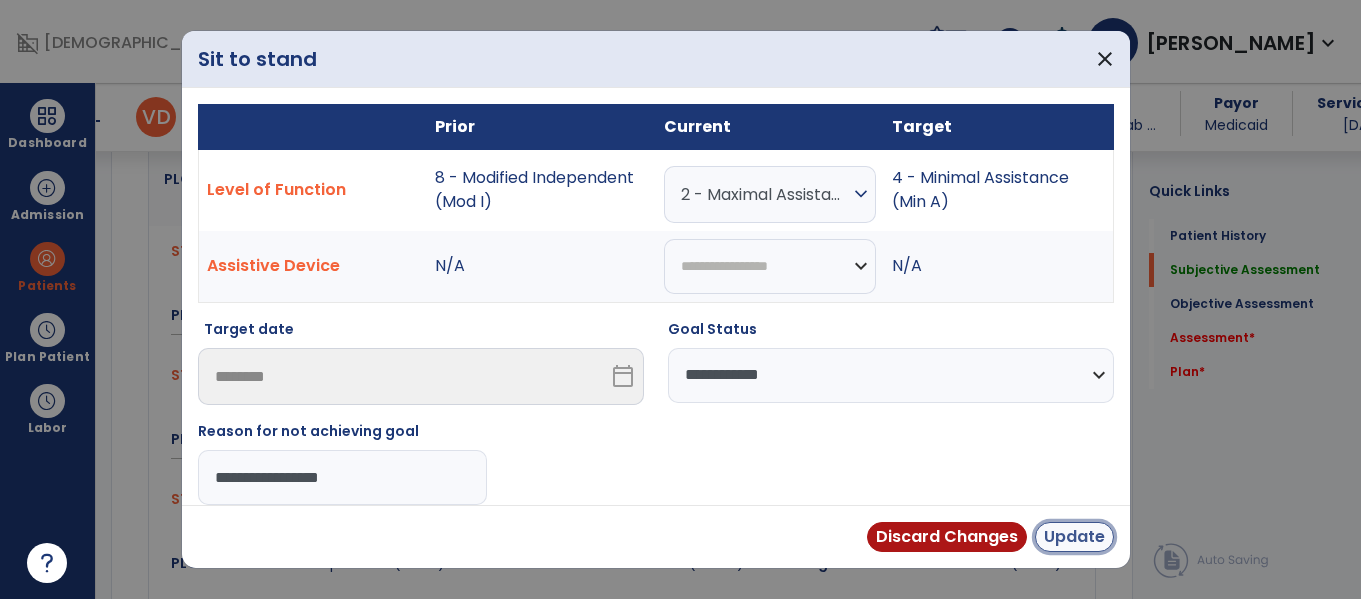 click on "Update" at bounding box center (1074, 537) 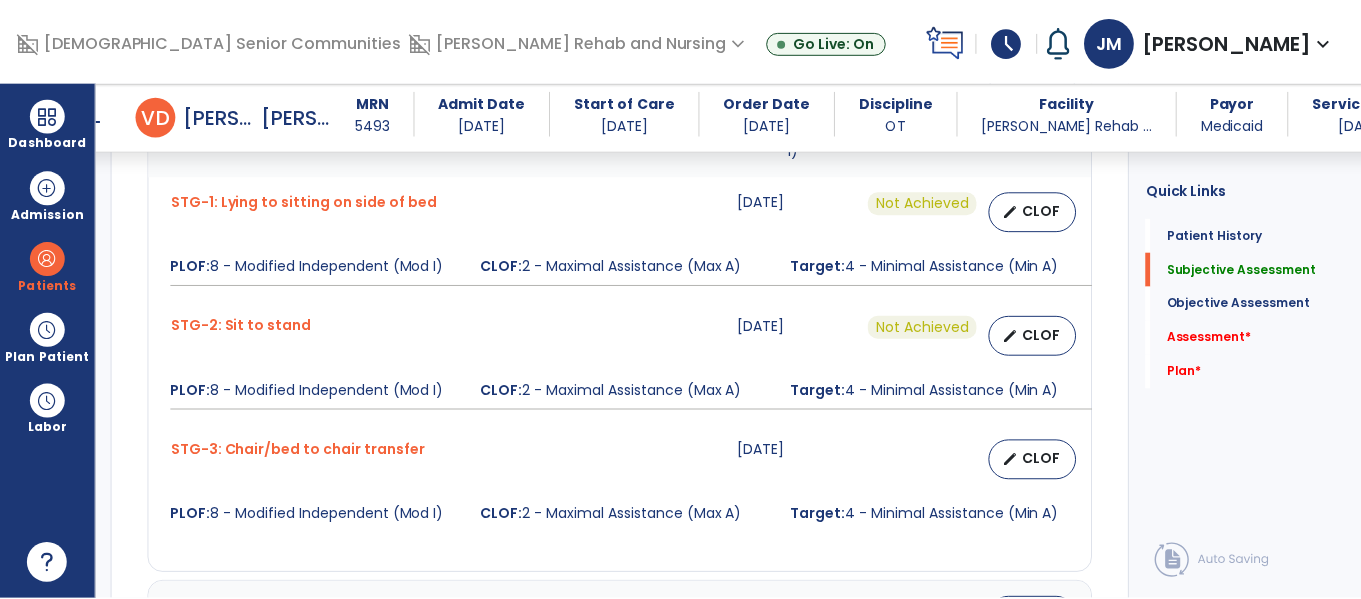 scroll, scrollTop: 1311, scrollLeft: 0, axis: vertical 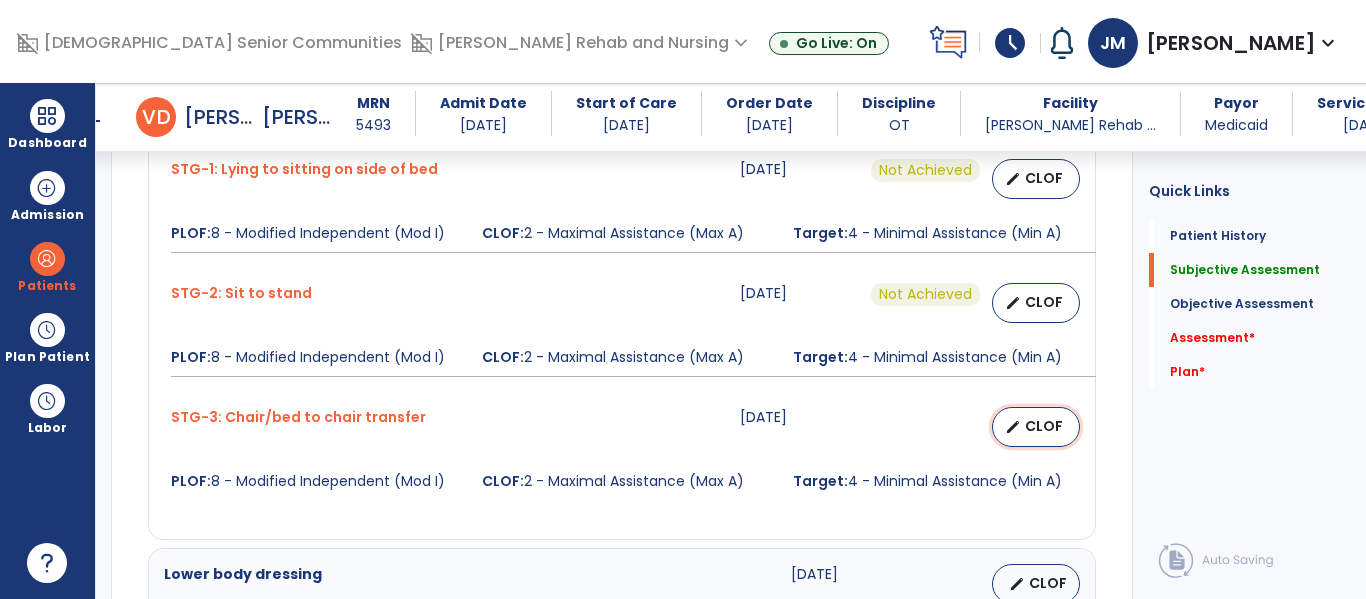 click on "edit   CLOF" at bounding box center (1036, 427) 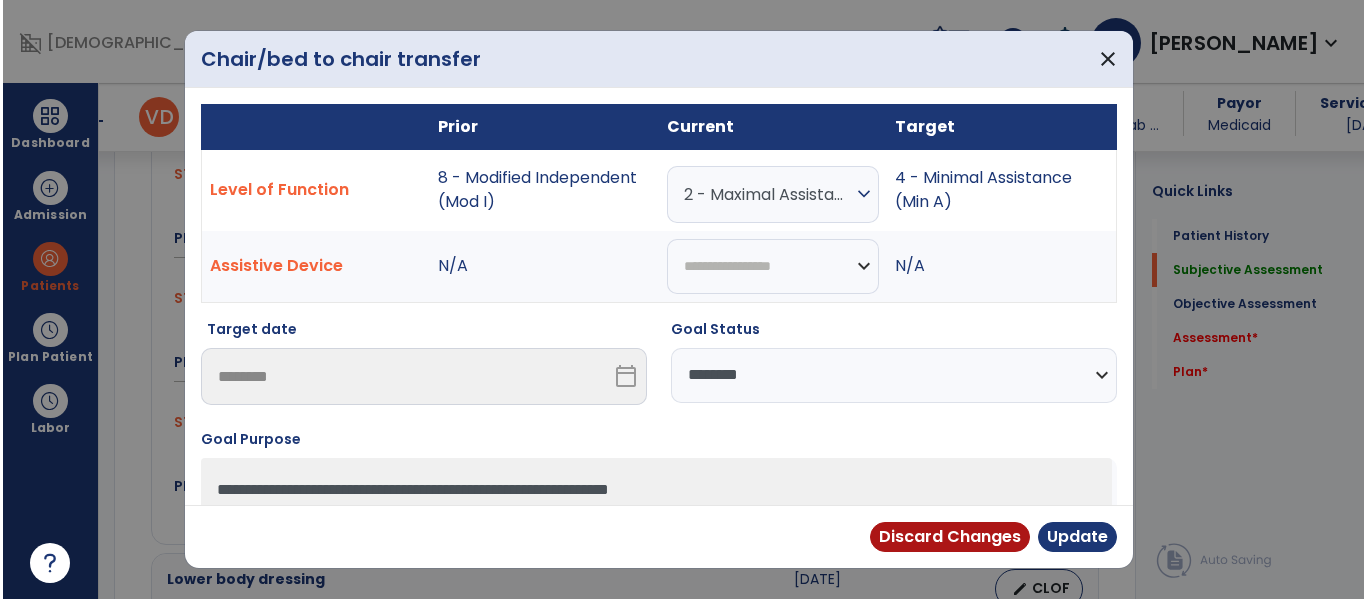 scroll, scrollTop: 1311, scrollLeft: 0, axis: vertical 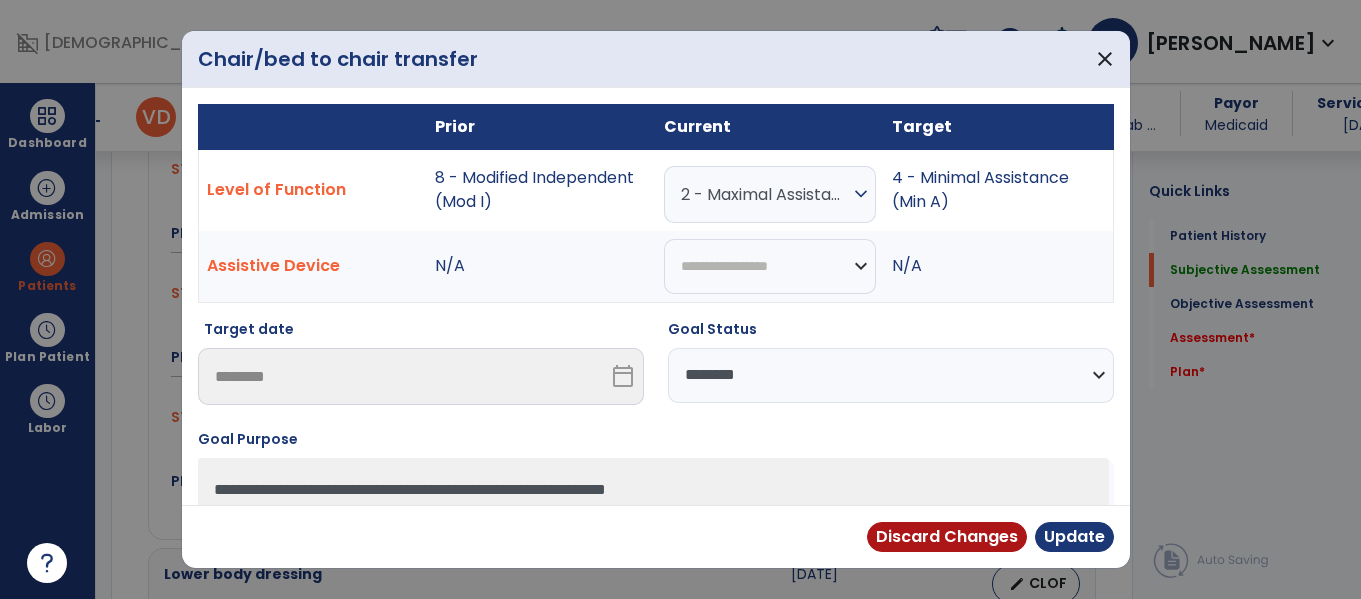 click on "**********" at bounding box center (891, 375) 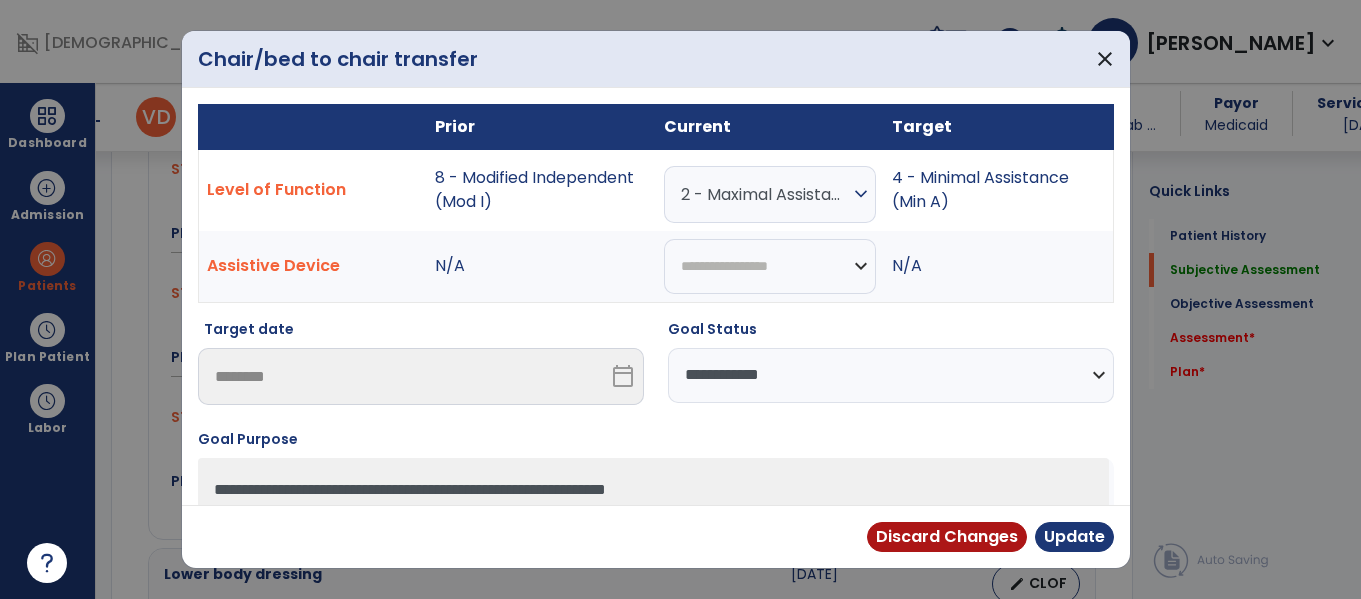 click on "**********" at bounding box center [891, 375] 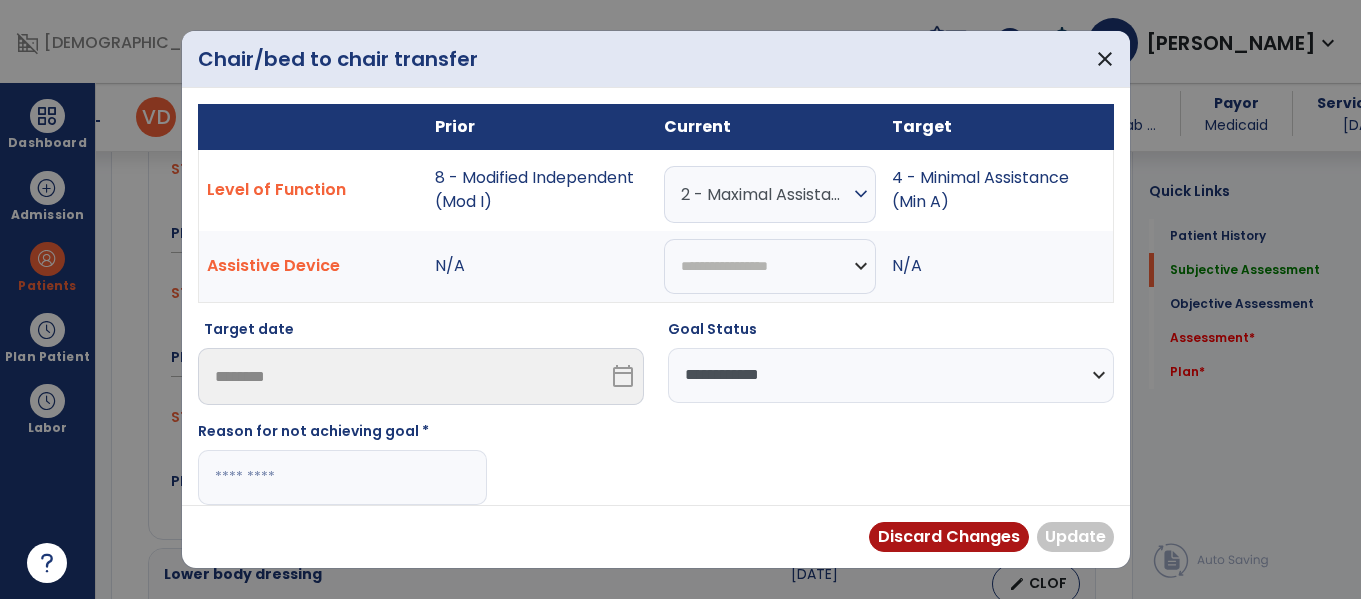 click at bounding box center (342, 477) 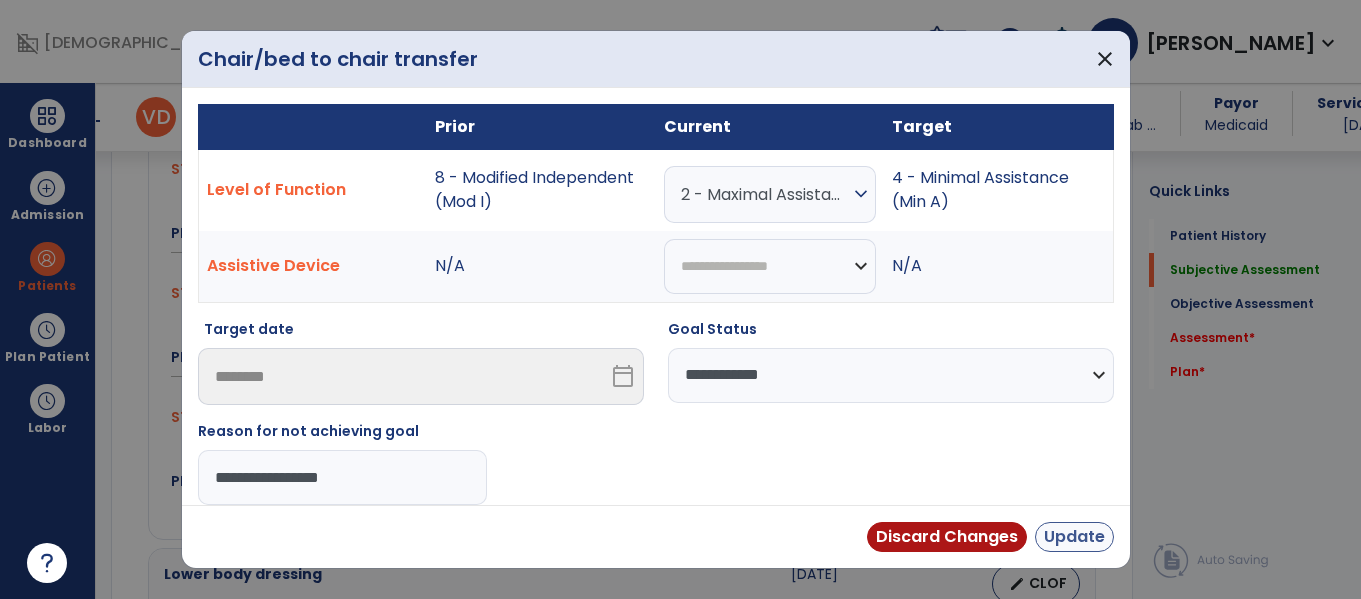 type on "**********" 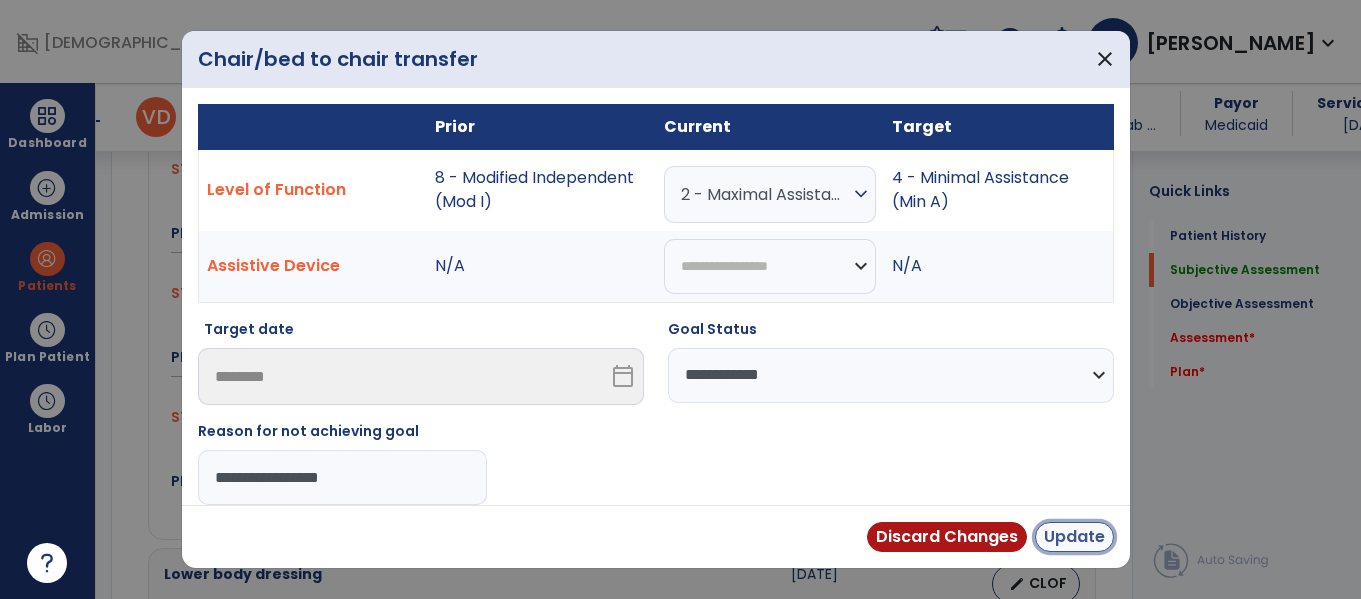 click on "Update" at bounding box center [1074, 537] 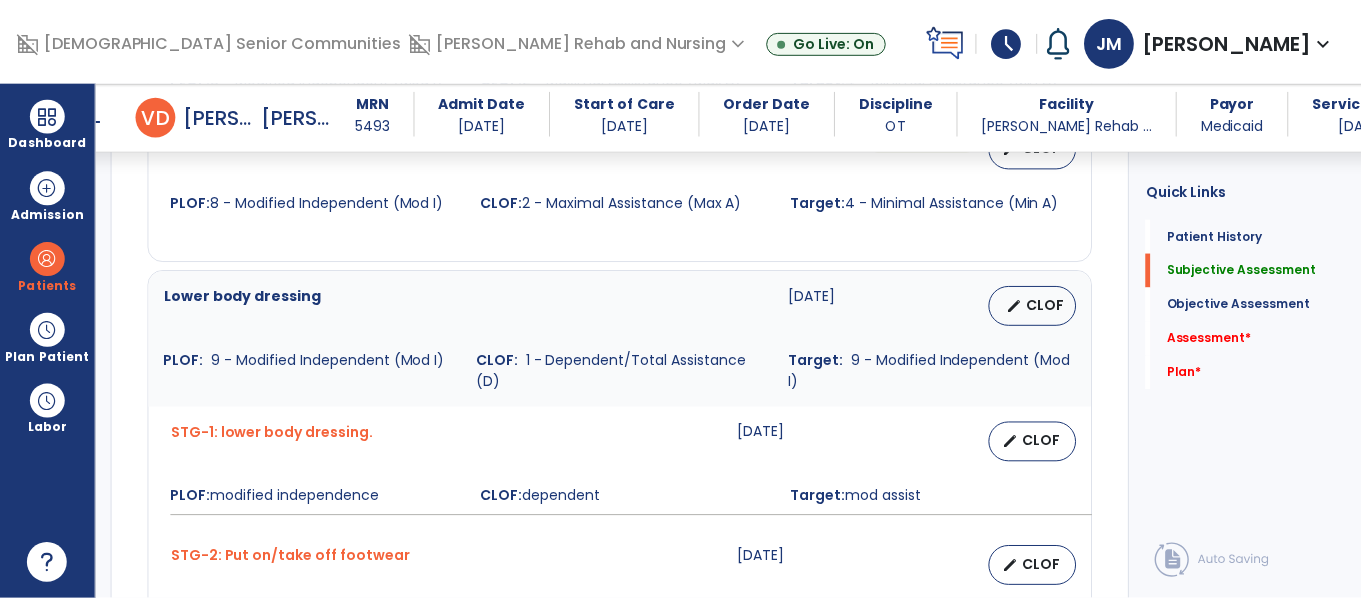 scroll, scrollTop: 1630, scrollLeft: 0, axis: vertical 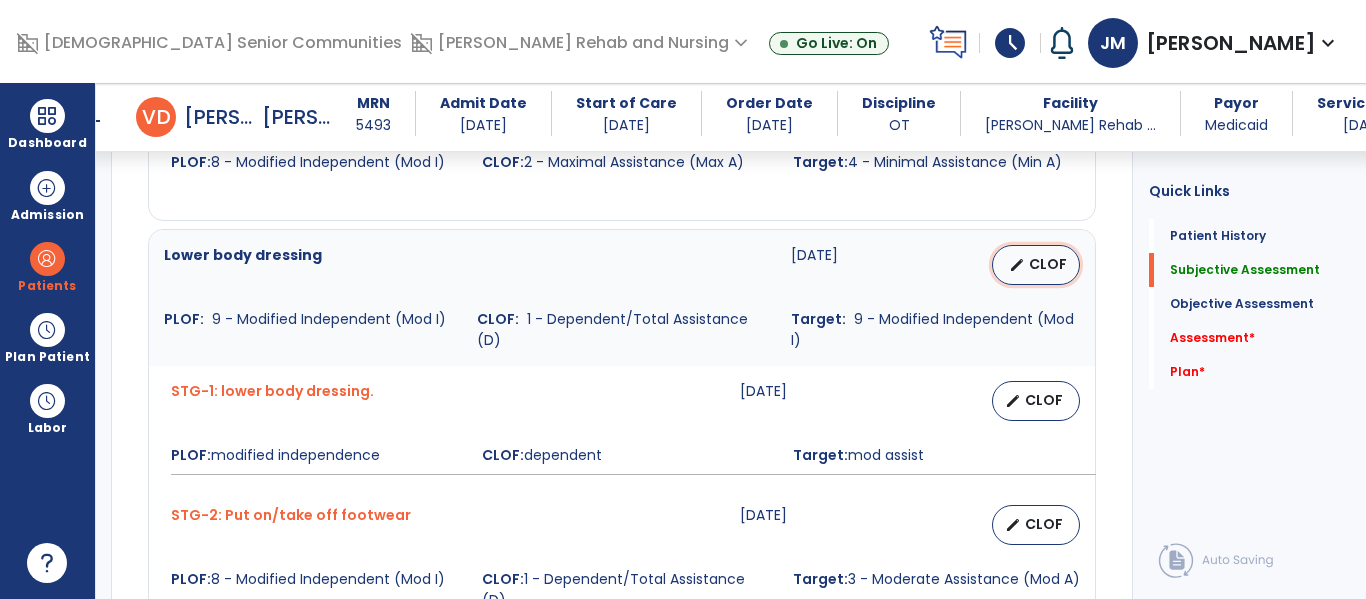 click on "CLOF" at bounding box center (1048, 264) 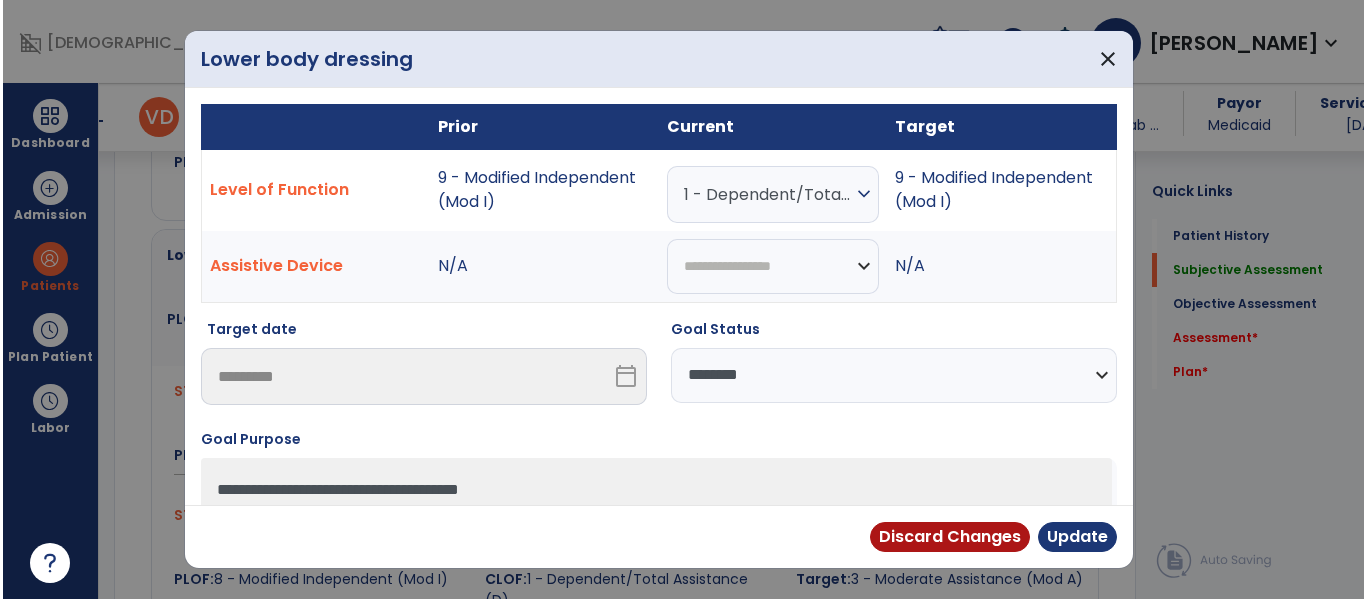 scroll, scrollTop: 1630, scrollLeft: 0, axis: vertical 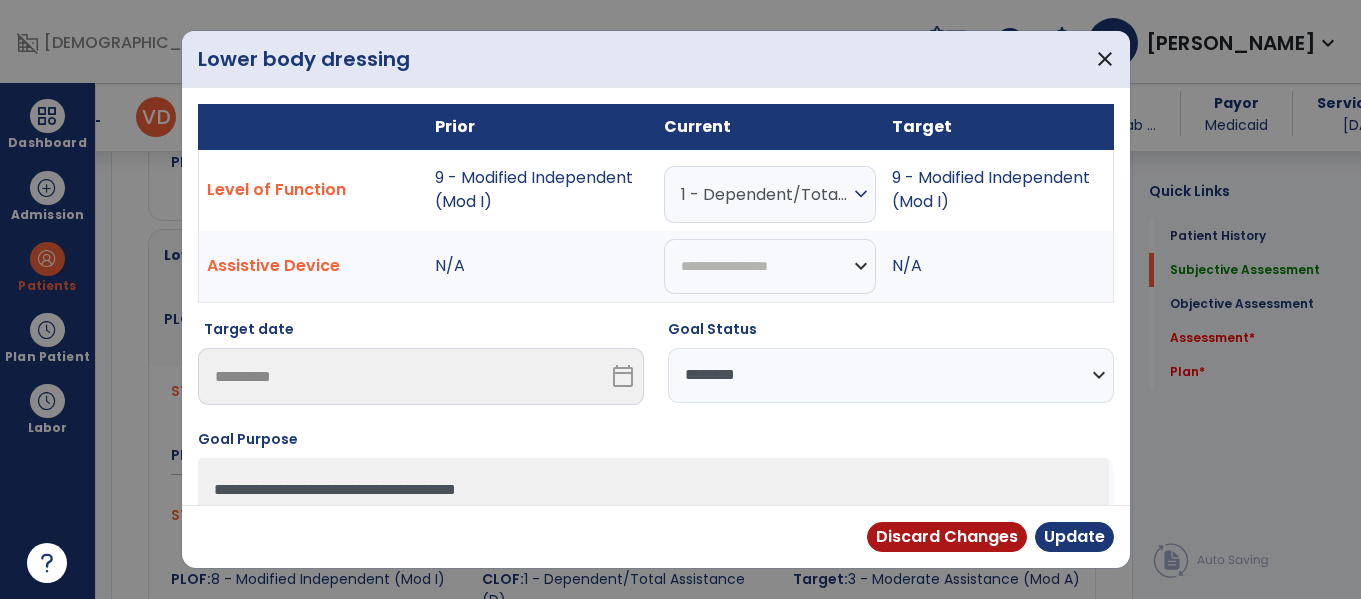 click on "**********" at bounding box center (891, 375) 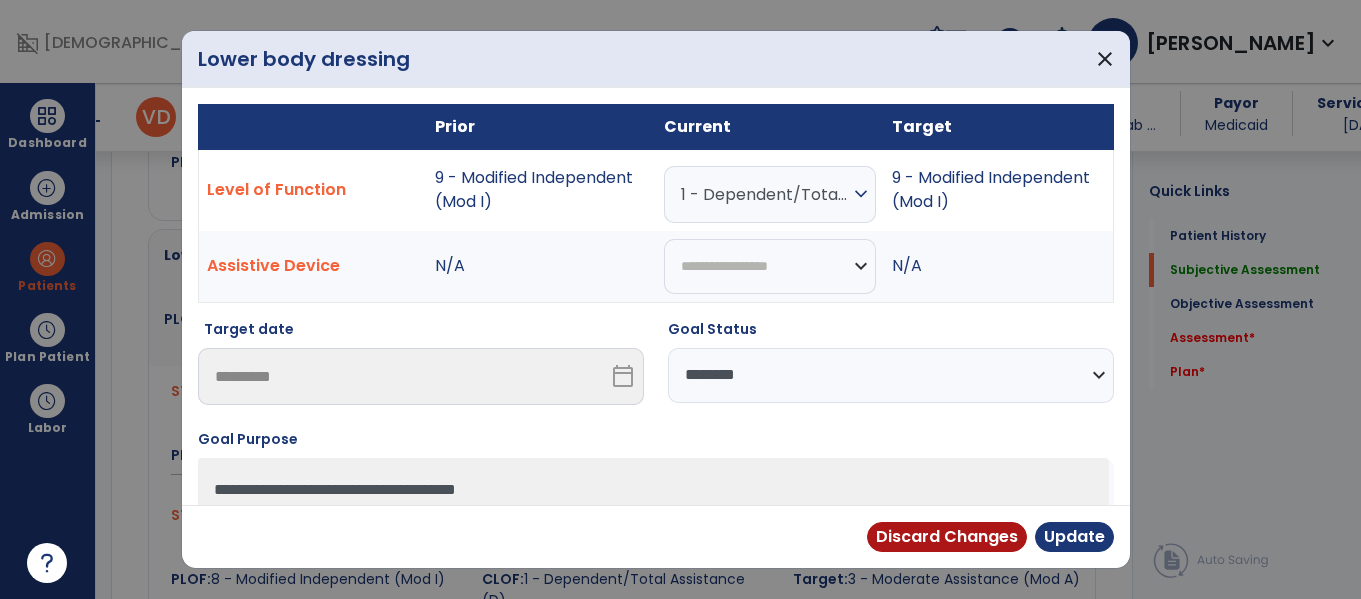 select on "**********" 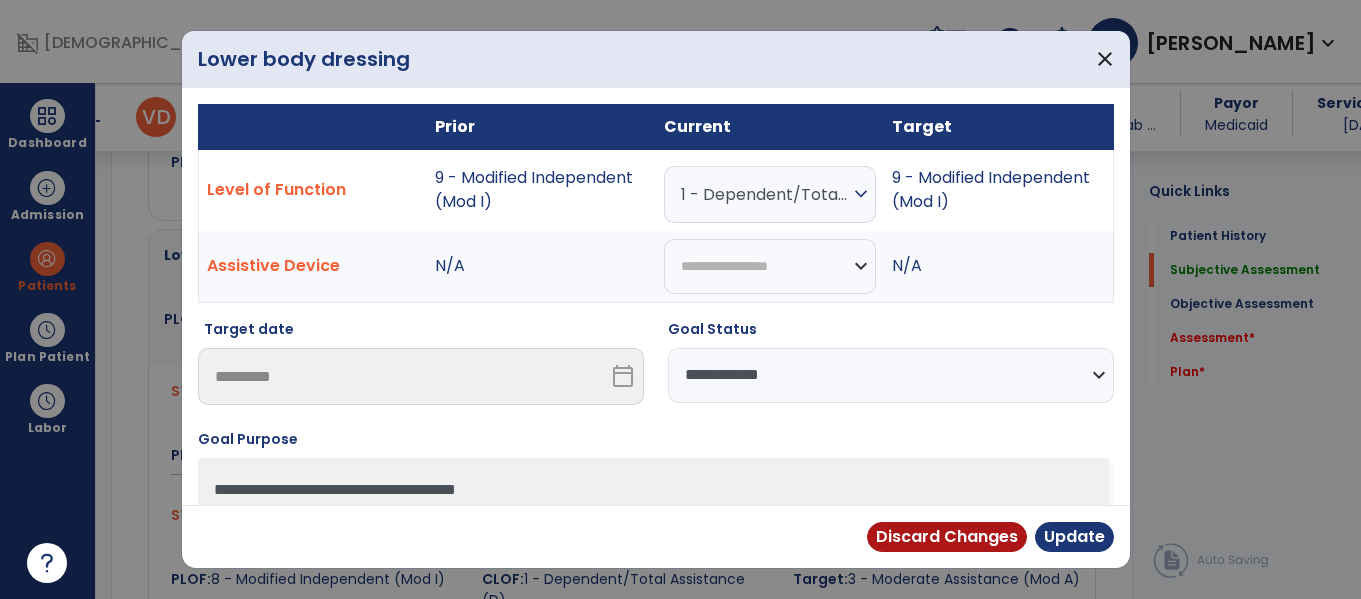 click on "**********" at bounding box center (891, 375) 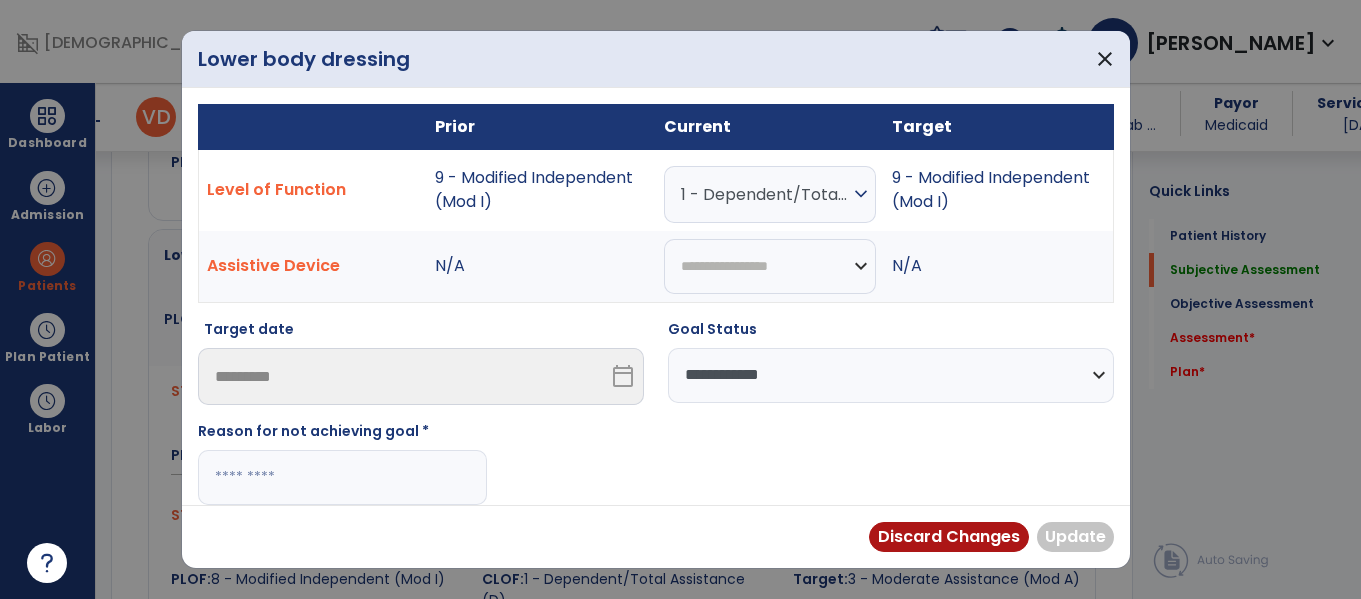 click at bounding box center (342, 477) 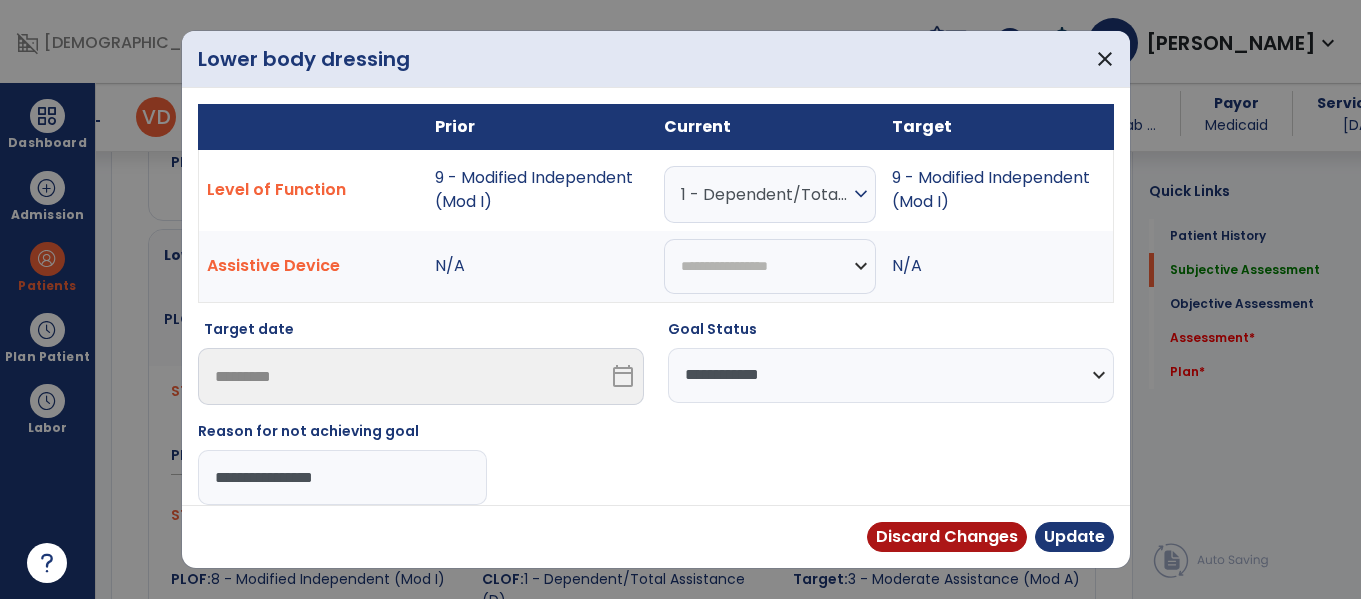 type on "**********" 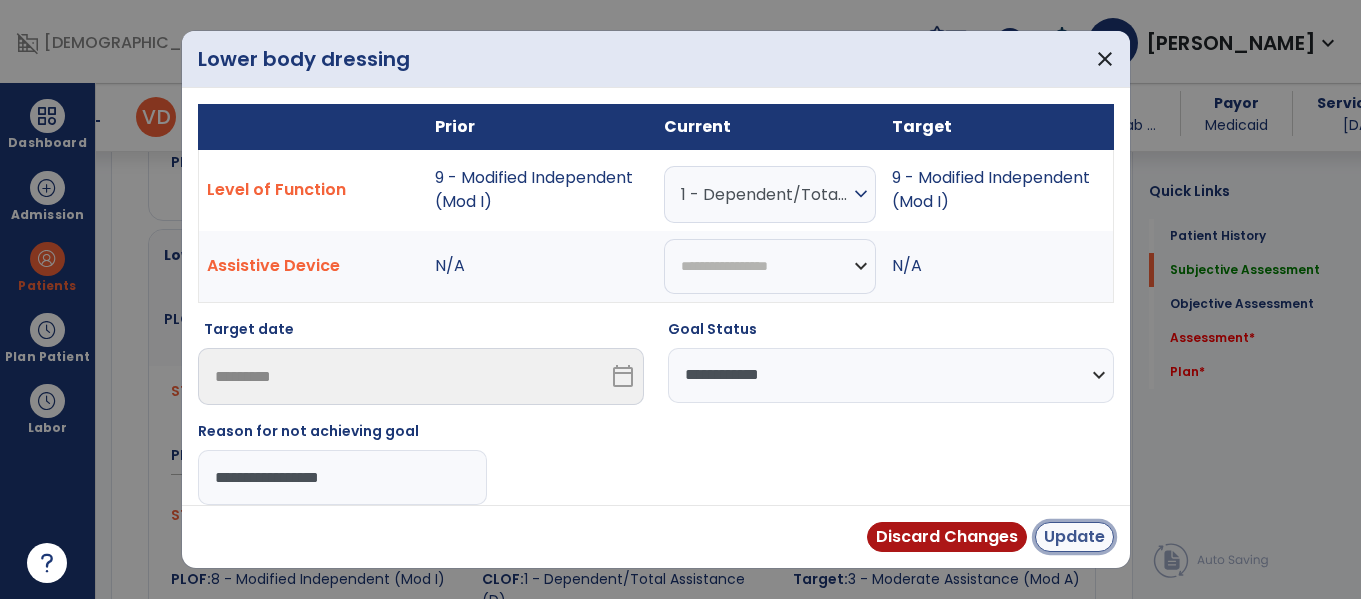 click on "Update" at bounding box center [1074, 537] 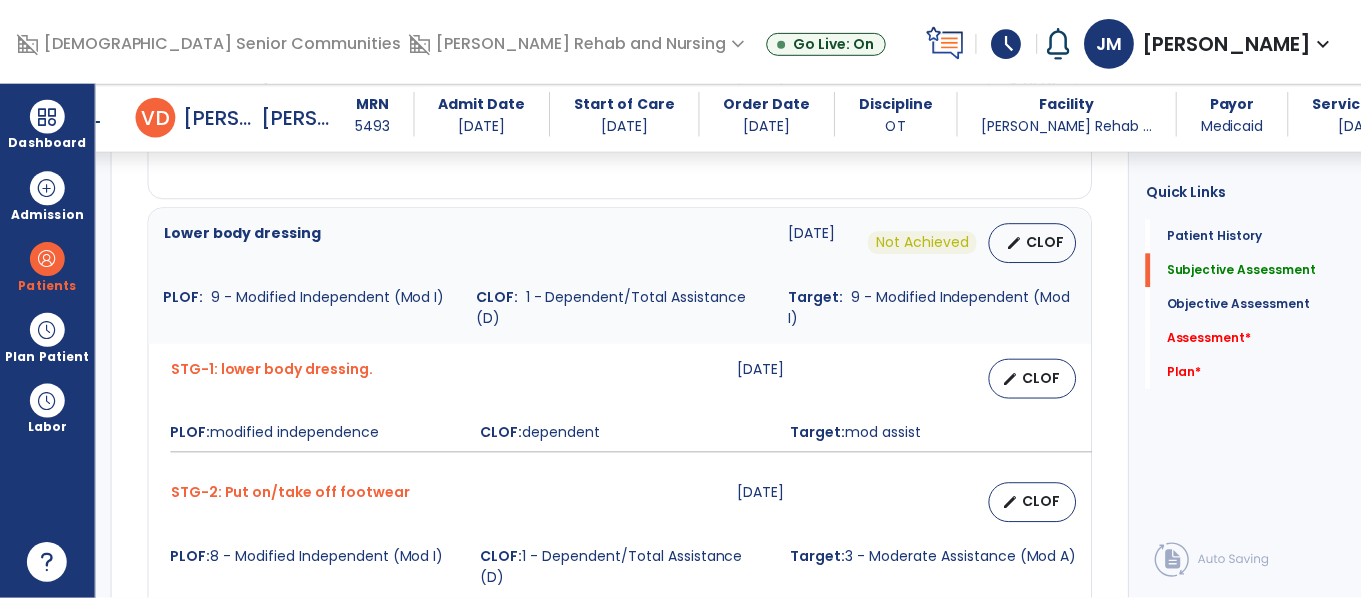 scroll, scrollTop: 1661, scrollLeft: 0, axis: vertical 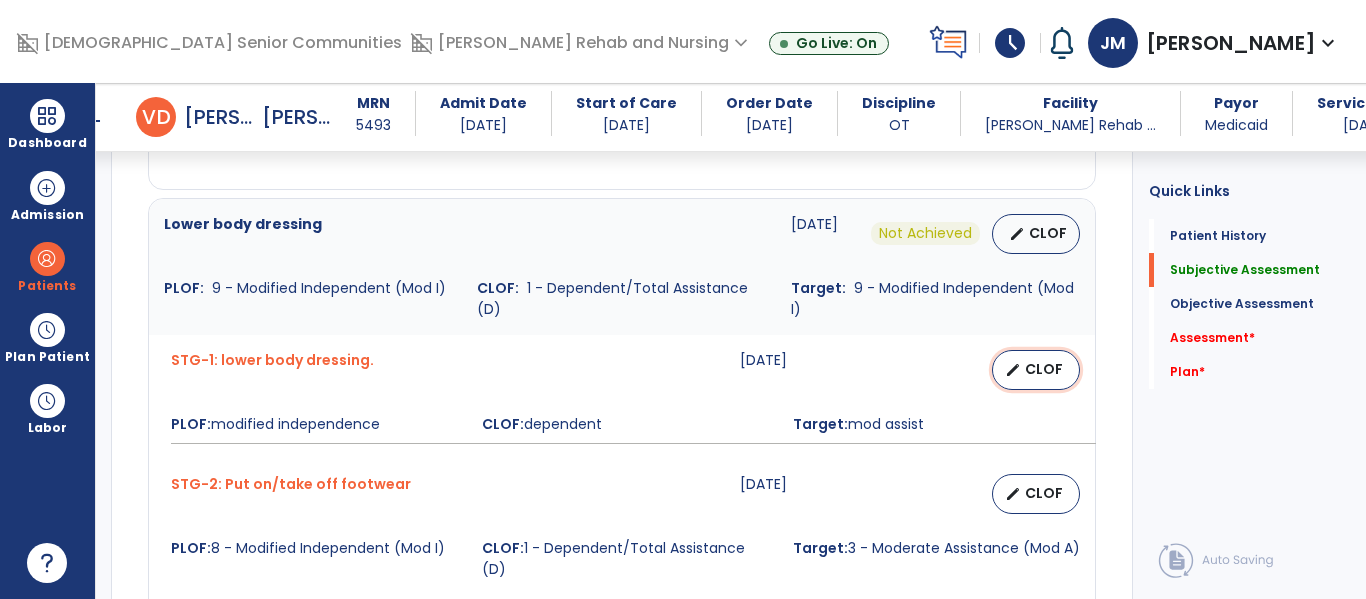 click on "CLOF" at bounding box center (1044, 369) 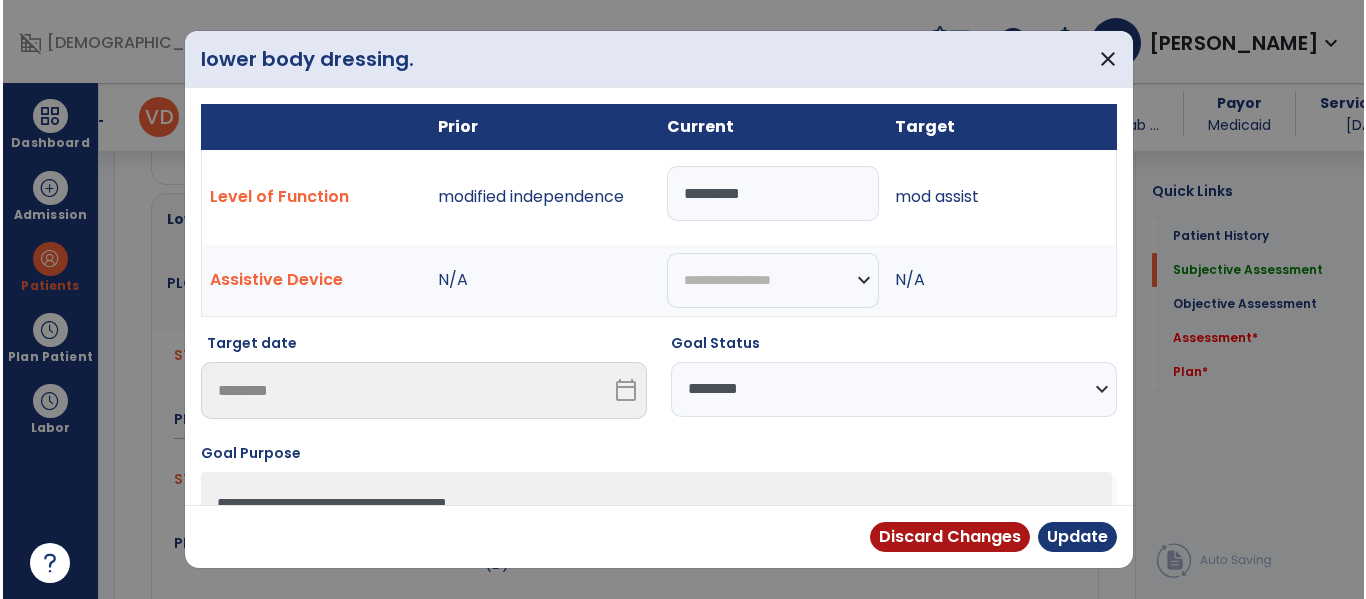 scroll, scrollTop: 1661, scrollLeft: 0, axis: vertical 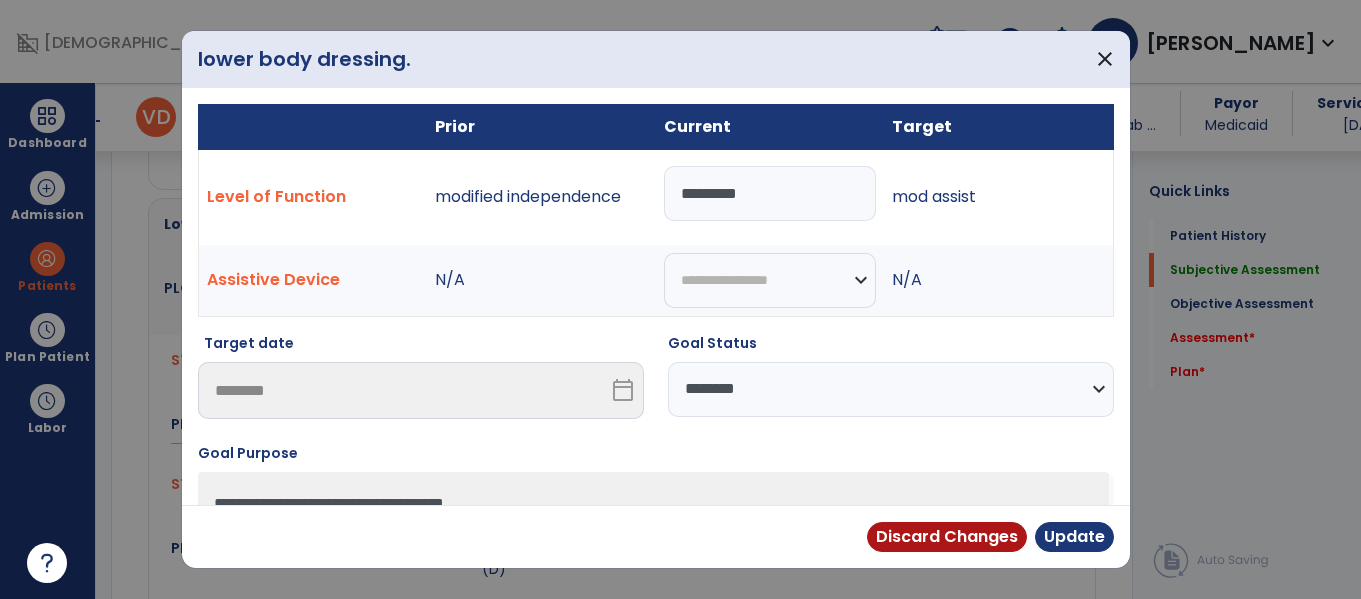 click on "**********" at bounding box center [891, 389] 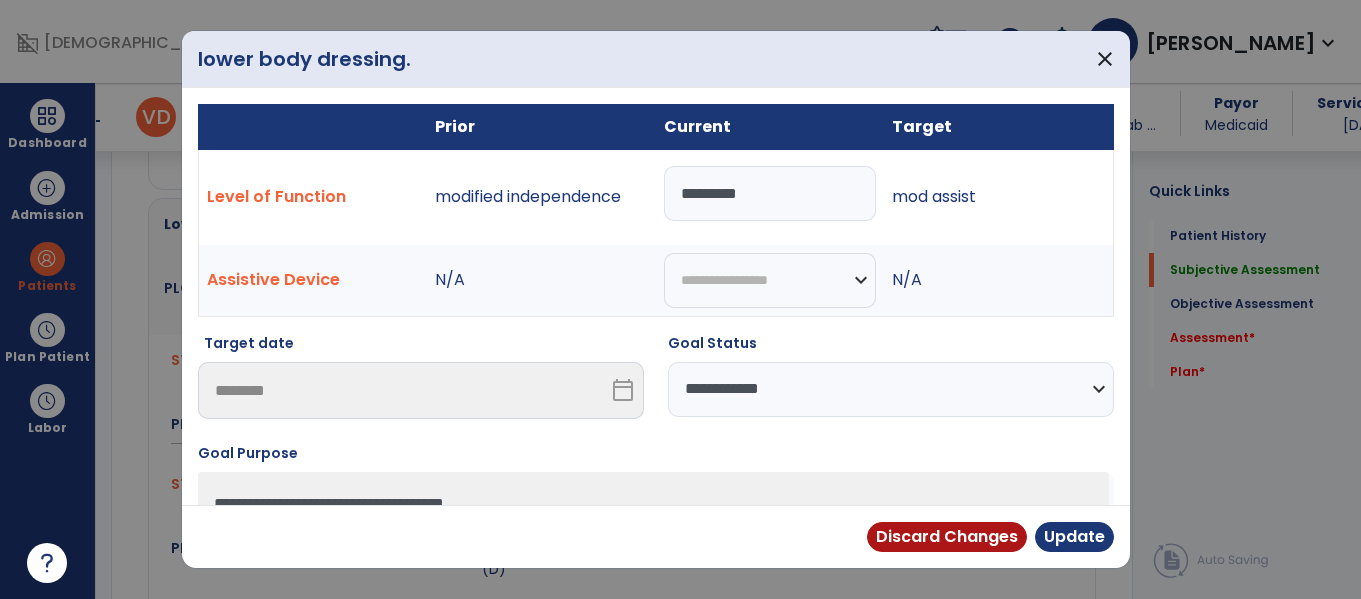 click on "**********" at bounding box center [891, 389] 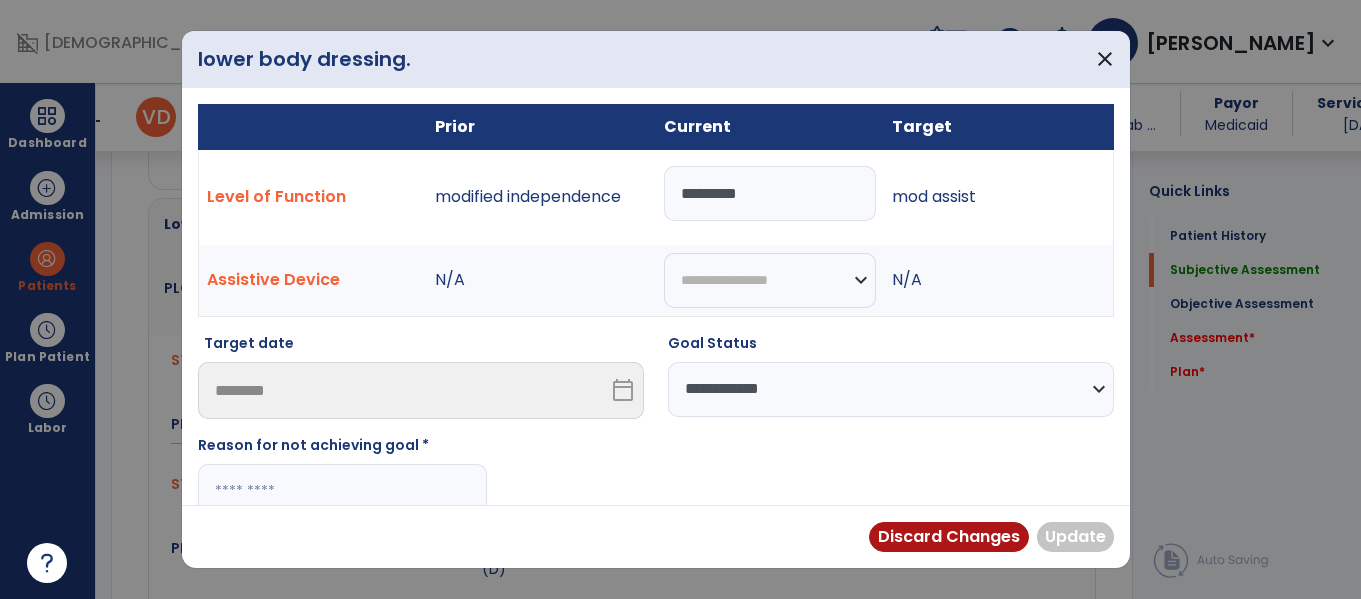 click at bounding box center (342, 491) 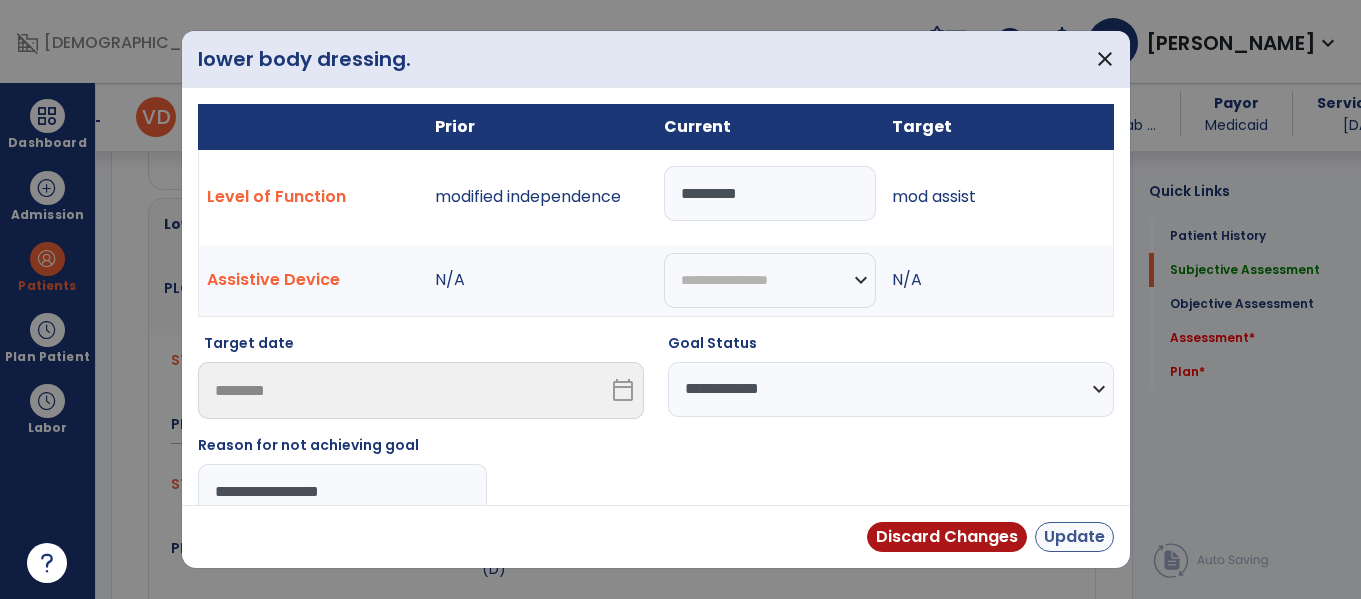 type on "**********" 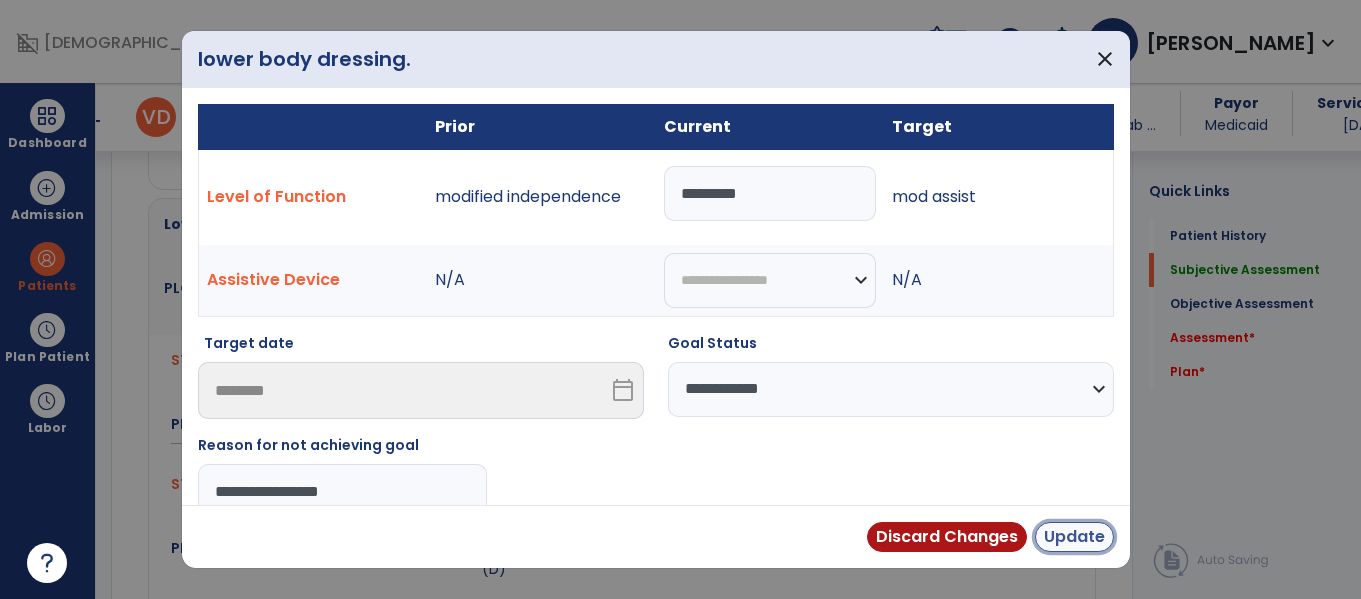 click on "Update" at bounding box center [1074, 537] 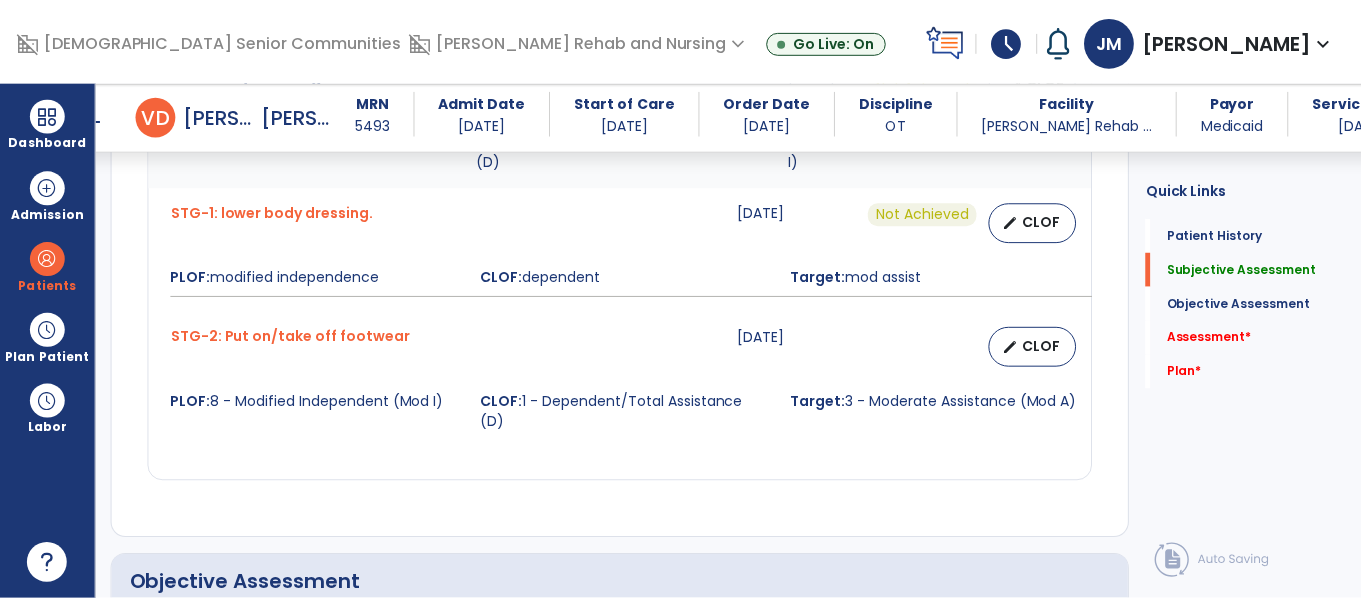 scroll, scrollTop: 1810, scrollLeft: 0, axis: vertical 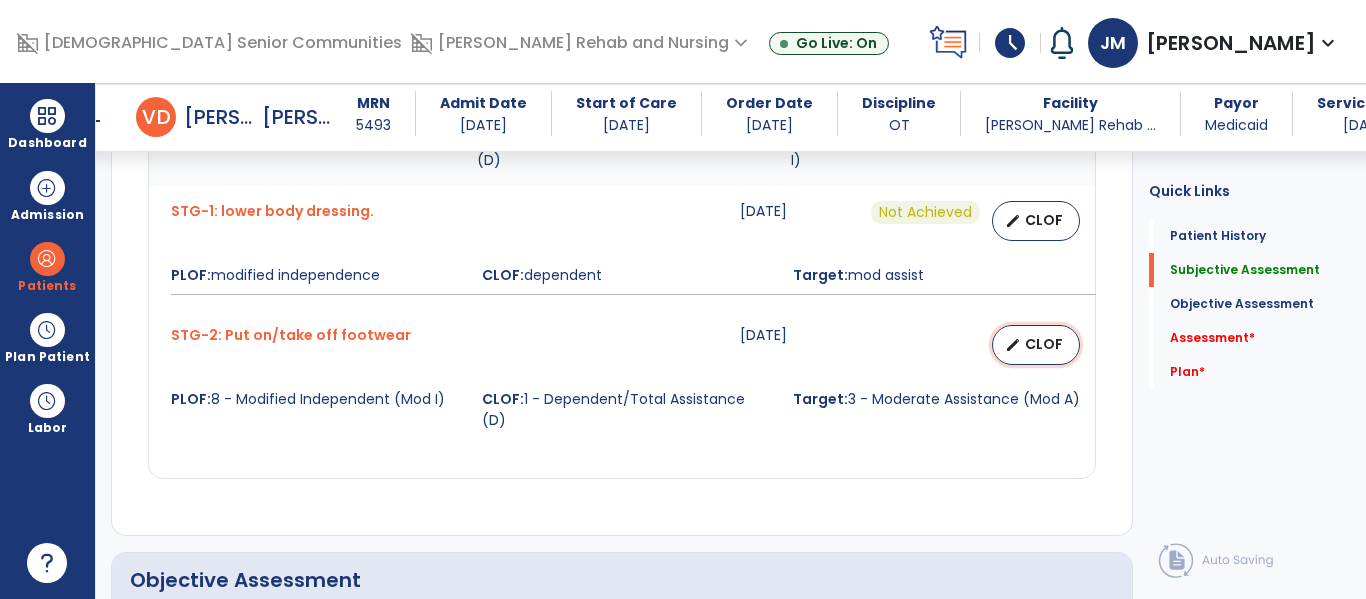 click on "CLOF" at bounding box center [1044, 344] 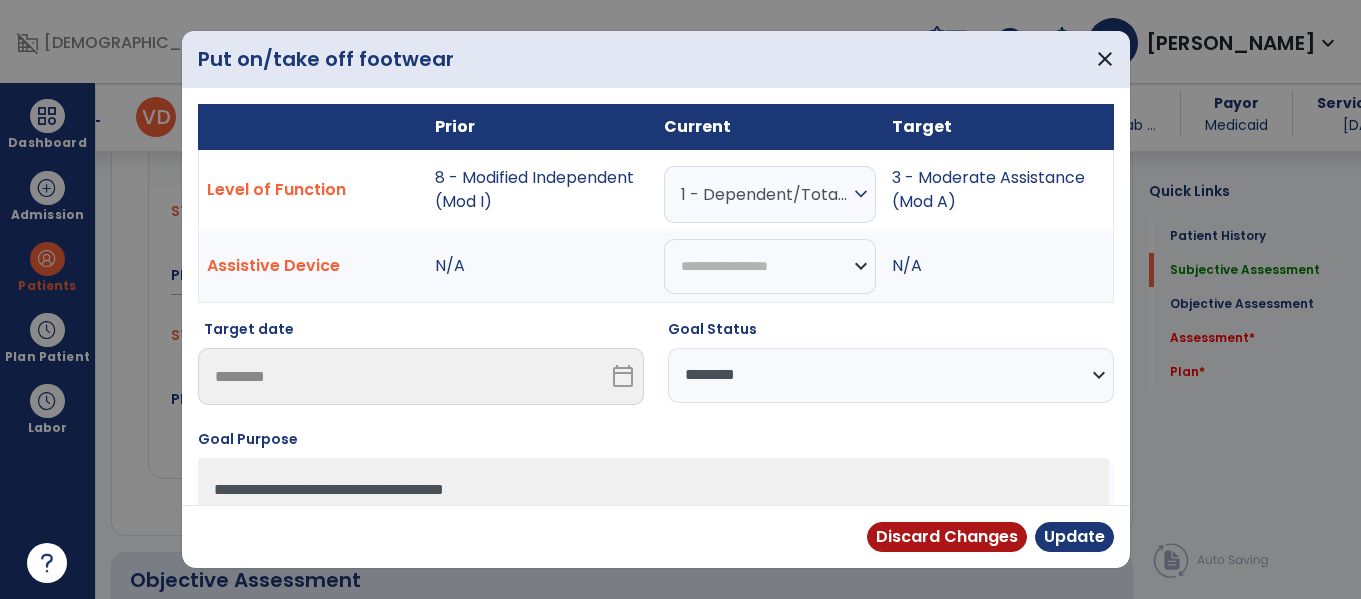 scroll, scrollTop: 1810, scrollLeft: 0, axis: vertical 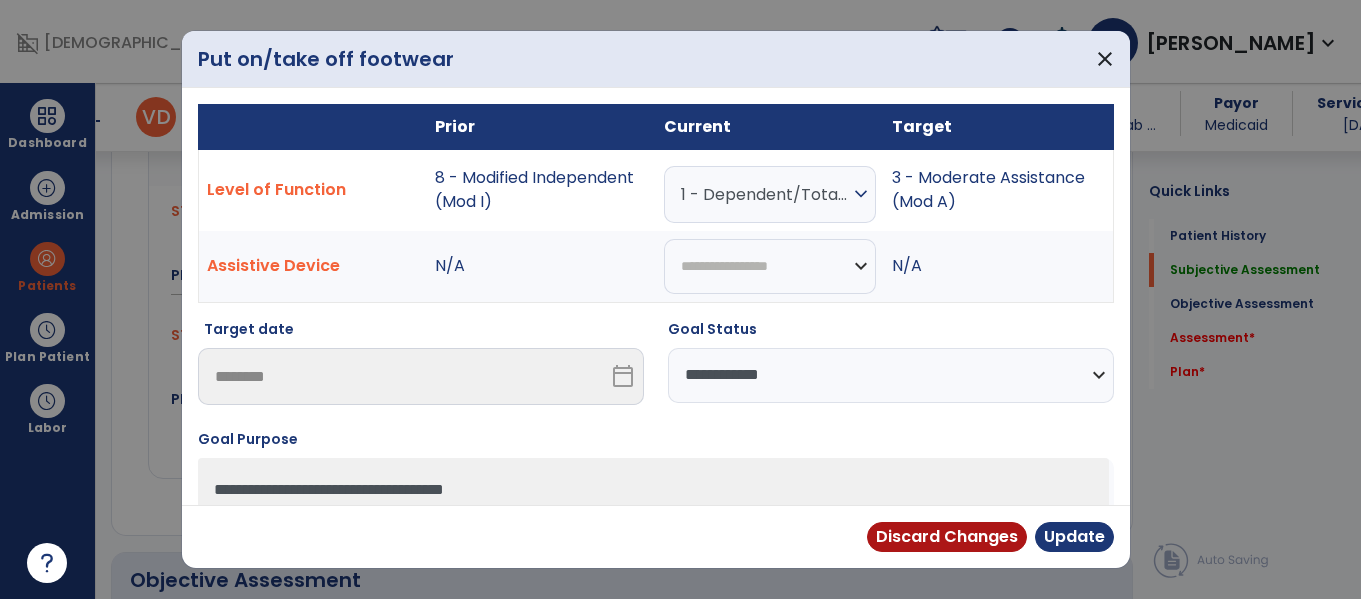 click on "**********" at bounding box center (891, 375) 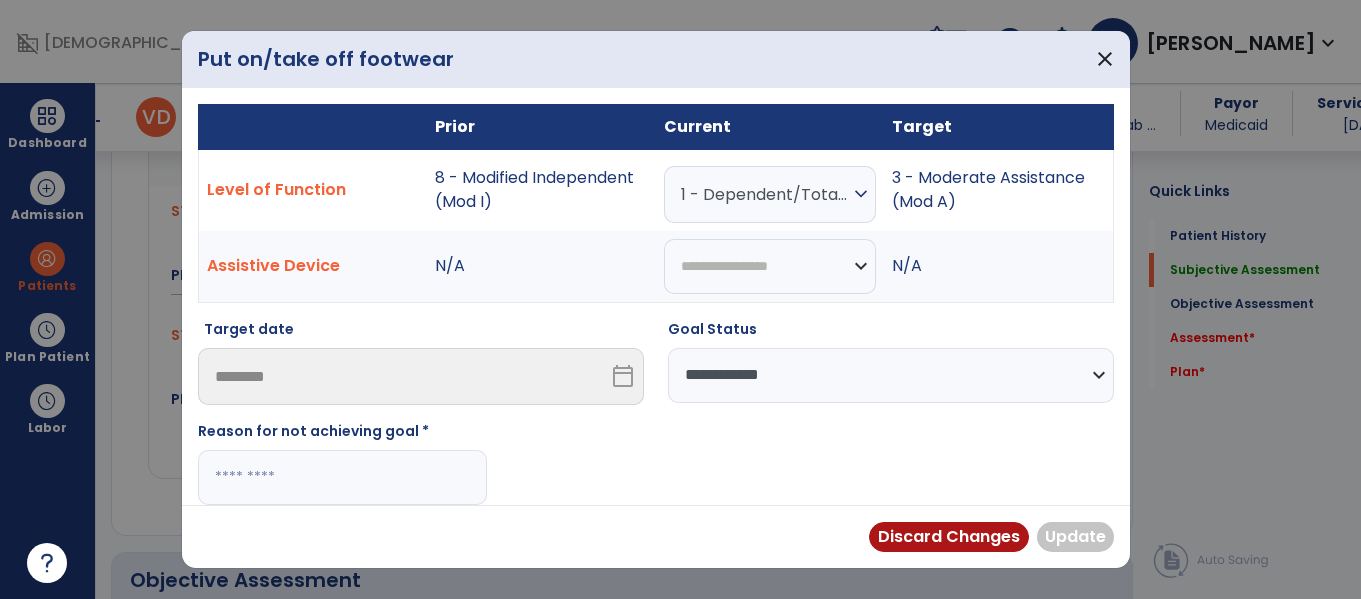 click at bounding box center [342, 477] 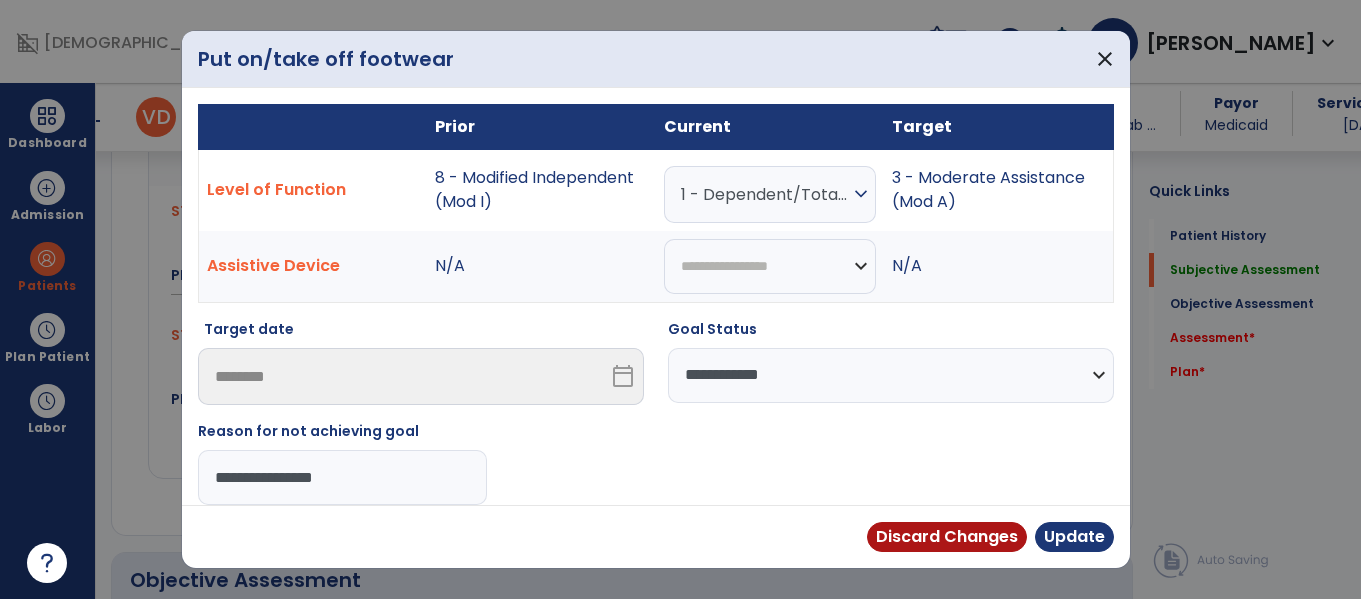 type on "**********" 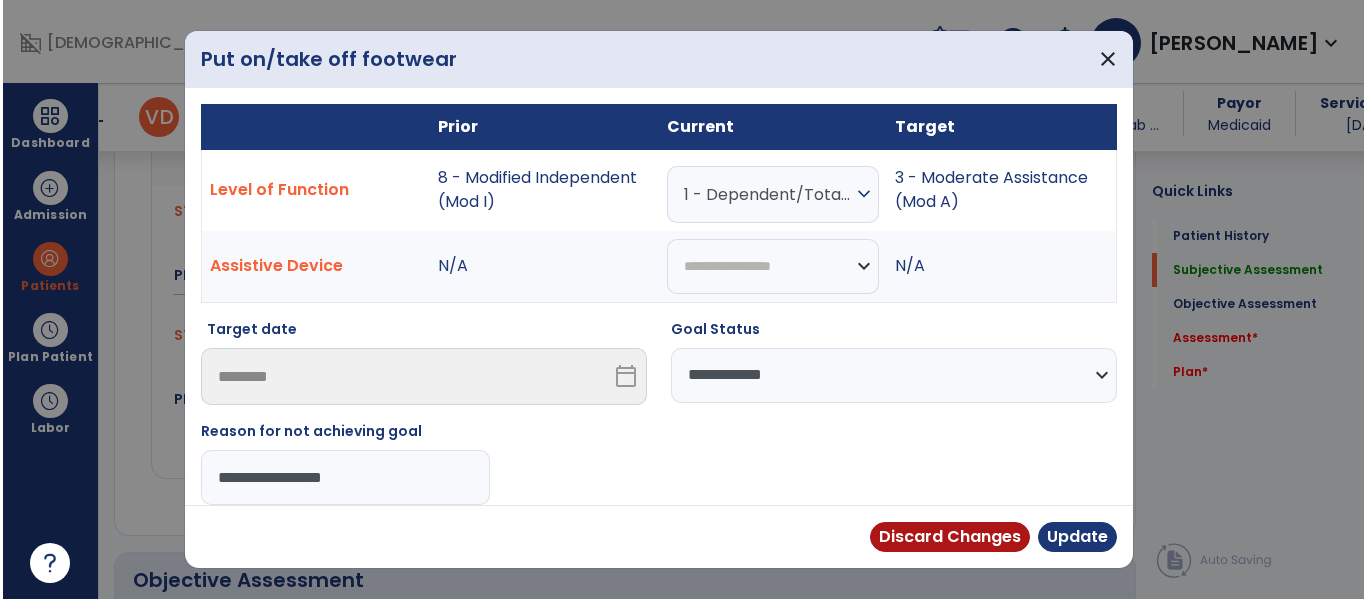 scroll, scrollTop: 10, scrollLeft: 0, axis: vertical 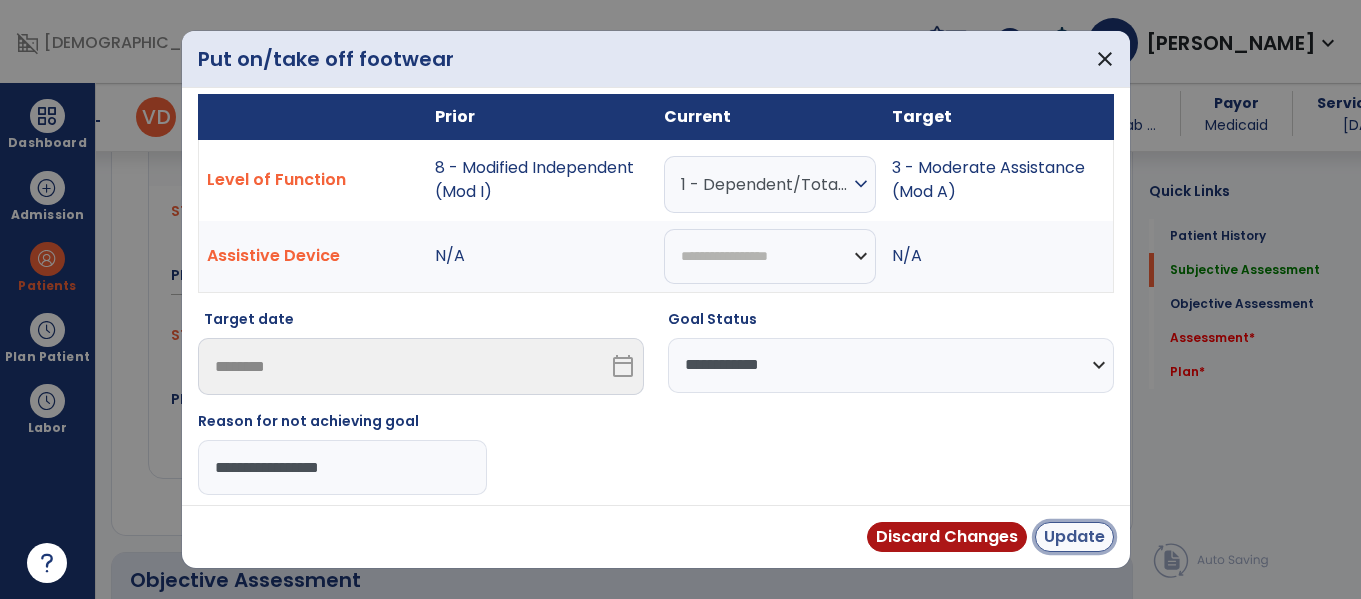 click on "Update" at bounding box center (1074, 537) 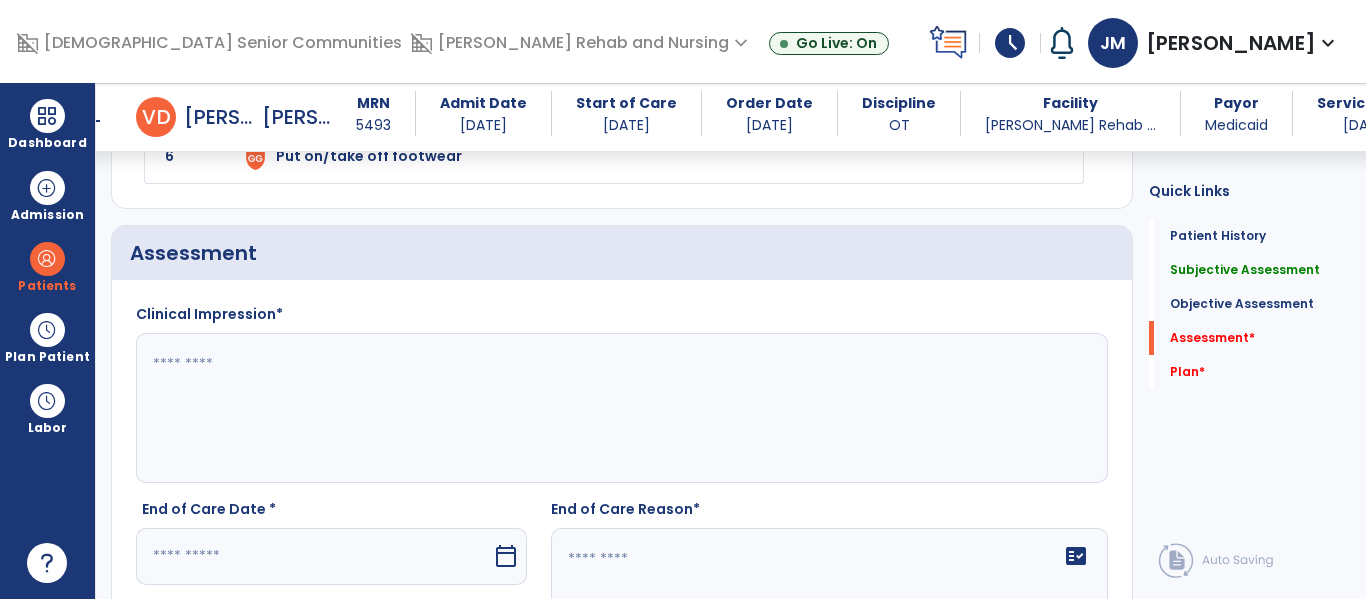 scroll, scrollTop: 2652, scrollLeft: 0, axis: vertical 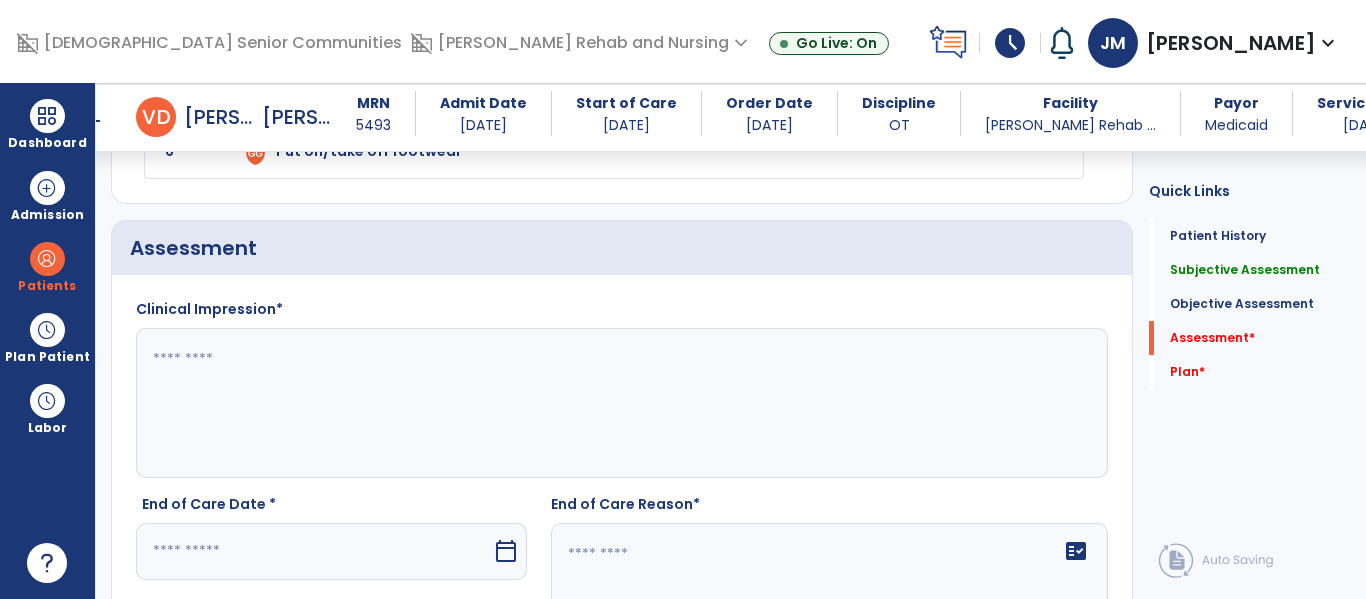 click 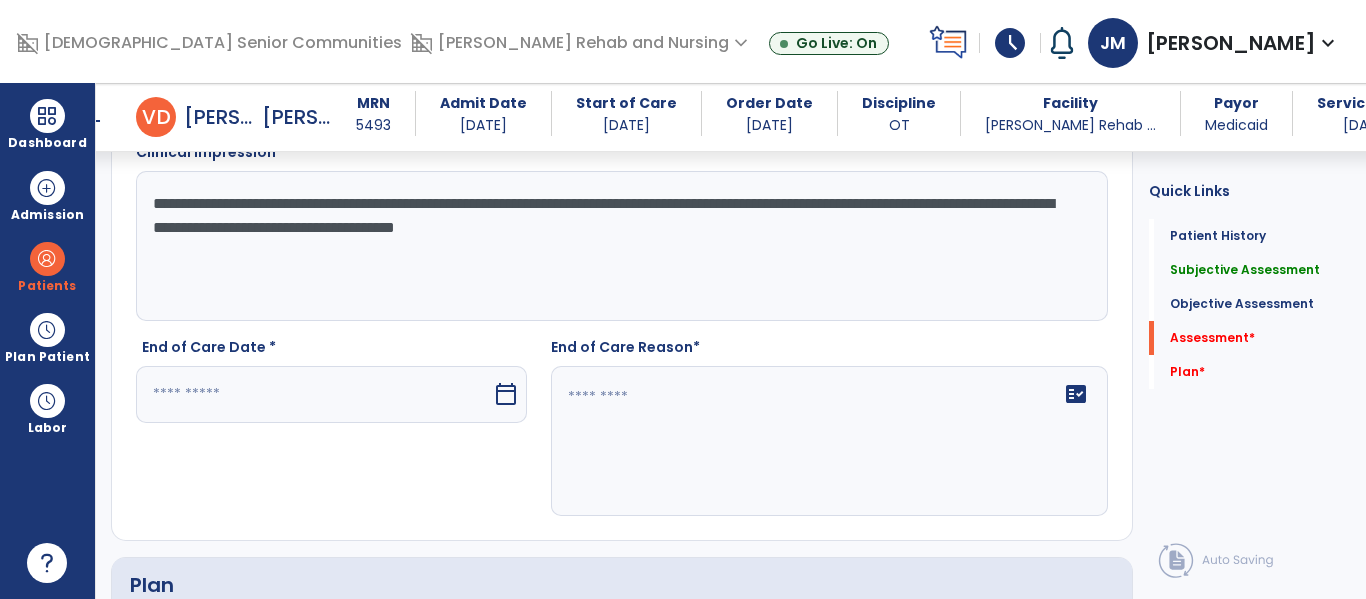 scroll, scrollTop: 2878, scrollLeft: 0, axis: vertical 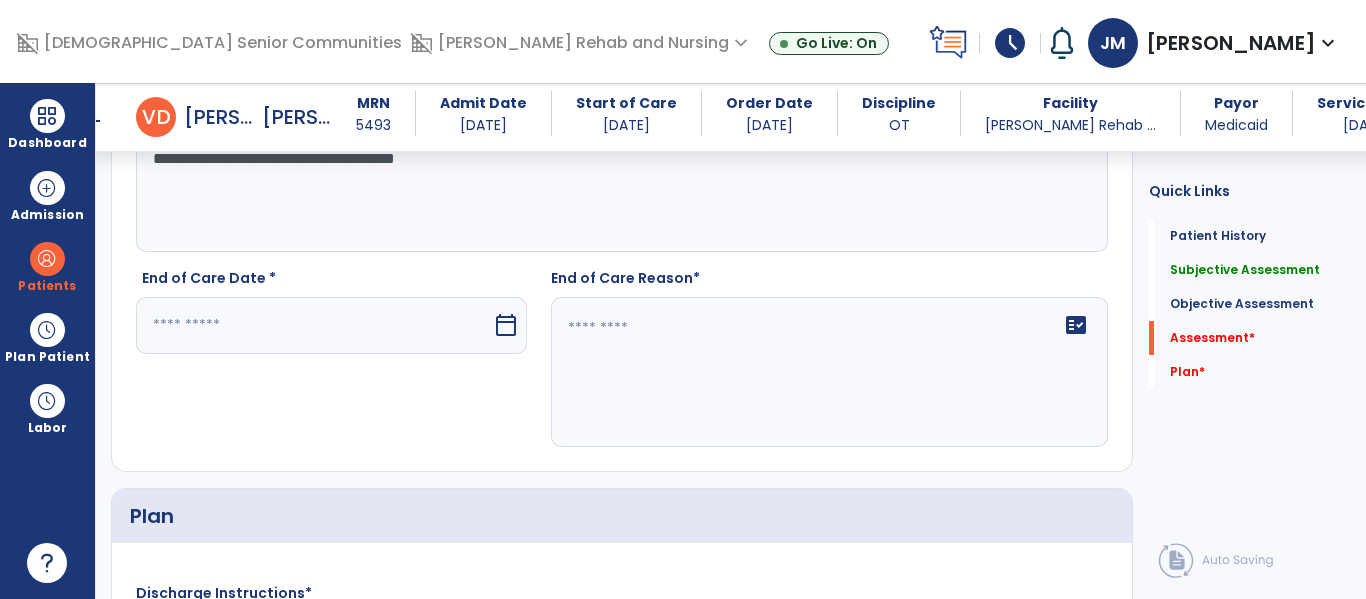 type on "**********" 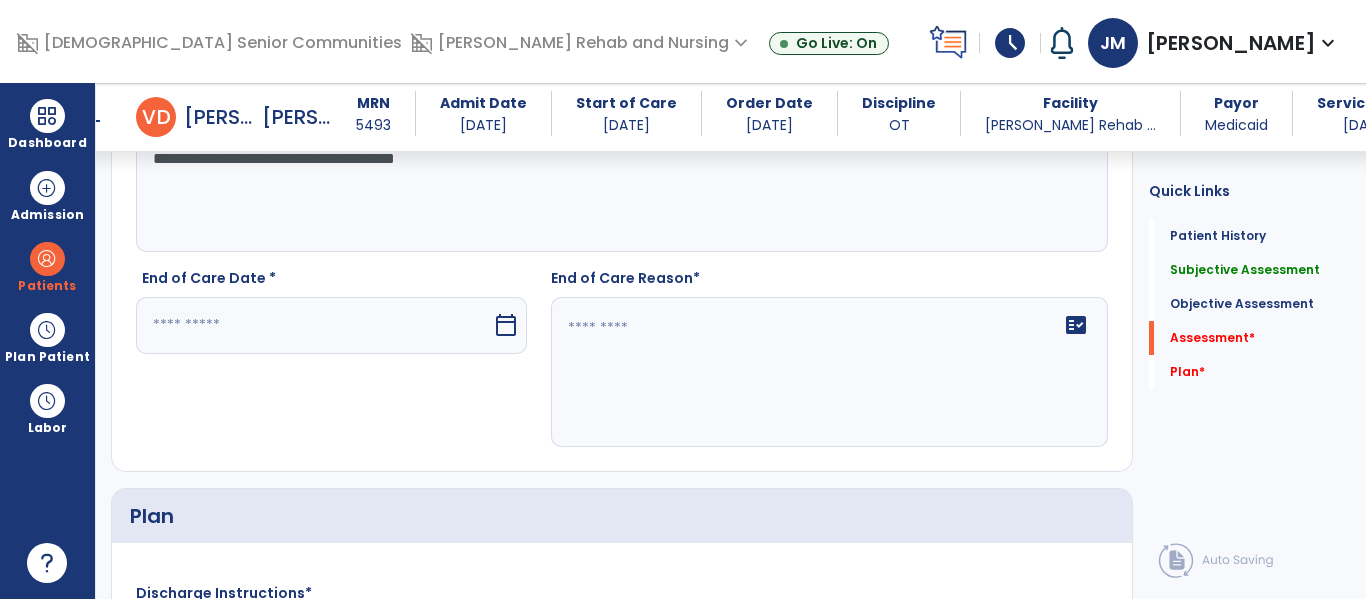 click at bounding box center (314, 325) 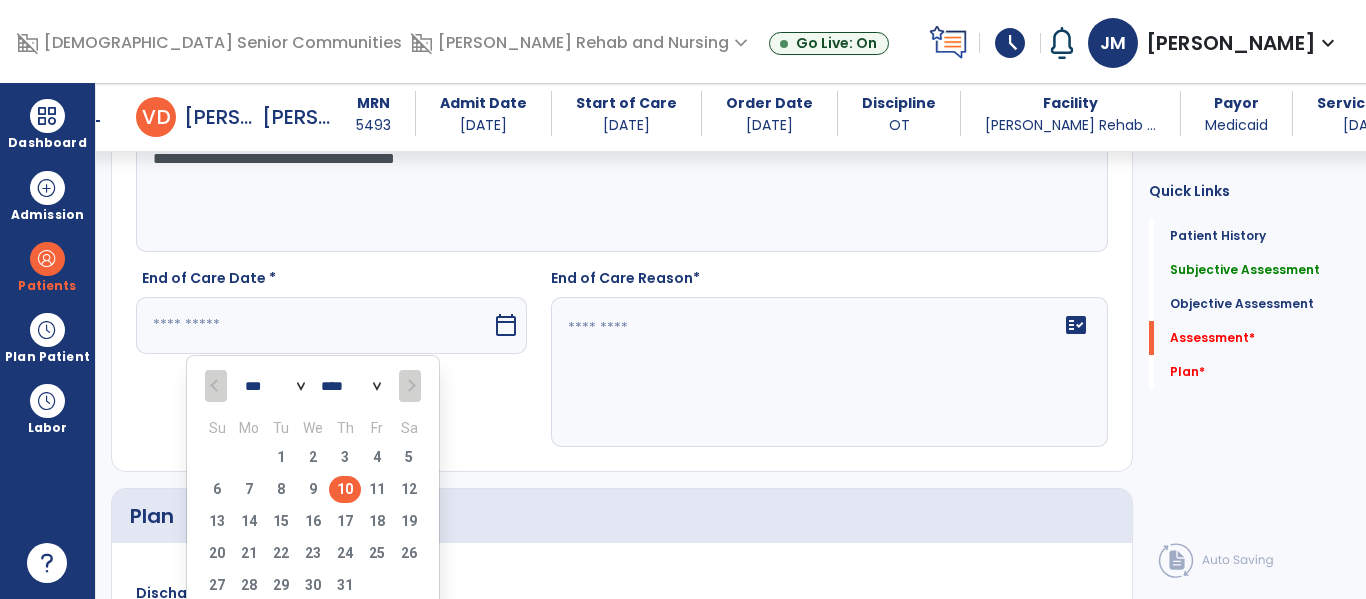 drag, startPoint x: 345, startPoint y: 491, endPoint x: 619, endPoint y: 344, distance: 310.9421 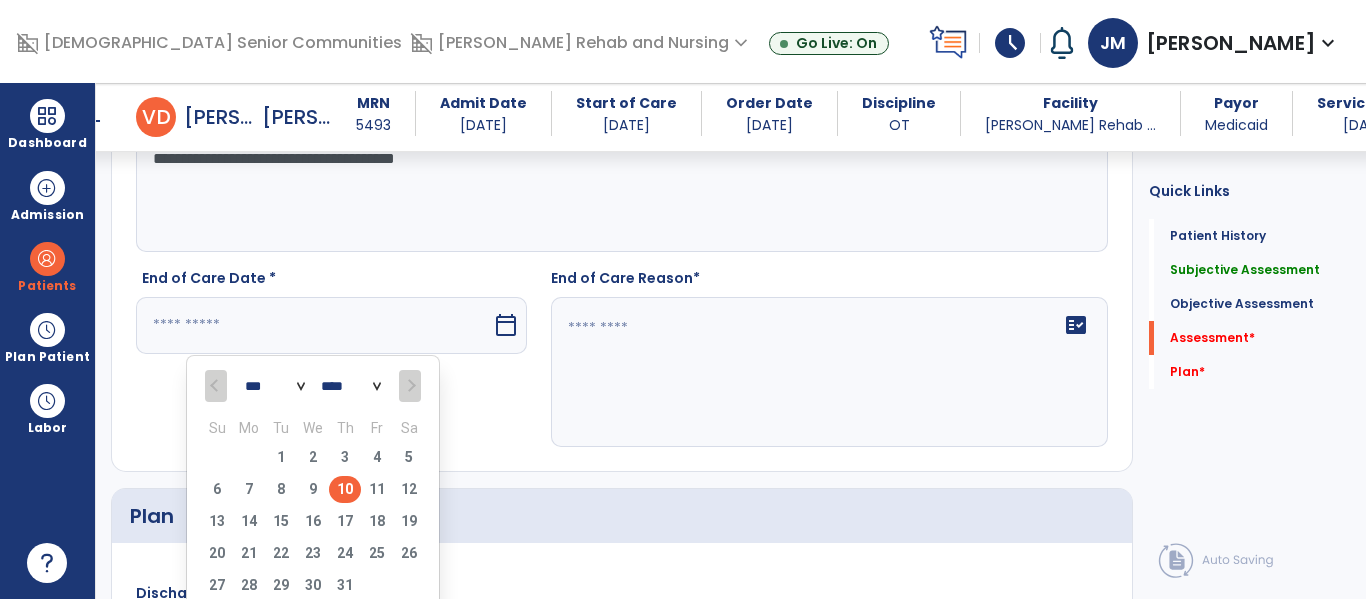 type on "*********" 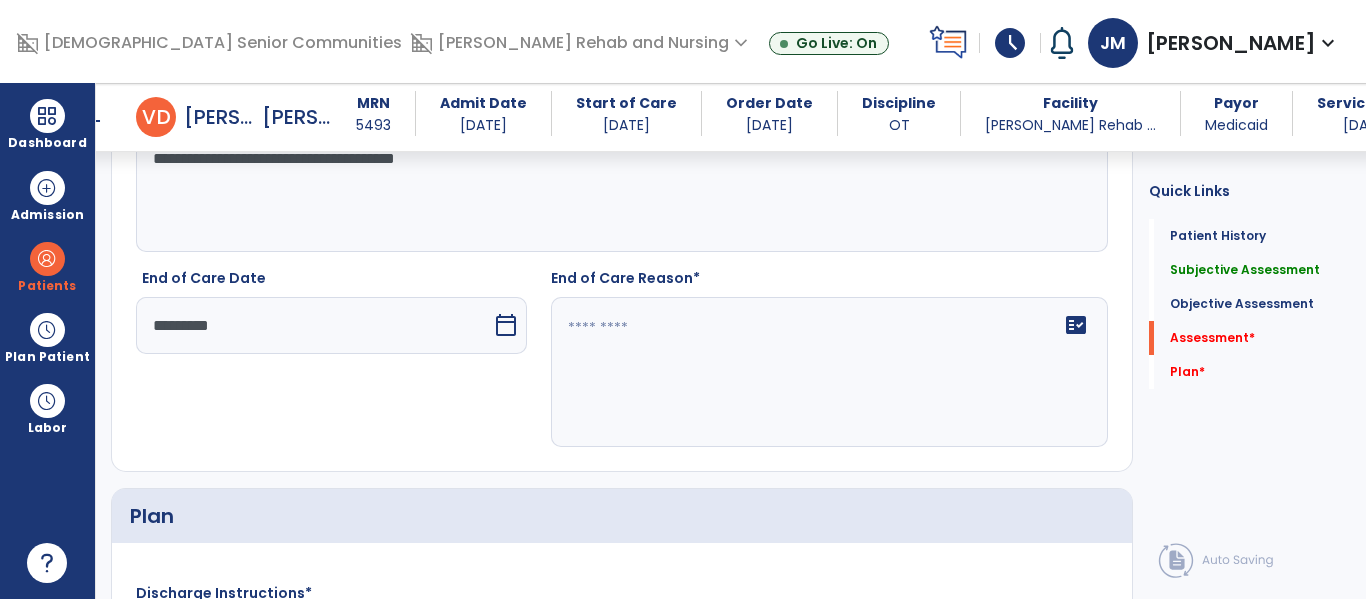 click 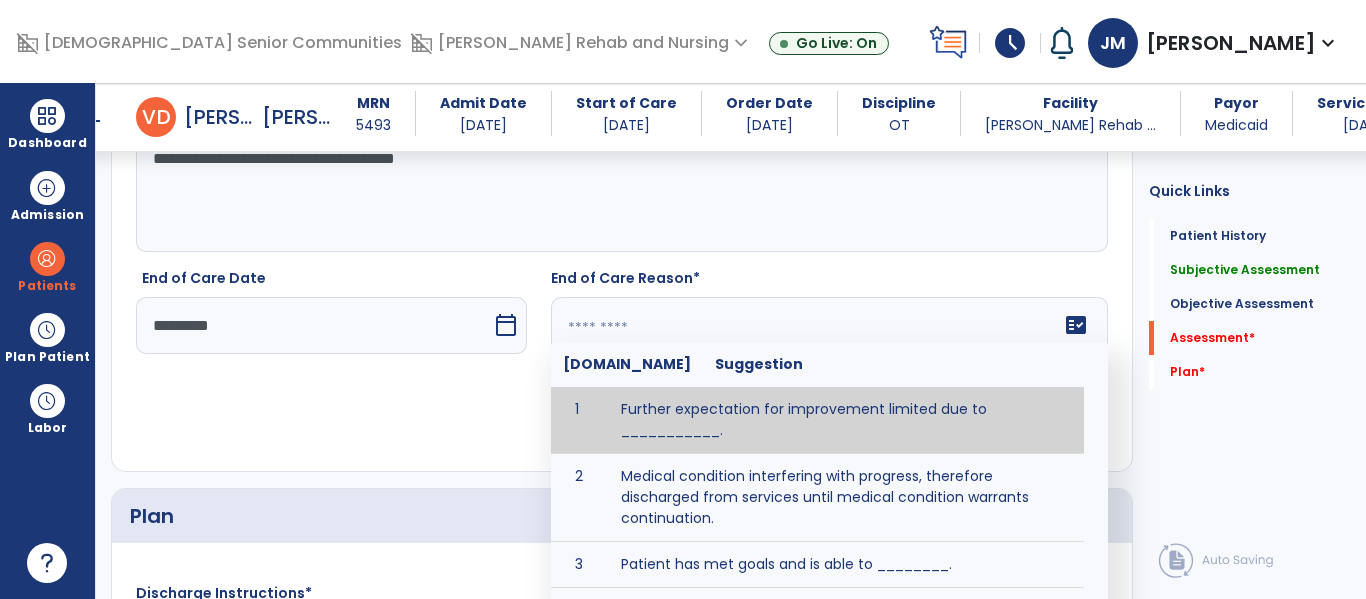 scroll, scrollTop: 2997, scrollLeft: 0, axis: vertical 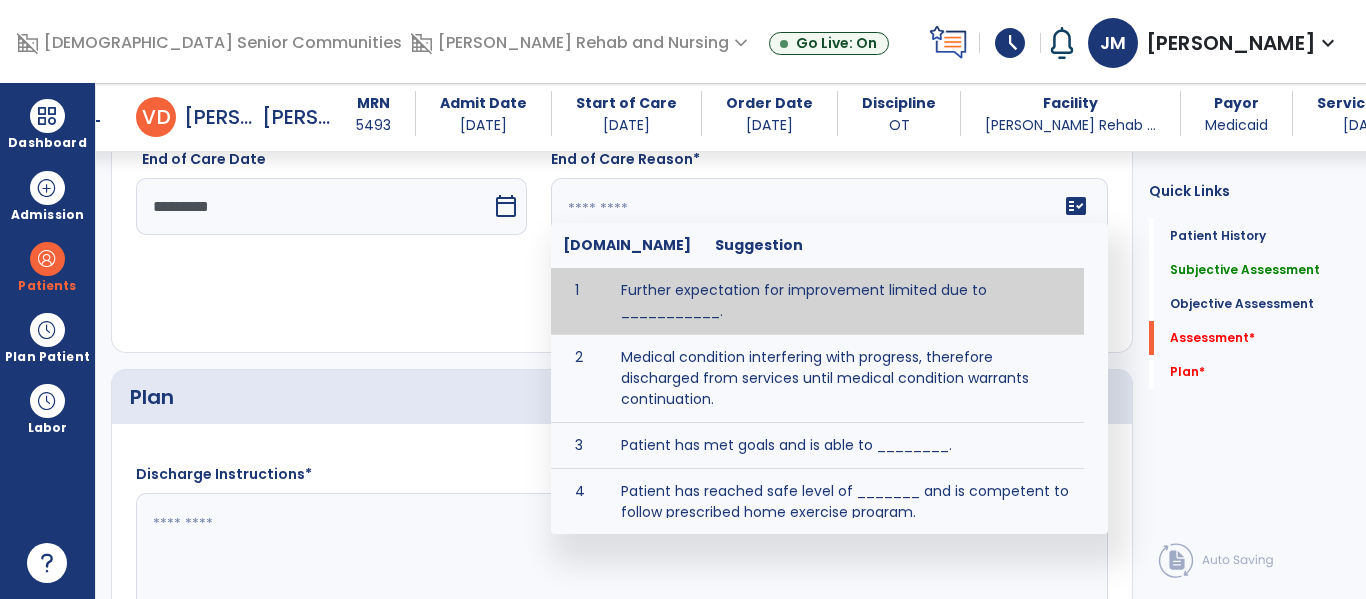 click 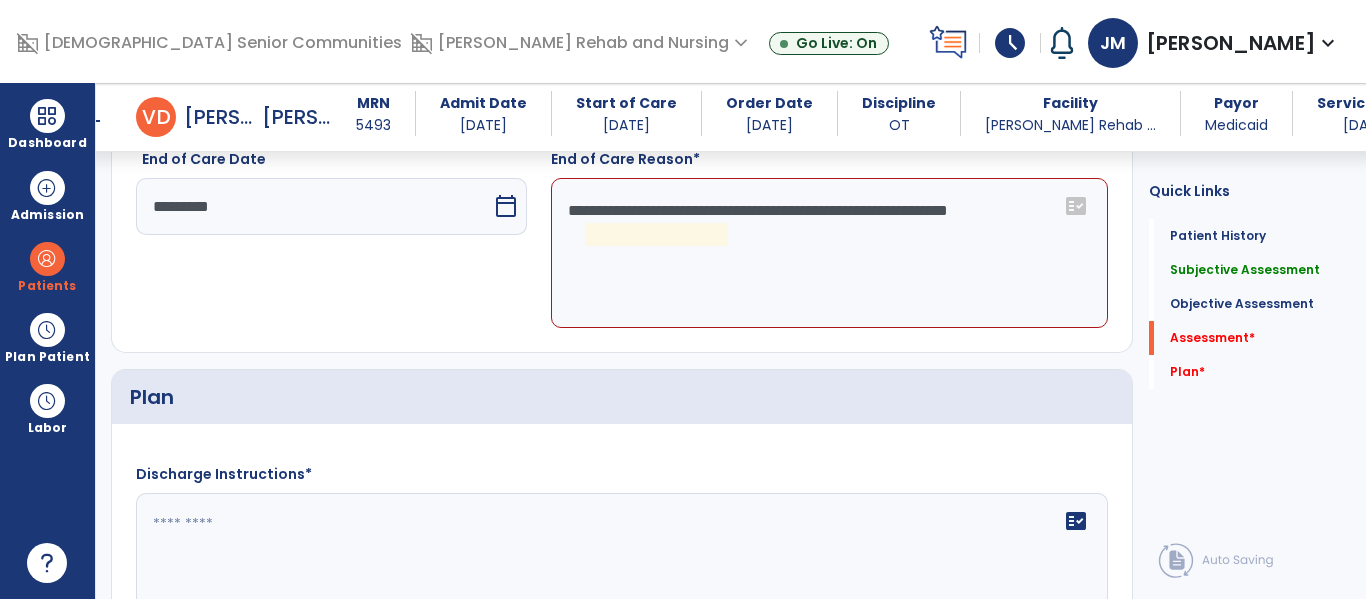 click on "**********" 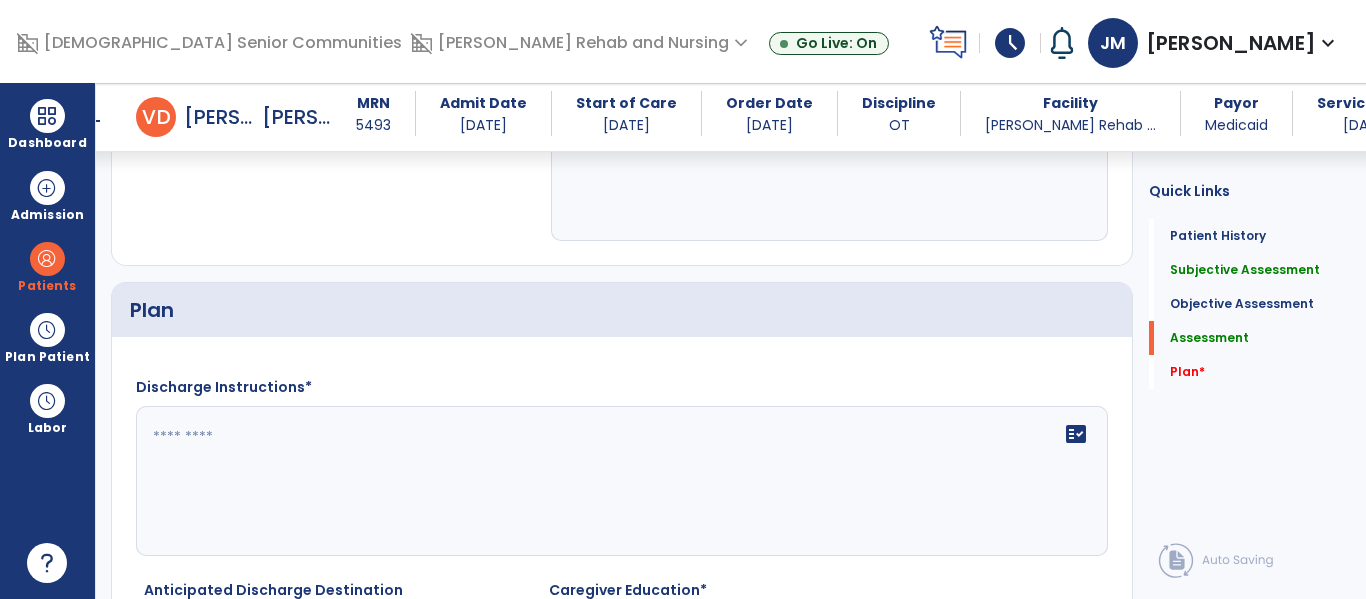 scroll, scrollTop: 3086, scrollLeft: 0, axis: vertical 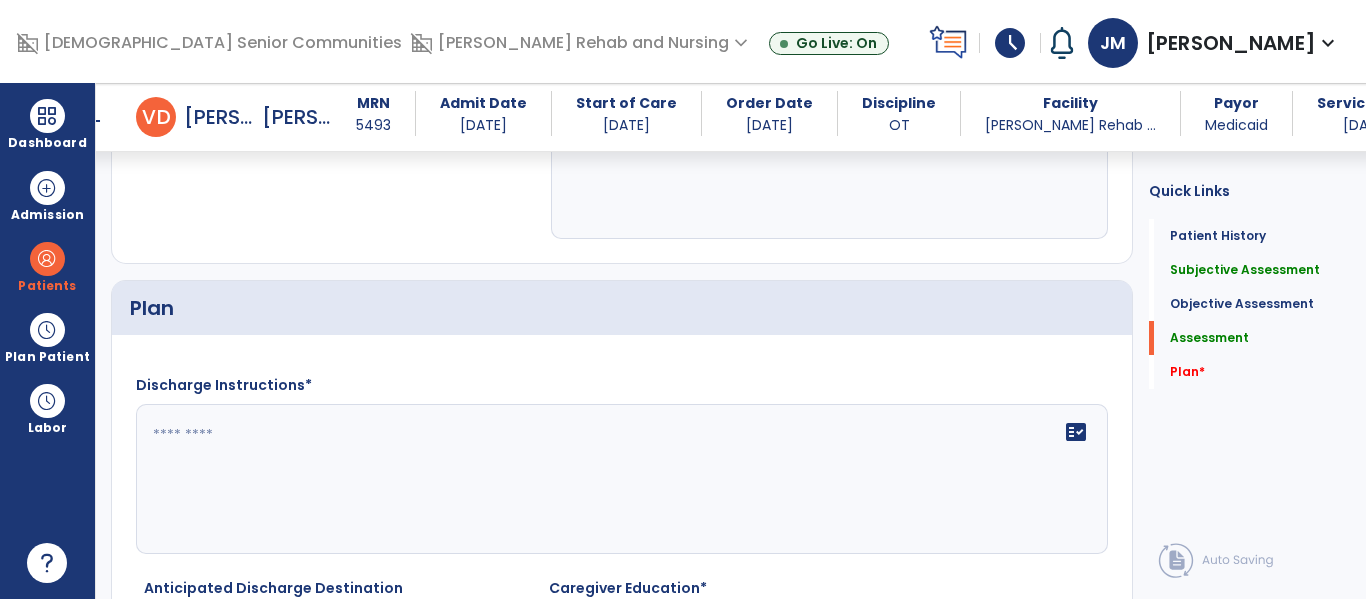 type on "**********" 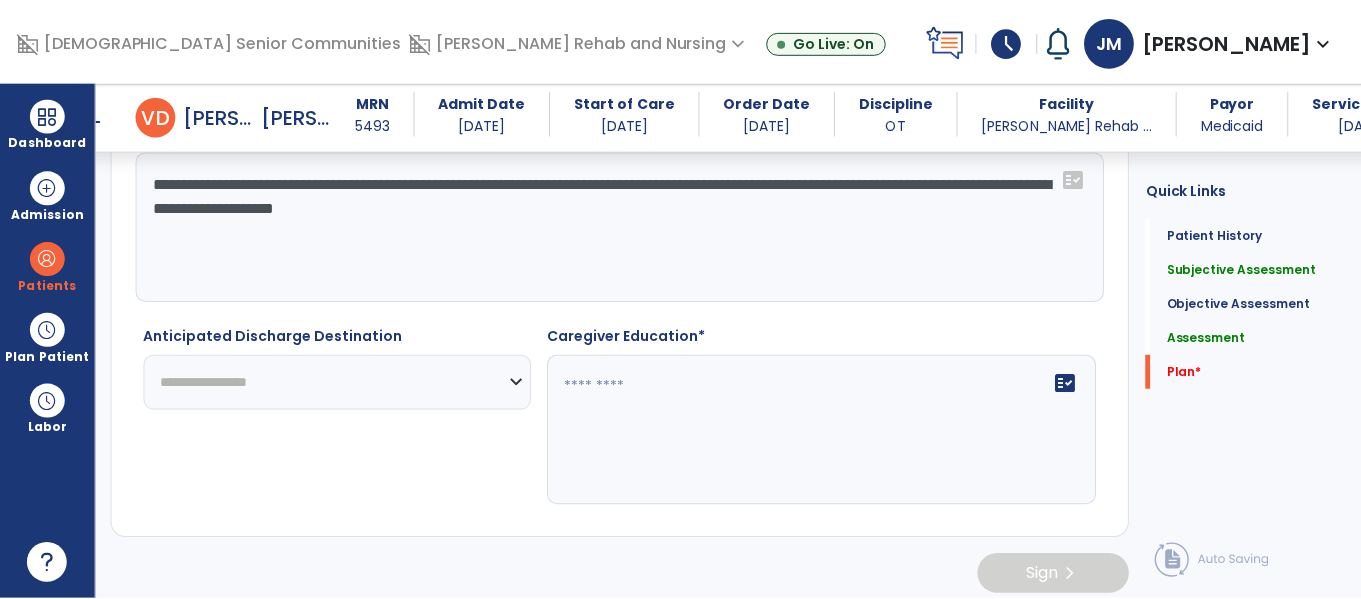 scroll, scrollTop: 3341, scrollLeft: 0, axis: vertical 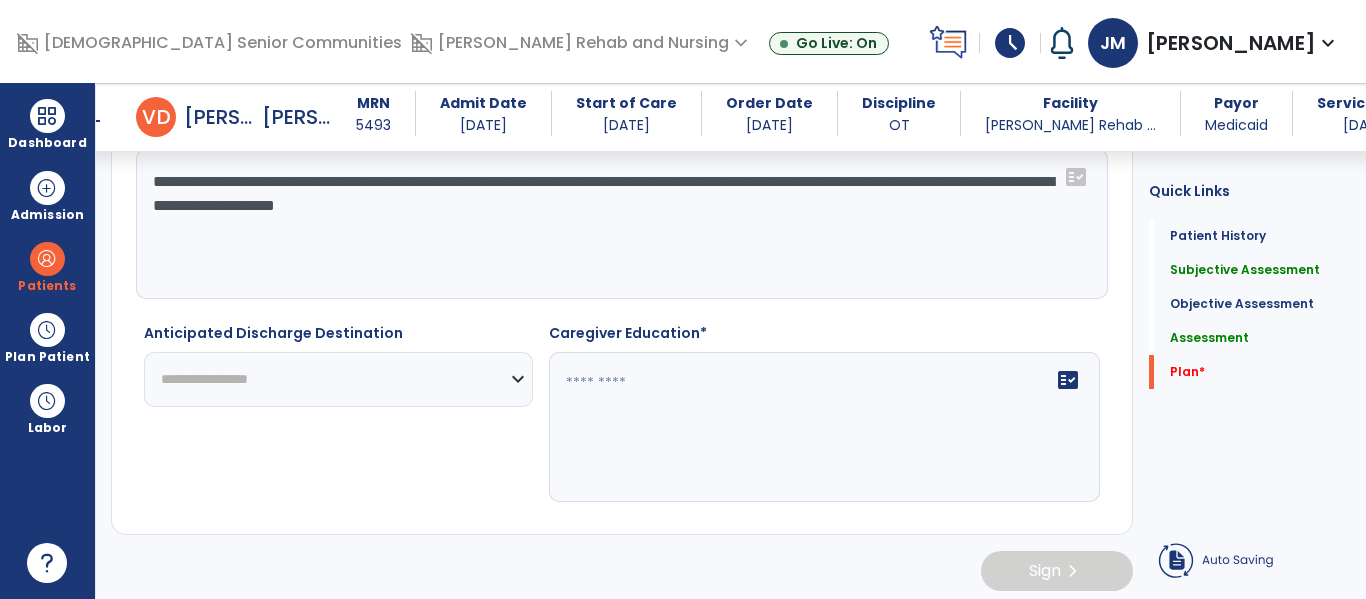 type on "**********" 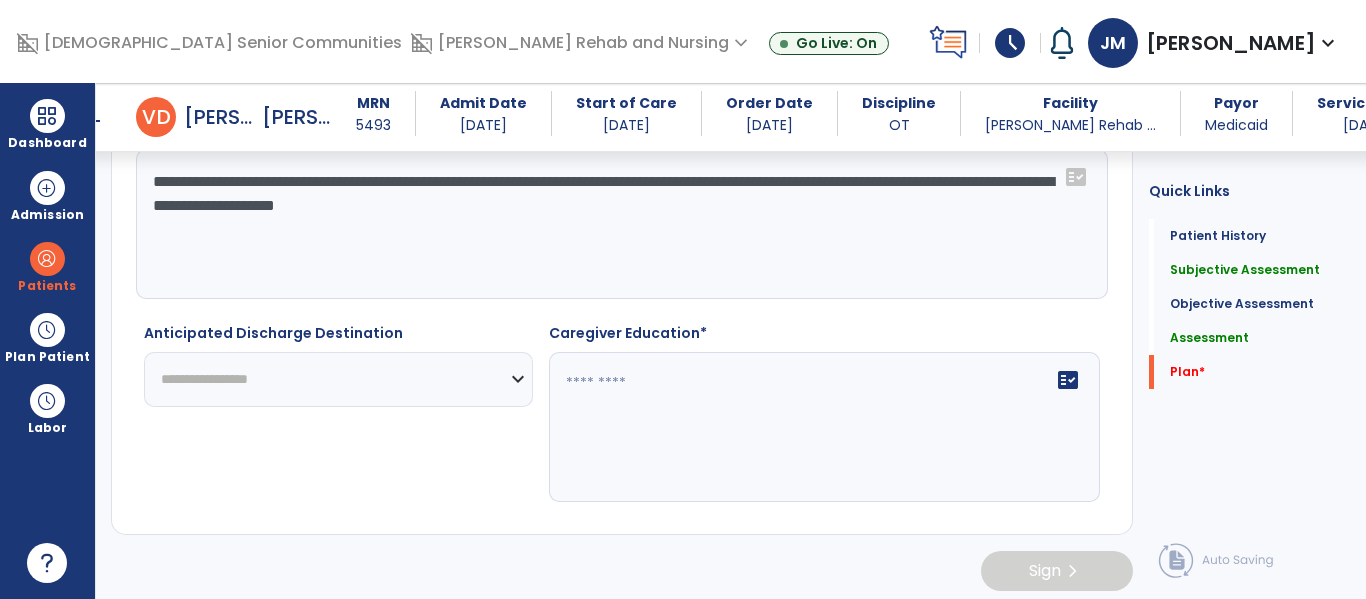 select on "***" 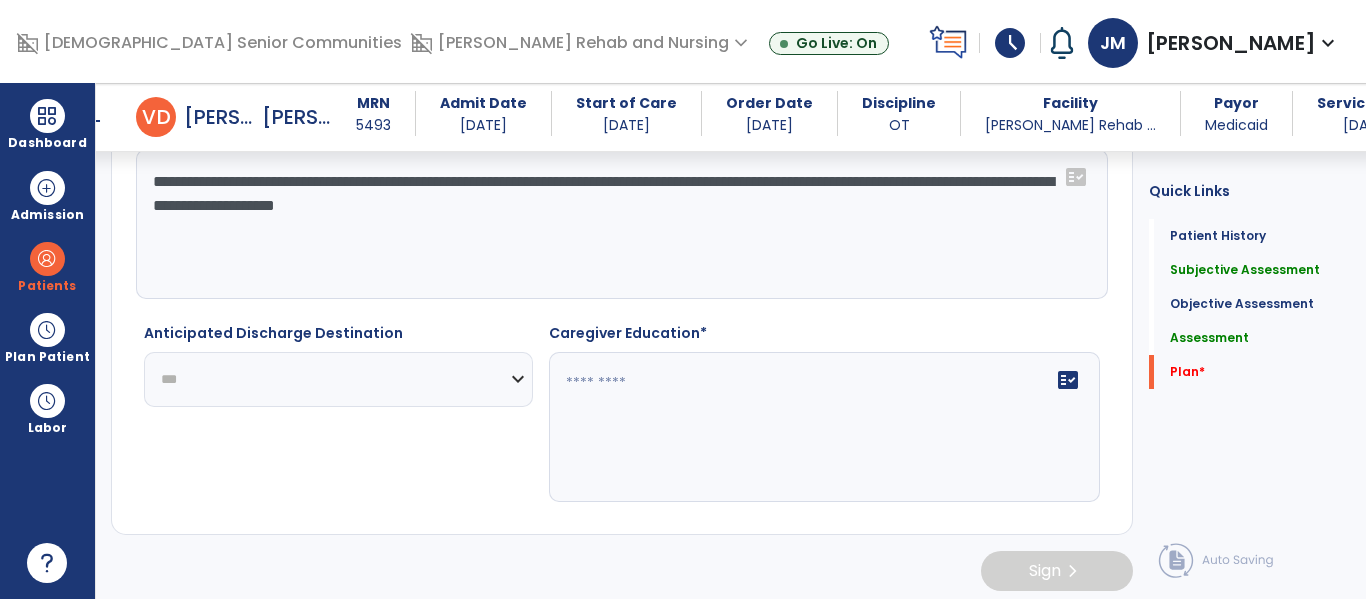 click on "**********" 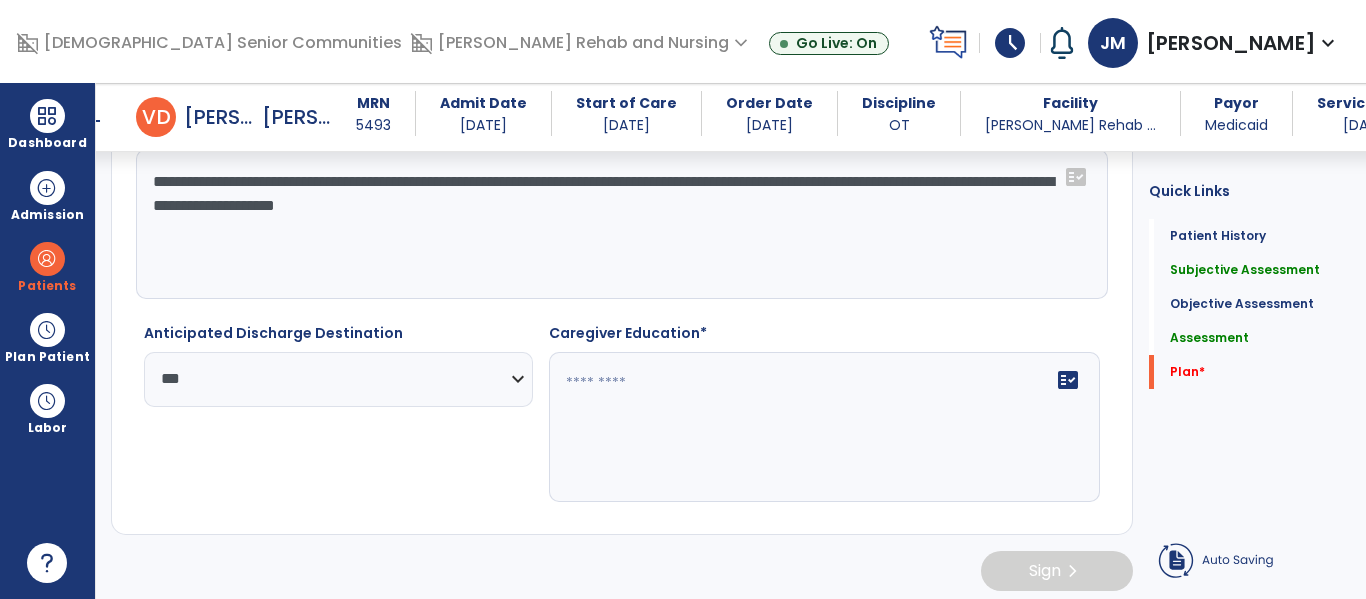 click 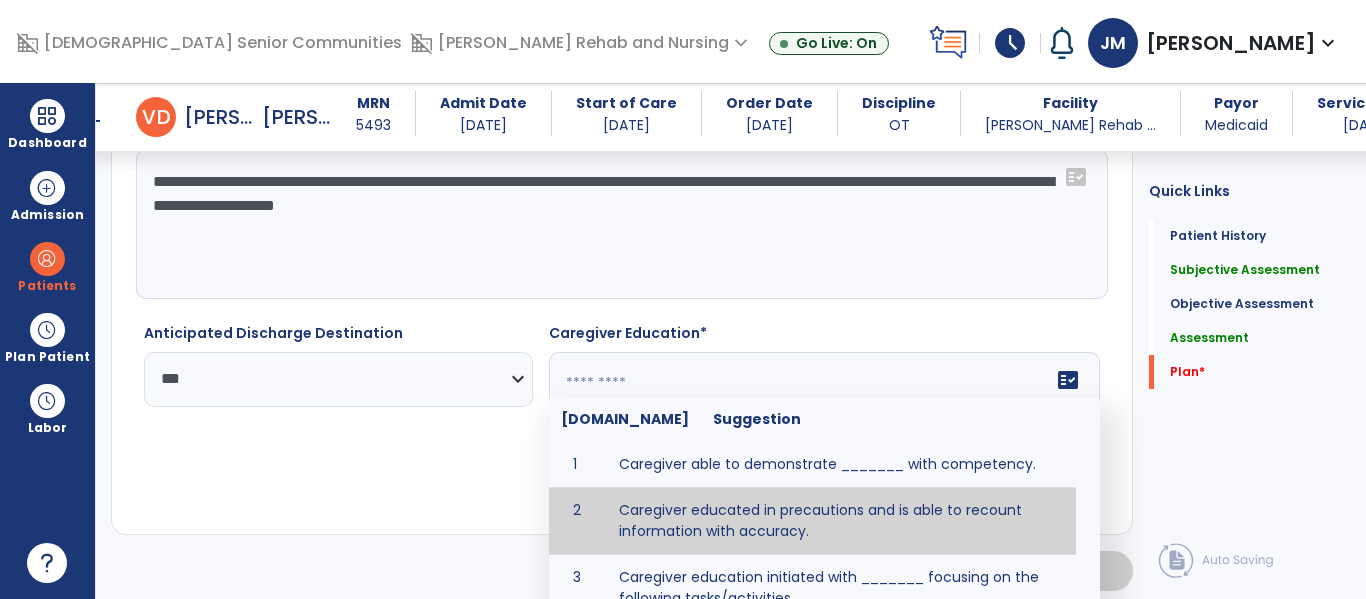 type on "**********" 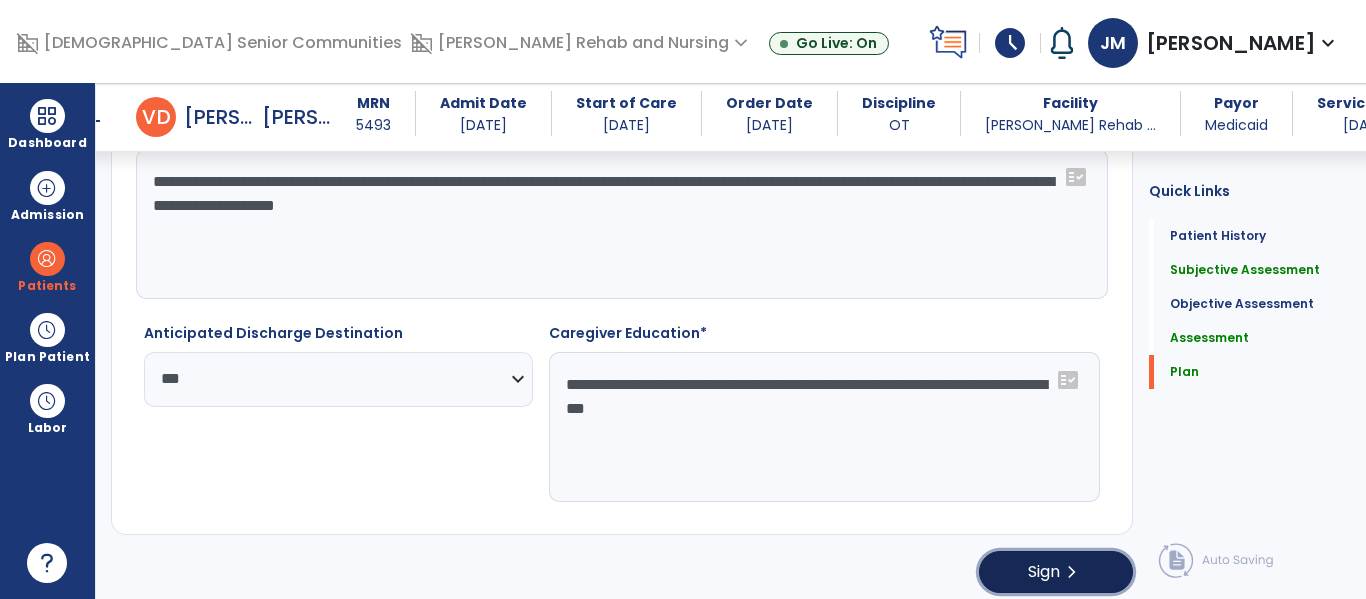 click on "chevron_right" 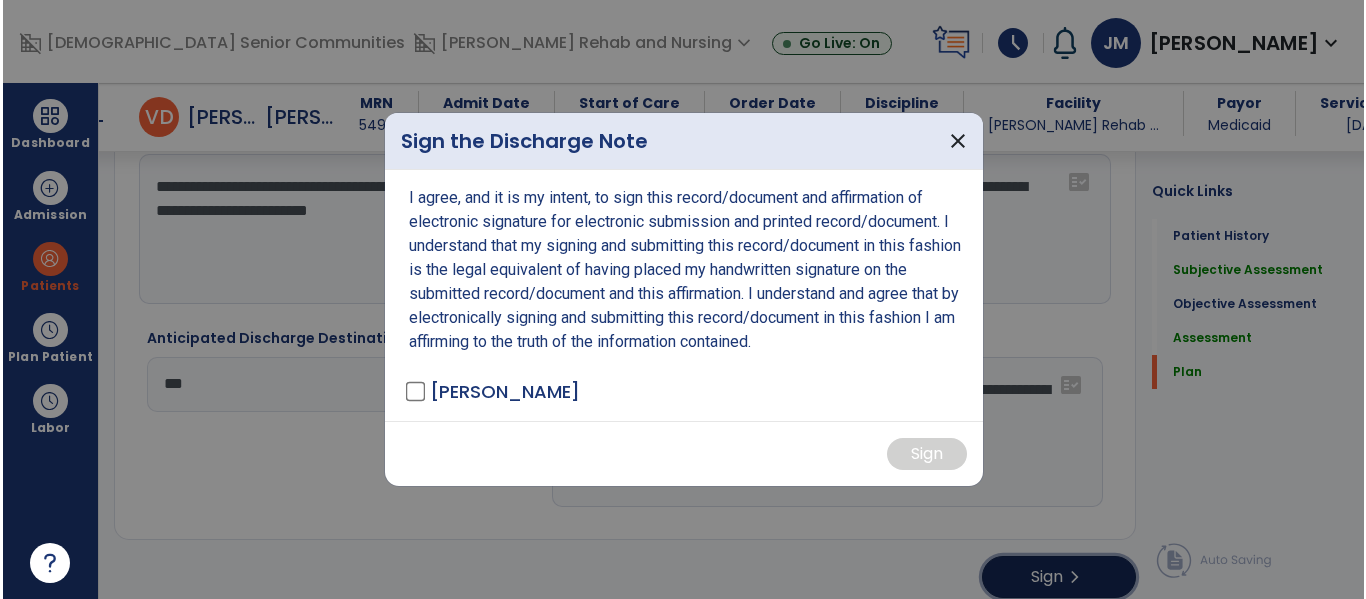 scroll, scrollTop: 3341, scrollLeft: 0, axis: vertical 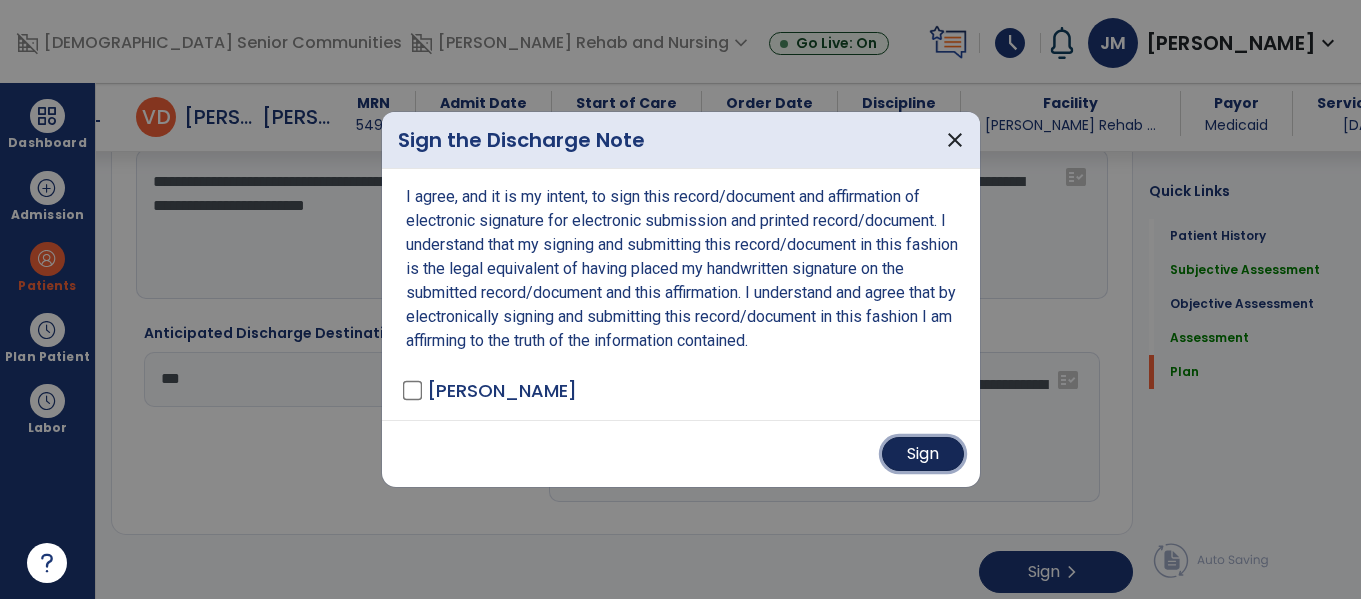click on "Sign" at bounding box center (923, 454) 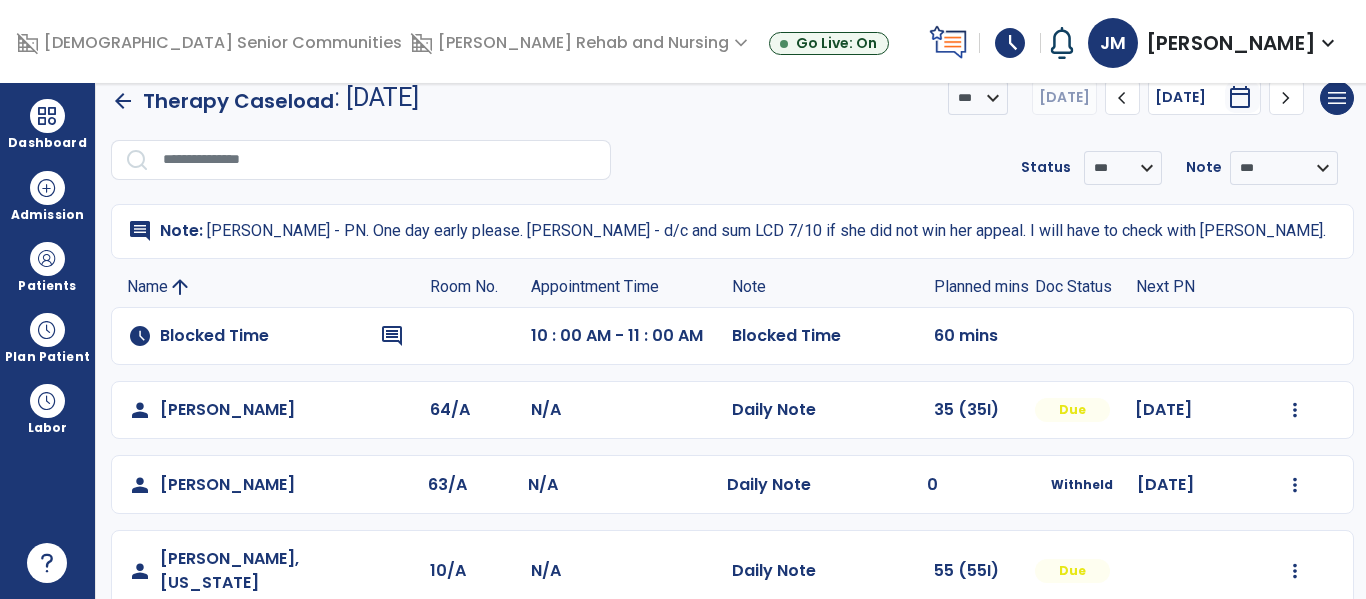 scroll, scrollTop: 31, scrollLeft: 0, axis: vertical 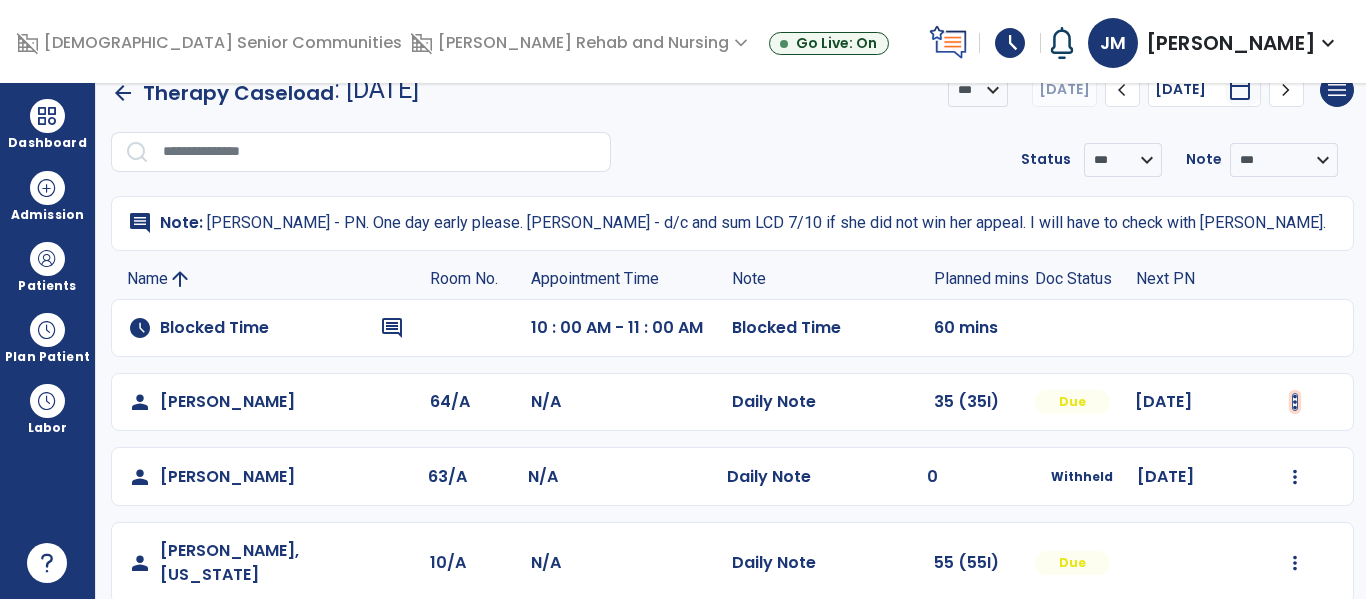 click at bounding box center (1295, 402) 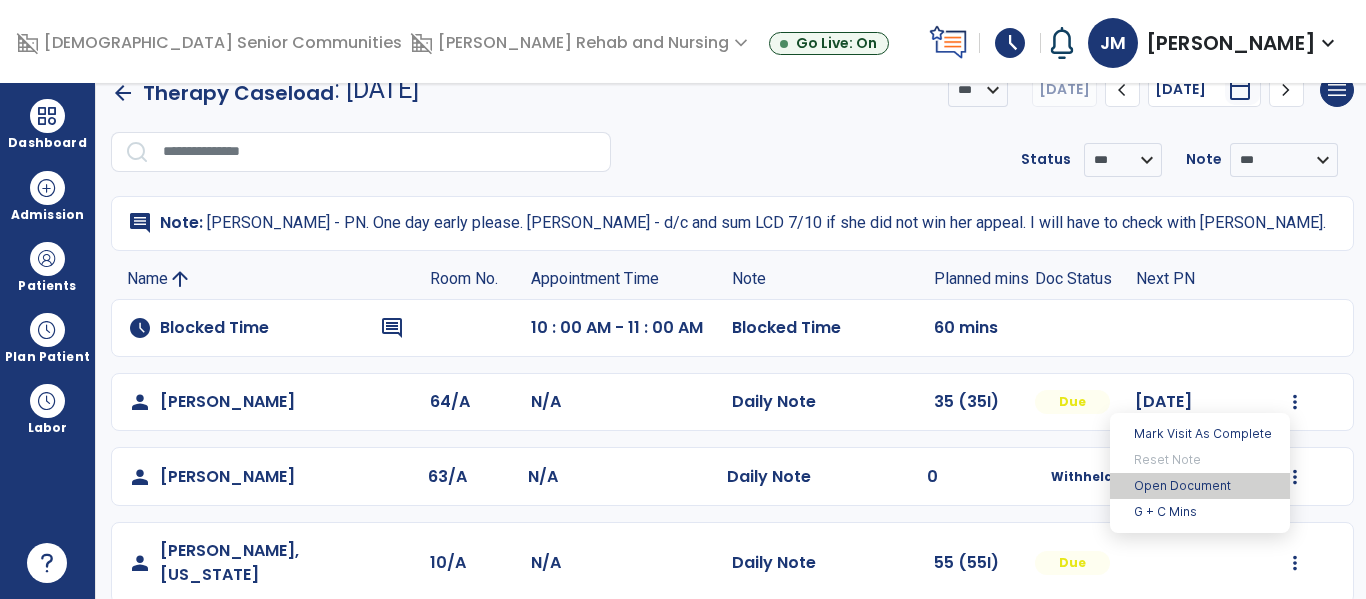click on "Open Document" at bounding box center (1200, 486) 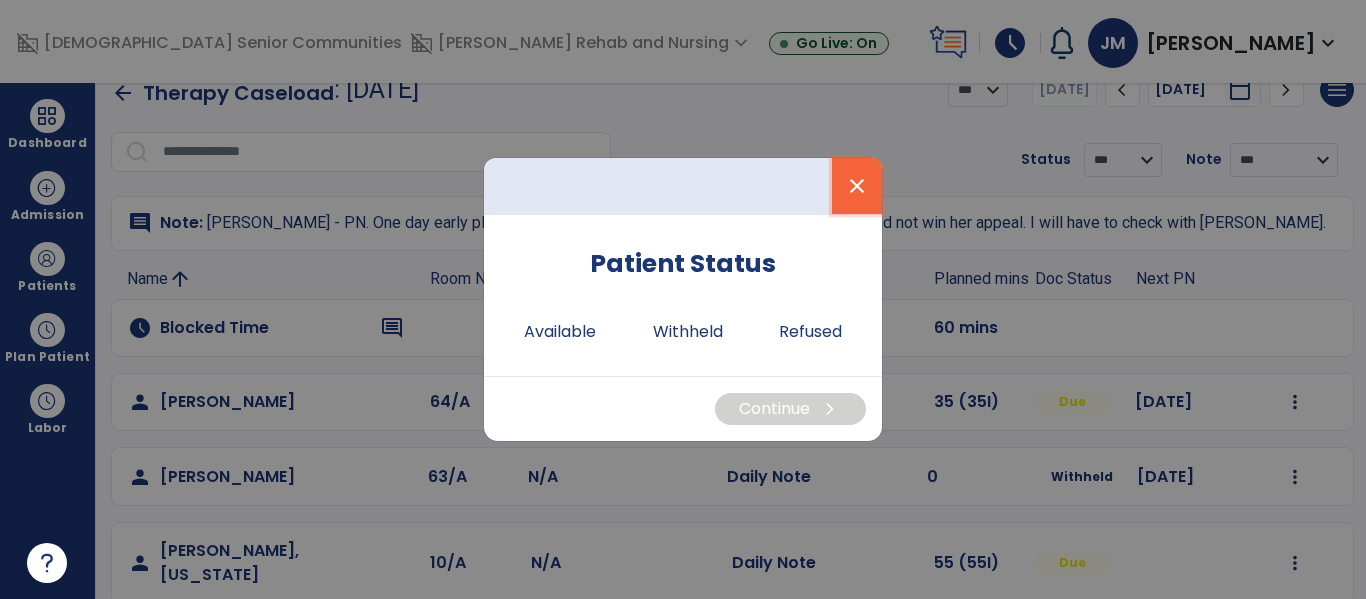 click on "close" at bounding box center (857, 186) 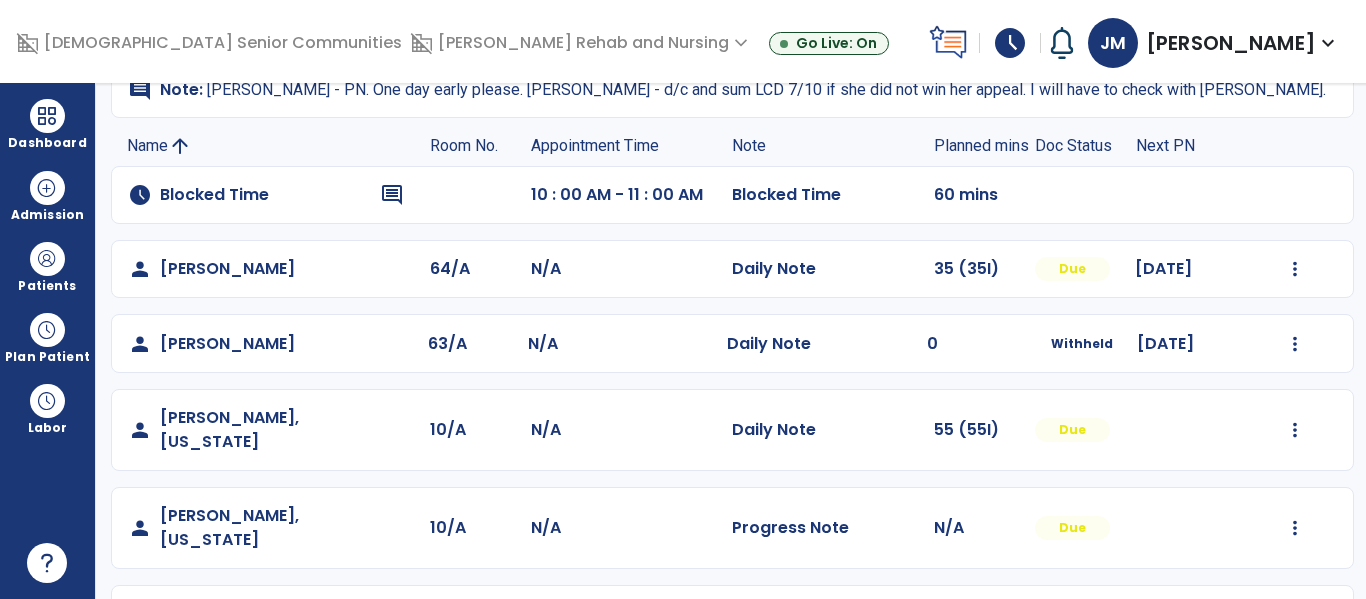 scroll, scrollTop: 139, scrollLeft: 0, axis: vertical 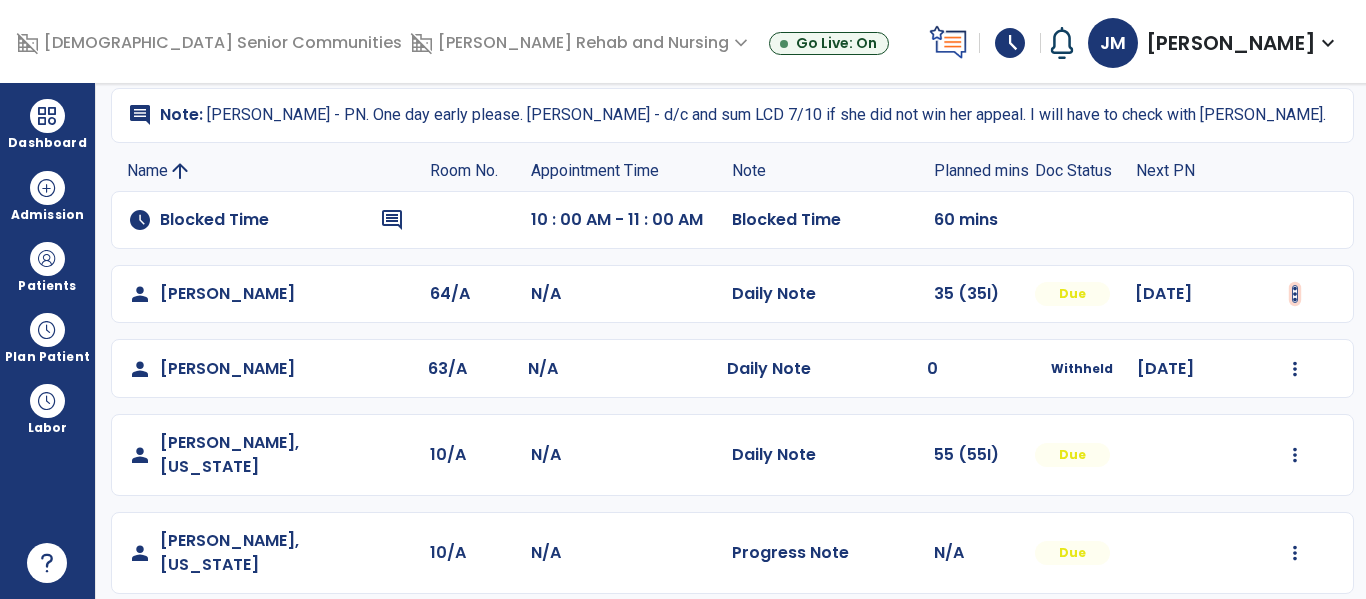 click at bounding box center (1295, 294) 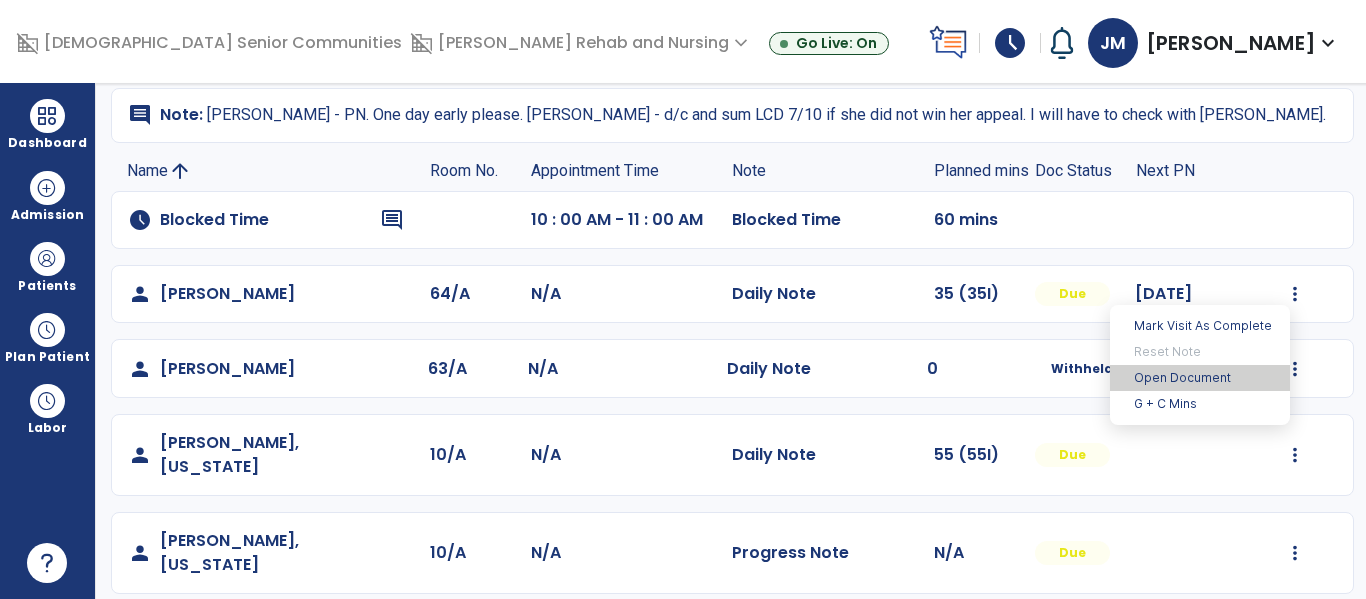 click on "Open Document" at bounding box center (1200, 378) 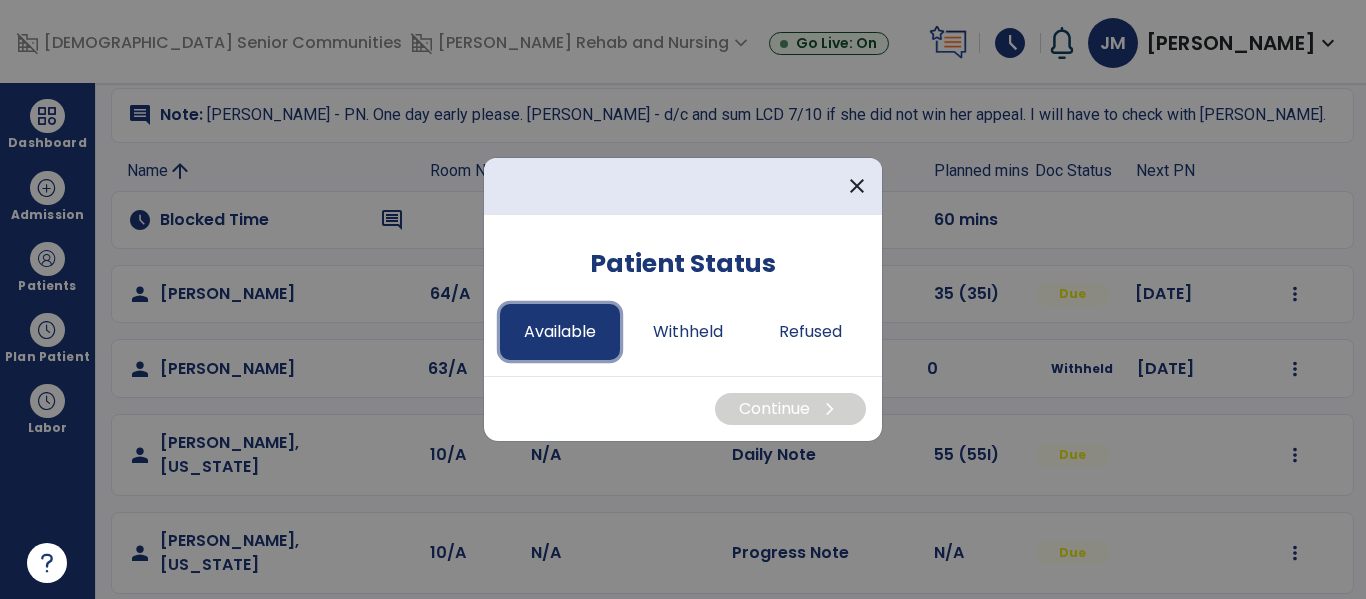 click on "Available" at bounding box center [560, 332] 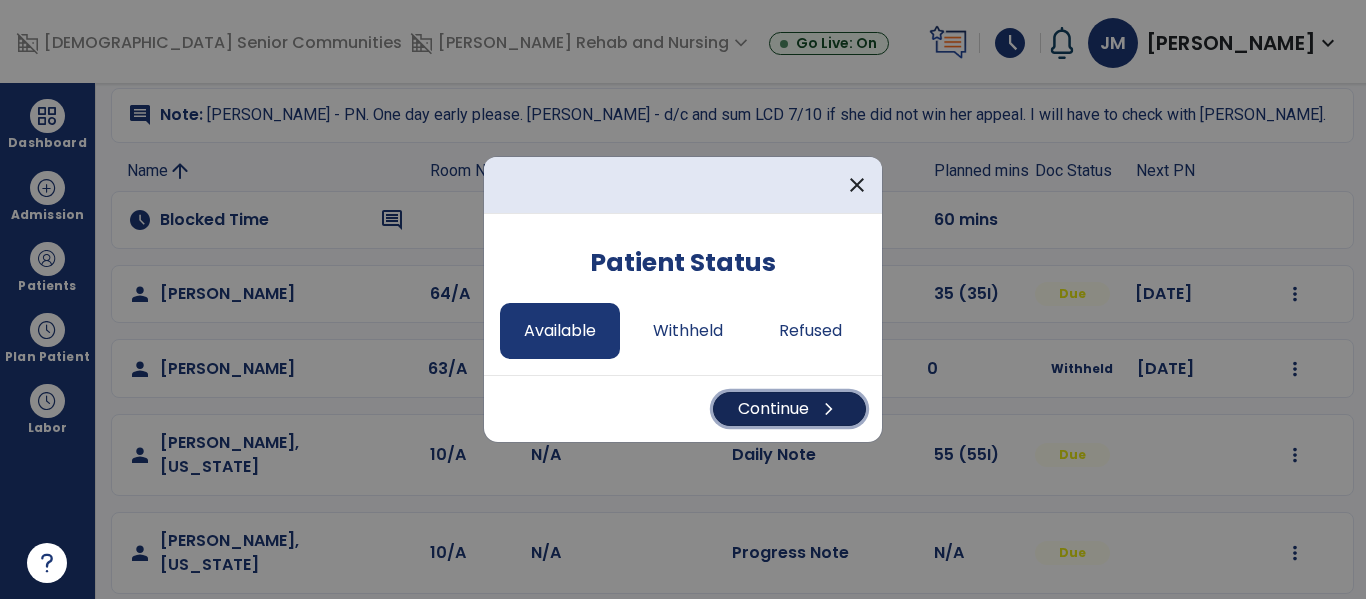 click on "Continue   chevron_right" at bounding box center (789, 409) 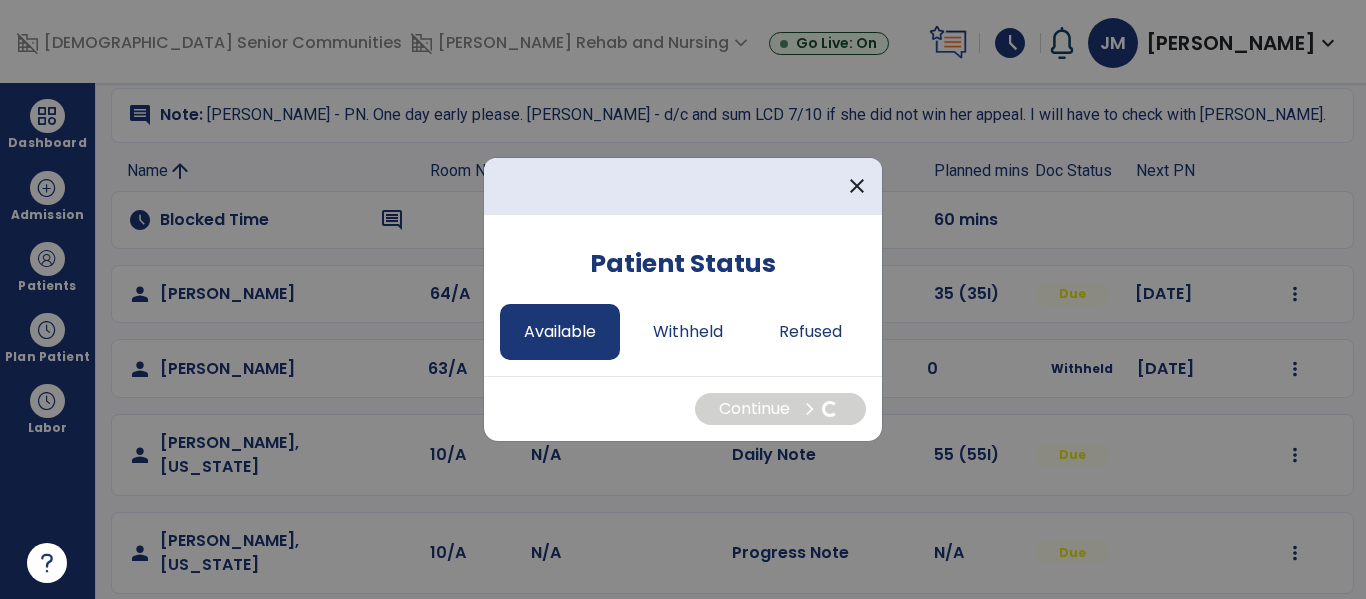 select on "*" 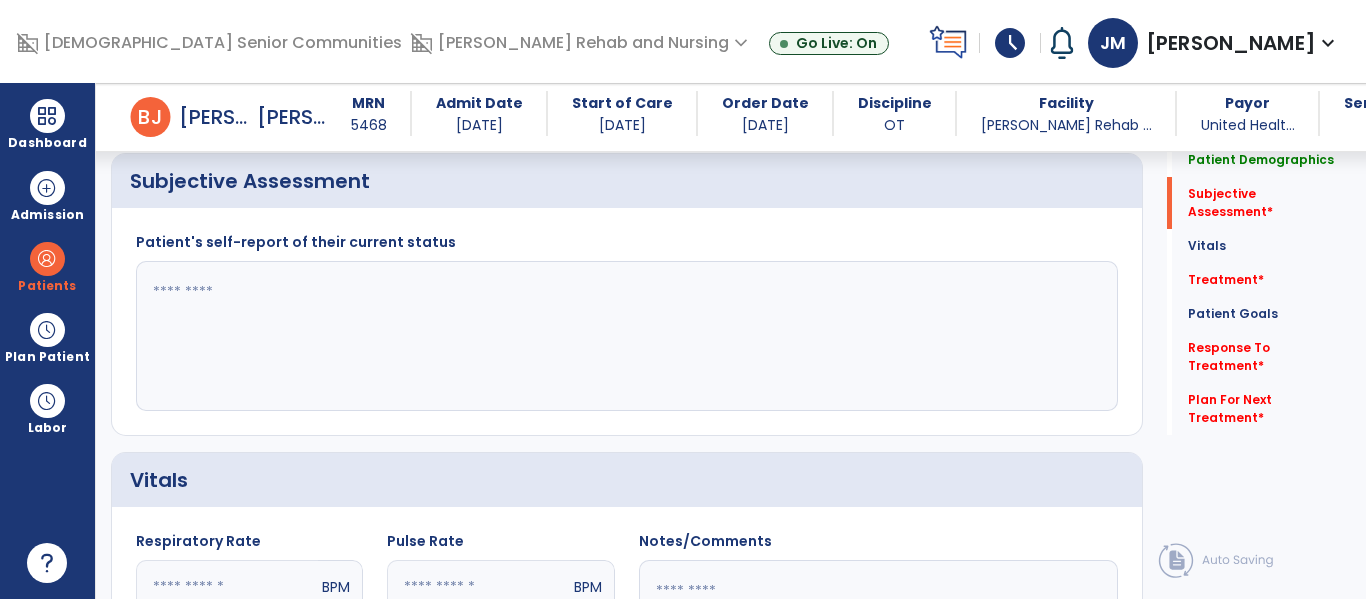 scroll, scrollTop: 434, scrollLeft: 0, axis: vertical 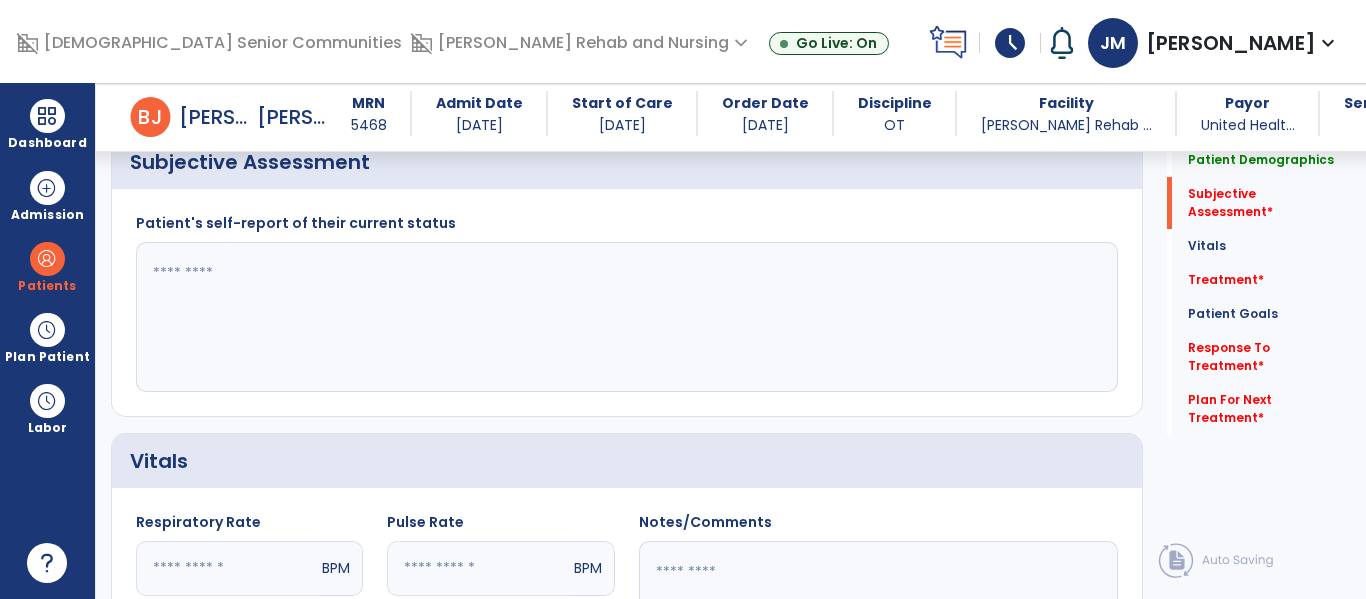 click 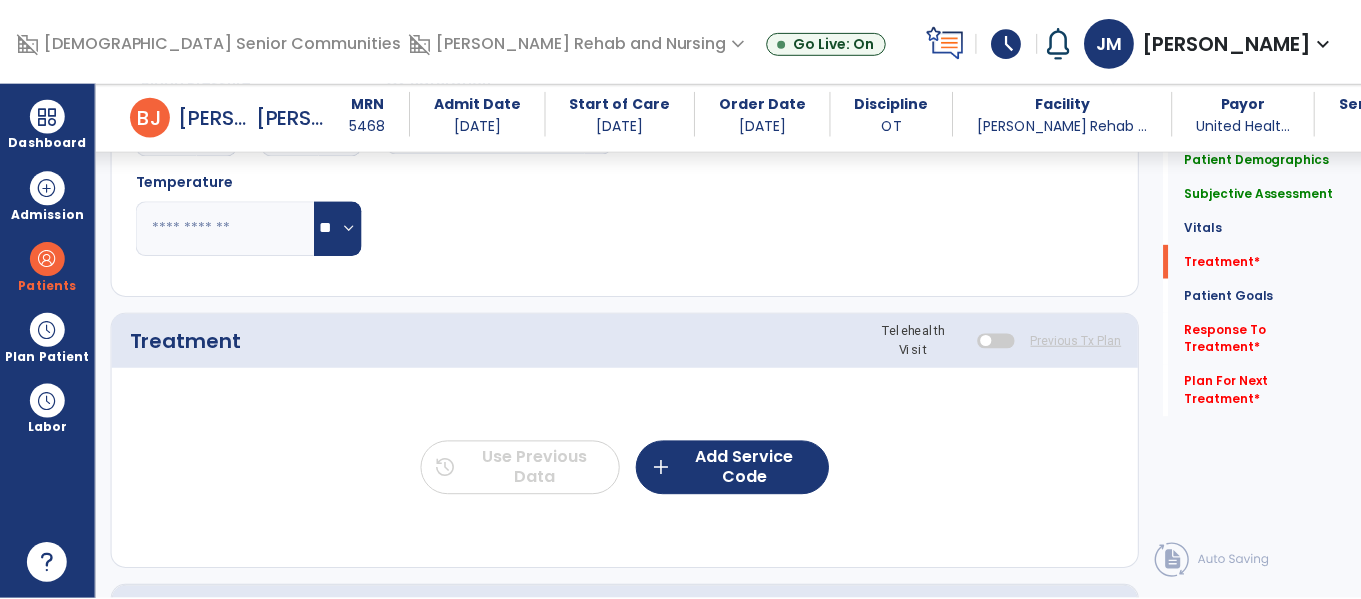 scroll, scrollTop: 1180, scrollLeft: 0, axis: vertical 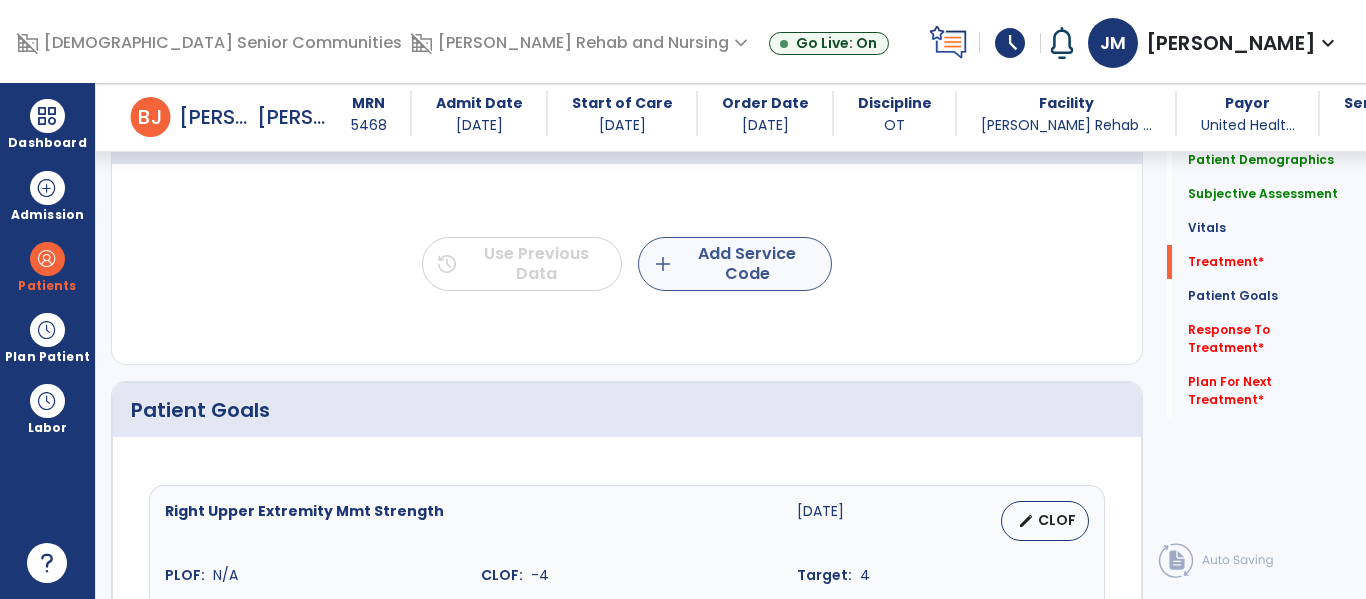 type on "**********" 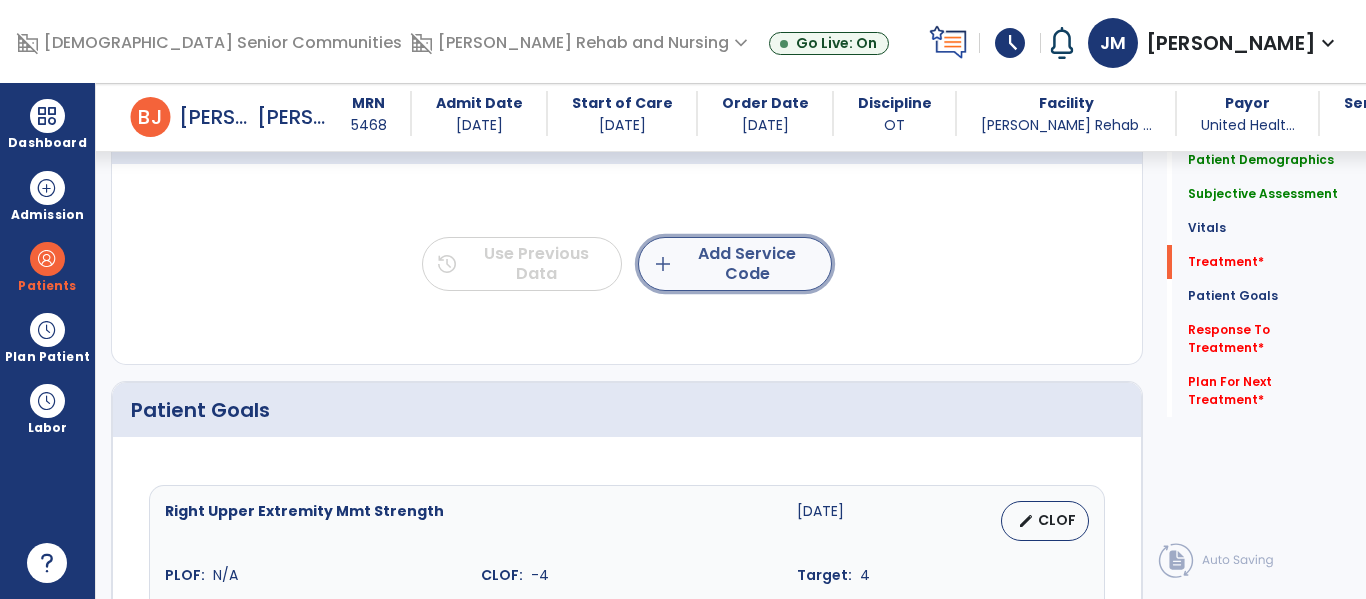 click on "add  Add Service Code" 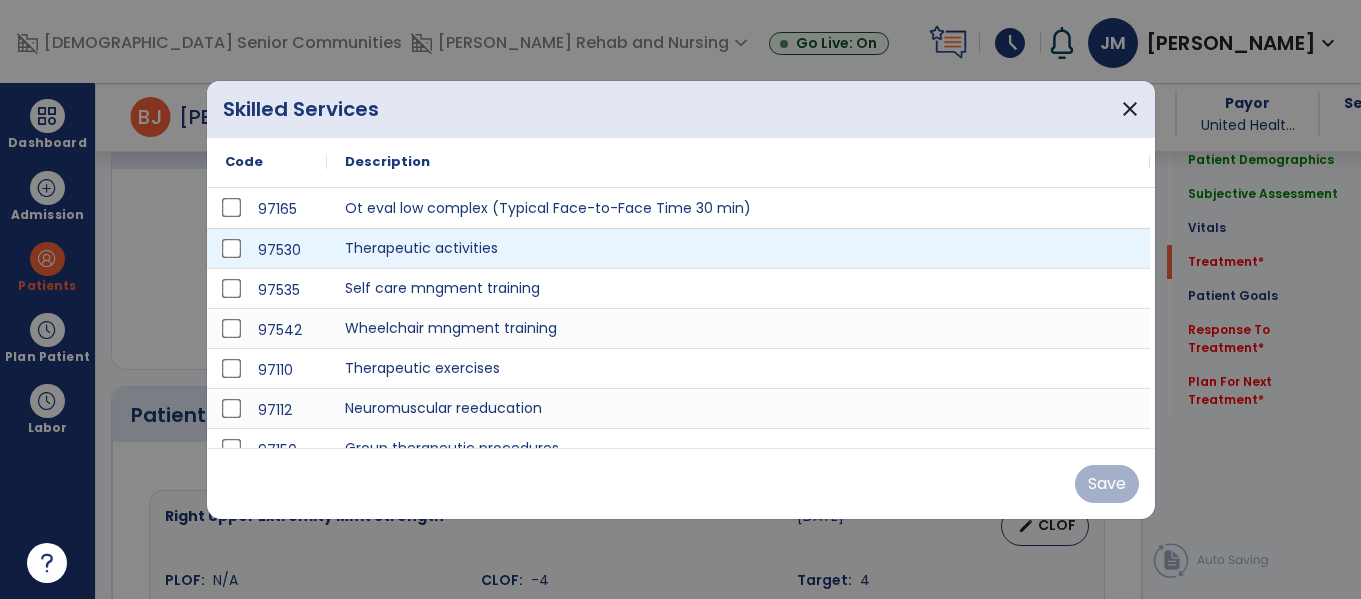 scroll, scrollTop: 1180, scrollLeft: 0, axis: vertical 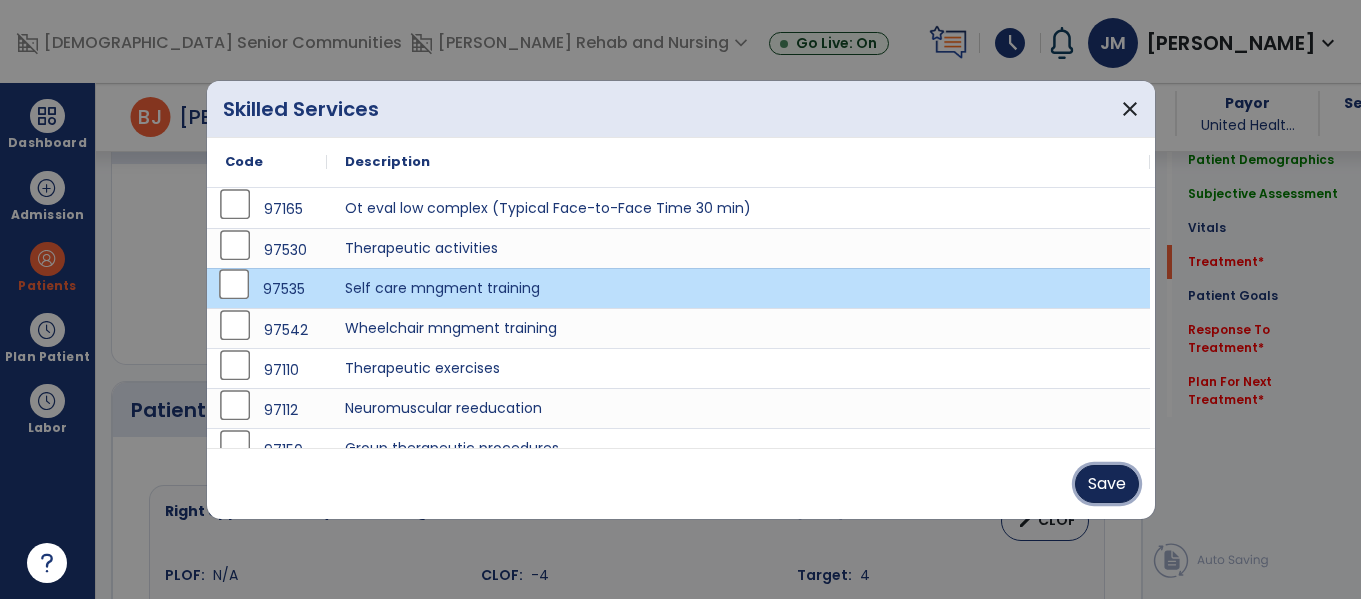 click on "Save" at bounding box center (1107, 484) 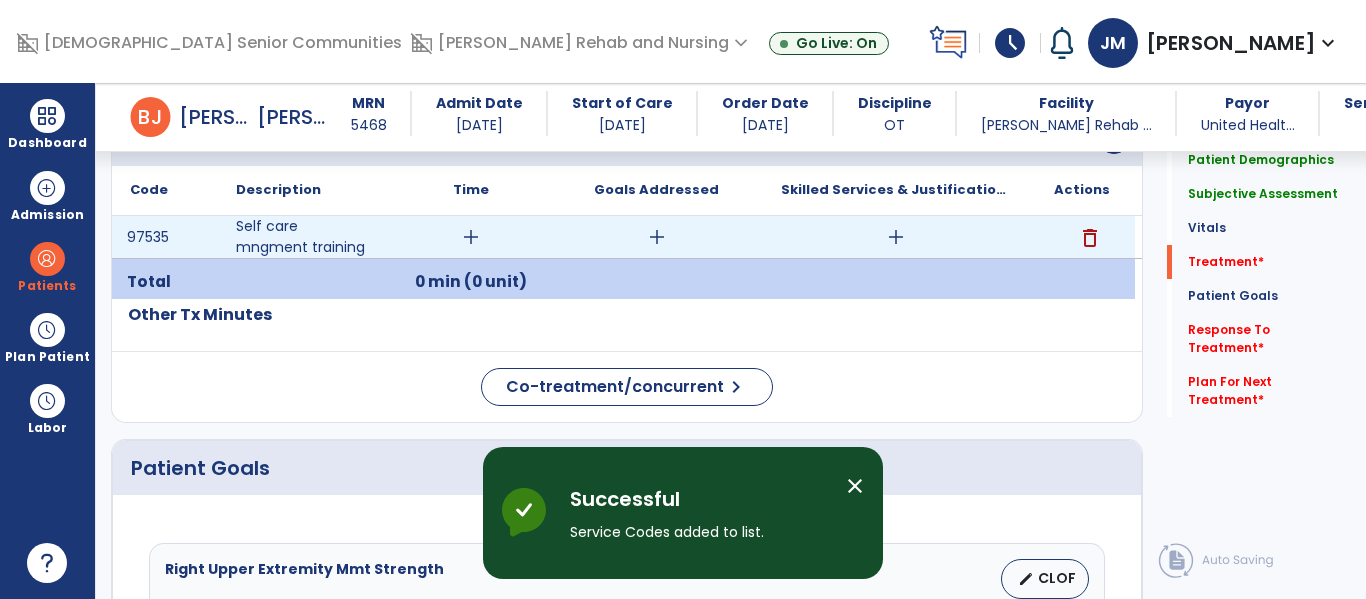 click on "add" at bounding box center (471, 237) 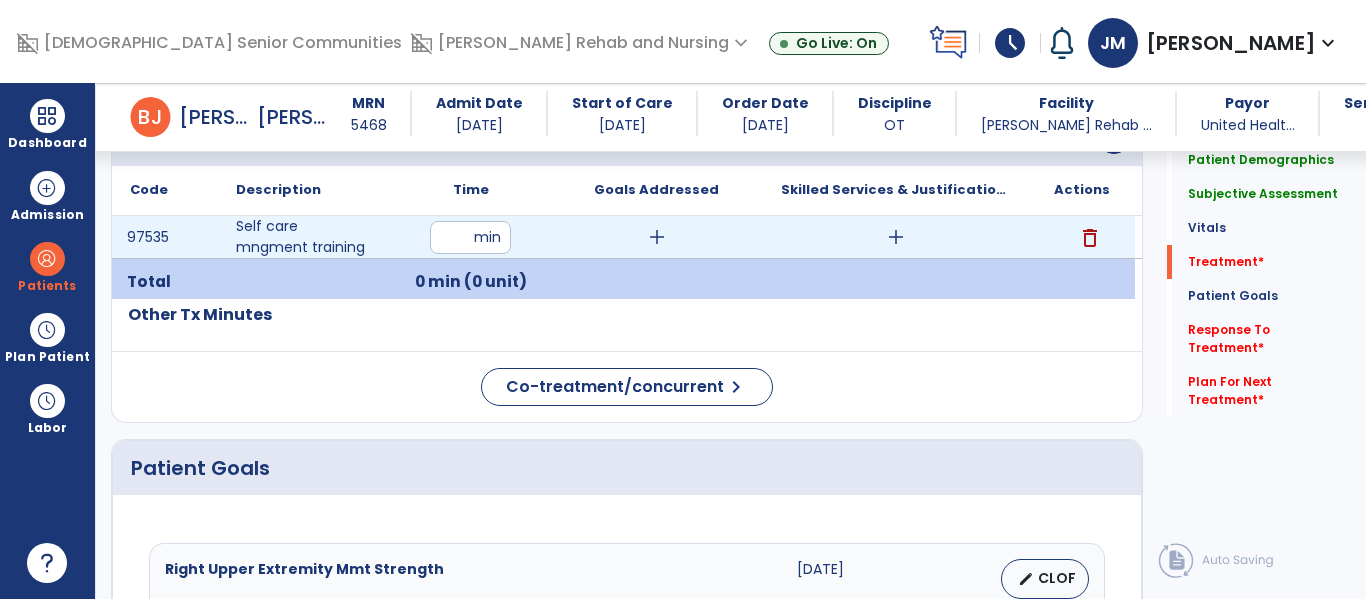 type on "**" 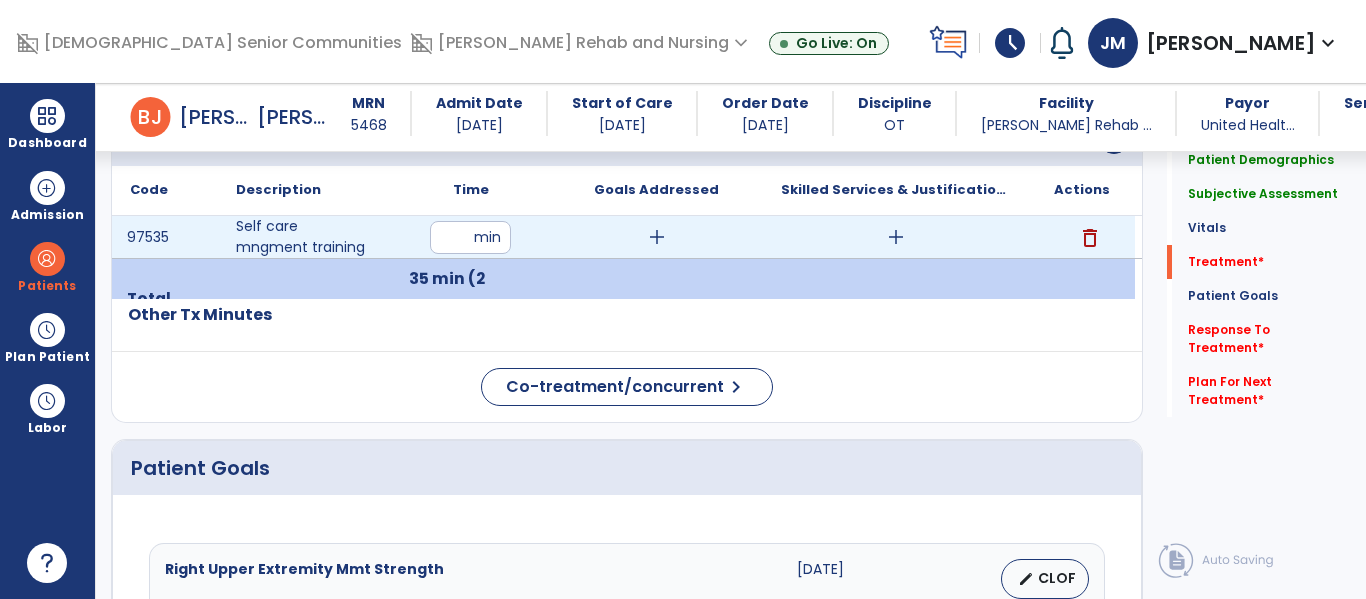 click on "add" at bounding box center [657, 237] 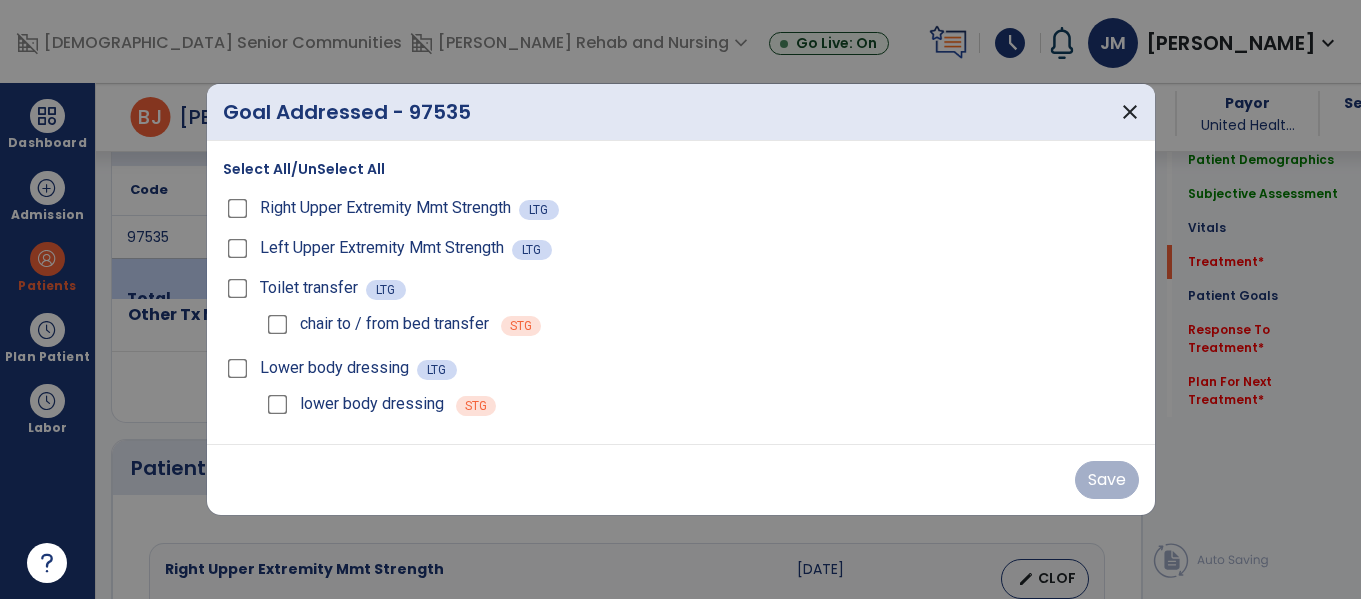 scroll, scrollTop: 1180, scrollLeft: 0, axis: vertical 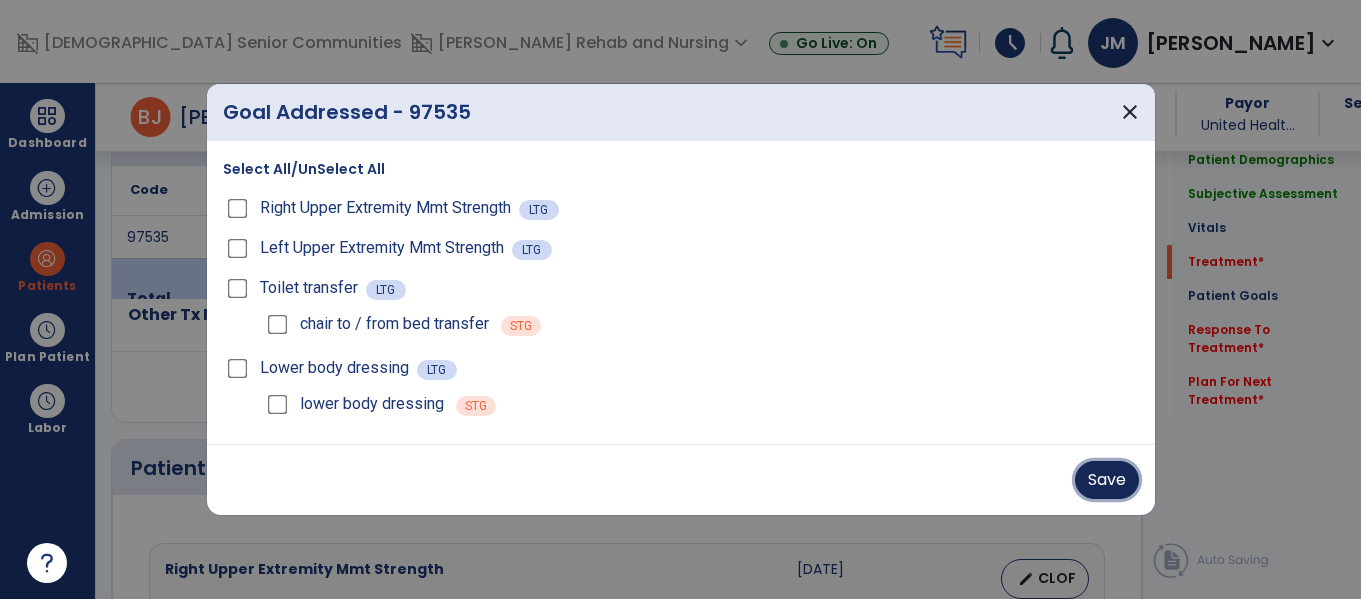 click on "Save" at bounding box center [1107, 480] 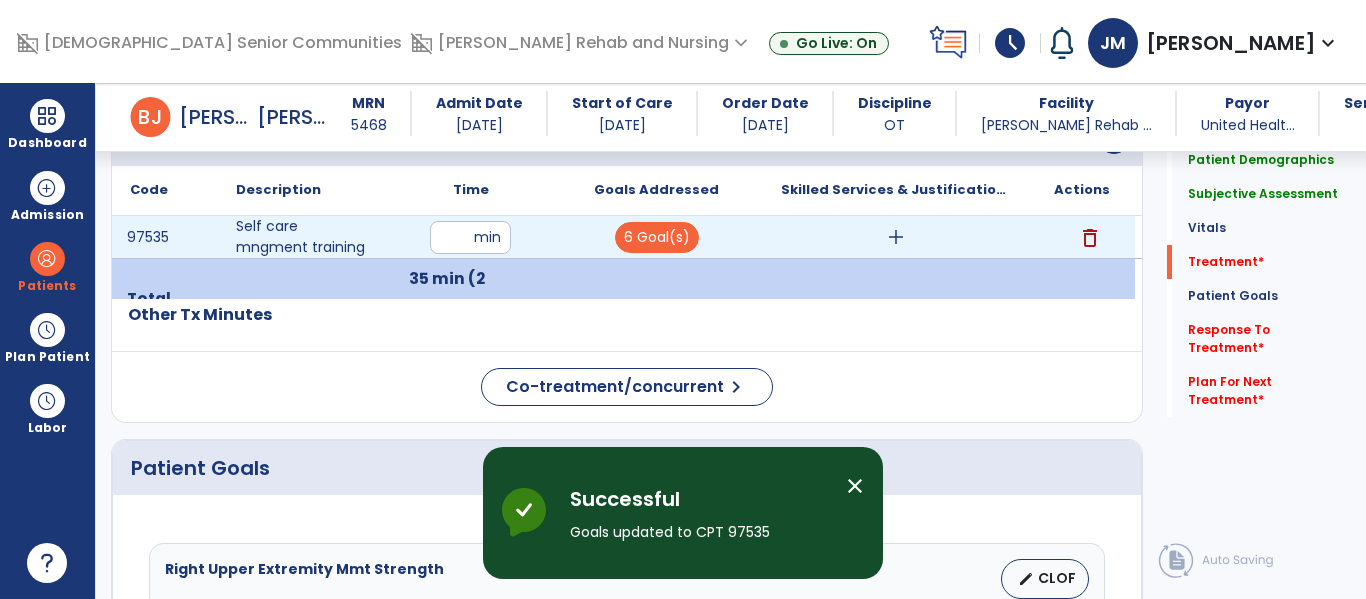 click on "add" at bounding box center [896, 237] 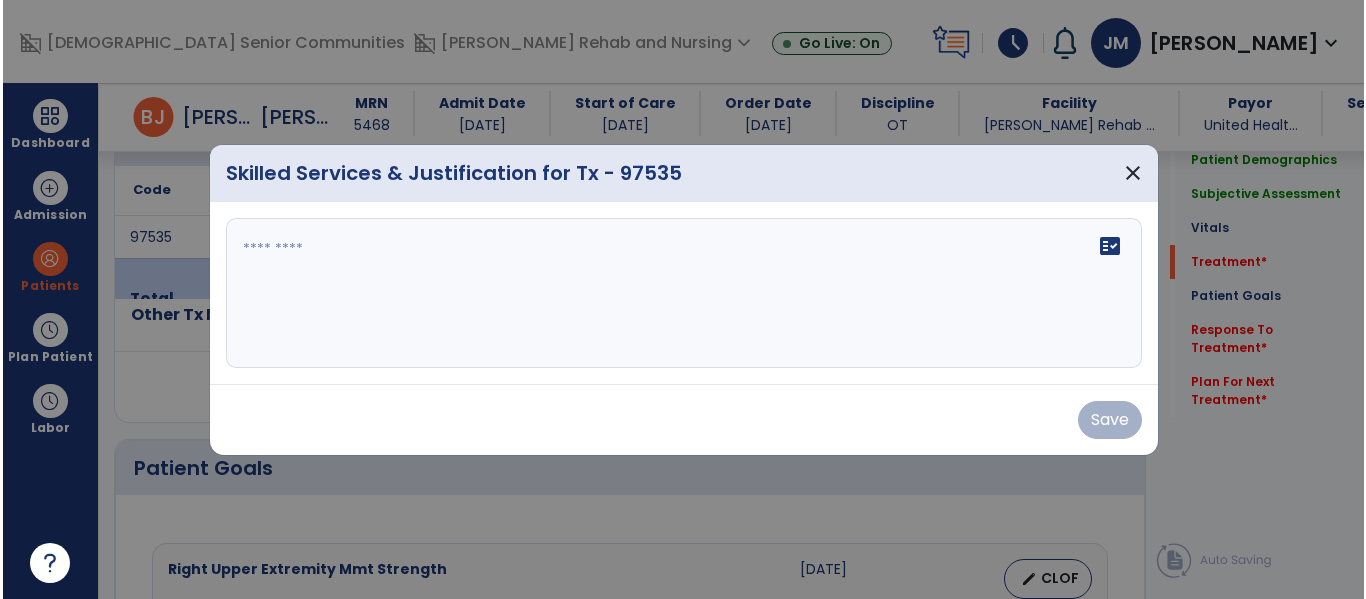 scroll, scrollTop: 1180, scrollLeft: 0, axis: vertical 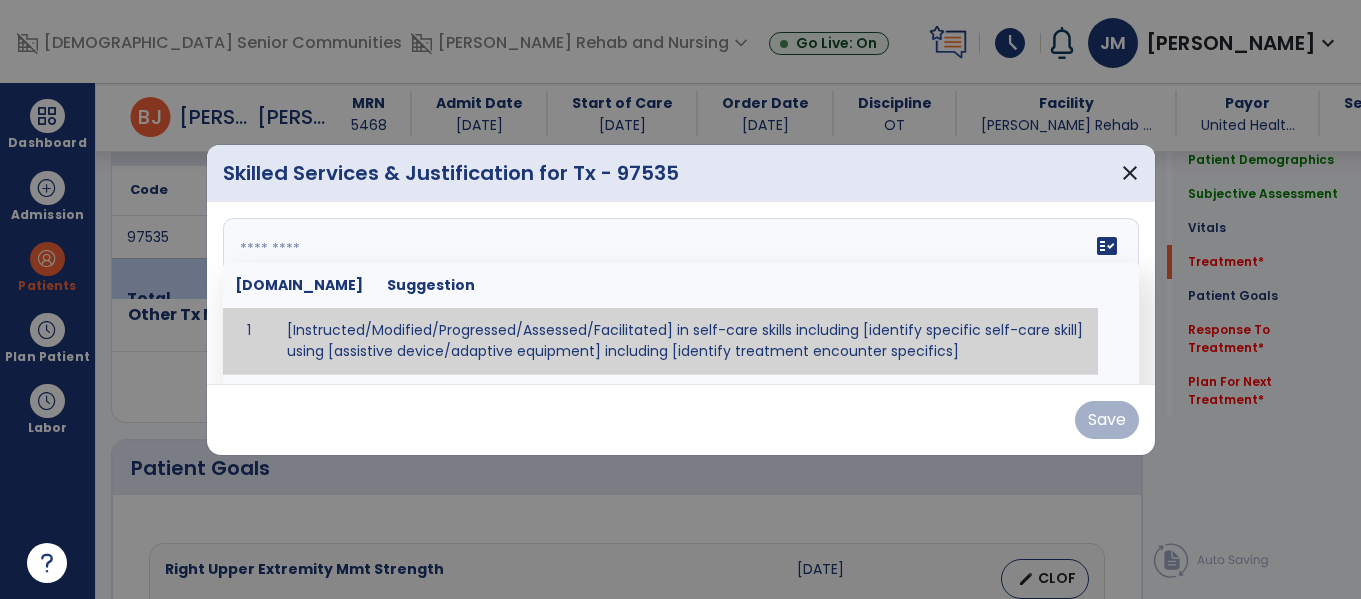 click on "fact_check  [DOMAIN_NAME] Suggestion 1 [Instructed/Modified/Progressed/Assessed/Facilitated] in self-care skills including [identify specific self-care skill] using [assistive device/adaptive equipment] including [identify treatment encounter specifics]" at bounding box center (681, 293) 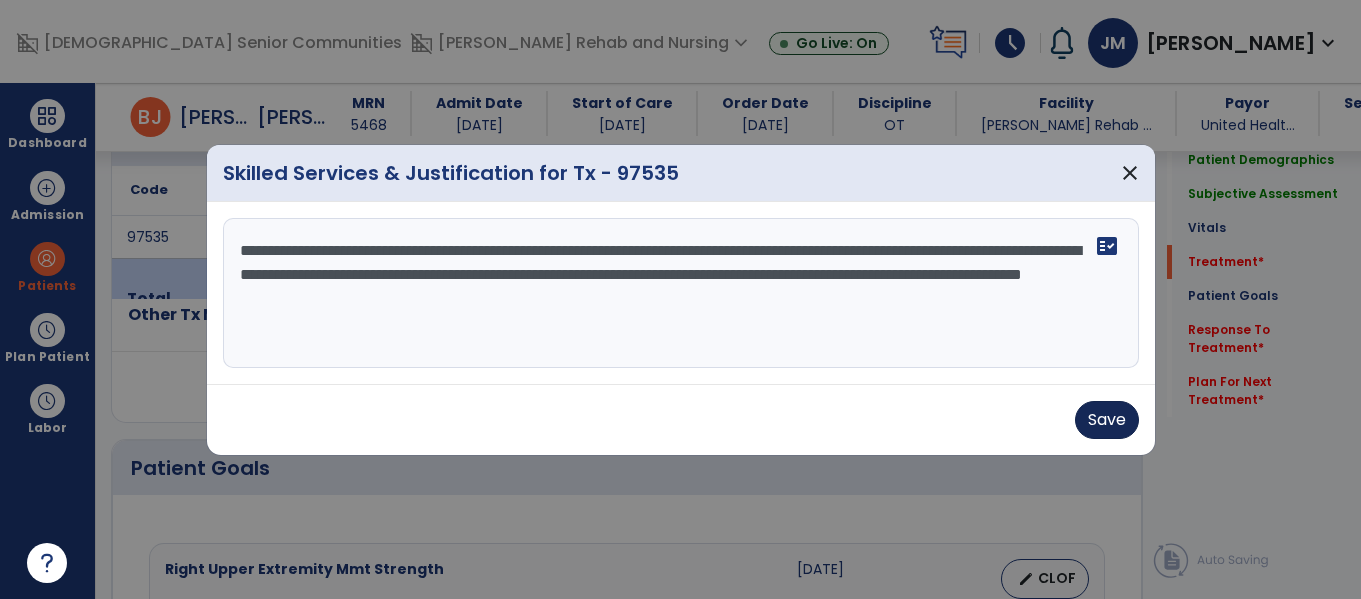 type on "**********" 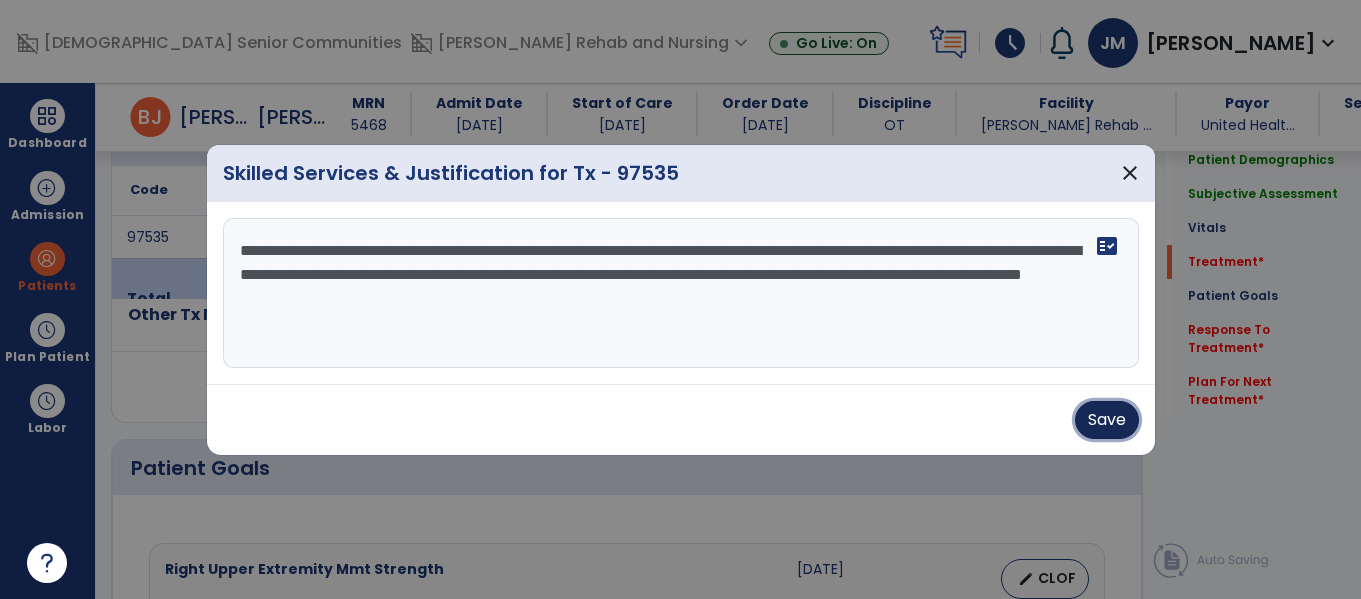 click on "Save" at bounding box center (1107, 420) 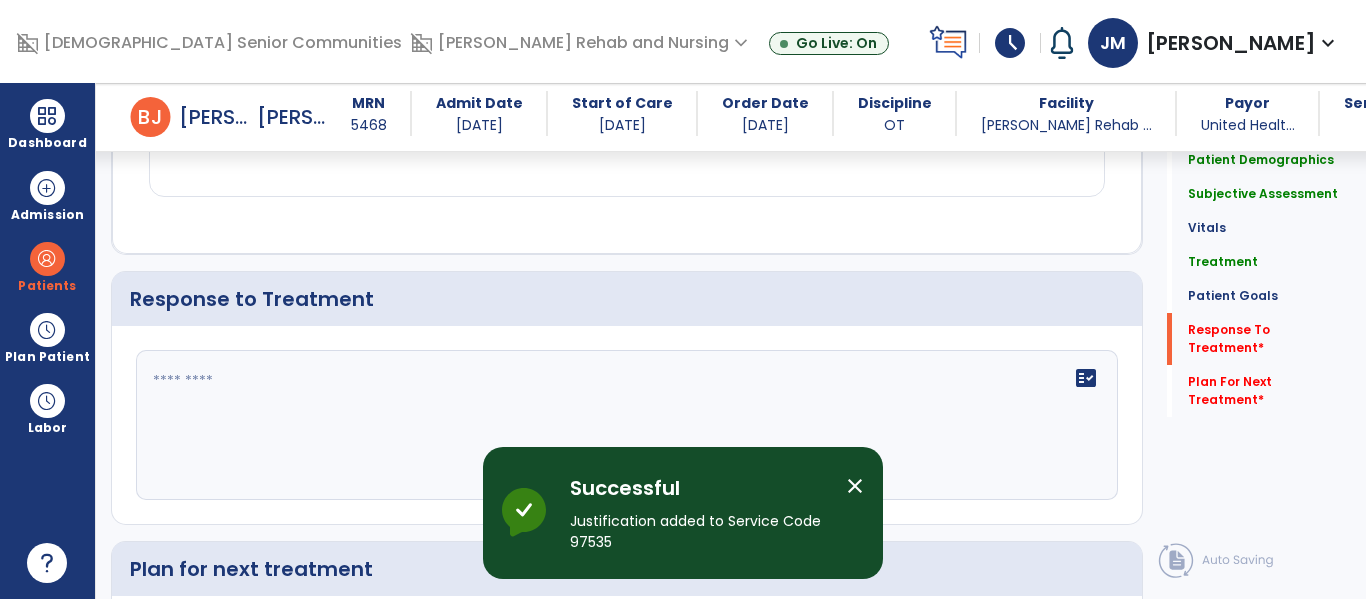 scroll, scrollTop: 3062, scrollLeft: 0, axis: vertical 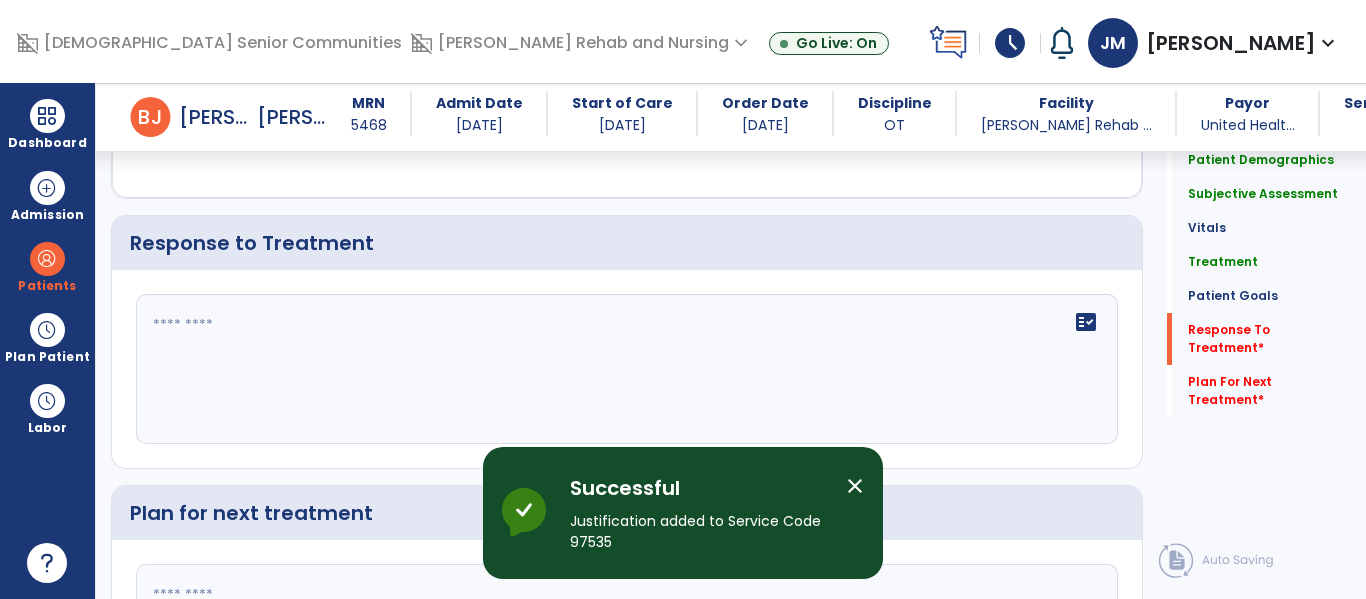 click on "fact_check" 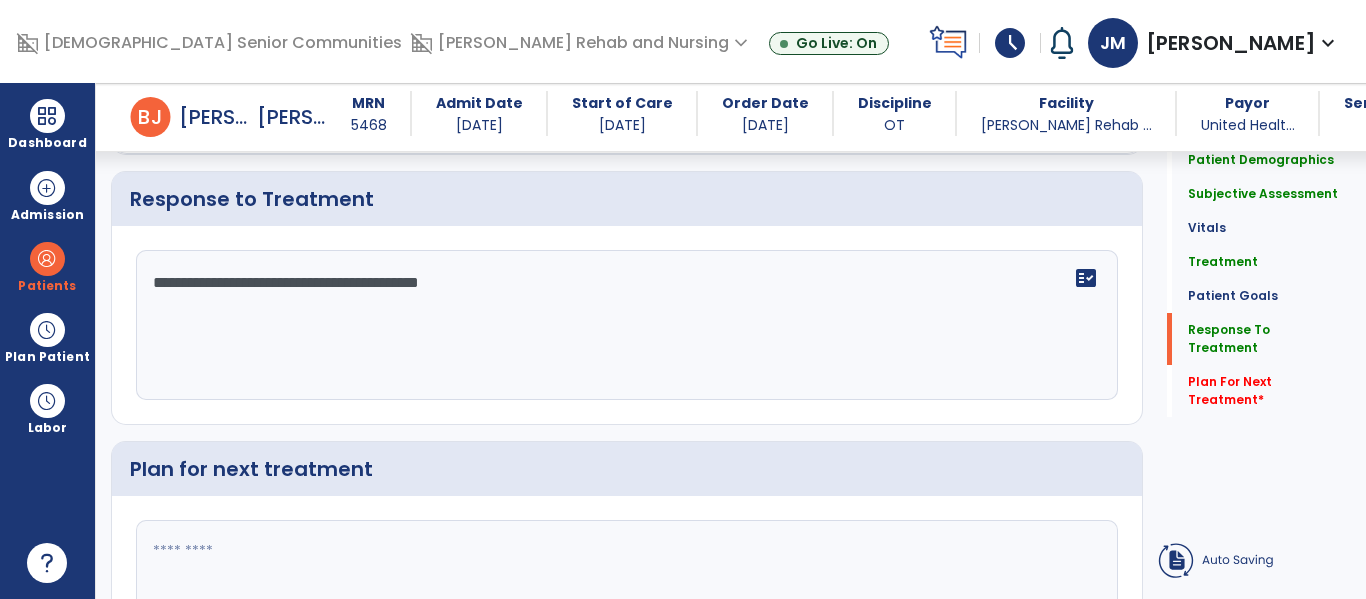 type on "**********" 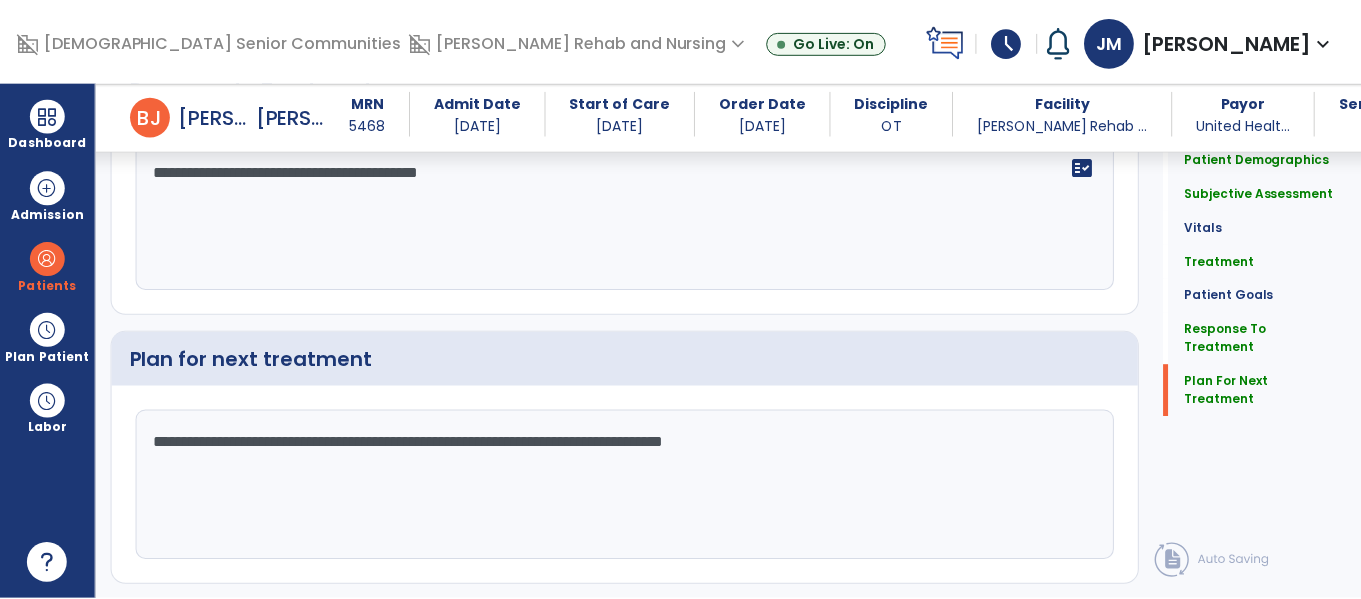 scroll, scrollTop: 3260, scrollLeft: 0, axis: vertical 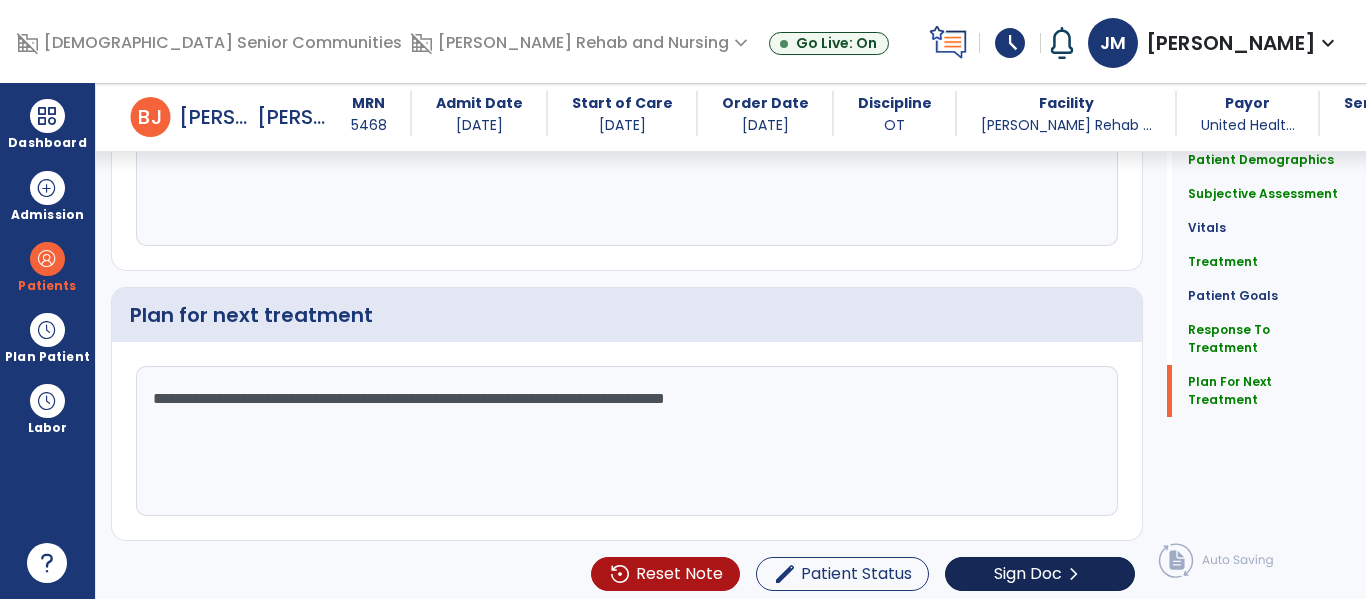 type on "**********" 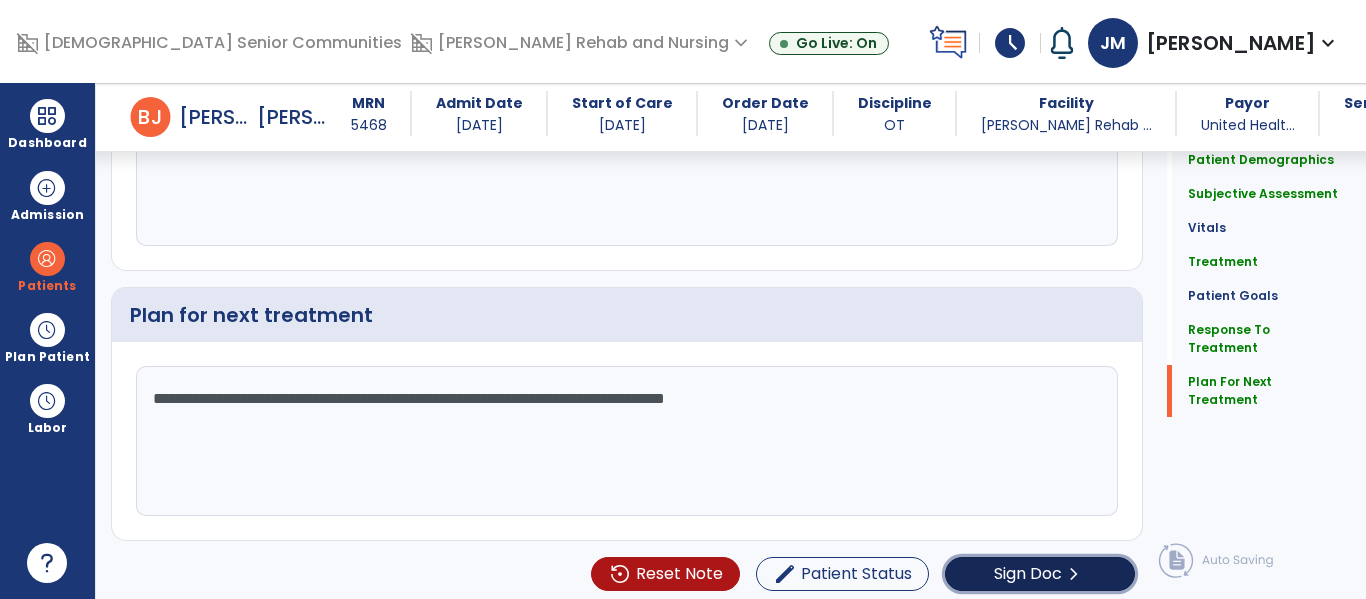 click on "Sign Doc" 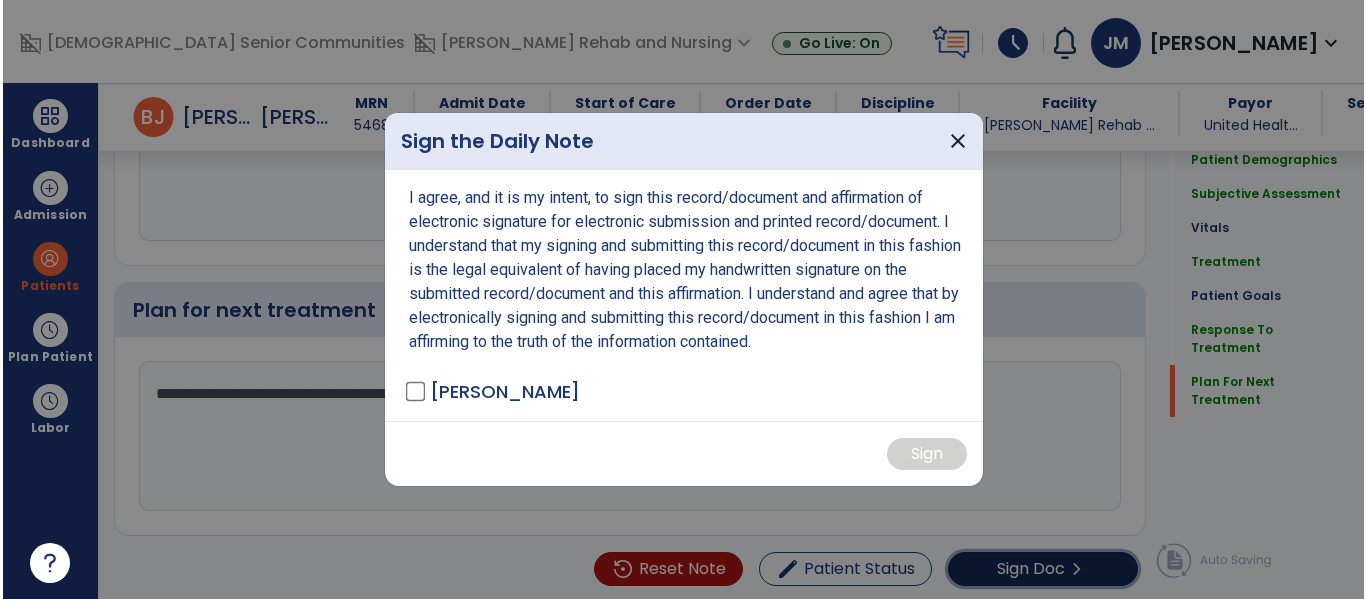 scroll, scrollTop: 3260, scrollLeft: 0, axis: vertical 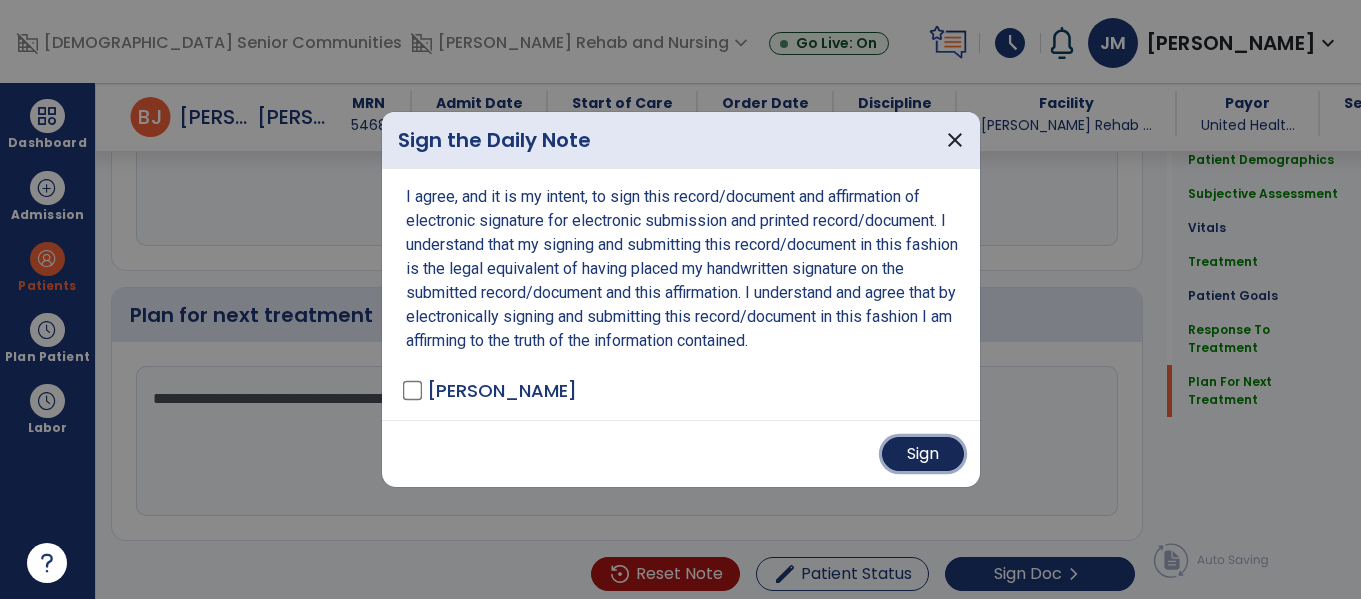 click on "Sign" at bounding box center [923, 454] 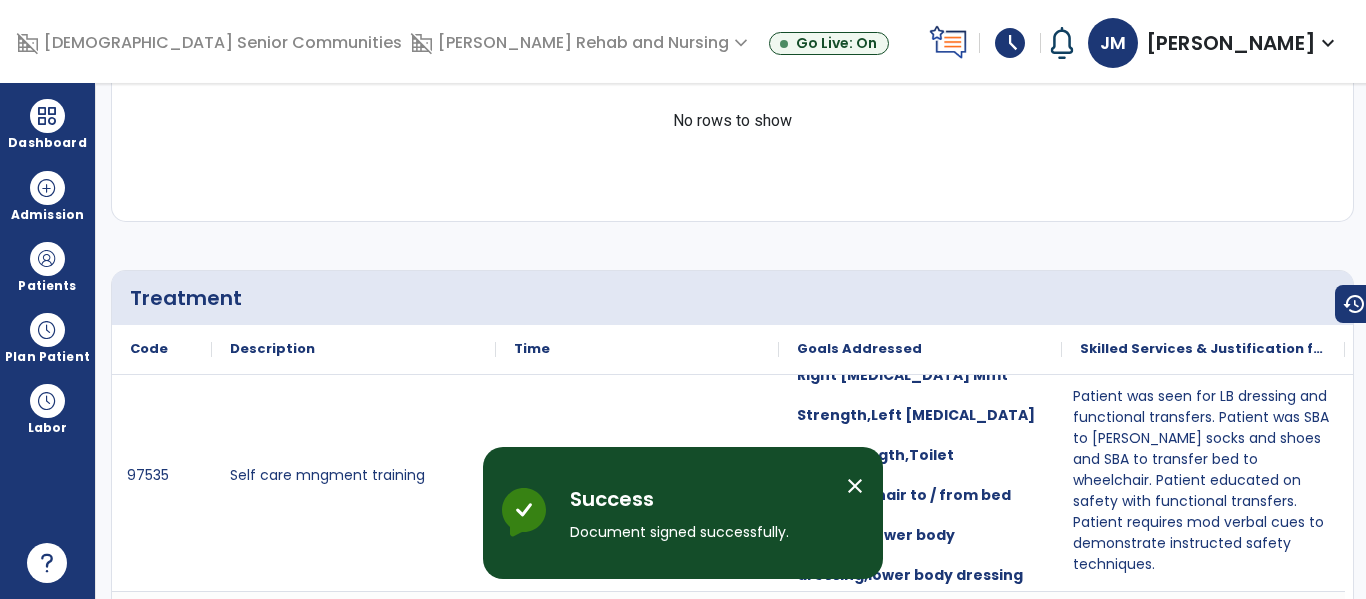 scroll, scrollTop: 0, scrollLeft: 0, axis: both 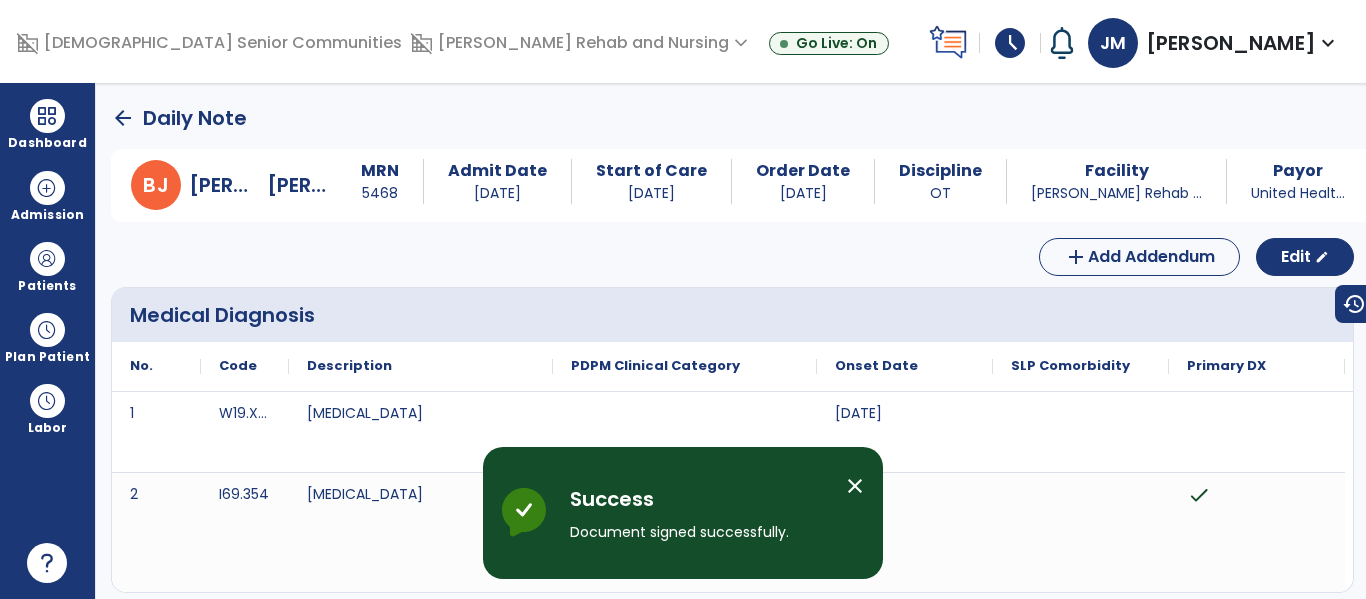 click on "arrow_back" 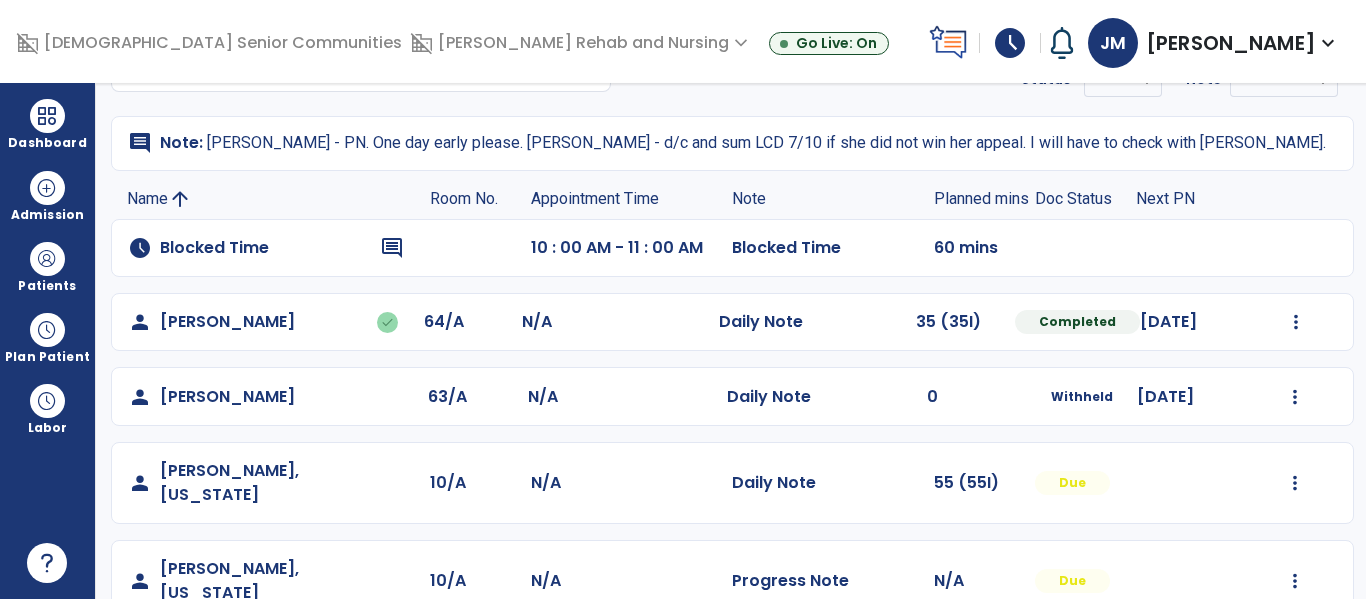 scroll, scrollTop: 158, scrollLeft: 0, axis: vertical 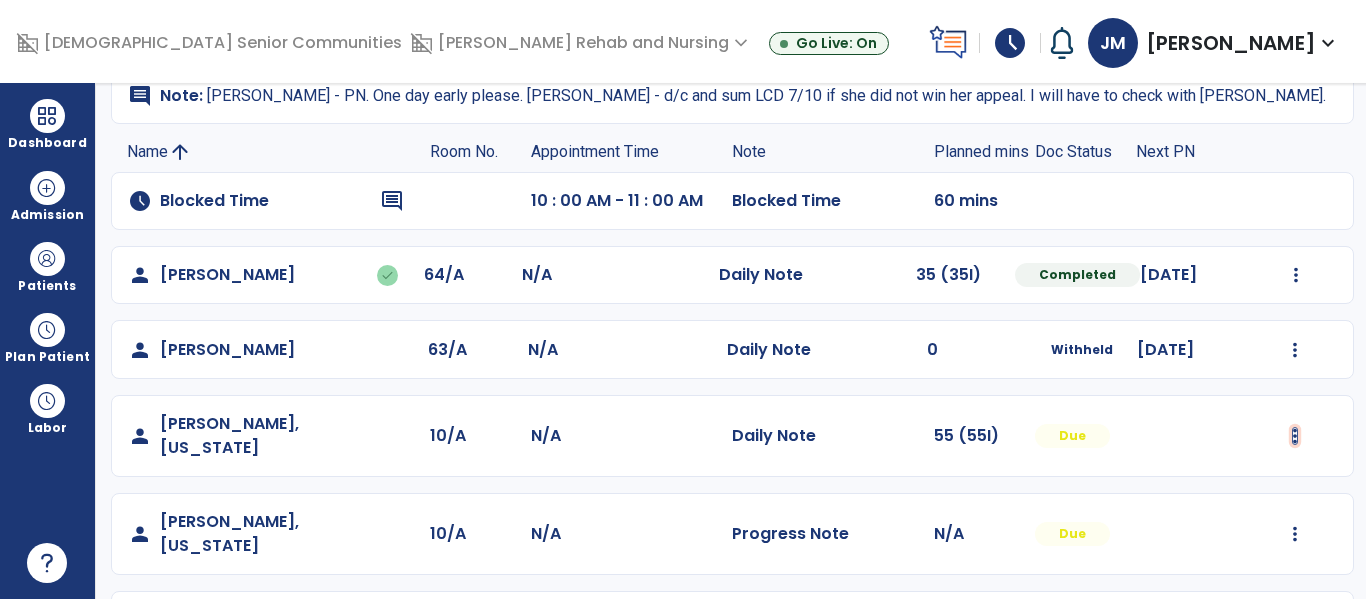 click at bounding box center [1296, 275] 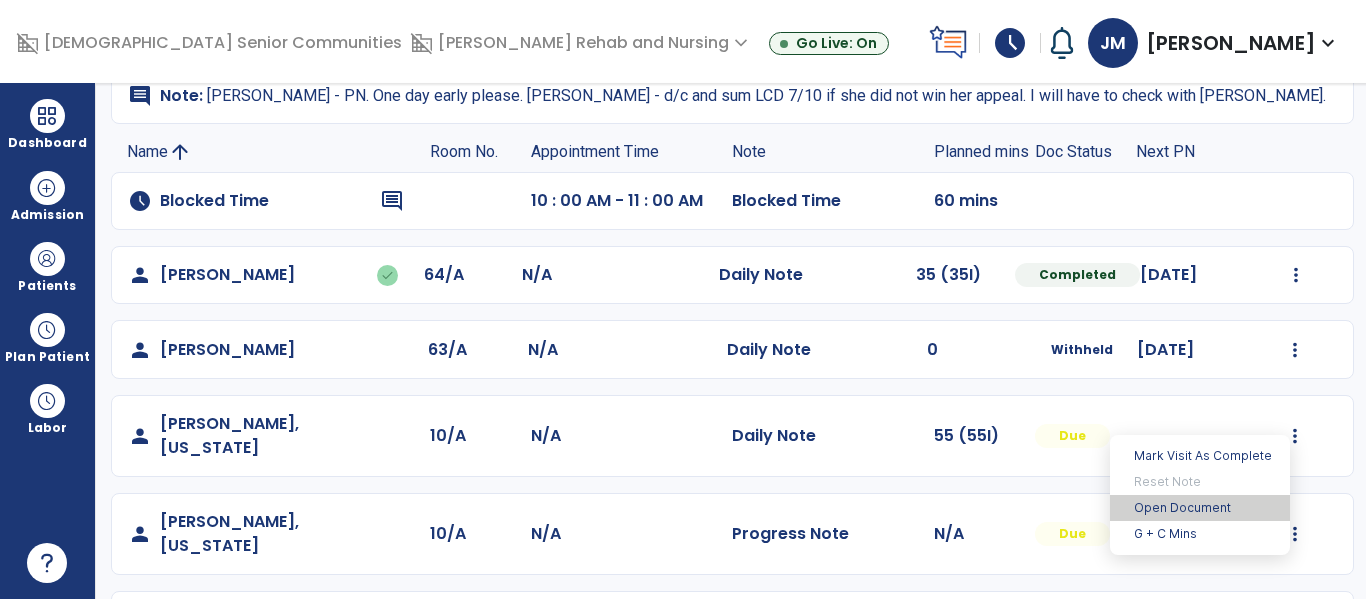 click on "Open Document" at bounding box center [1200, 508] 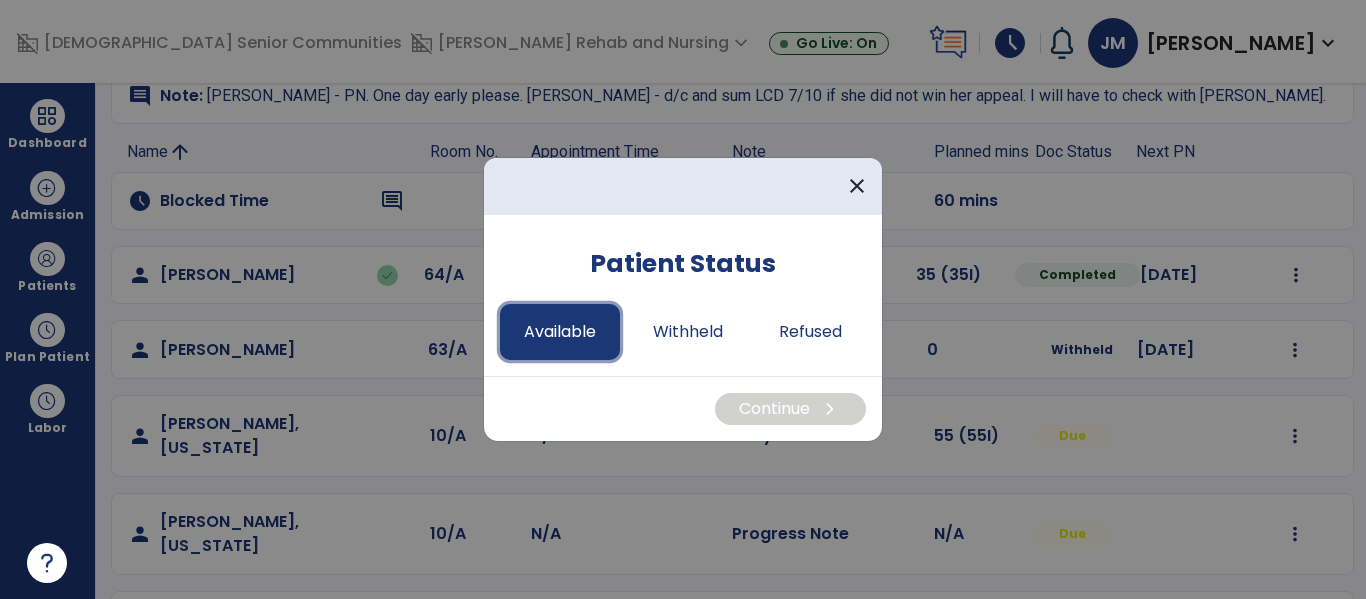 click on "Available" at bounding box center [560, 332] 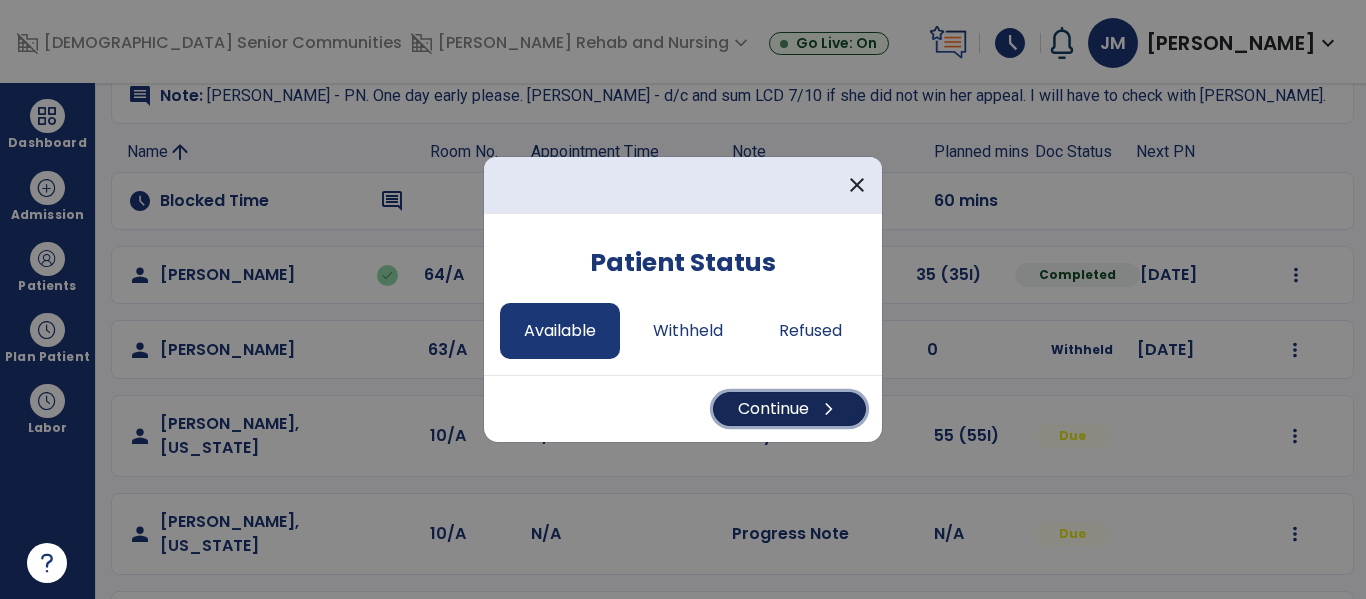 click on "Continue   chevron_right" at bounding box center (789, 409) 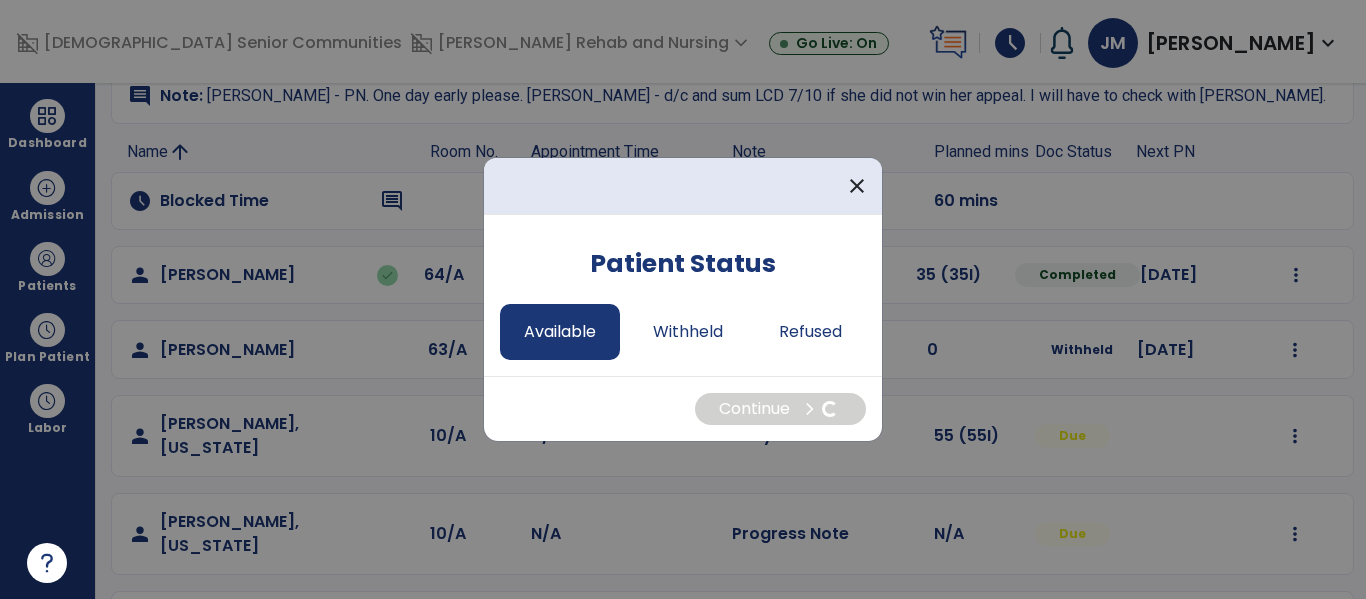 select on "*" 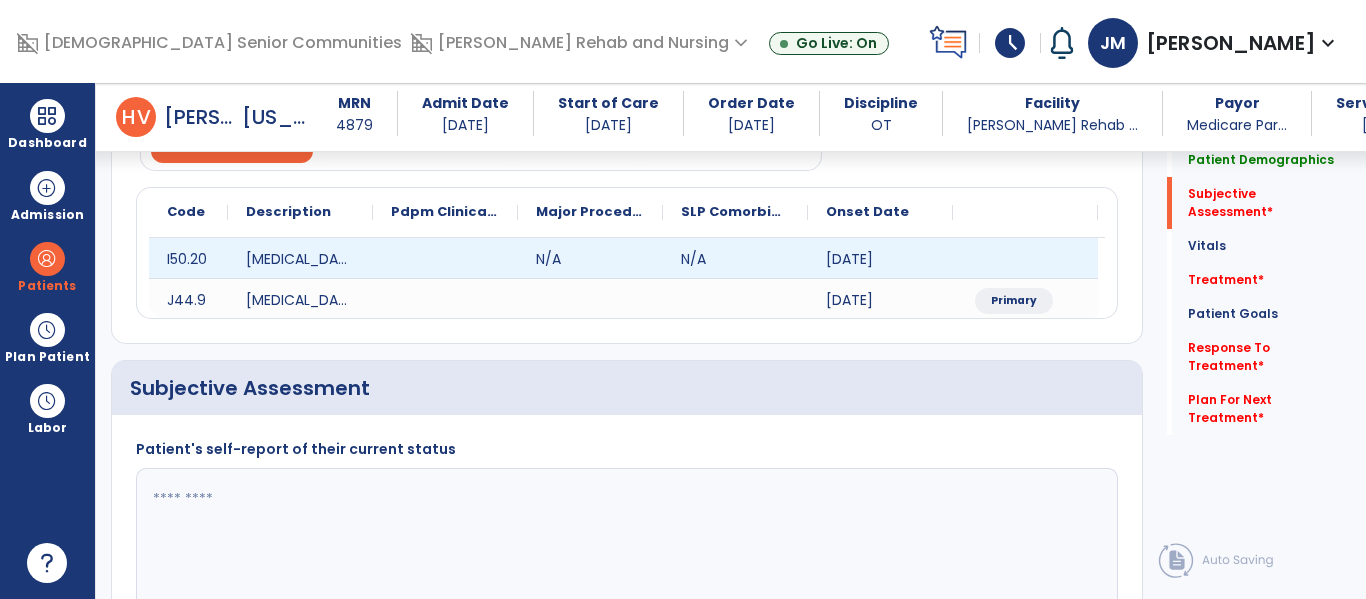 scroll, scrollTop: 316, scrollLeft: 0, axis: vertical 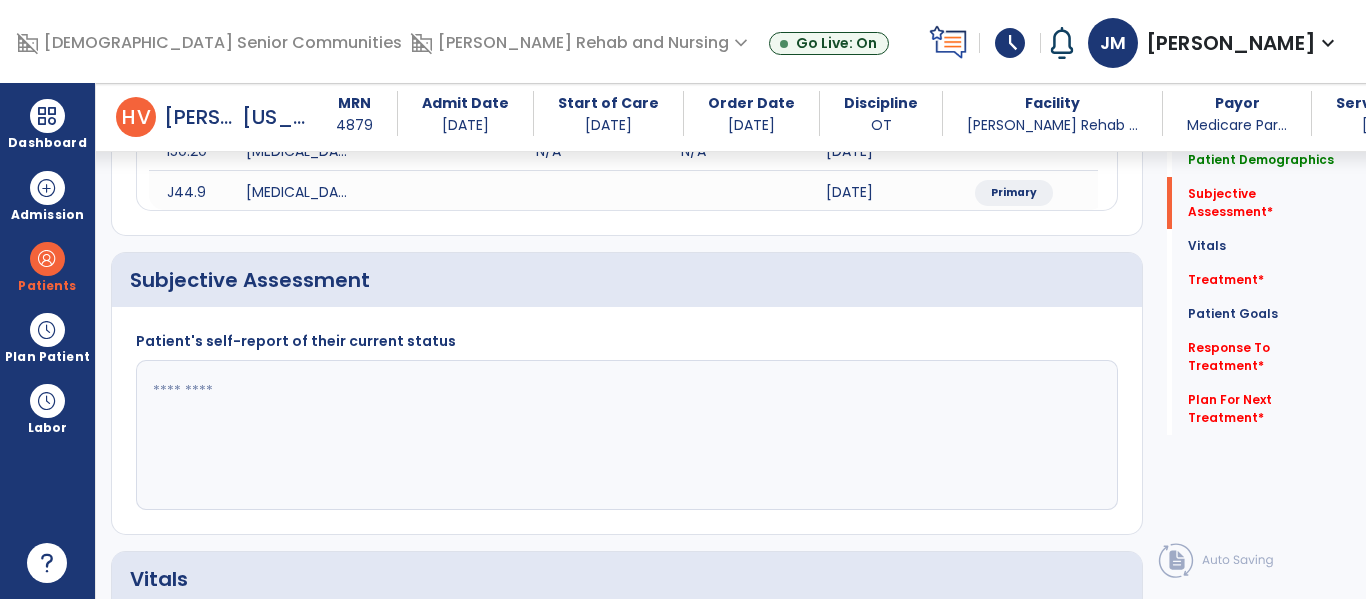 click 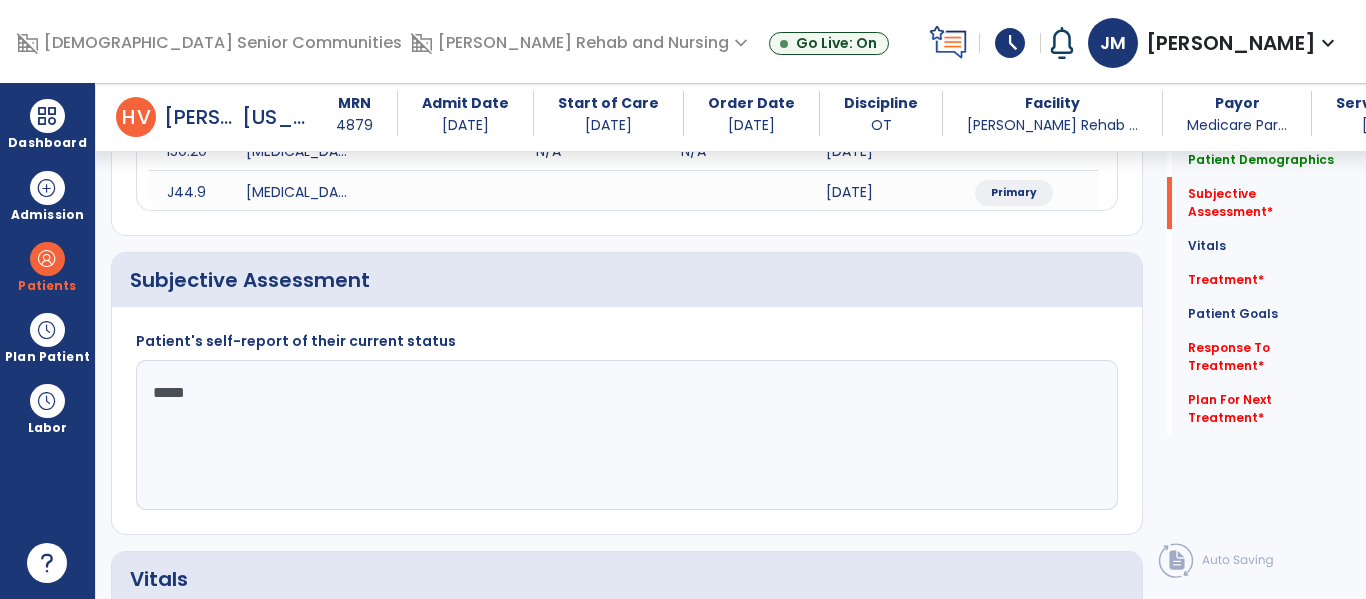 type on "******" 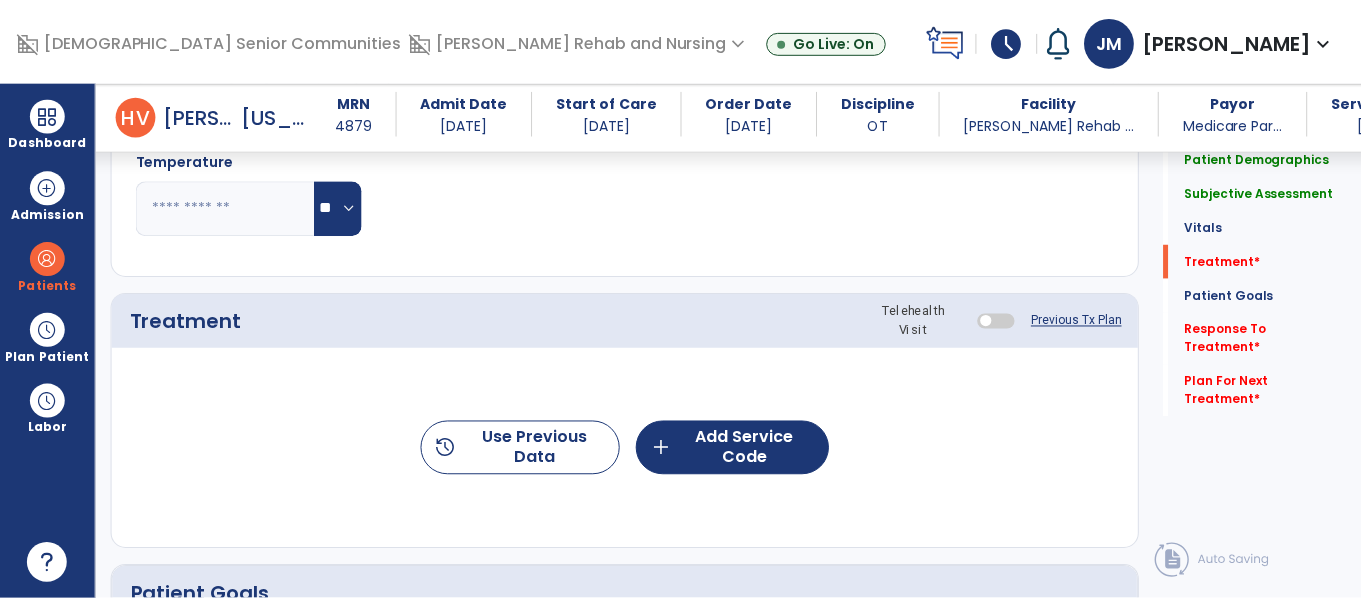 scroll, scrollTop: 1107, scrollLeft: 0, axis: vertical 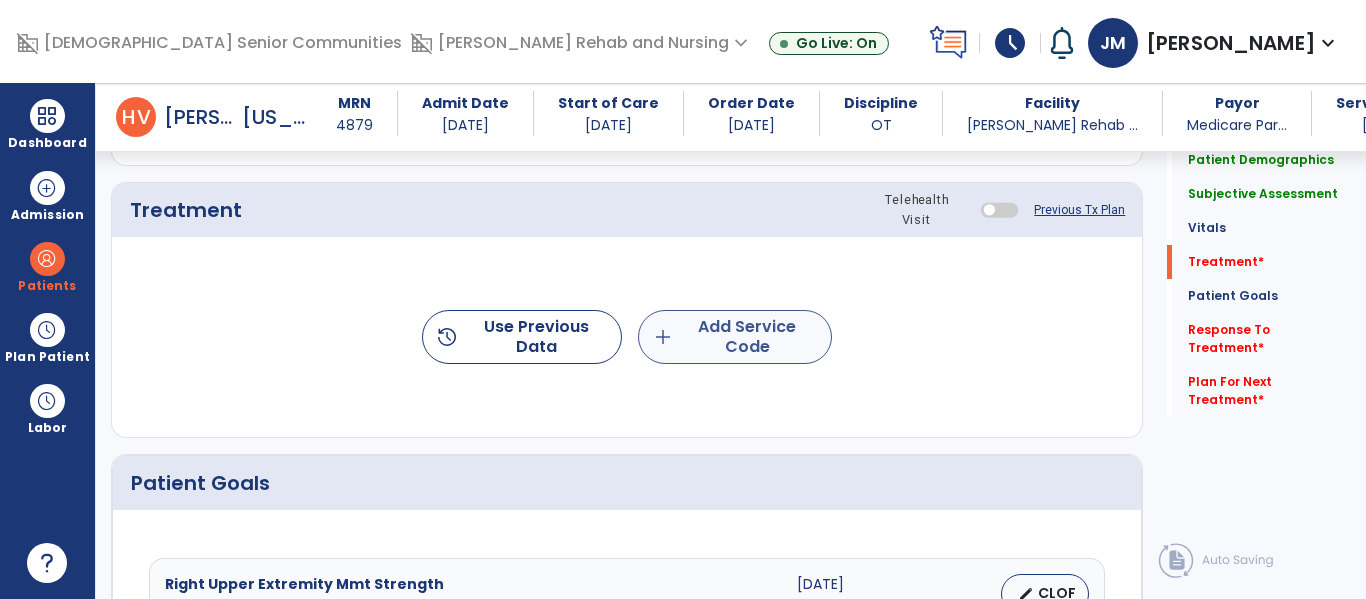 type on "**********" 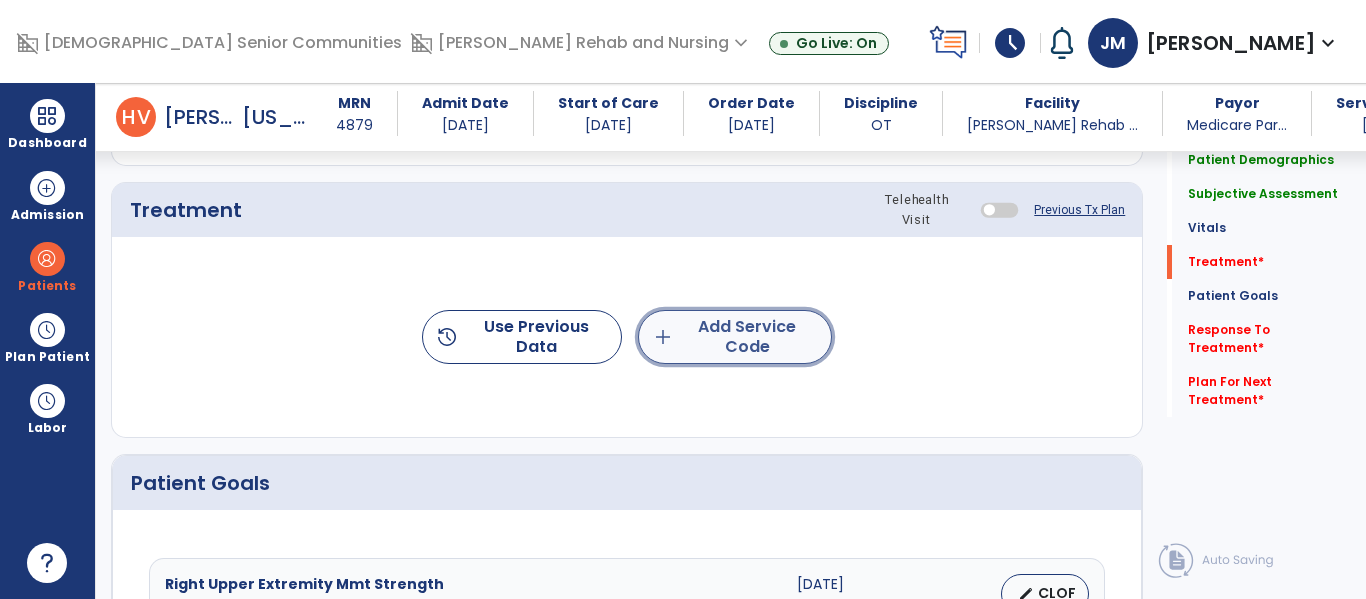 click on "add  Add Service Code" 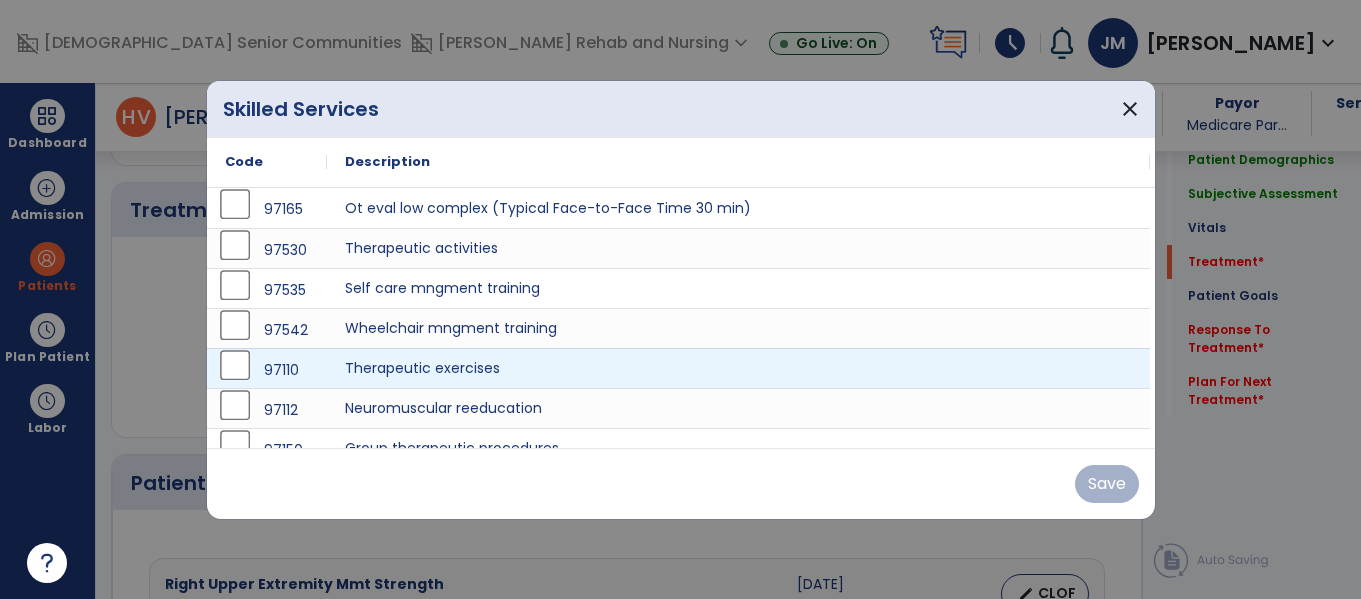 scroll, scrollTop: 1107, scrollLeft: 0, axis: vertical 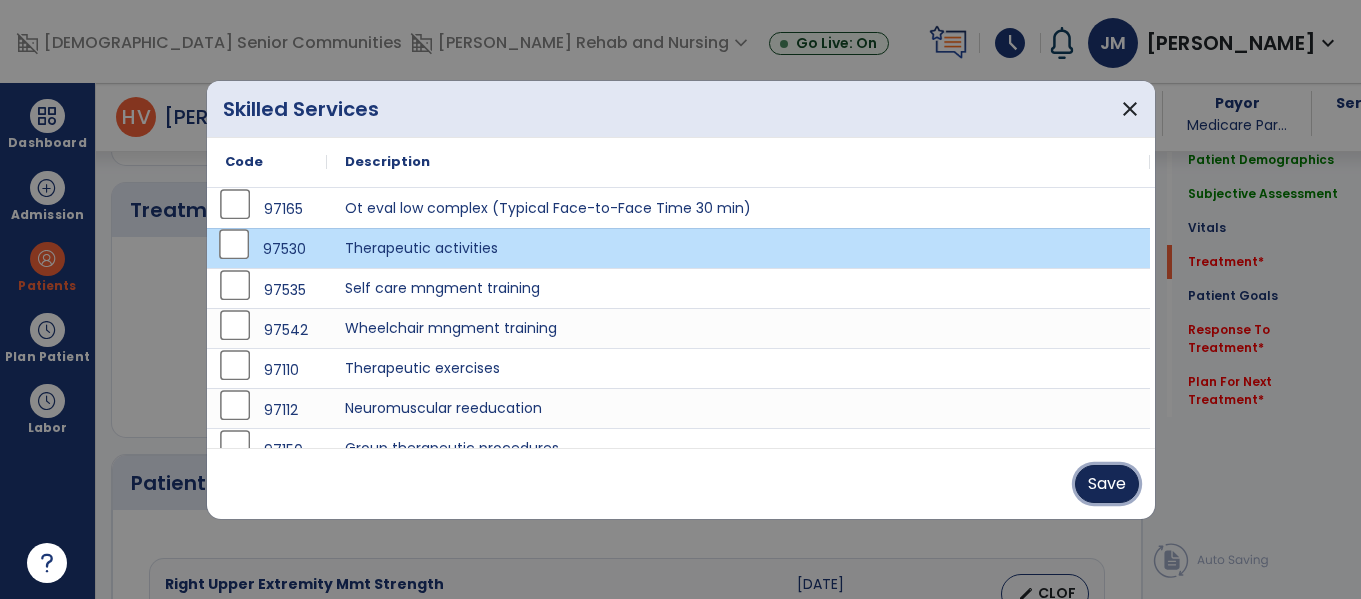 click on "Save" at bounding box center [1107, 484] 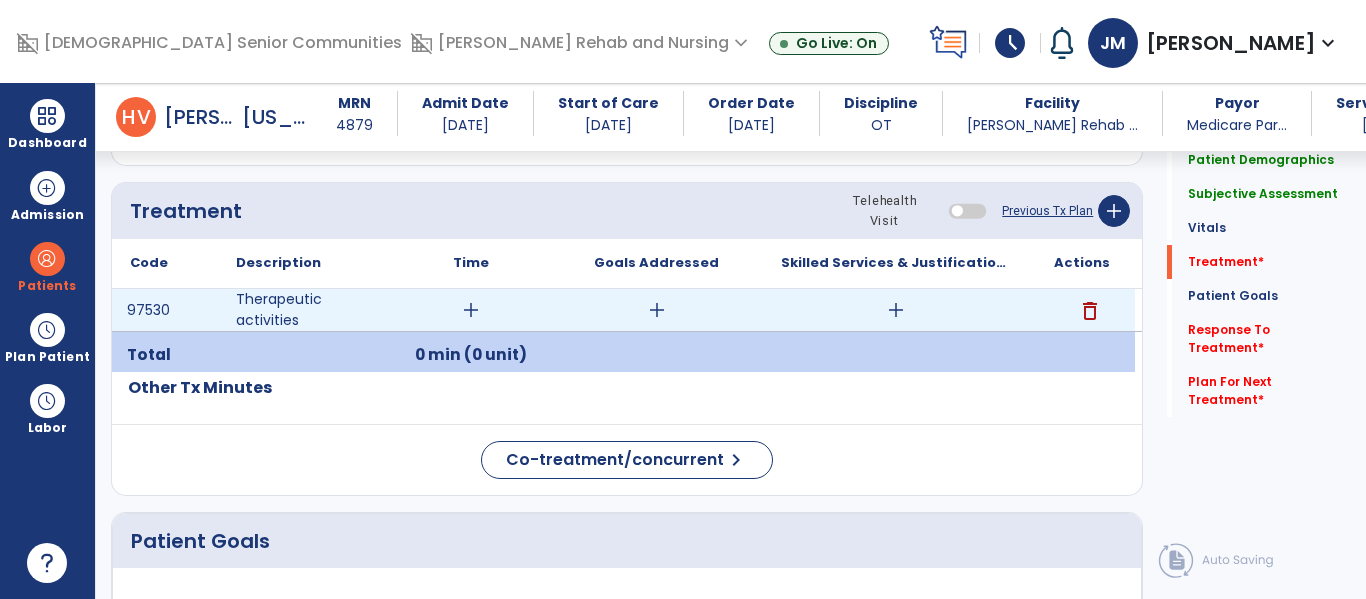 click on "add" at bounding box center (471, 310) 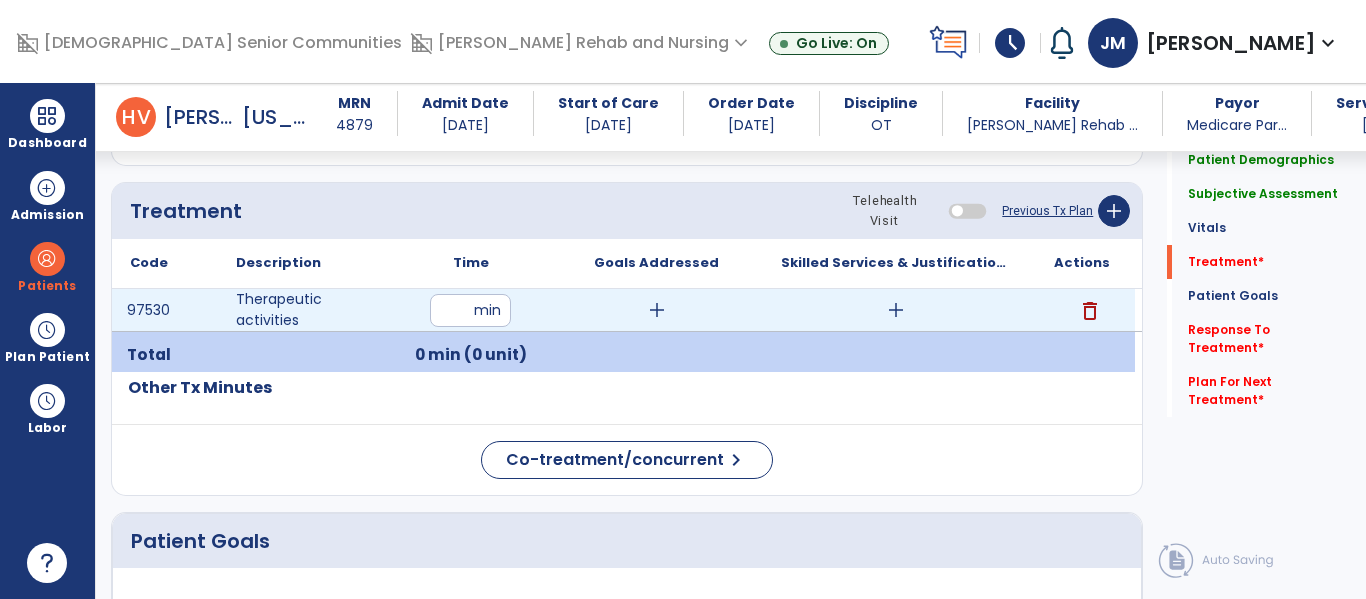 type on "**" 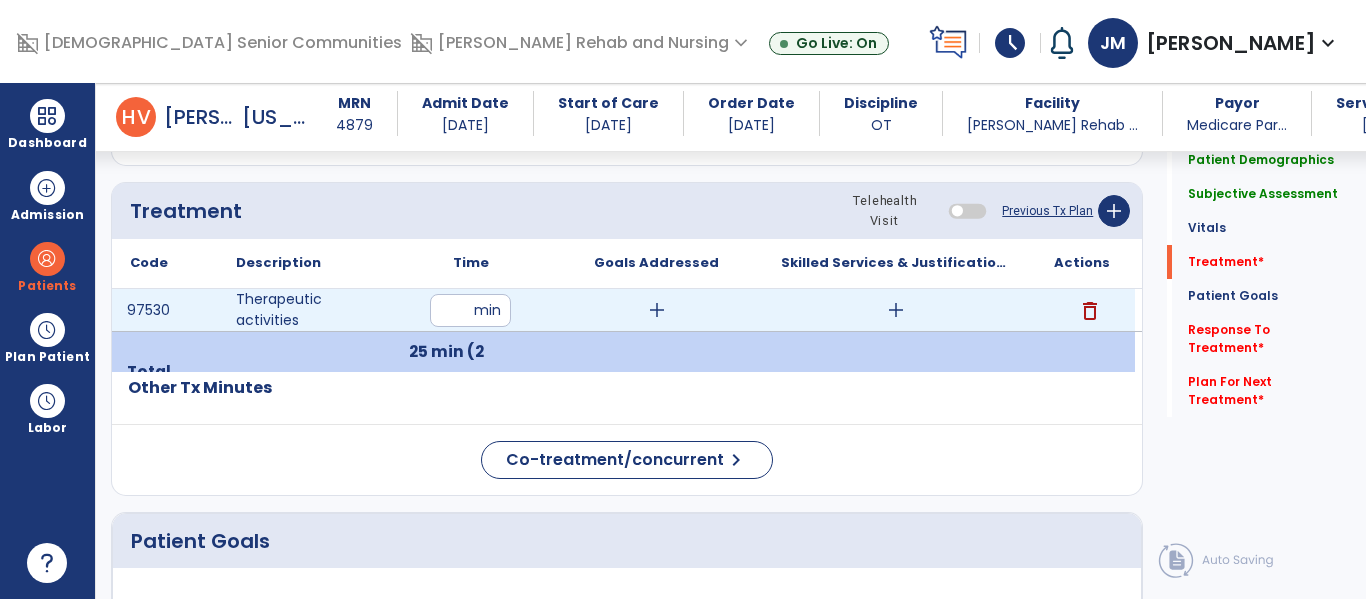 click on "add" at bounding box center [657, 310] 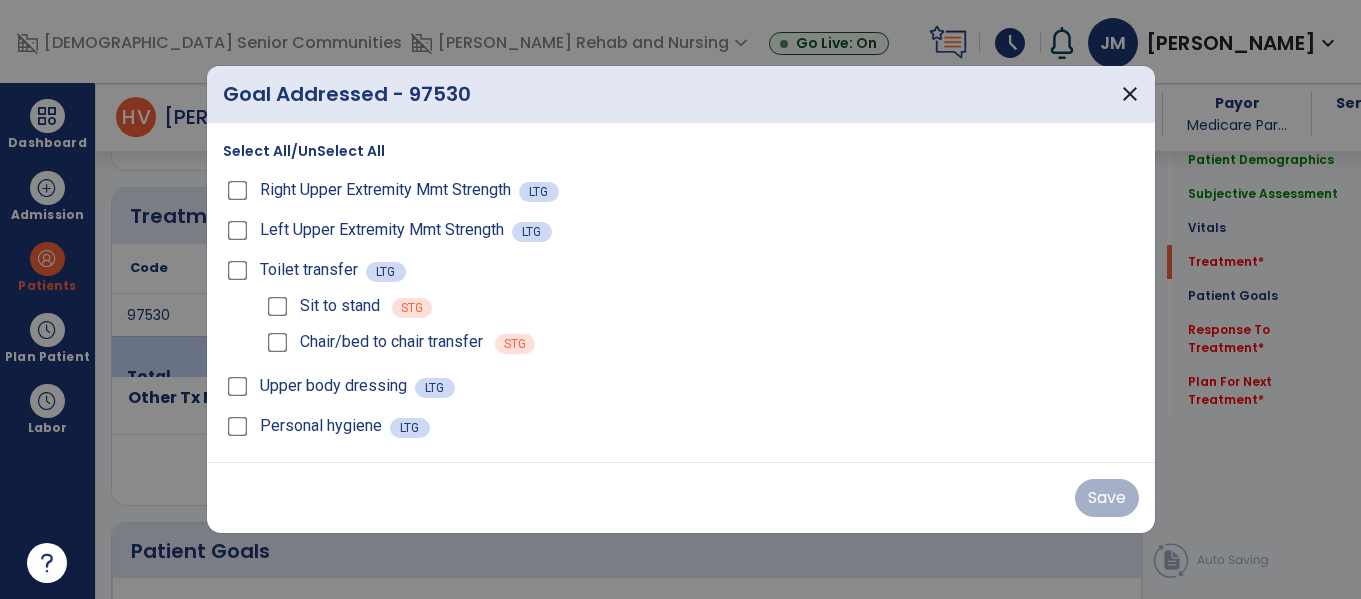 scroll, scrollTop: 1107, scrollLeft: 0, axis: vertical 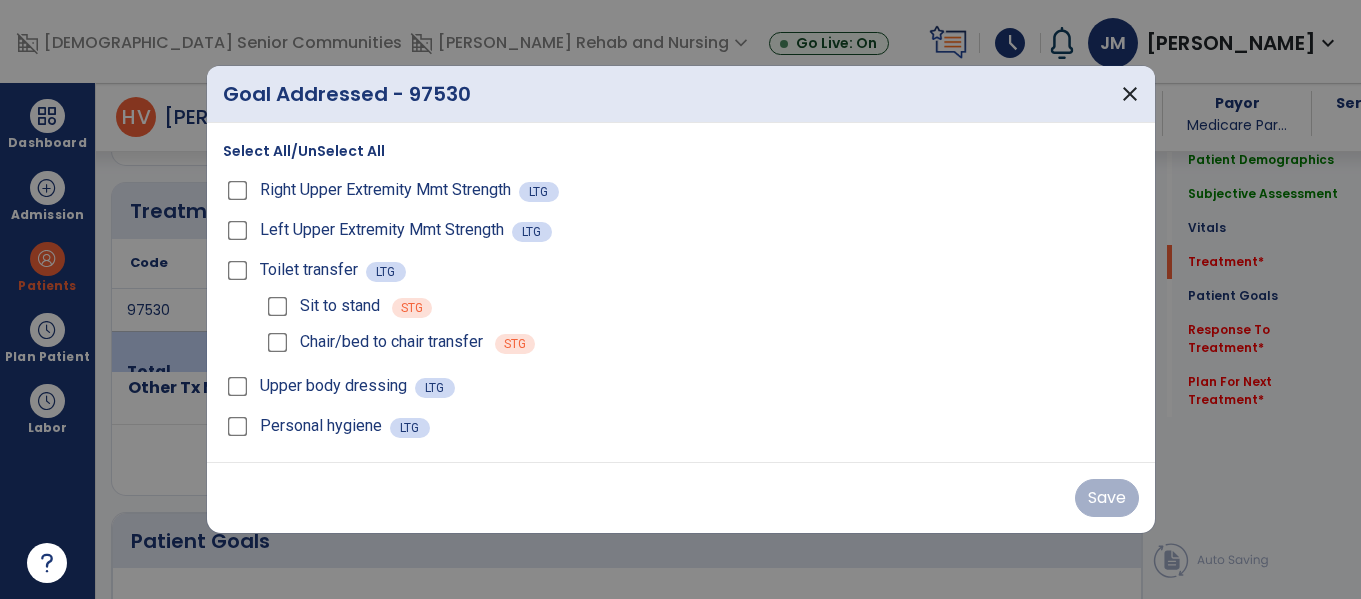 click on "Select All/UnSelect All" at bounding box center [304, 151] 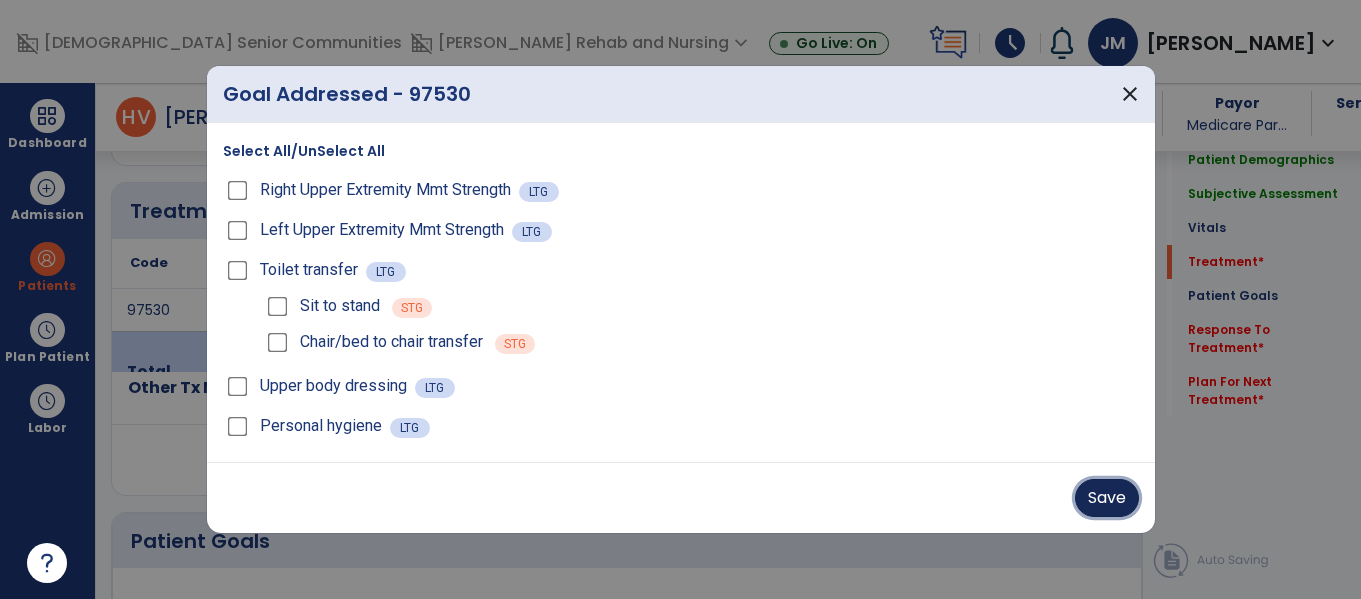 click on "Save" at bounding box center [1107, 498] 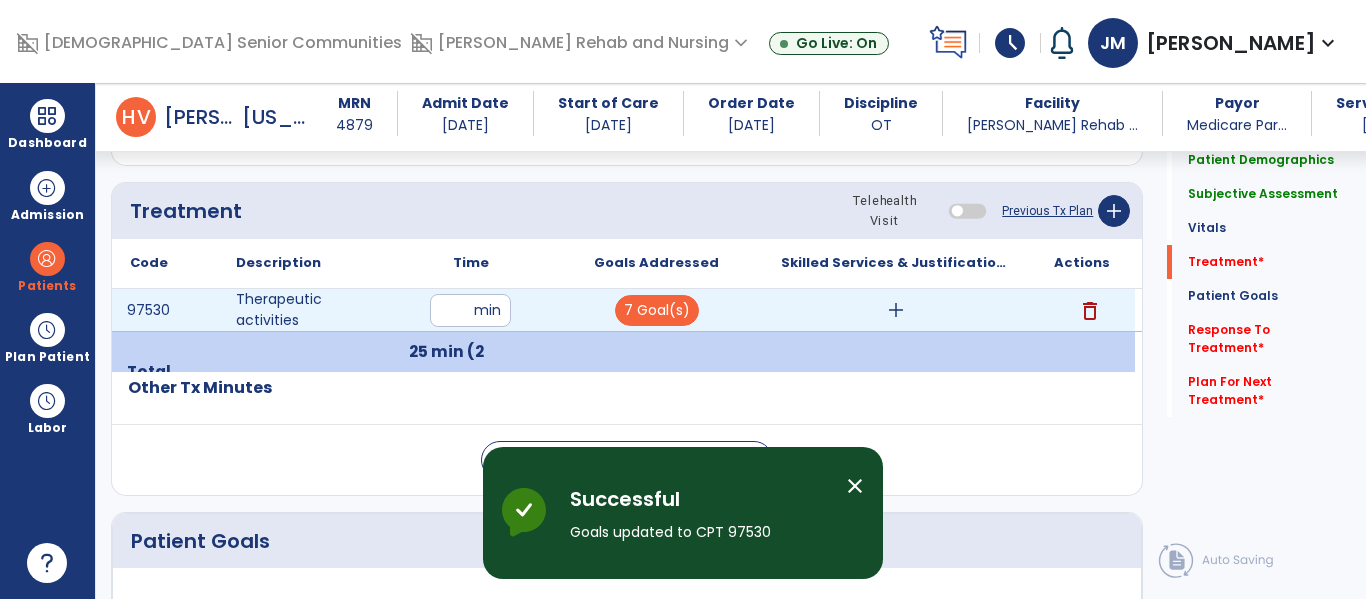 click on "add" at bounding box center (896, 310) 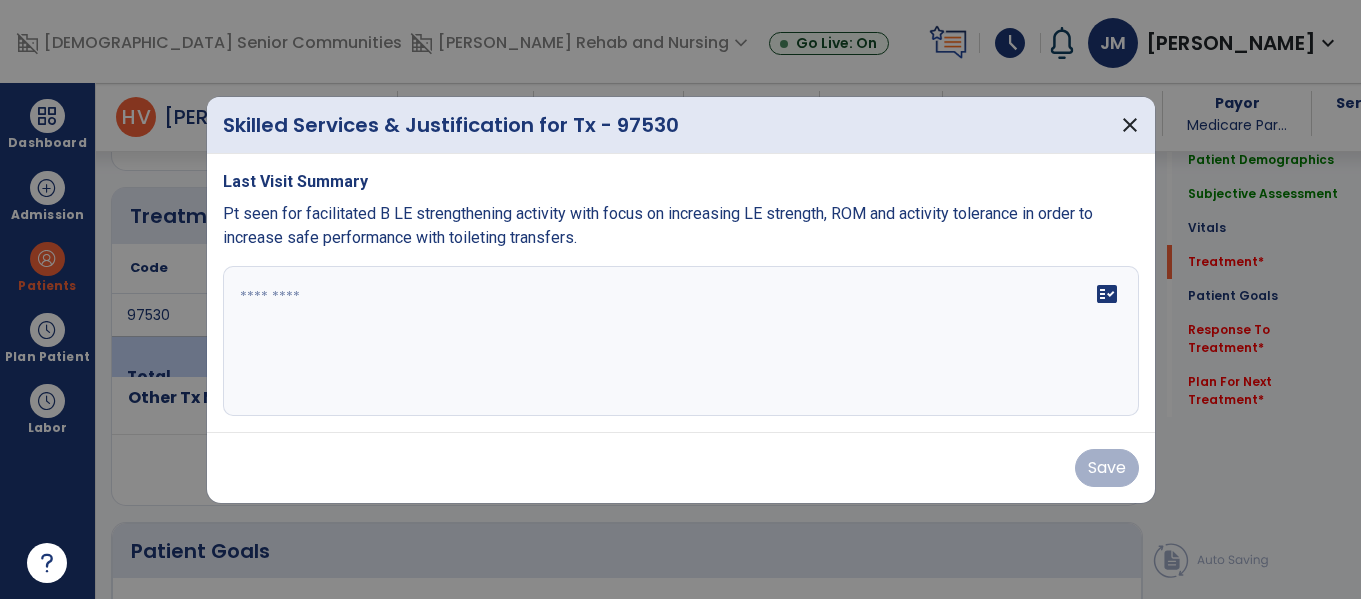 scroll, scrollTop: 1107, scrollLeft: 0, axis: vertical 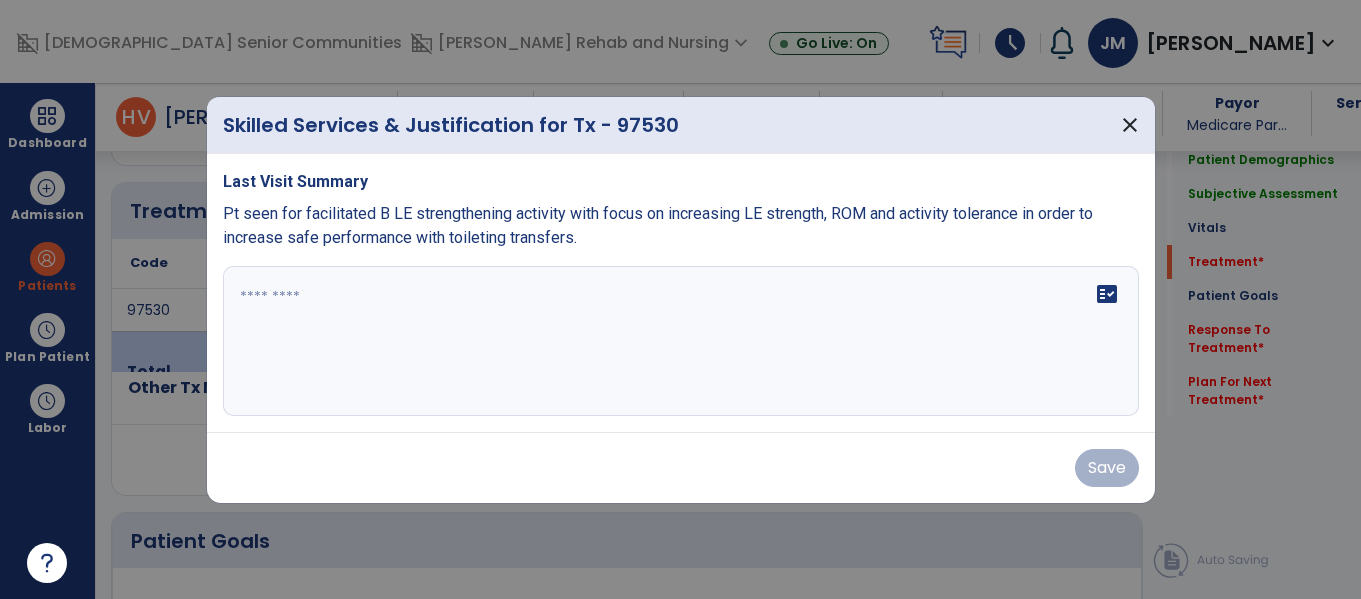 click at bounding box center (681, 341) 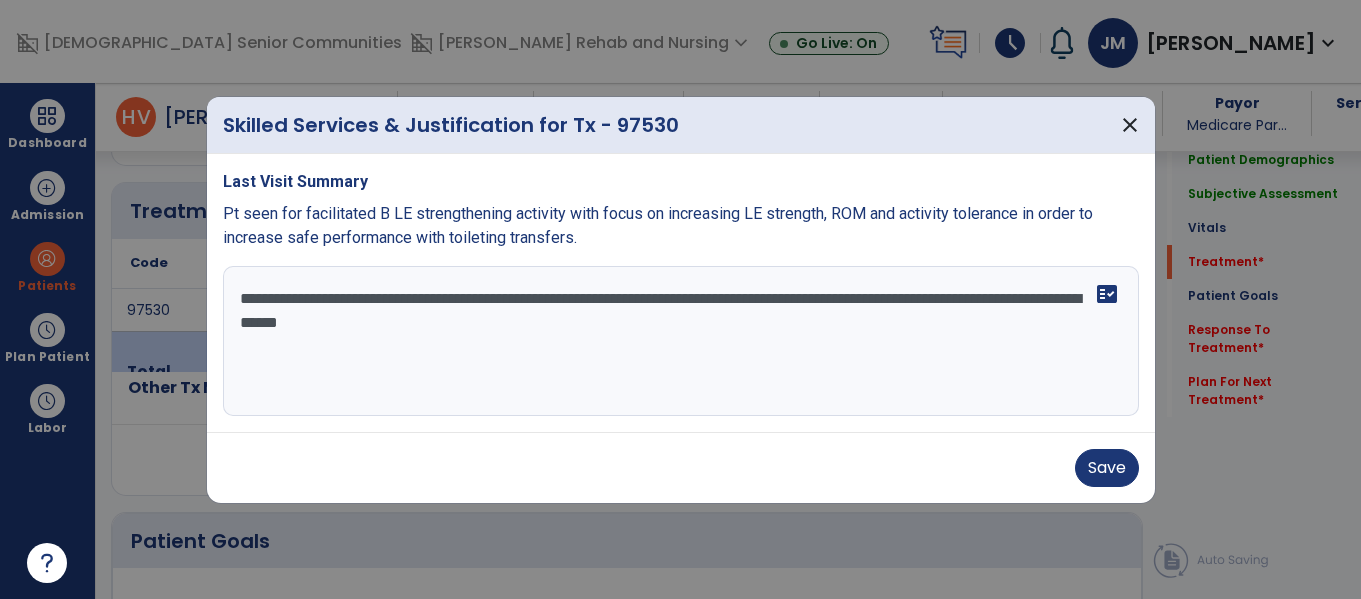 type on "**********" 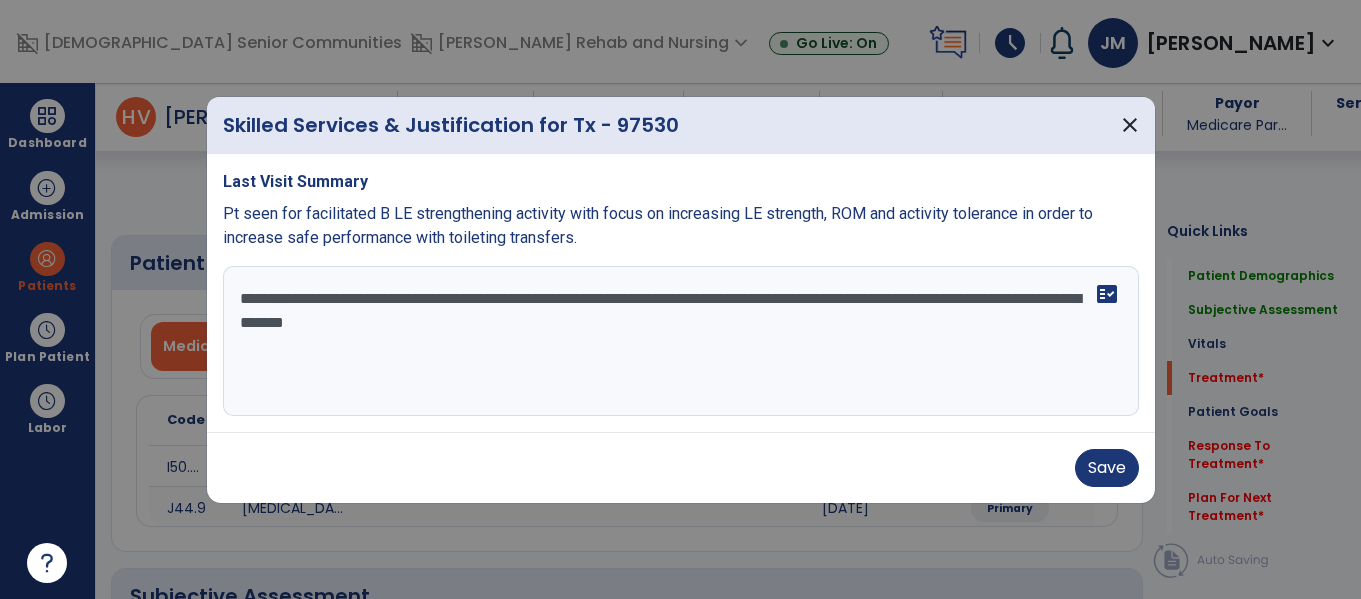 scroll, scrollTop: 0, scrollLeft: 0, axis: both 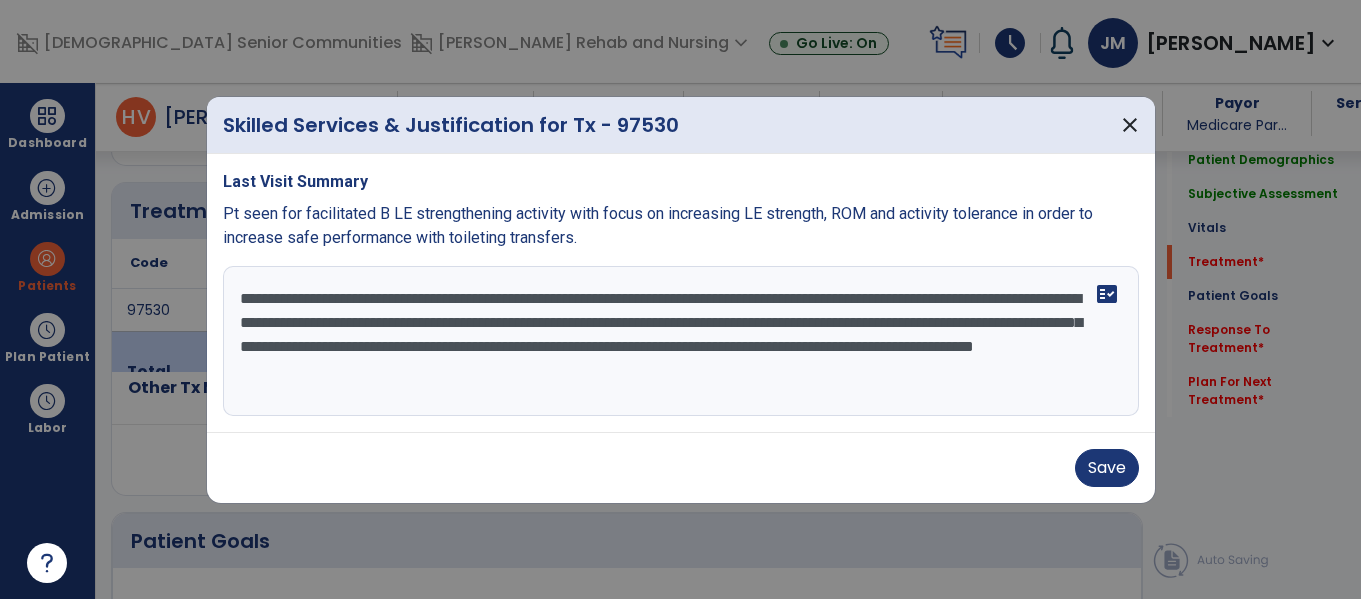 type on "**********" 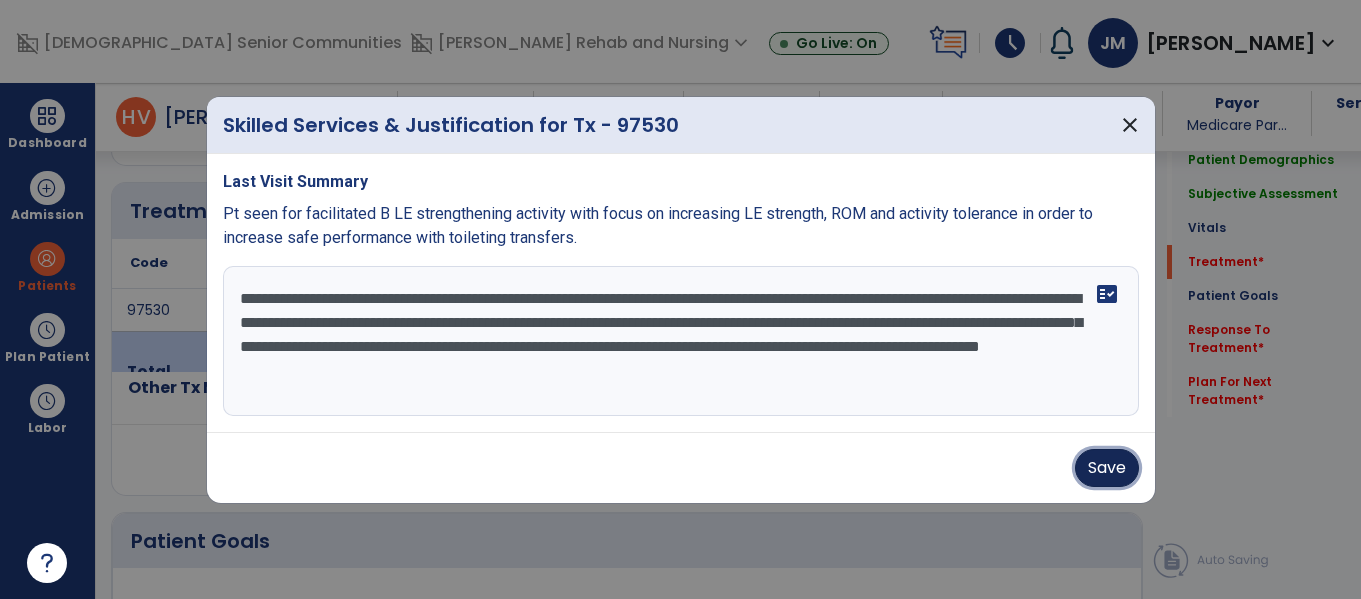 click on "Save" at bounding box center [1107, 468] 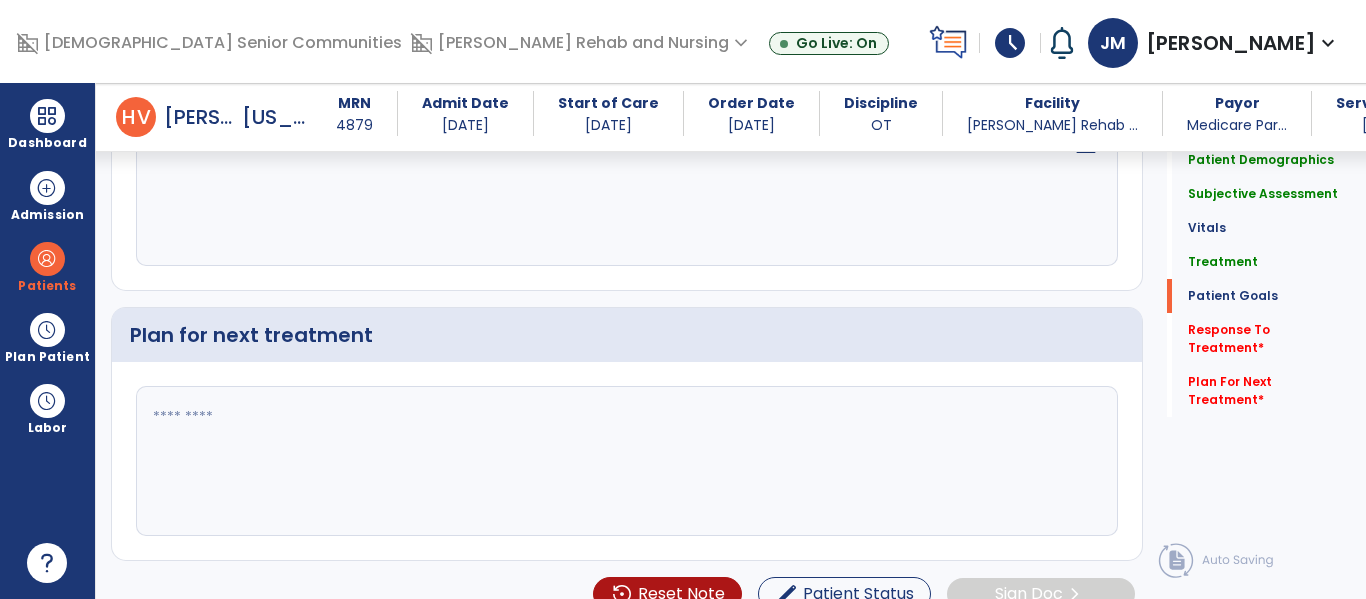 scroll, scrollTop: 2599, scrollLeft: 0, axis: vertical 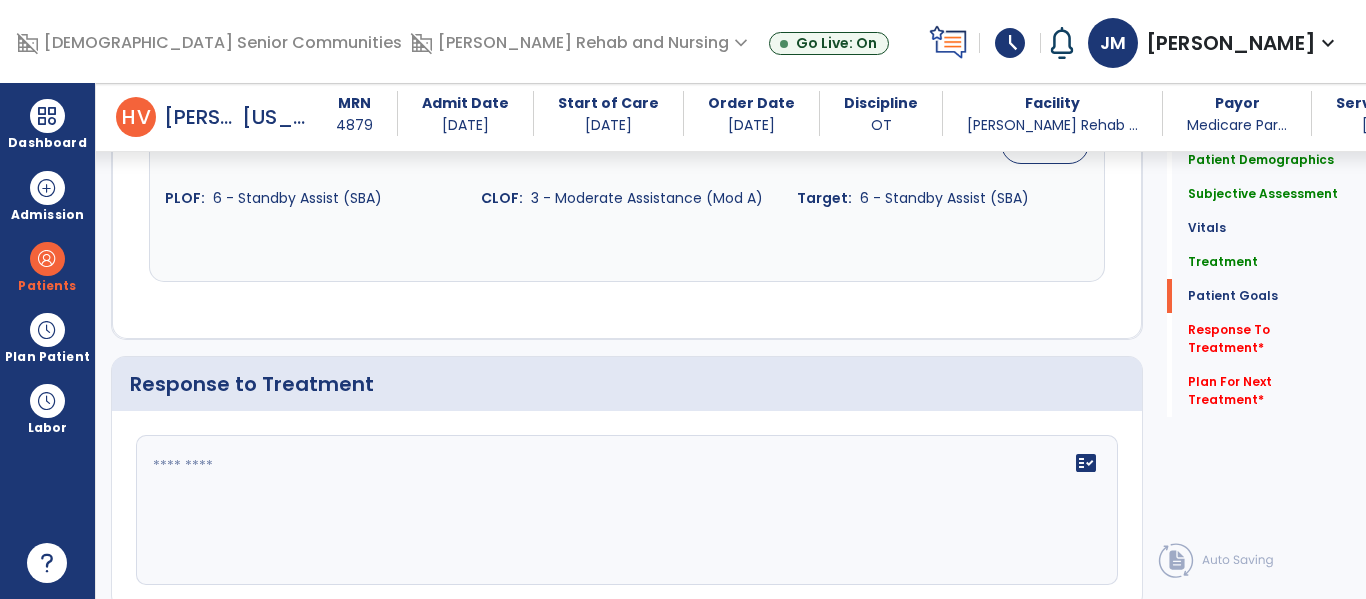 click 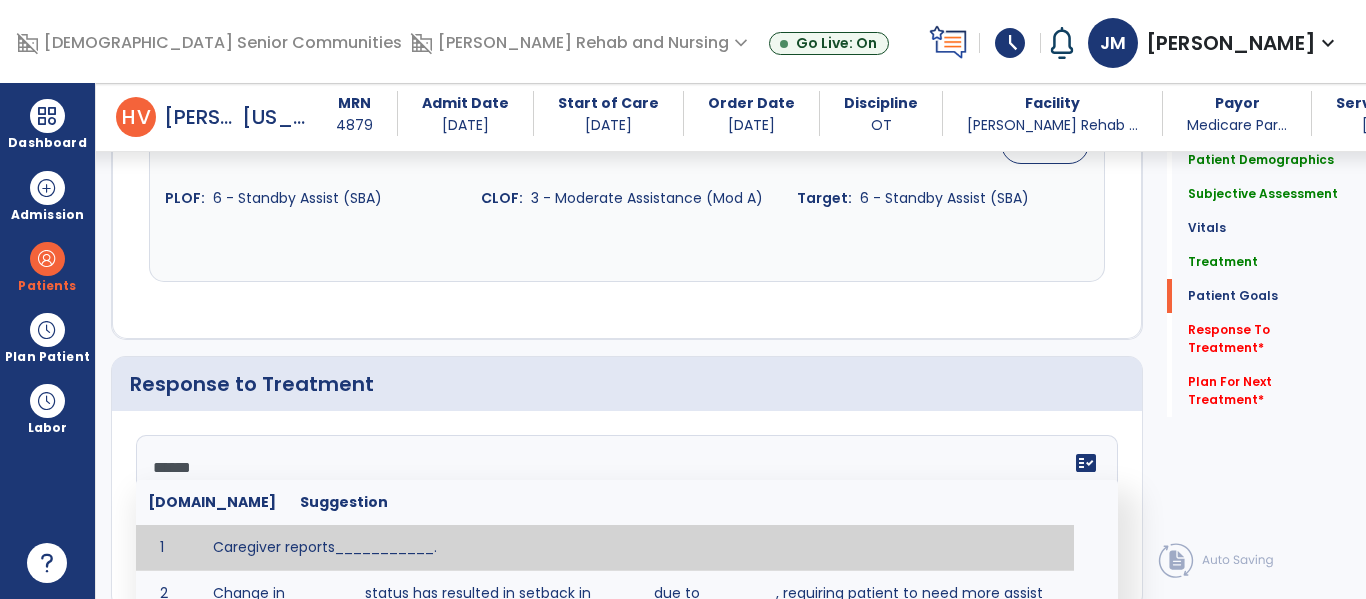 type on "*******" 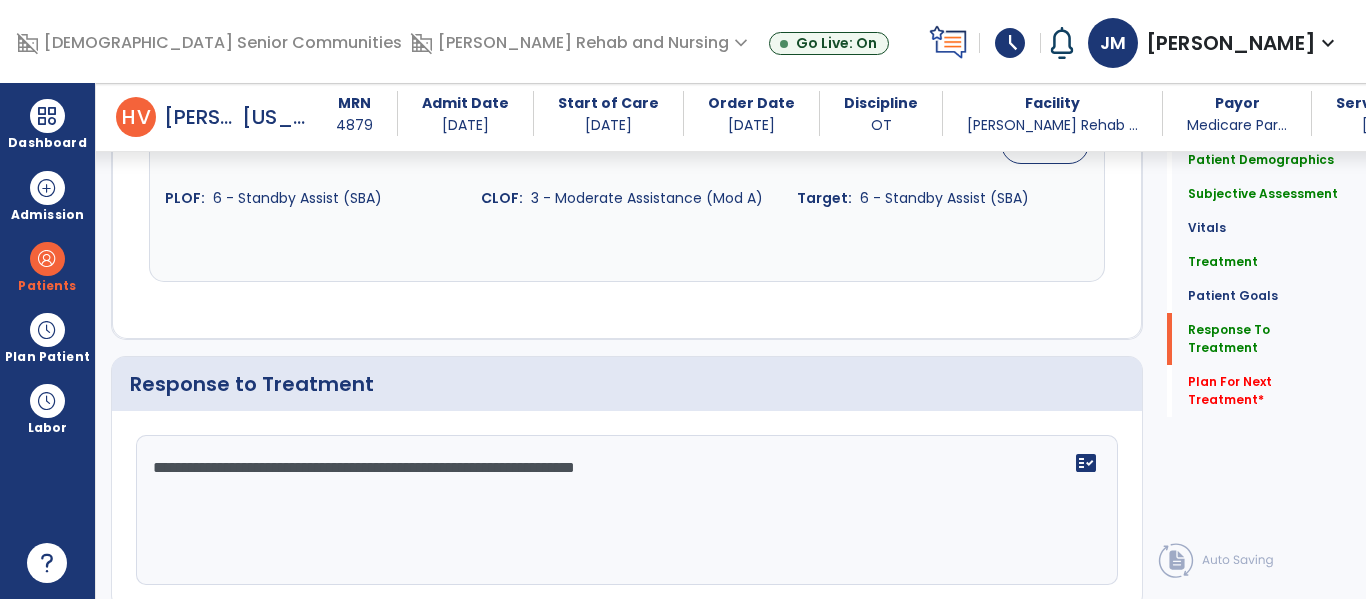 scroll, scrollTop: 2804, scrollLeft: 0, axis: vertical 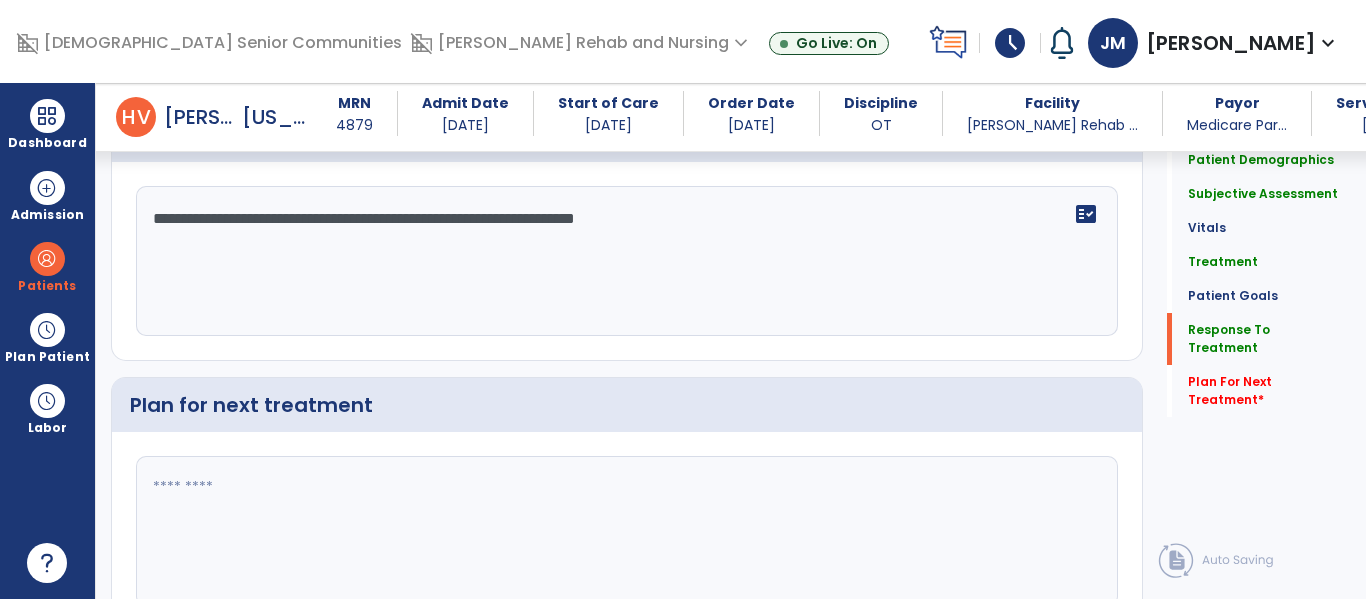 click 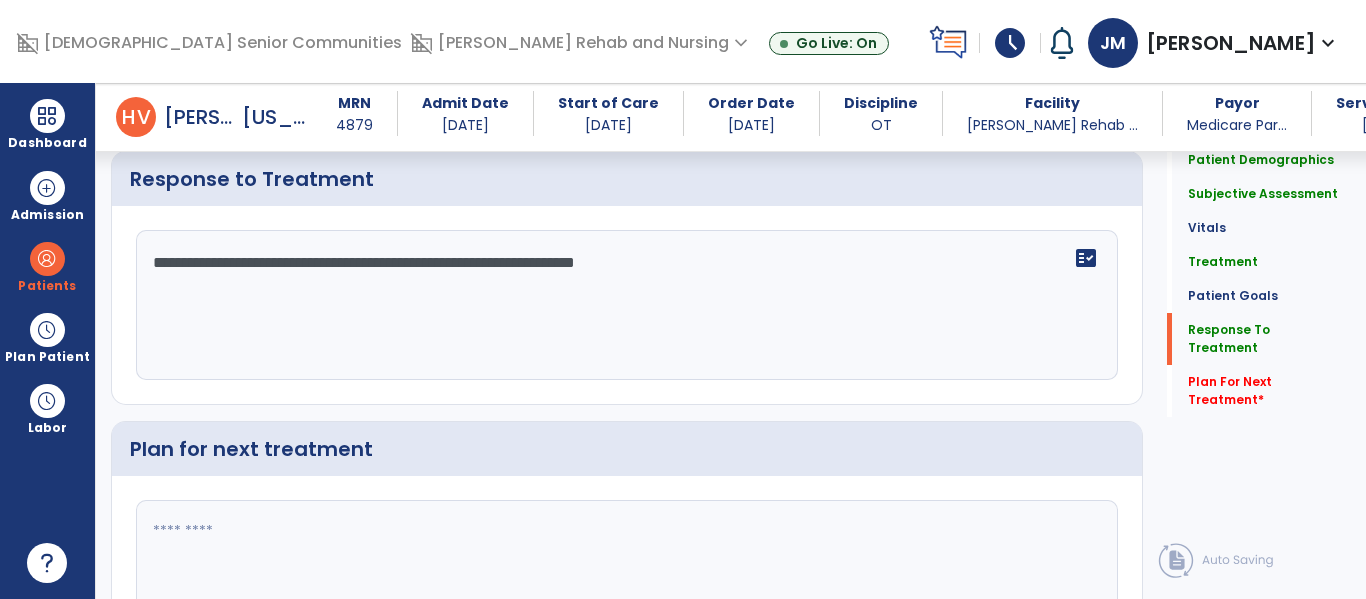 scroll, scrollTop: 2848, scrollLeft: 0, axis: vertical 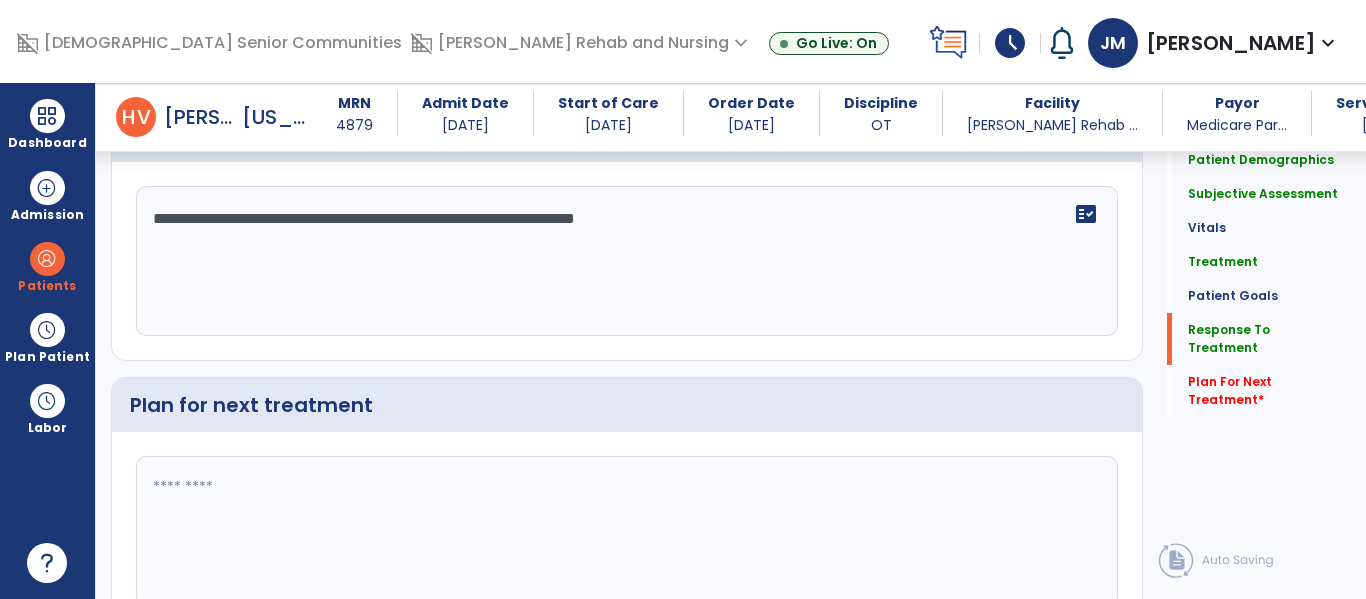 click on "**********" 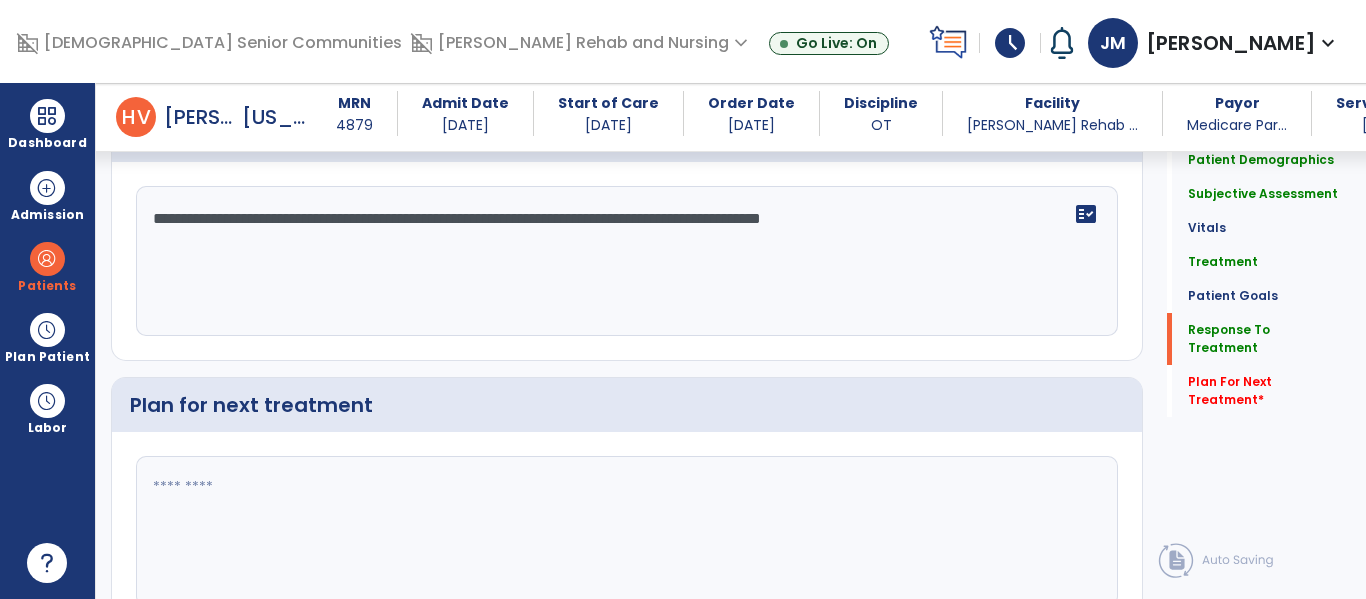 type on "**********" 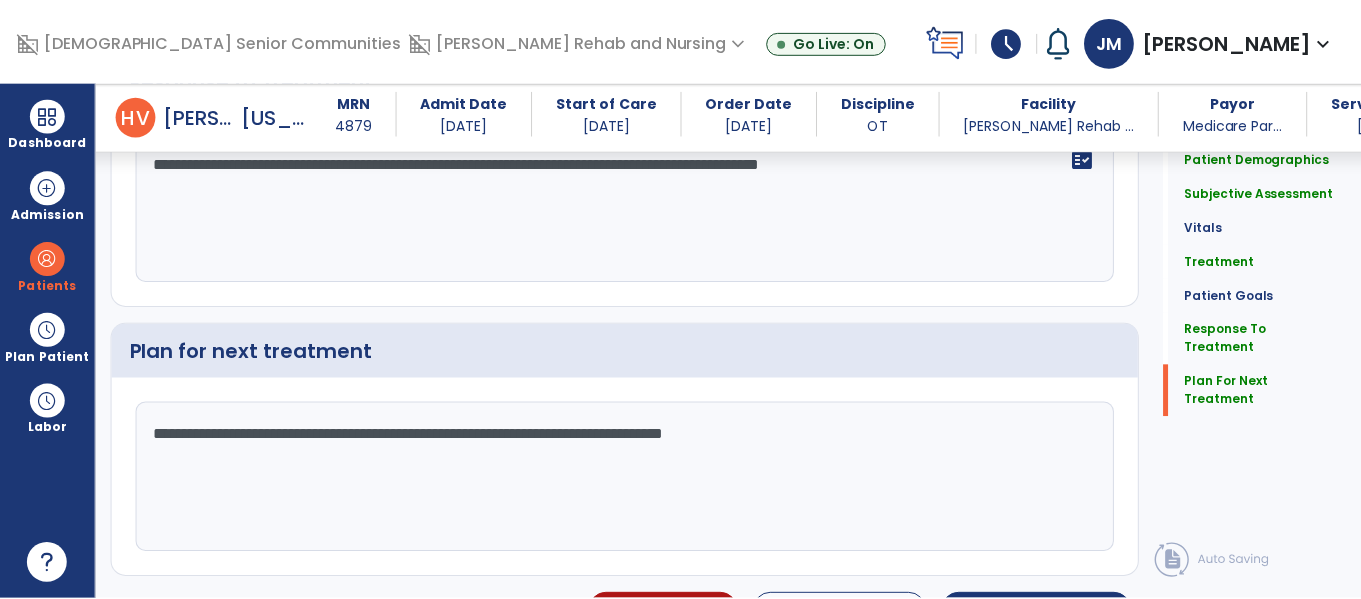 scroll, scrollTop: 2946, scrollLeft: 0, axis: vertical 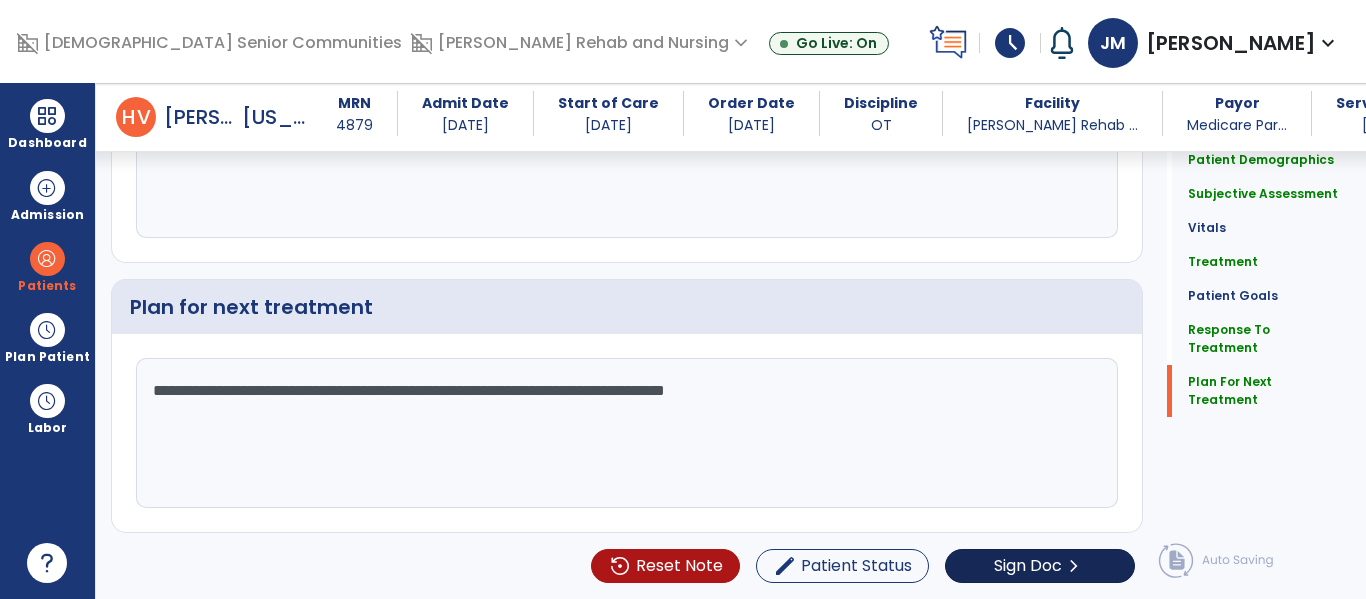type on "**********" 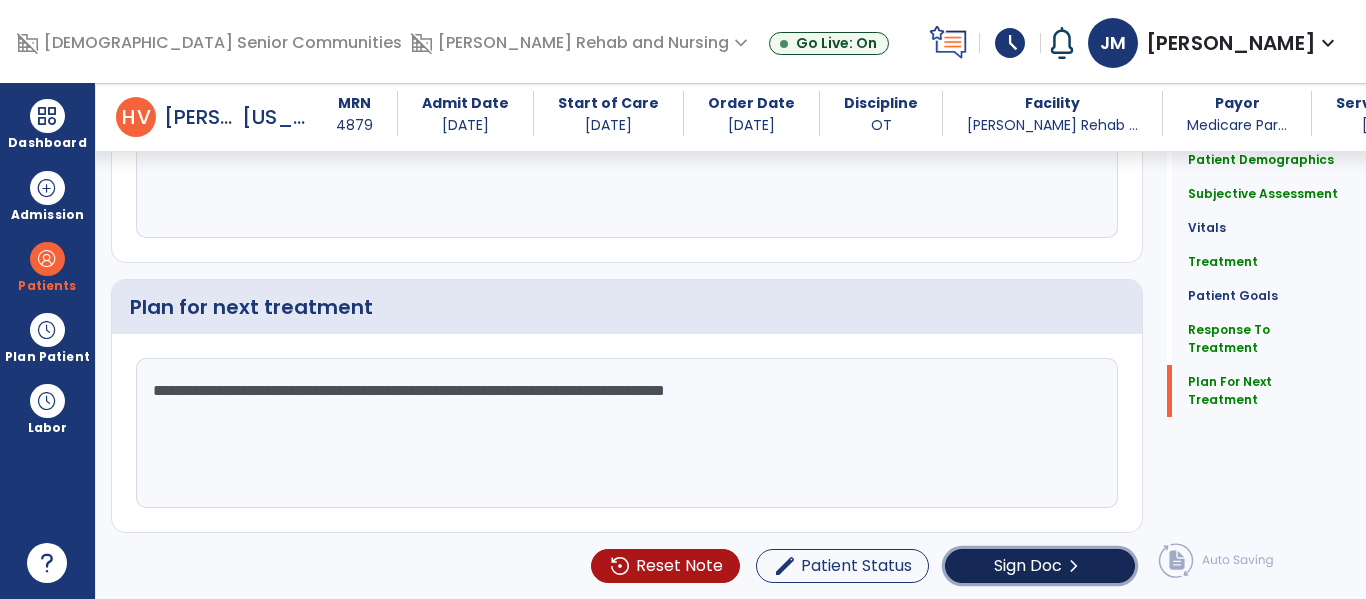 click on "chevron_right" 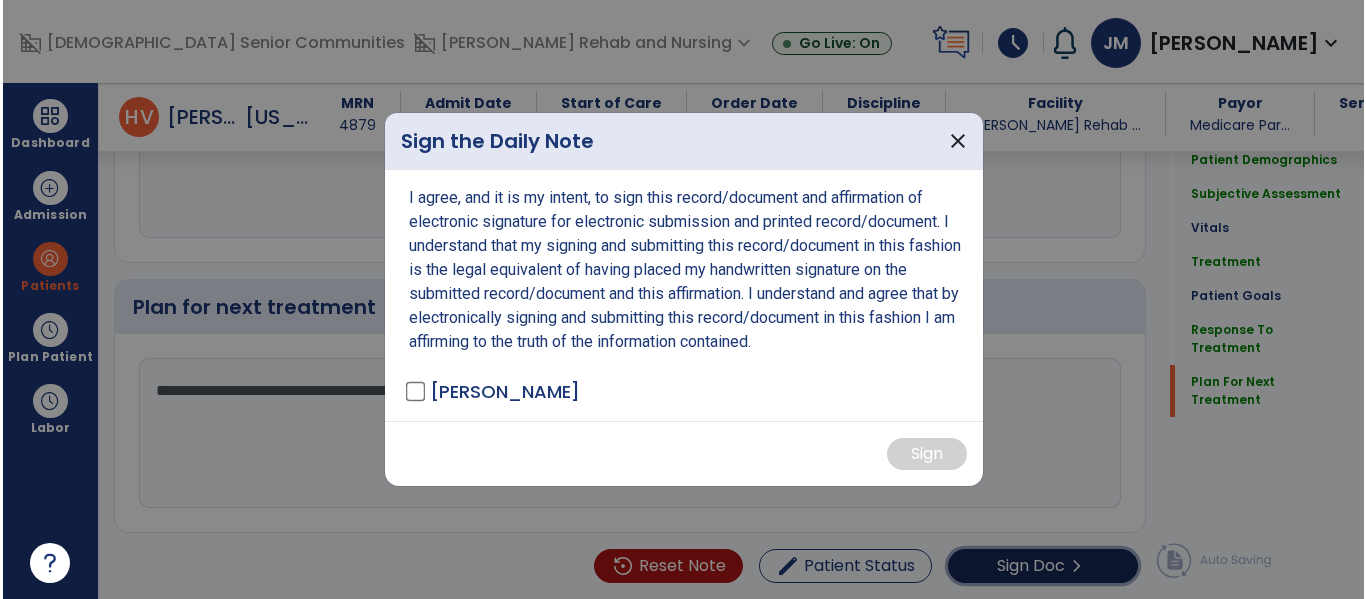 scroll, scrollTop: 2946, scrollLeft: 0, axis: vertical 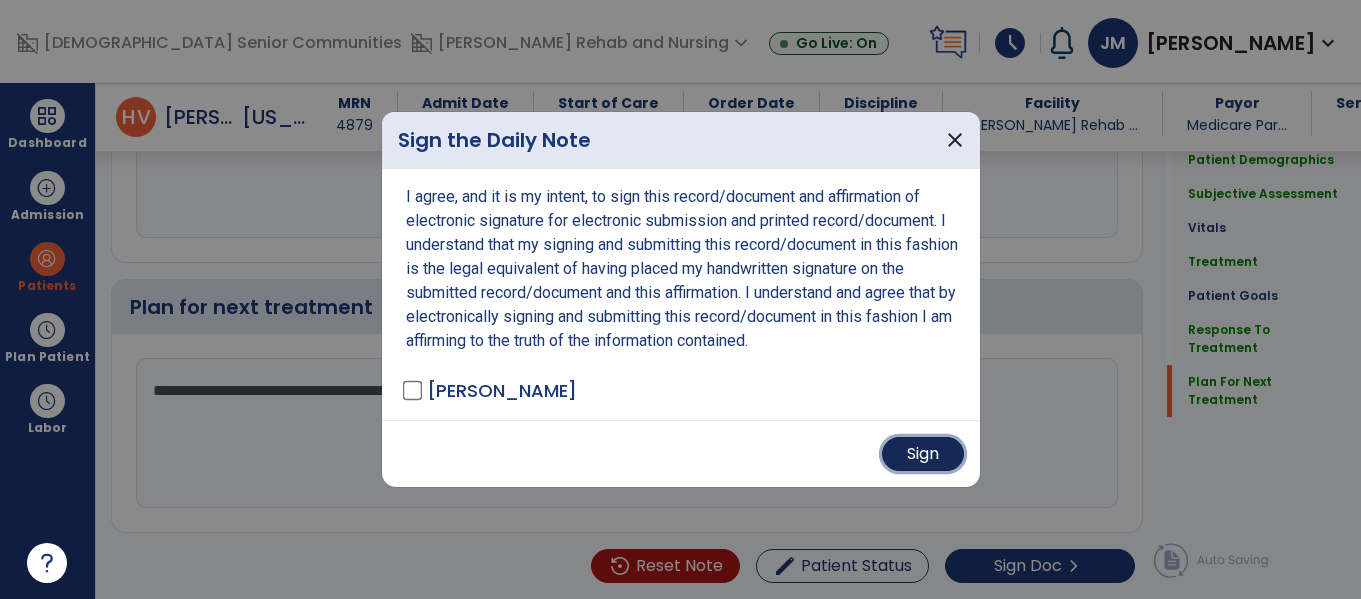 drag, startPoint x: 933, startPoint y: 455, endPoint x: 948, endPoint y: 465, distance: 18.027756 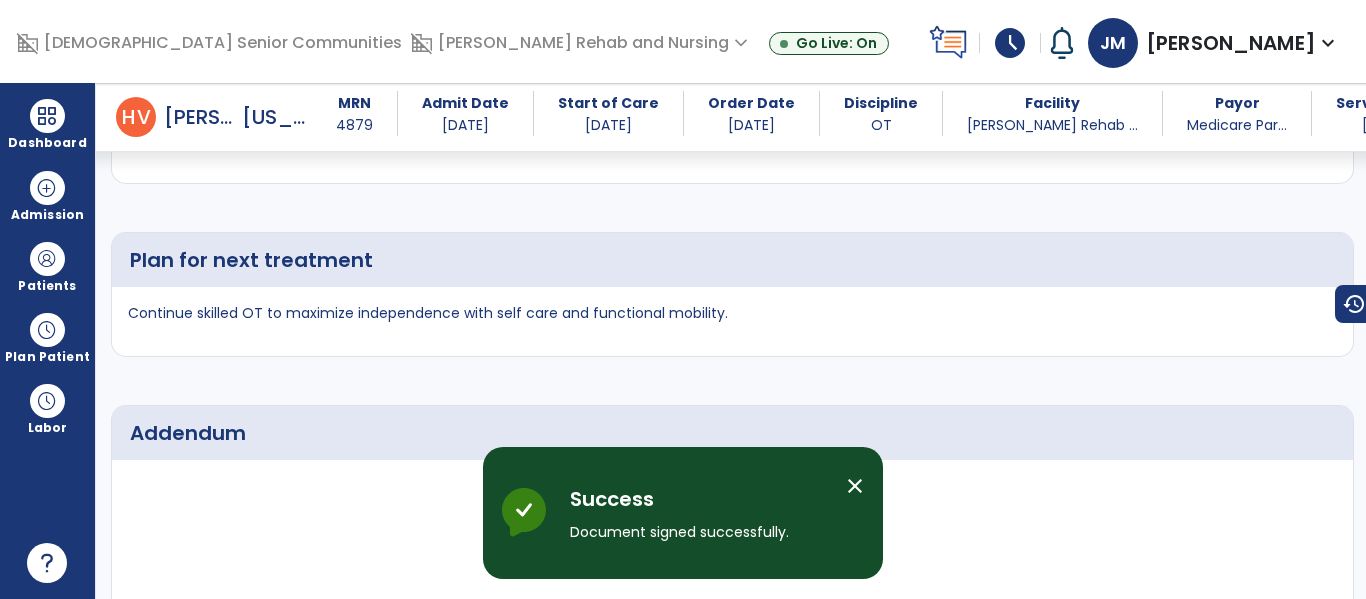 scroll, scrollTop: 4112, scrollLeft: 0, axis: vertical 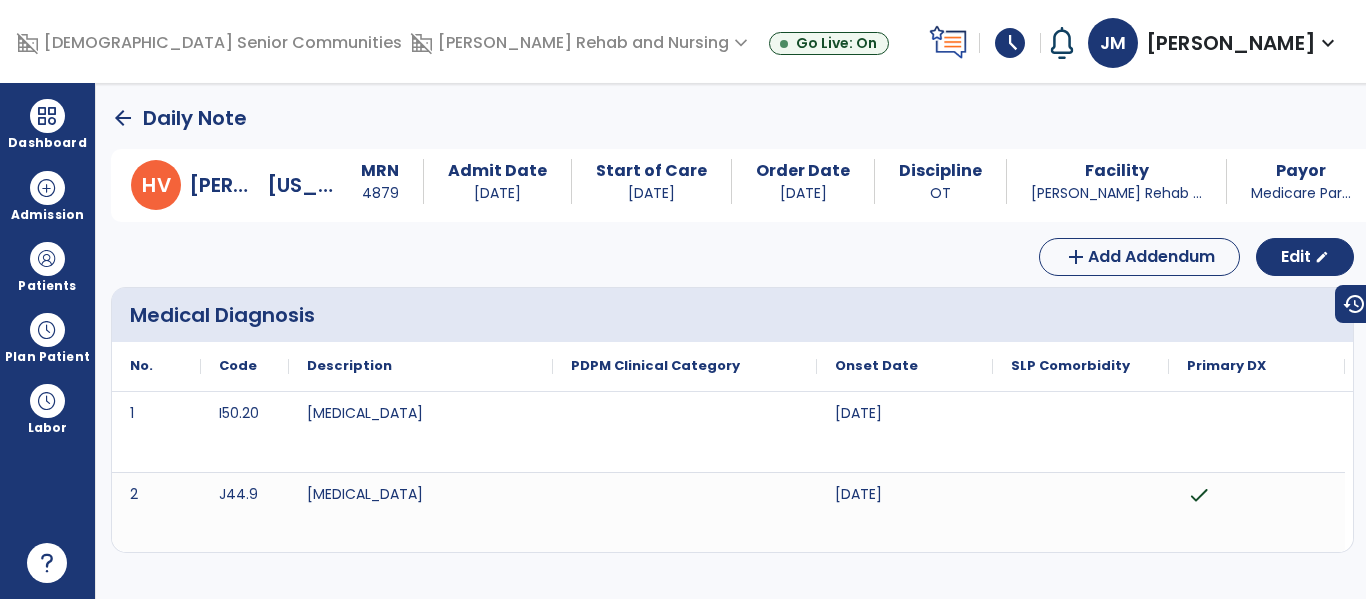 click on "arrow_back" 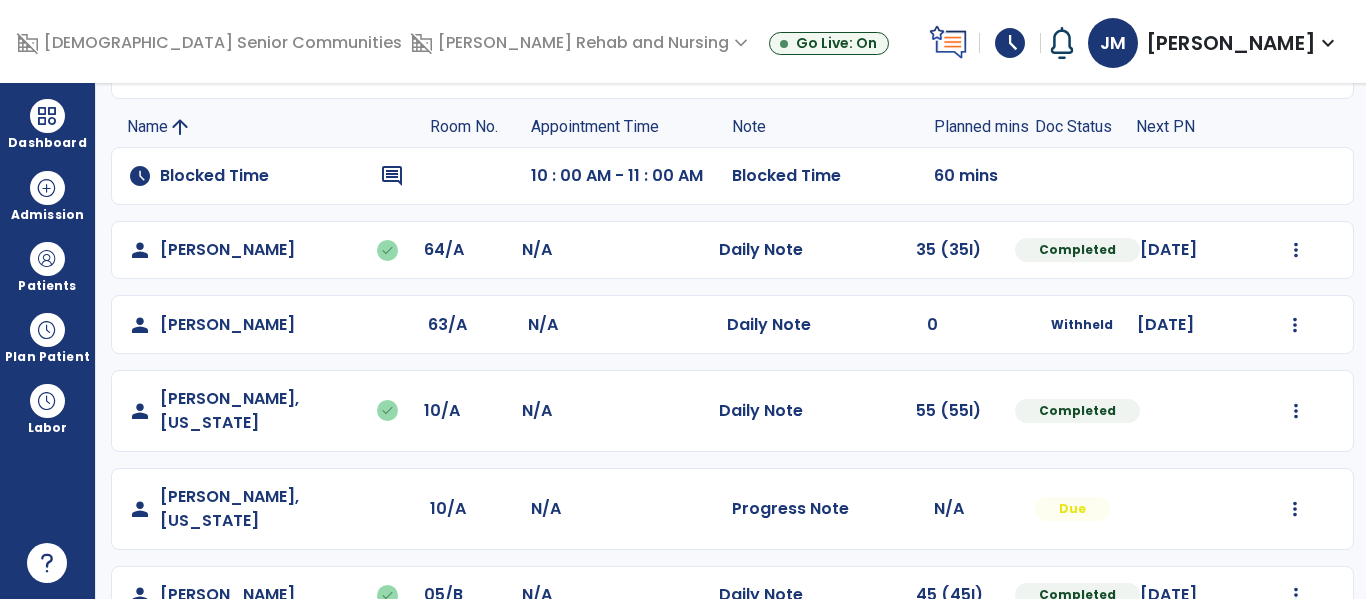 scroll, scrollTop: 184, scrollLeft: 0, axis: vertical 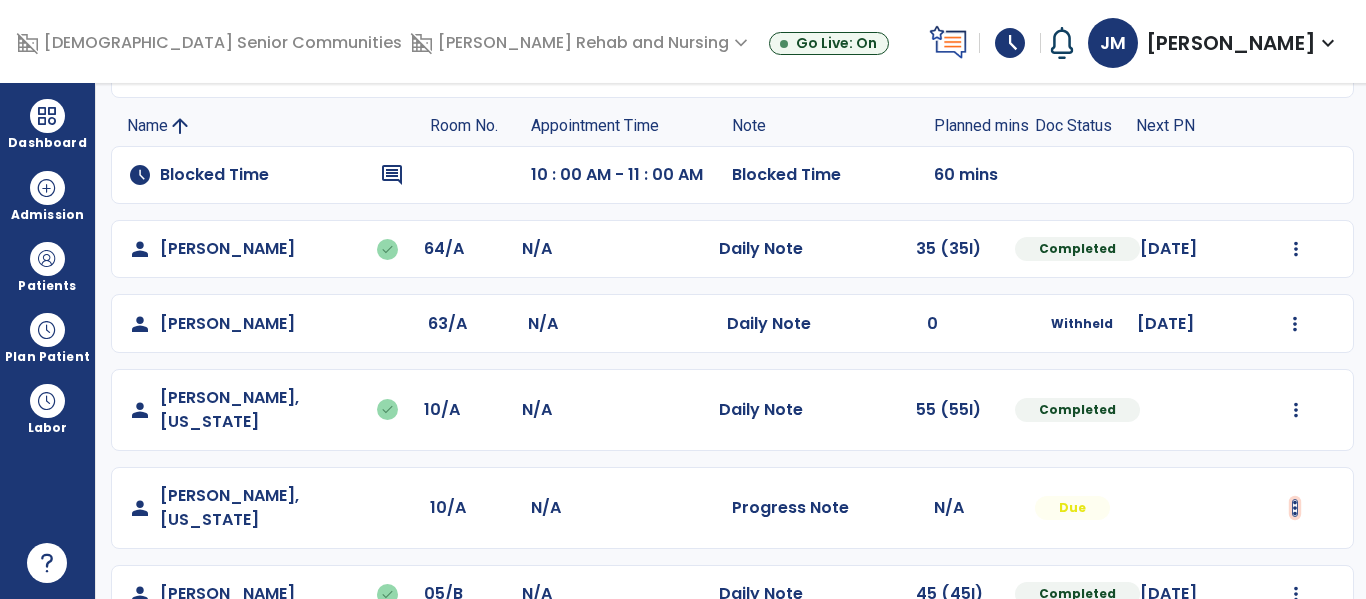 click at bounding box center [1296, 249] 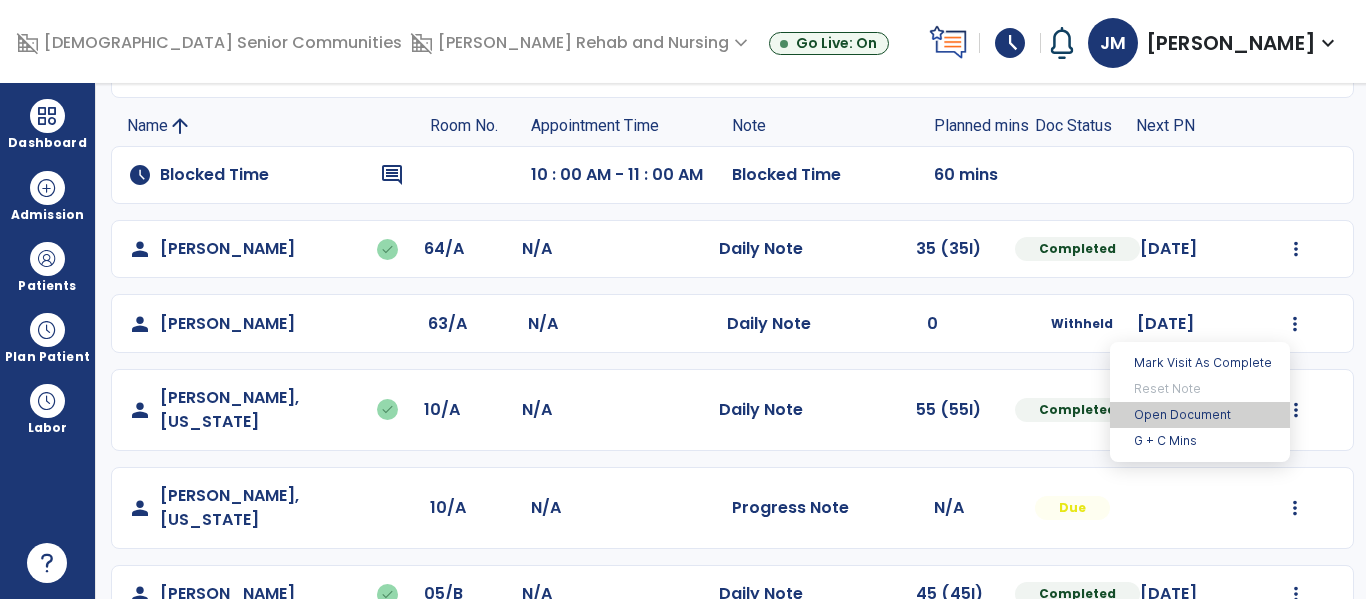 click on "Open Document" at bounding box center (1200, 415) 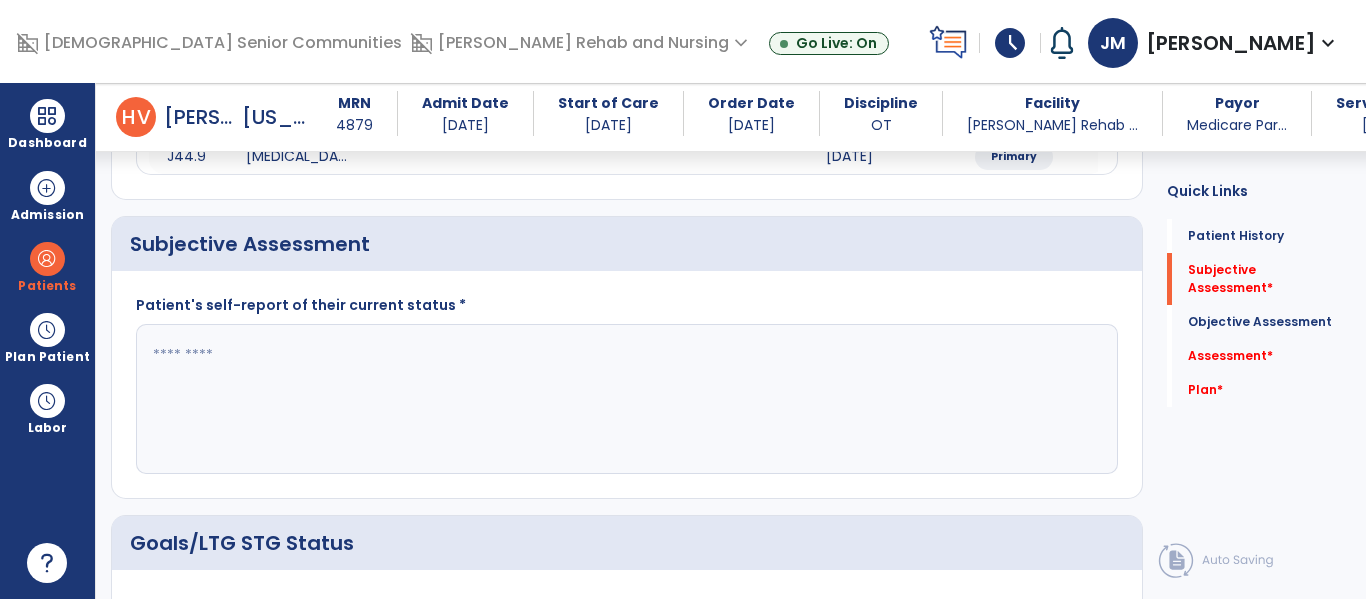 scroll, scrollTop: 295, scrollLeft: 0, axis: vertical 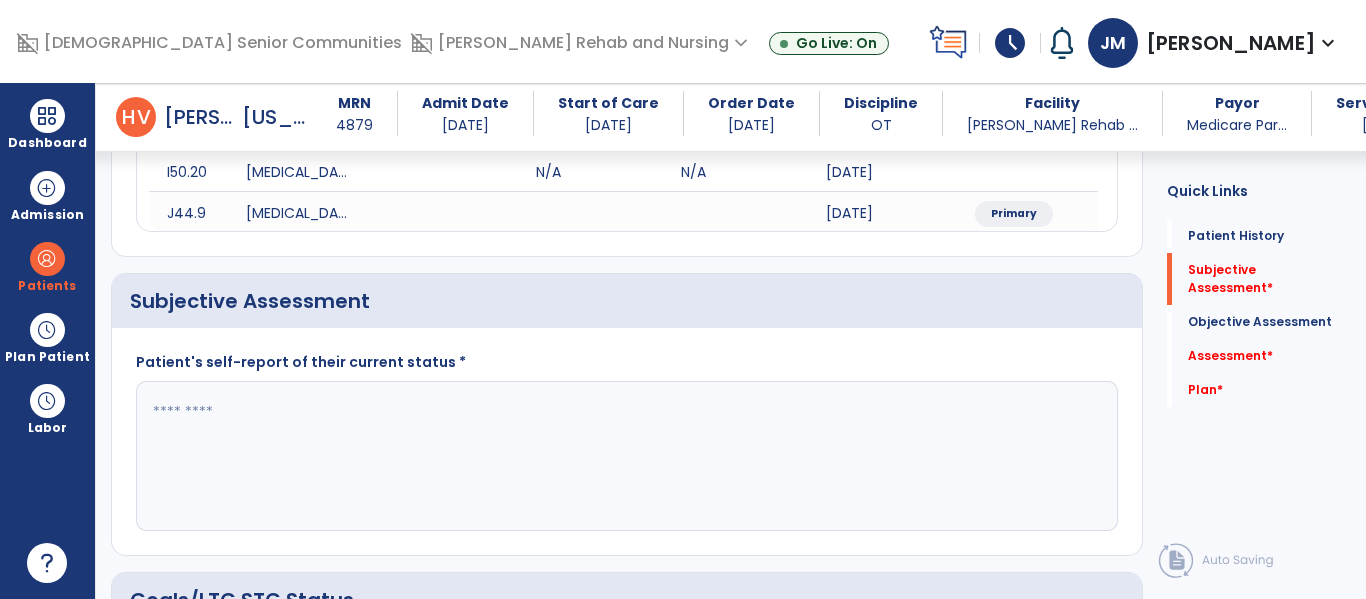 click 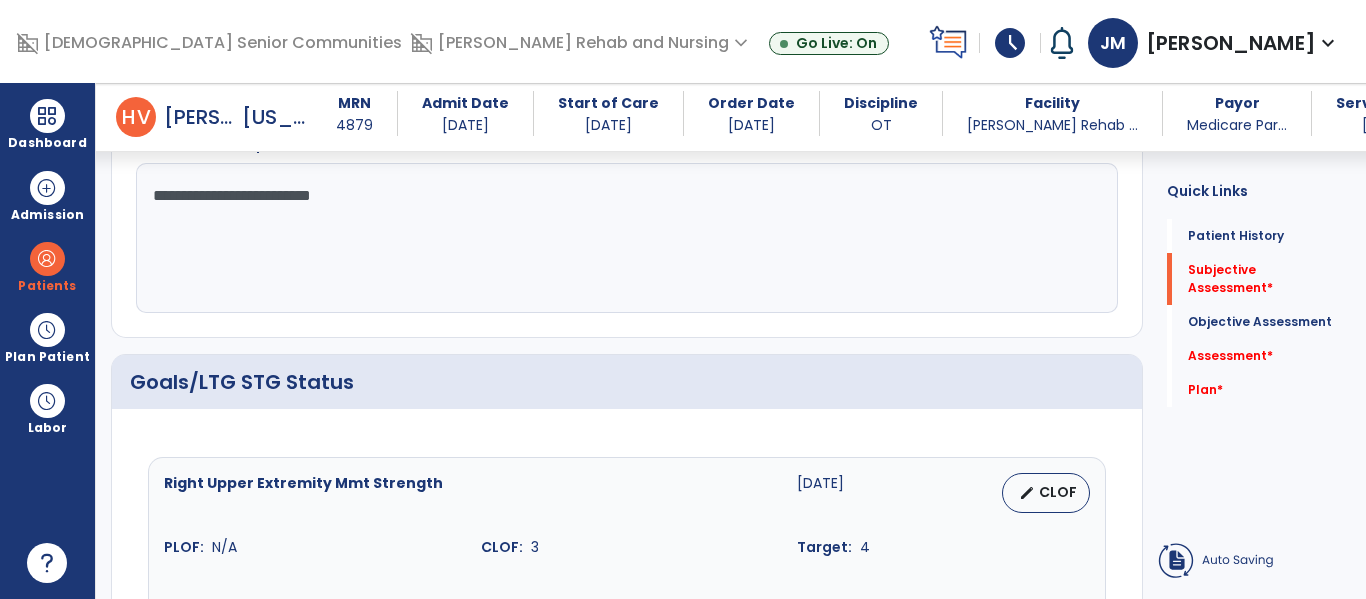 scroll, scrollTop: 546, scrollLeft: 0, axis: vertical 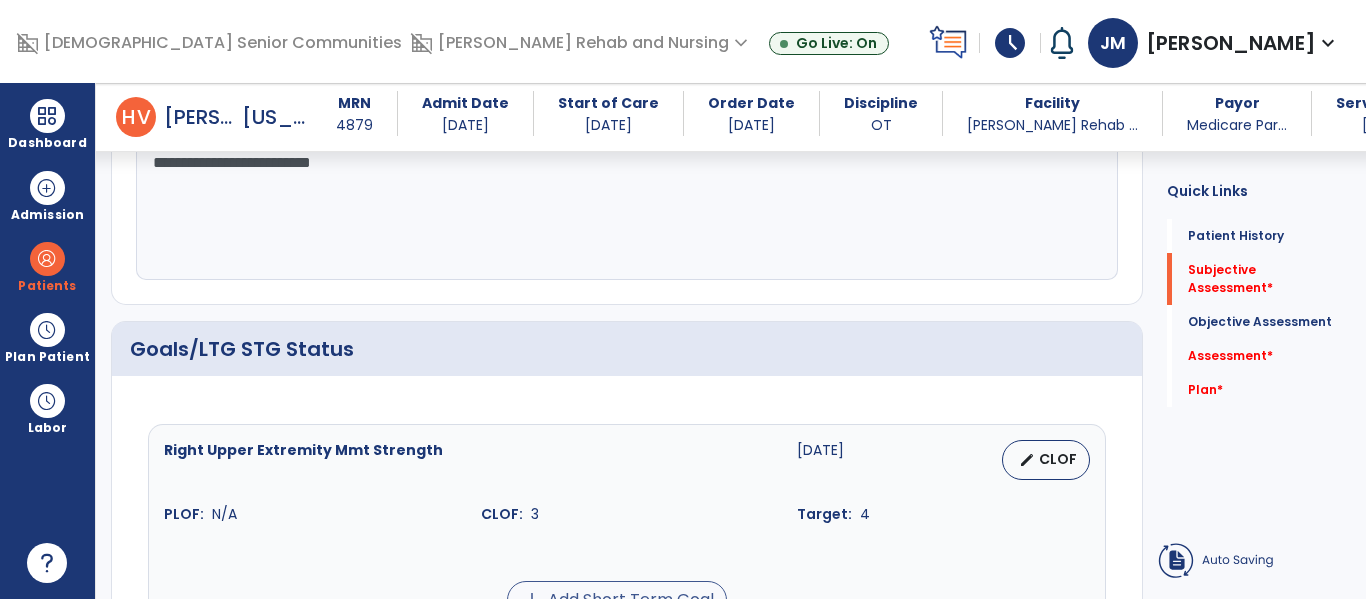 type on "**********" 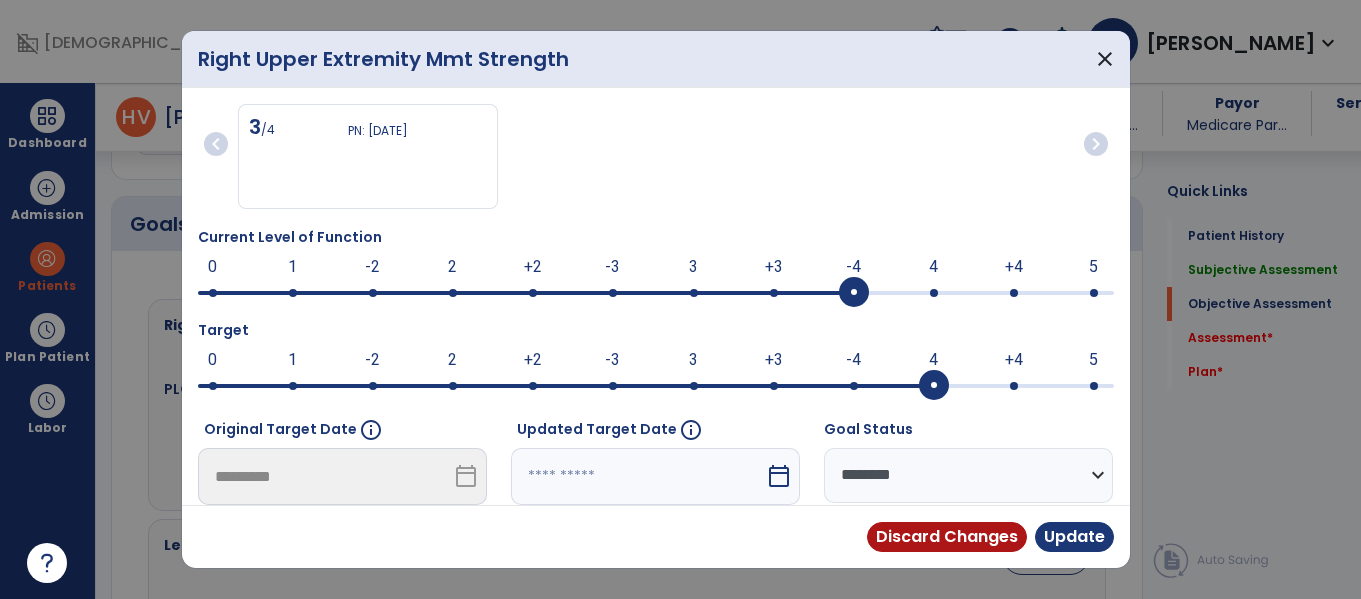 drag, startPoint x: 849, startPoint y: 278, endPoint x: 917, endPoint y: 420, distance: 157.44205 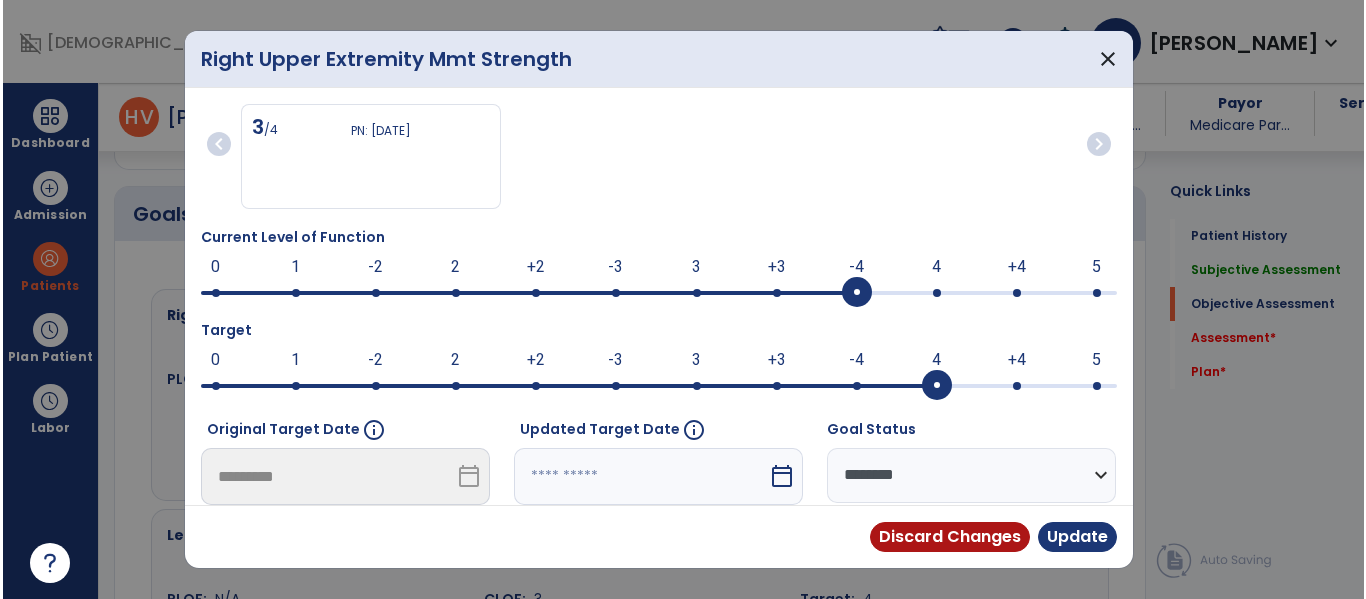 scroll, scrollTop: 676, scrollLeft: 0, axis: vertical 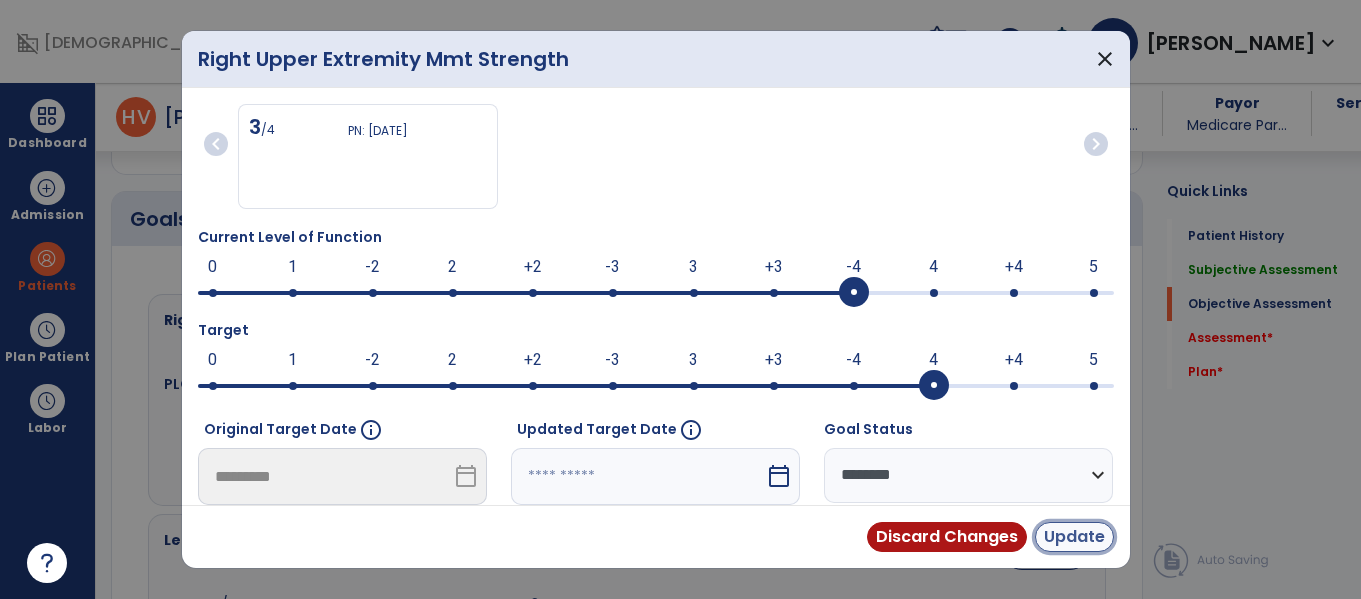 click on "Update" at bounding box center [1074, 537] 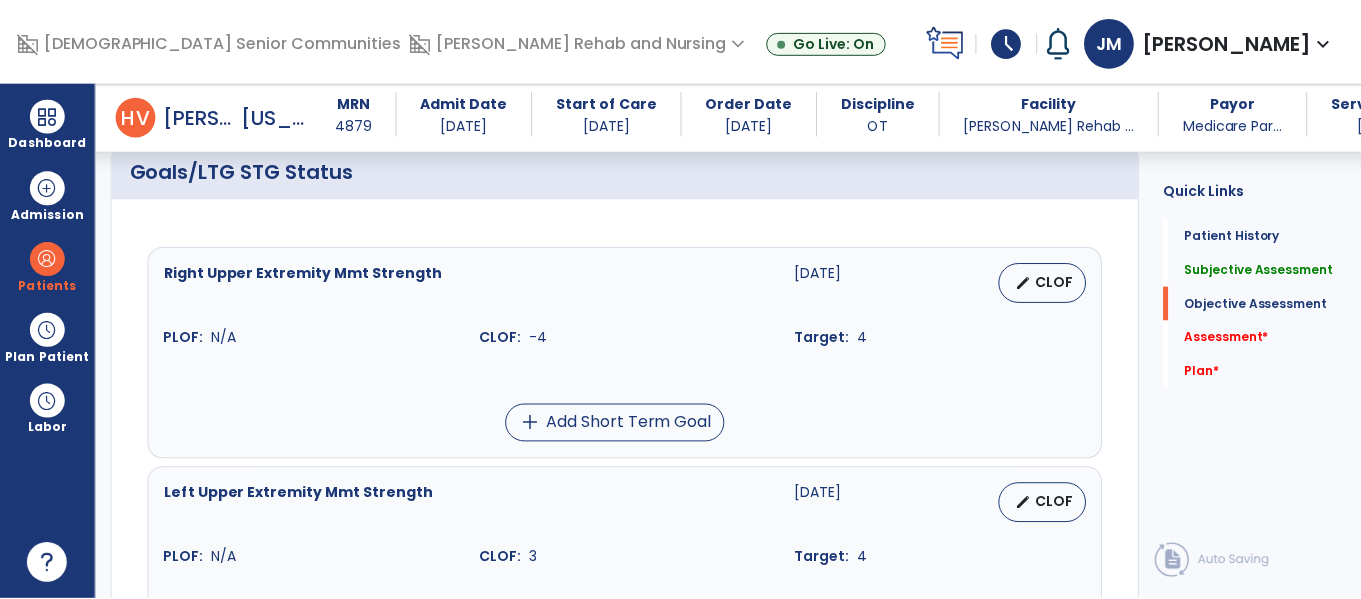scroll, scrollTop: 741, scrollLeft: 0, axis: vertical 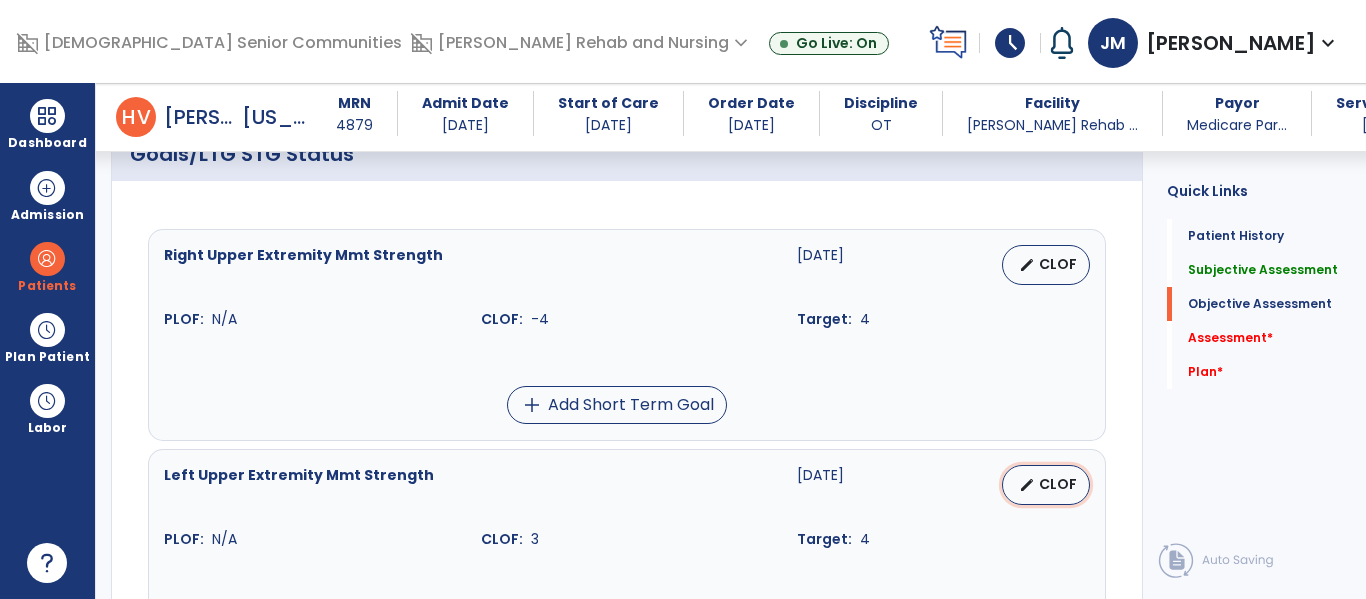 click on "edit   CLOF" at bounding box center [1046, 485] 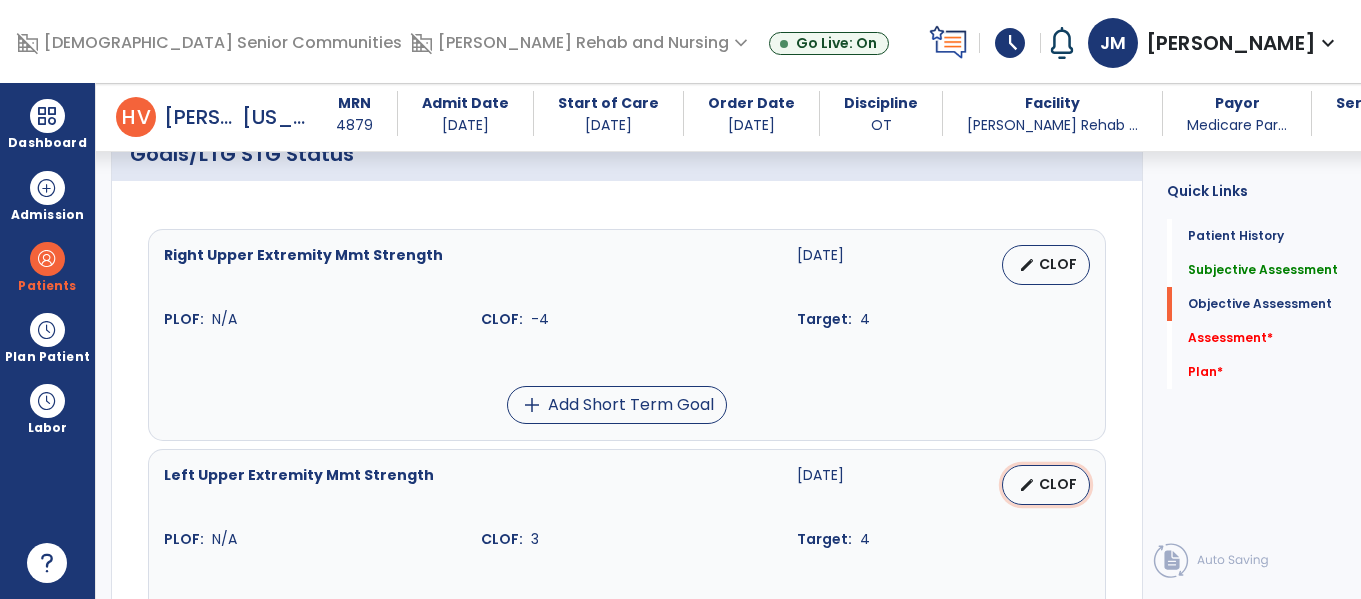select on "********" 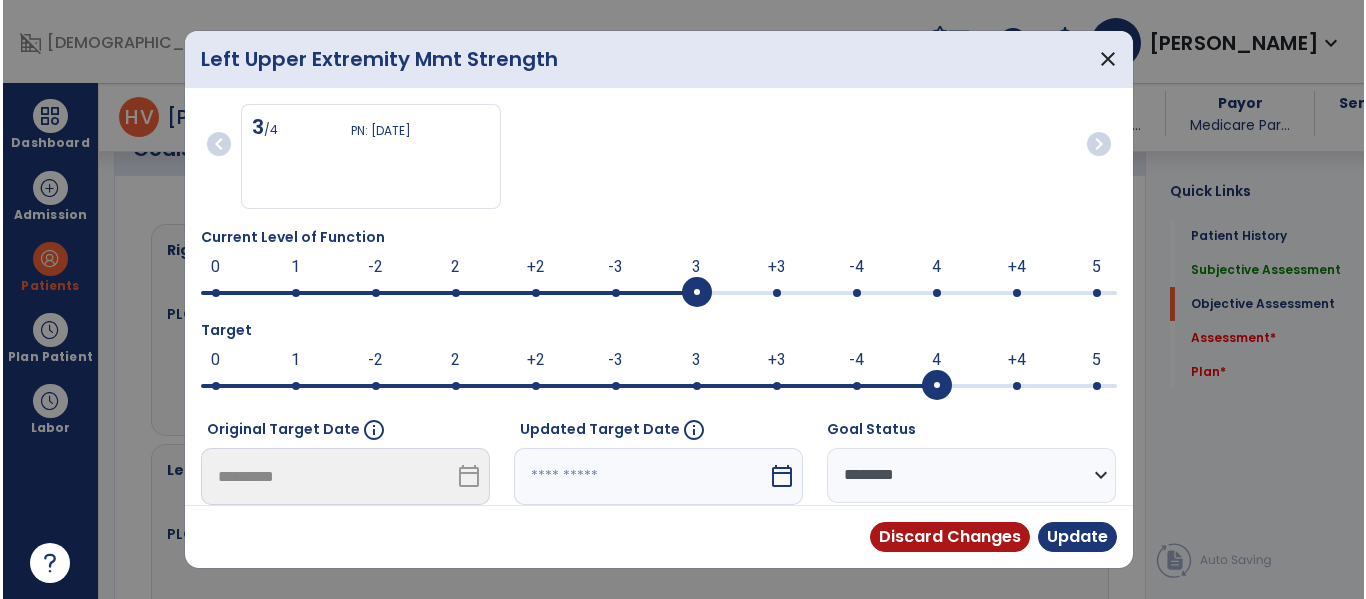 scroll, scrollTop: 741, scrollLeft: 0, axis: vertical 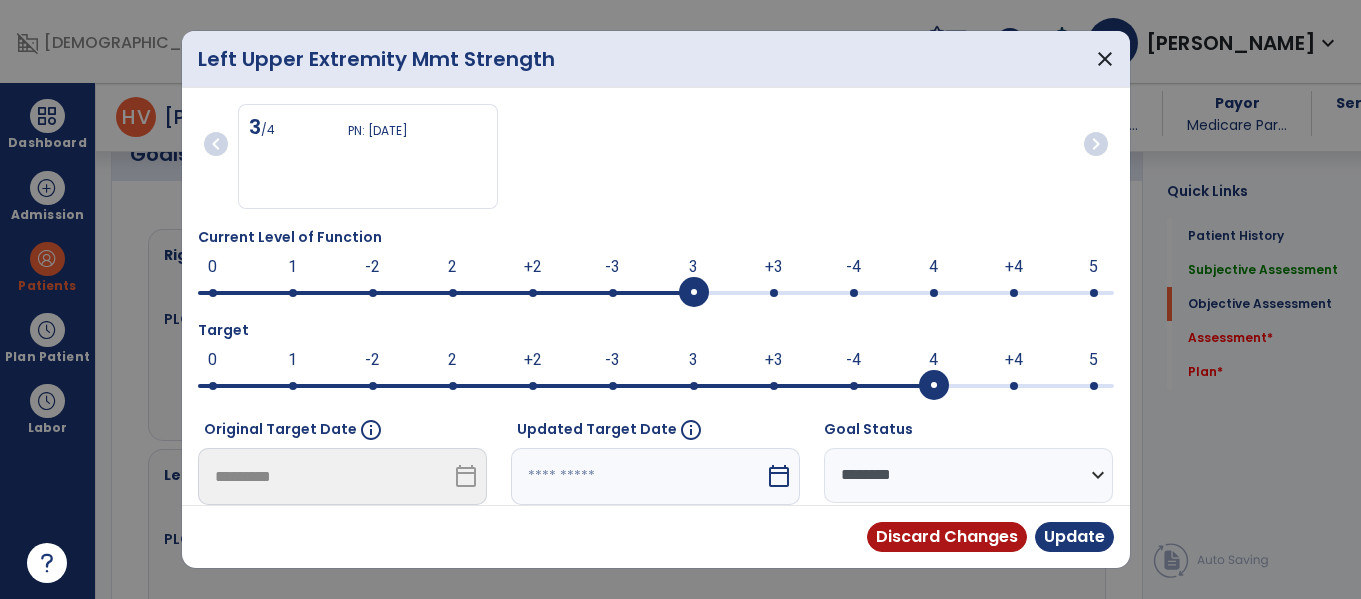 click at bounding box center (854, 293) 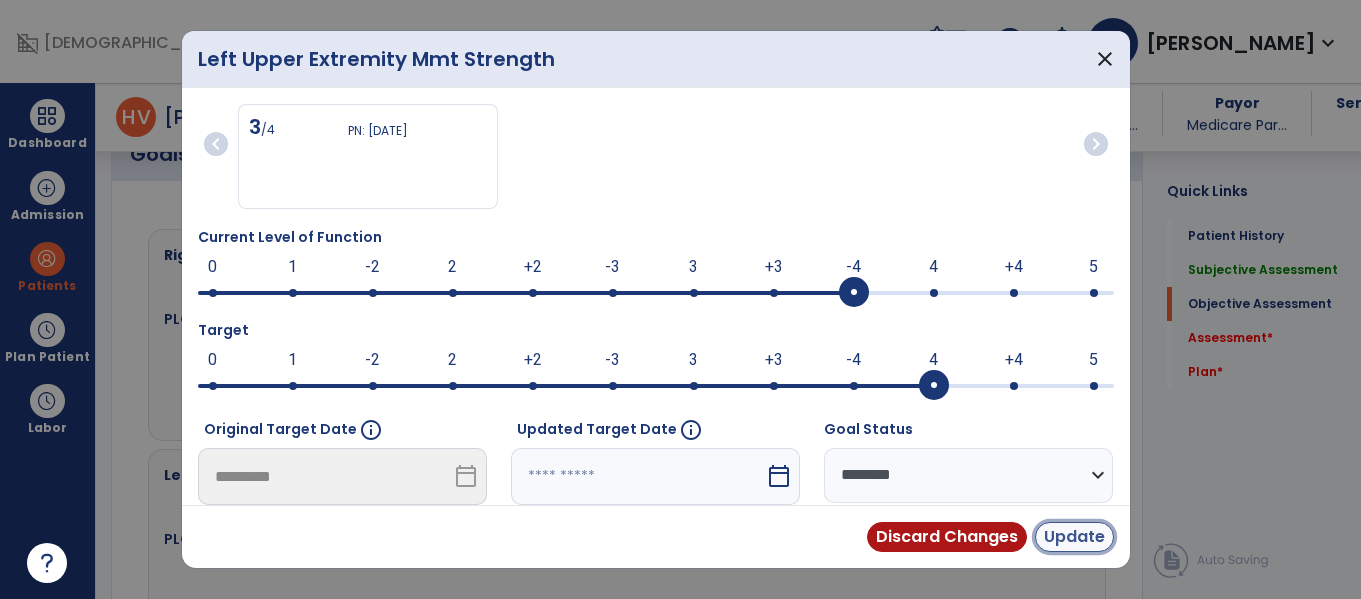 click on "Update" at bounding box center (1074, 537) 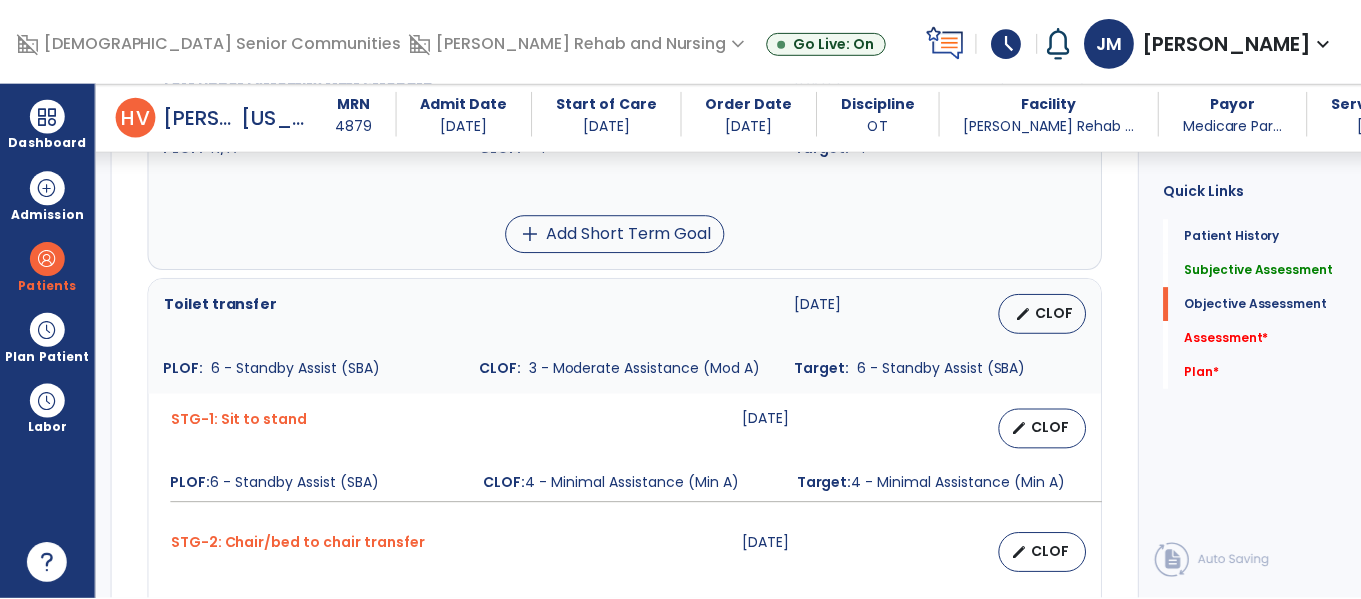scroll, scrollTop: 1137, scrollLeft: 0, axis: vertical 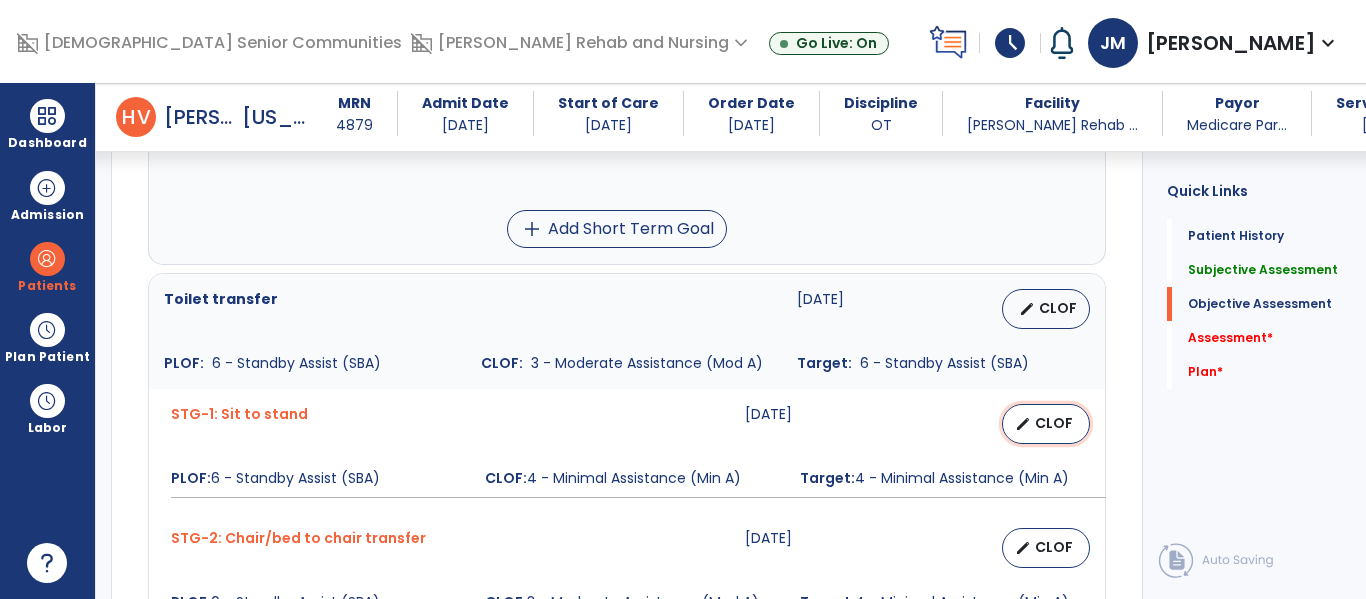 click on "CLOF" at bounding box center (1054, 423) 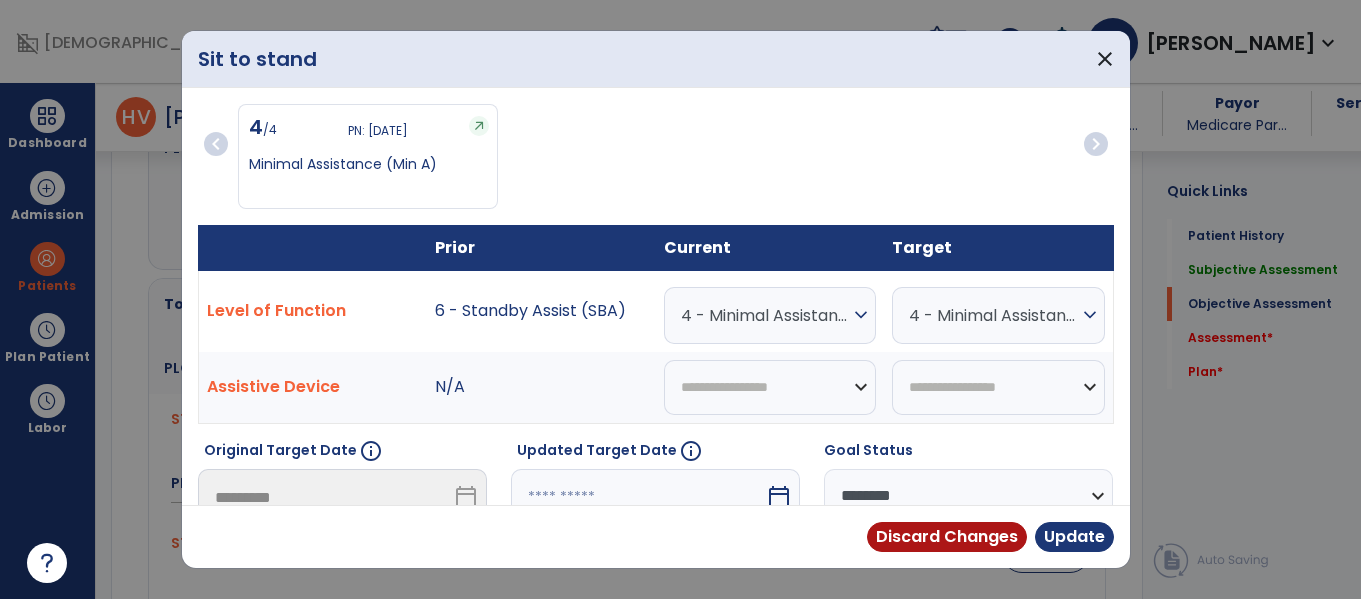 scroll, scrollTop: 1137, scrollLeft: 0, axis: vertical 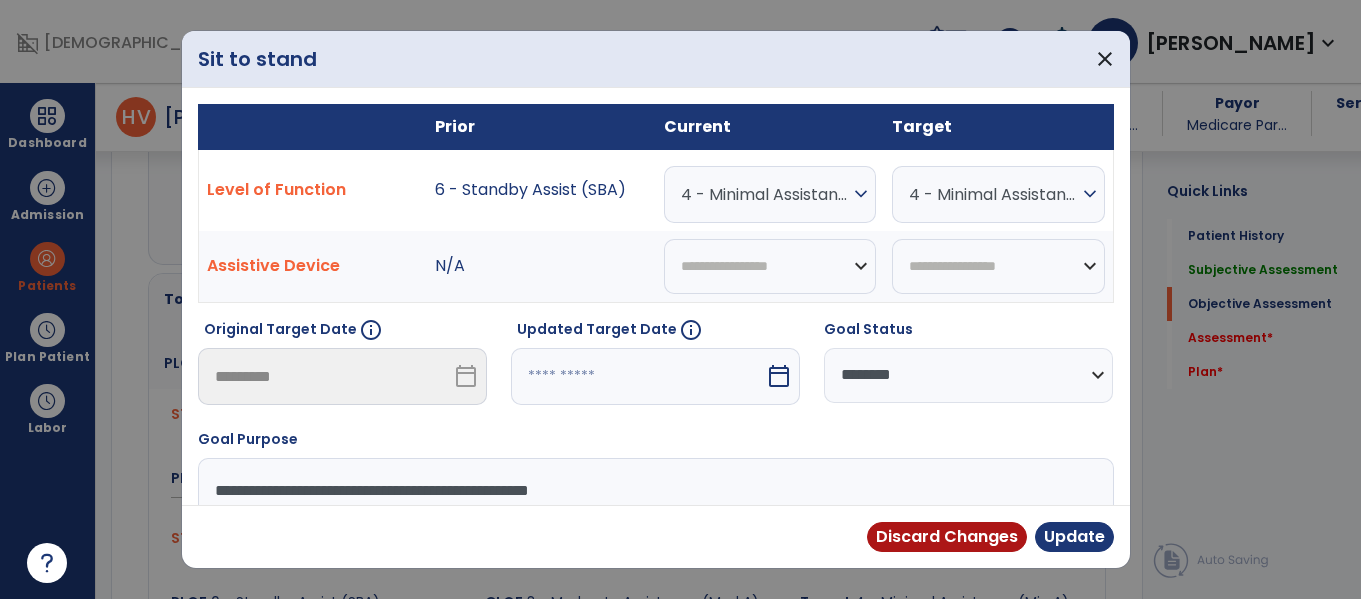 click on "**********" at bounding box center [968, 375] 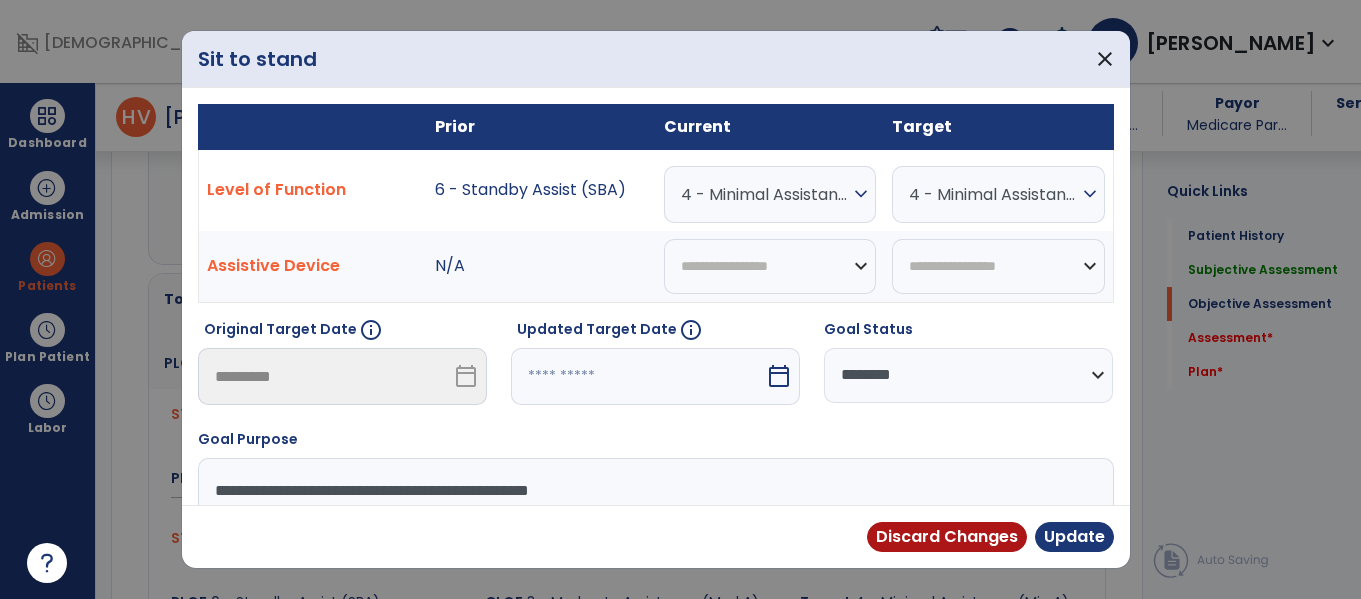 select on "********" 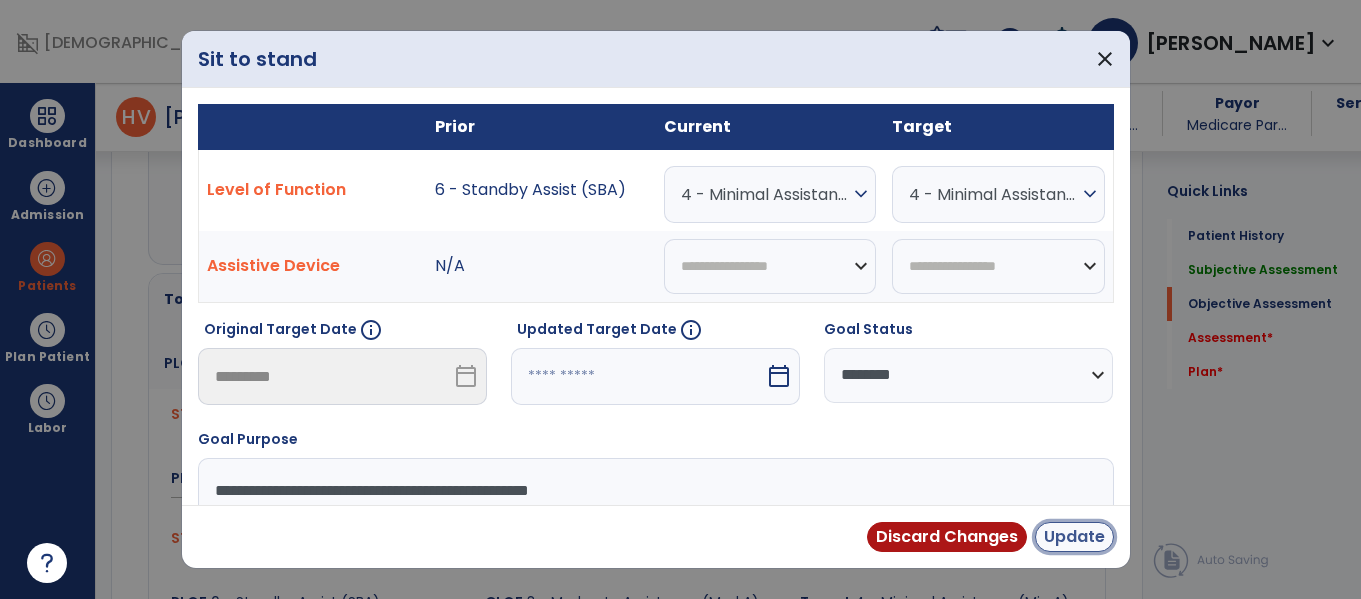 click on "Update" at bounding box center (1074, 537) 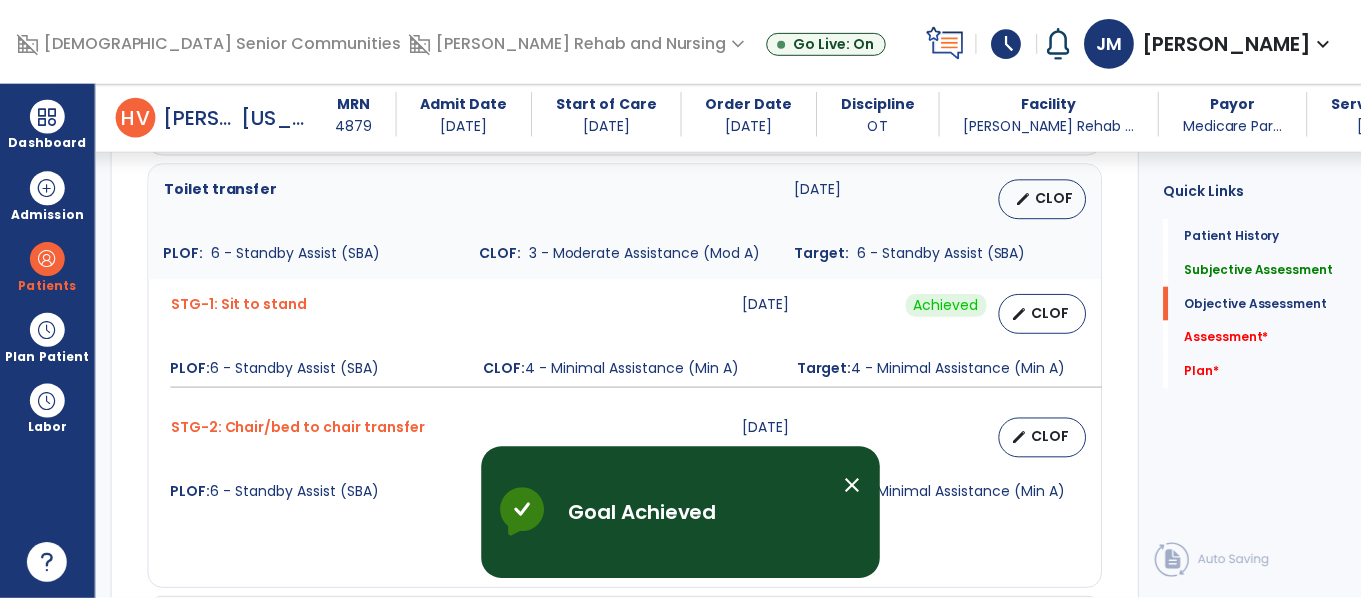 scroll, scrollTop: 1321, scrollLeft: 0, axis: vertical 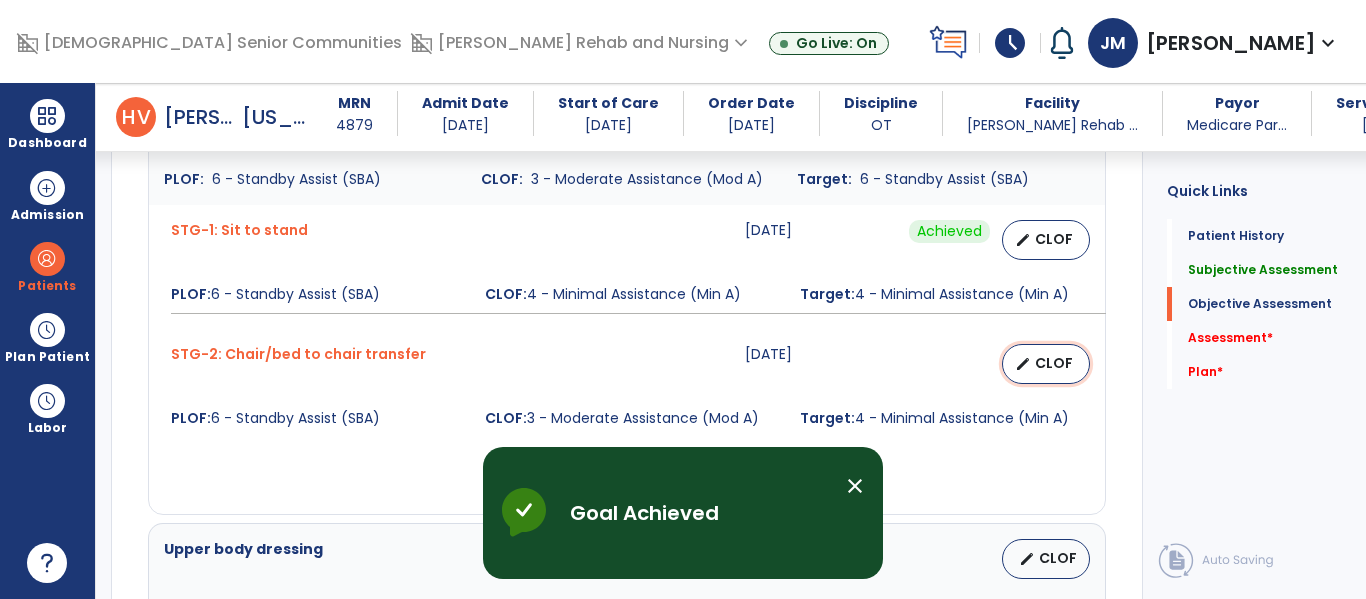 click on "CLOF" at bounding box center (1054, 363) 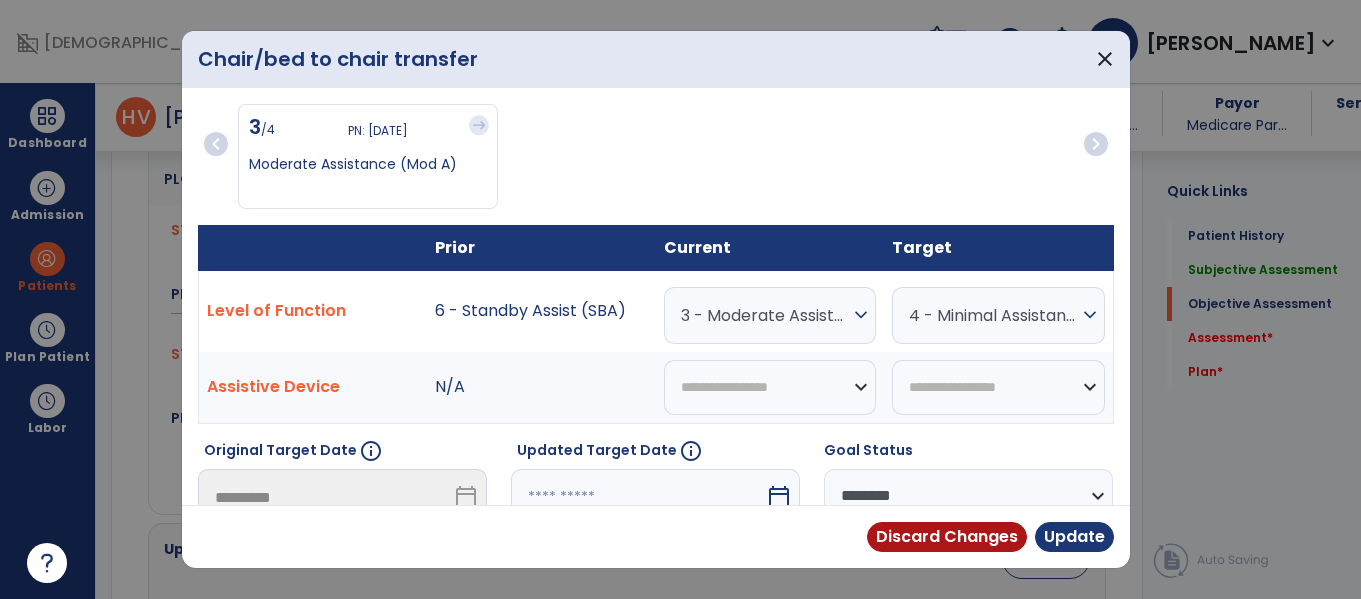 scroll, scrollTop: 1321, scrollLeft: 0, axis: vertical 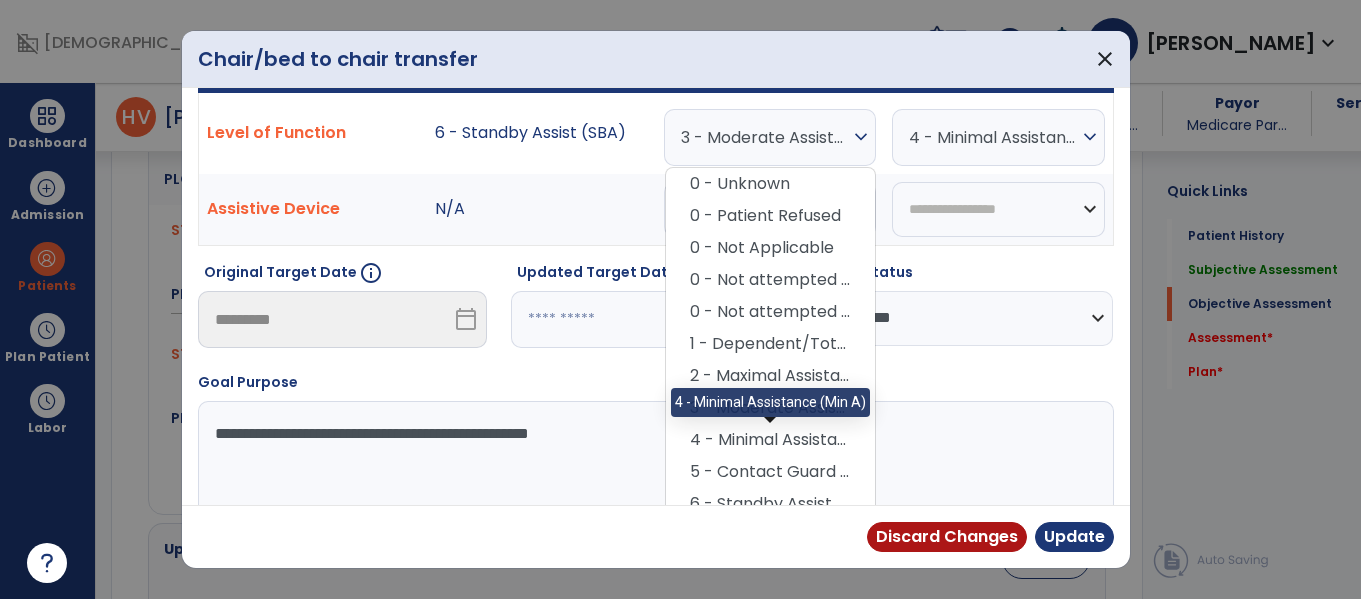 drag, startPoint x: 800, startPoint y: 434, endPoint x: 873, endPoint y: 354, distance: 108.30051 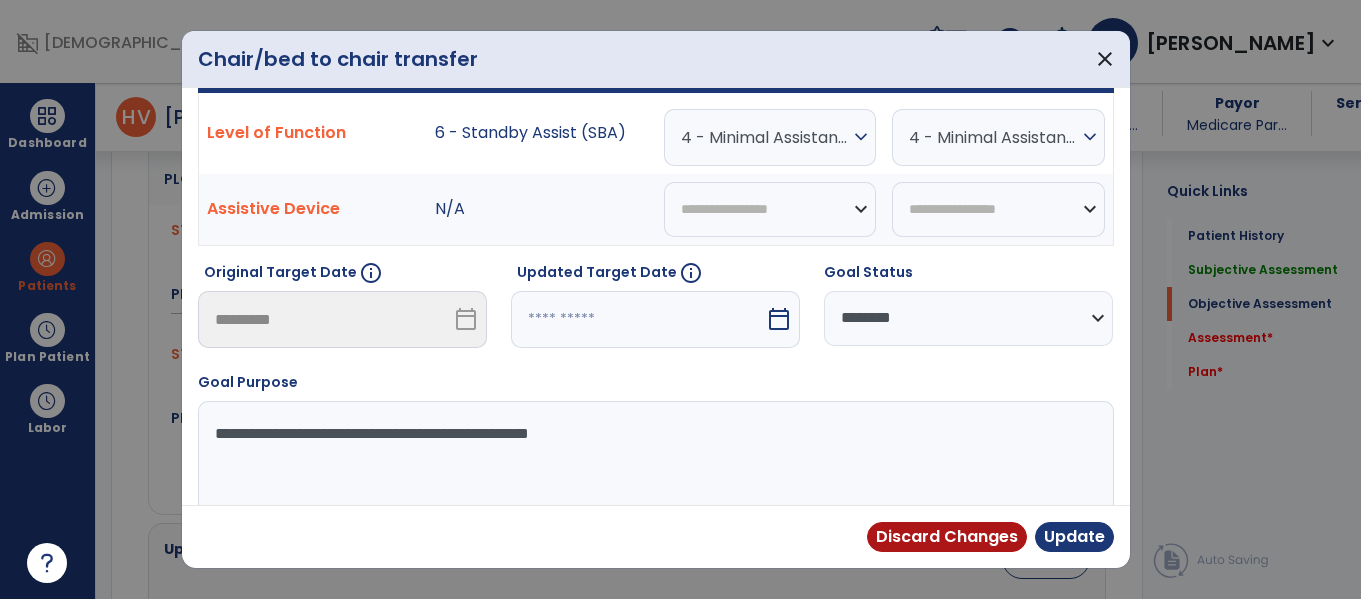 click on "**********" at bounding box center [968, 318] 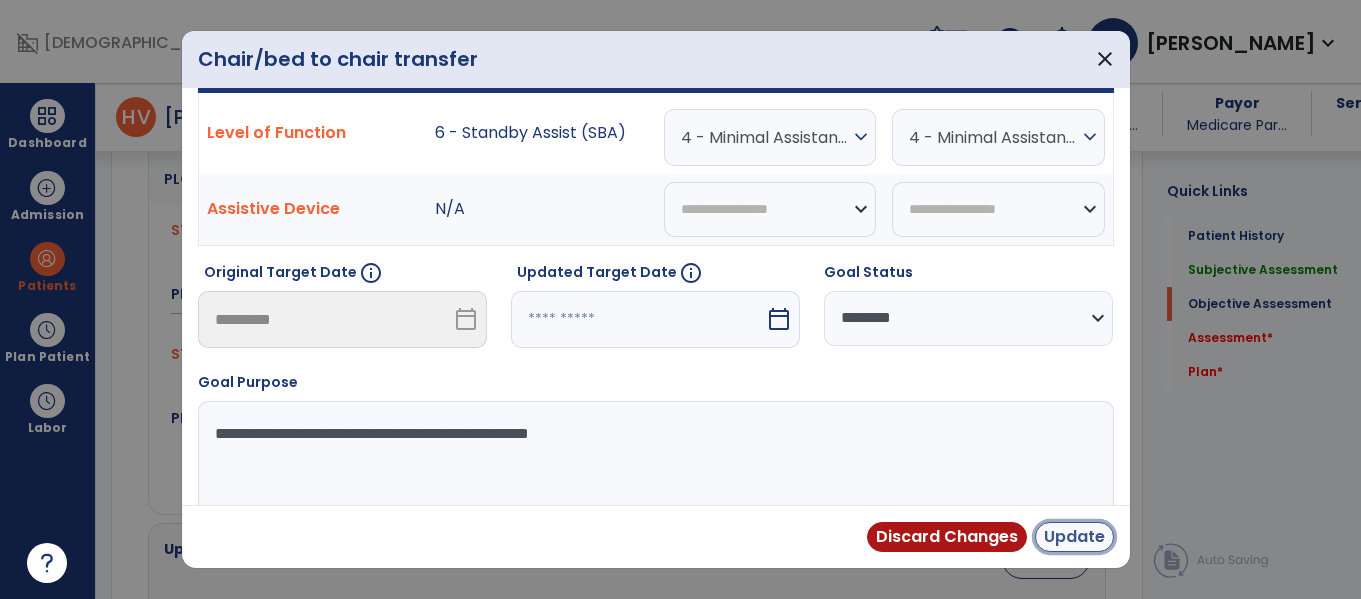 click on "Update" at bounding box center (1074, 537) 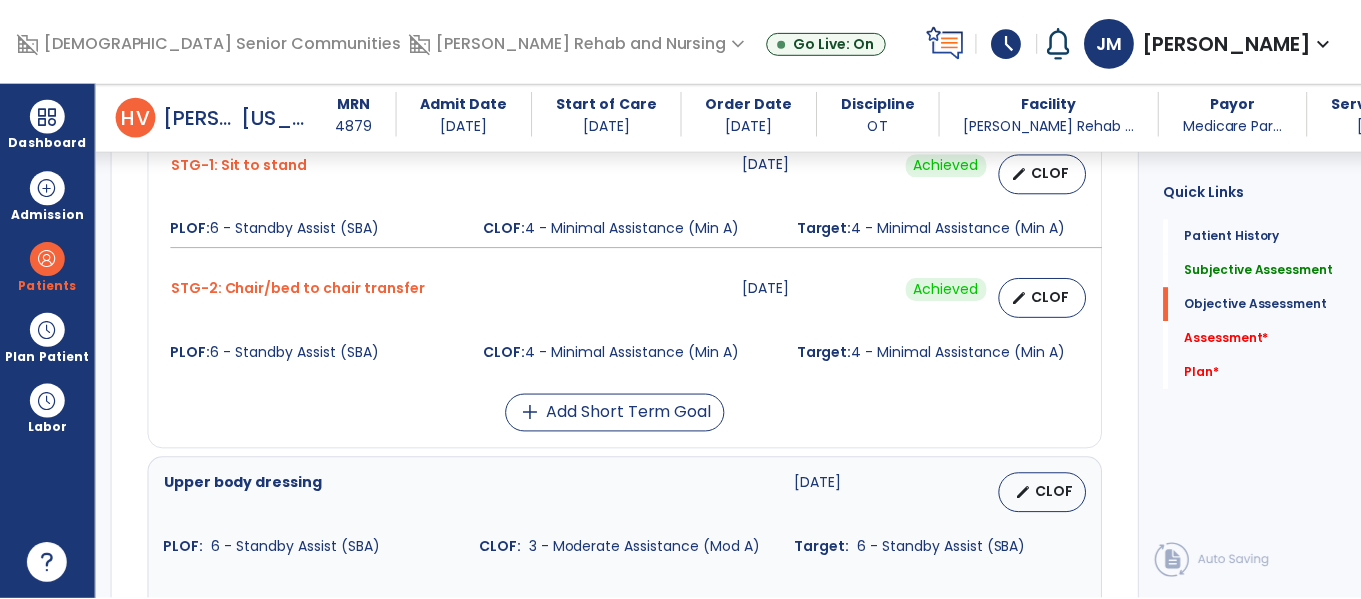 scroll, scrollTop: 1487, scrollLeft: 0, axis: vertical 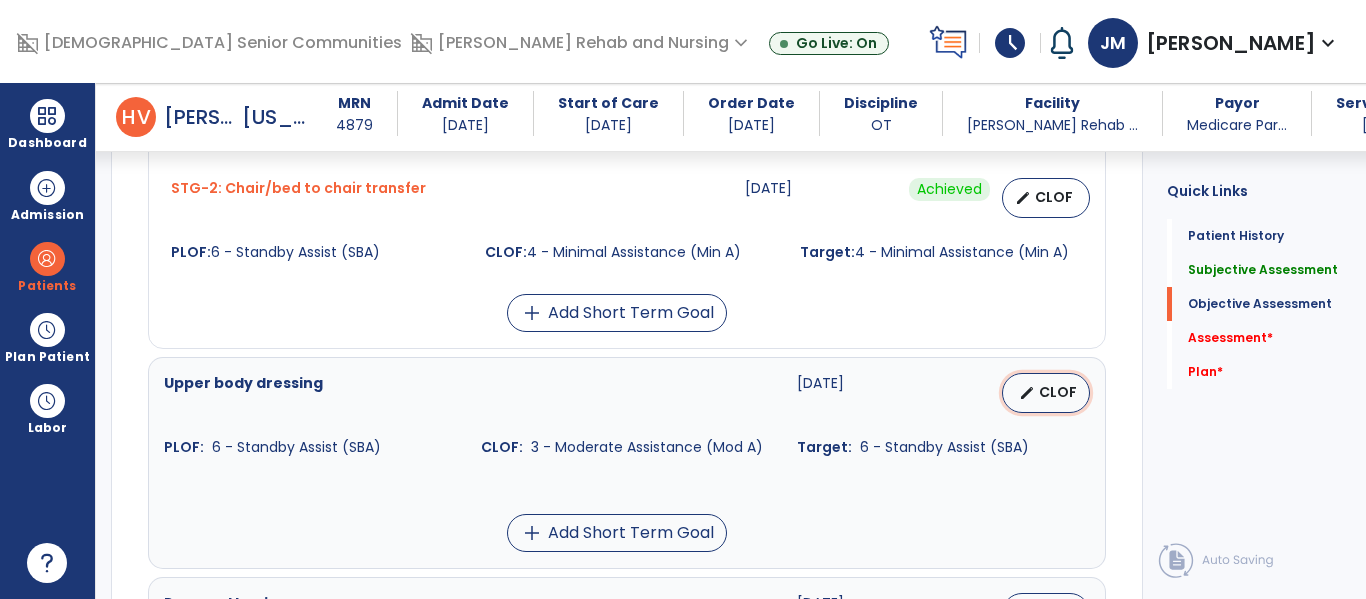 click on "CLOF" at bounding box center (1058, 392) 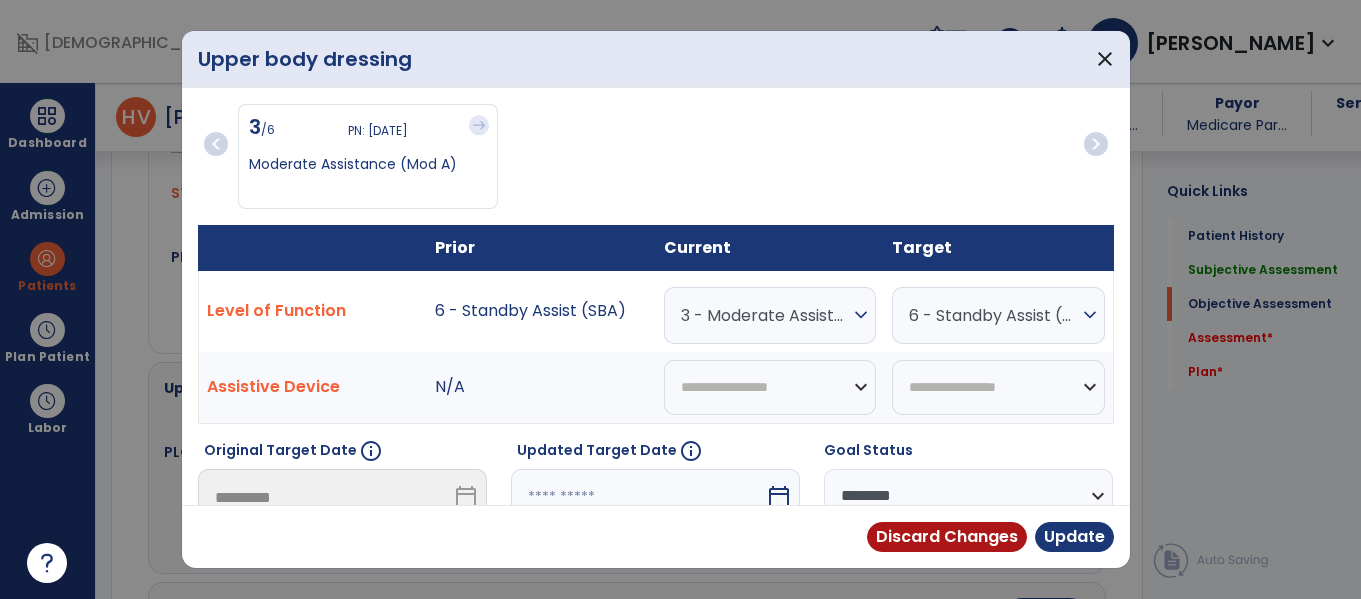 scroll, scrollTop: 1487, scrollLeft: 0, axis: vertical 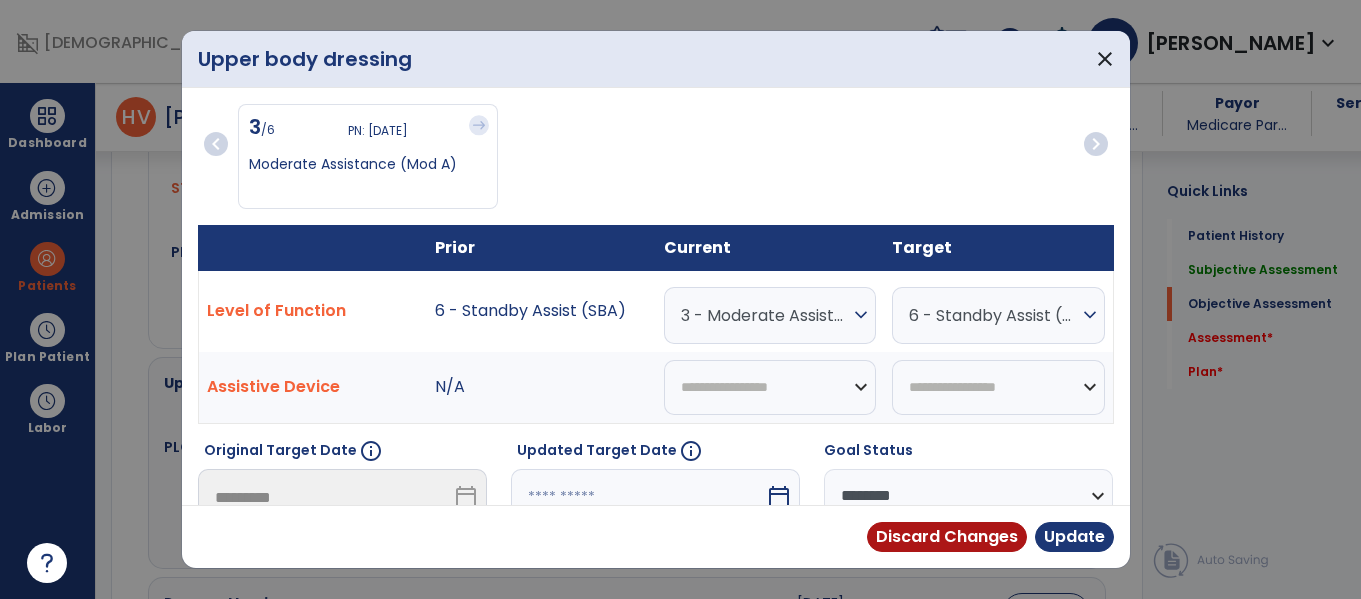 click on "3 - Moderate Assistance (Mod A)" at bounding box center [765, 315] 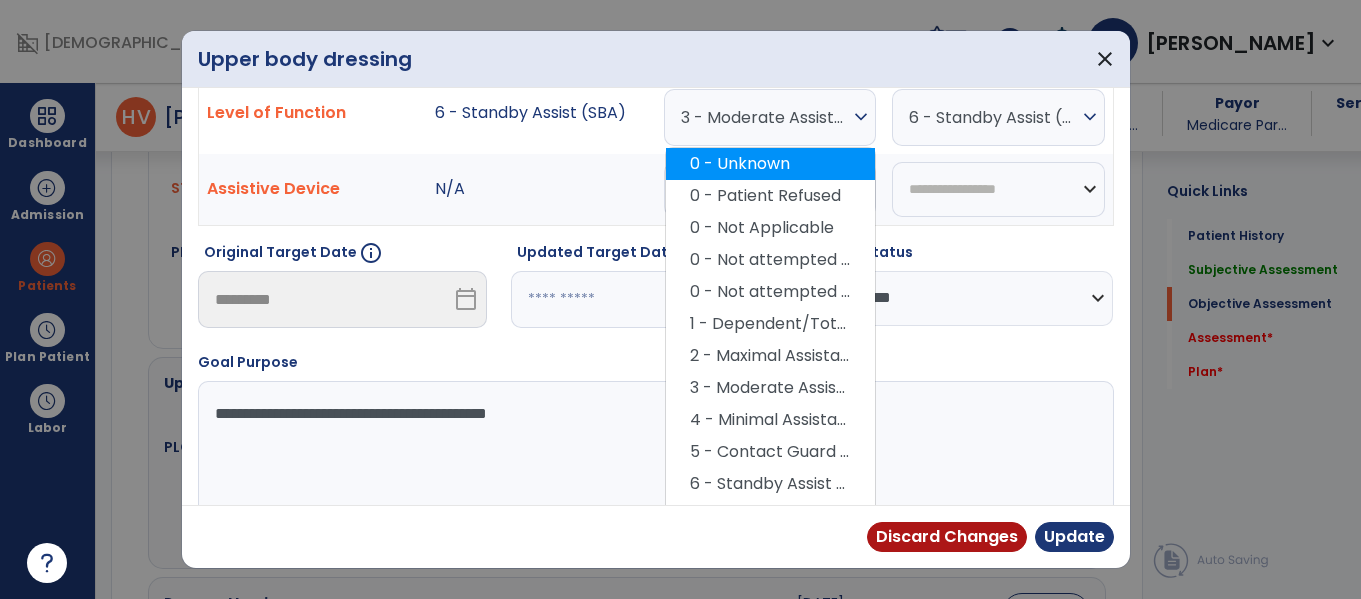 scroll, scrollTop: 251, scrollLeft: 0, axis: vertical 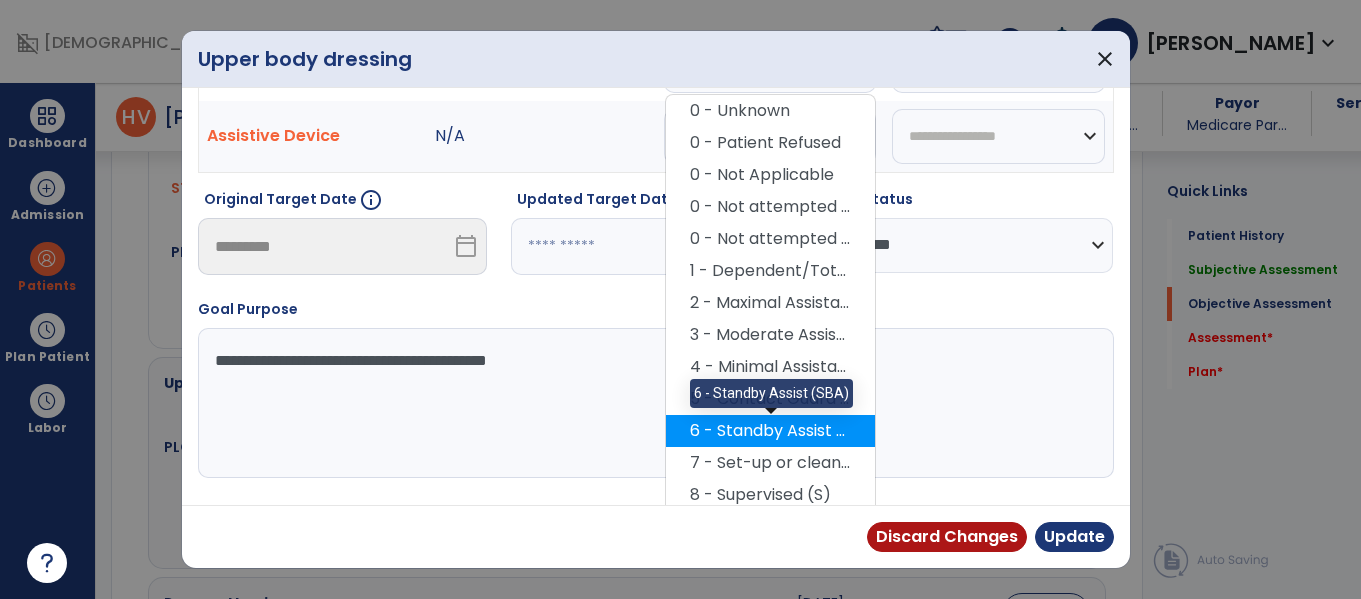 click on "6 - Standby Assist (SBA)" at bounding box center (770, 431) 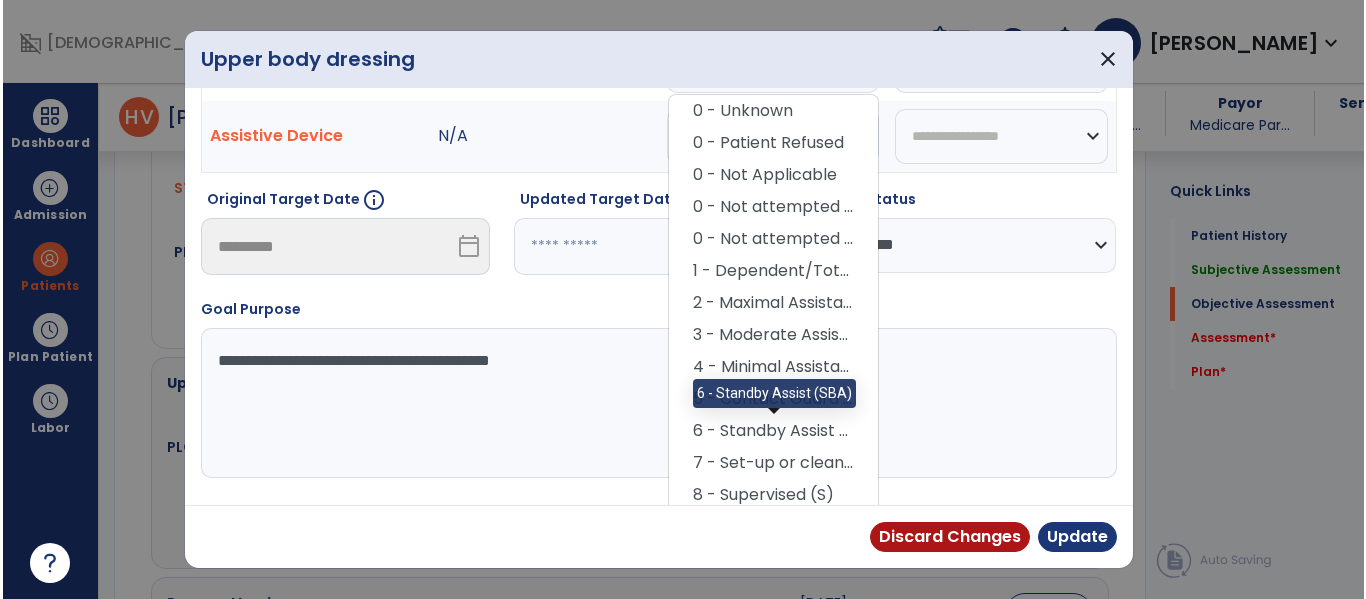 scroll, scrollTop: 240, scrollLeft: 0, axis: vertical 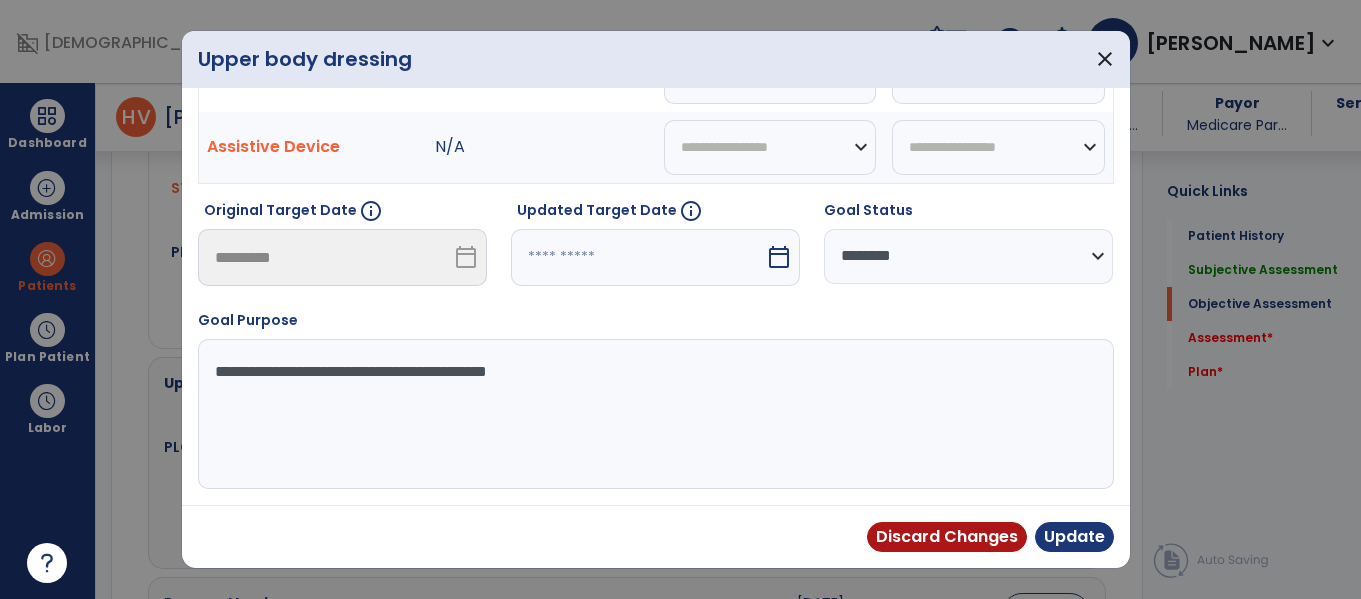 click on "**********" at bounding box center (968, 256) 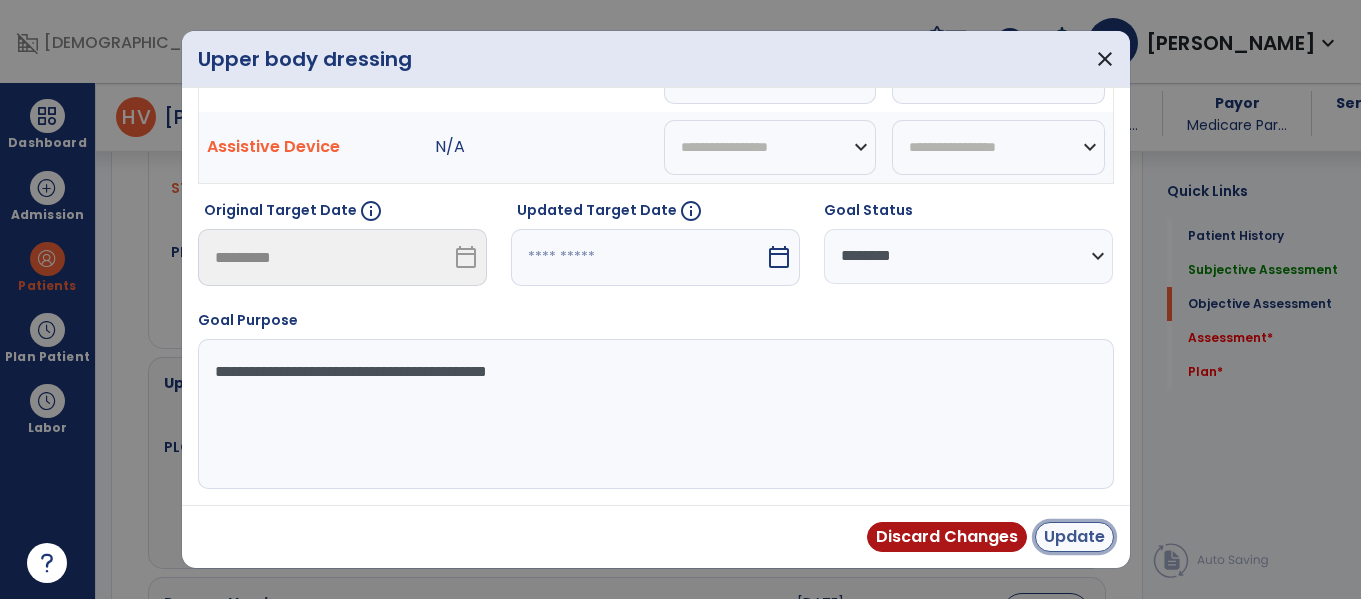 click on "Update" at bounding box center [1074, 537] 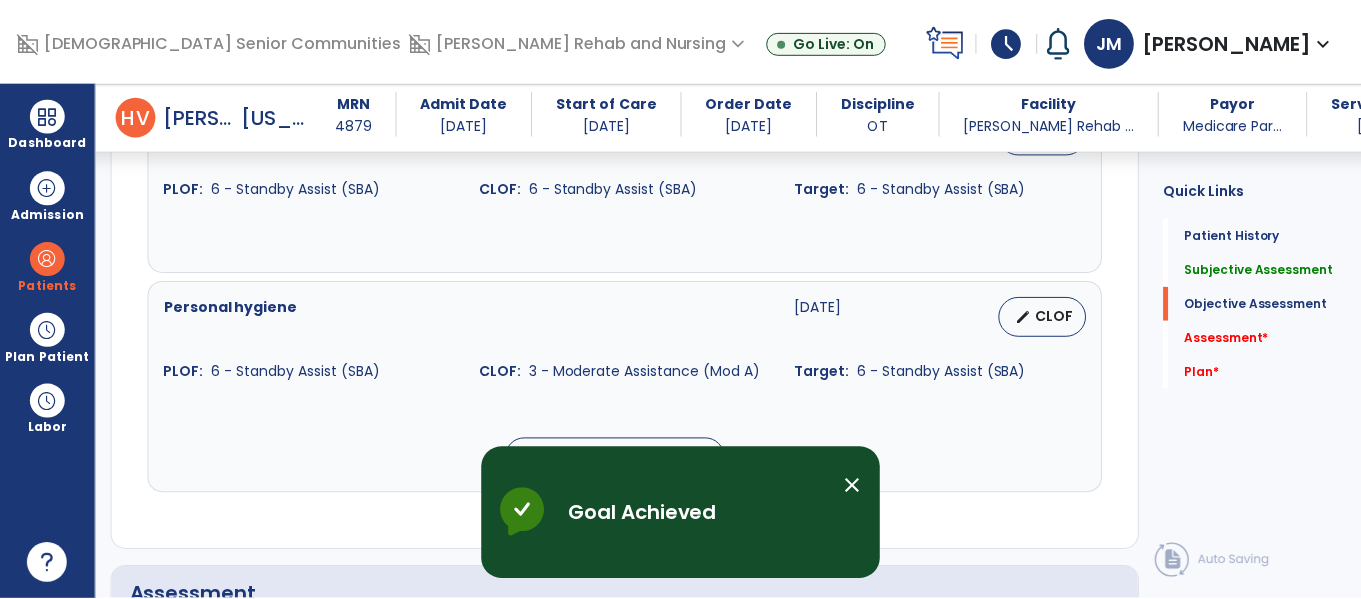 scroll, scrollTop: 1810, scrollLeft: 0, axis: vertical 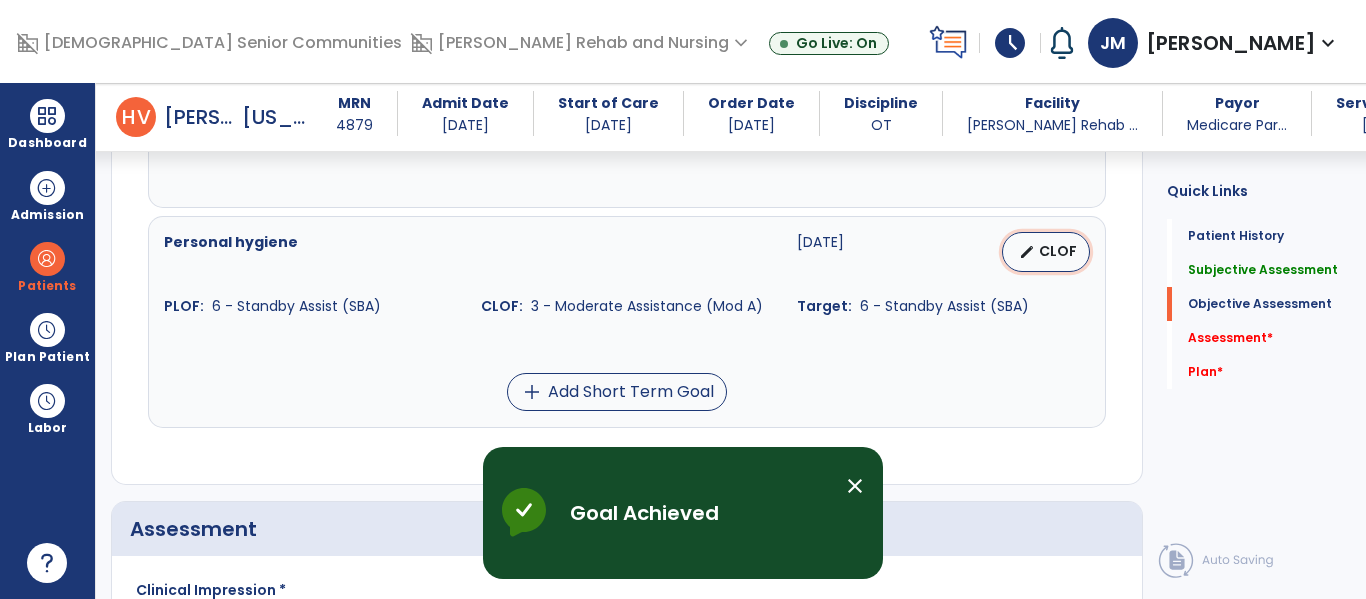 click on "CLOF" at bounding box center (1058, 251) 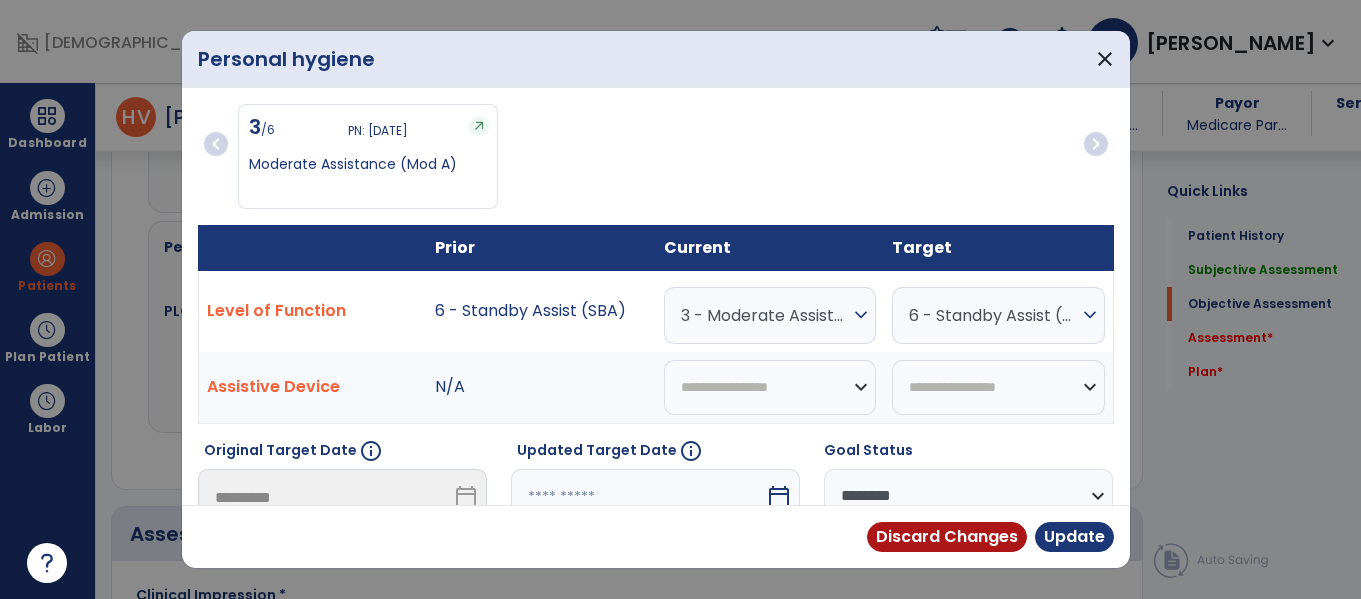 scroll, scrollTop: 1810, scrollLeft: 0, axis: vertical 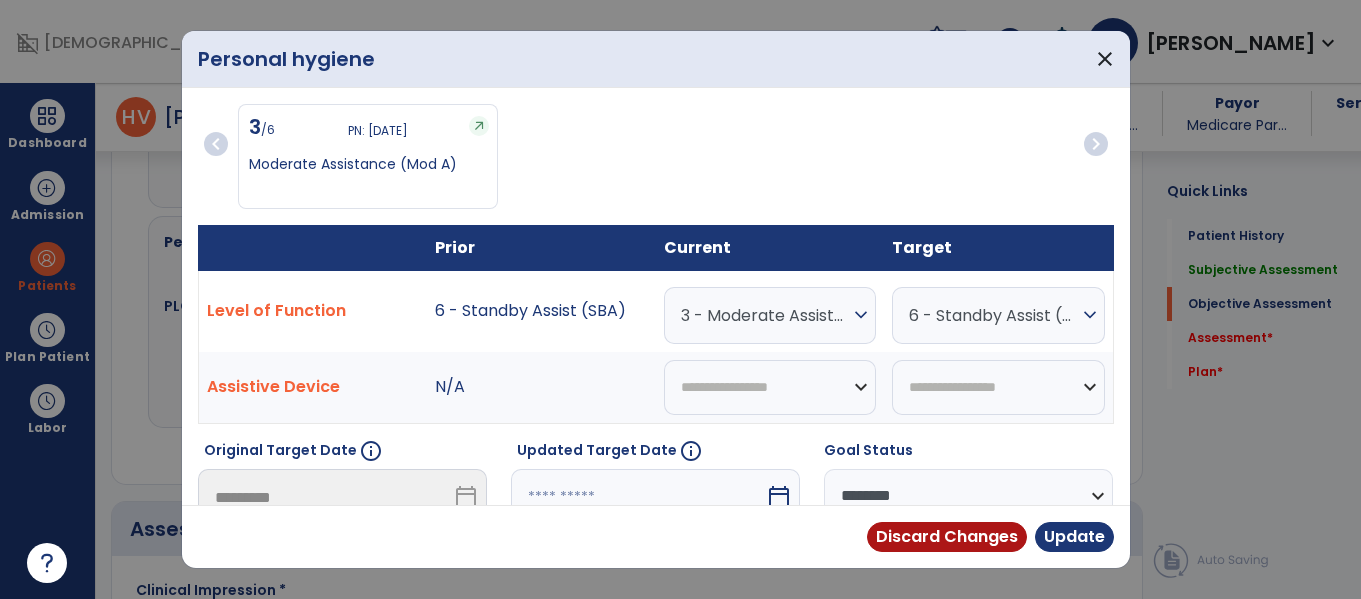 click on "3 - Moderate Assistance (Mod A)" at bounding box center [765, 315] 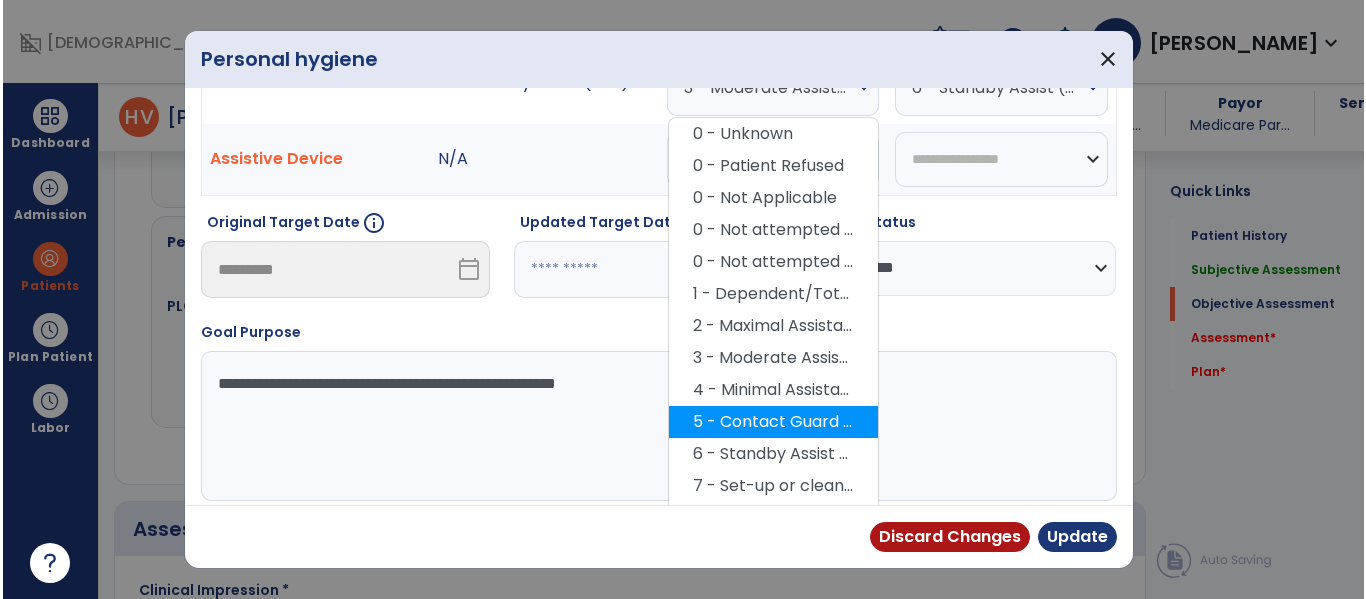 scroll, scrollTop: 234, scrollLeft: 0, axis: vertical 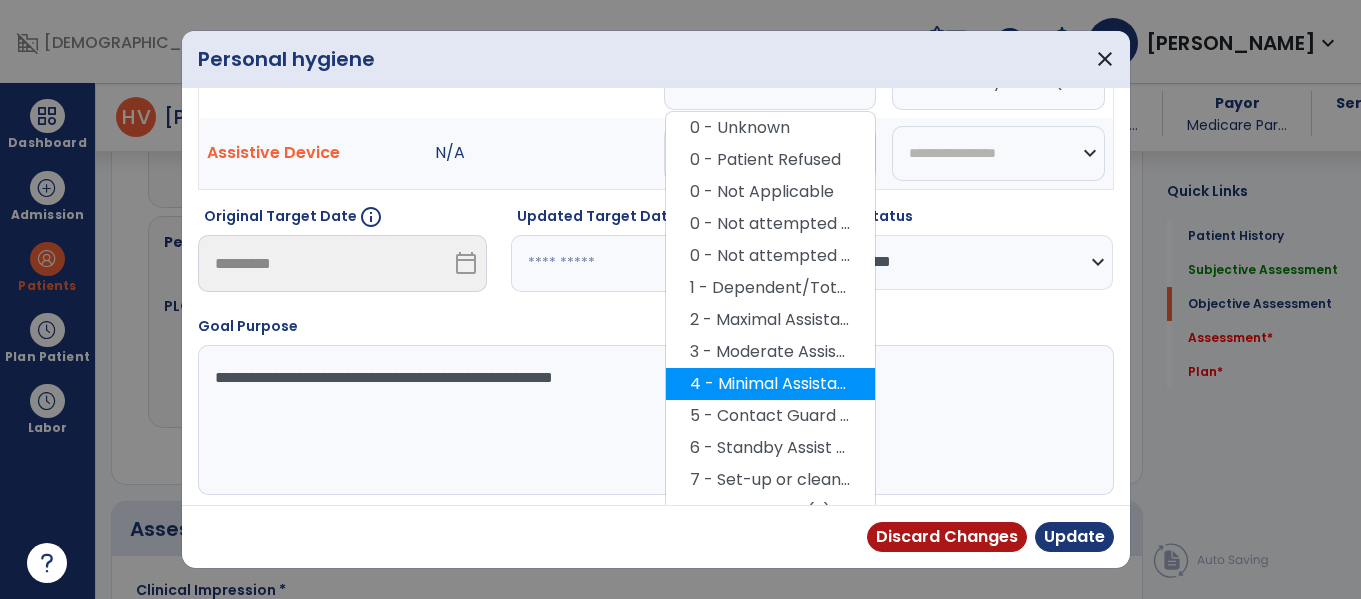 click on "4 - Minimal Assistance (Min A)" at bounding box center (770, 384) 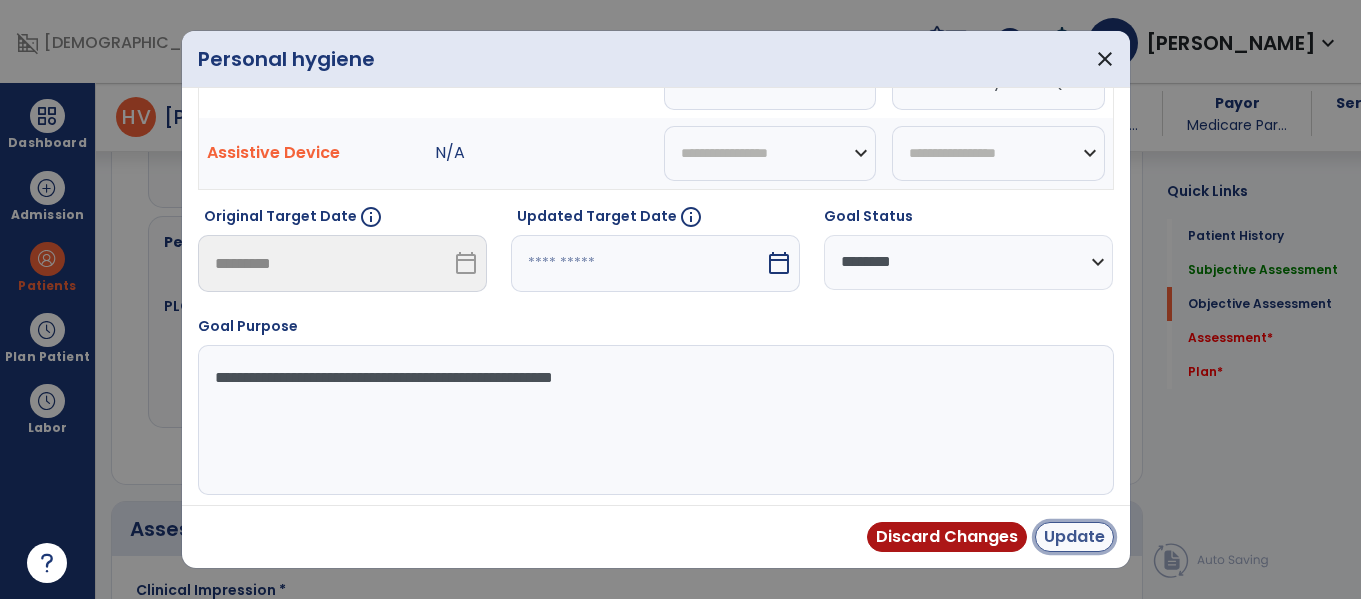 click on "Update" at bounding box center (1074, 537) 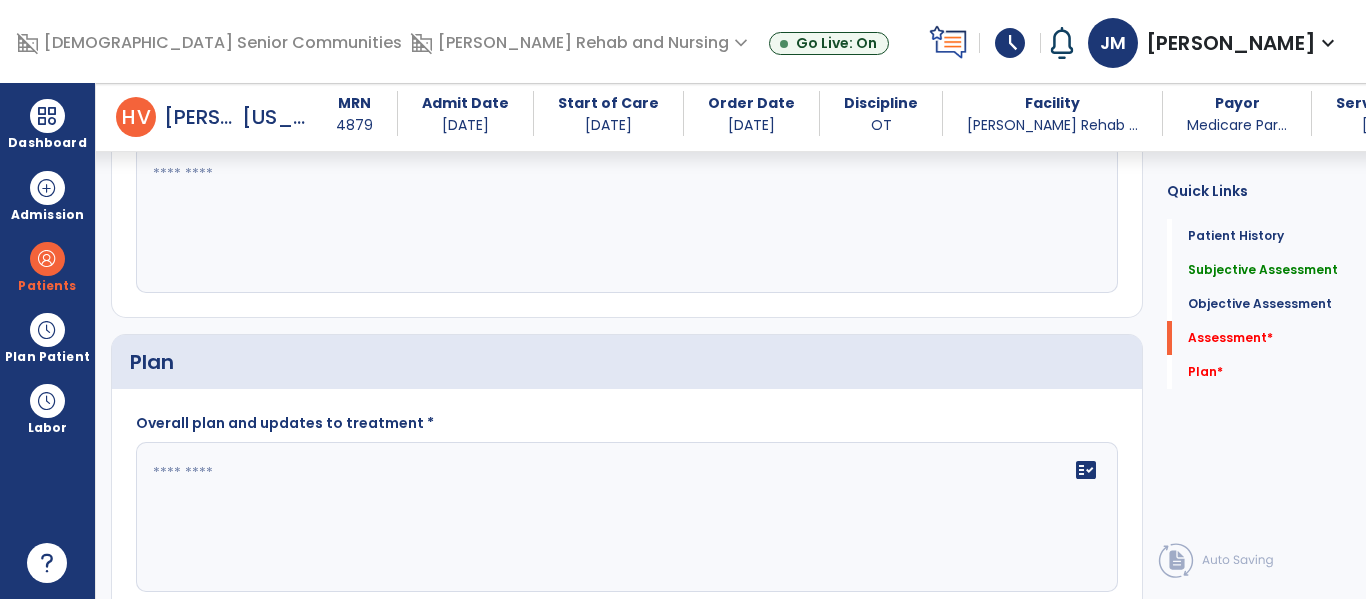 scroll, scrollTop: 2026, scrollLeft: 0, axis: vertical 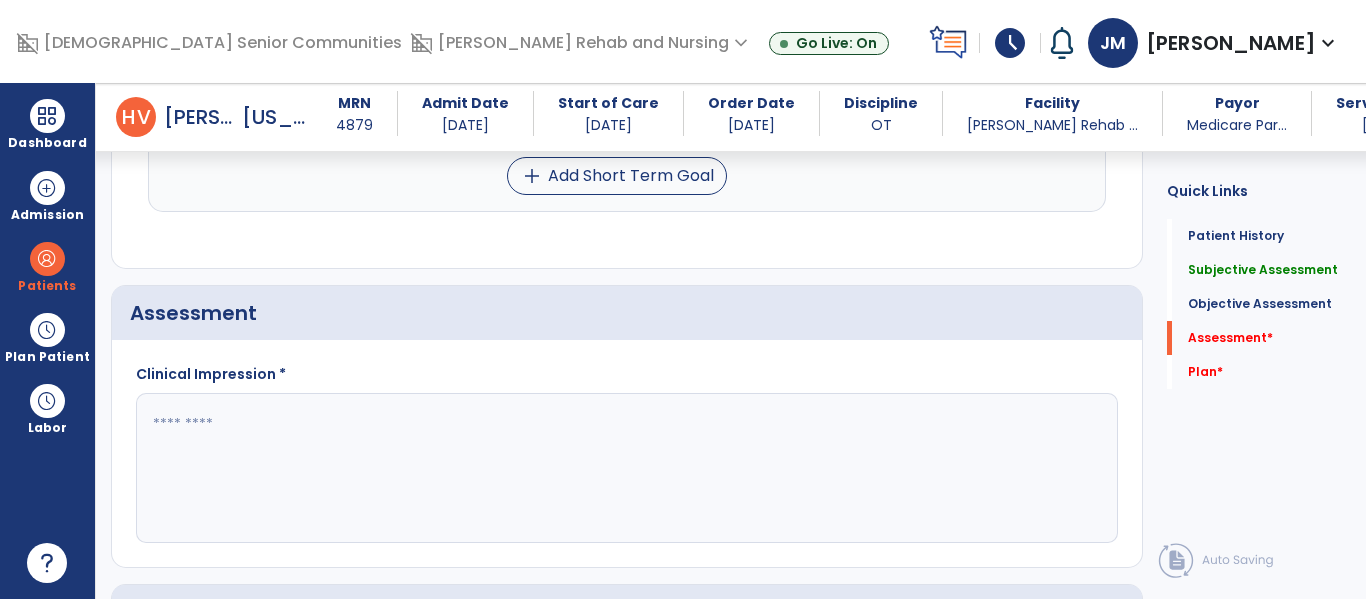click 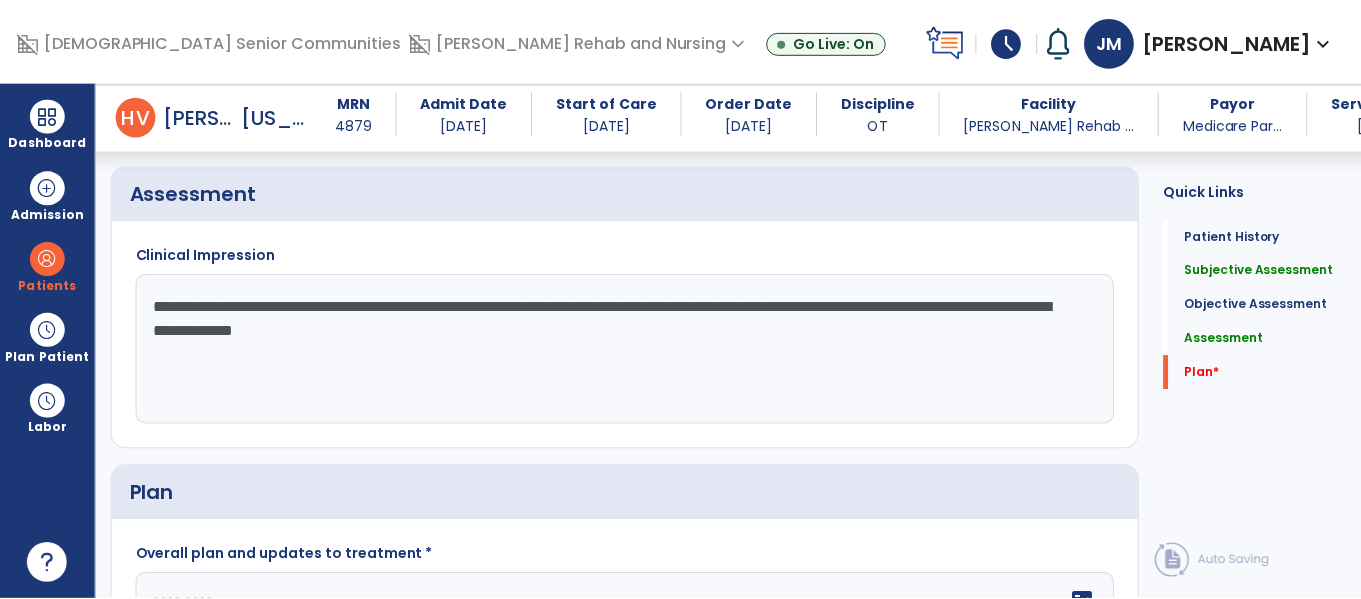 scroll, scrollTop: 2363, scrollLeft: 0, axis: vertical 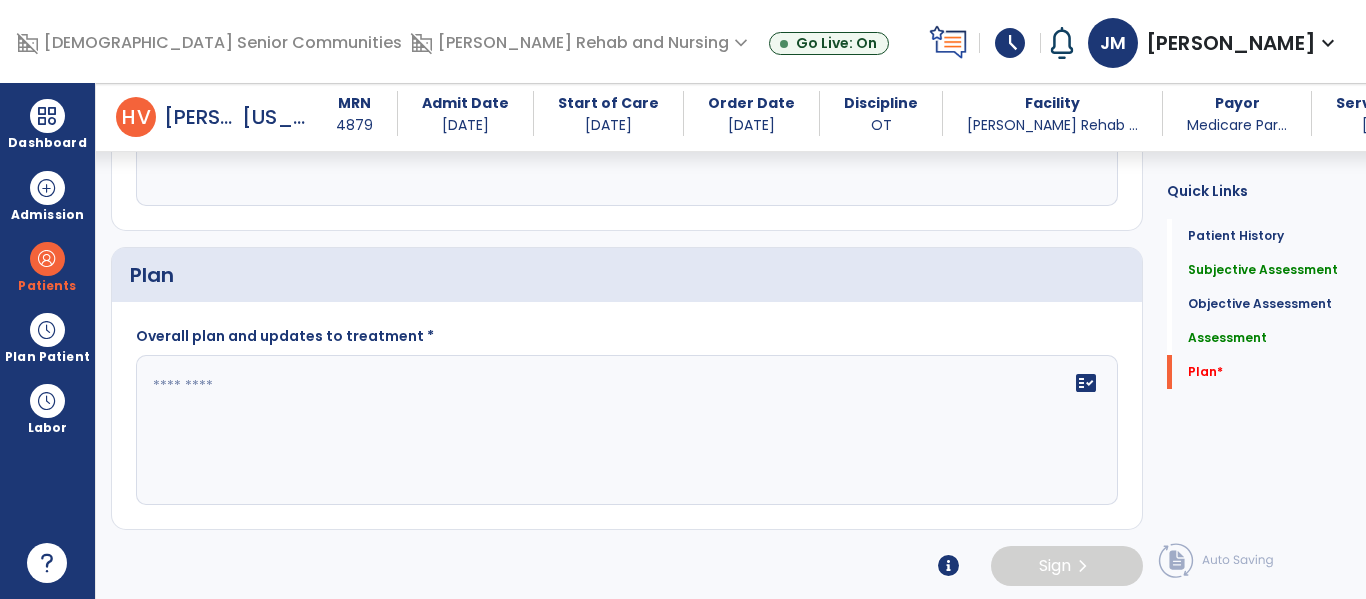 type on "**********" 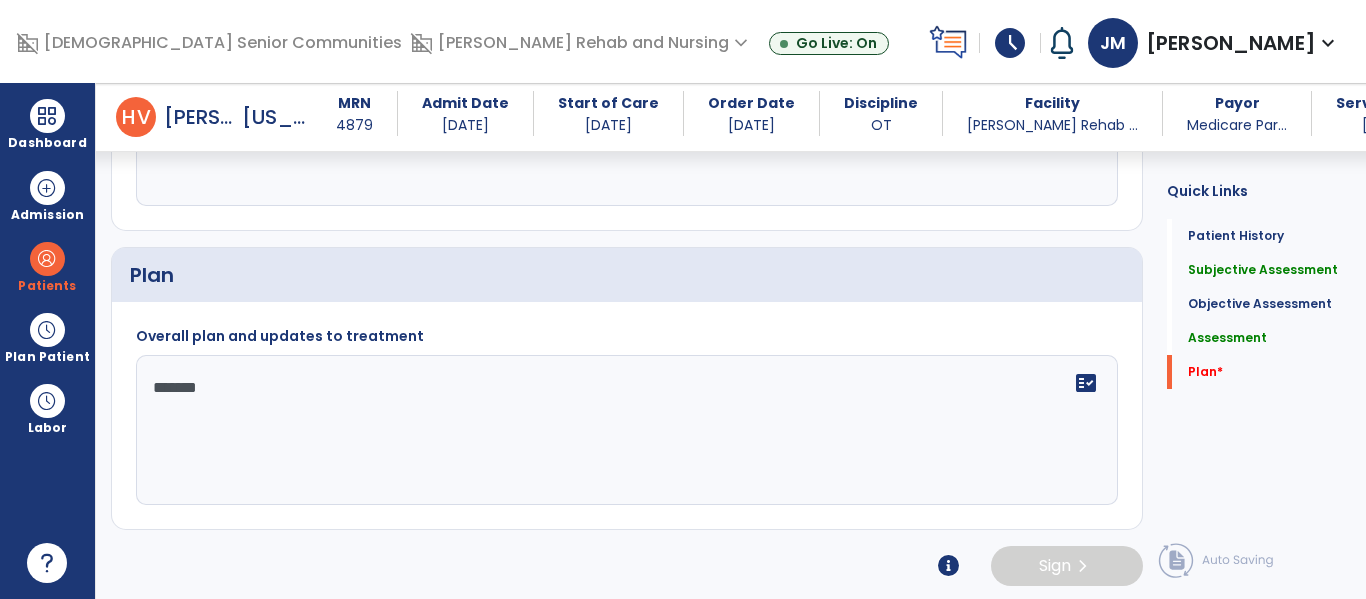 type on "********" 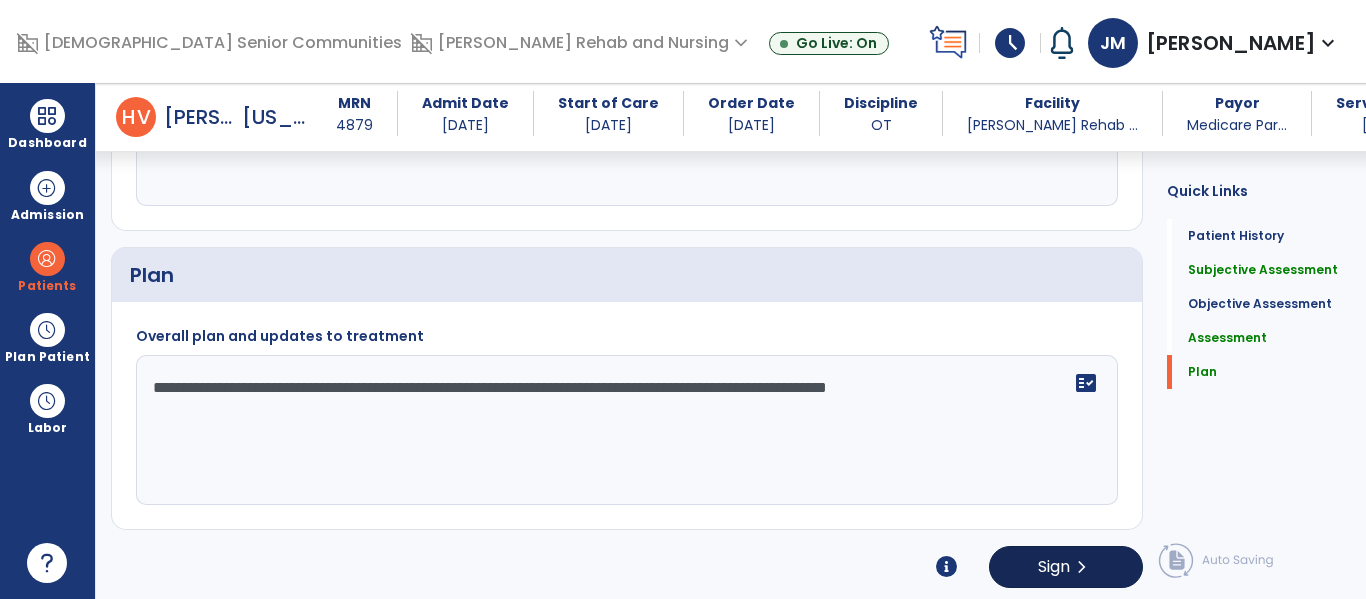type on "**********" 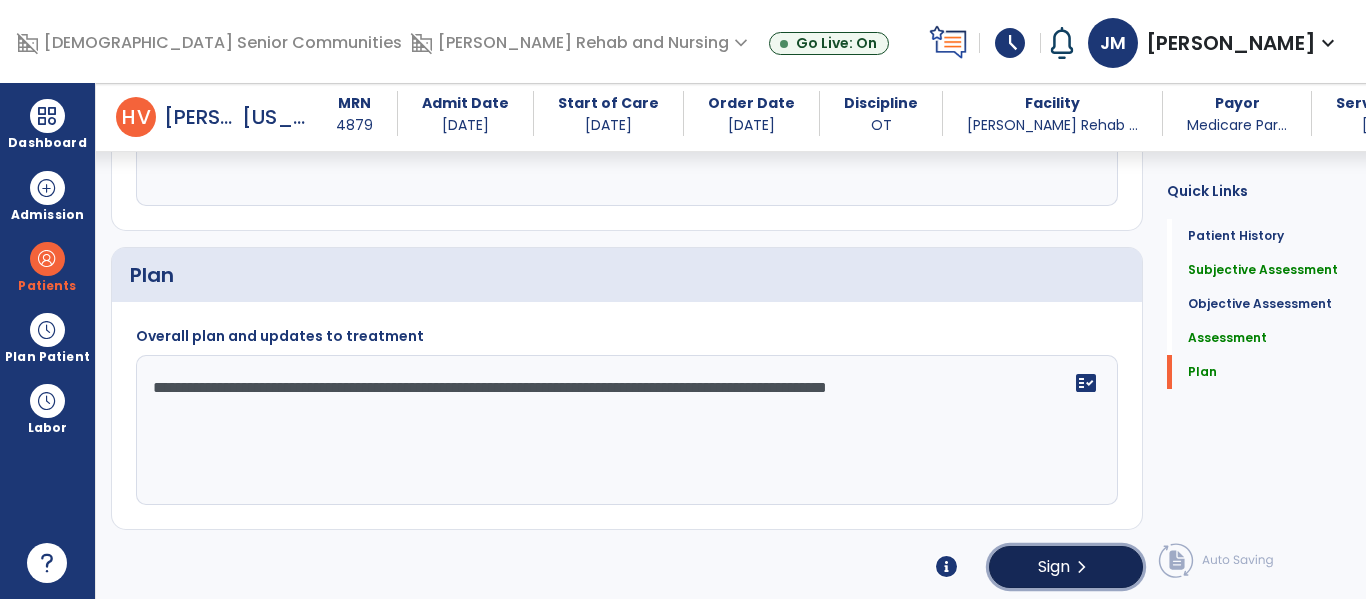 click on "Sign" 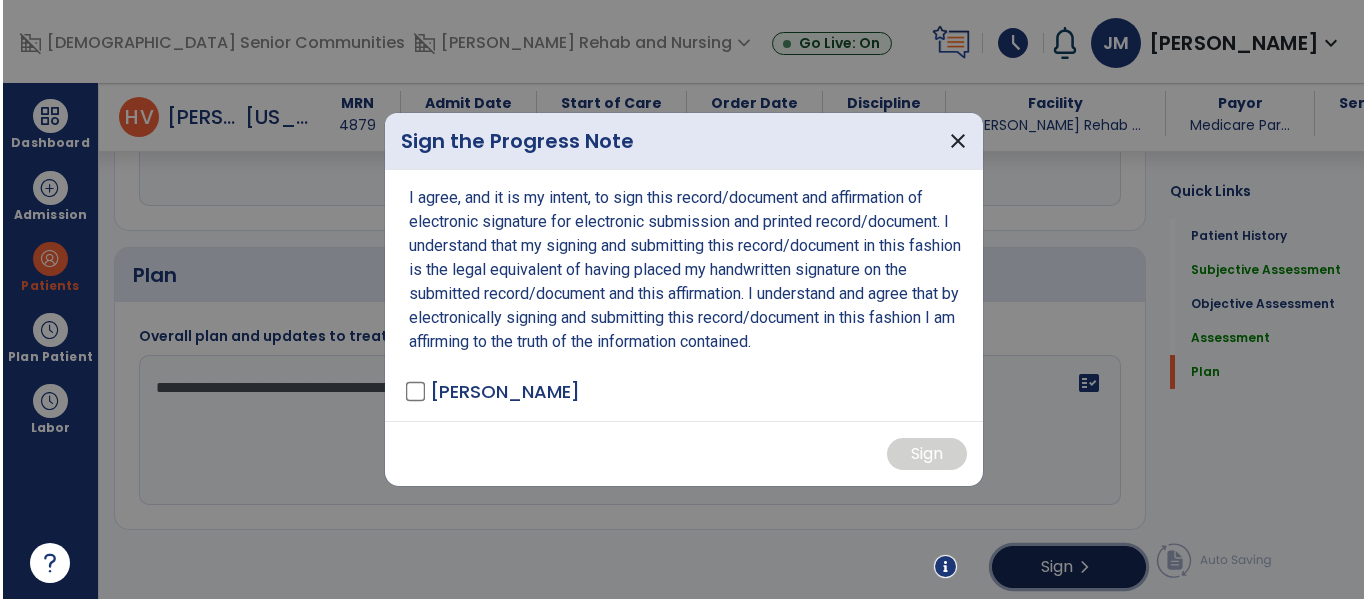 scroll, scrollTop: 2363, scrollLeft: 0, axis: vertical 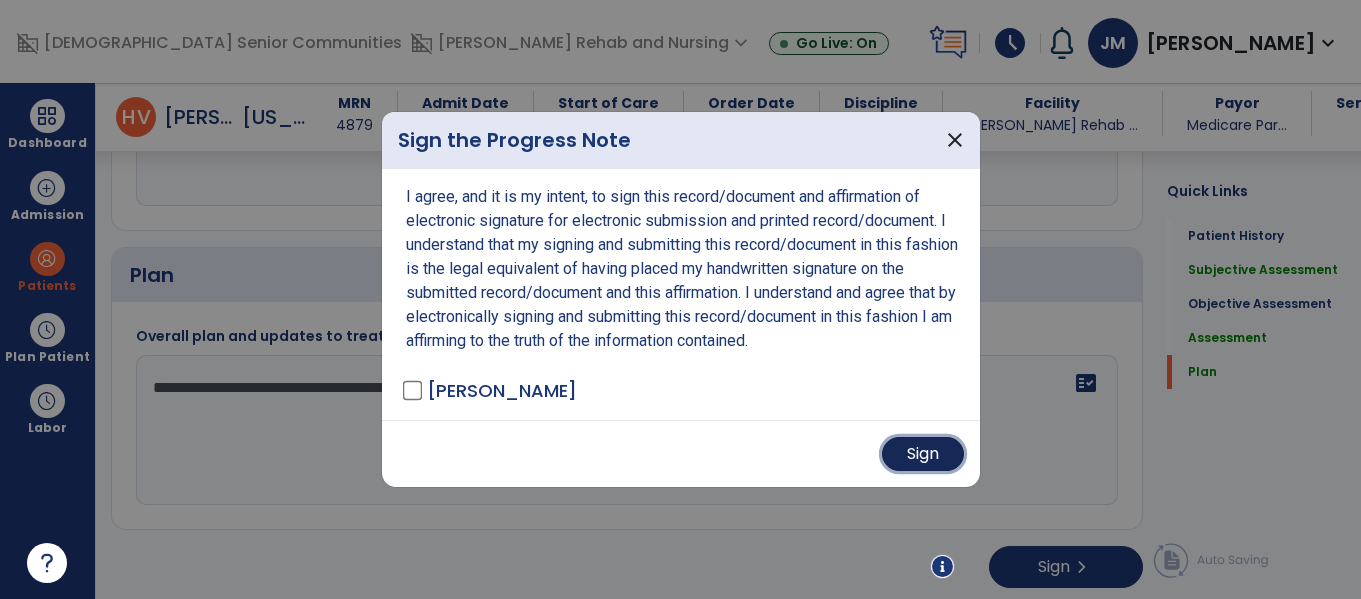 click on "Sign" at bounding box center (923, 454) 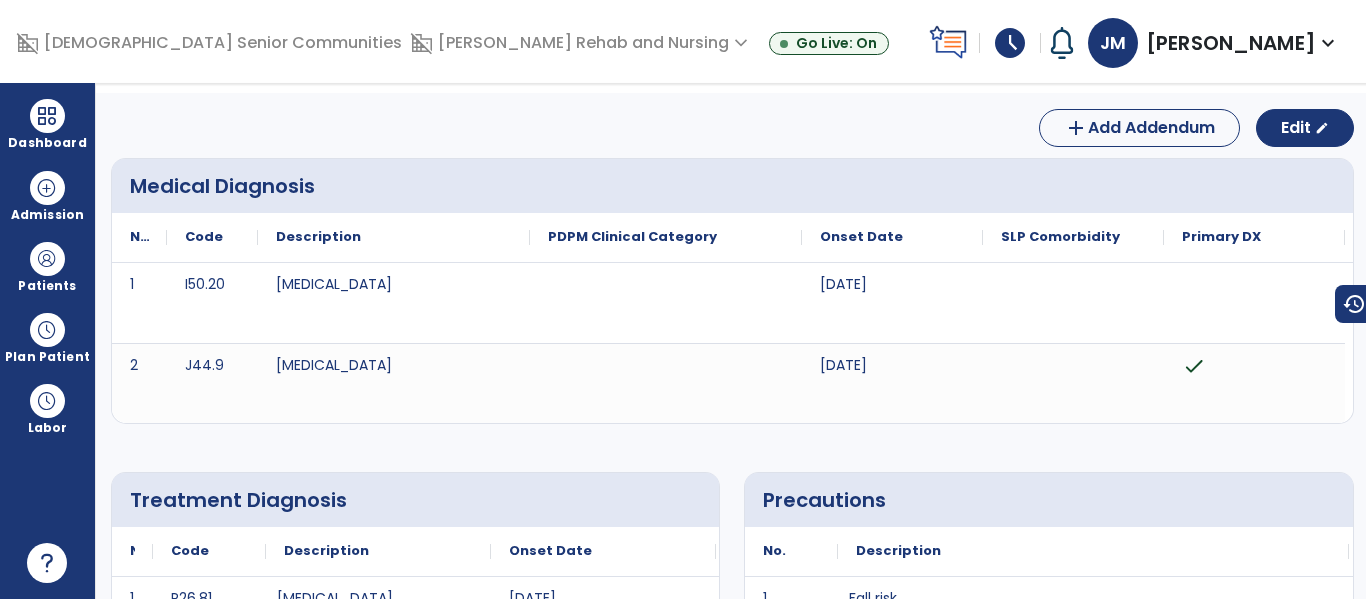 scroll, scrollTop: 0, scrollLeft: 0, axis: both 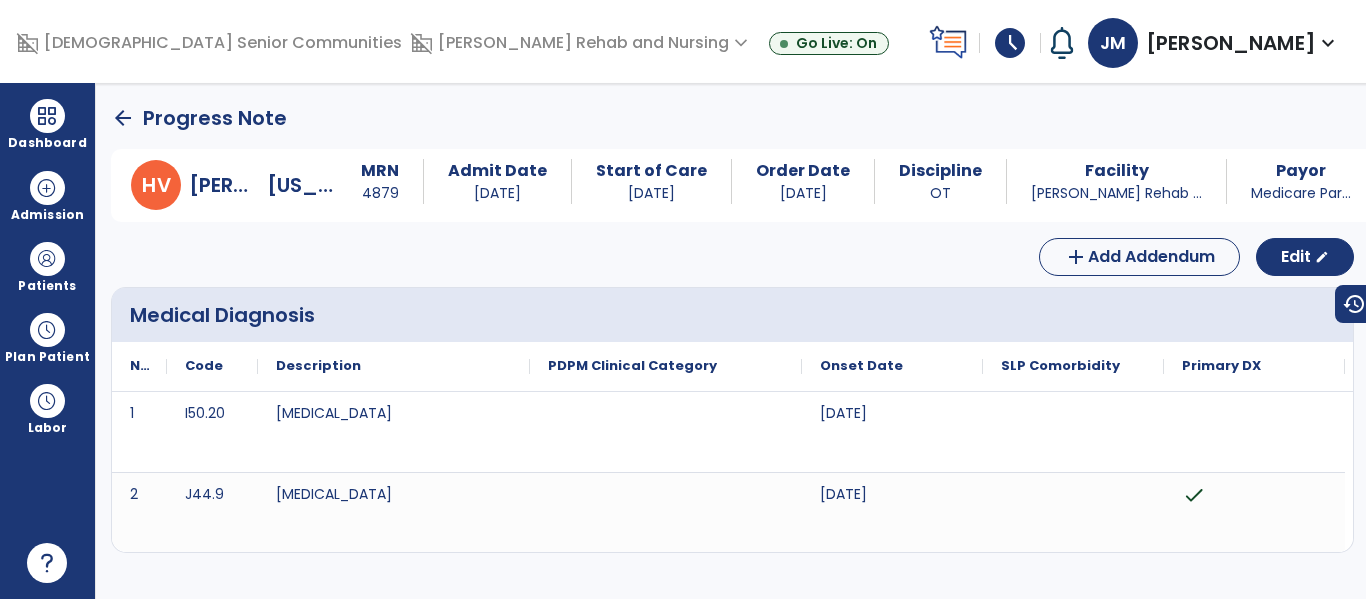 click on "arrow_back" 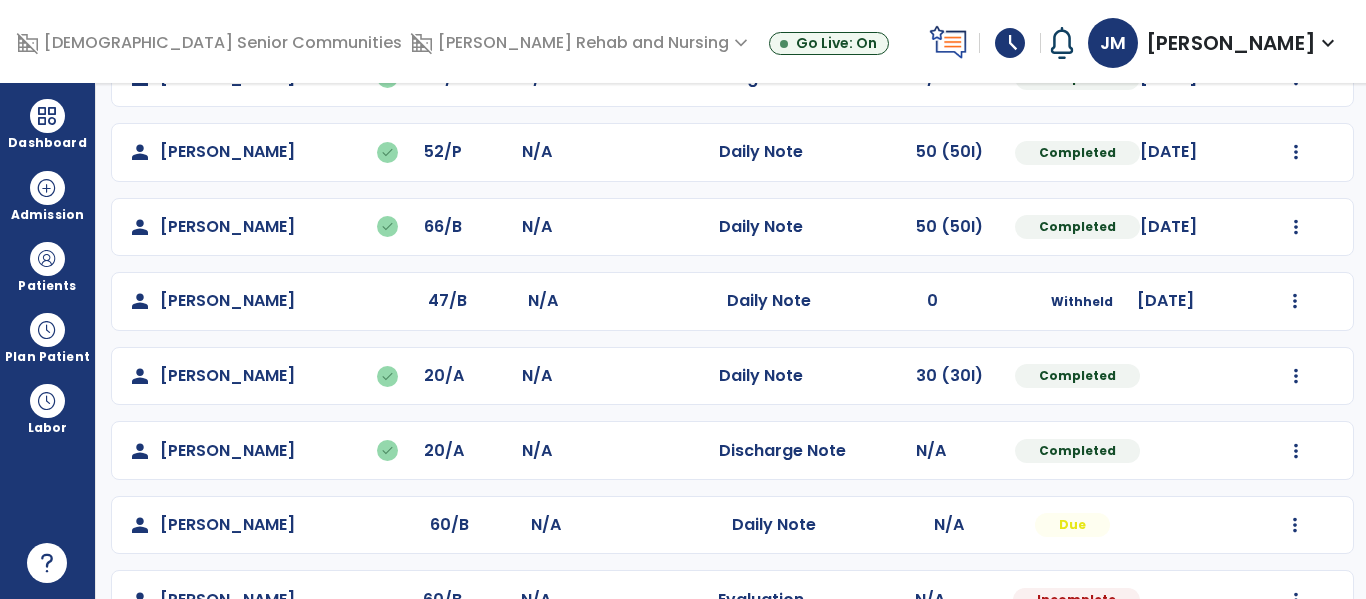 scroll, scrollTop: 782, scrollLeft: 0, axis: vertical 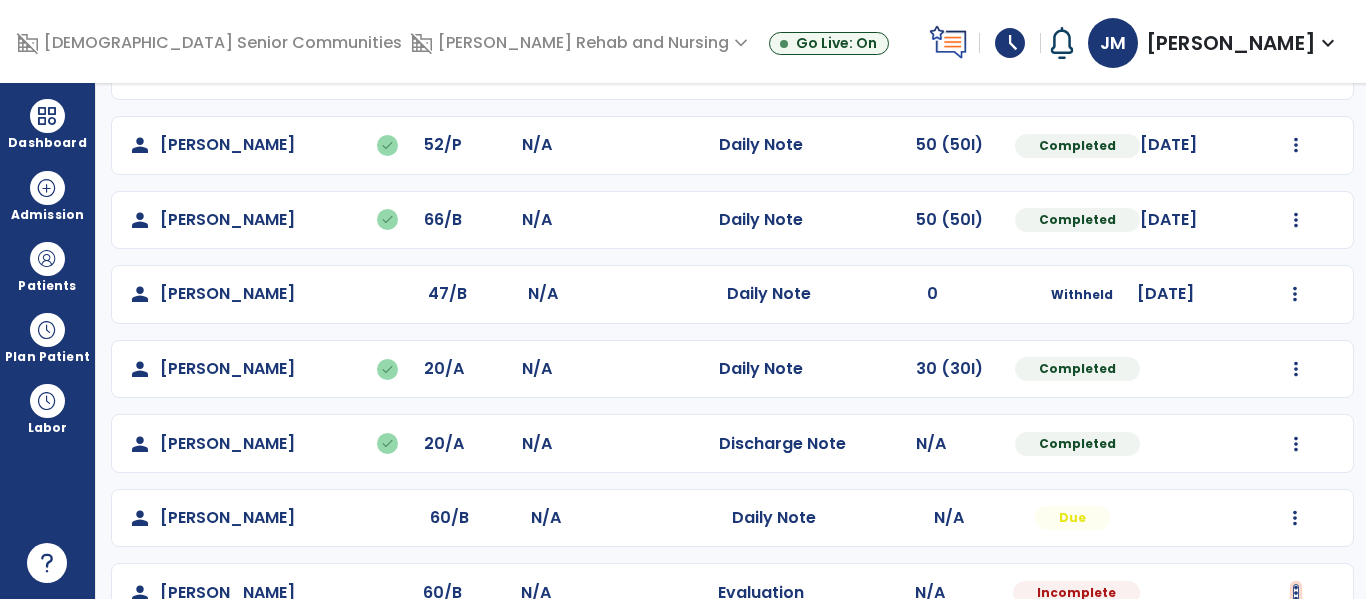 click at bounding box center [1296, -349] 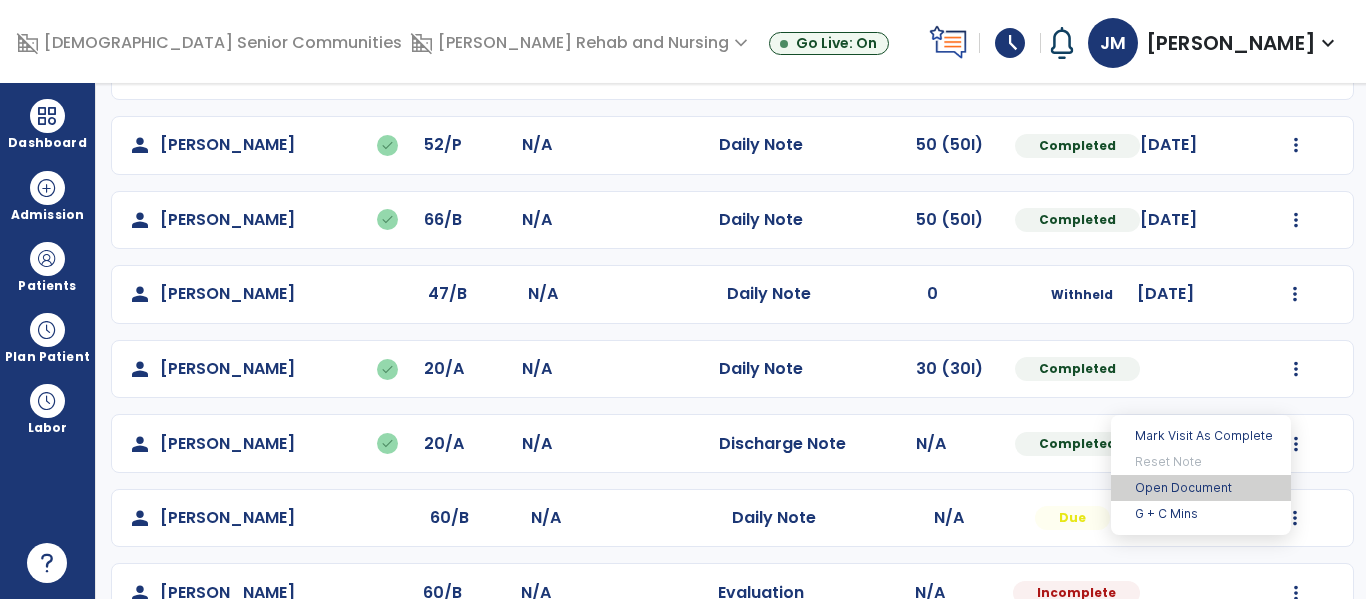 click on "Open Document" at bounding box center [1201, 488] 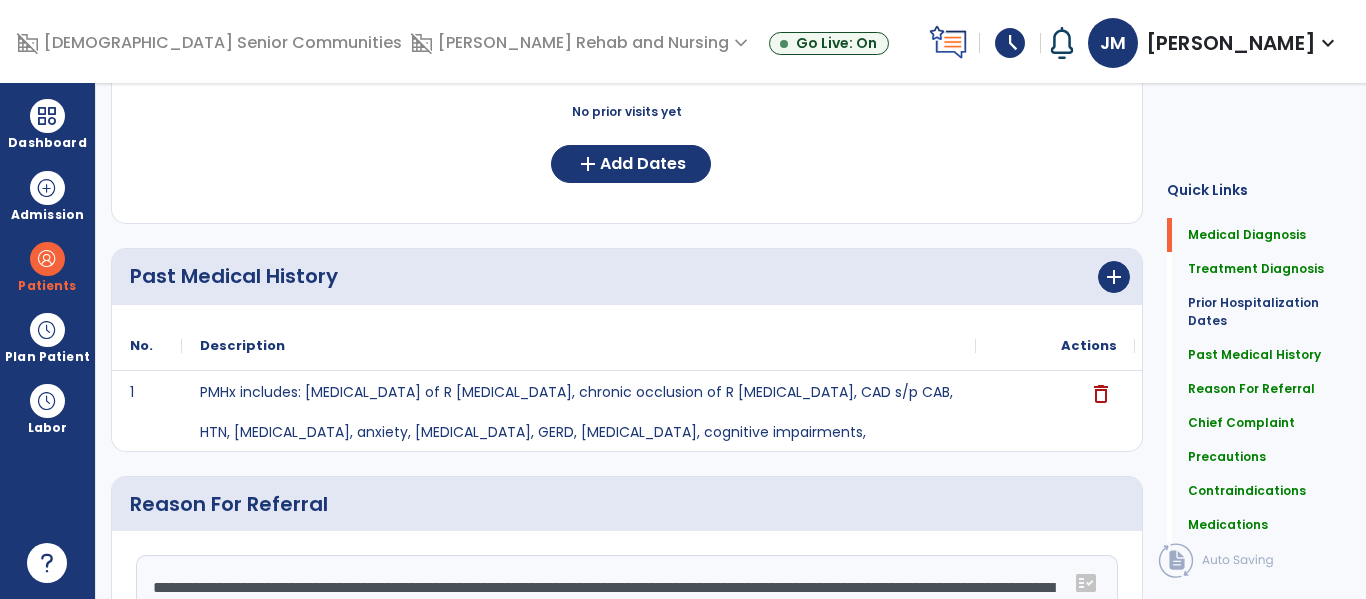 scroll, scrollTop: 0, scrollLeft: 0, axis: both 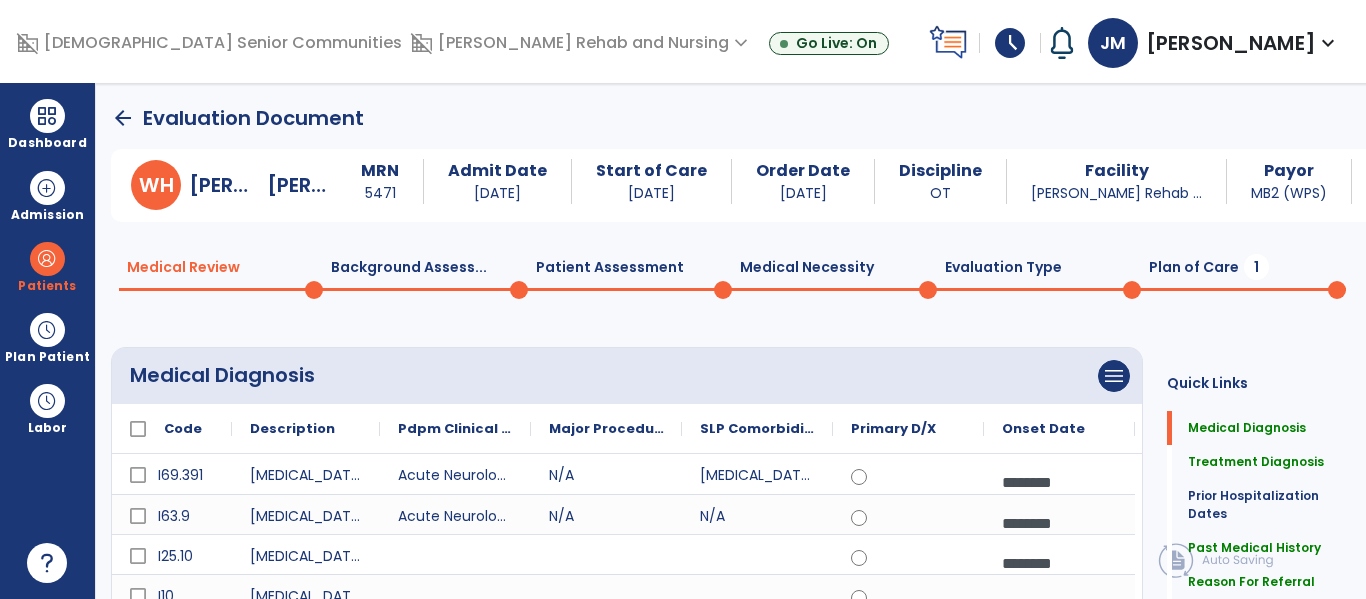 click on "Plan of Care  1" 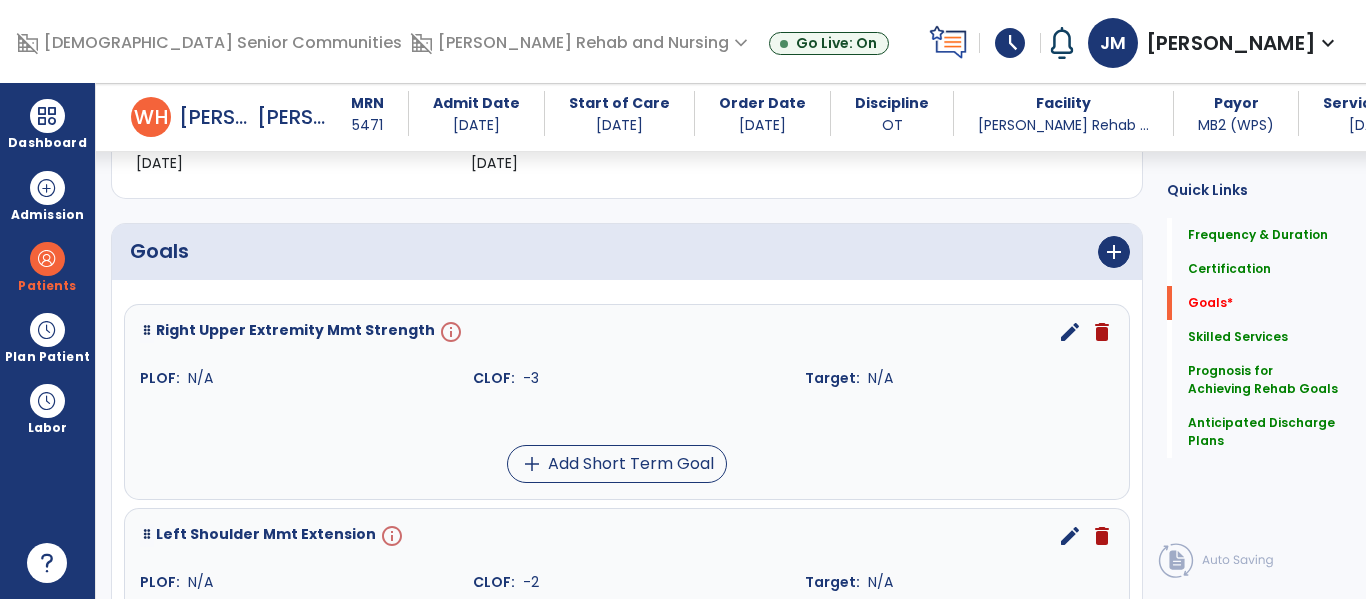 scroll, scrollTop: 400, scrollLeft: 0, axis: vertical 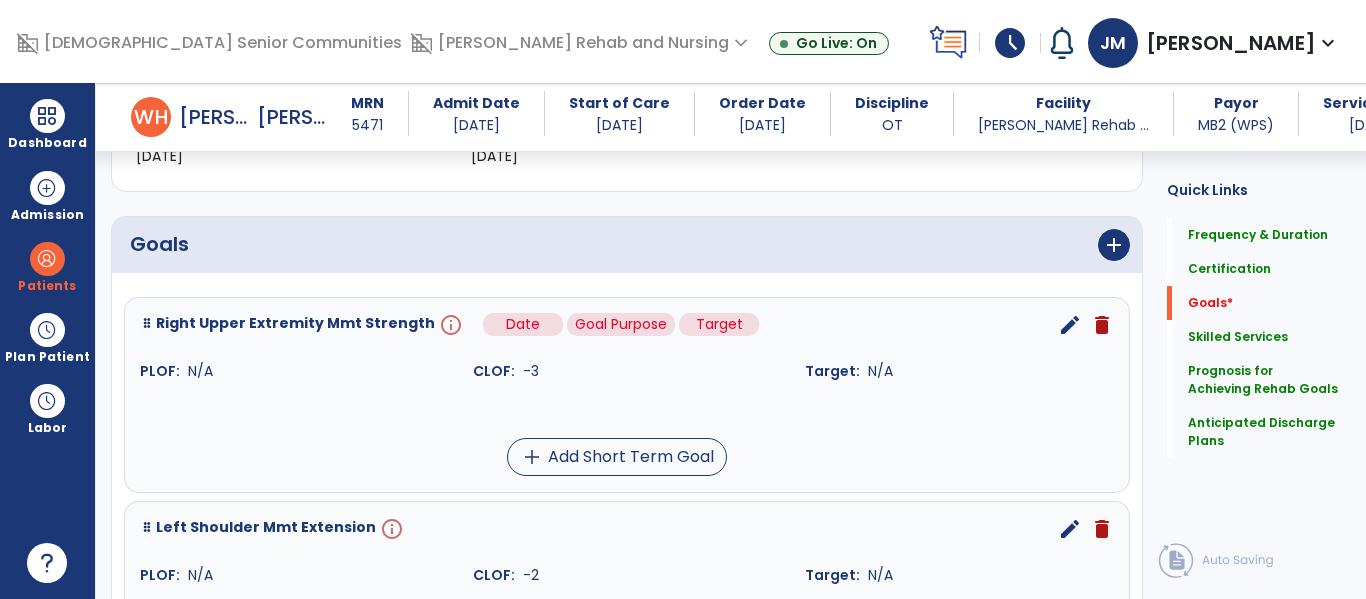 click on "info" at bounding box center (449, 325) 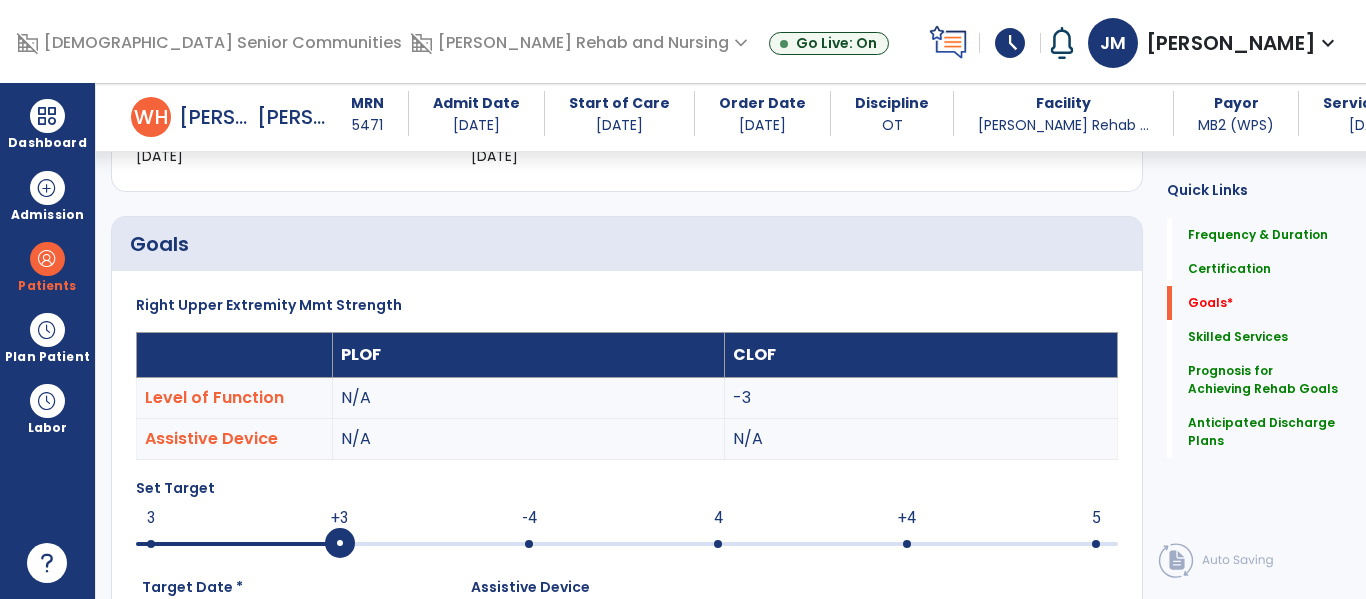 scroll, scrollTop: 83, scrollLeft: 0, axis: vertical 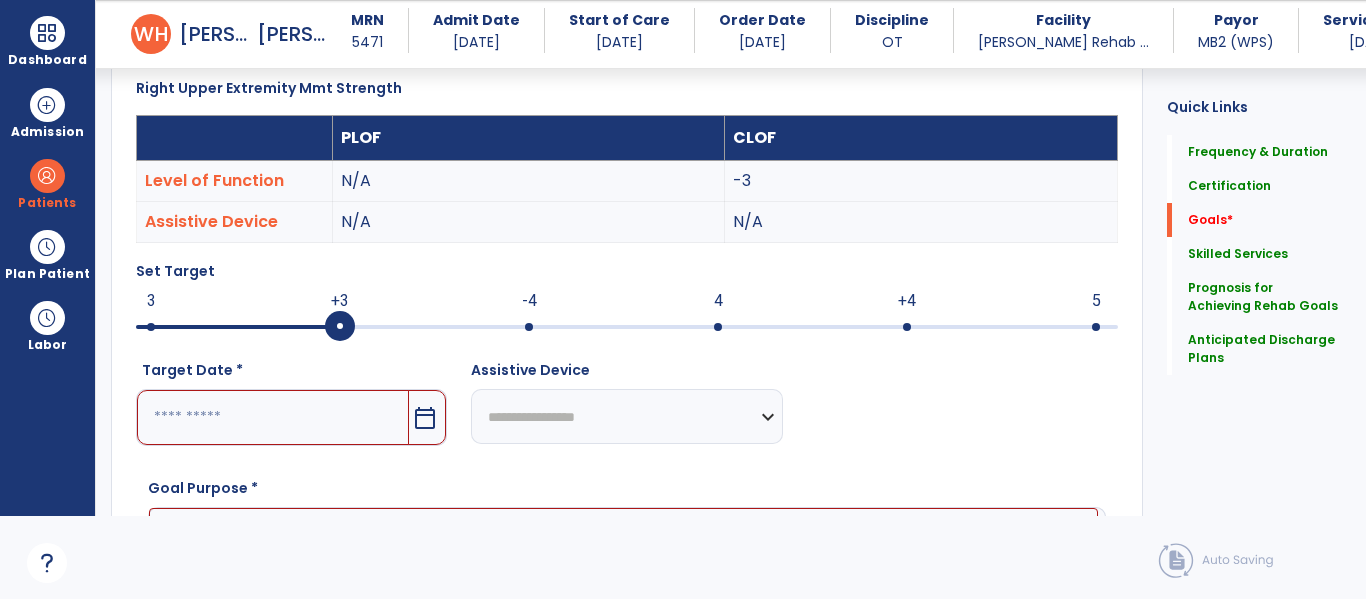 click at bounding box center (627, 325) 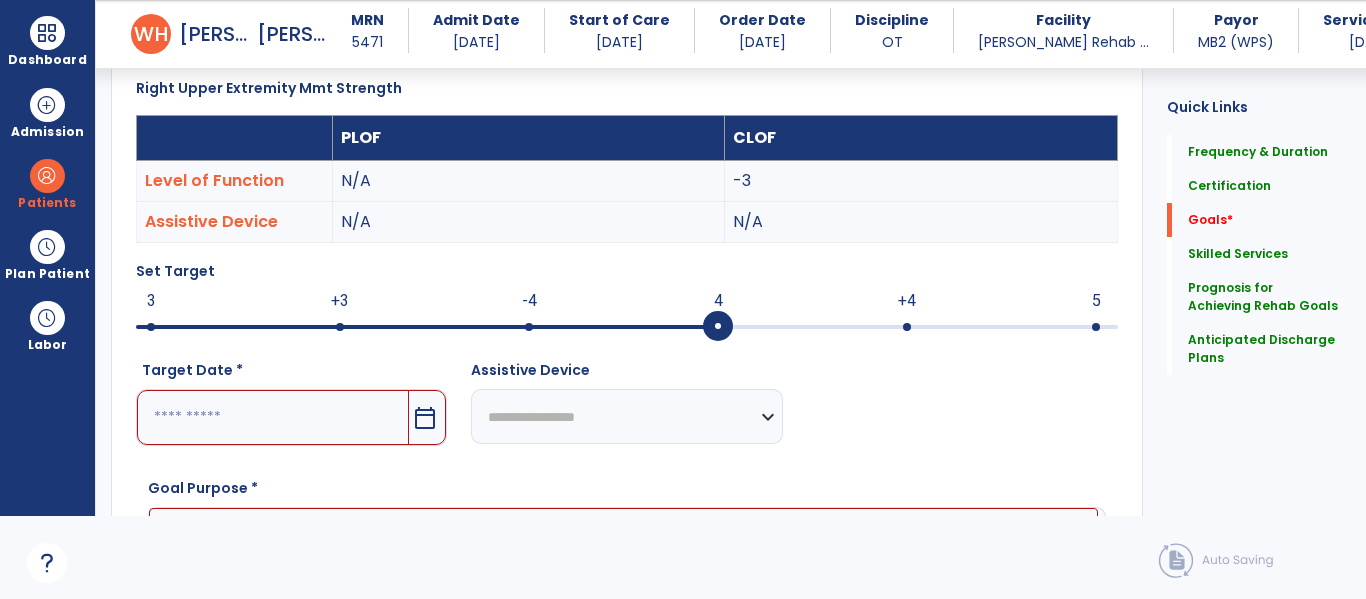 click on "calendar_today" at bounding box center (425, 418) 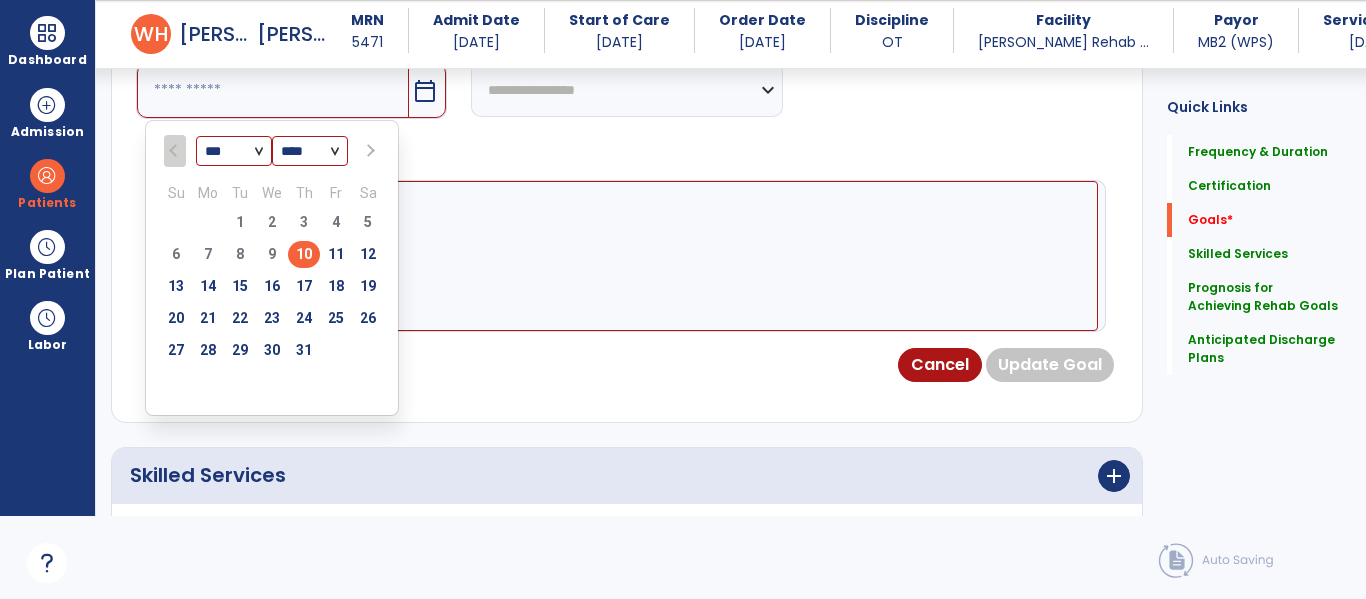 click at bounding box center [368, 151] 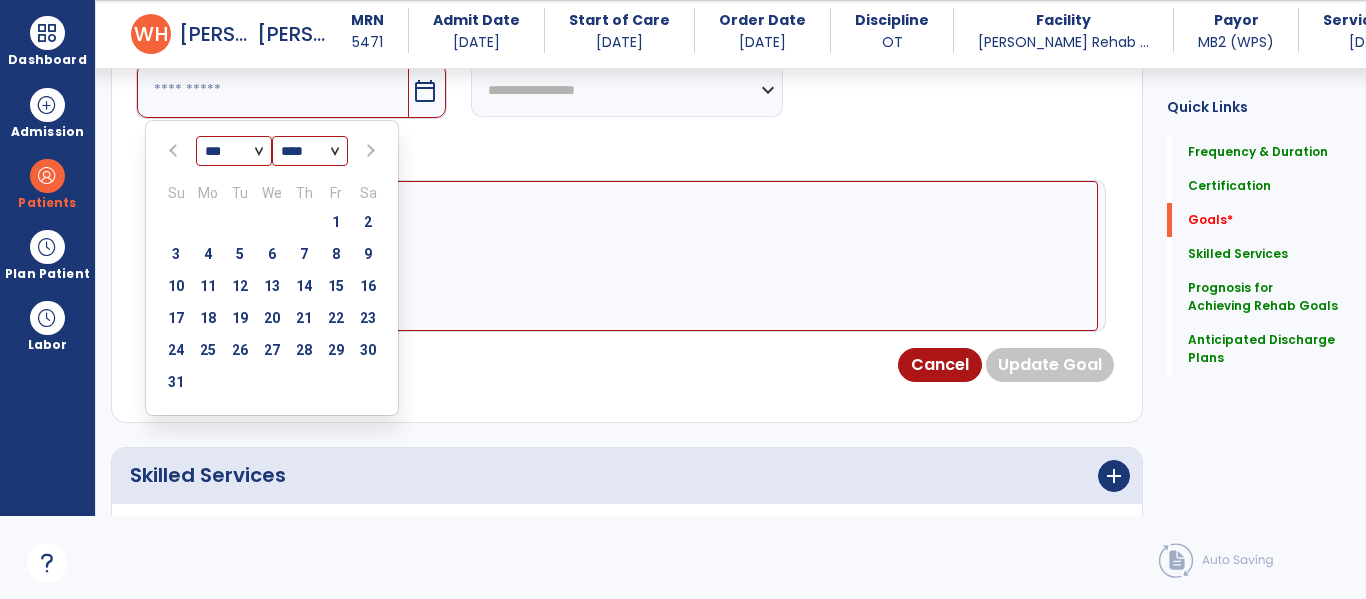click at bounding box center [368, 151] 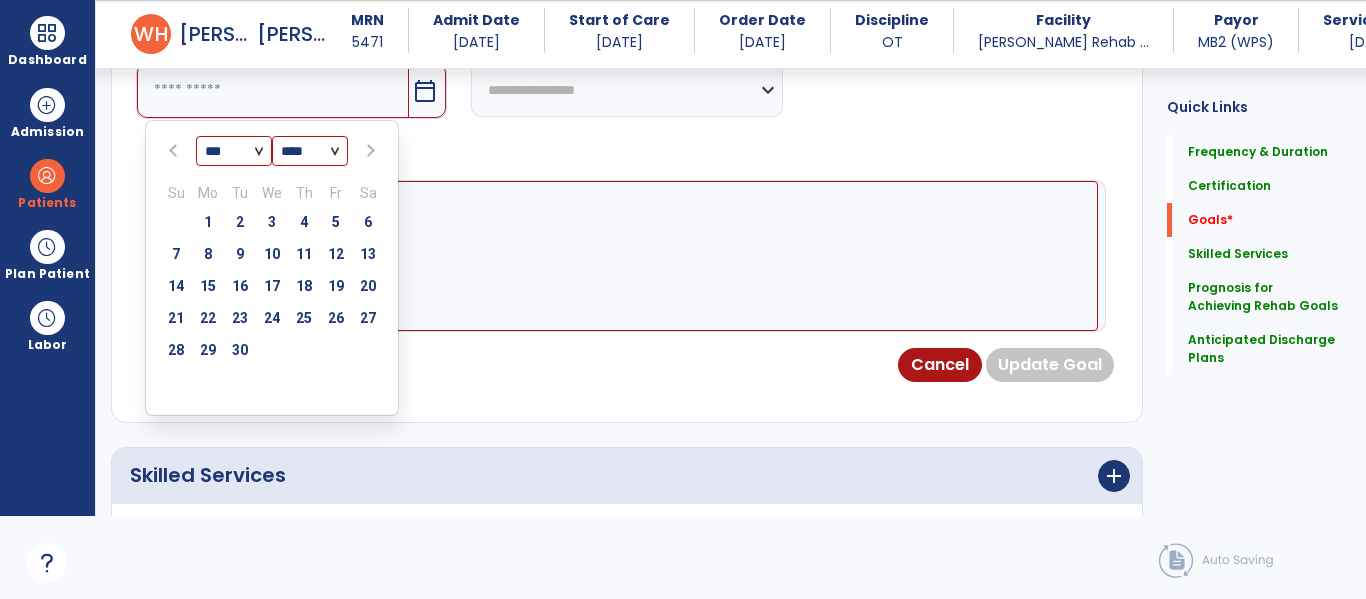 click at bounding box center [368, 151] 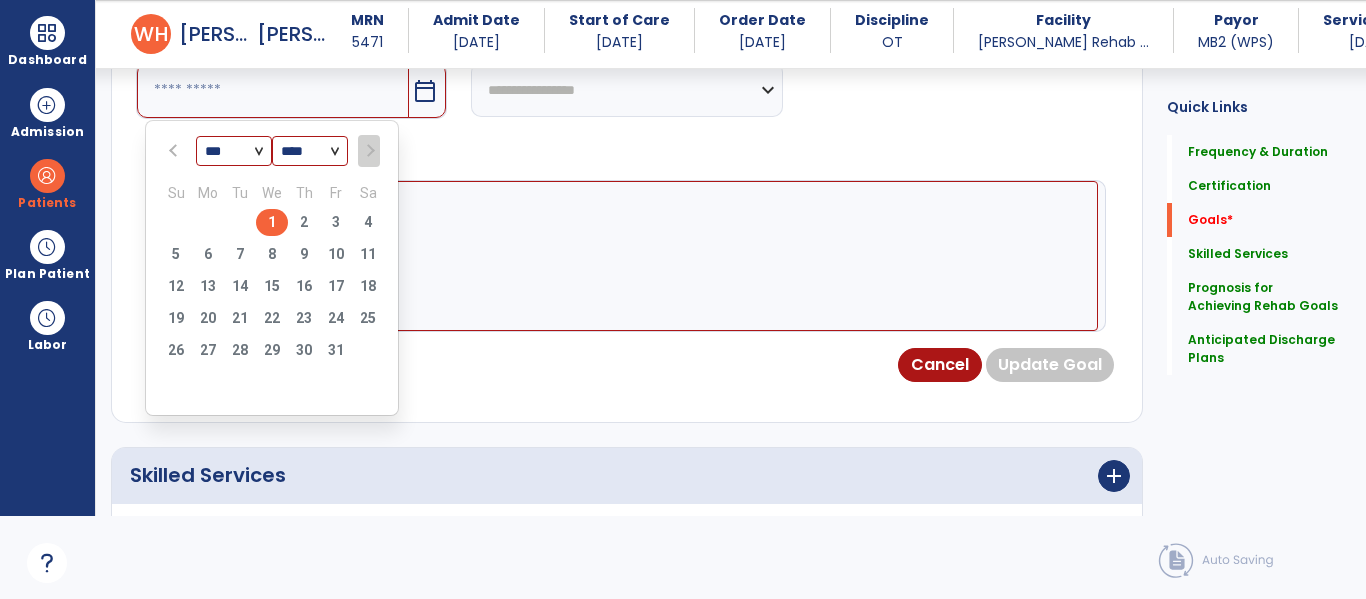 click on "1" at bounding box center (272, 222) 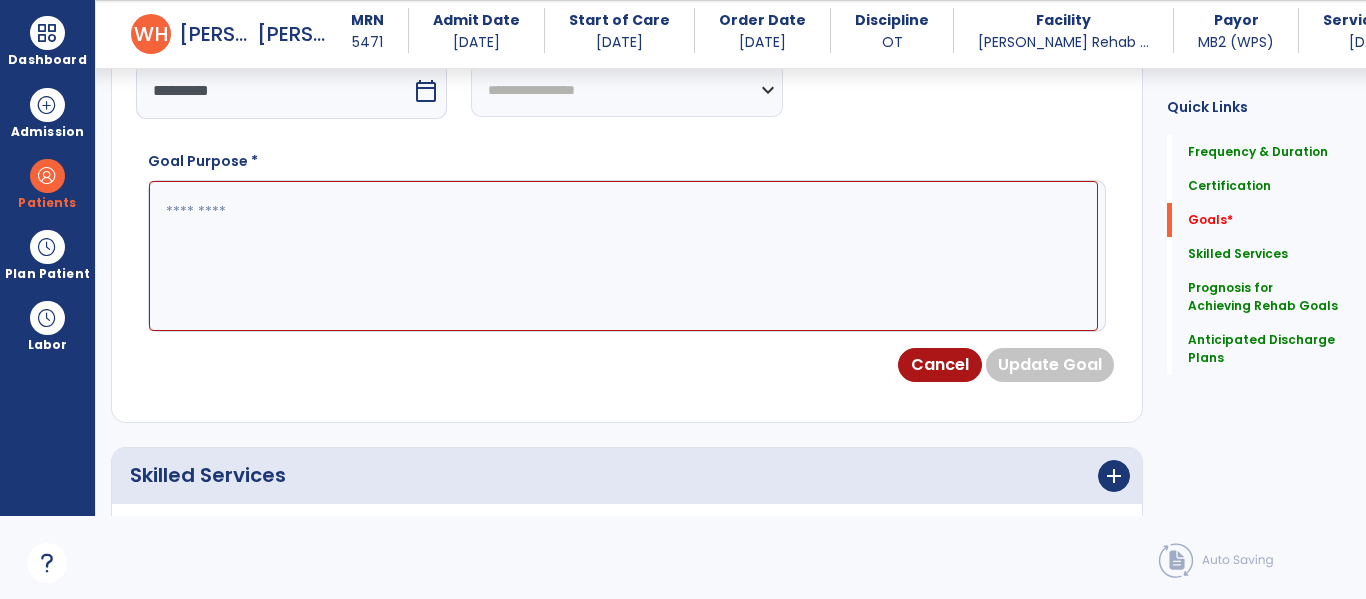 click at bounding box center [623, 256] 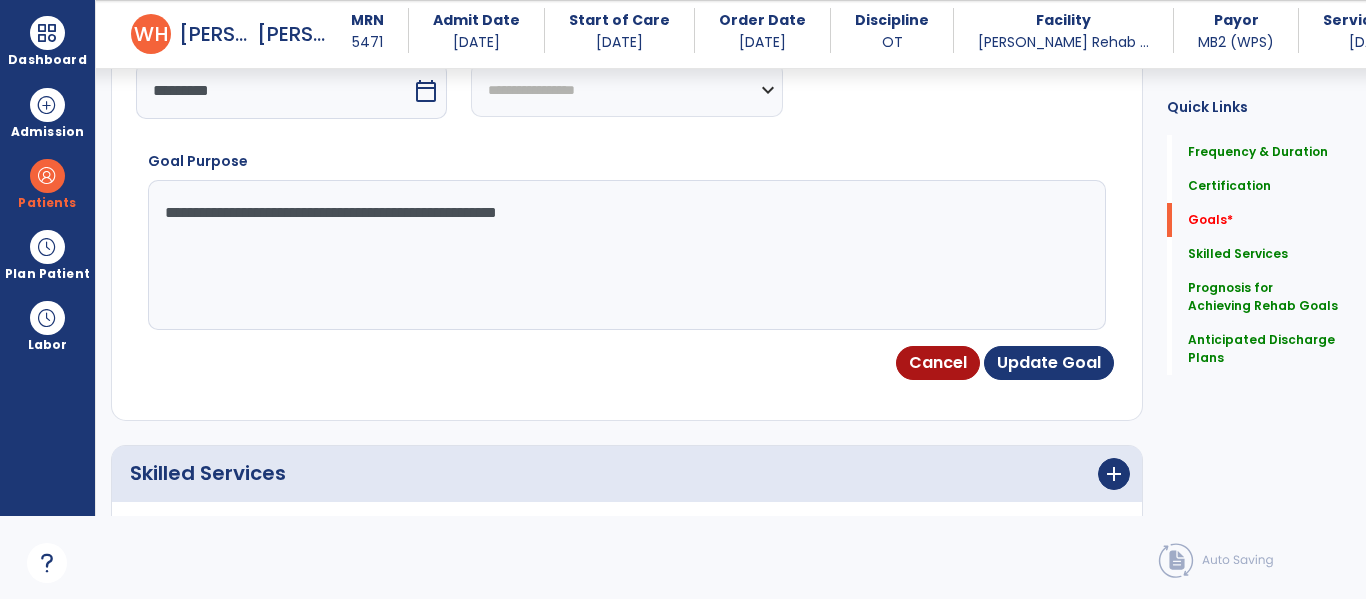 type on "**********" 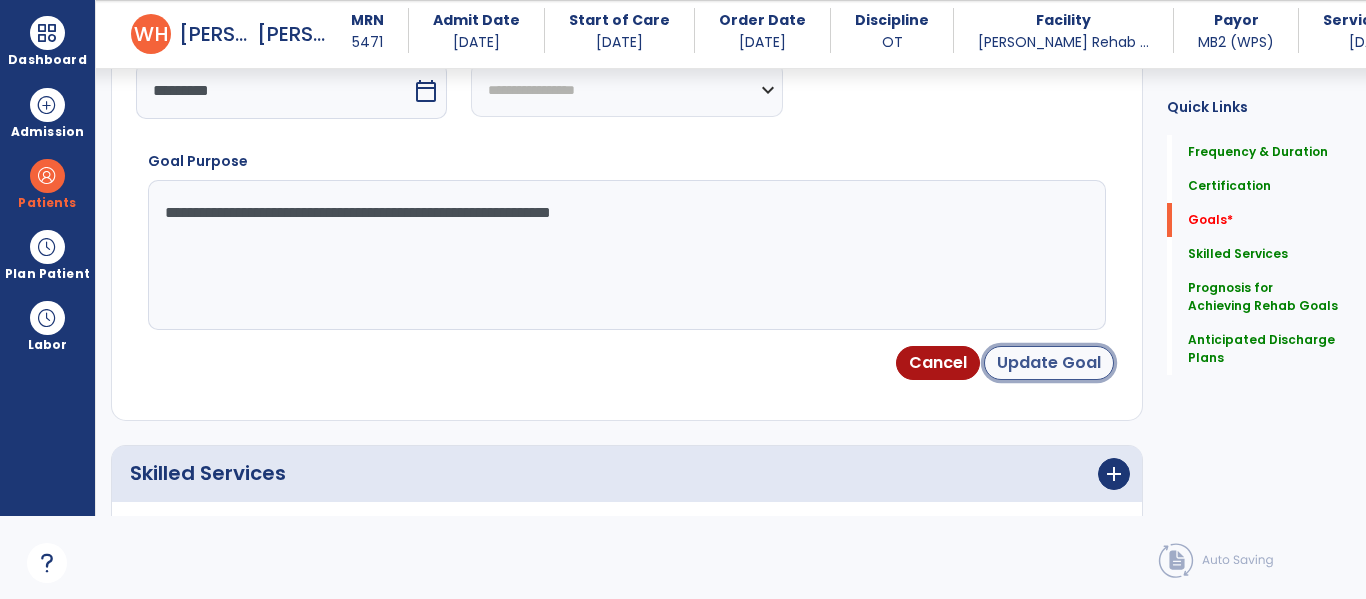 drag, startPoint x: 1032, startPoint y: 361, endPoint x: 1035, endPoint y: 351, distance: 10.440307 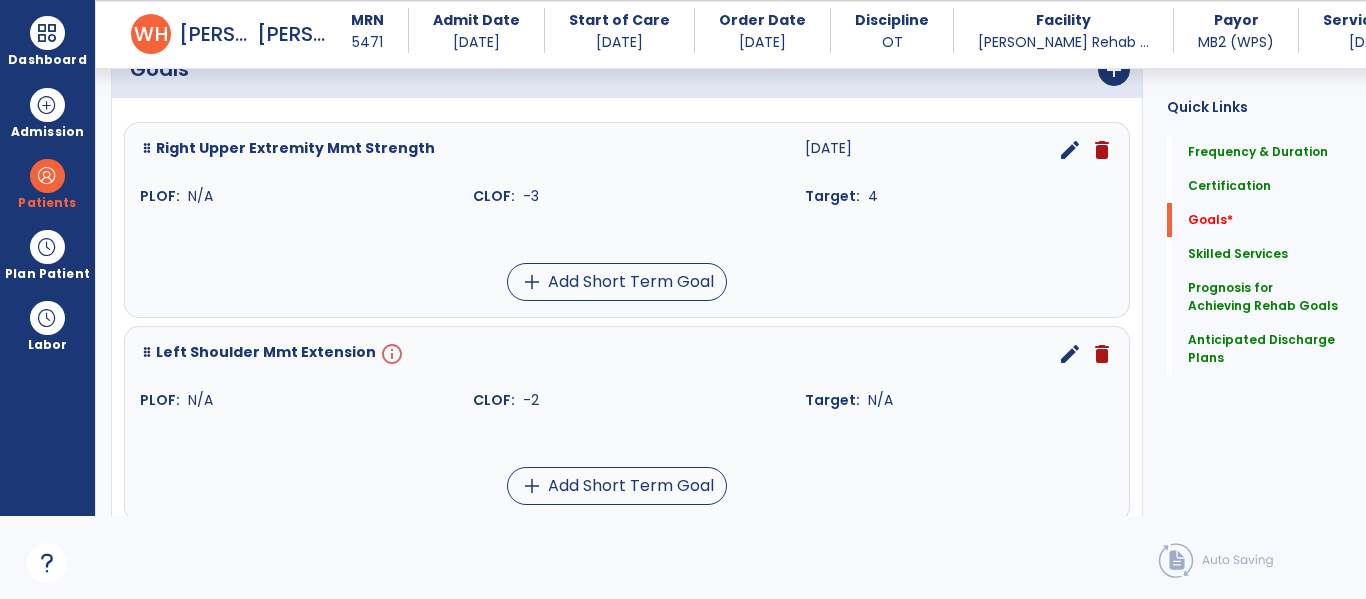 scroll, scrollTop: 532, scrollLeft: 0, axis: vertical 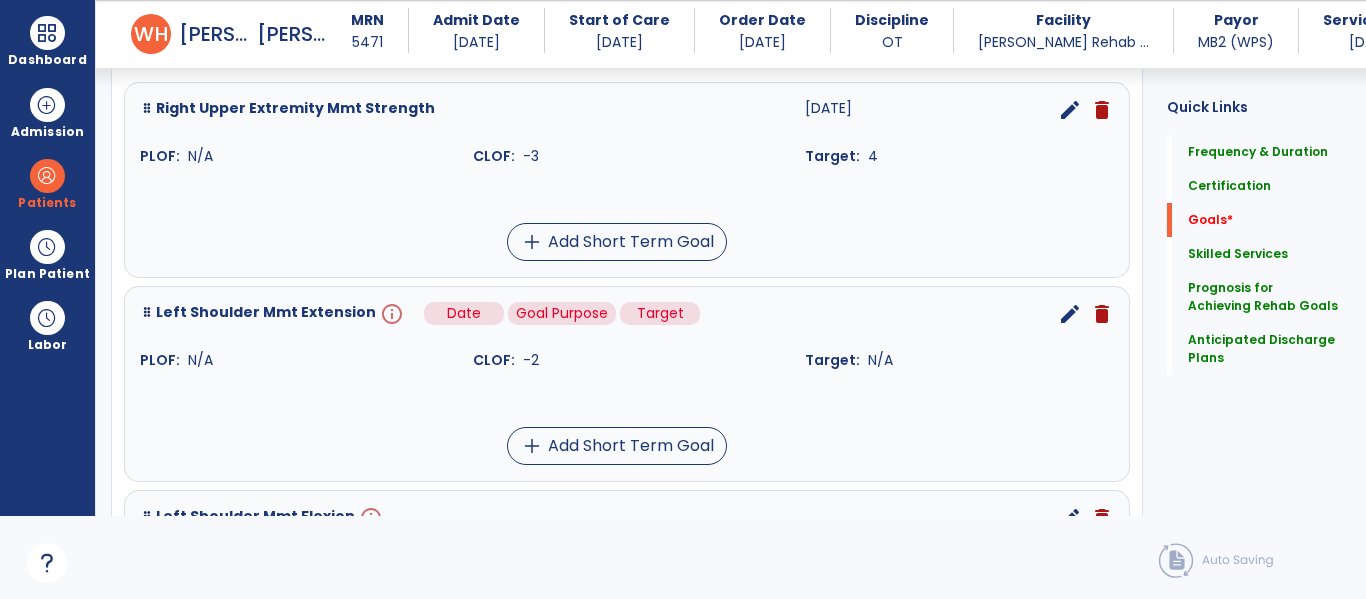 click on "info" at bounding box center (390, 314) 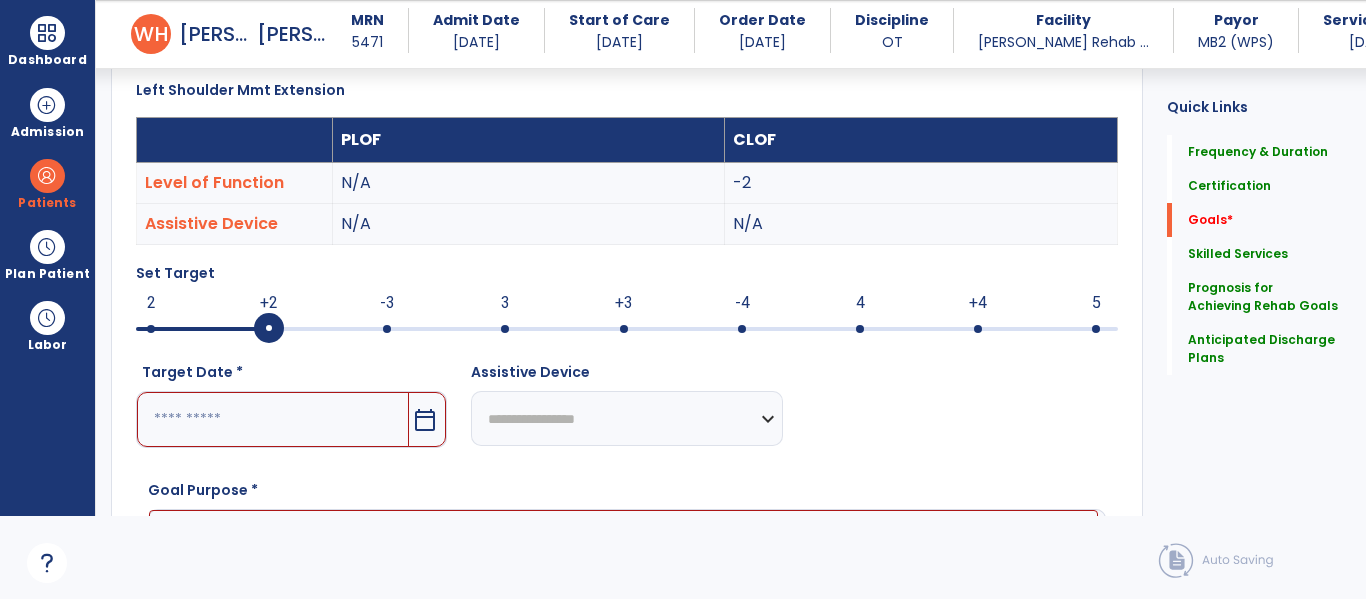 scroll, scrollTop: 534, scrollLeft: 0, axis: vertical 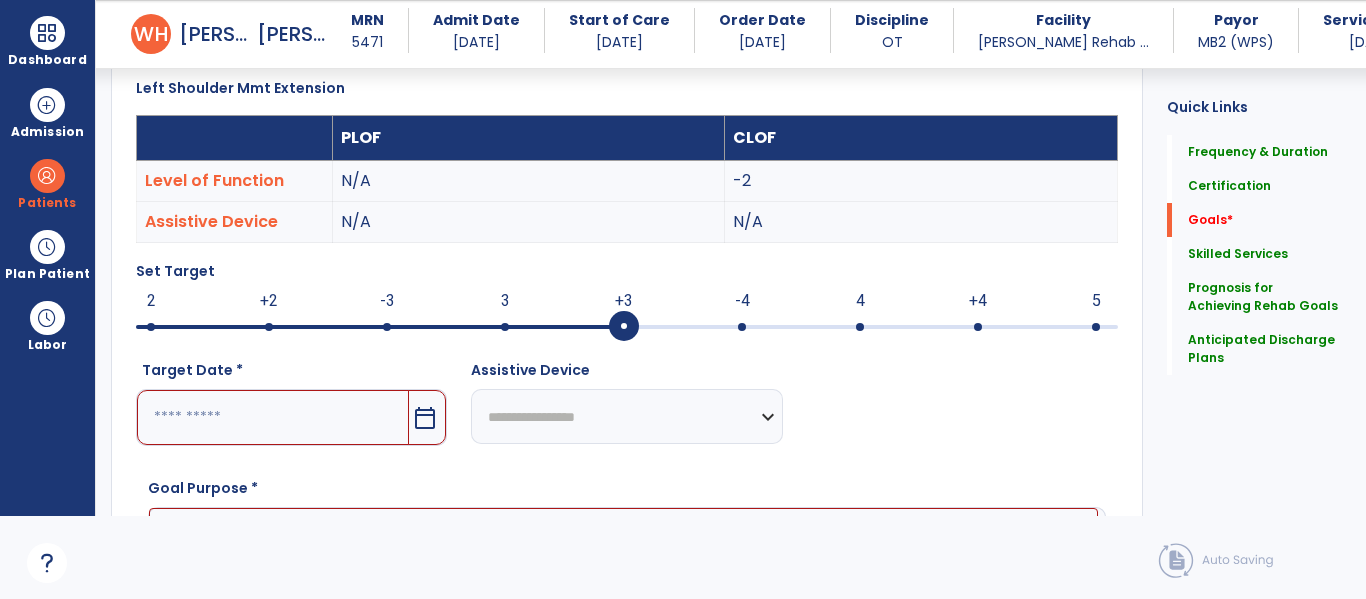 click at bounding box center [624, 327] 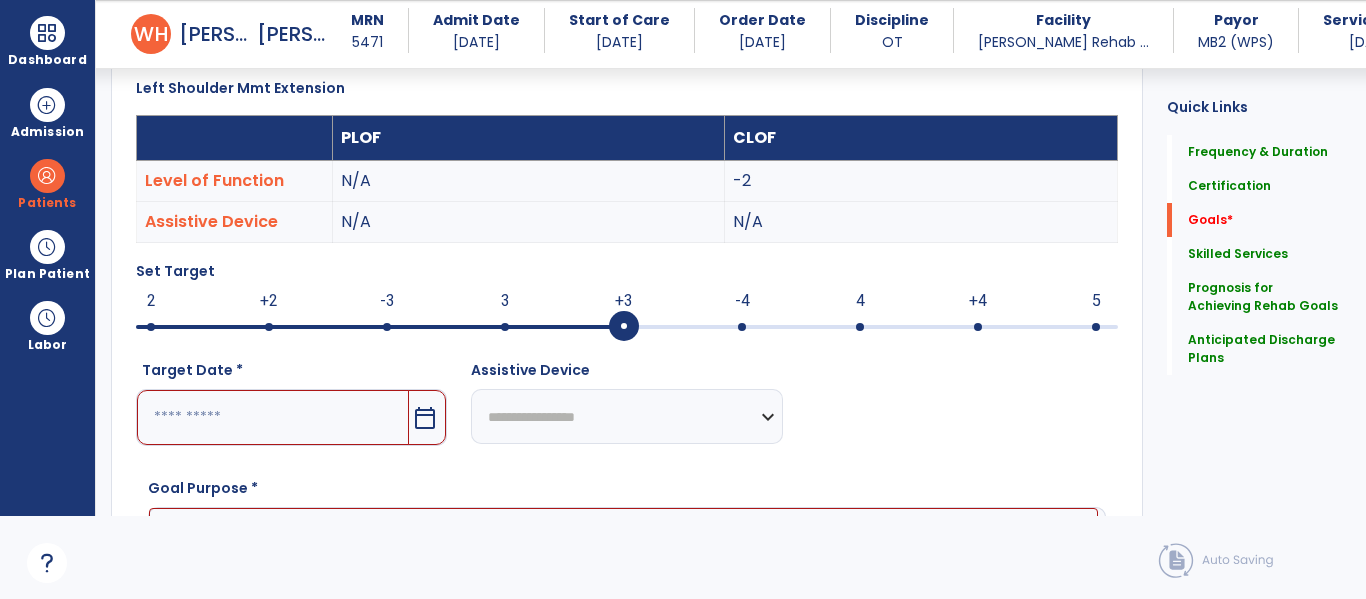 click on "calendar_today" at bounding box center (425, 418) 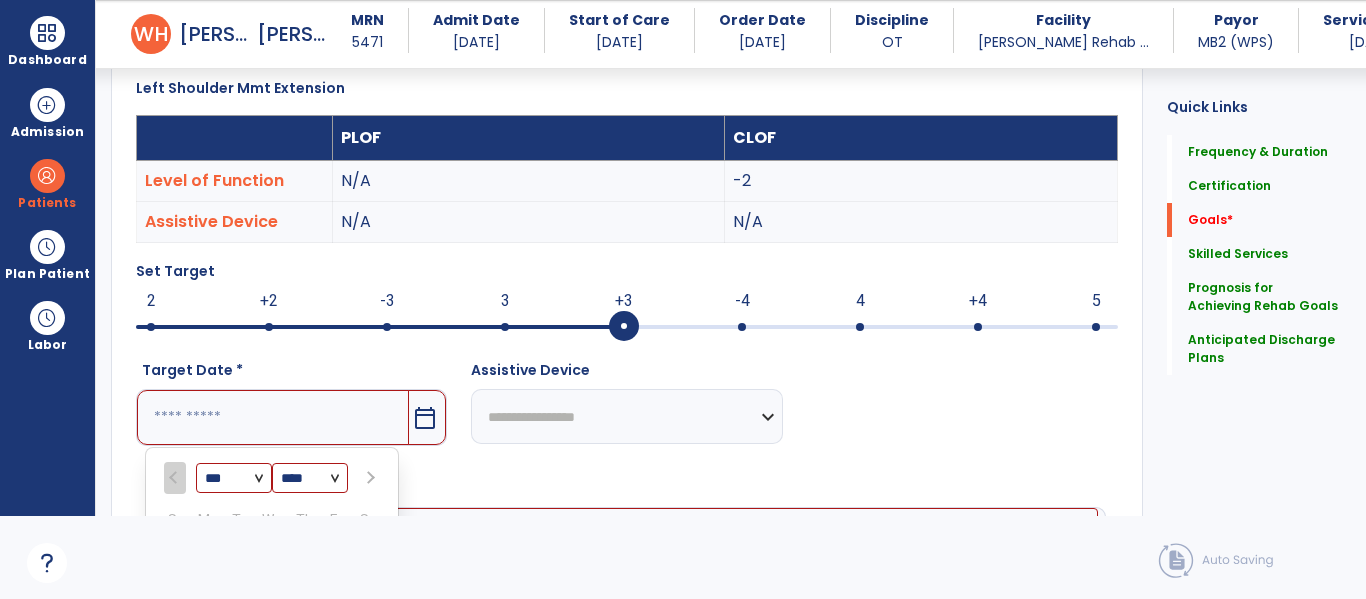 scroll, scrollTop: 861, scrollLeft: 0, axis: vertical 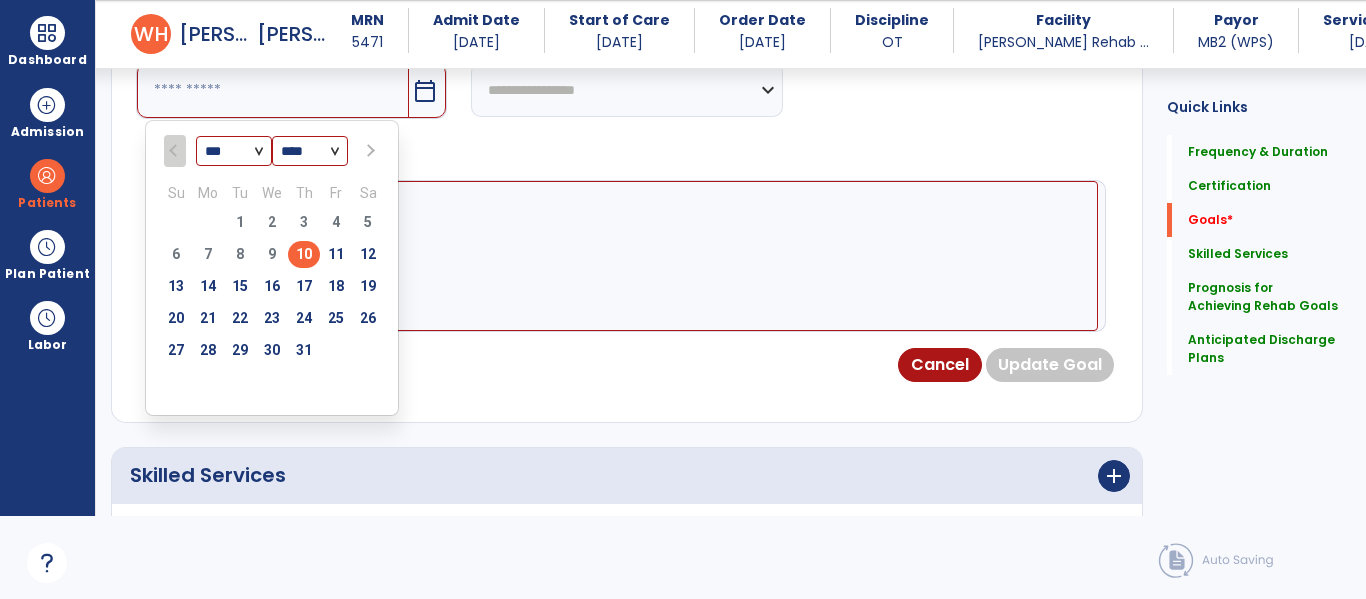 click at bounding box center [369, 151] 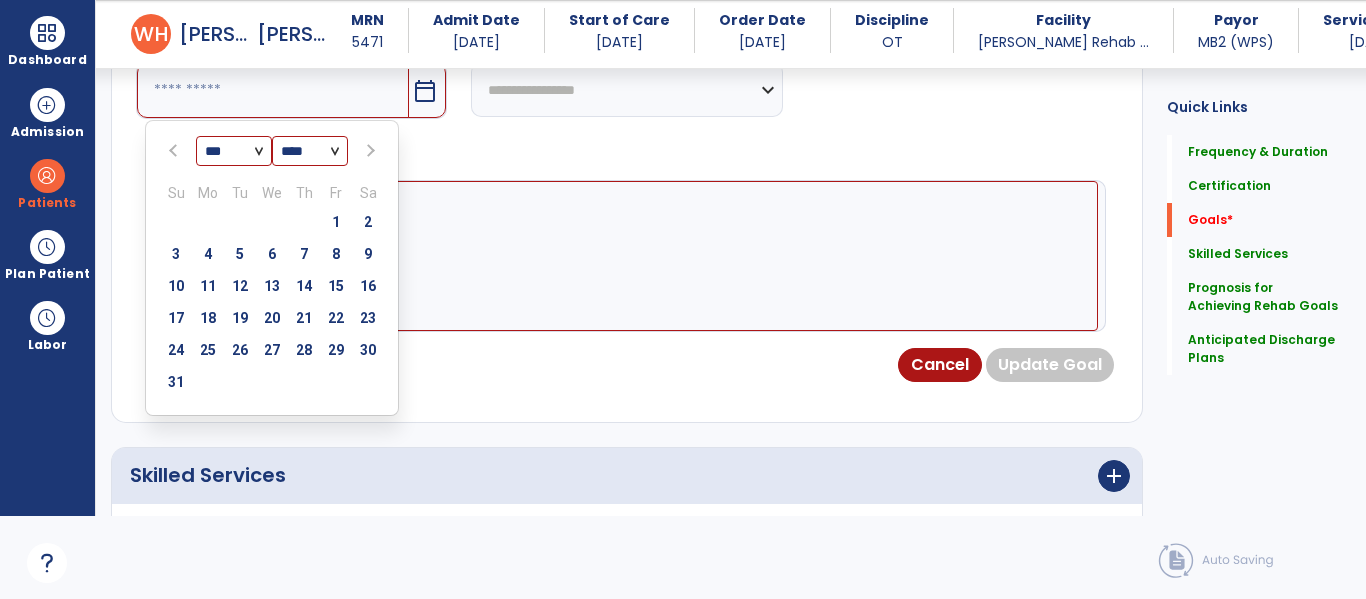 click at bounding box center (369, 151) 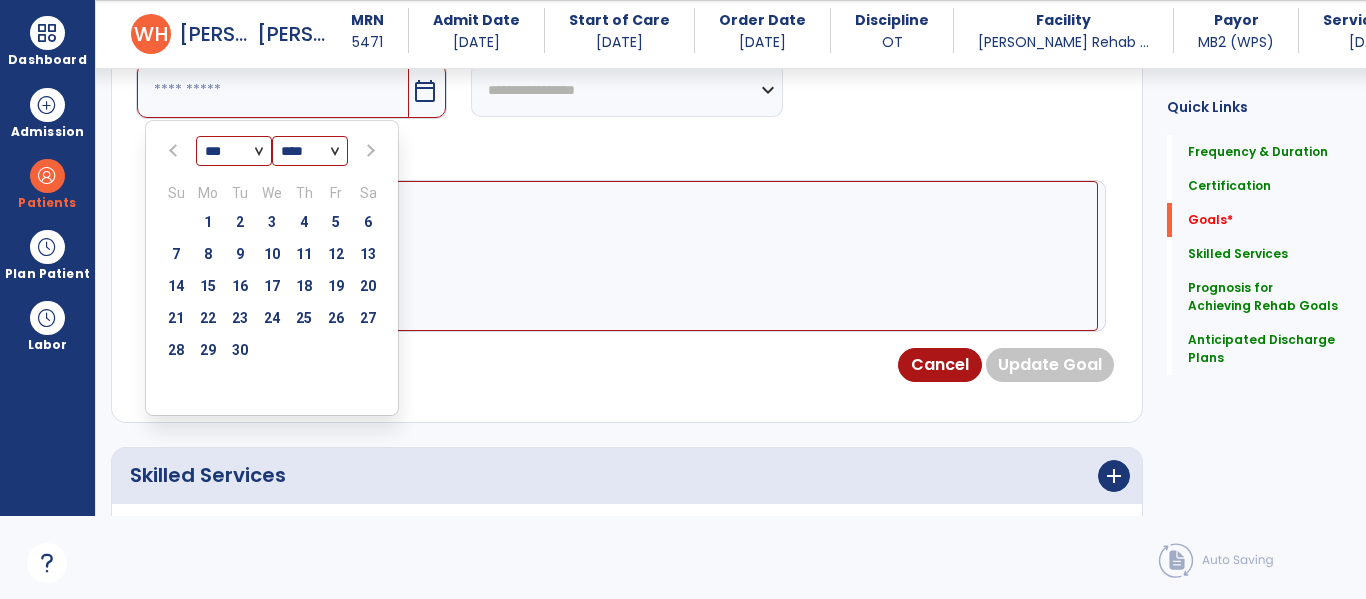 click at bounding box center [369, 151] 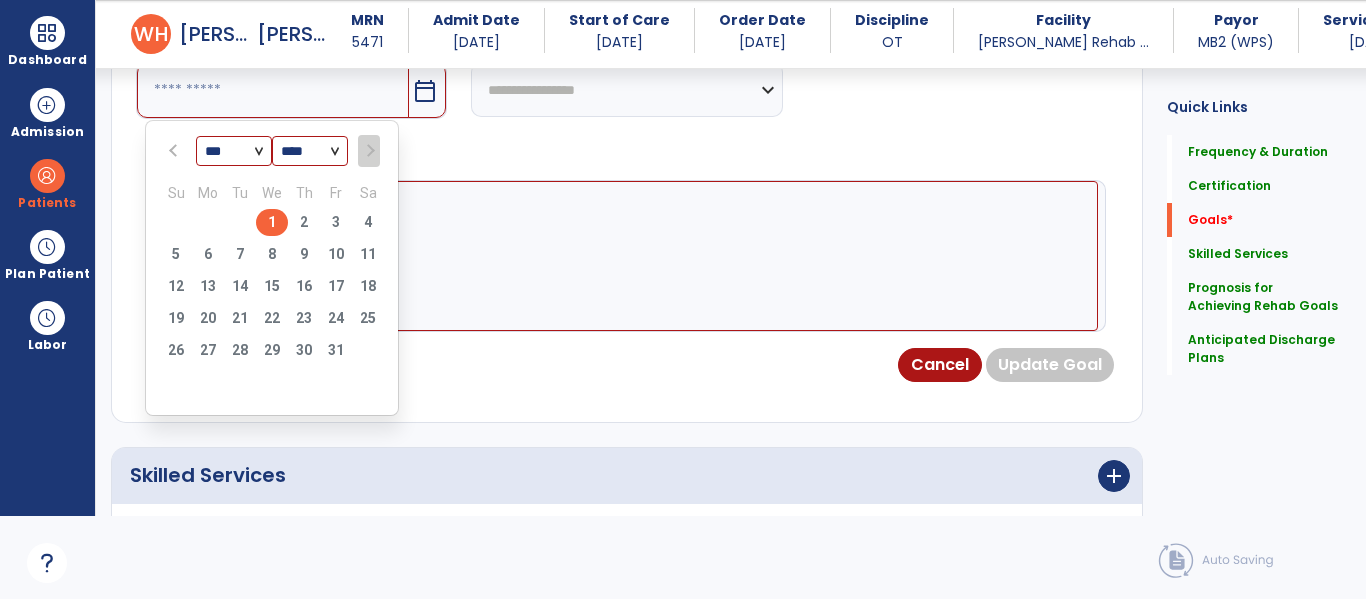 click on "1" at bounding box center [272, 222] 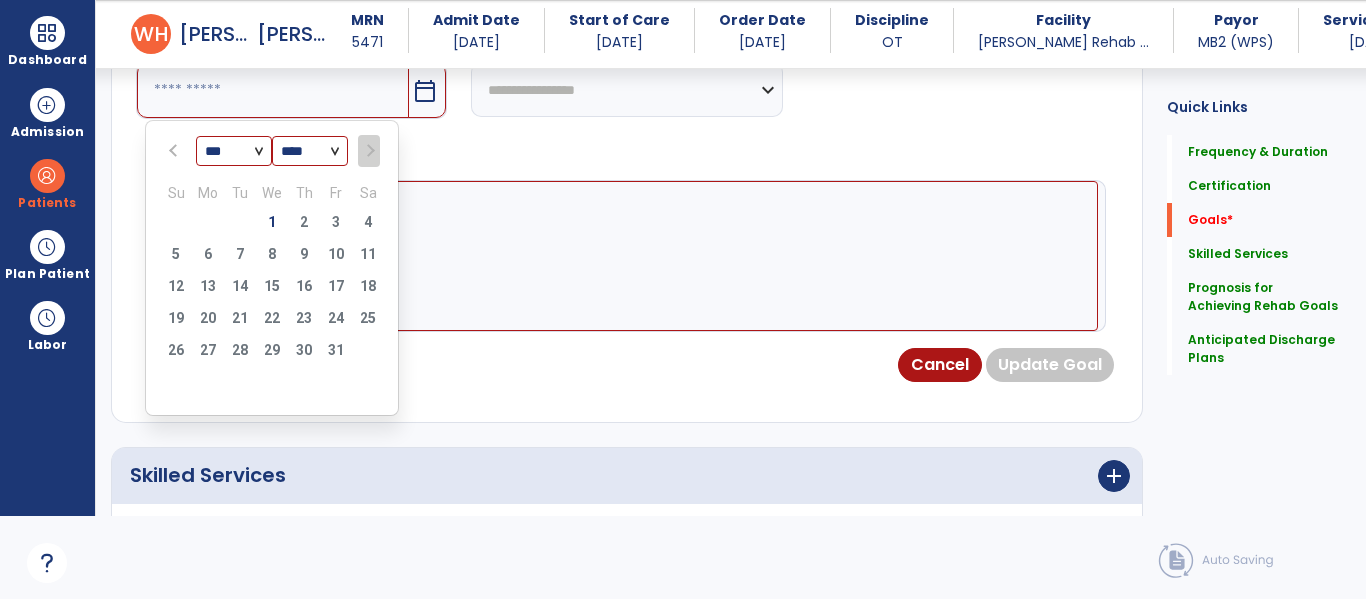 type on "*********" 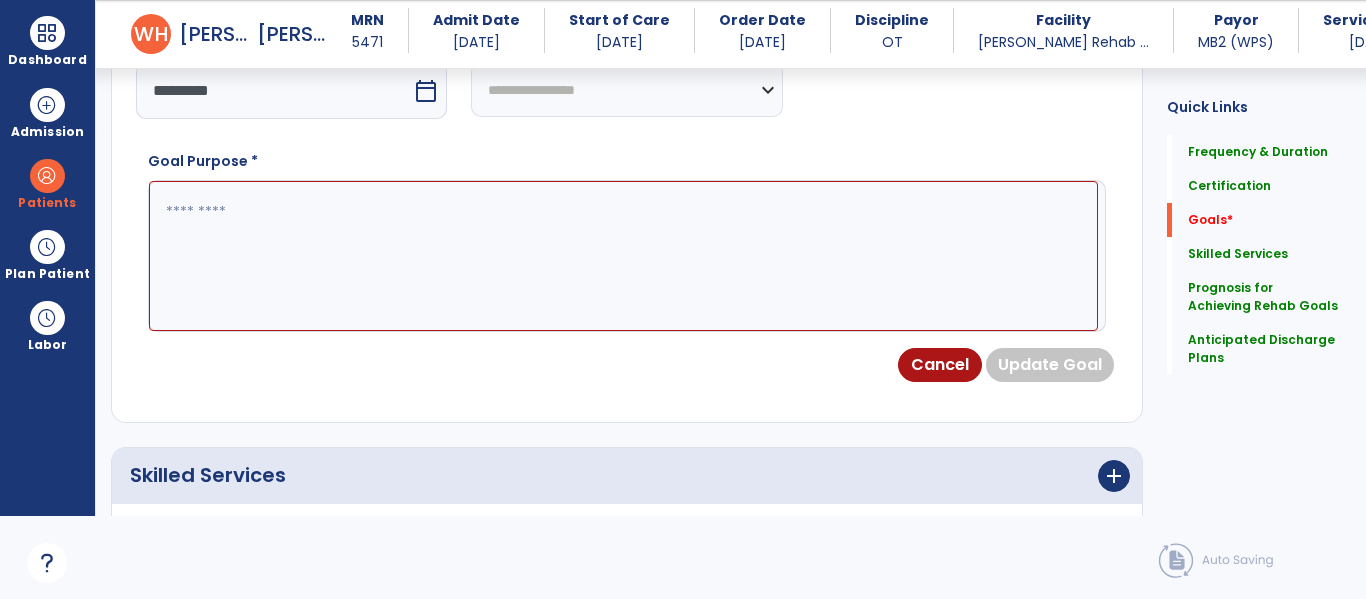 click at bounding box center (623, 256) 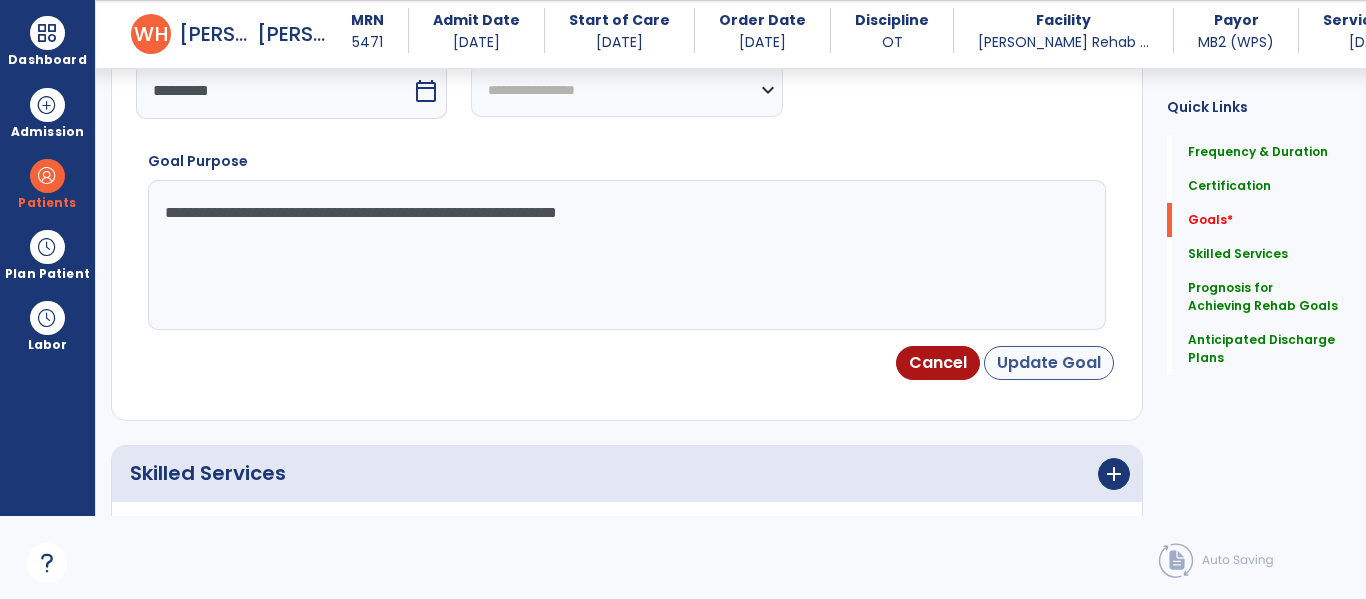 type on "**********" 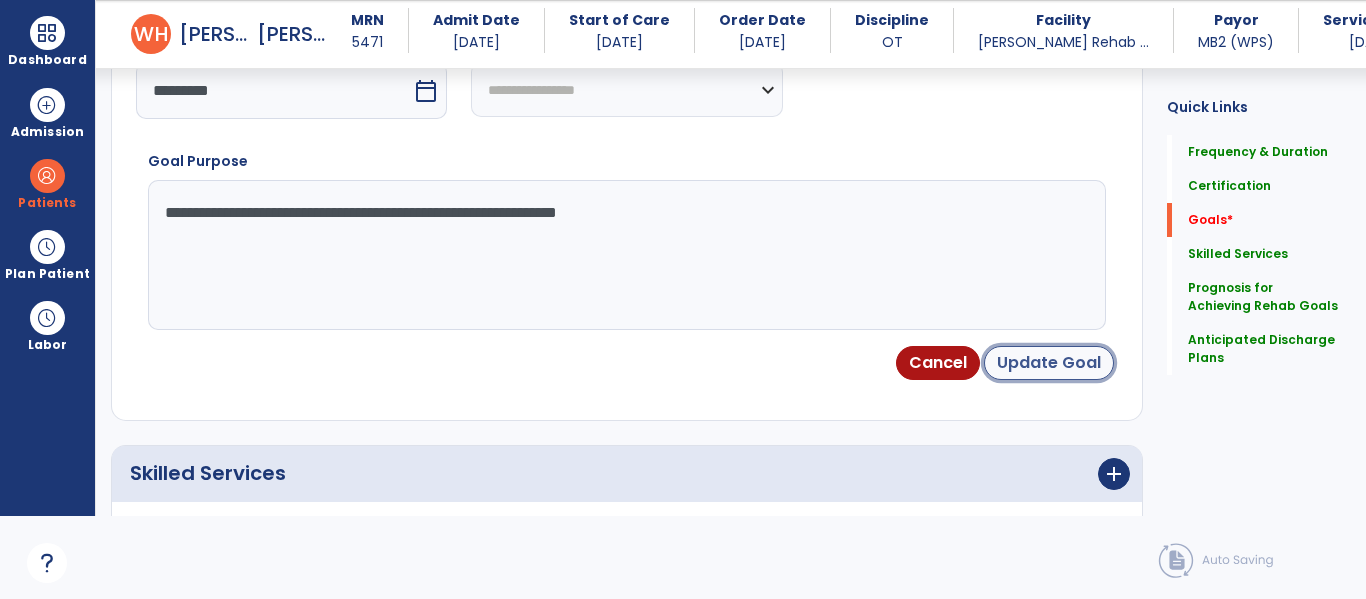 click on "Update Goal" at bounding box center (1049, 363) 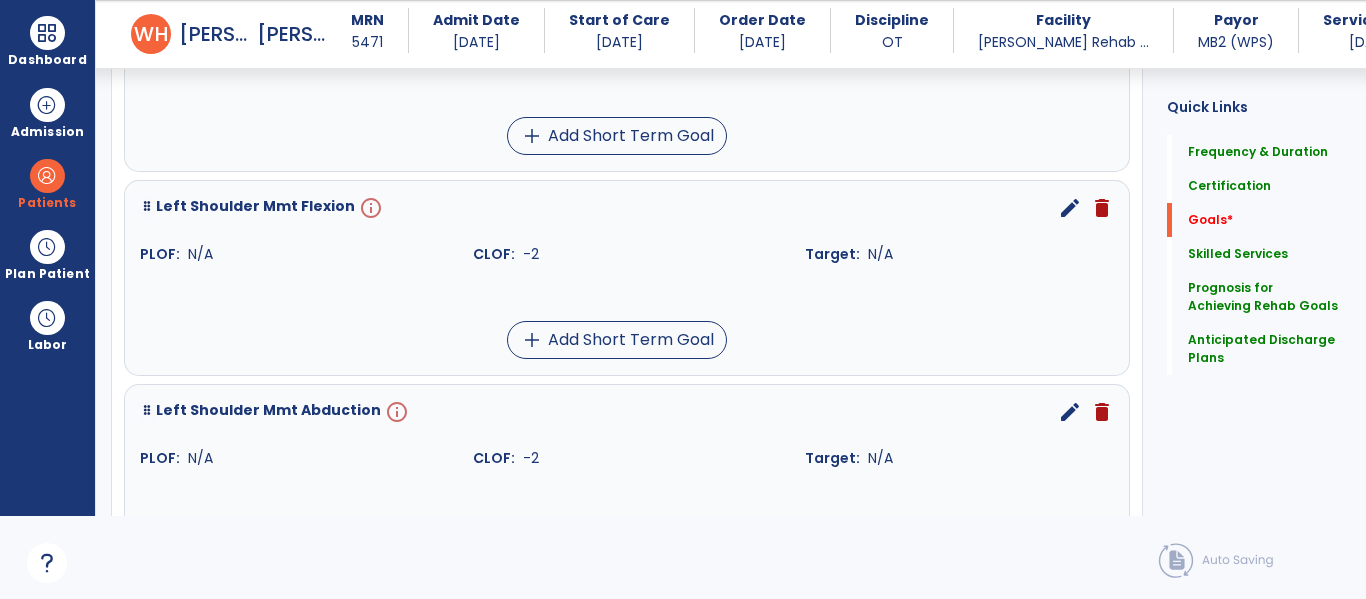 scroll, scrollTop: 856, scrollLeft: 0, axis: vertical 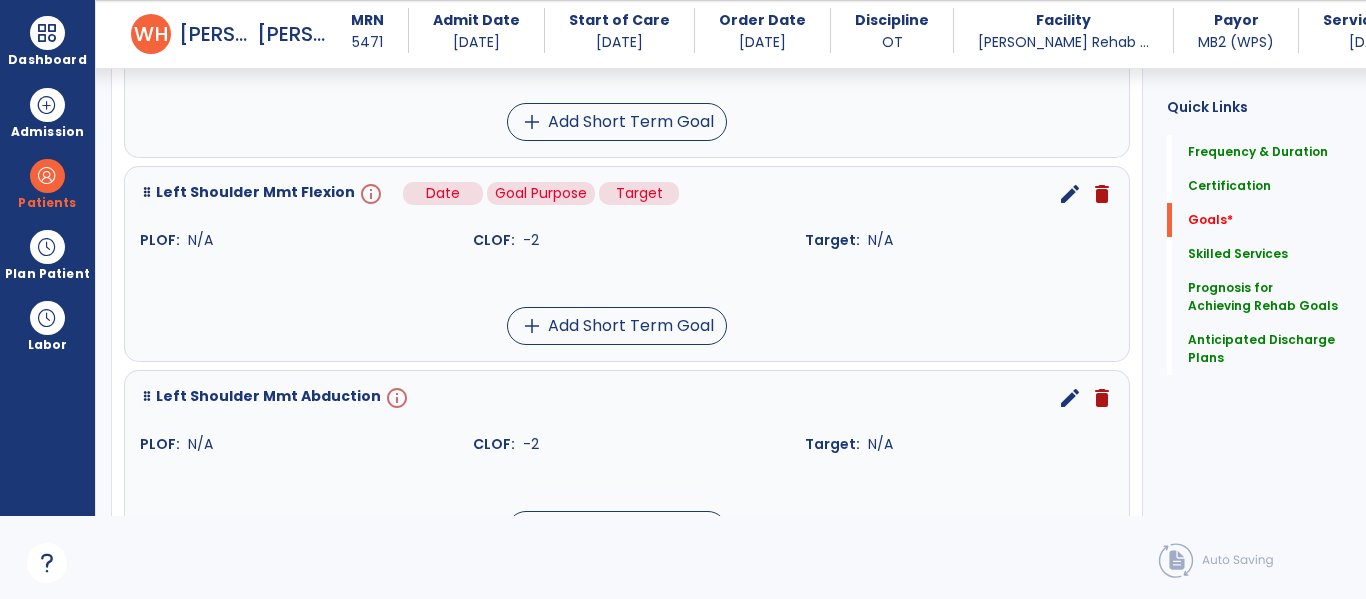 click on "info" at bounding box center (369, 194) 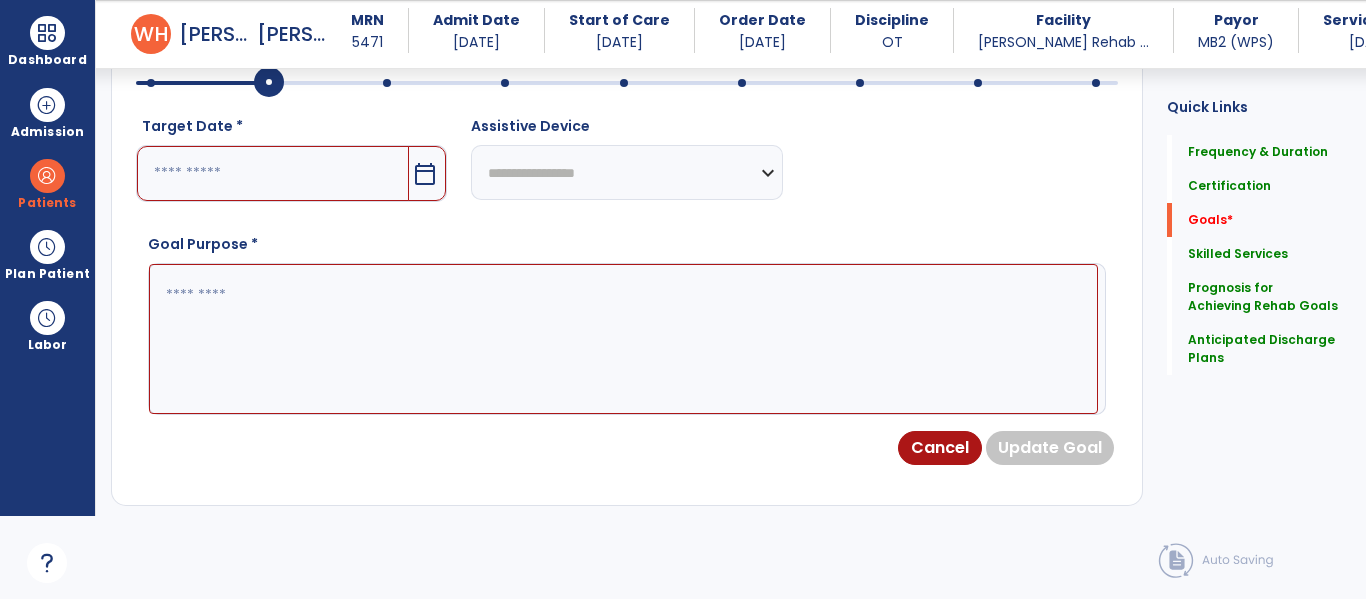 scroll, scrollTop: 534, scrollLeft: 0, axis: vertical 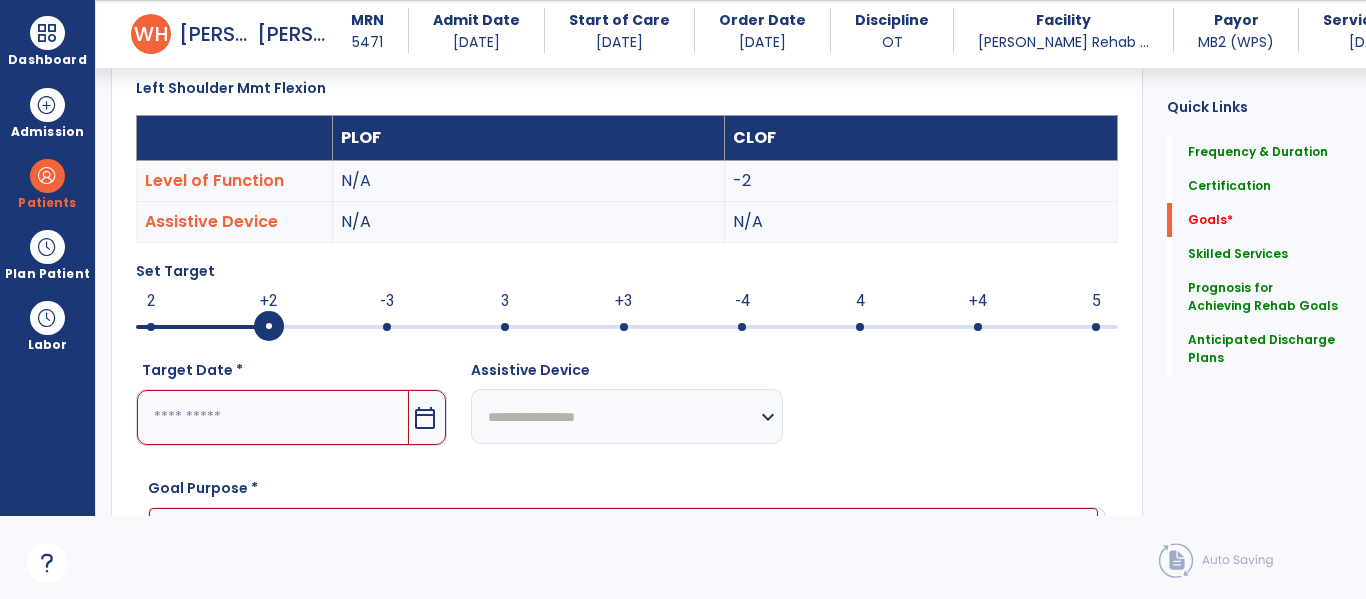 click at bounding box center (627, 327) 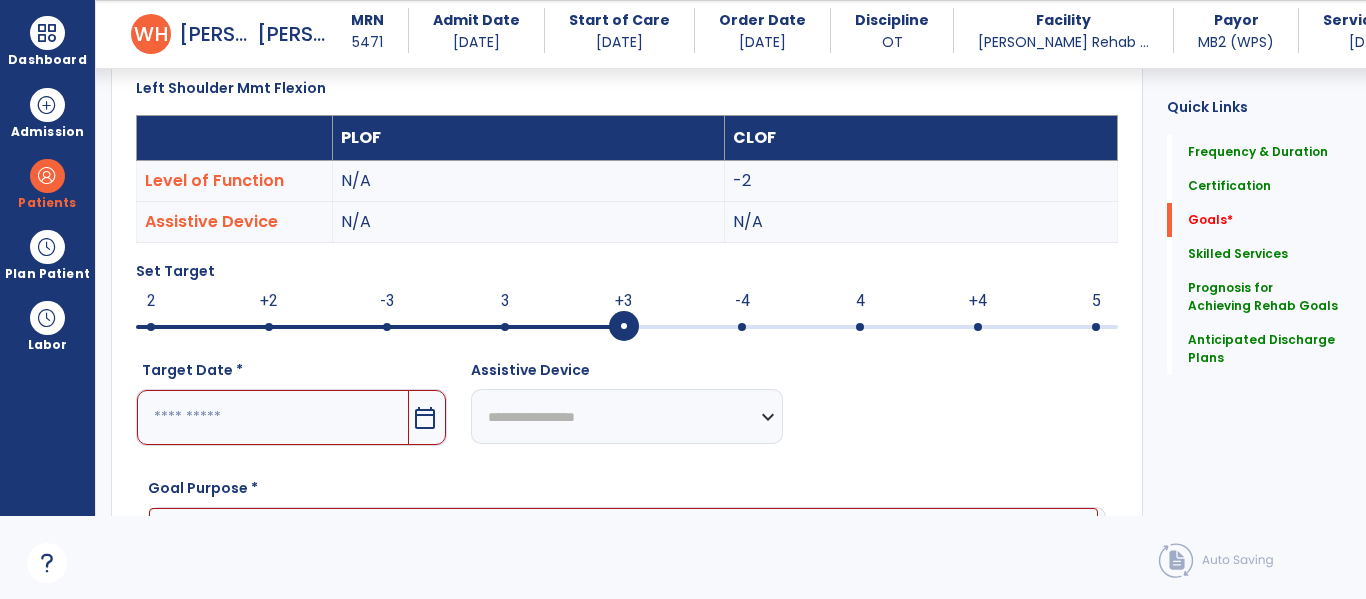 click on "calendar_today" at bounding box center [425, 418] 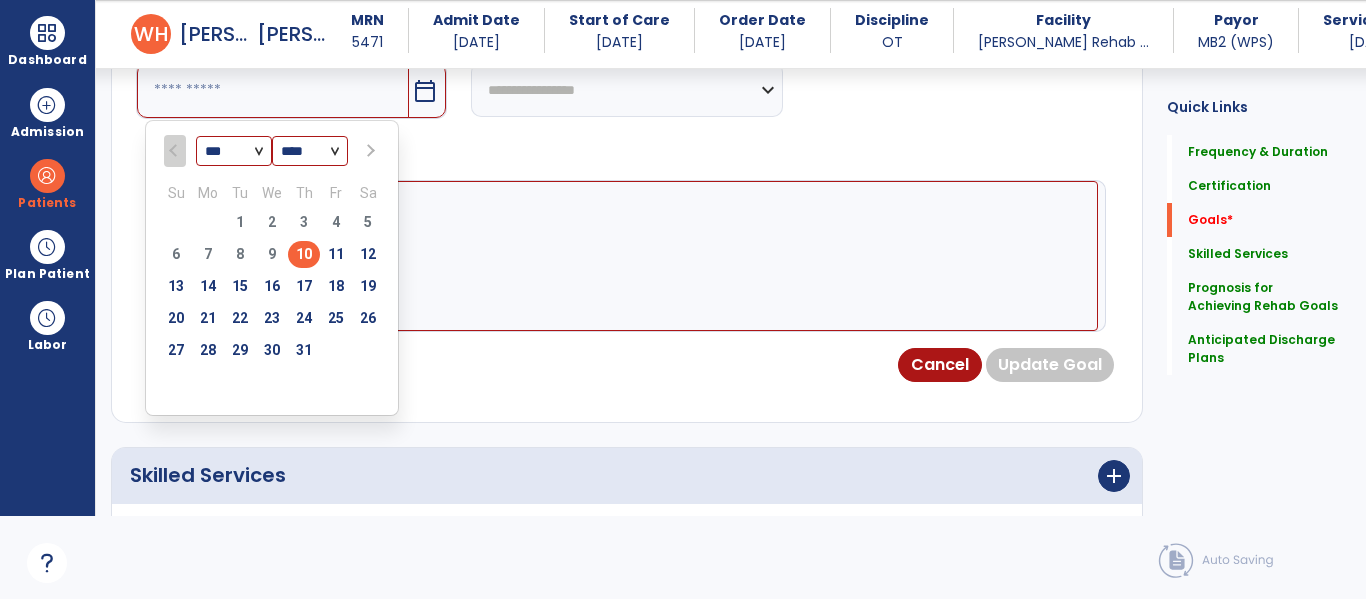 click at bounding box center (368, 151) 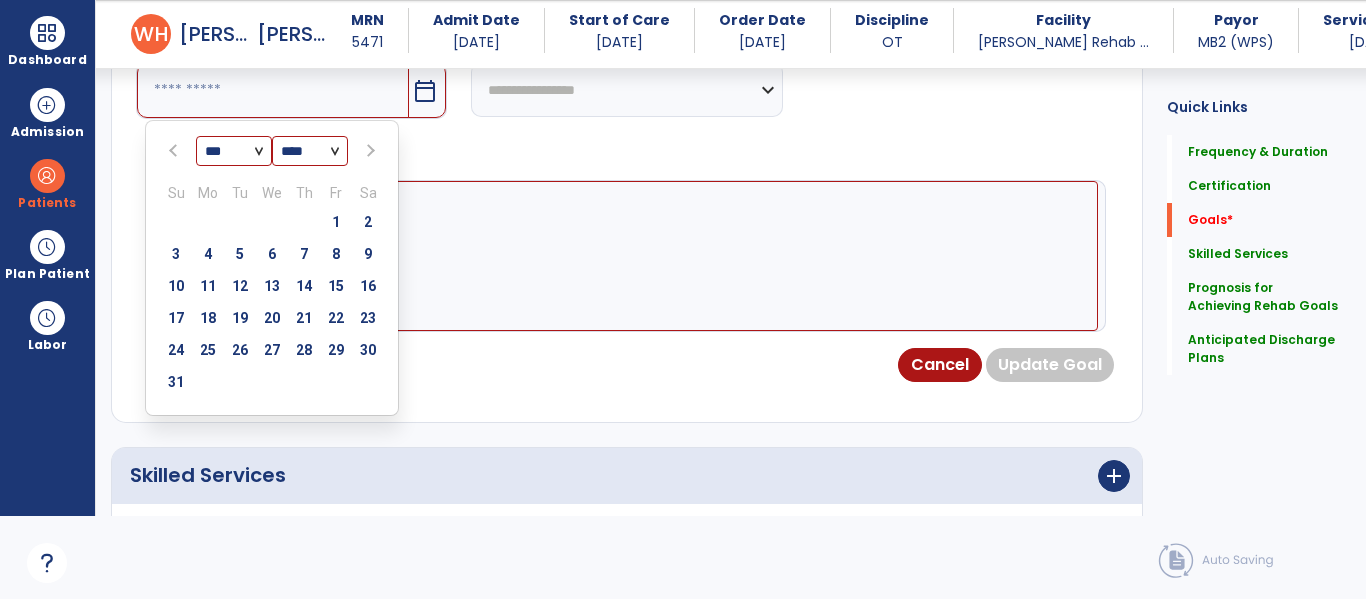 click at bounding box center [368, 151] 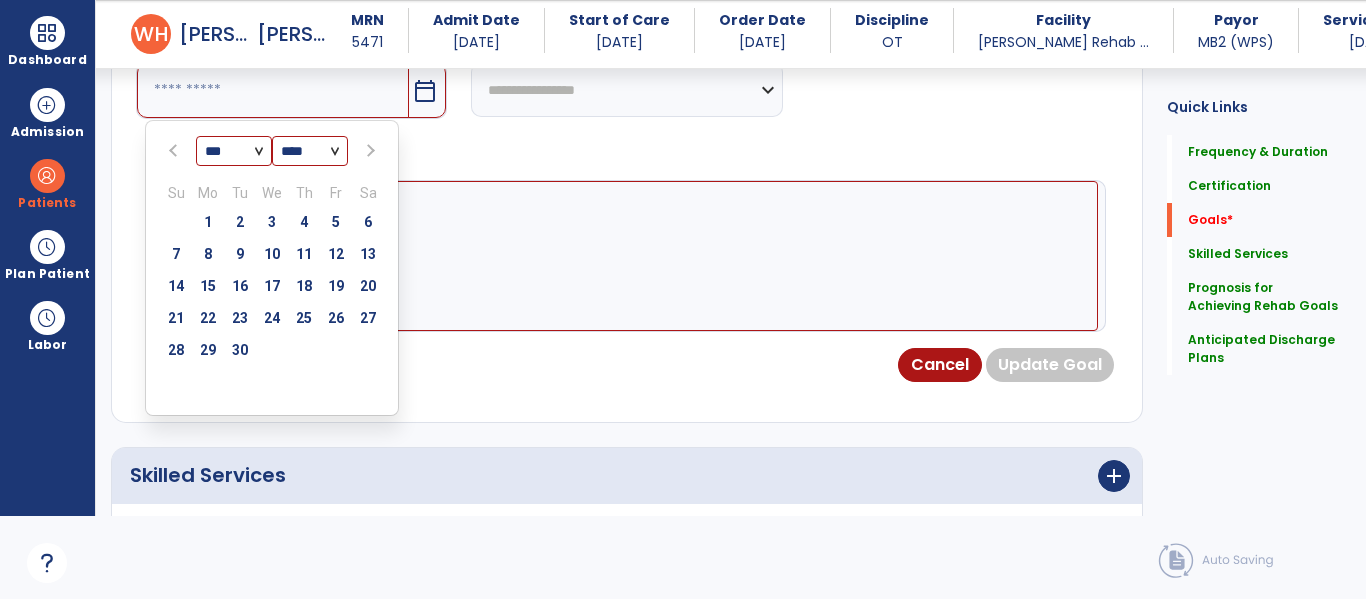 drag, startPoint x: 370, startPoint y: 149, endPoint x: 355, endPoint y: 162, distance: 19.849434 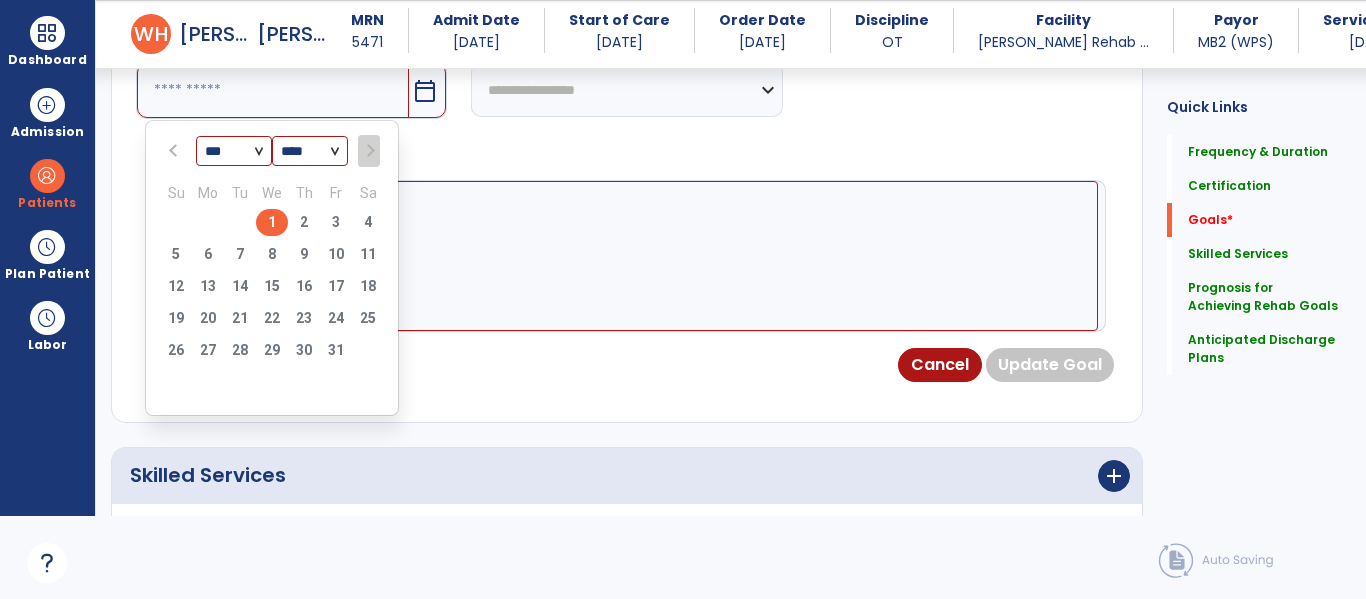 click on "1" at bounding box center (272, 222) 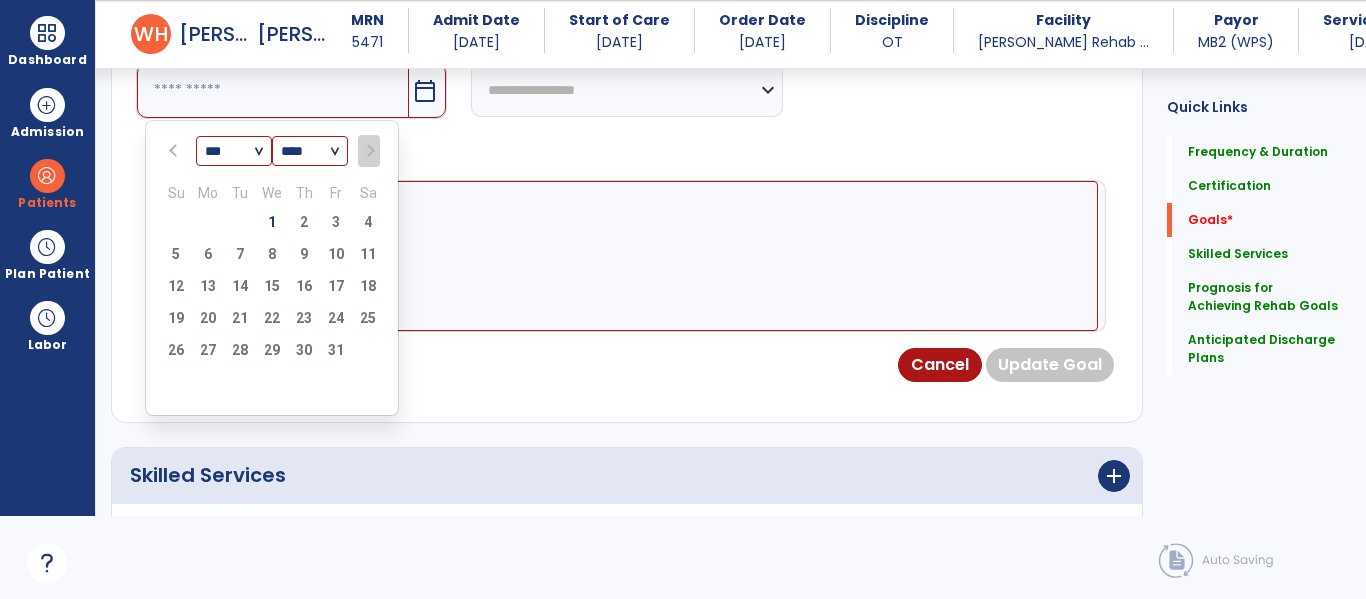 type on "*********" 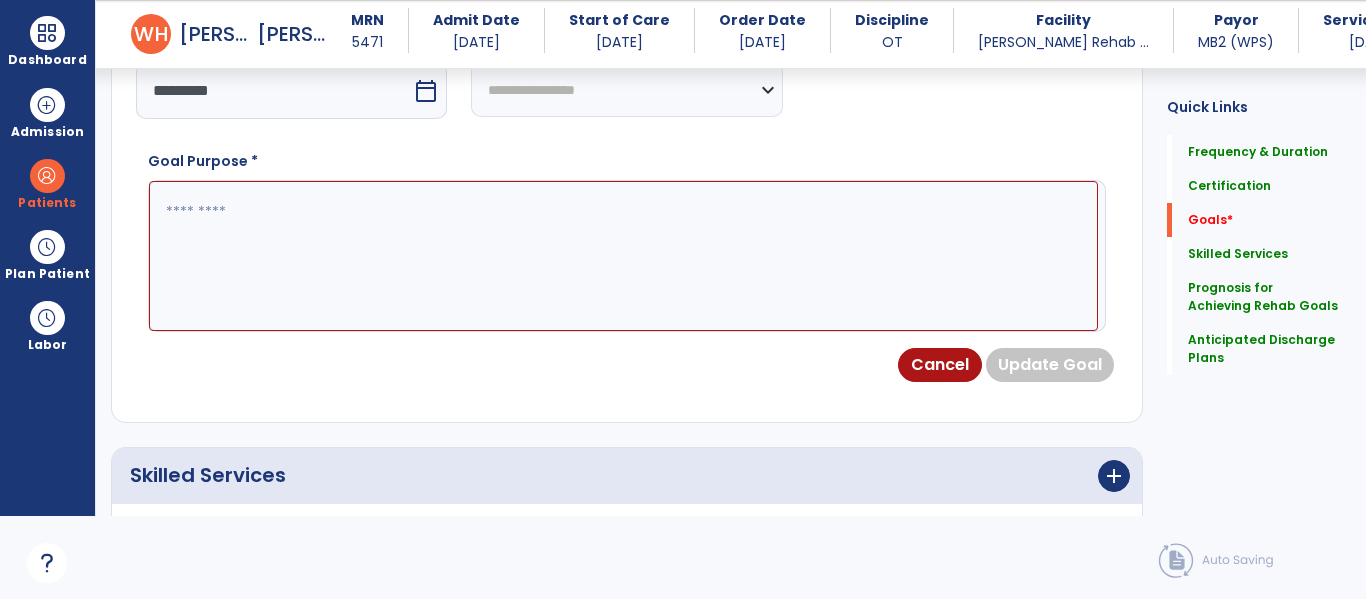 drag, startPoint x: 326, startPoint y: 215, endPoint x: 359, endPoint y: 214, distance: 33.01515 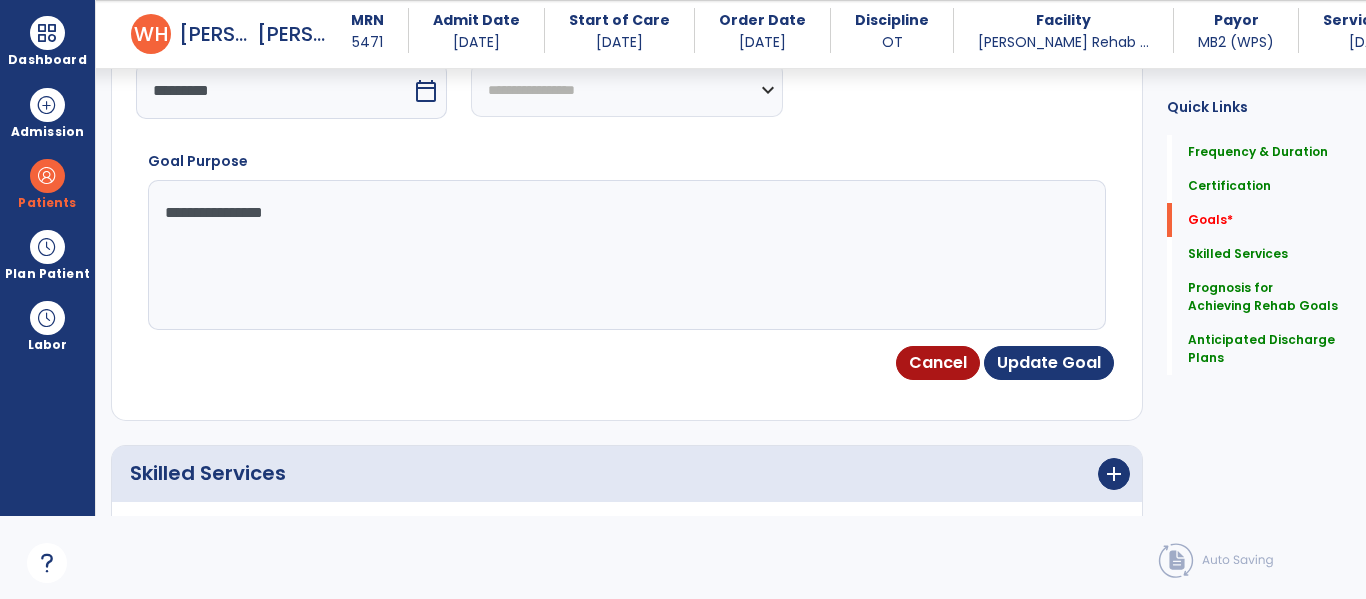 scroll, scrollTop: 859, scrollLeft: 0, axis: vertical 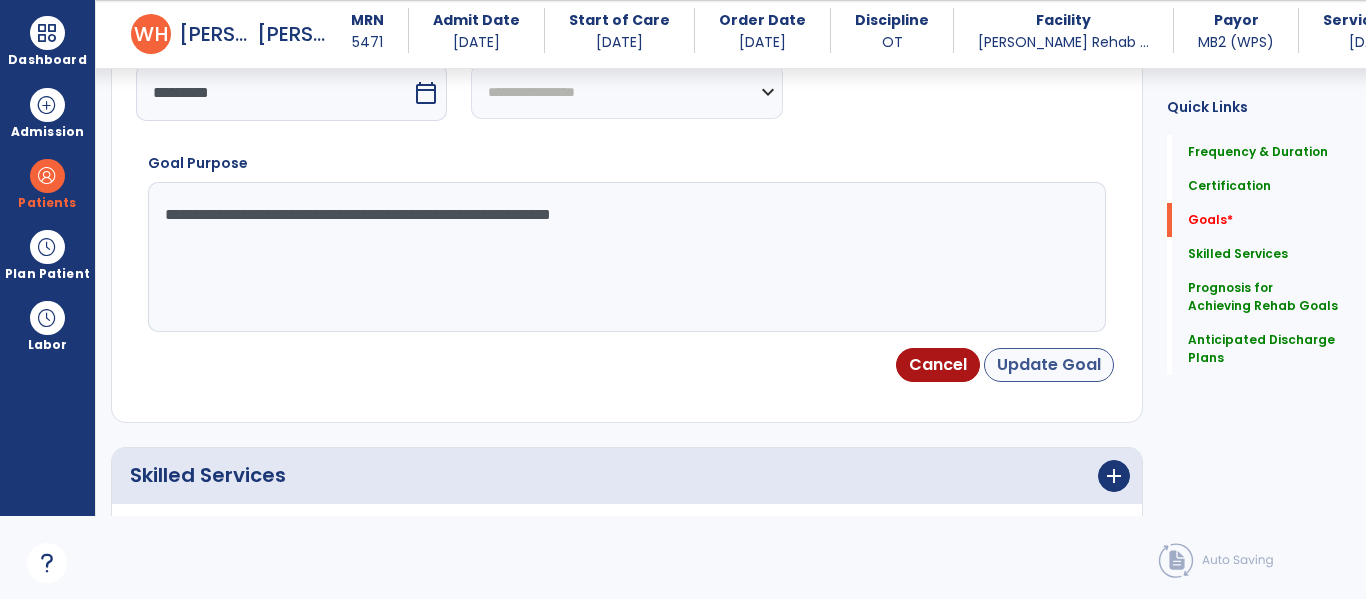 type on "**********" 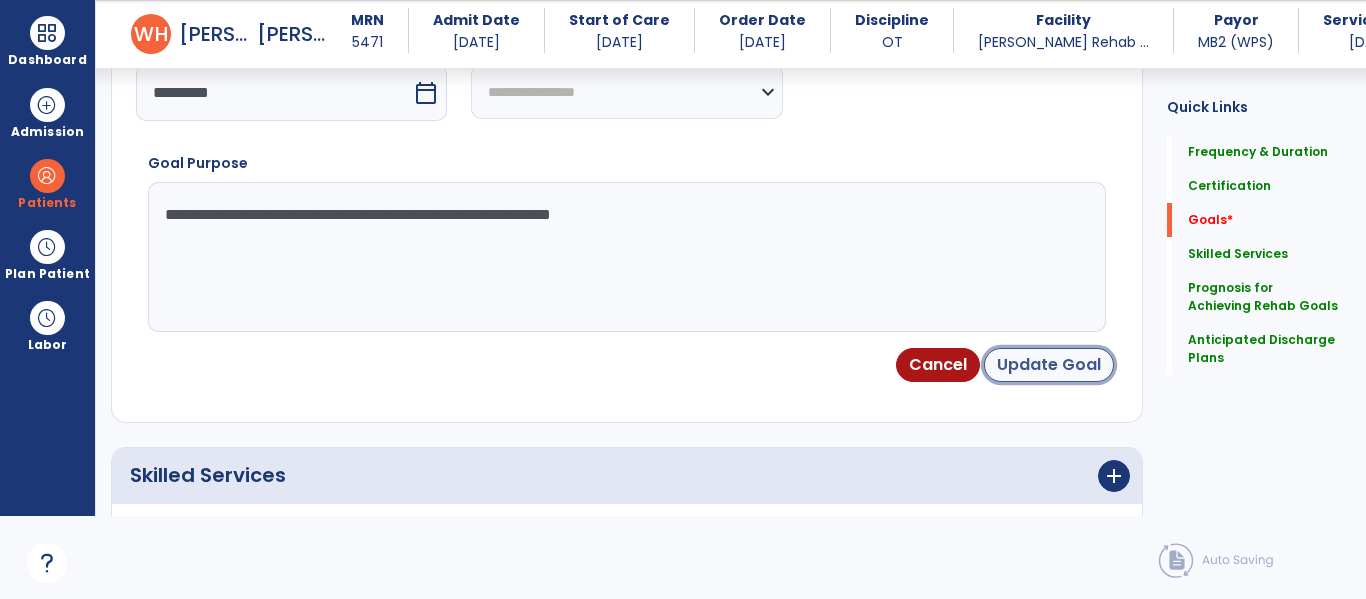 click on "Update Goal" at bounding box center (1049, 365) 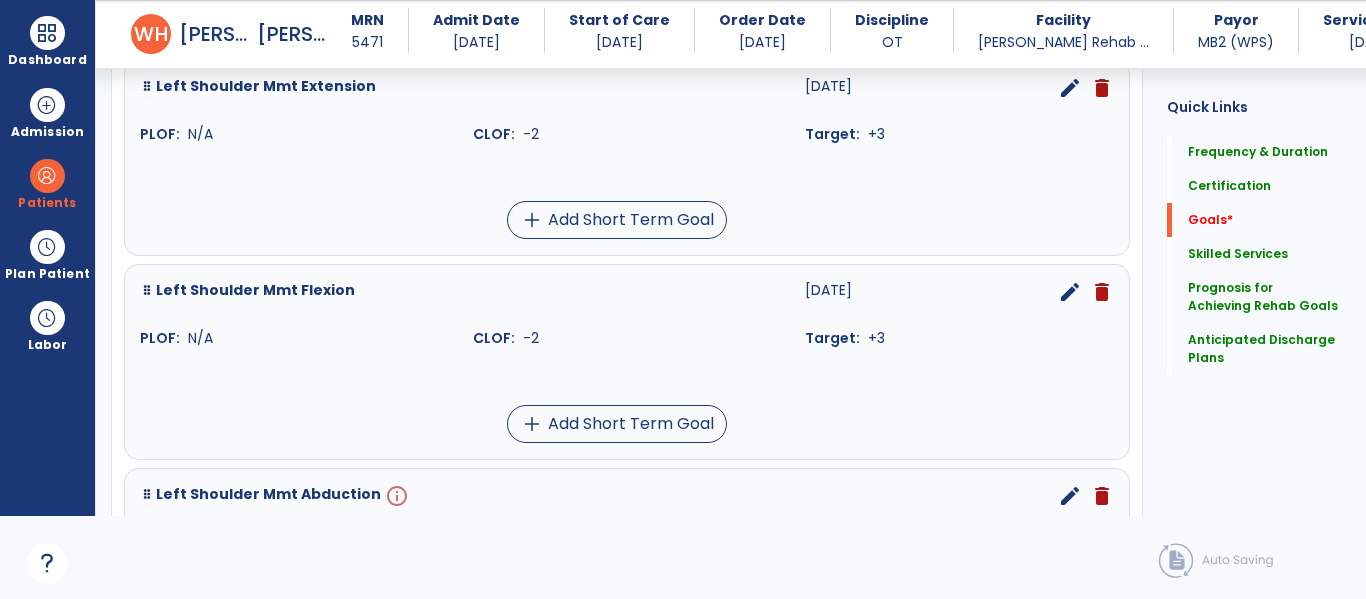 scroll, scrollTop: 1102, scrollLeft: 0, axis: vertical 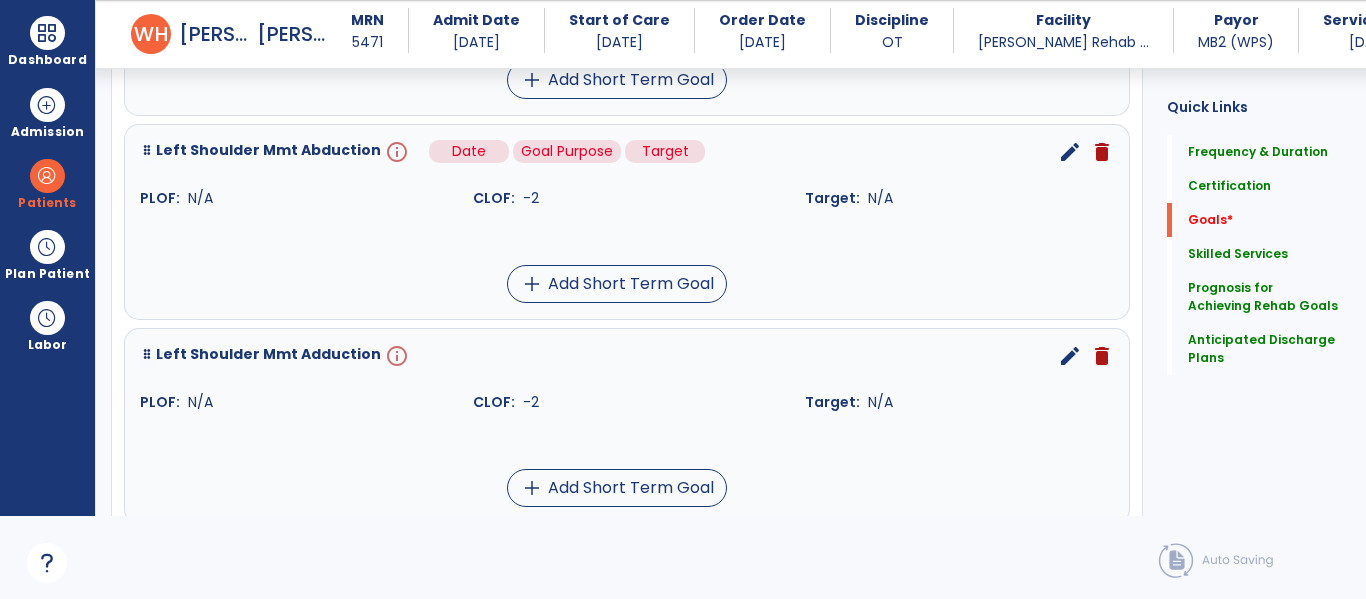 click on "info" at bounding box center [395, 152] 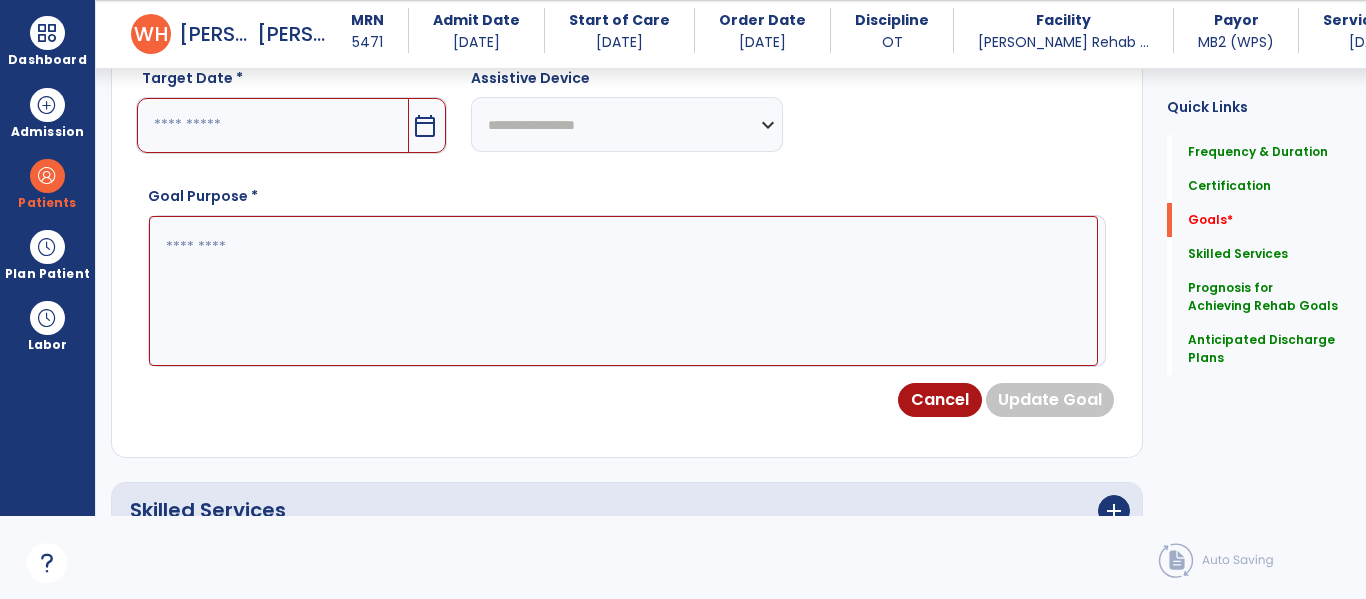 scroll, scrollTop: 534, scrollLeft: 0, axis: vertical 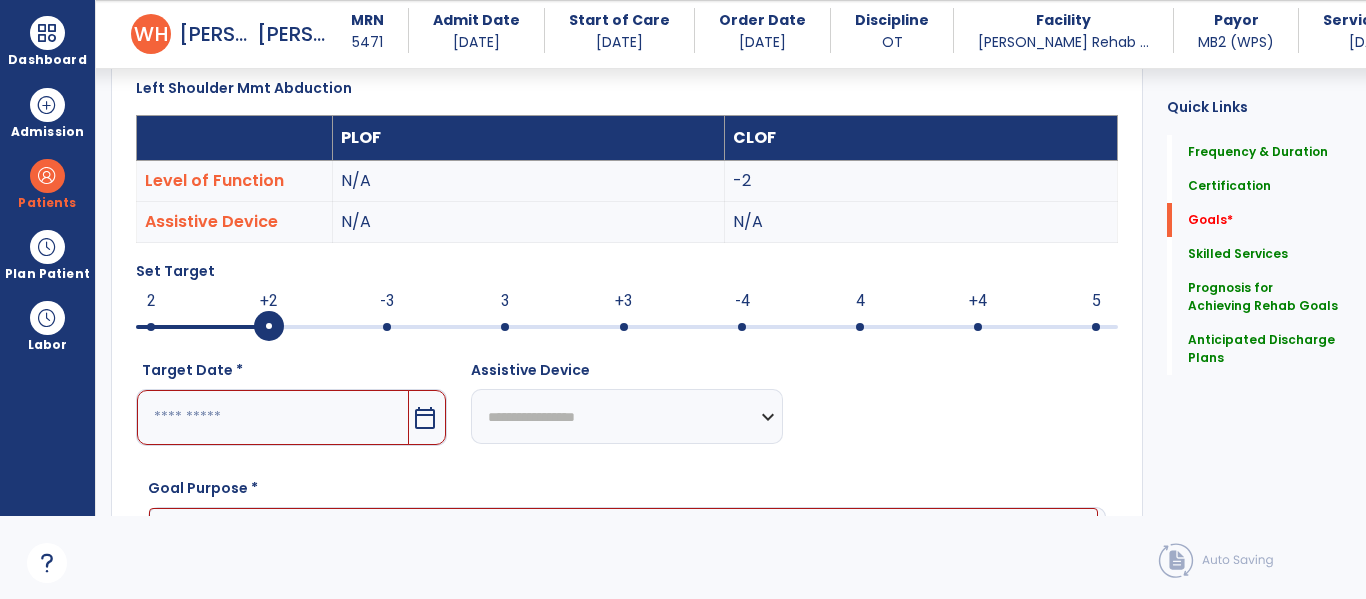 click at bounding box center [505, 327] 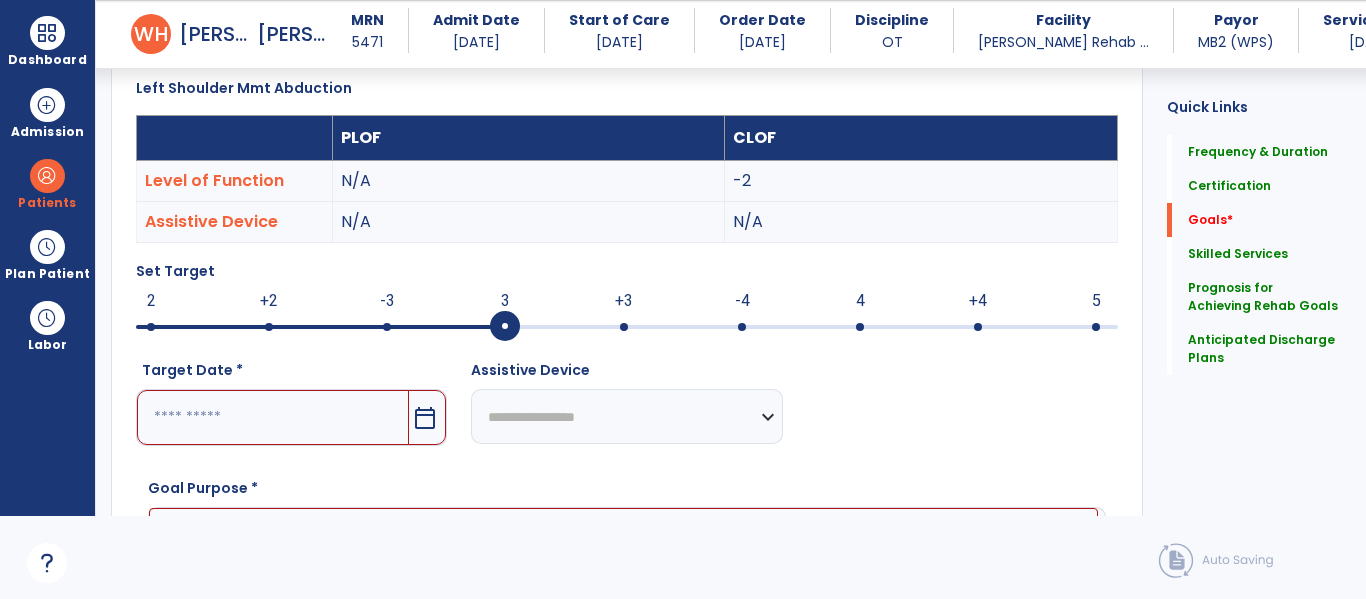 click on "calendar_today" at bounding box center (425, 418) 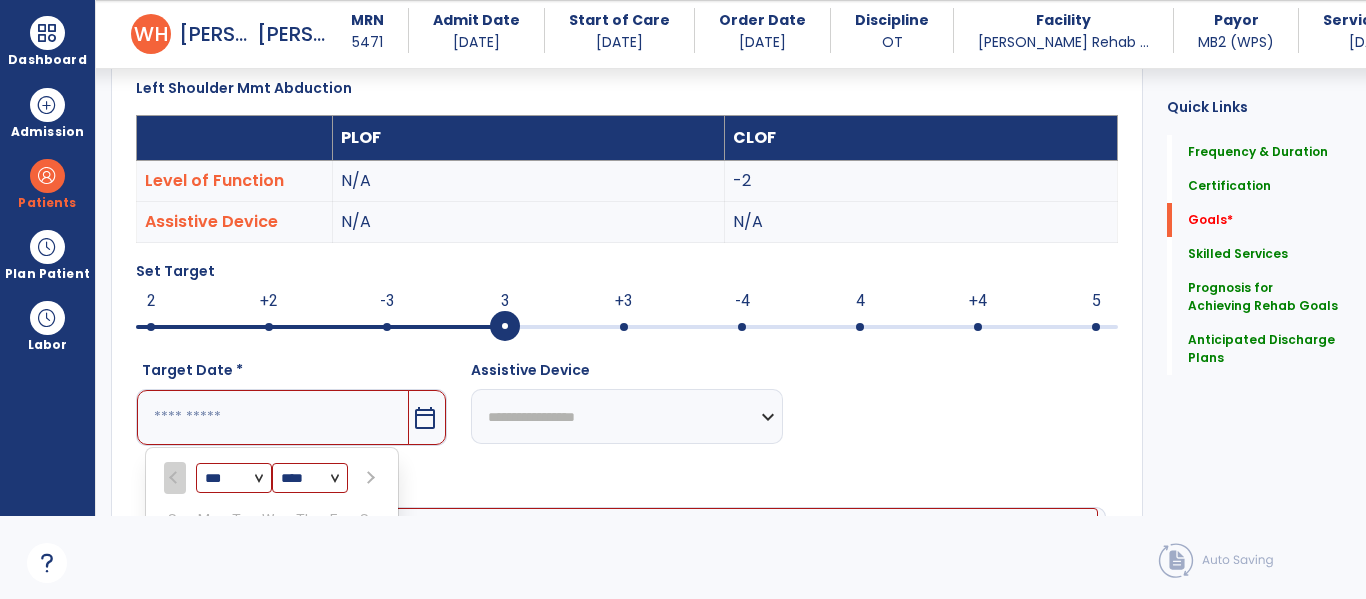 scroll, scrollTop: 861, scrollLeft: 0, axis: vertical 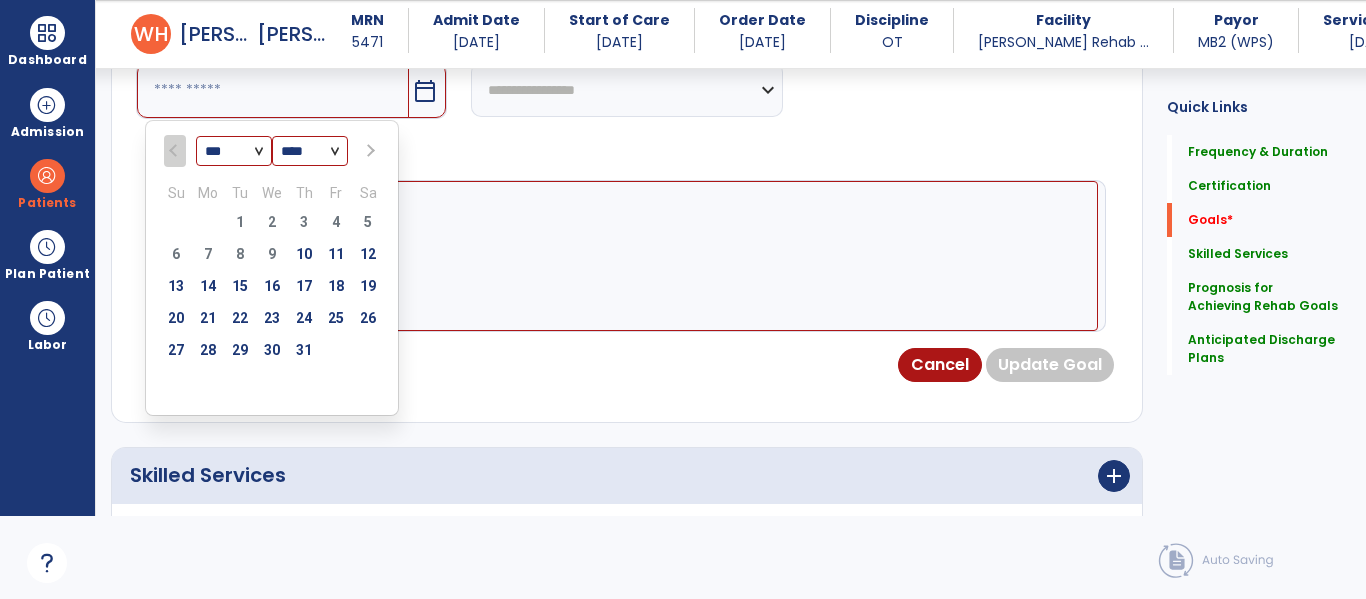 click at bounding box center (368, 151) 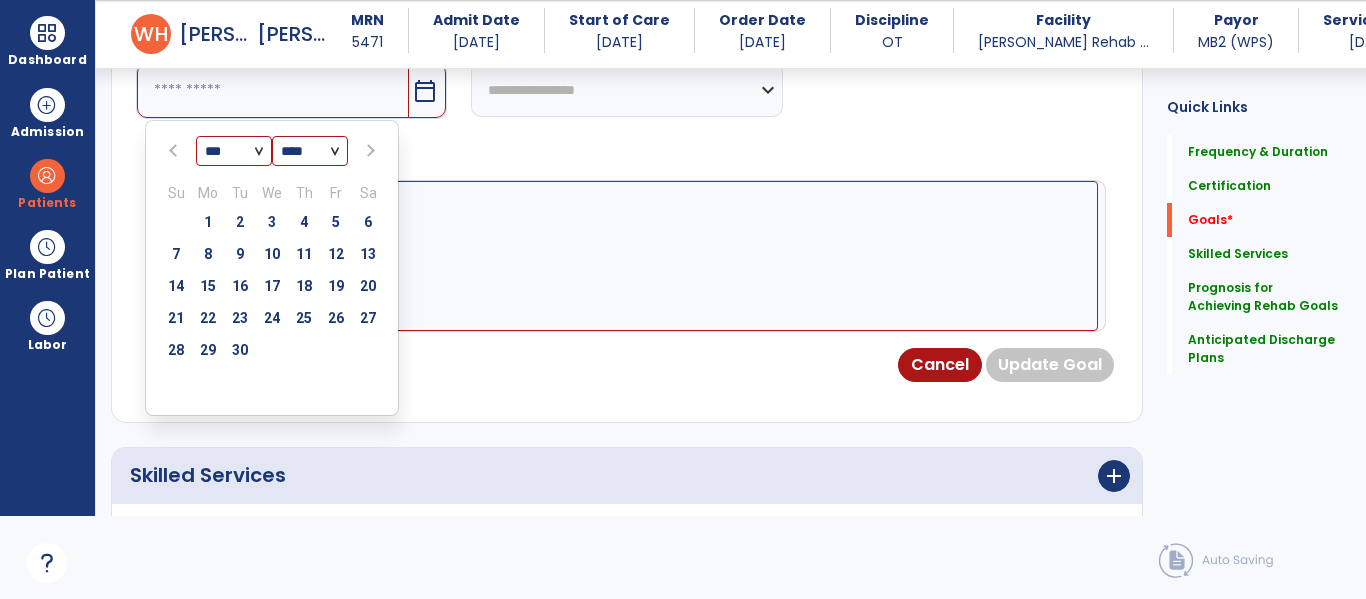 click at bounding box center (369, 151) 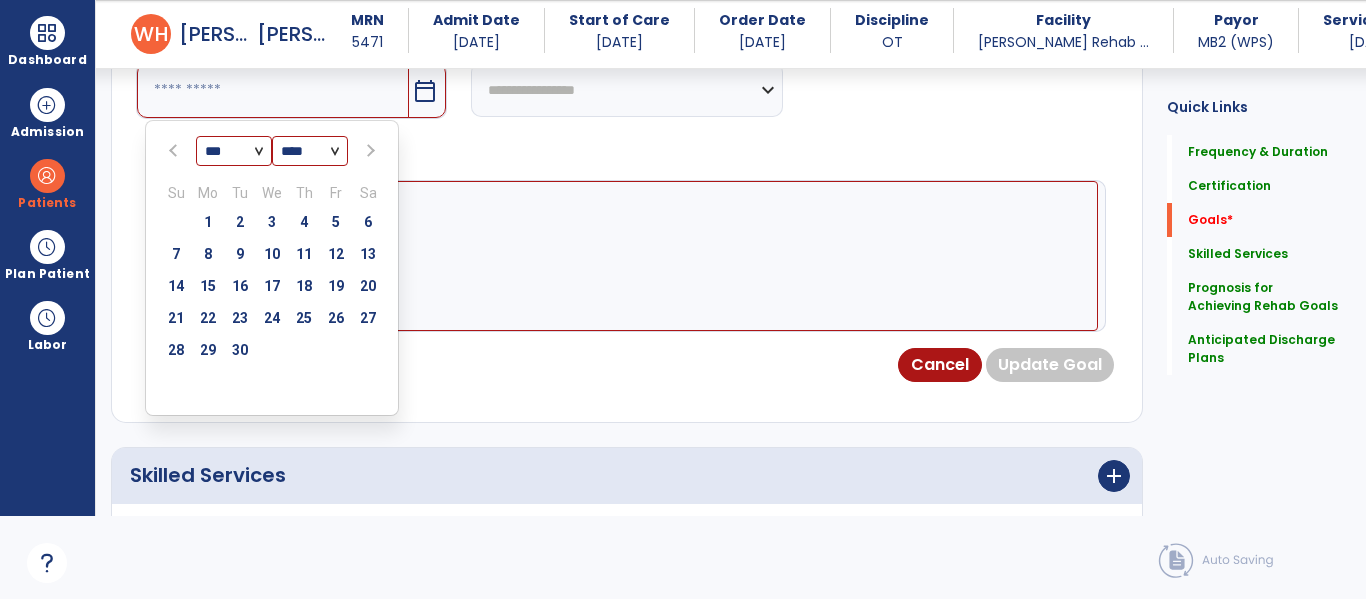 select on "**" 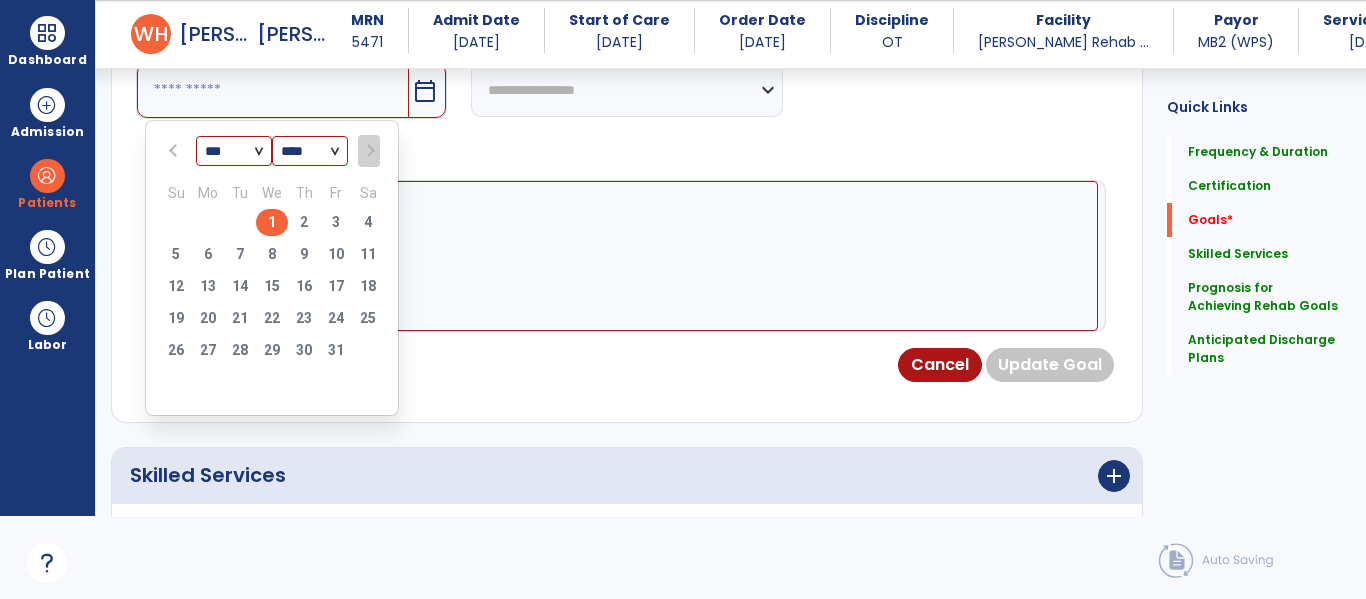 click on "1" at bounding box center [272, 222] 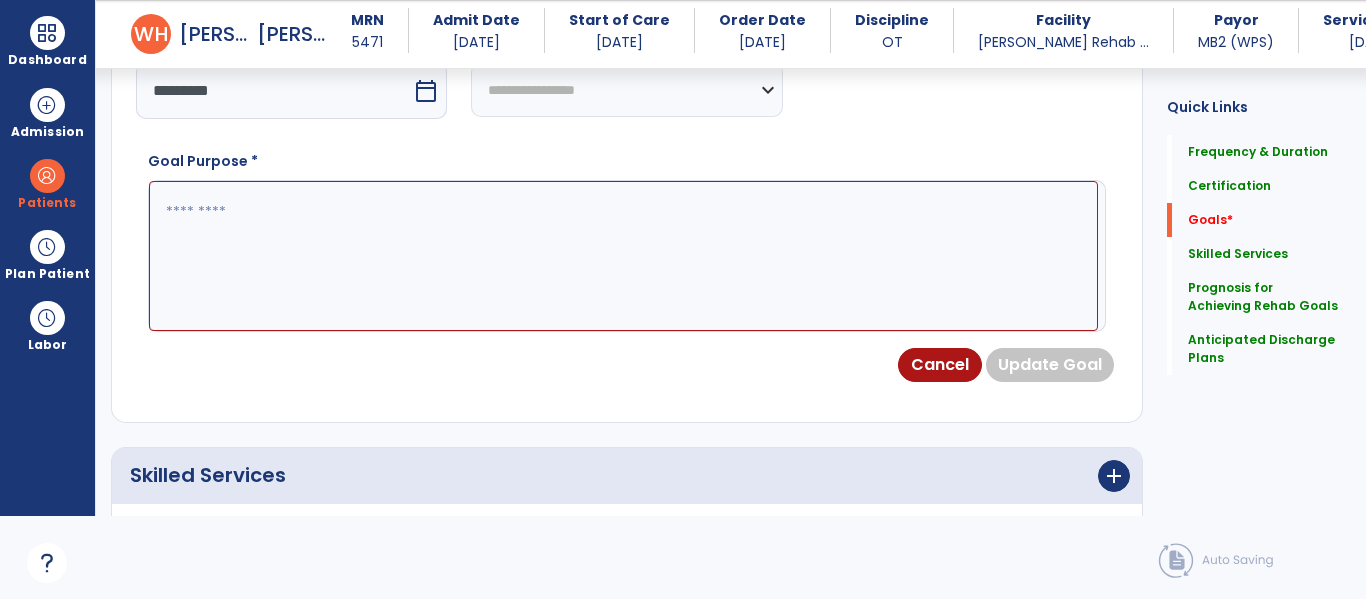 click at bounding box center (623, 256) 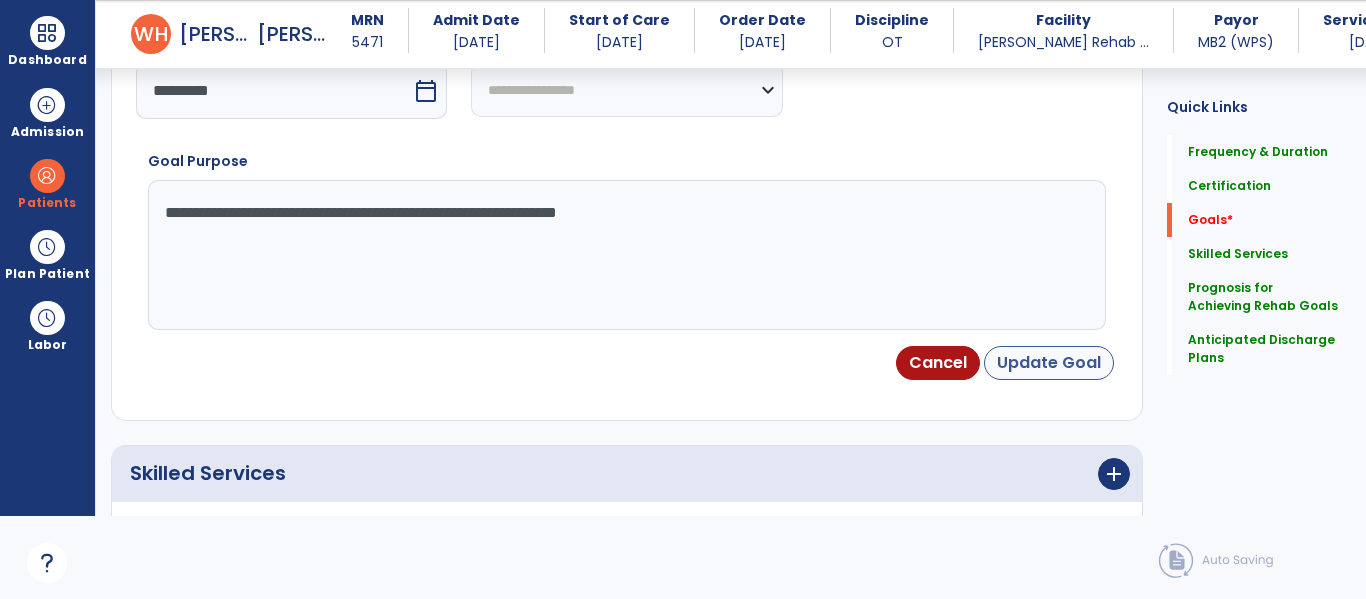 type on "**********" 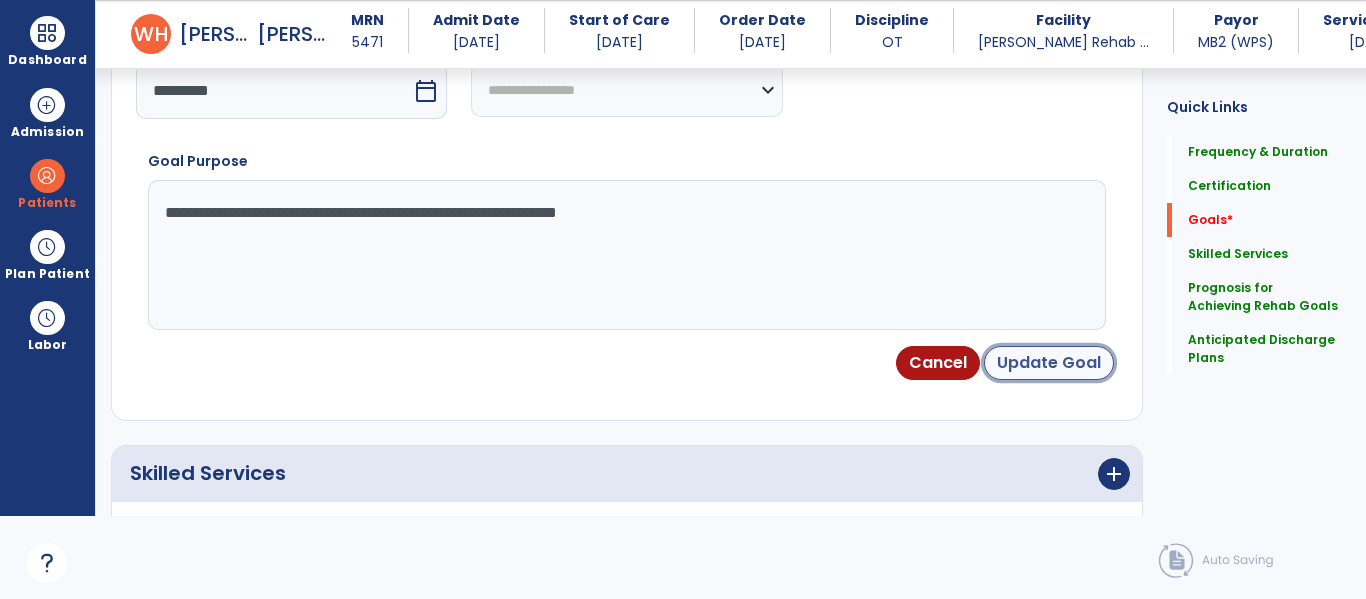 click on "Update Goal" at bounding box center (1049, 363) 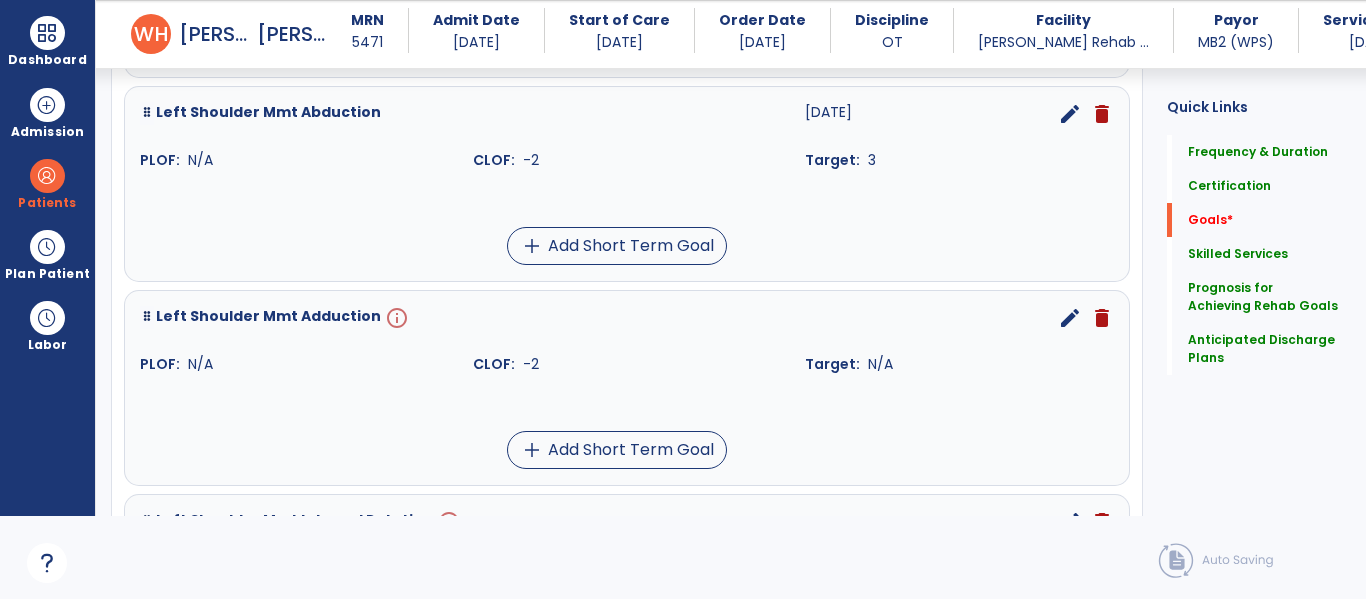 scroll, scrollTop: 1152, scrollLeft: 0, axis: vertical 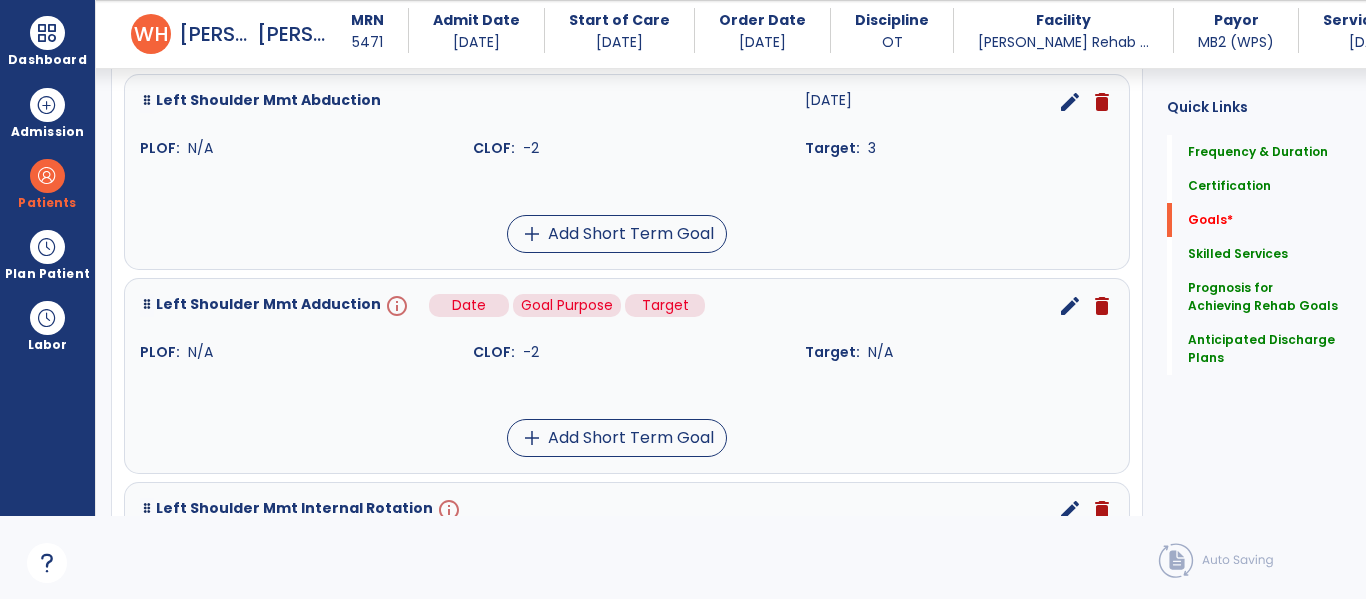 click on "info" at bounding box center [395, 306] 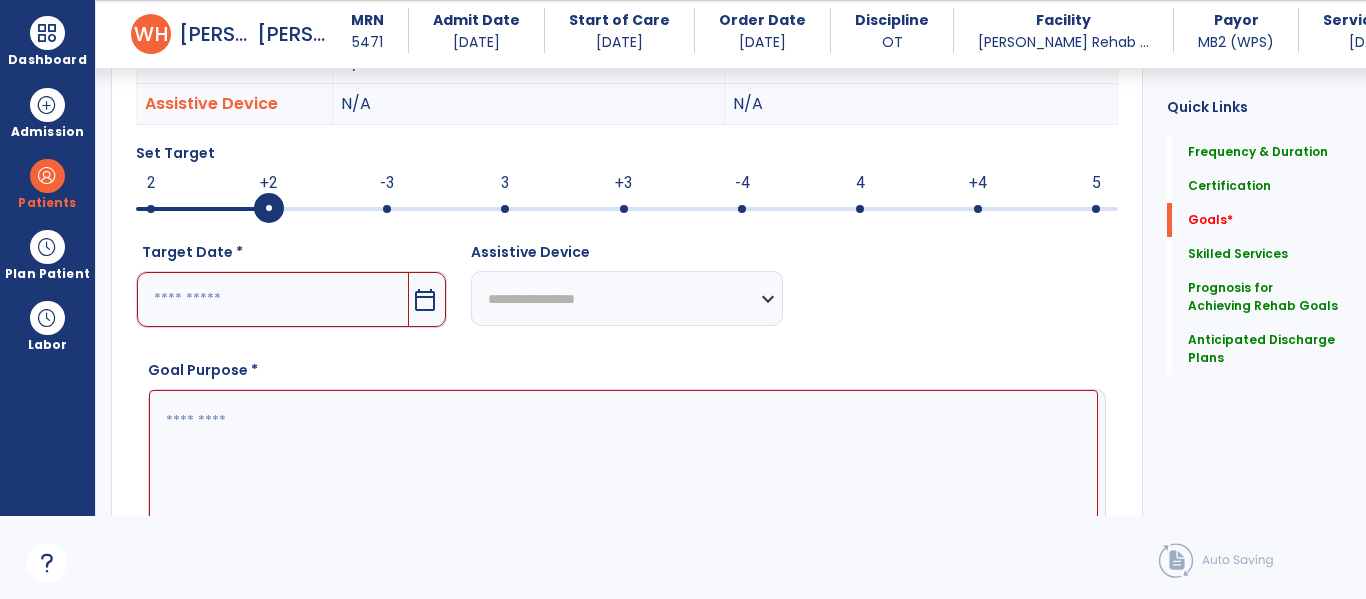scroll, scrollTop: 534, scrollLeft: 0, axis: vertical 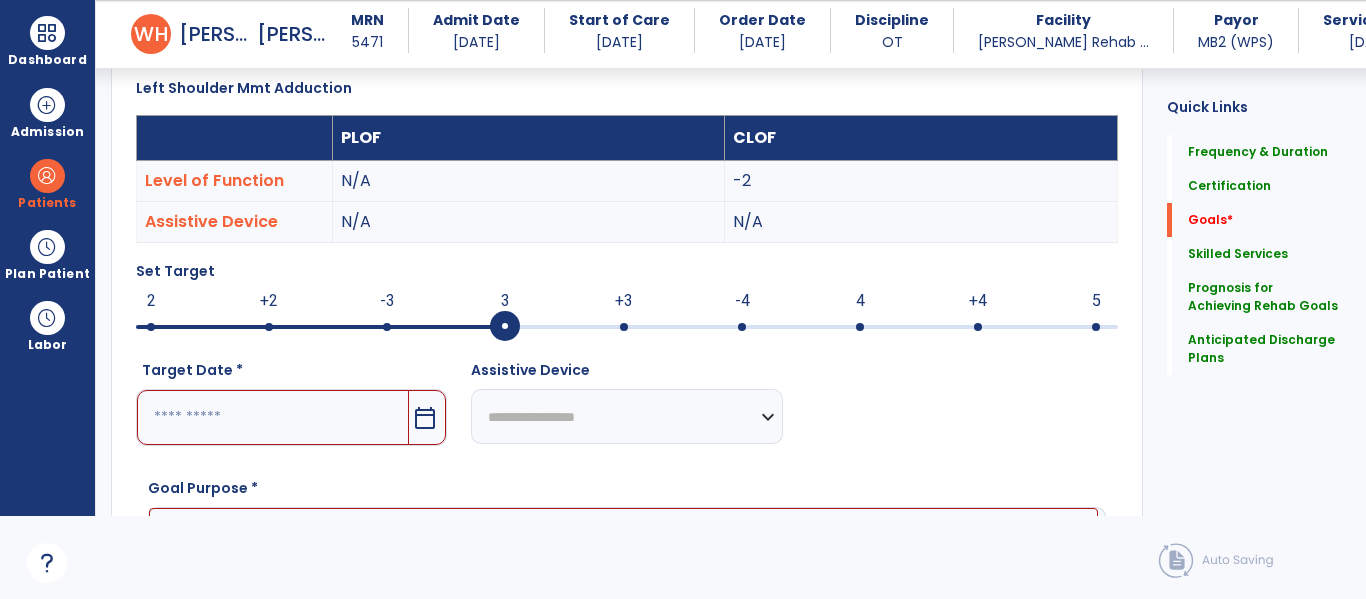 click at bounding box center [627, 325] 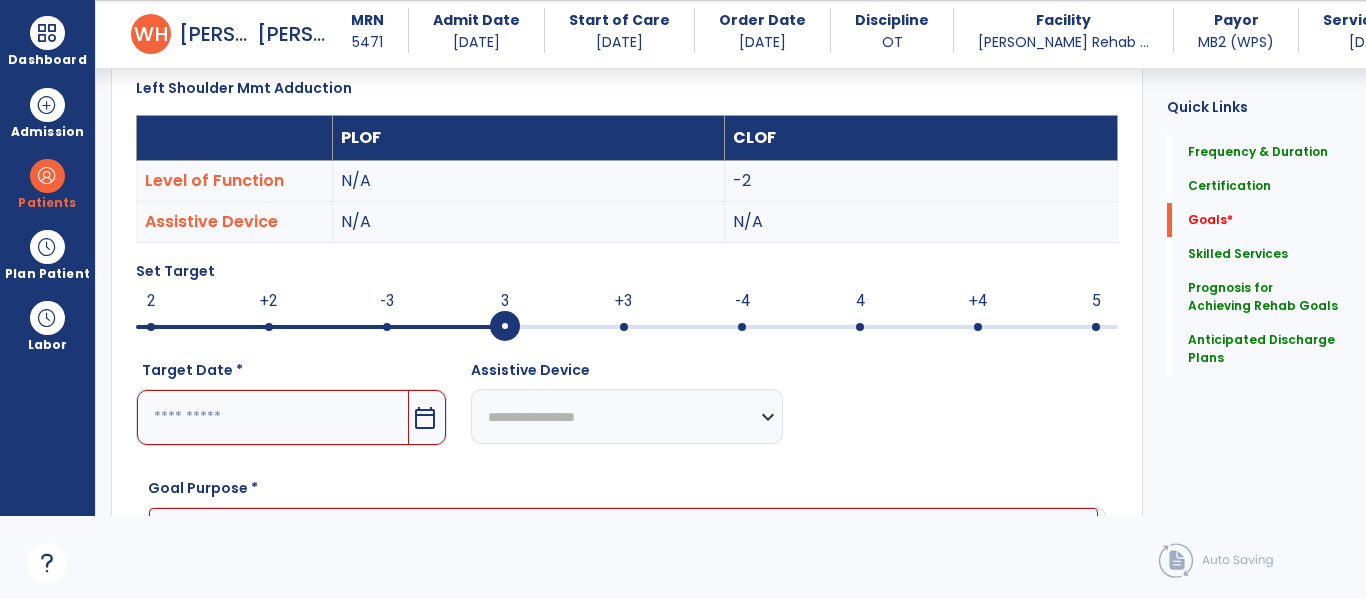 click on "calendar_today" at bounding box center [425, 418] 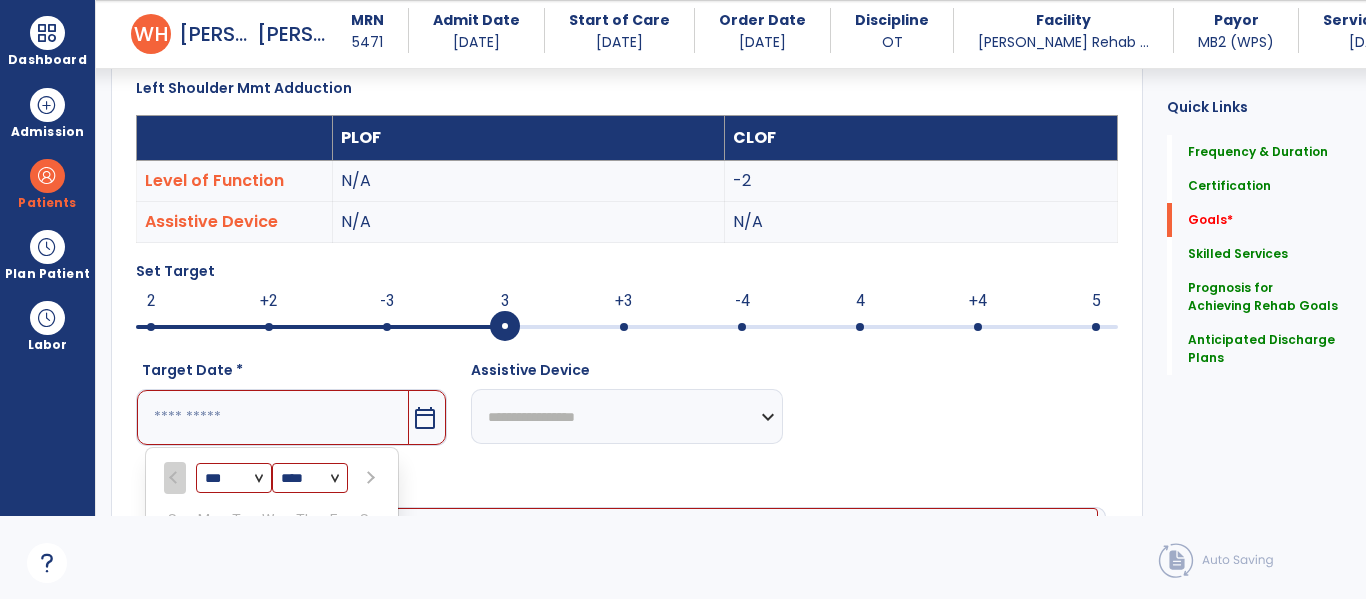 scroll, scrollTop: 861, scrollLeft: 0, axis: vertical 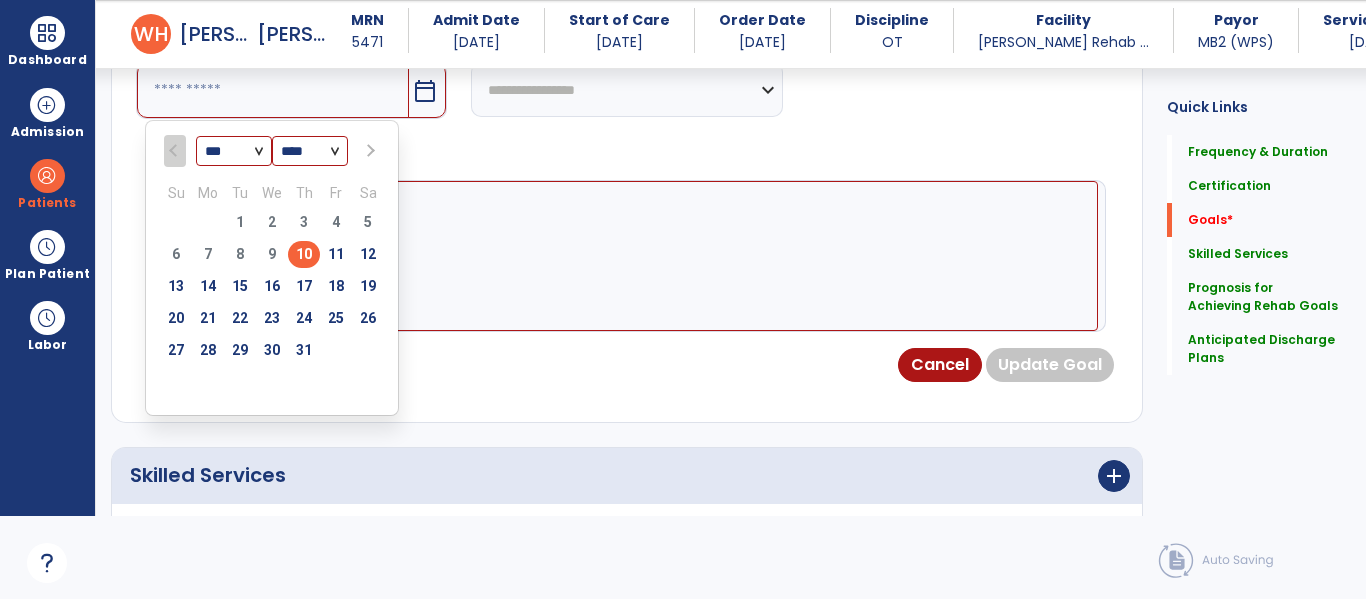 click at bounding box center [368, 151] 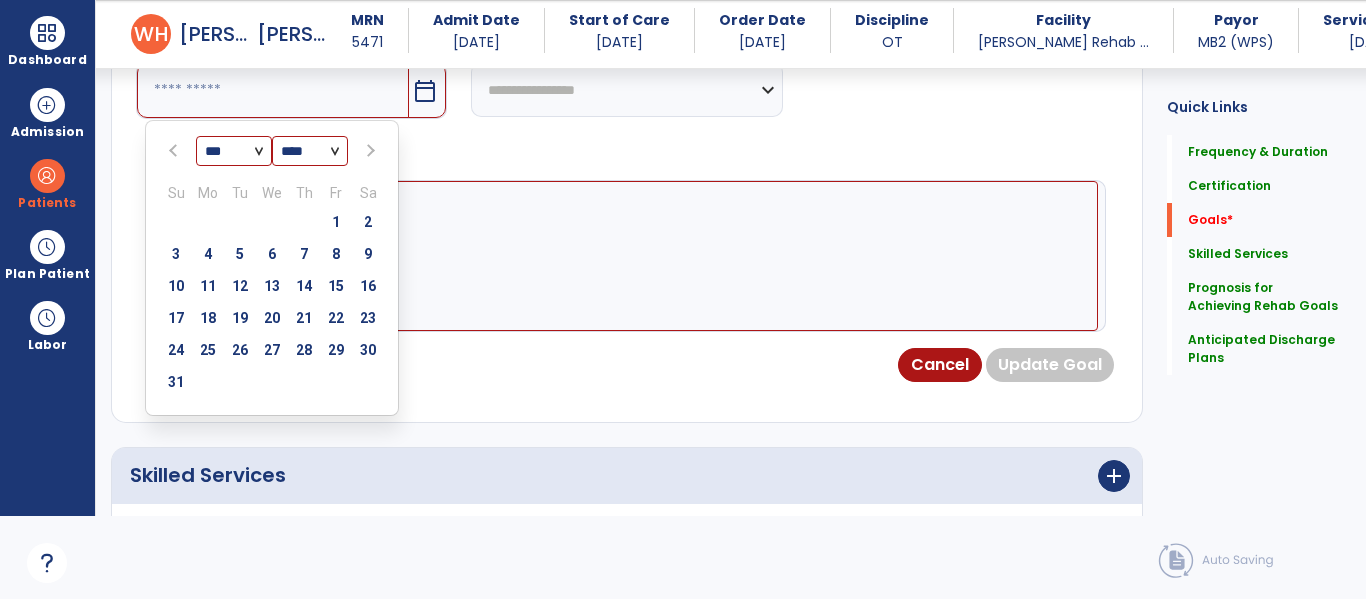click at bounding box center [368, 151] 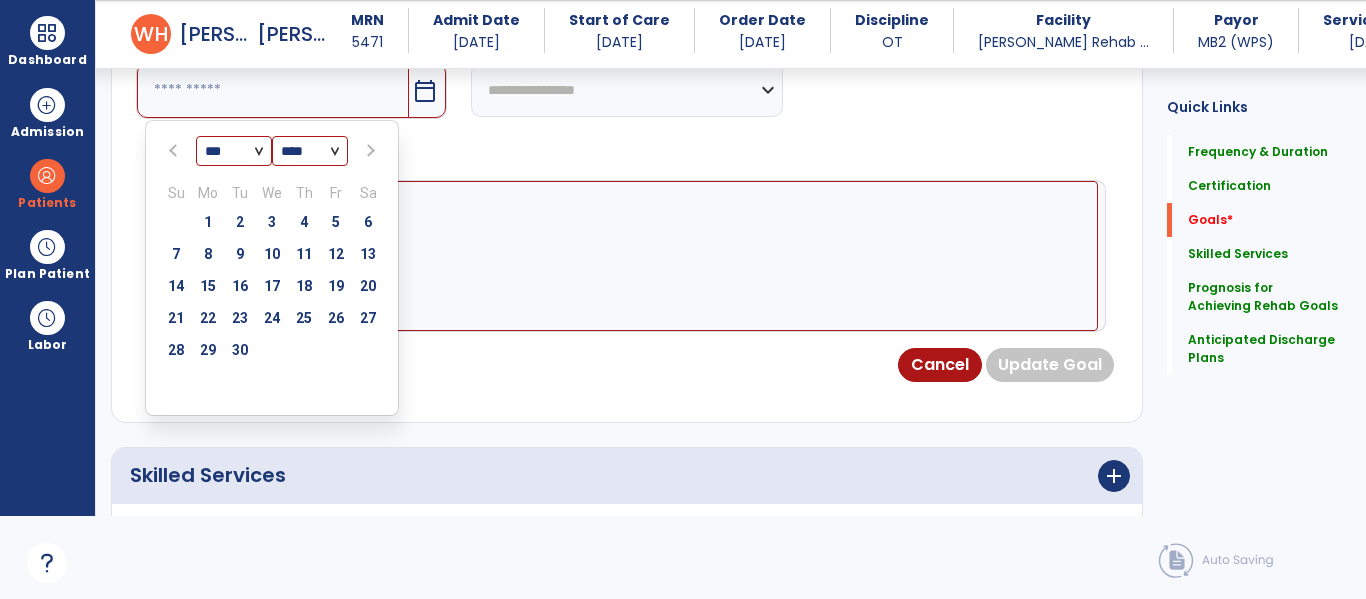 click at bounding box center [368, 151] 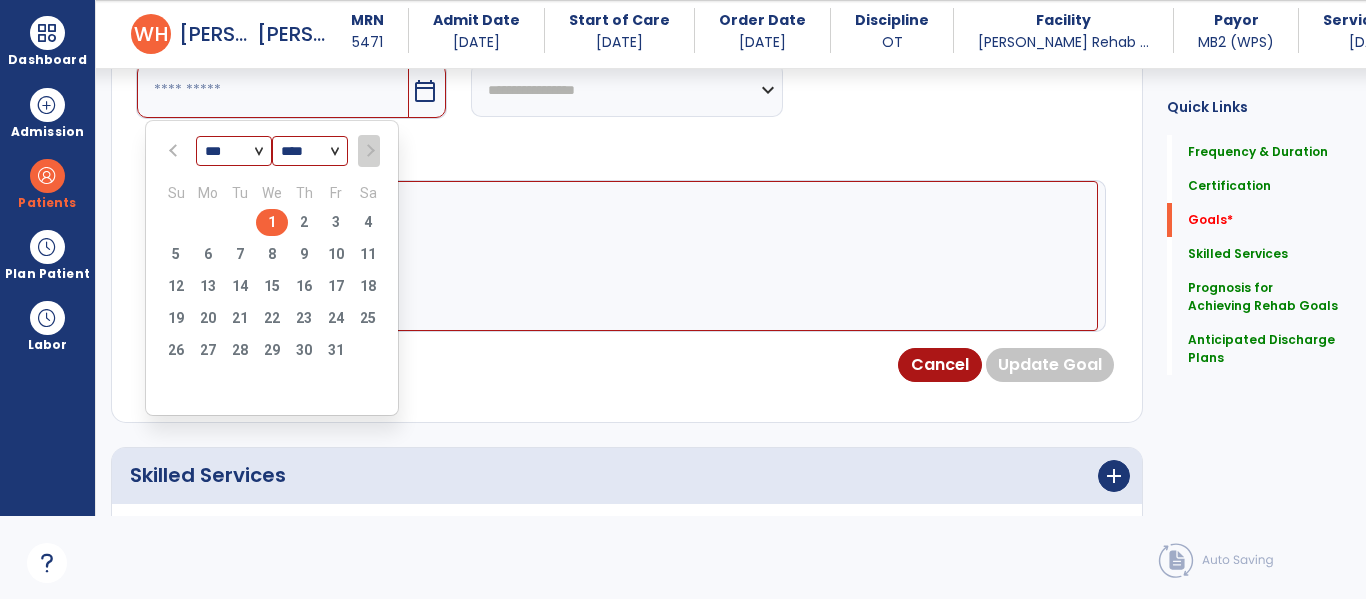 click on "1" at bounding box center (272, 222) 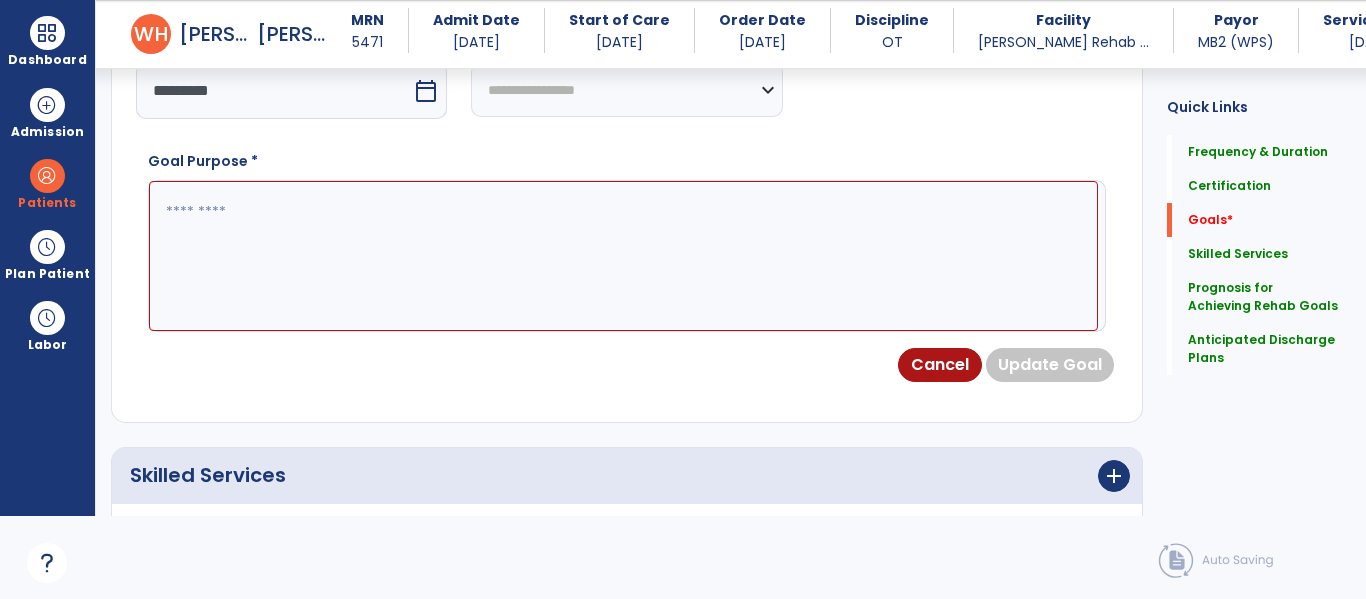 click at bounding box center [623, 256] 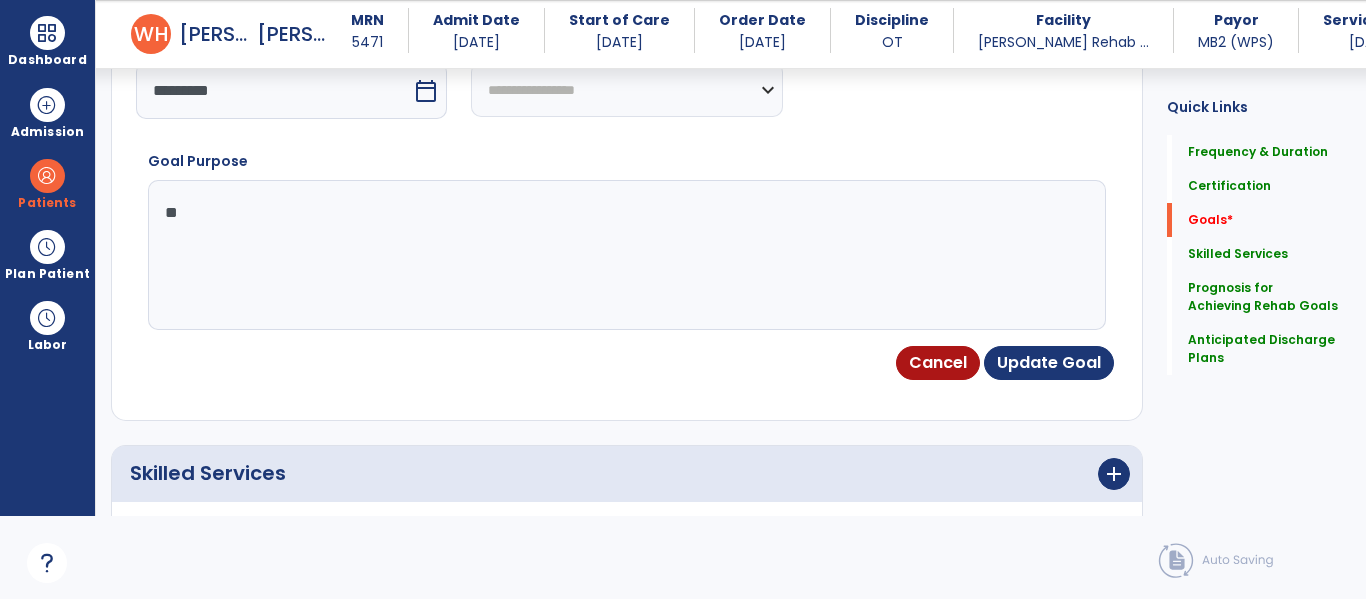 type on "*" 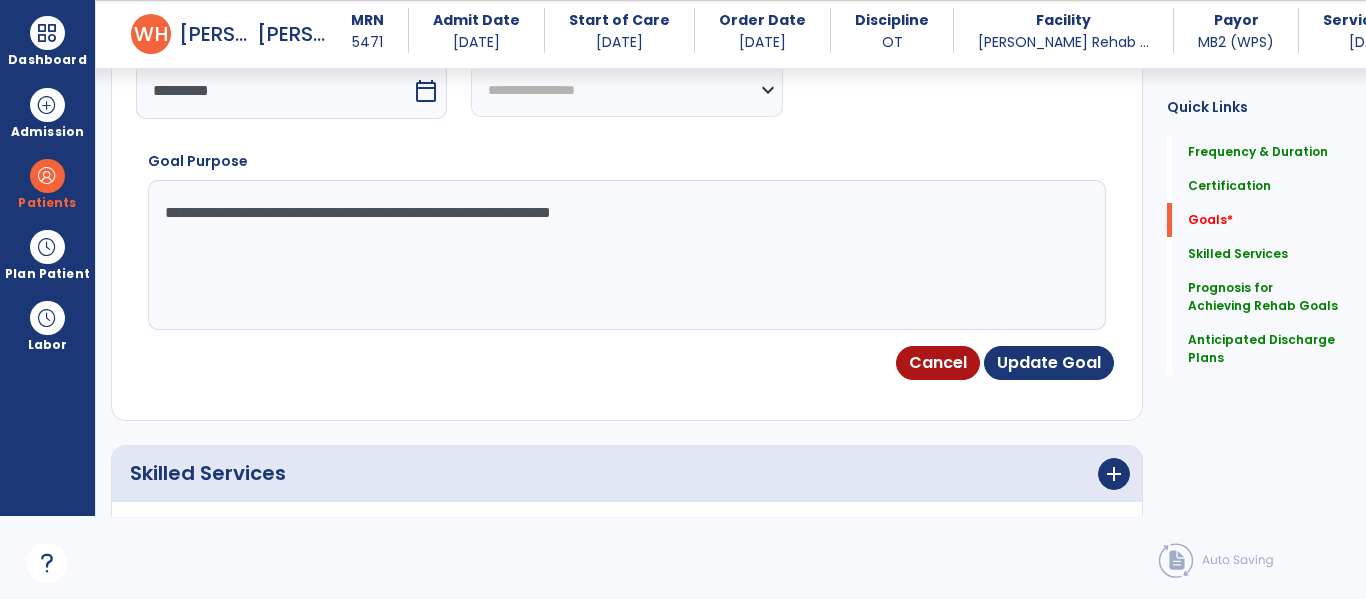 type on "**********" 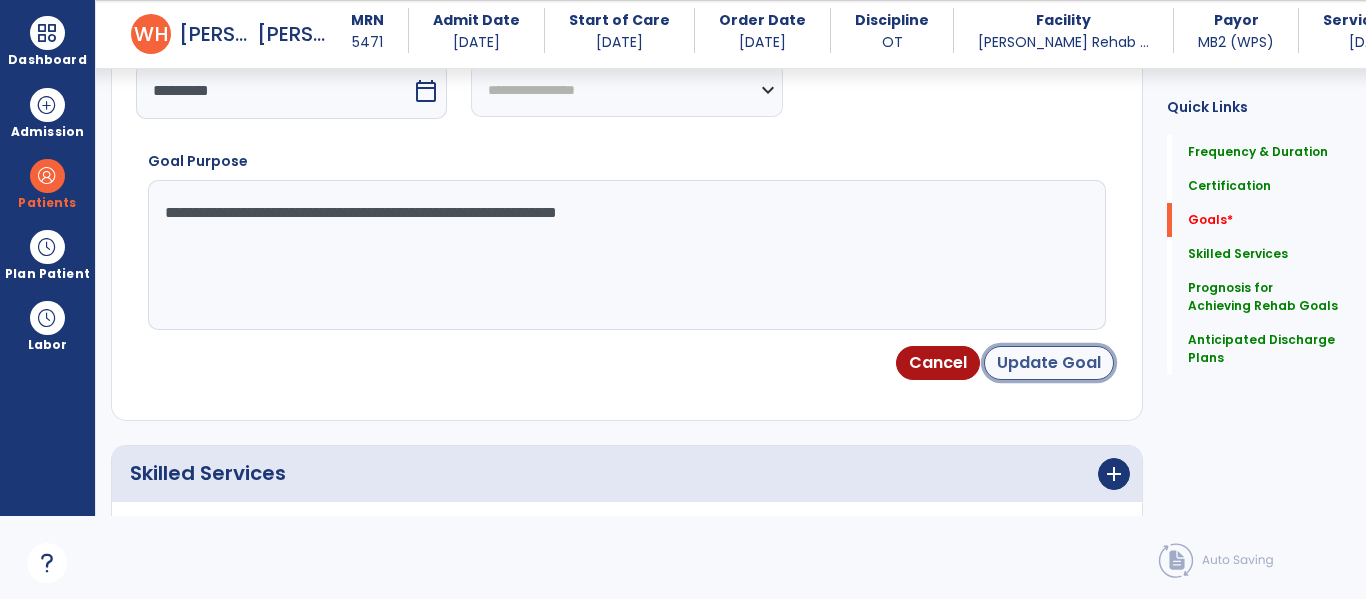 click on "Update Goal" at bounding box center [1049, 363] 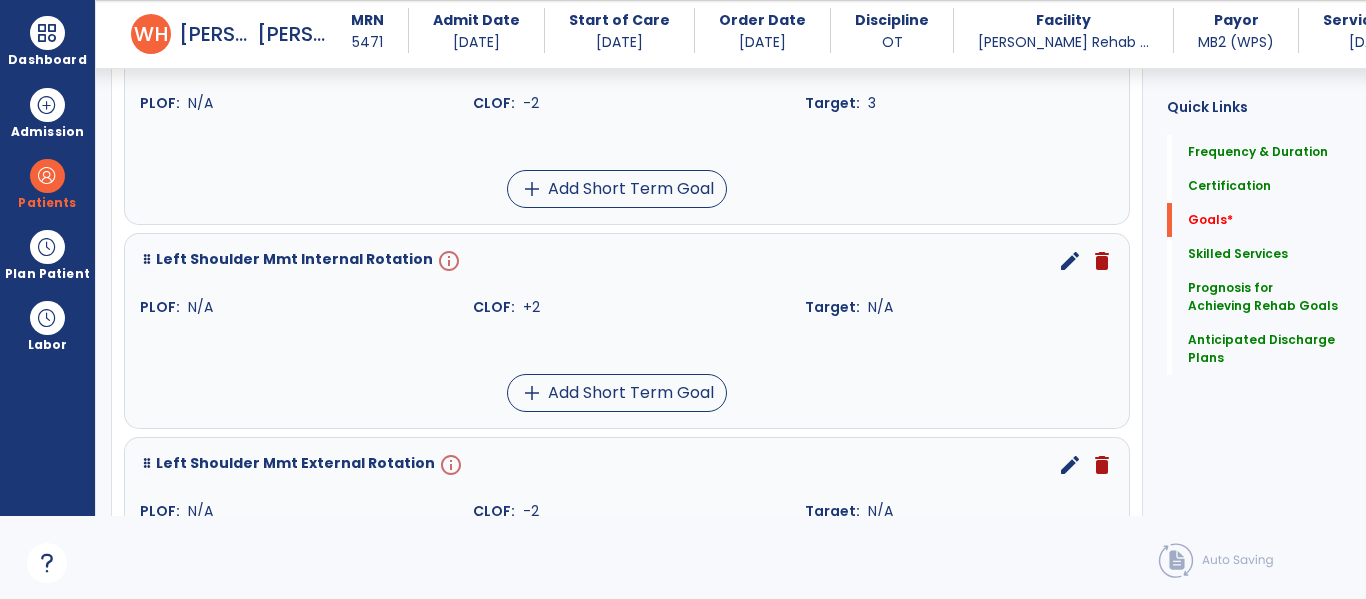 scroll, scrollTop: 1416, scrollLeft: 0, axis: vertical 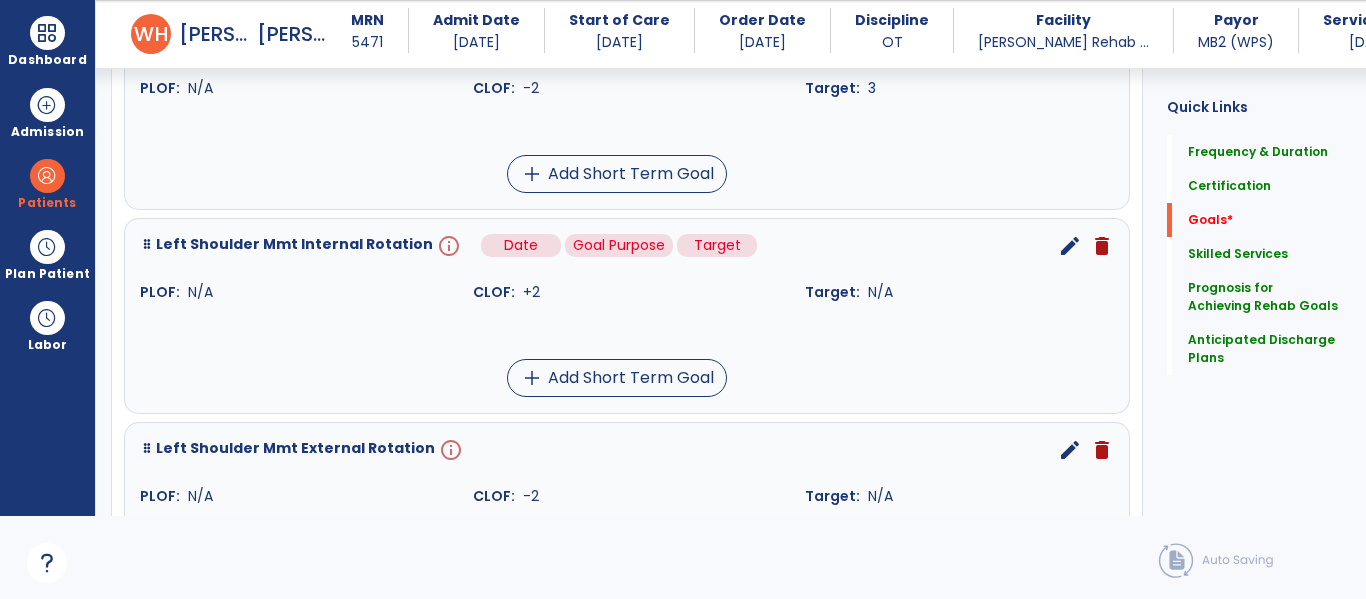 click on "info" at bounding box center [447, 246] 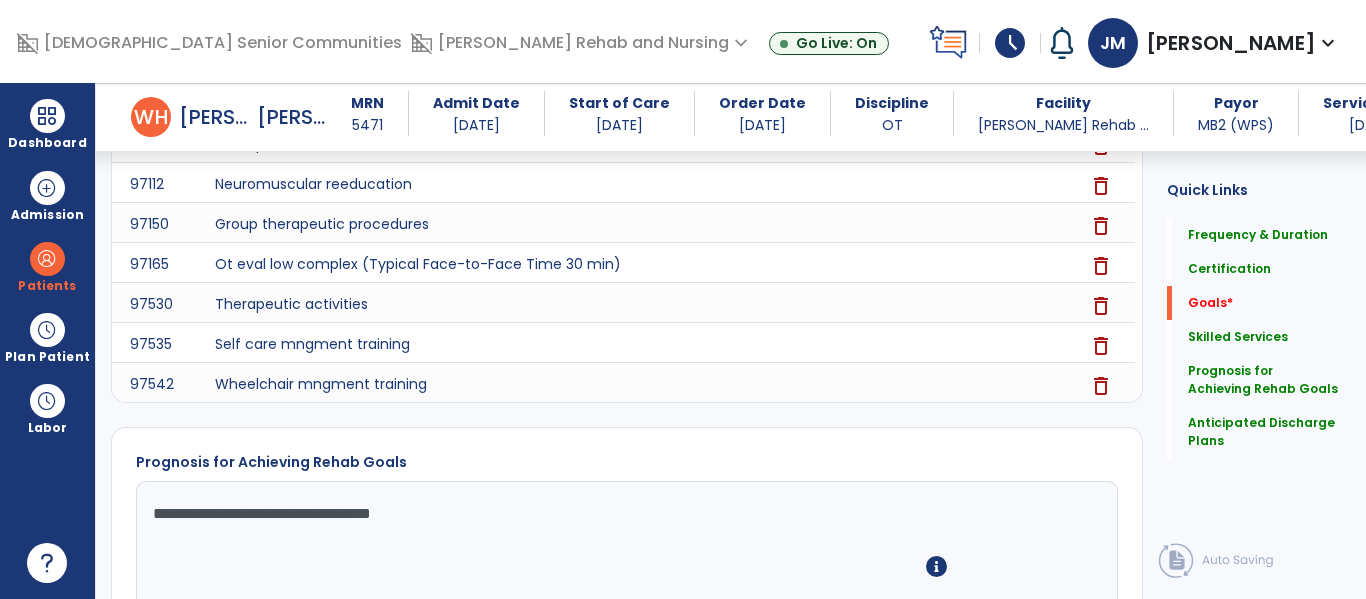 scroll, scrollTop: 0, scrollLeft: 0, axis: both 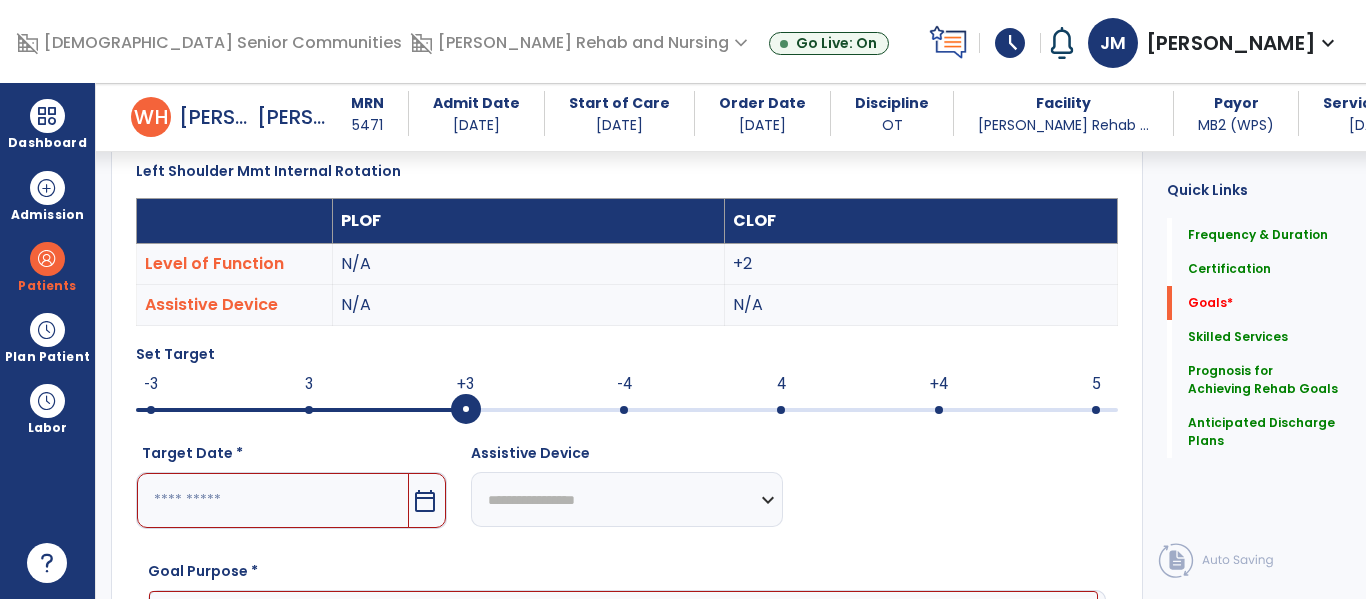 click on "calendar_today" at bounding box center (425, 501) 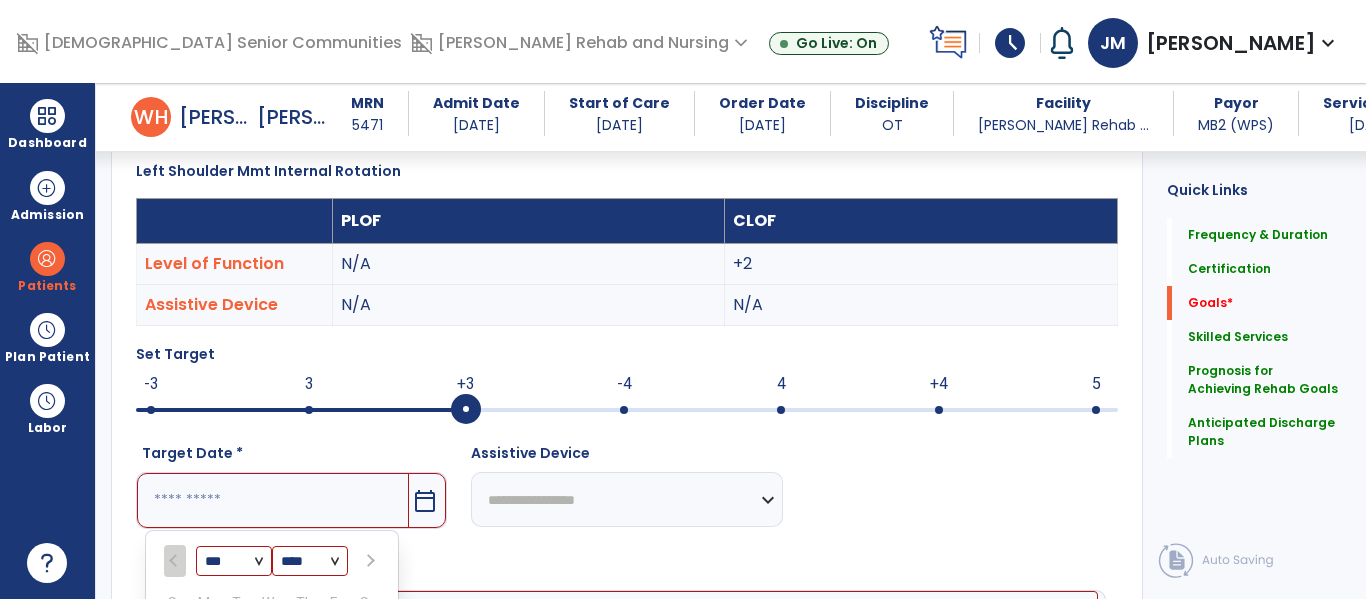 scroll, scrollTop: 861, scrollLeft: 0, axis: vertical 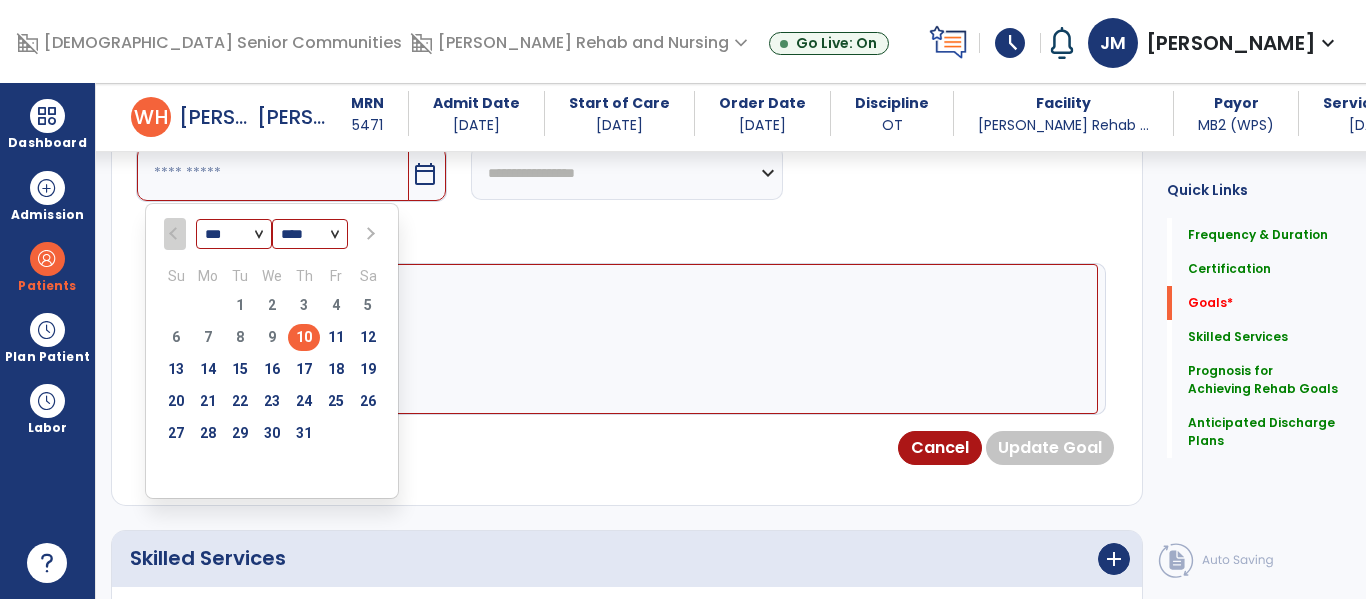 click at bounding box center [368, 234] 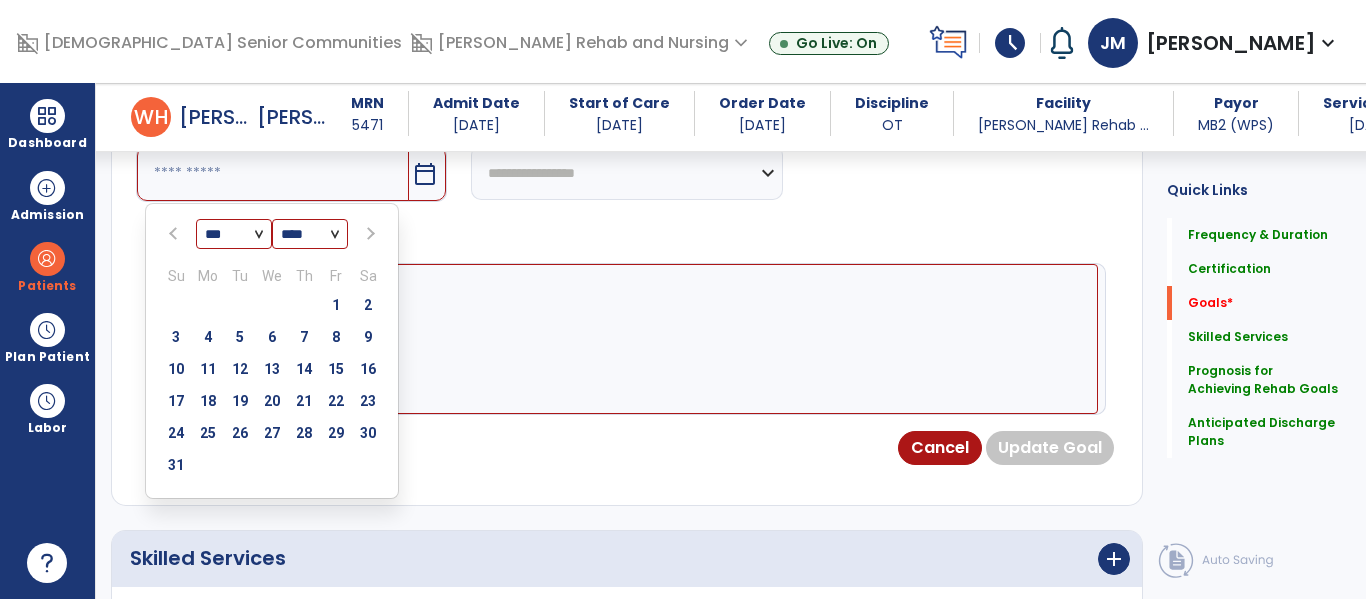click at bounding box center (368, 234) 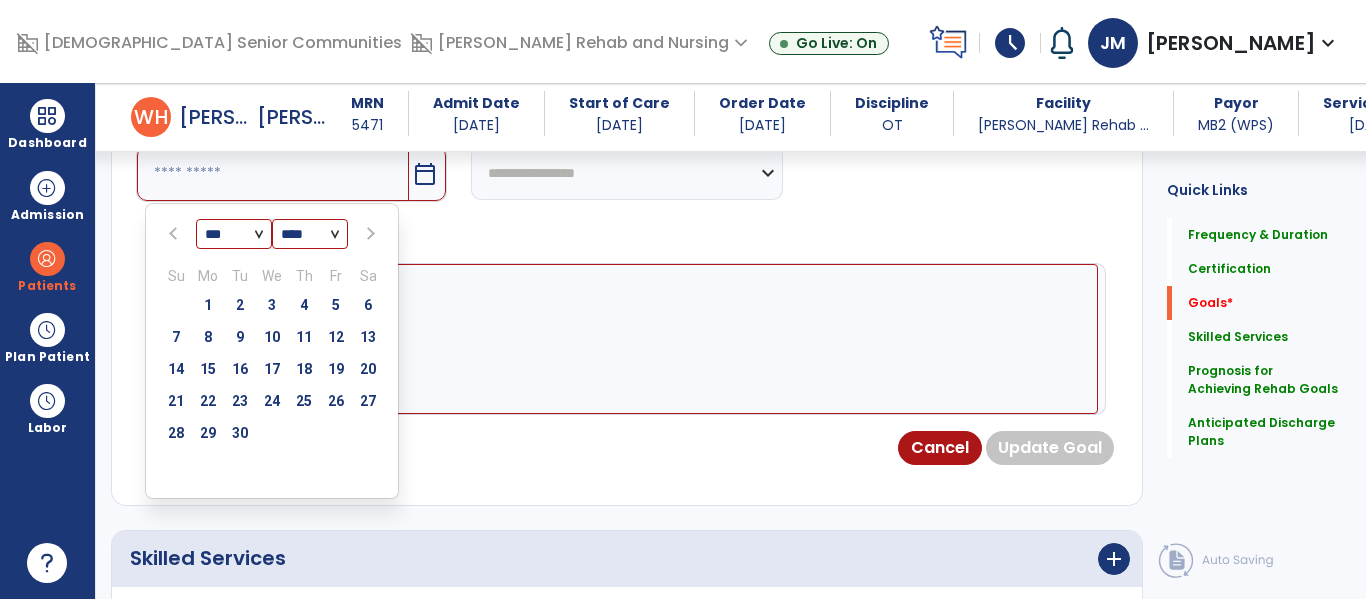 click at bounding box center (368, 234) 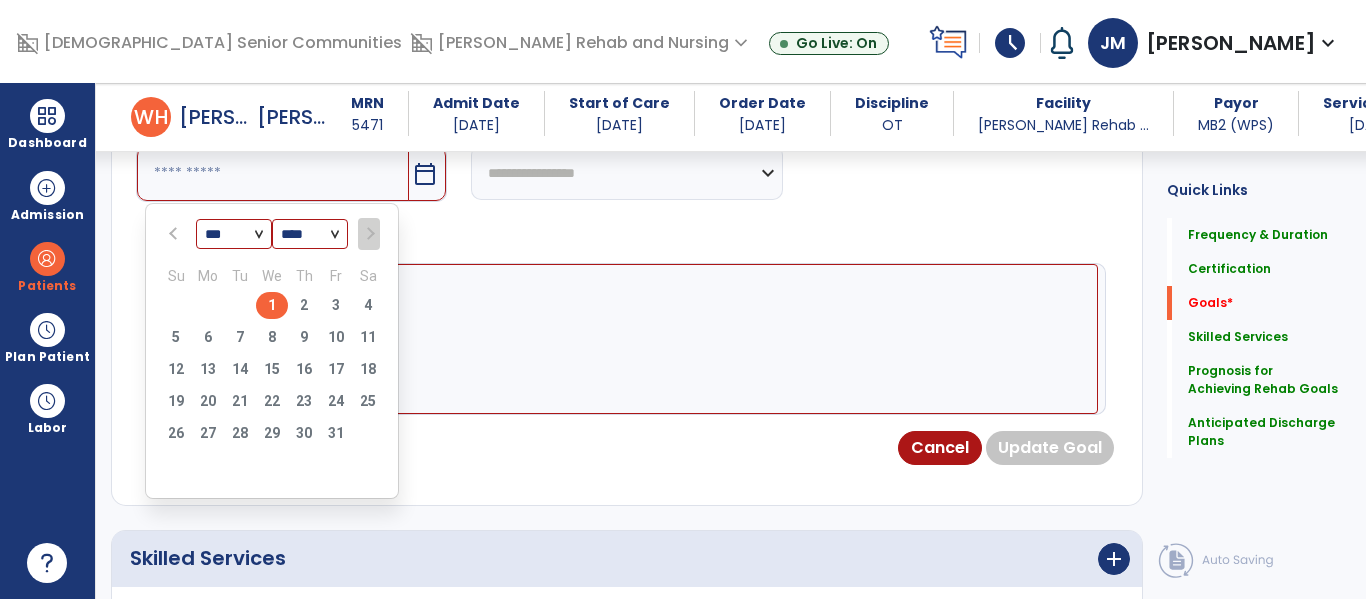 click on "1" at bounding box center (272, 305) 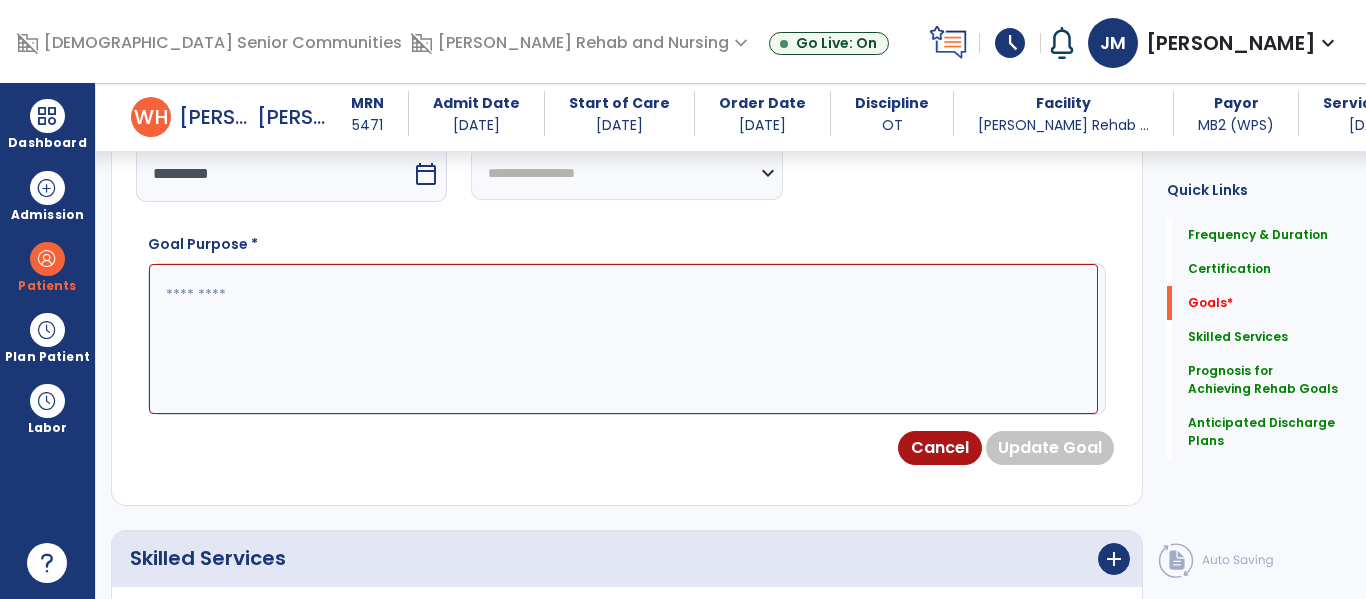 click at bounding box center (623, 339) 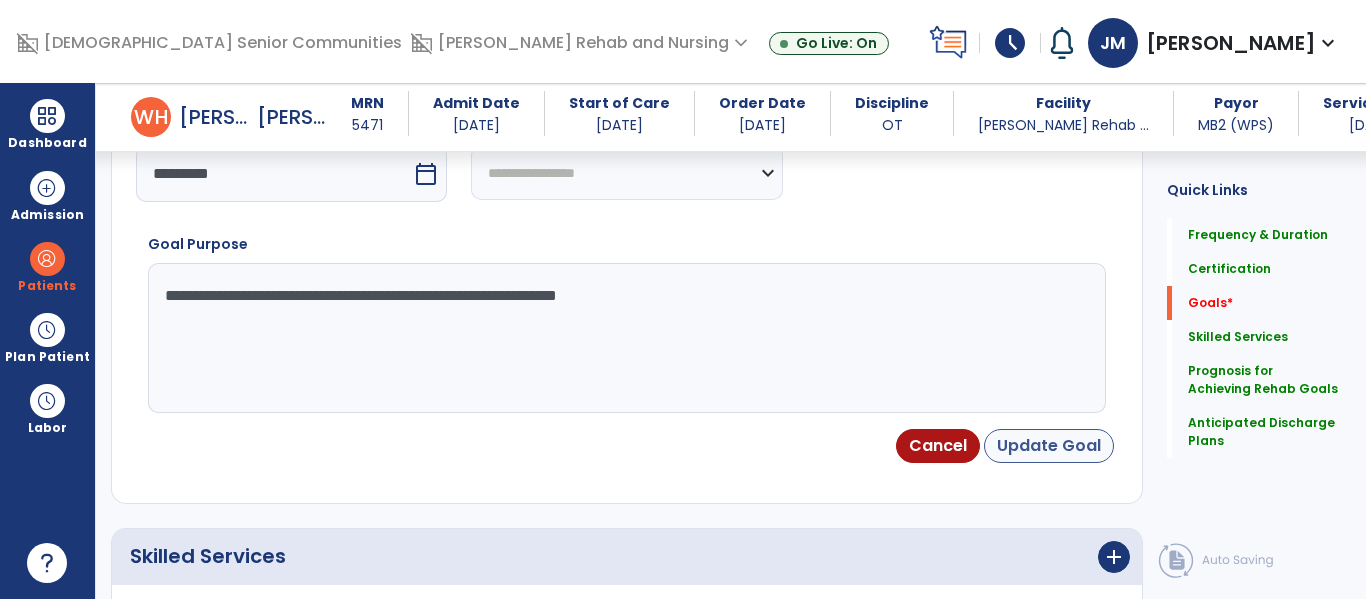 type on "**********" 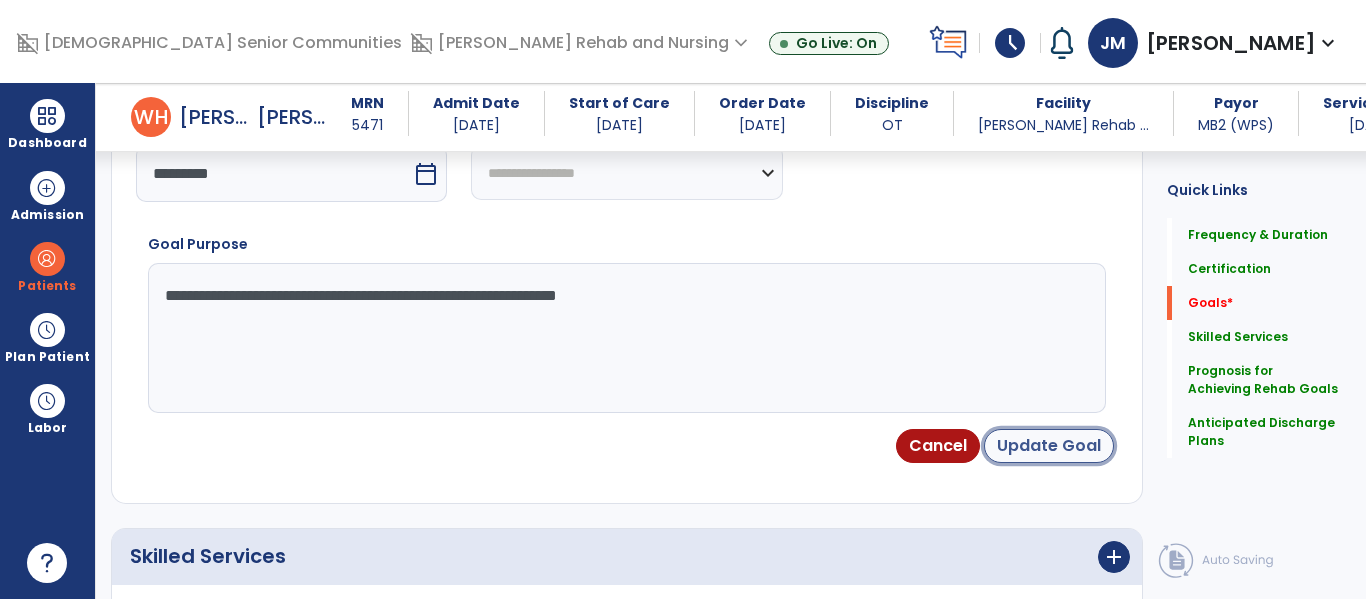 click on "Update Goal" at bounding box center [1049, 446] 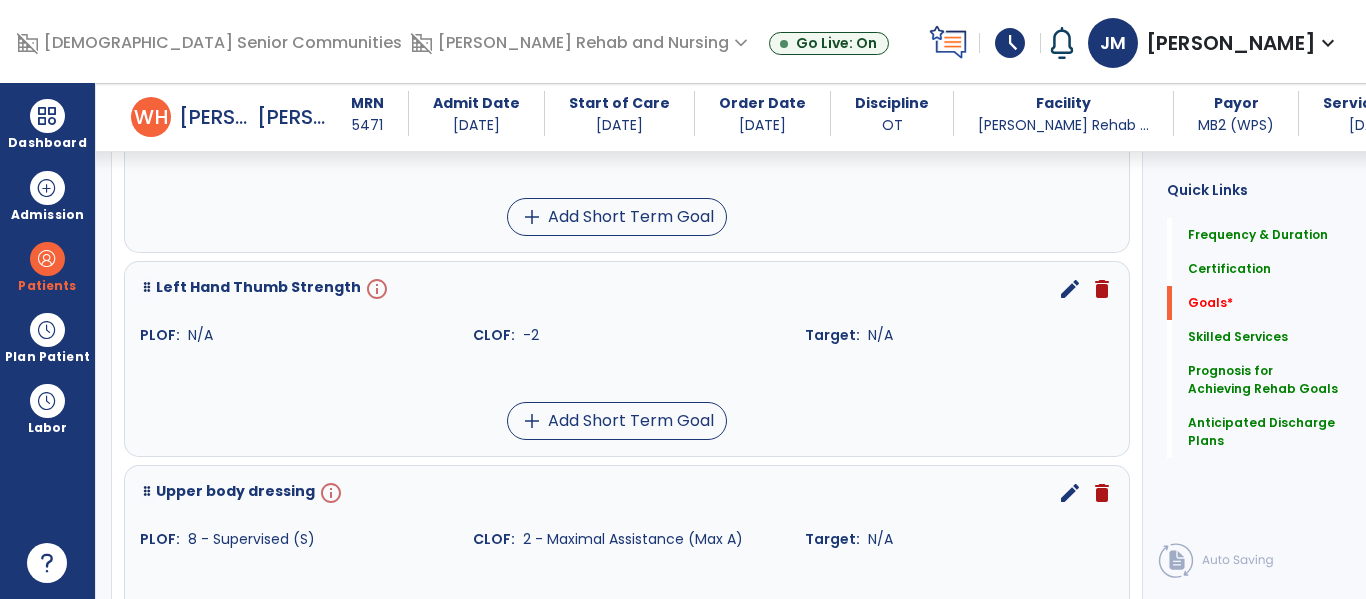 scroll, scrollTop: 2570, scrollLeft: 0, axis: vertical 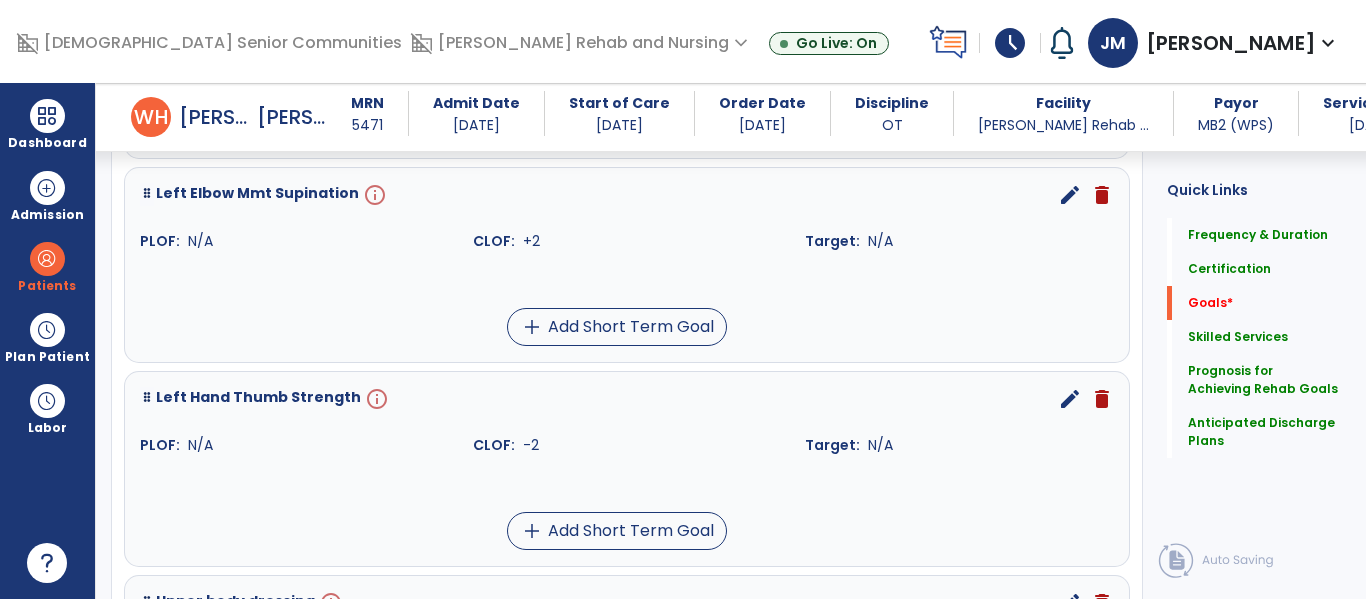 click on "delete" at bounding box center [1102, 399] 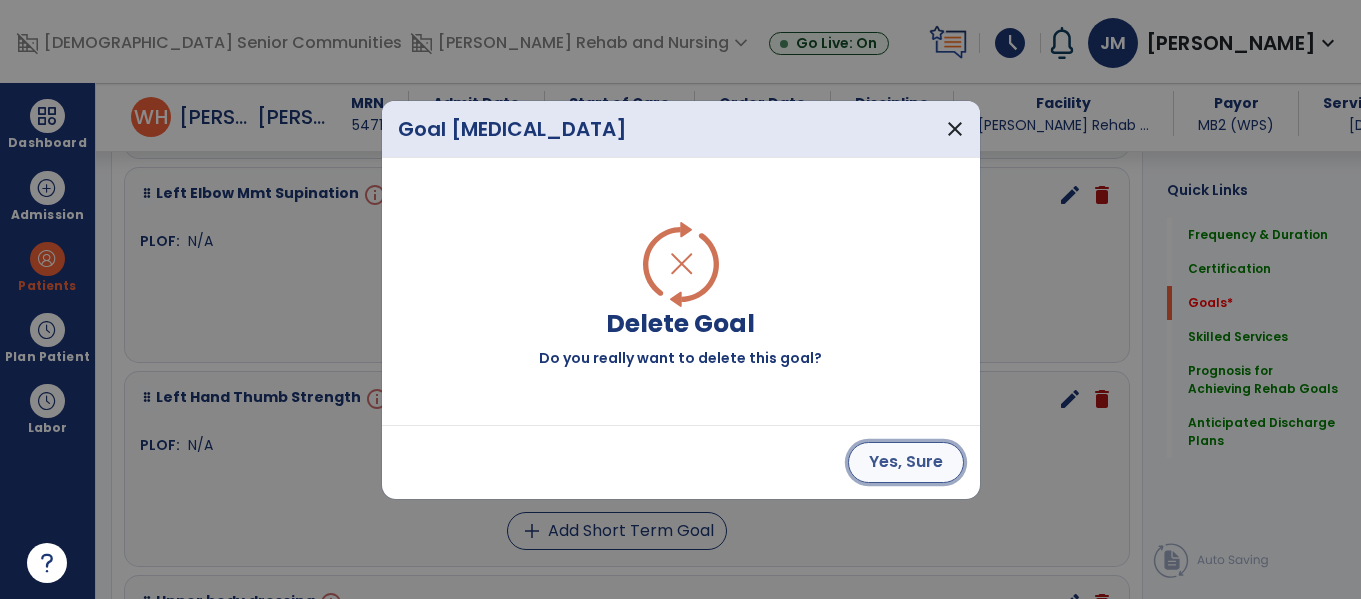 click on "Yes, Sure" at bounding box center (906, 462) 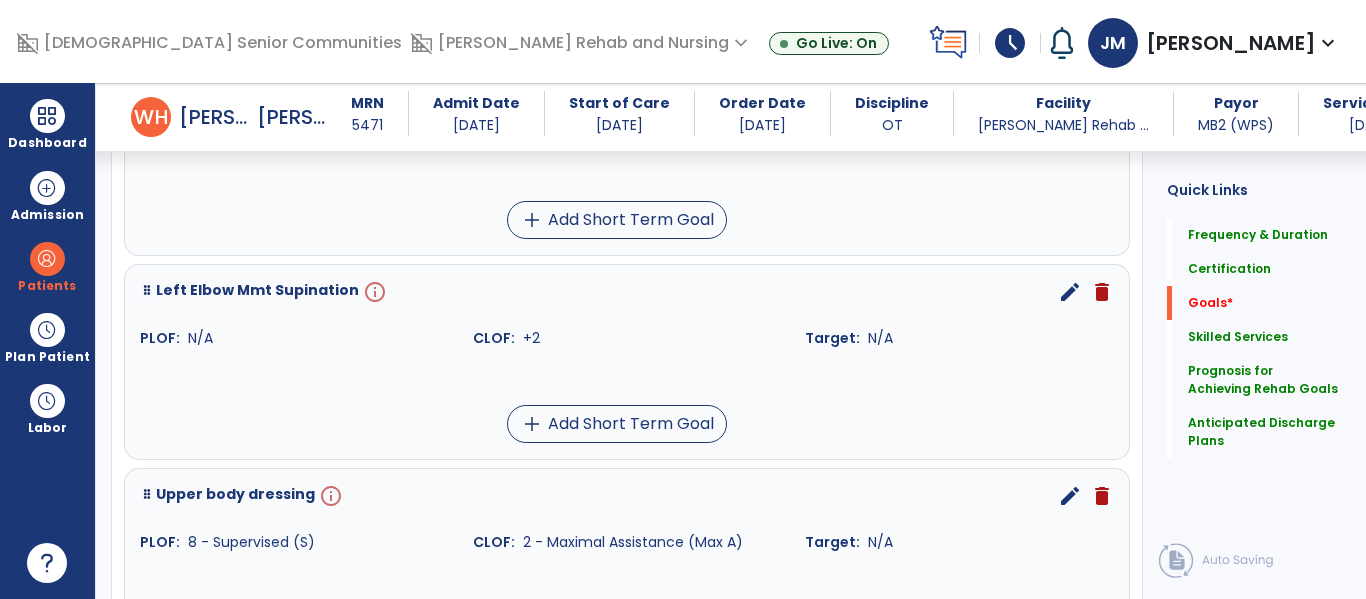 scroll, scrollTop: 2459, scrollLeft: 0, axis: vertical 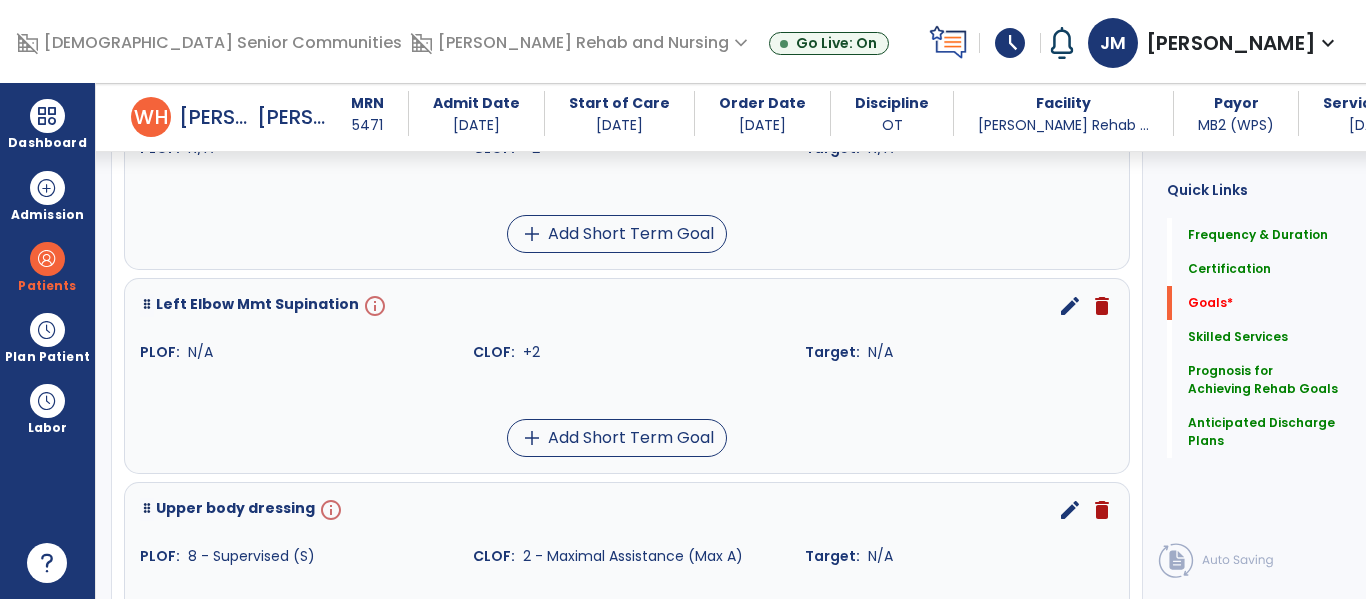 click on "delete" at bounding box center [1102, 306] 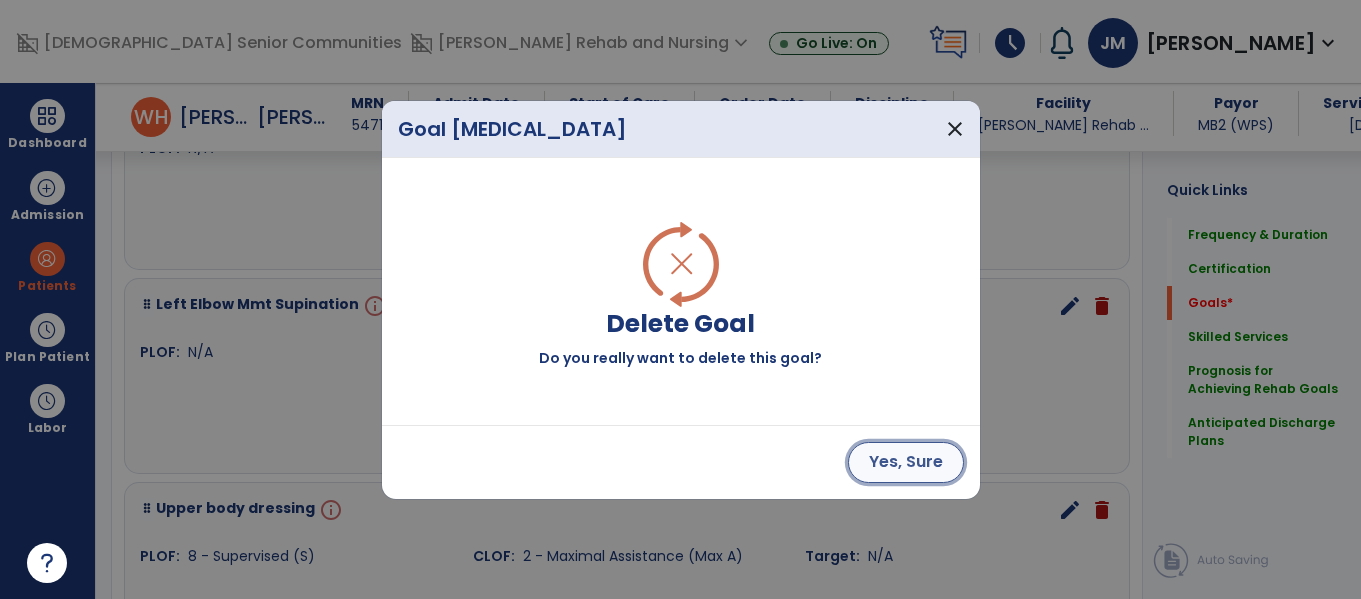 click on "Yes, Sure" at bounding box center [906, 462] 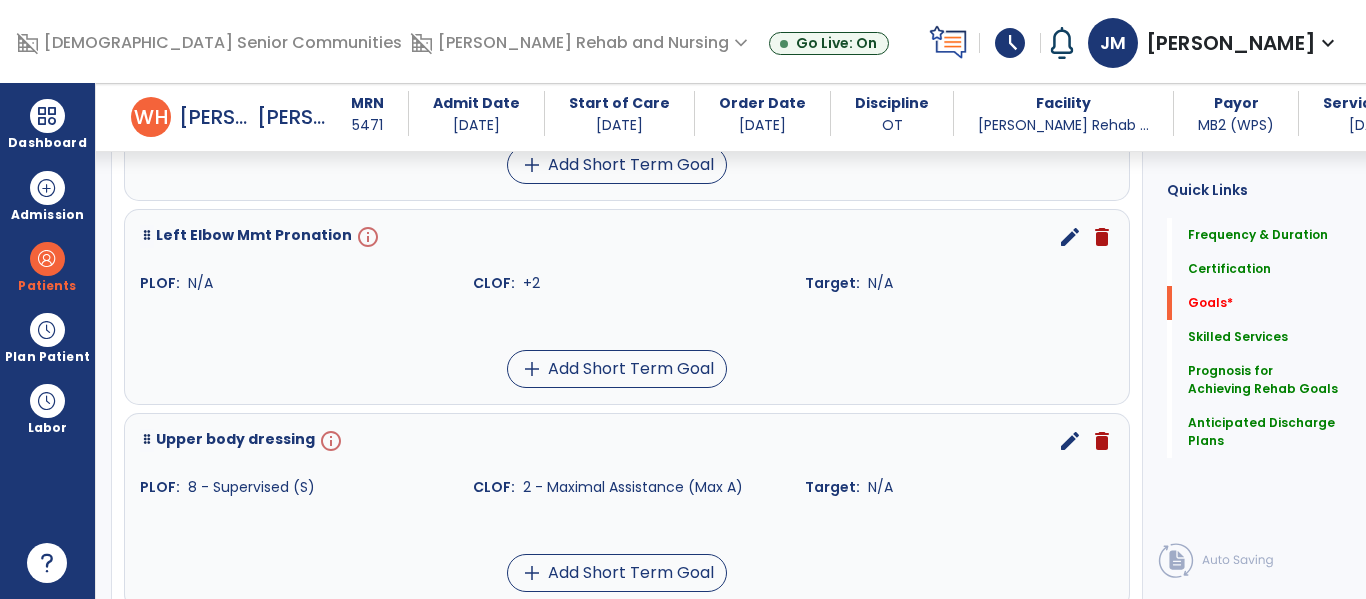 scroll, scrollTop: 2198, scrollLeft: 0, axis: vertical 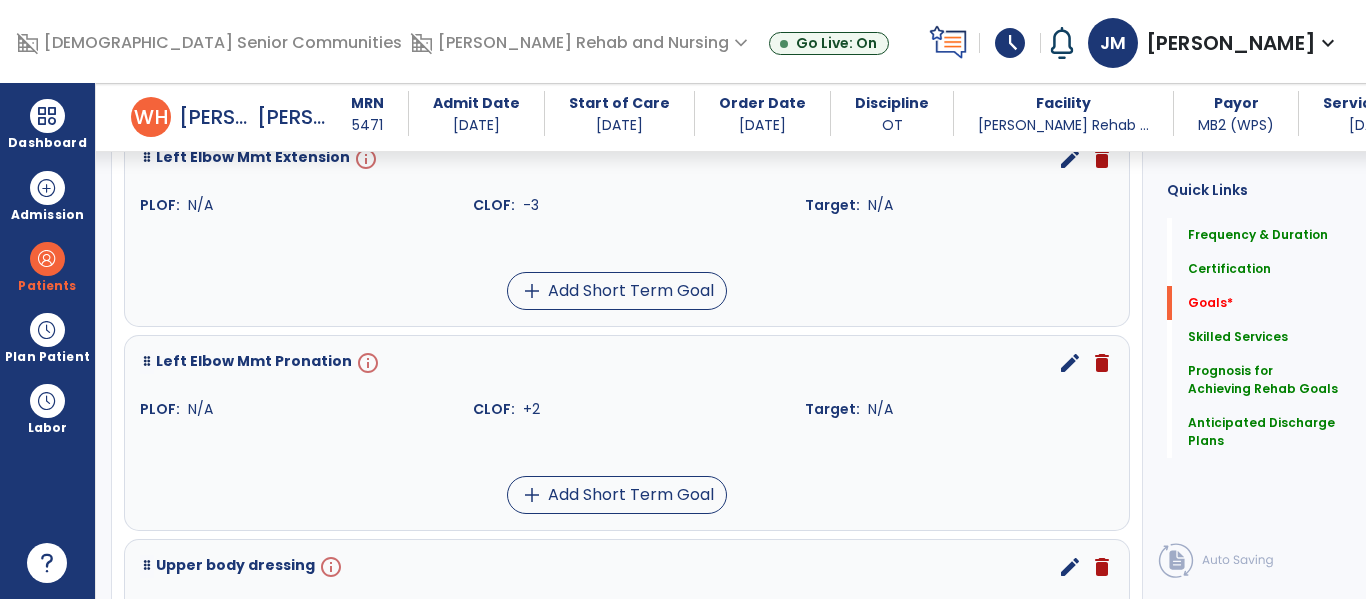 click on "delete" at bounding box center (1102, 363) 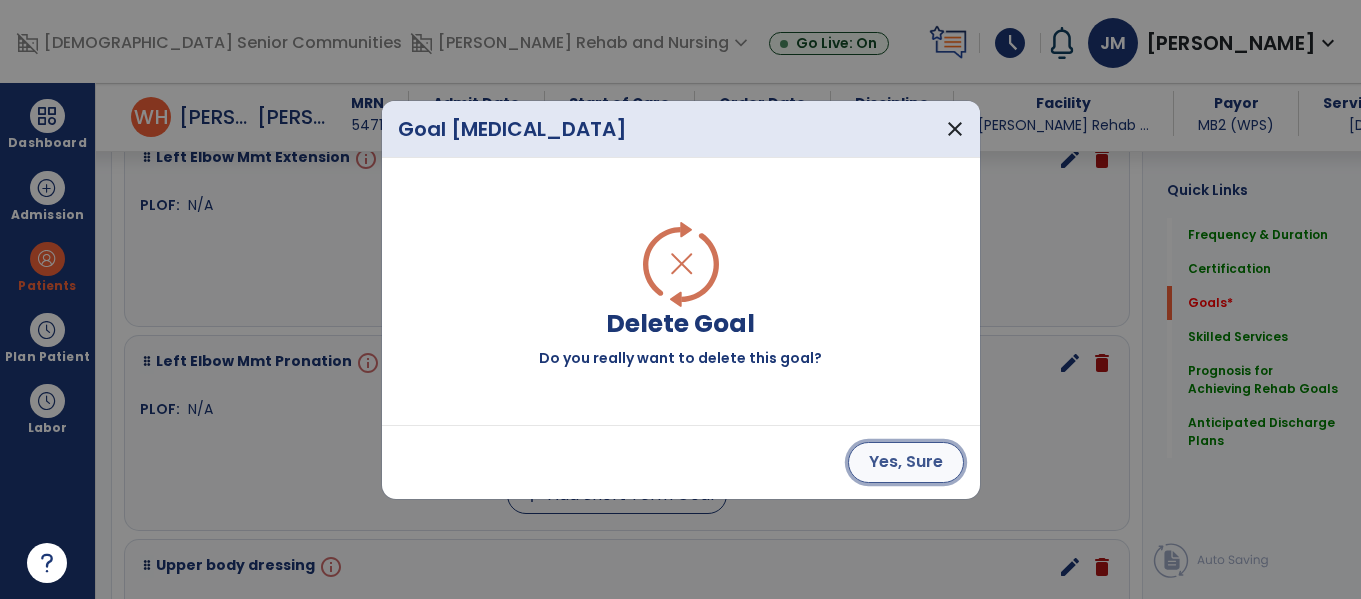 click on "Yes, Sure" at bounding box center [906, 462] 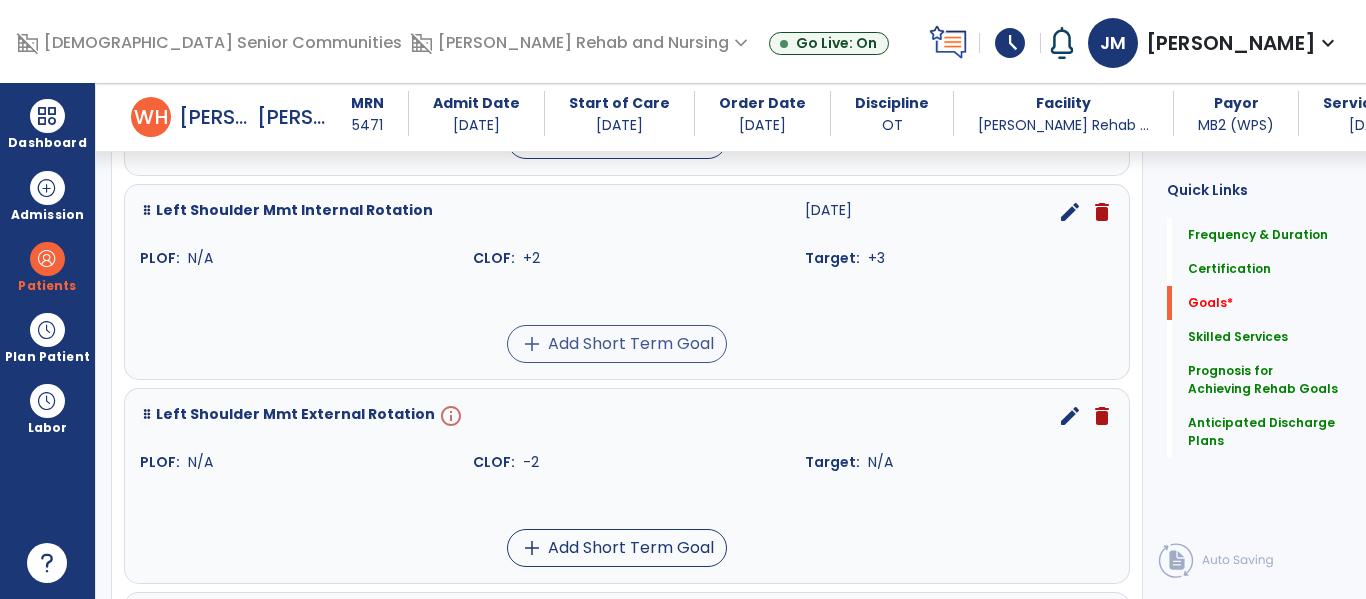scroll, scrollTop: 1546, scrollLeft: 0, axis: vertical 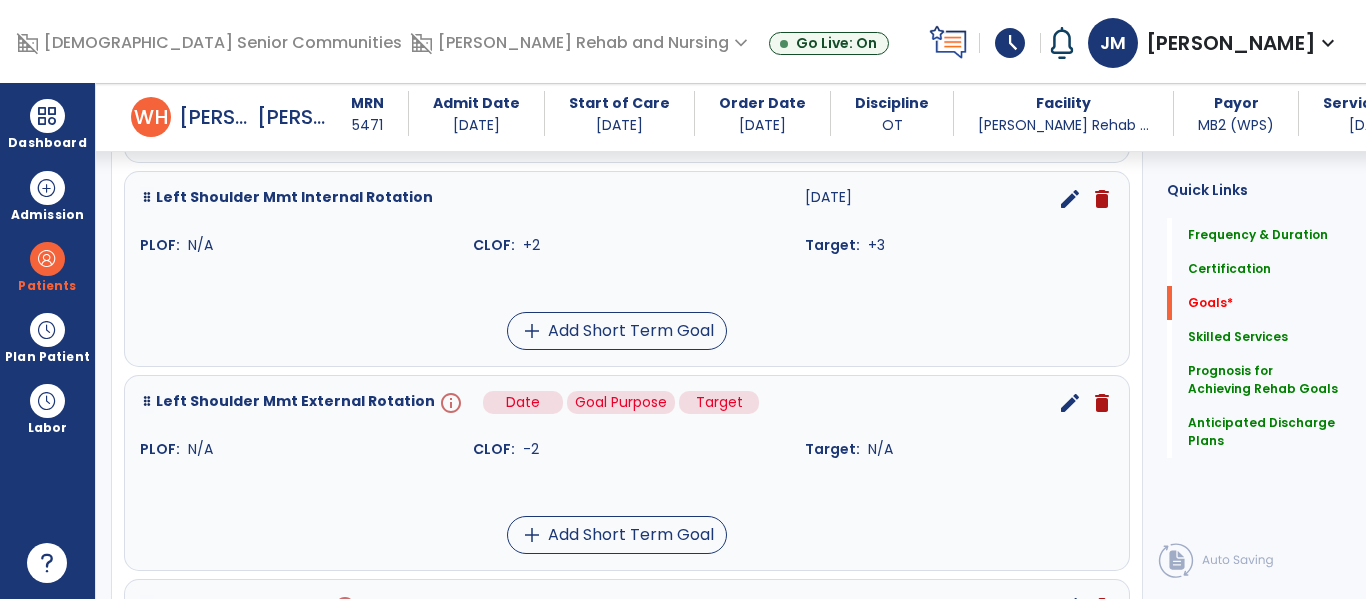 click on "info" at bounding box center (449, 403) 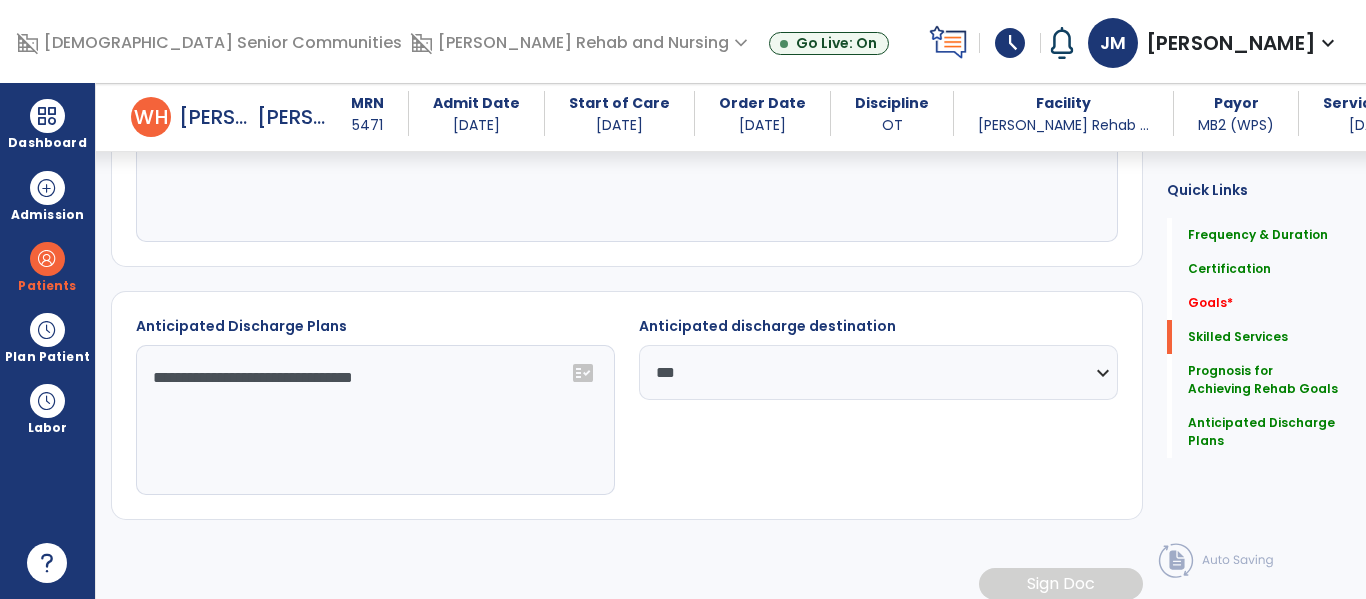 scroll, scrollTop: 534, scrollLeft: 0, axis: vertical 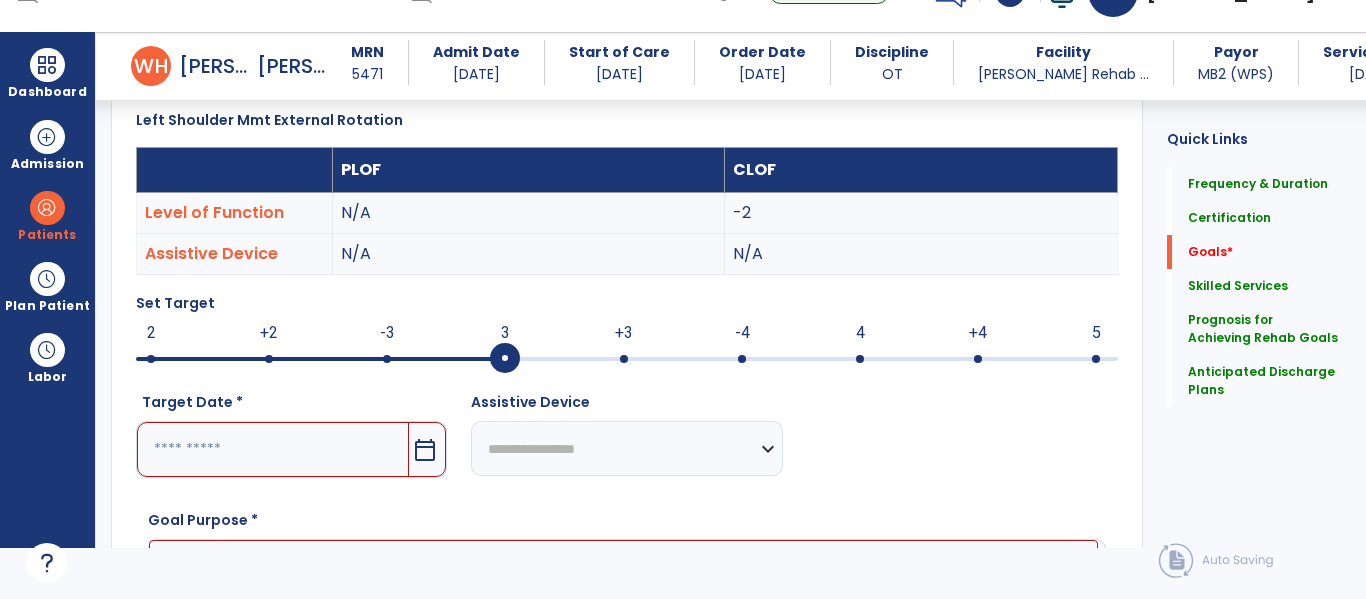click at bounding box center (505, 359) 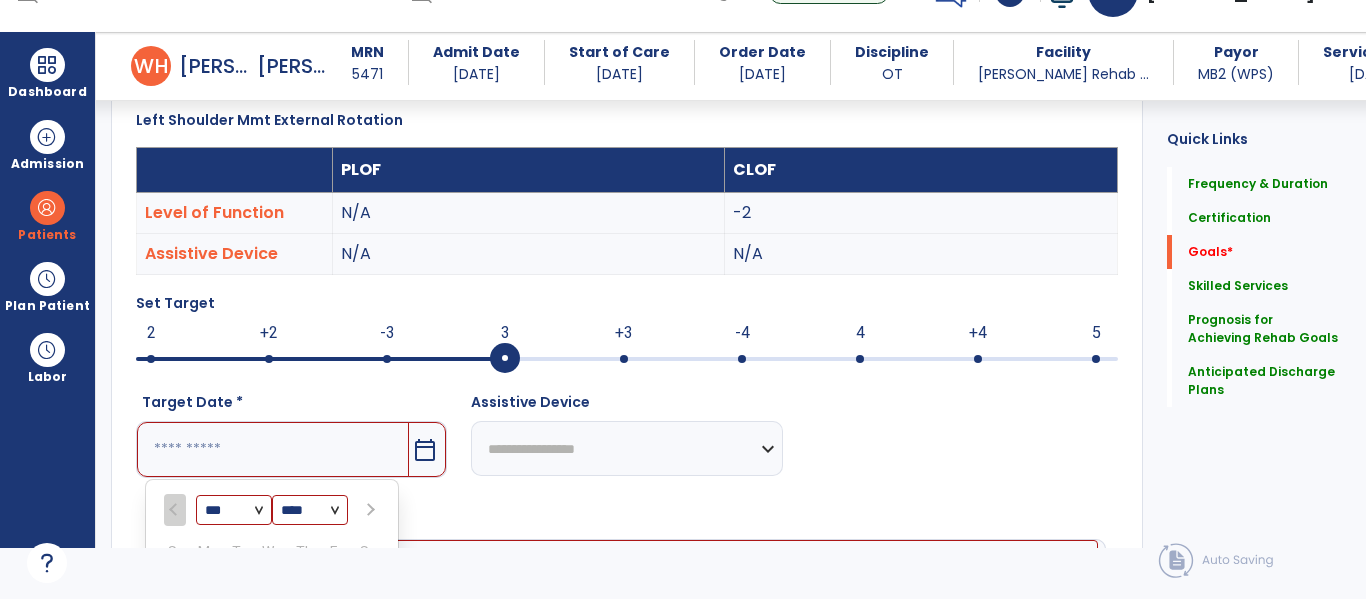 scroll, scrollTop: 861, scrollLeft: 0, axis: vertical 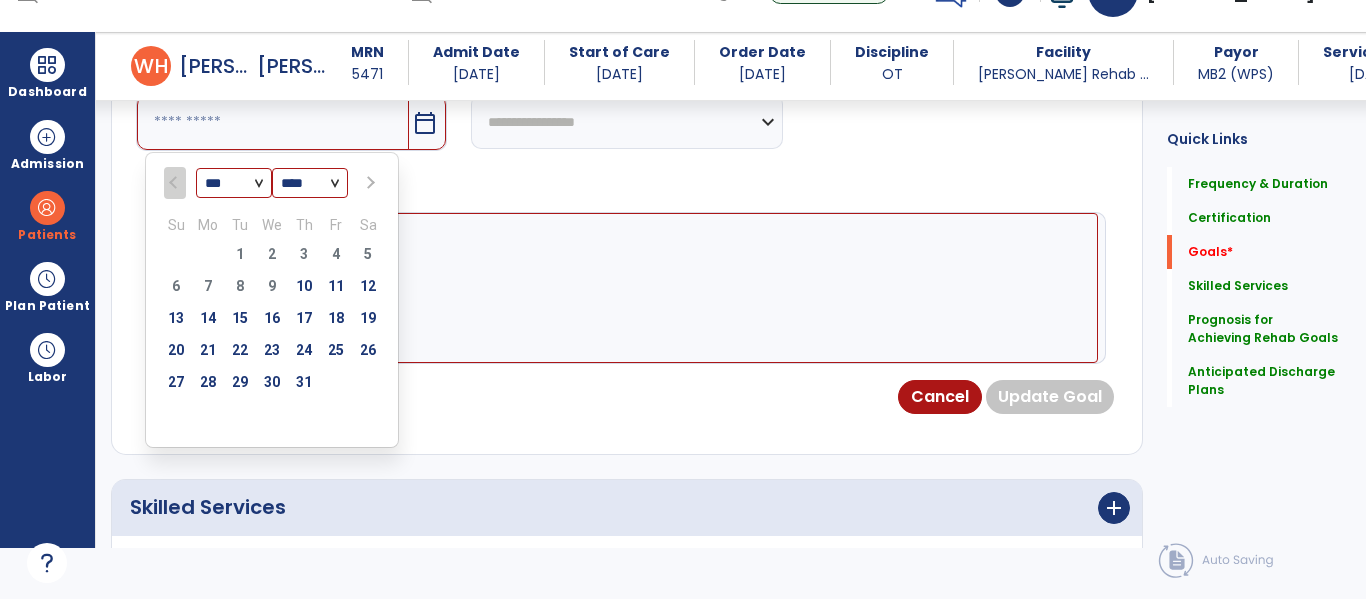 click at bounding box center [368, 183] 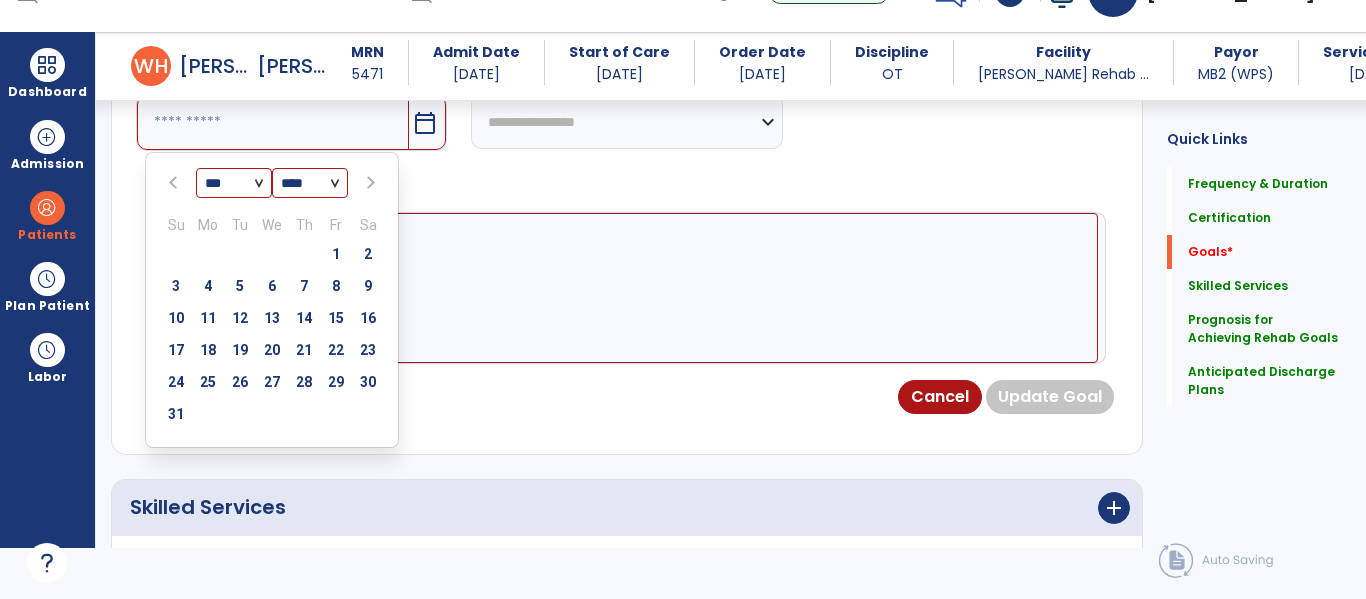click at bounding box center [368, 183] 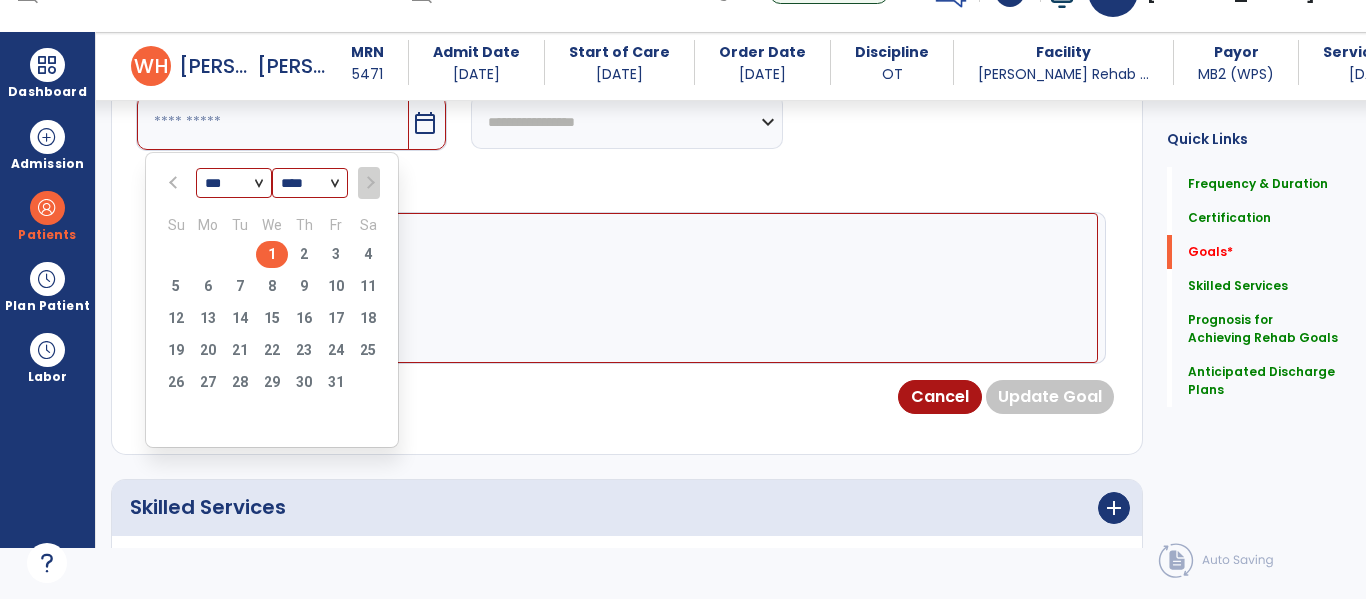 click on "1" at bounding box center [272, 254] 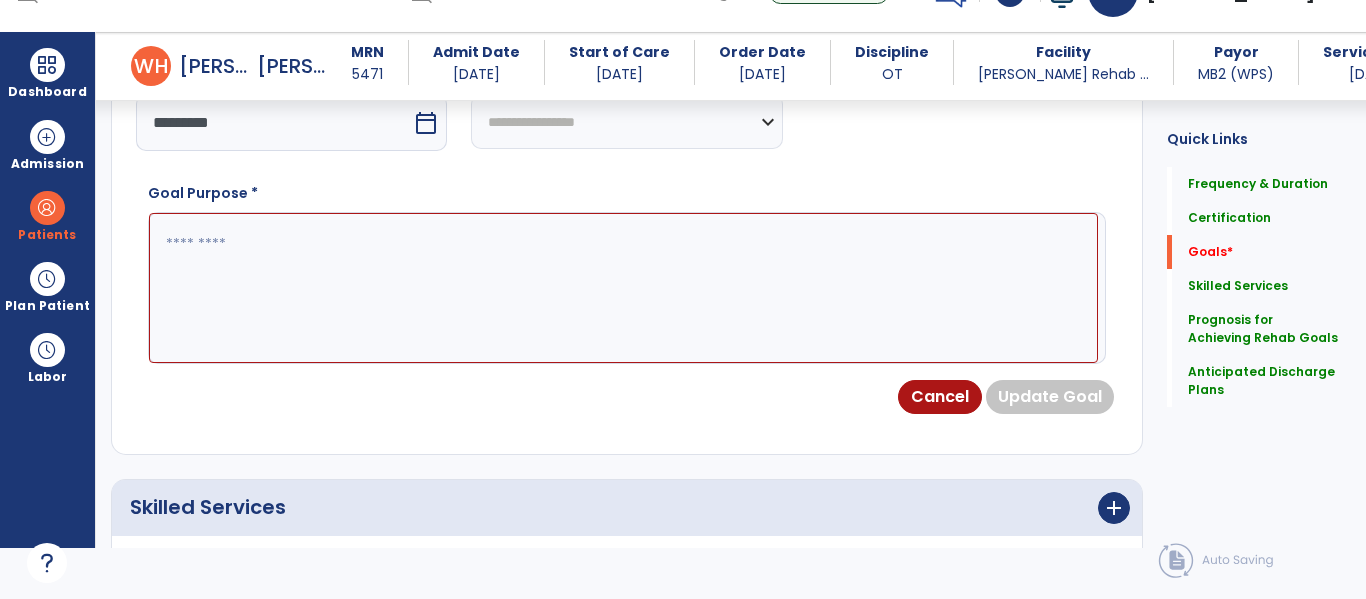 click at bounding box center (623, 288) 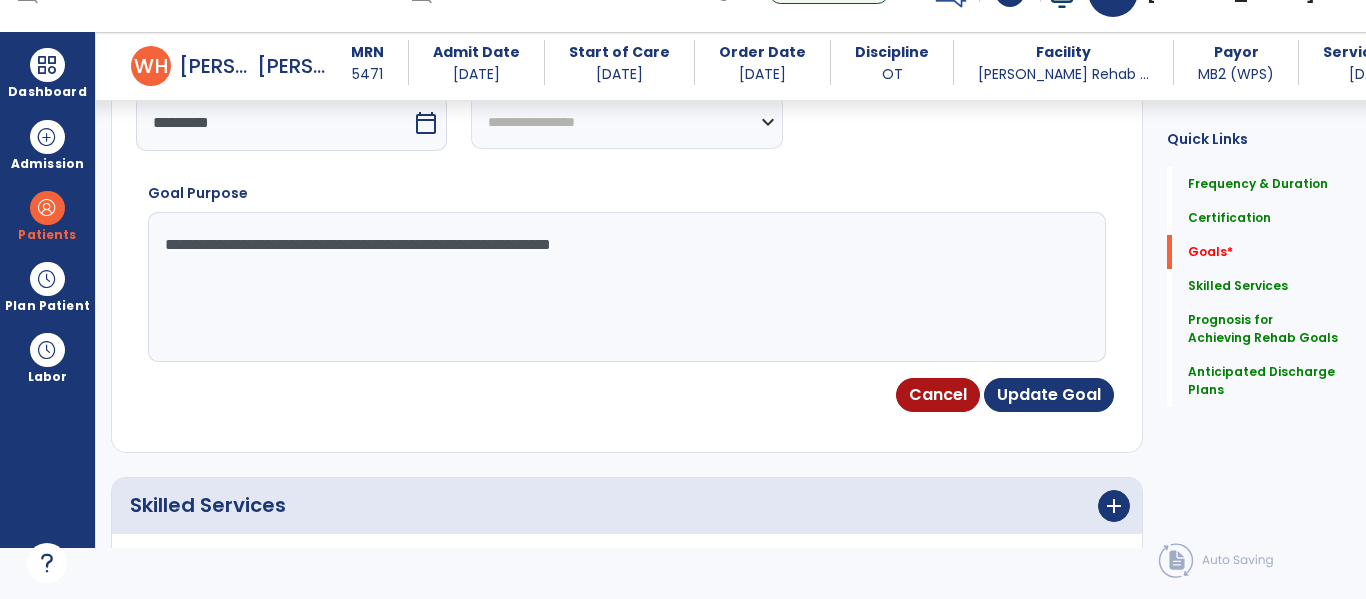 type on "**********" 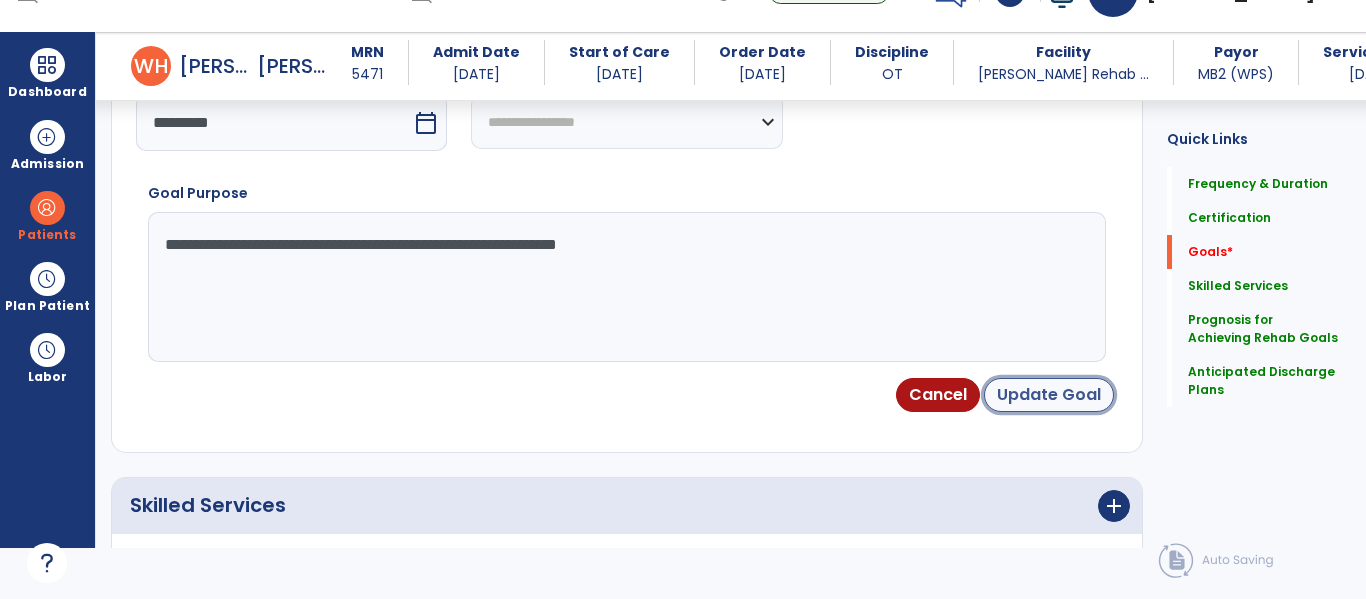 click on "Update Goal" at bounding box center [1049, 395] 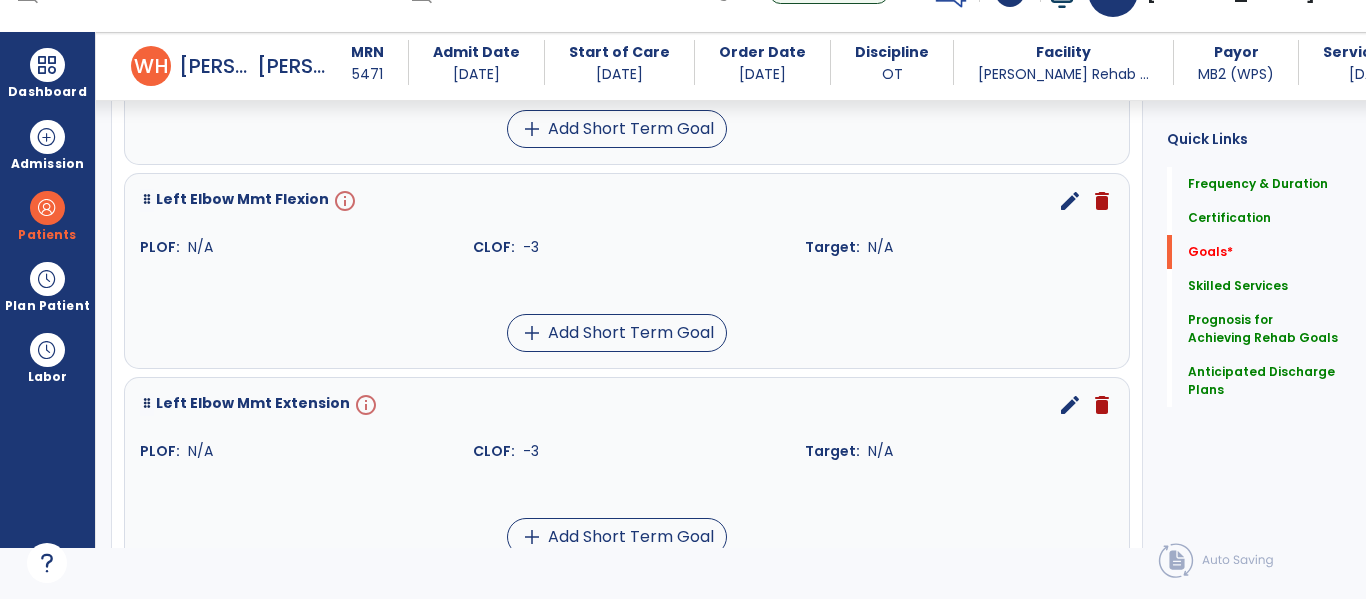scroll, scrollTop: 1917, scrollLeft: 0, axis: vertical 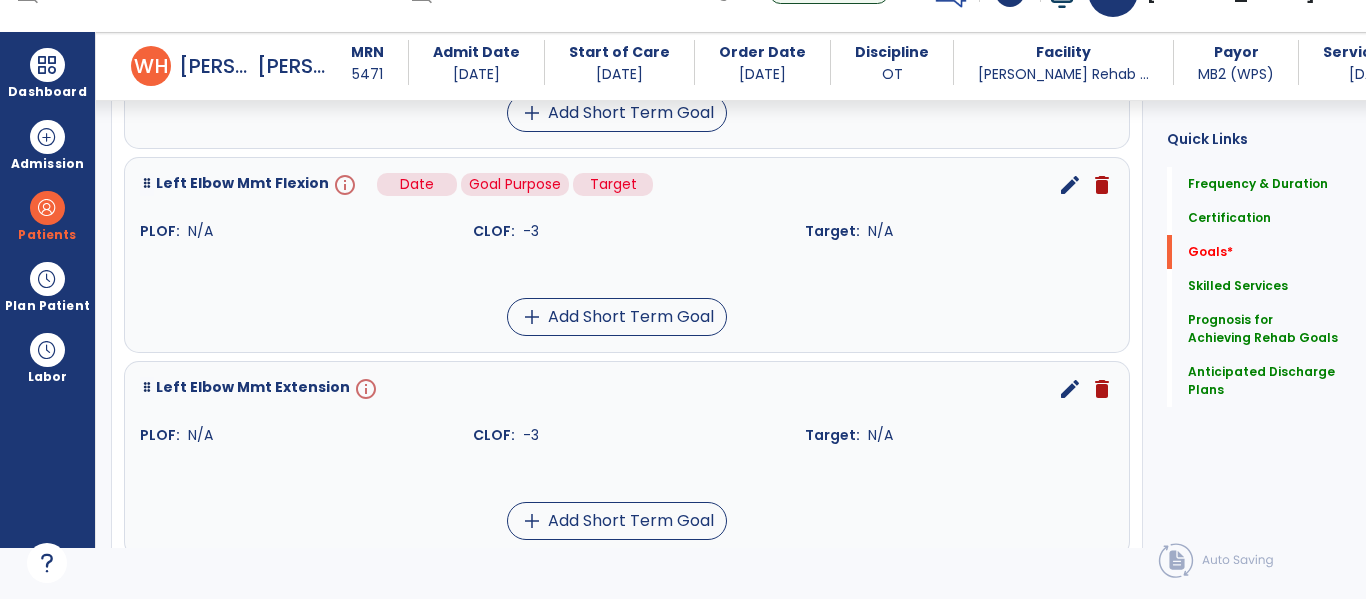 click on "info" at bounding box center (343, 185) 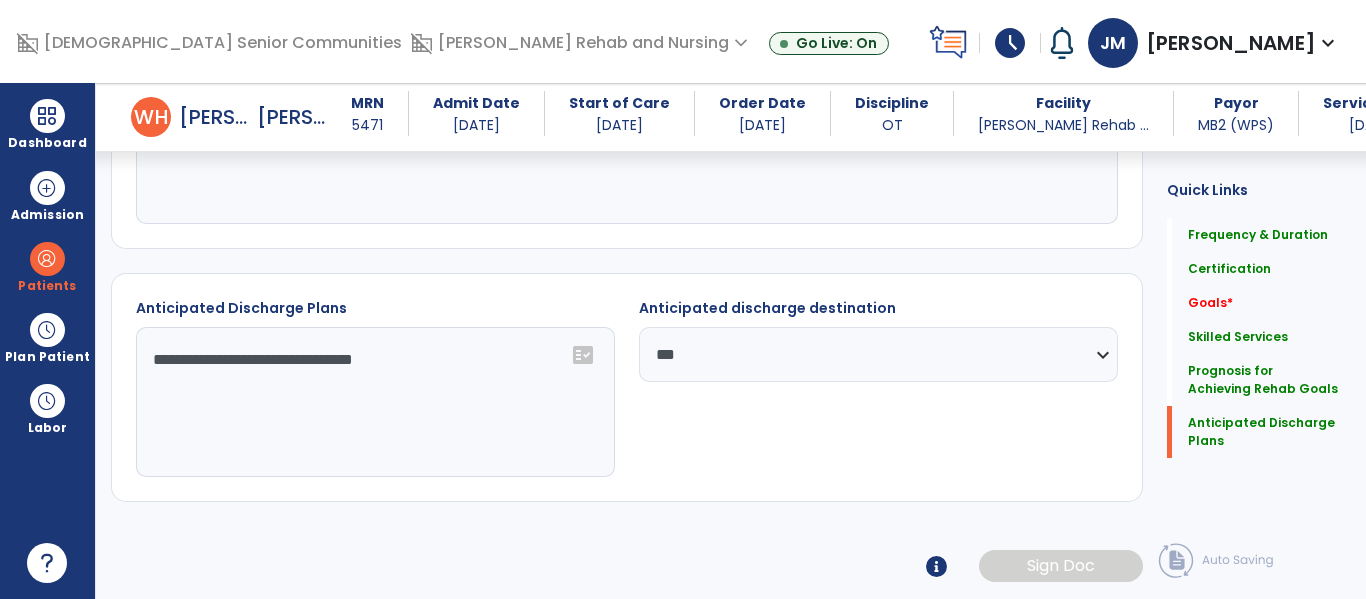 scroll, scrollTop: 0, scrollLeft: 0, axis: both 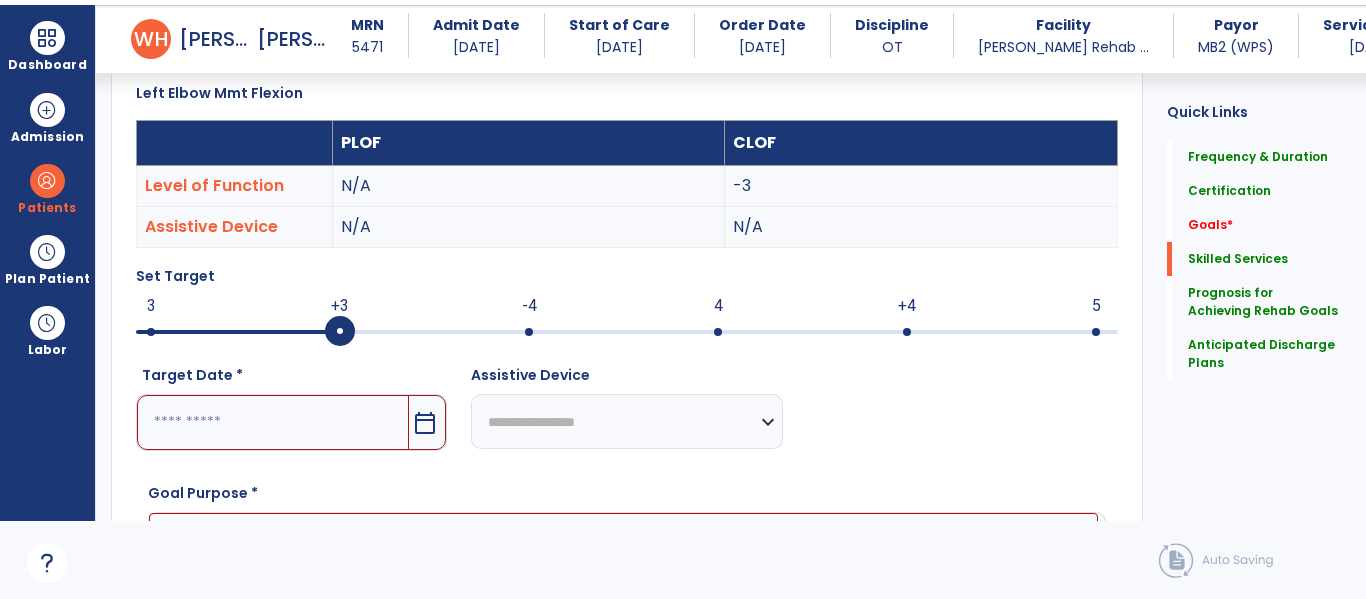 click at bounding box center (718, 332) 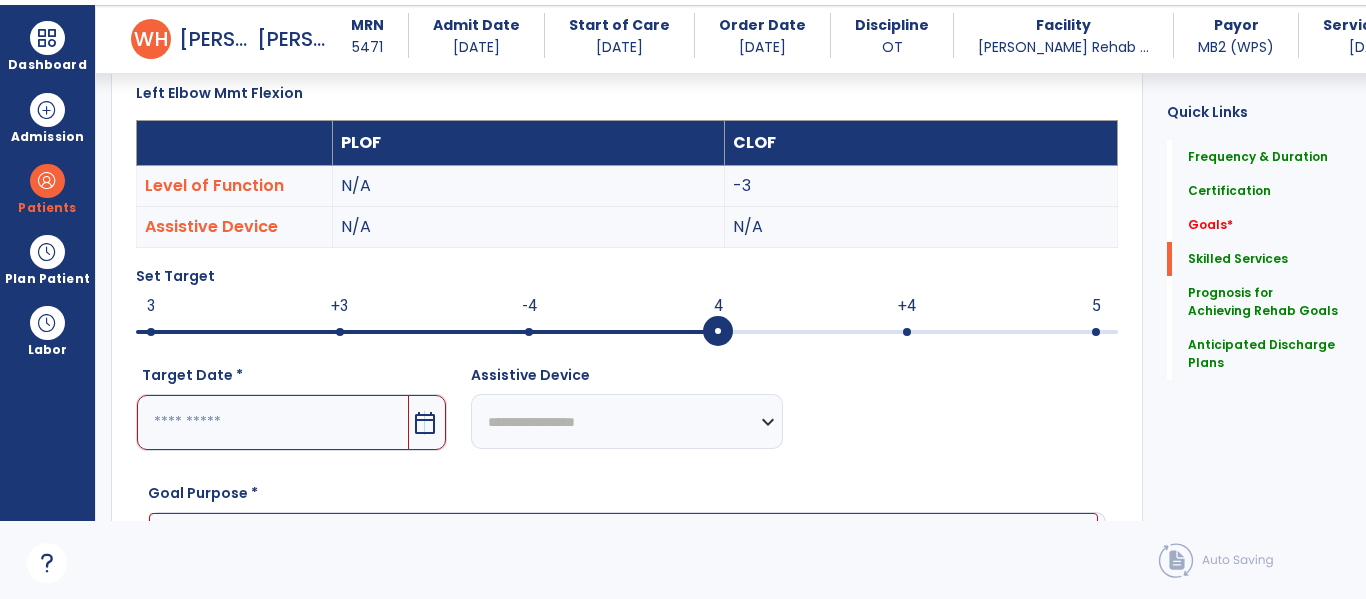 click on "calendar_today" at bounding box center [425, 423] 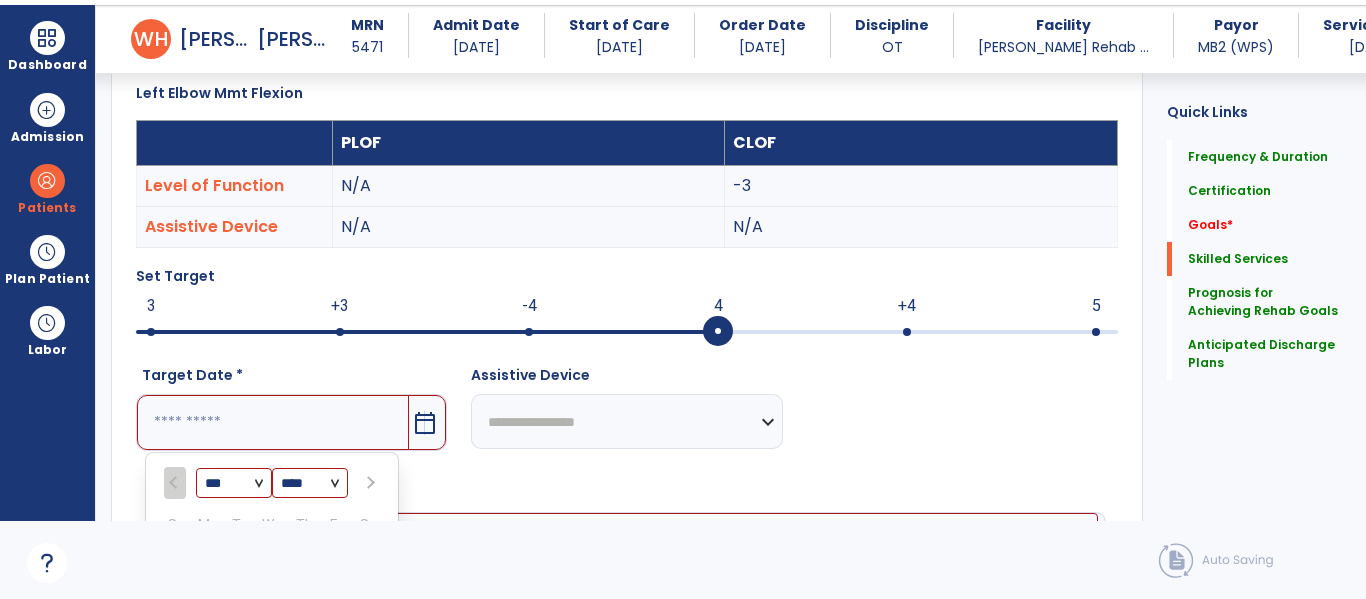 scroll, scrollTop: 861, scrollLeft: 0, axis: vertical 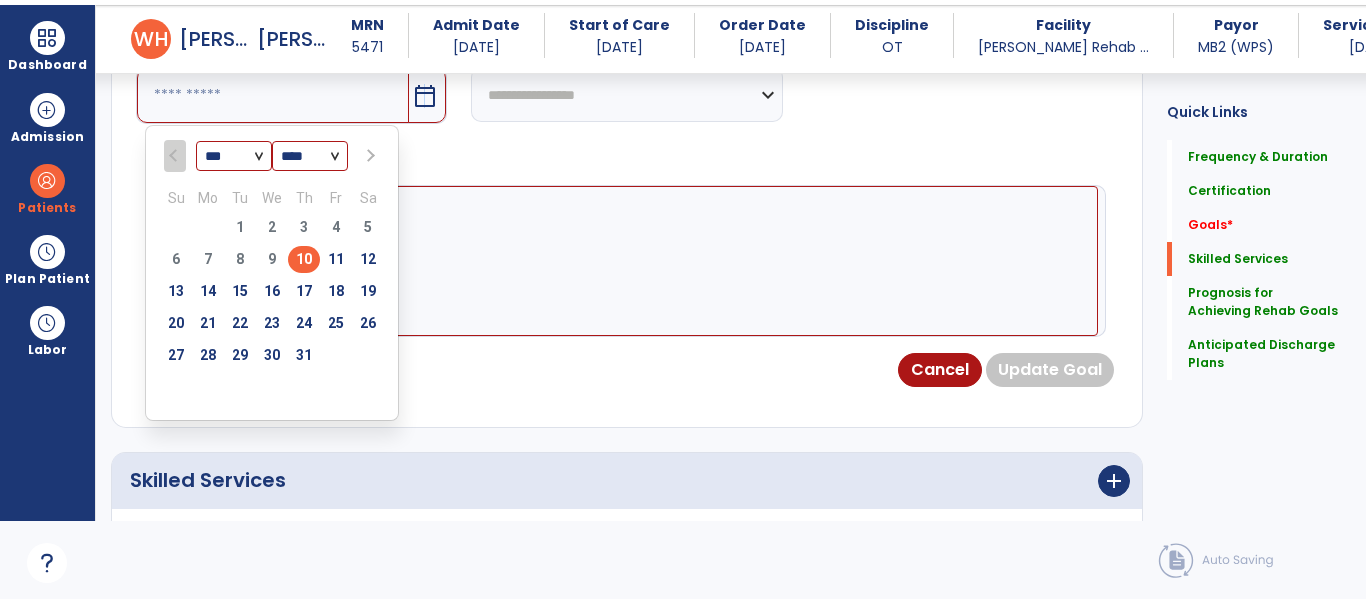click at bounding box center (368, 156) 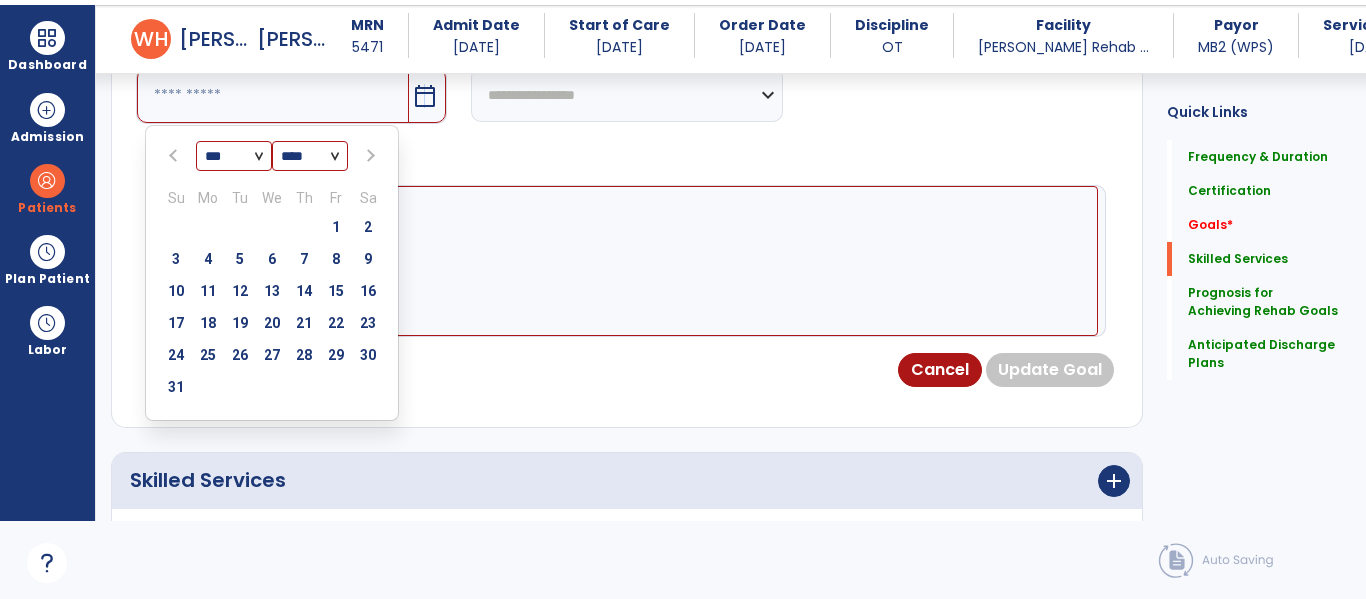 click at bounding box center [368, 156] 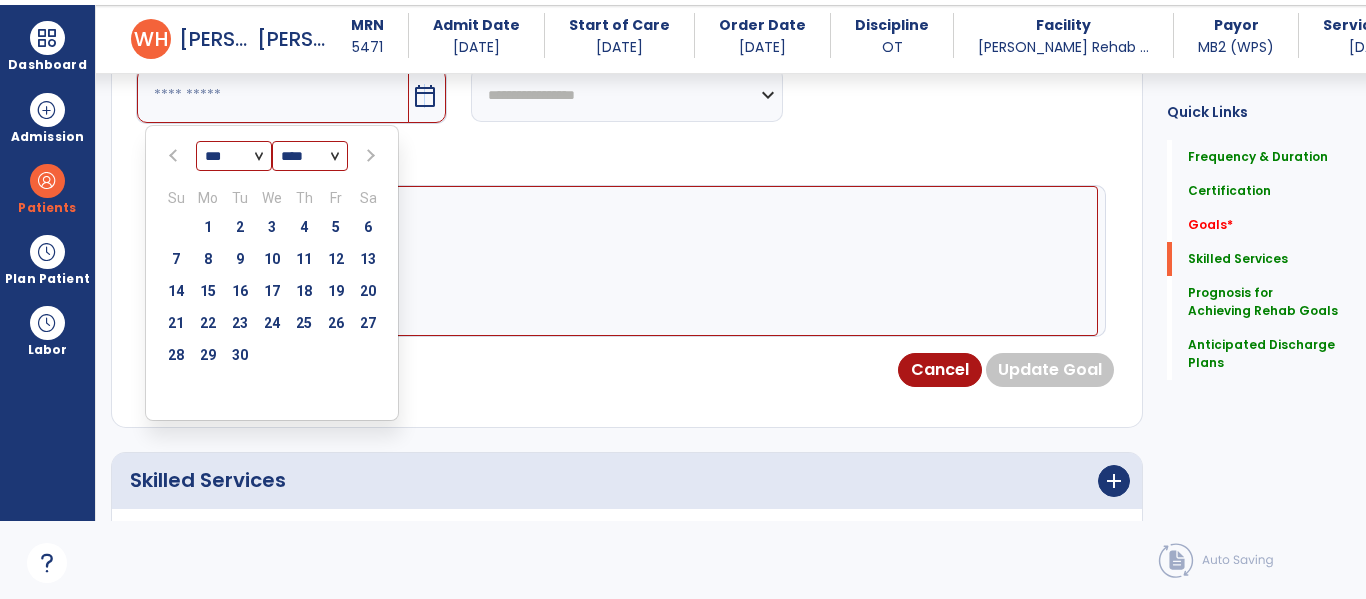click at bounding box center [369, 156] 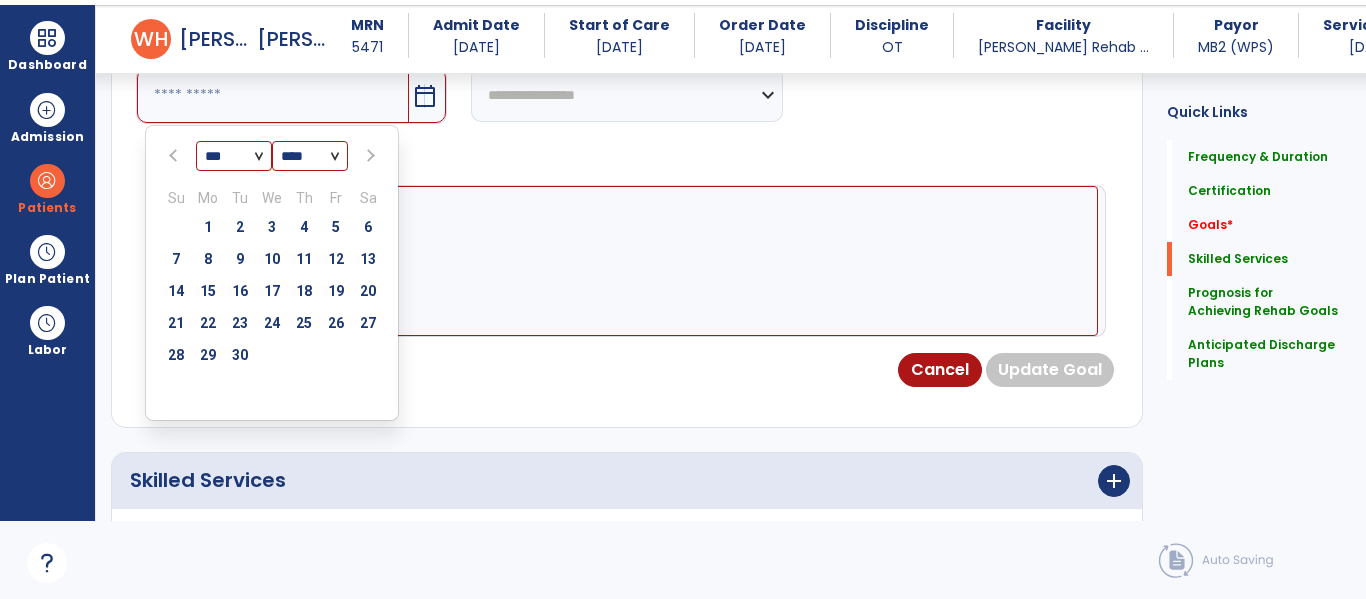 select on "**" 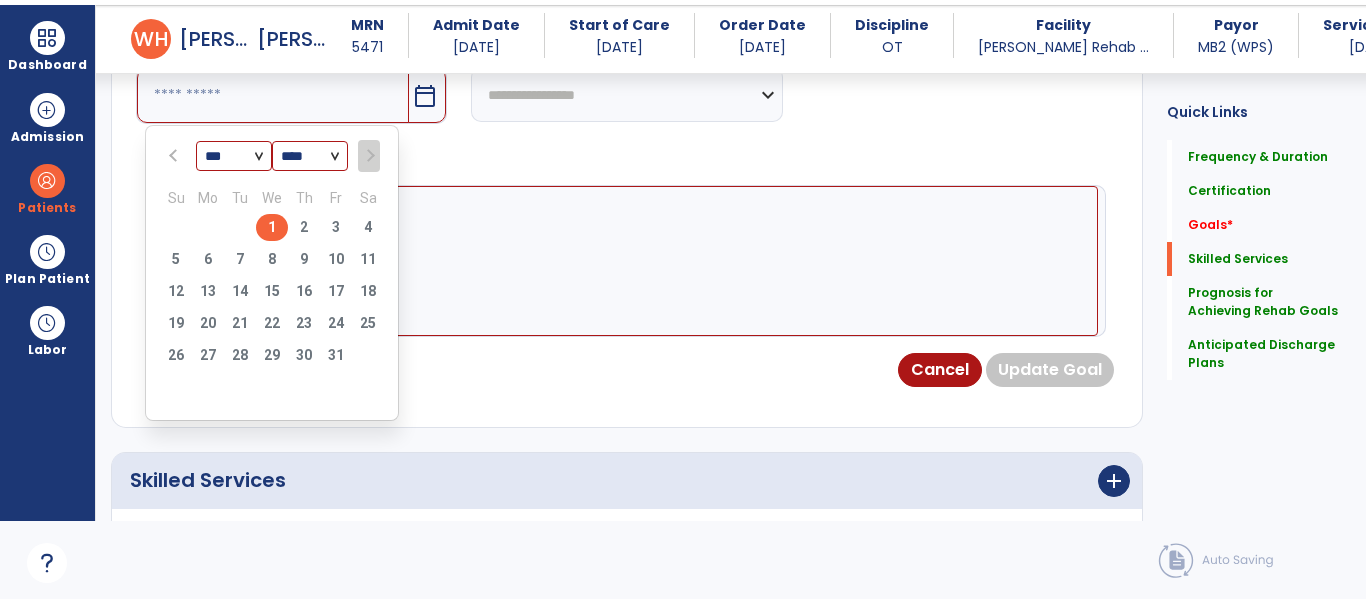 click on "1" at bounding box center (272, 227) 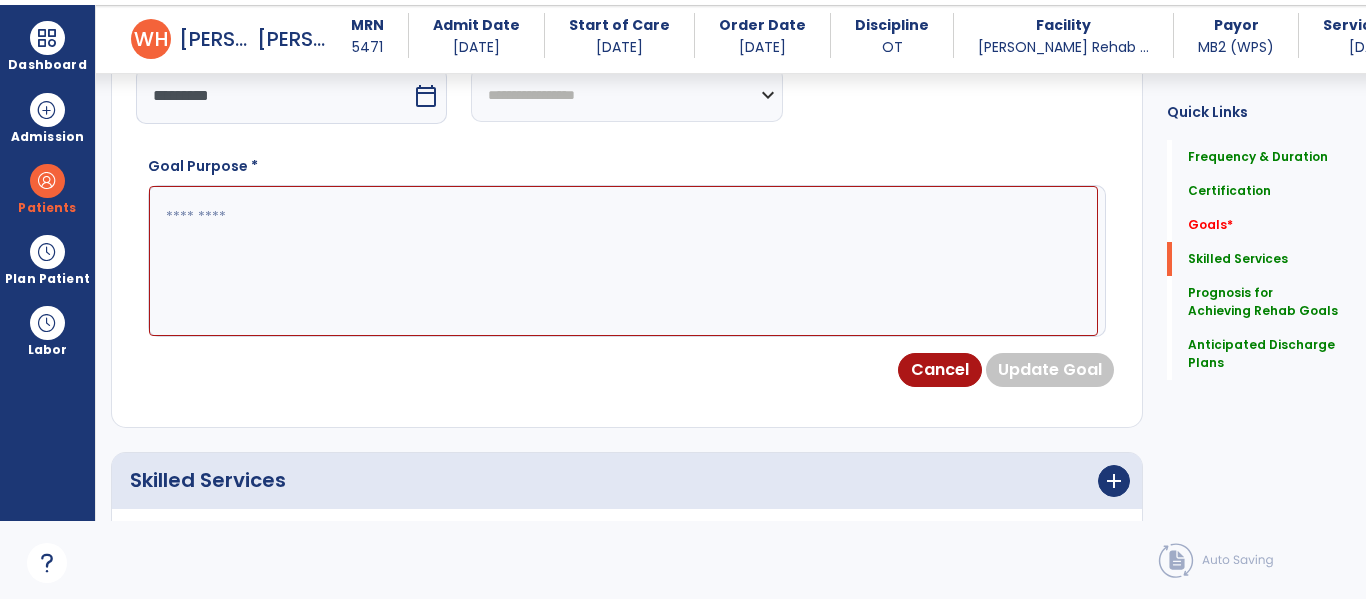 click at bounding box center [623, 261] 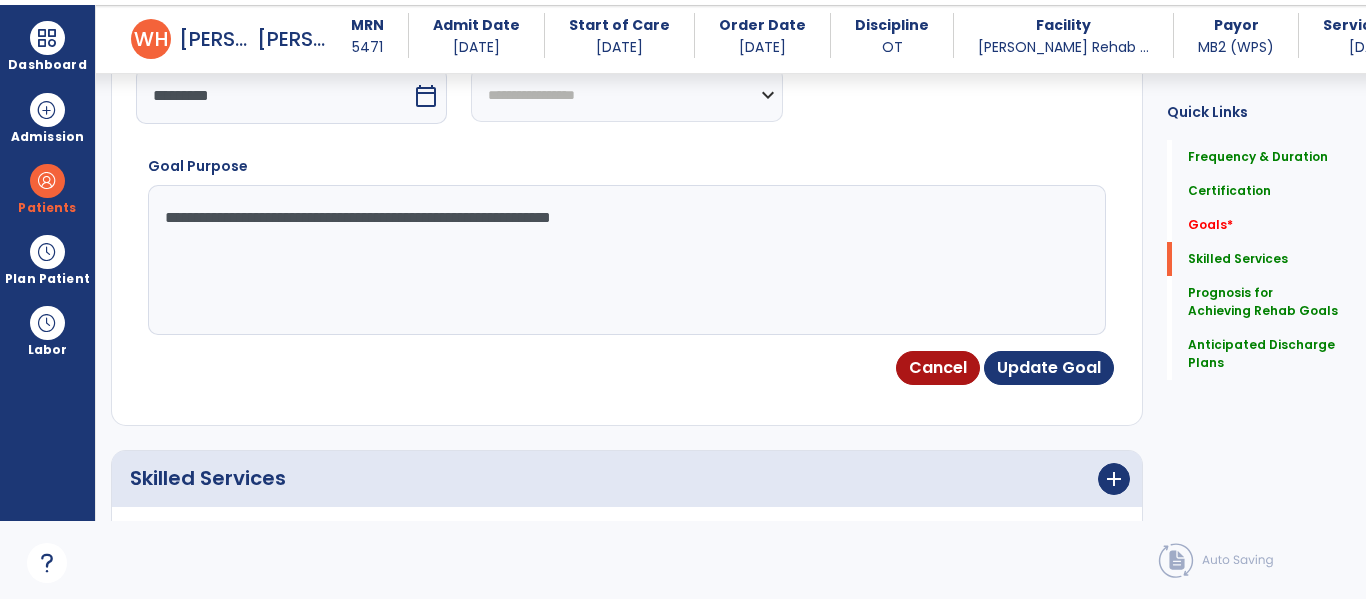 type on "**********" 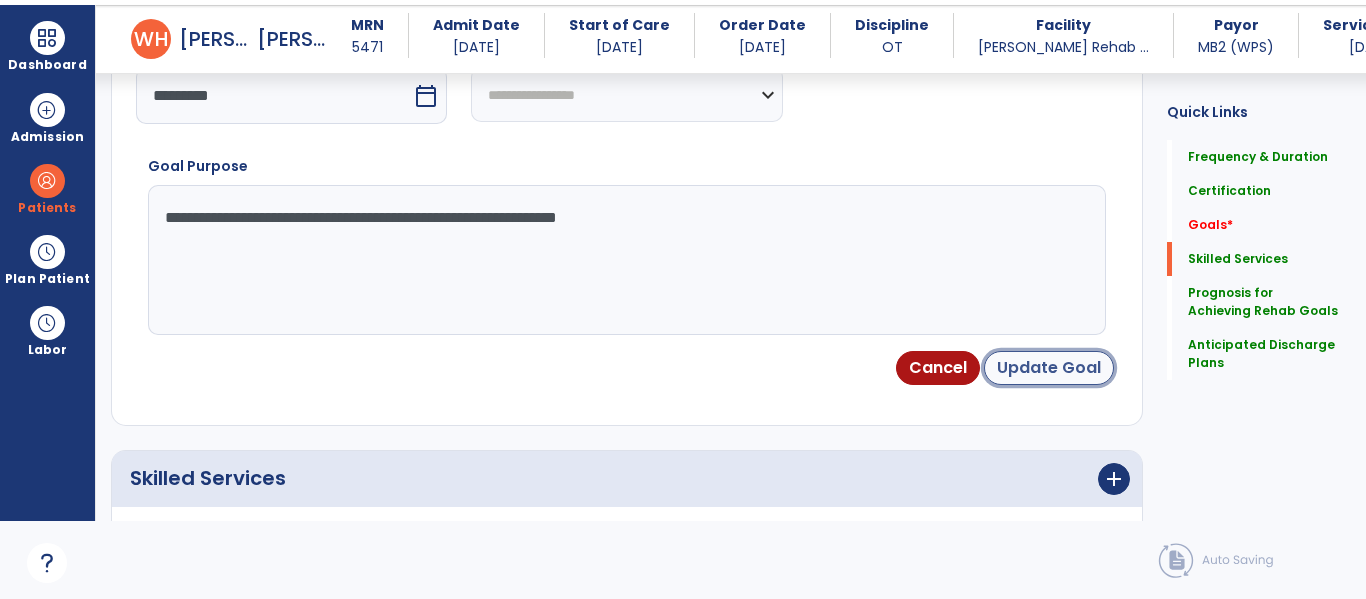 click on "Update Goal" at bounding box center [1049, 368] 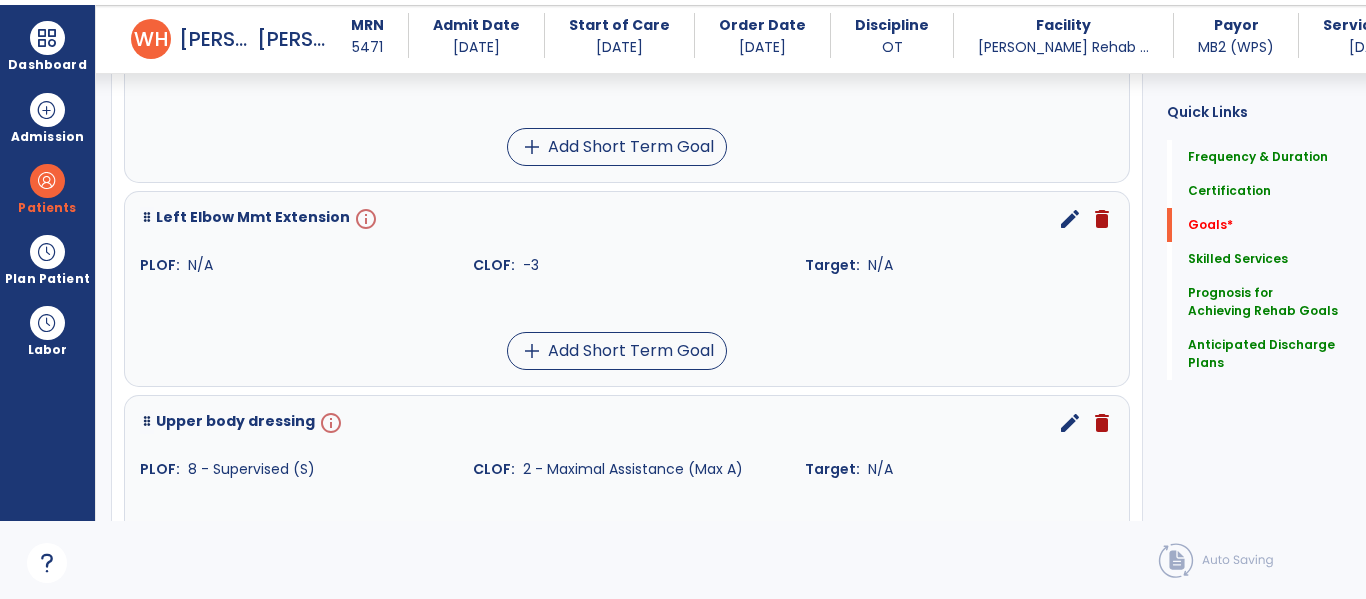 scroll, scrollTop: 2084, scrollLeft: 0, axis: vertical 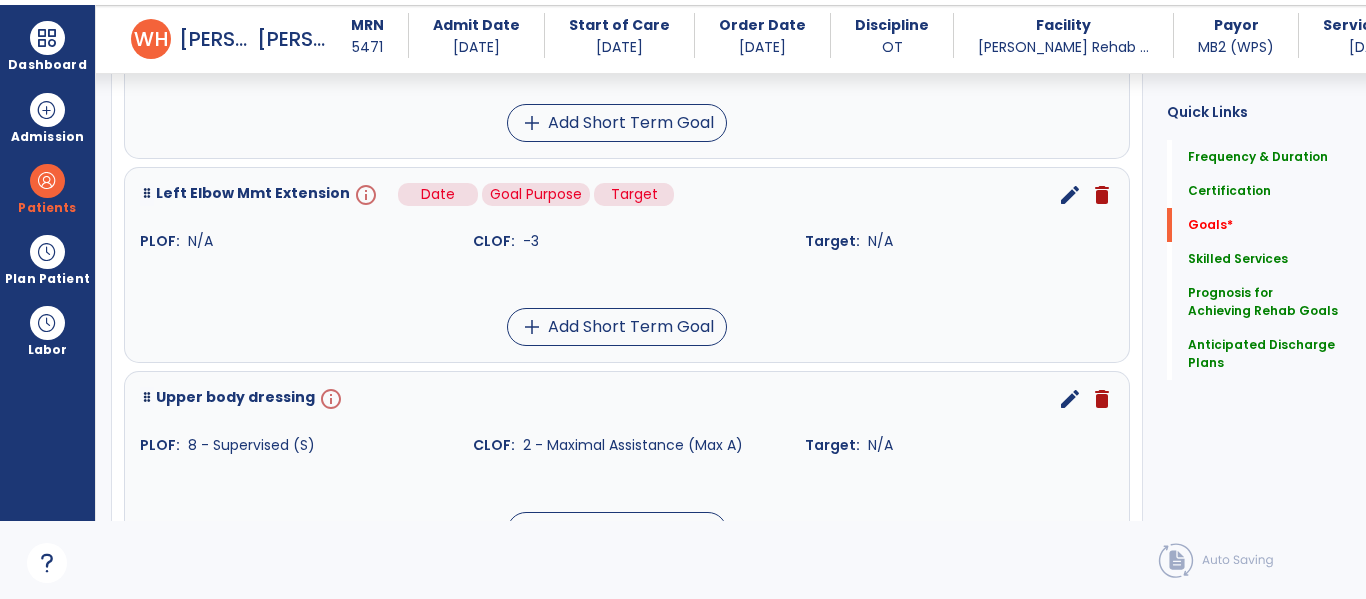 click on "info" at bounding box center [364, 195] 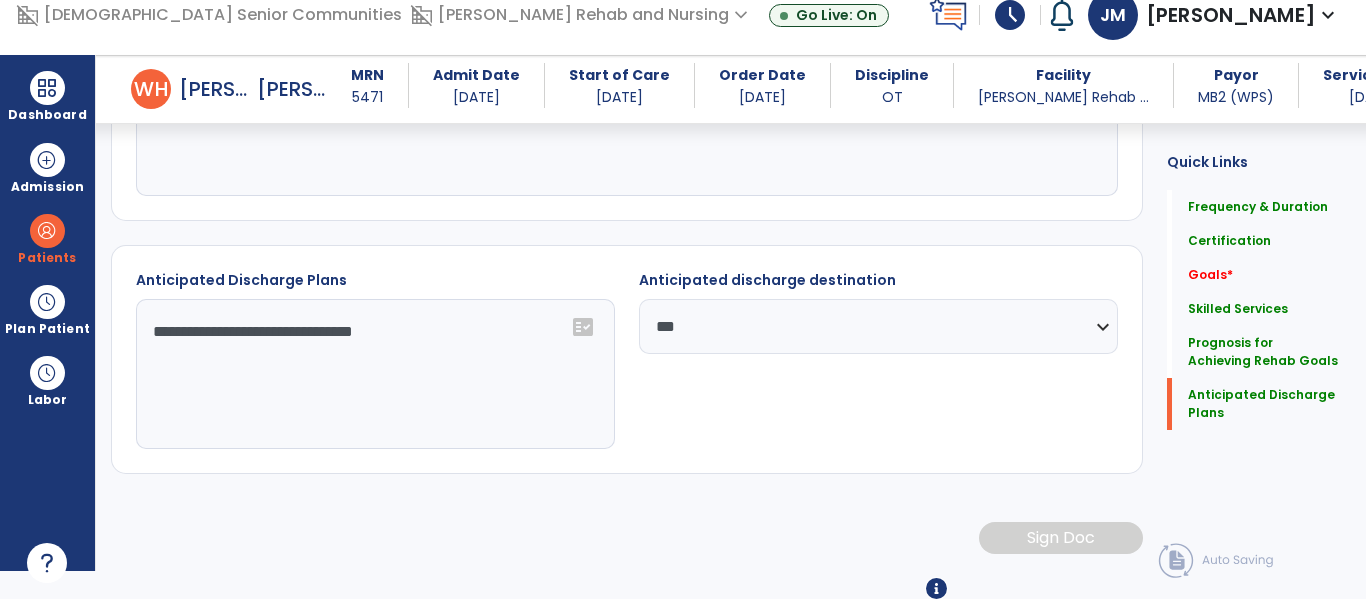 scroll, scrollTop: 0, scrollLeft: 0, axis: both 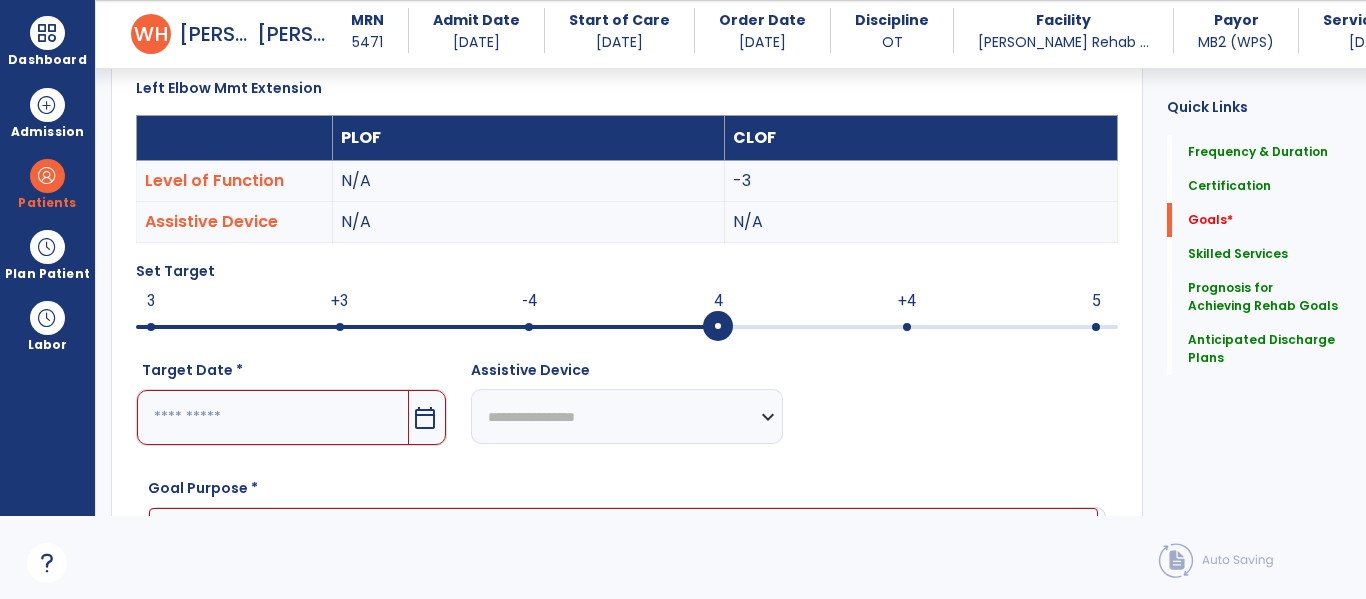 click on "4     3      +3      -4      4      +4      5" at bounding box center (627, 327) 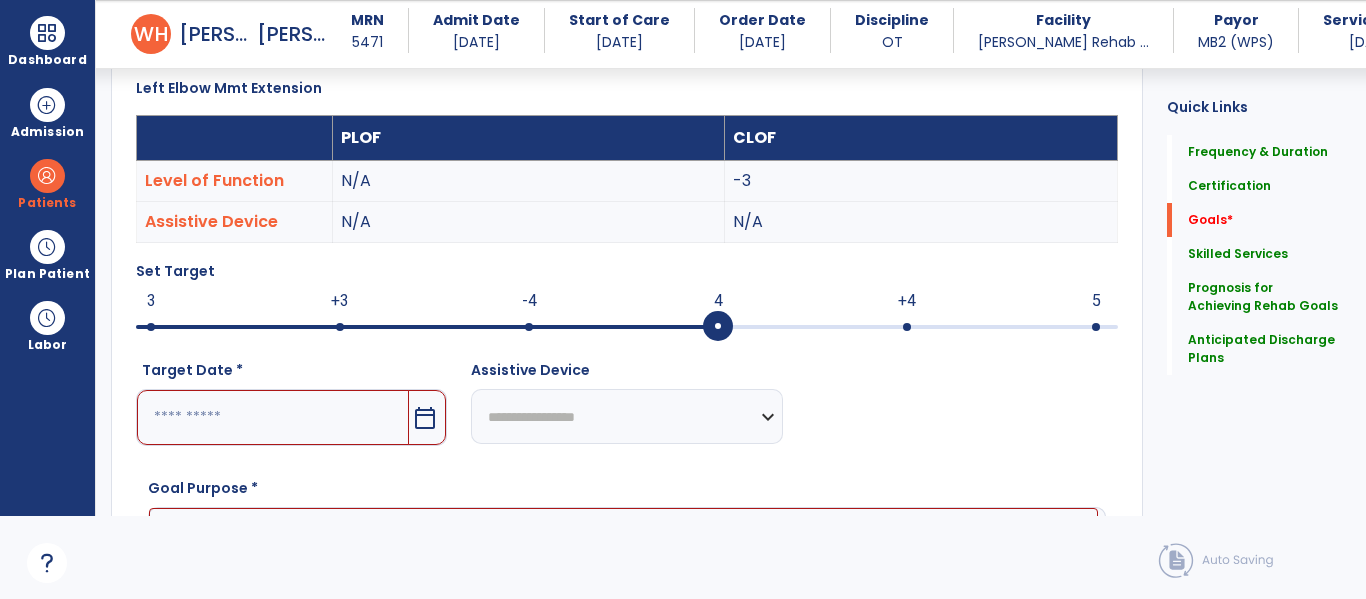 click on "calendar_today" at bounding box center [425, 418] 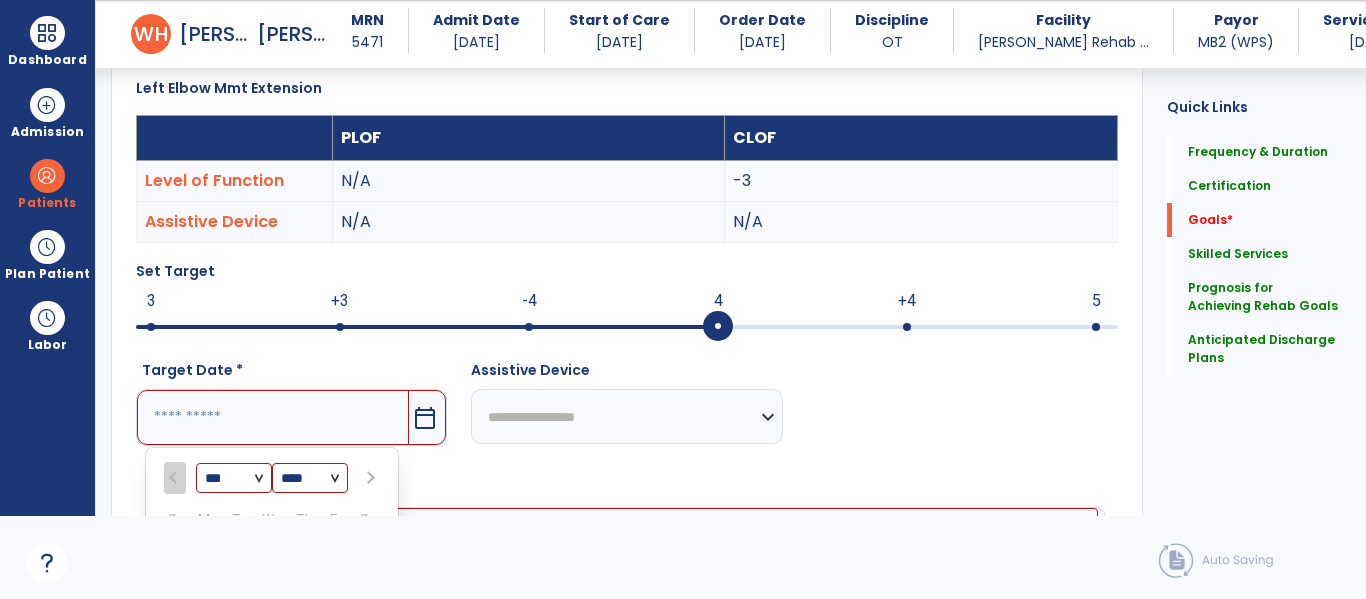 scroll, scrollTop: 861, scrollLeft: 0, axis: vertical 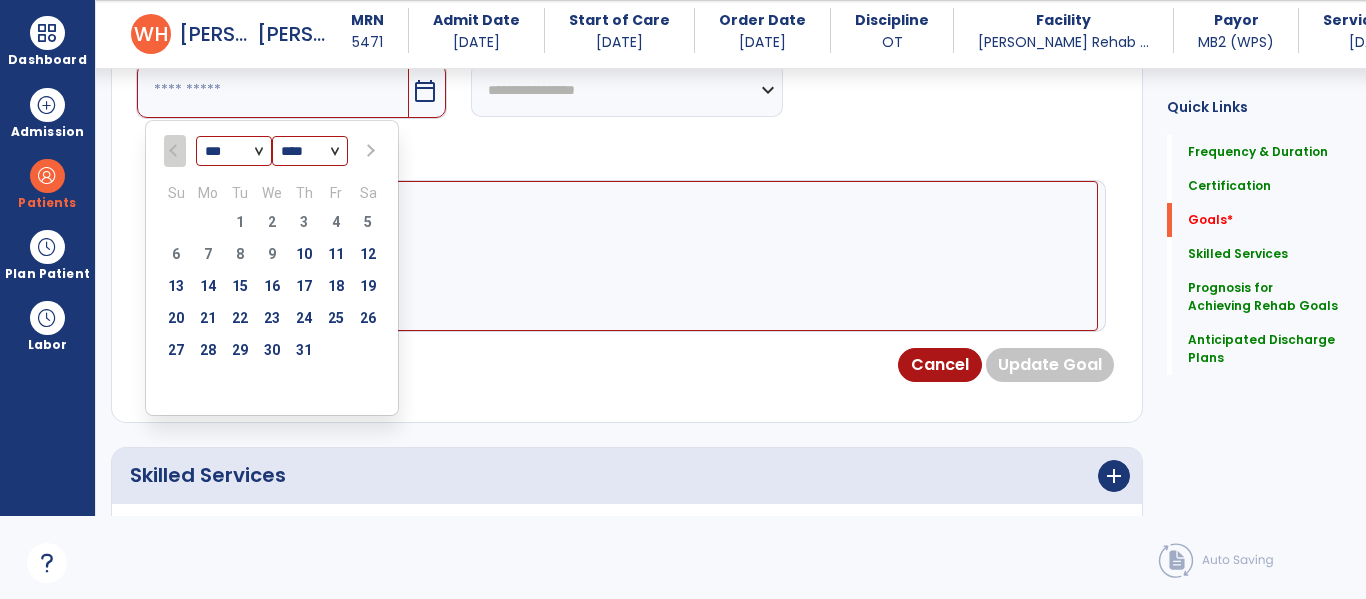 click at bounding box center (368, 151) 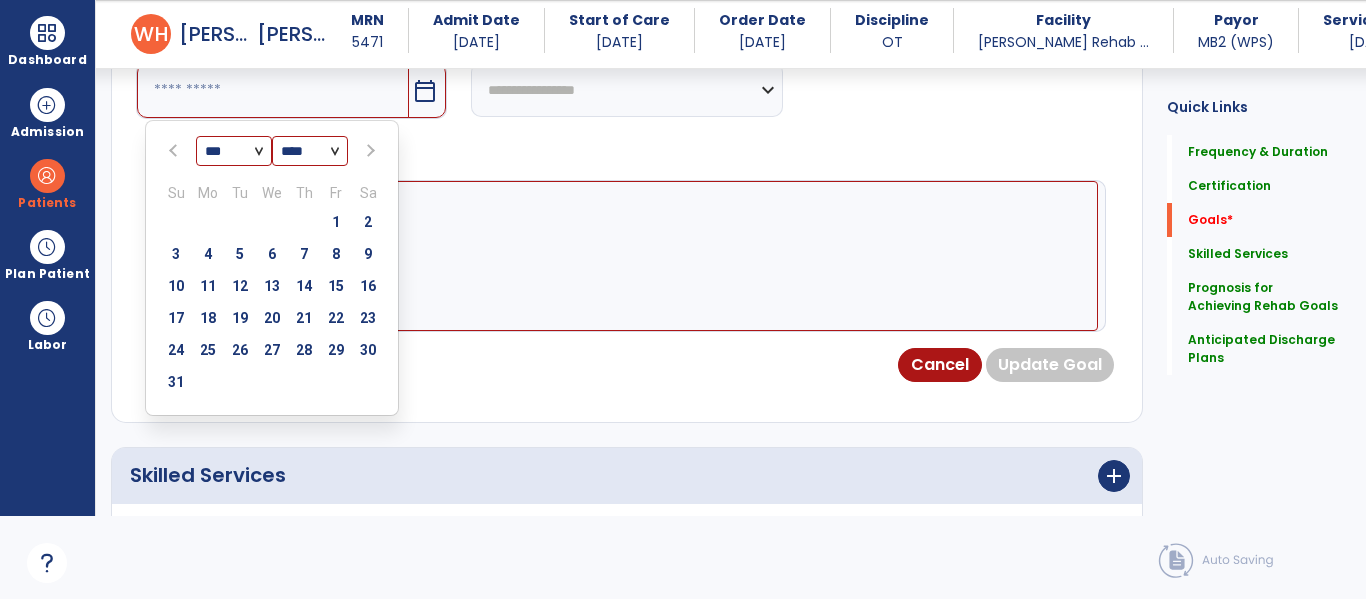click at bounding box center (368, 151) 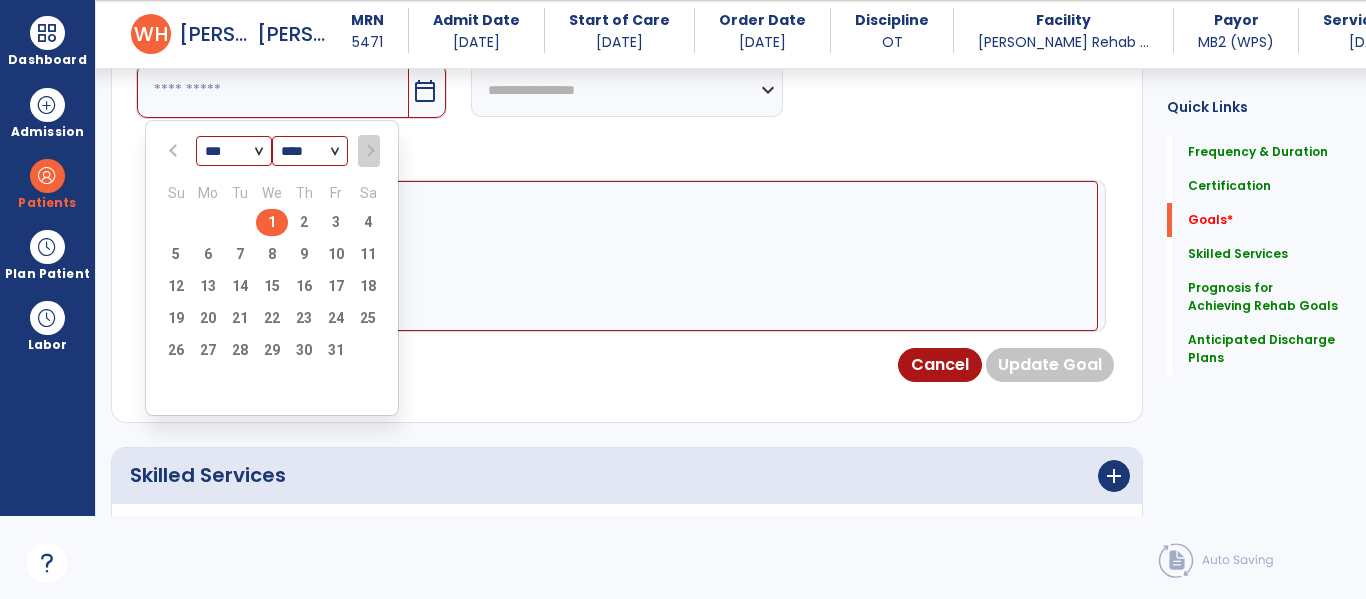 click on "1" at bounding box center (272, 222) 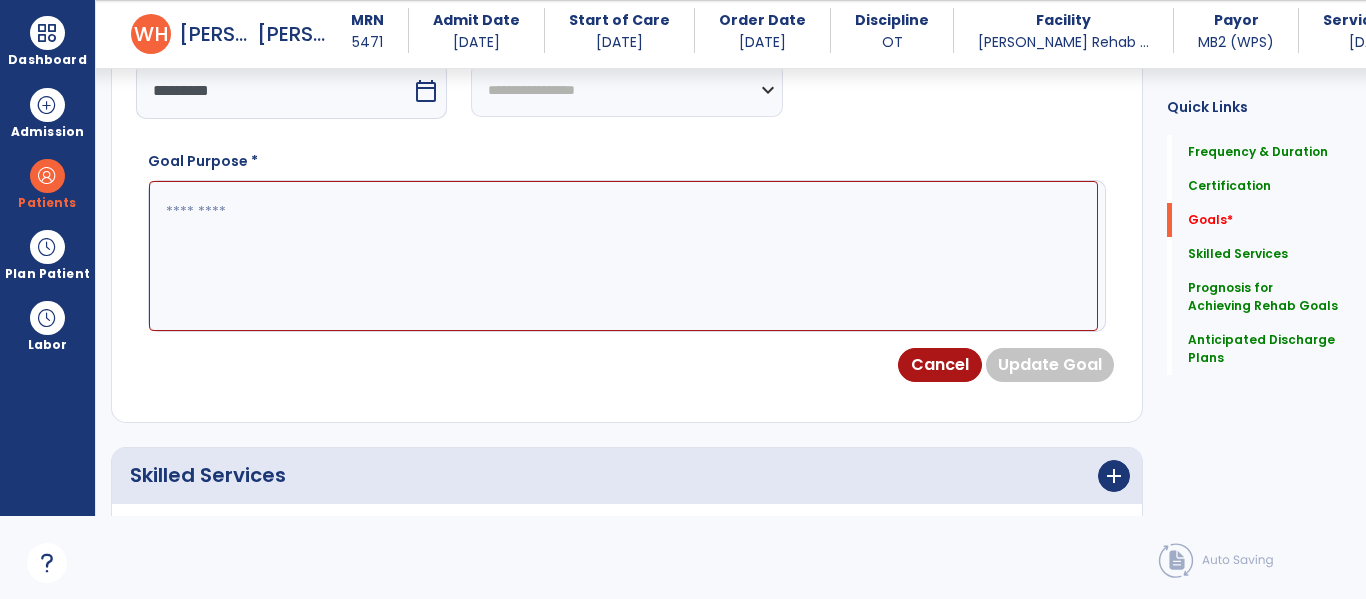 click at bounding box center [623, 256] 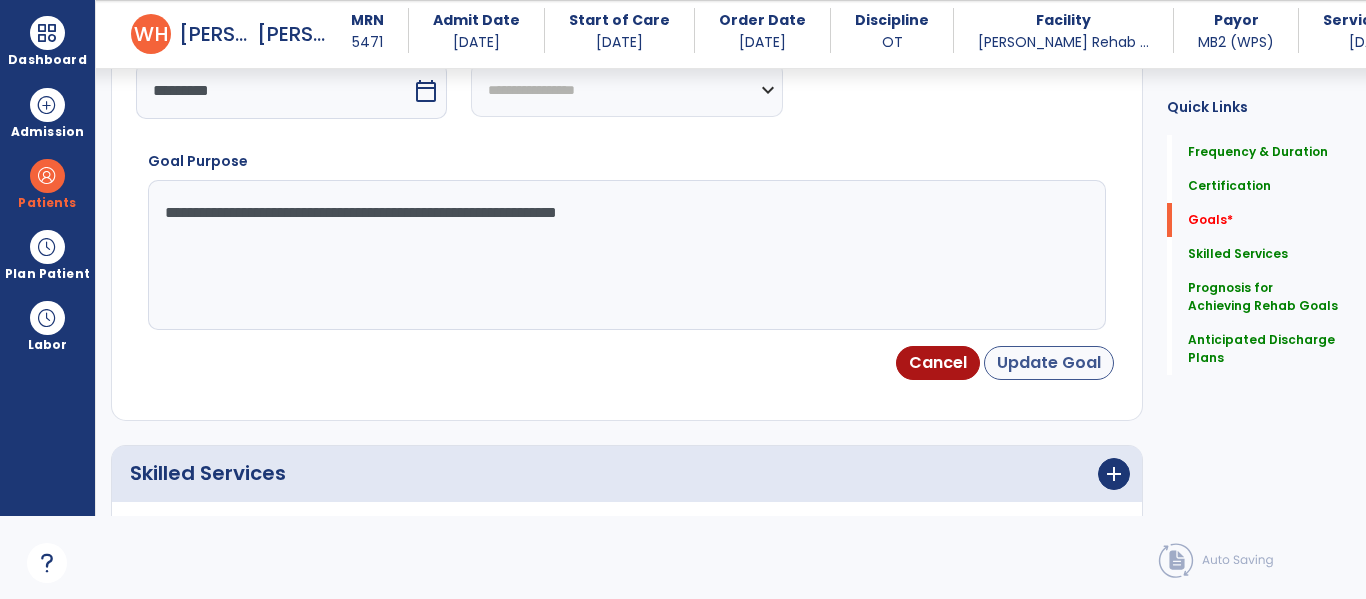 type on "**********" 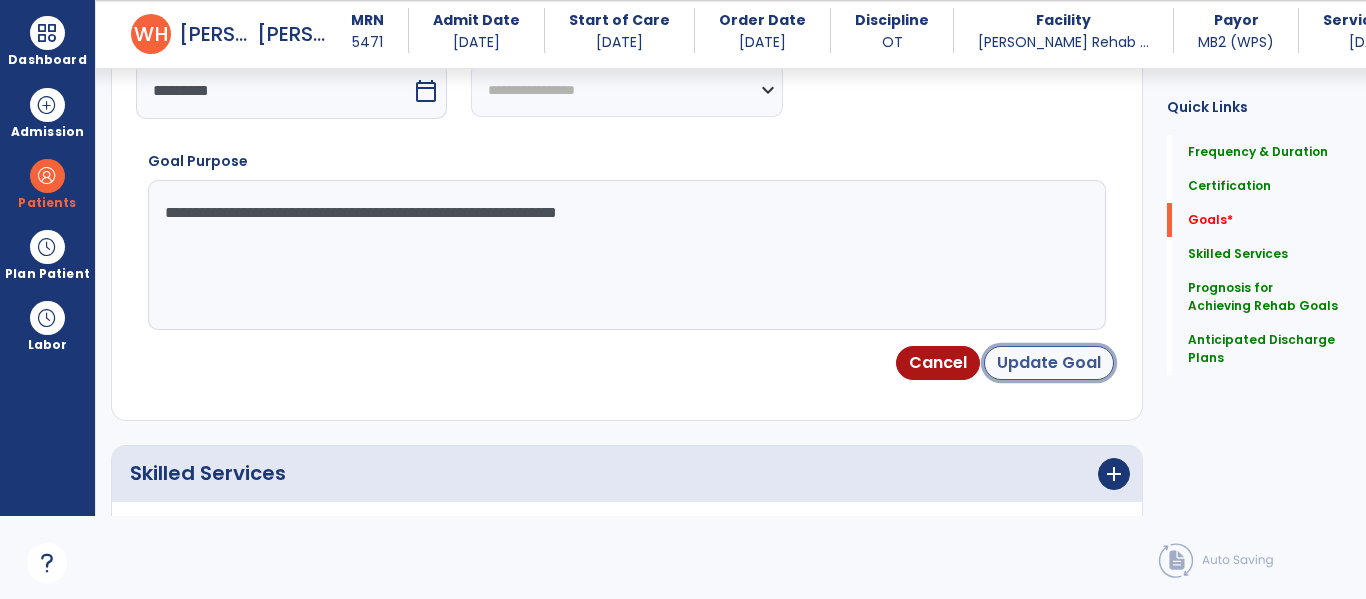 click on "Update Goal" at bounding box center [1049, 363] 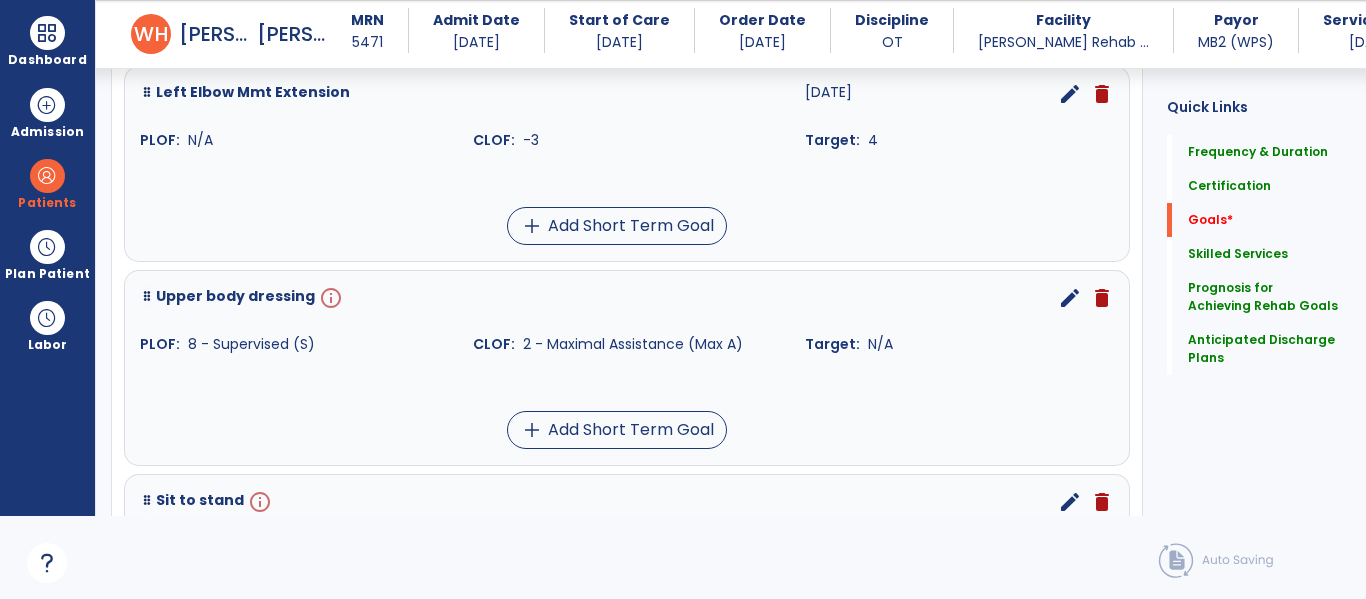 scroll, scrollTop: 2178, scrollLeft: 0, axis: vertical 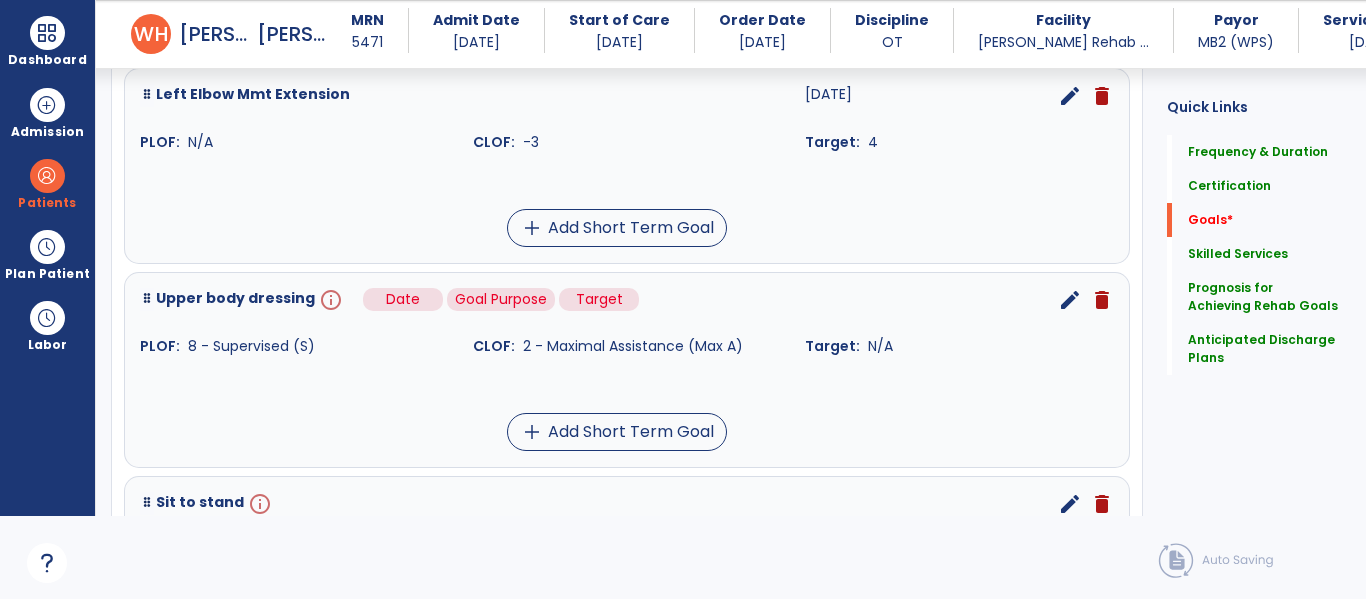 click on "info" at bounding box center (329, 300) 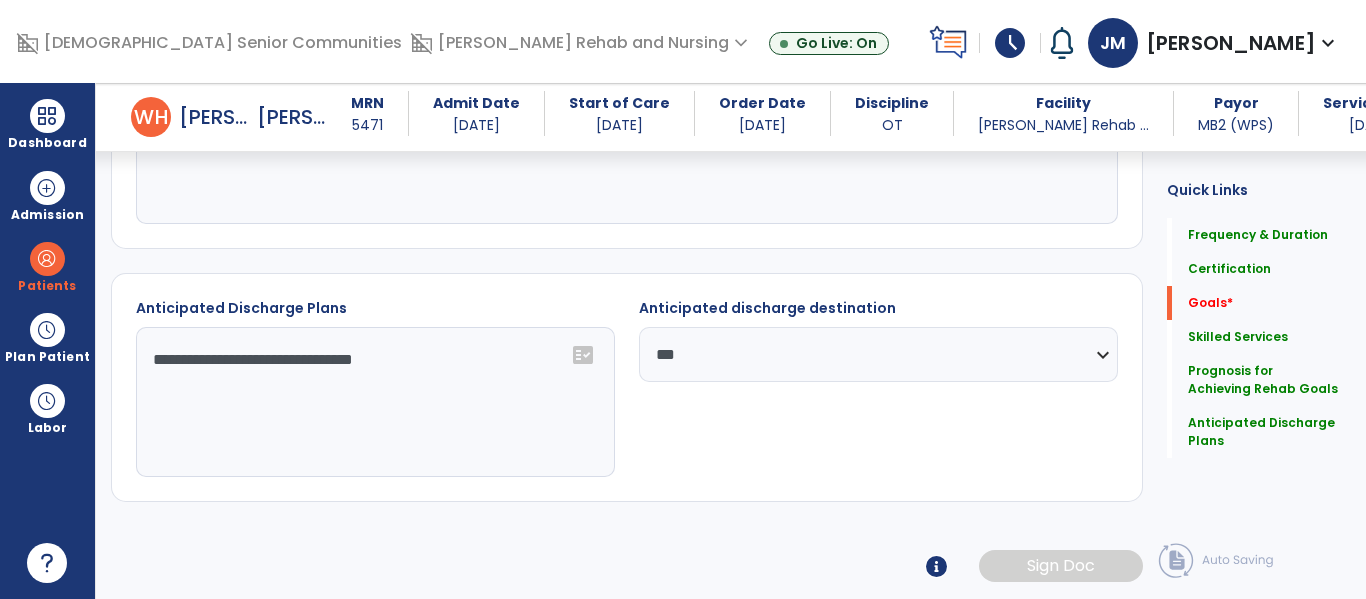 scroll, scrollTop: 0, scrollLeft: 0, axis: both 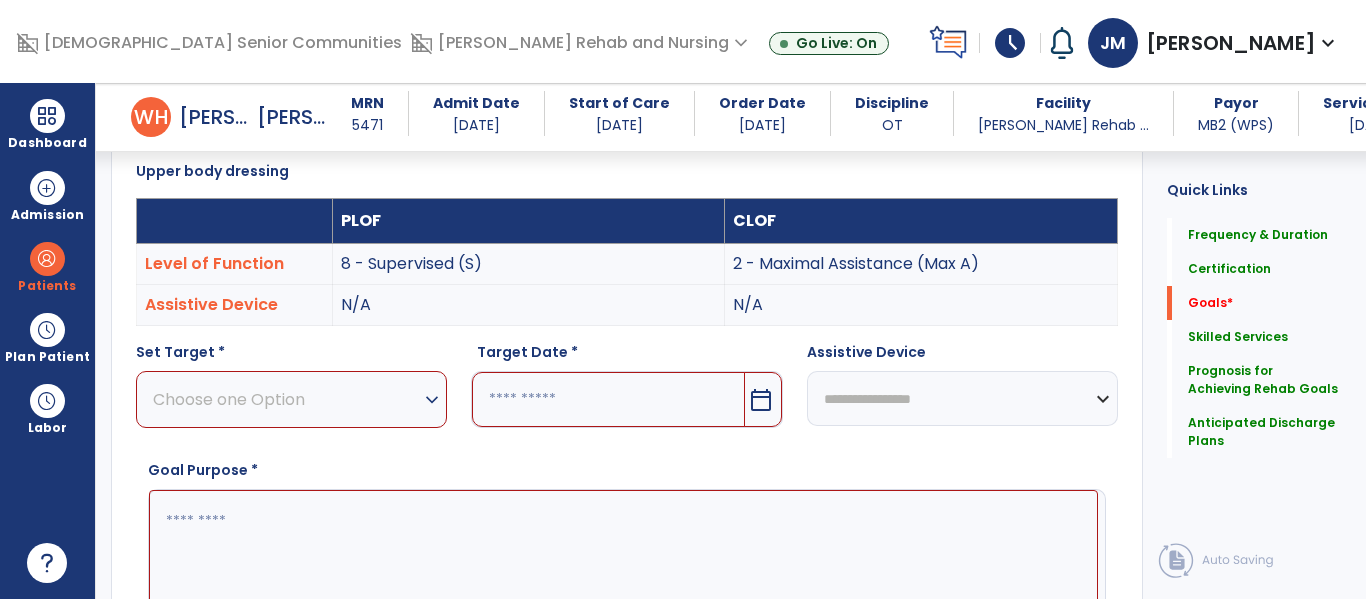 click on "Choose one Option" at bounding box center [286, 399] 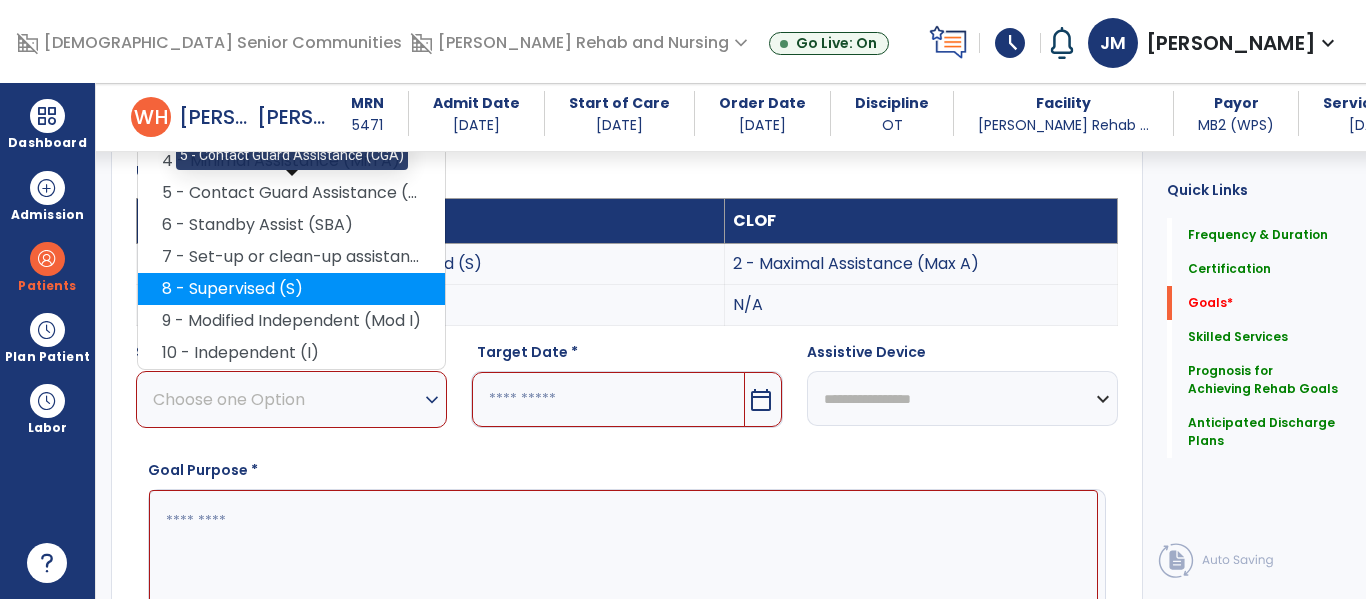 drag, startPoint x: 364, startPoint y: 196, endPoint x: 437, endPoint y: 282, distance: 112.805145 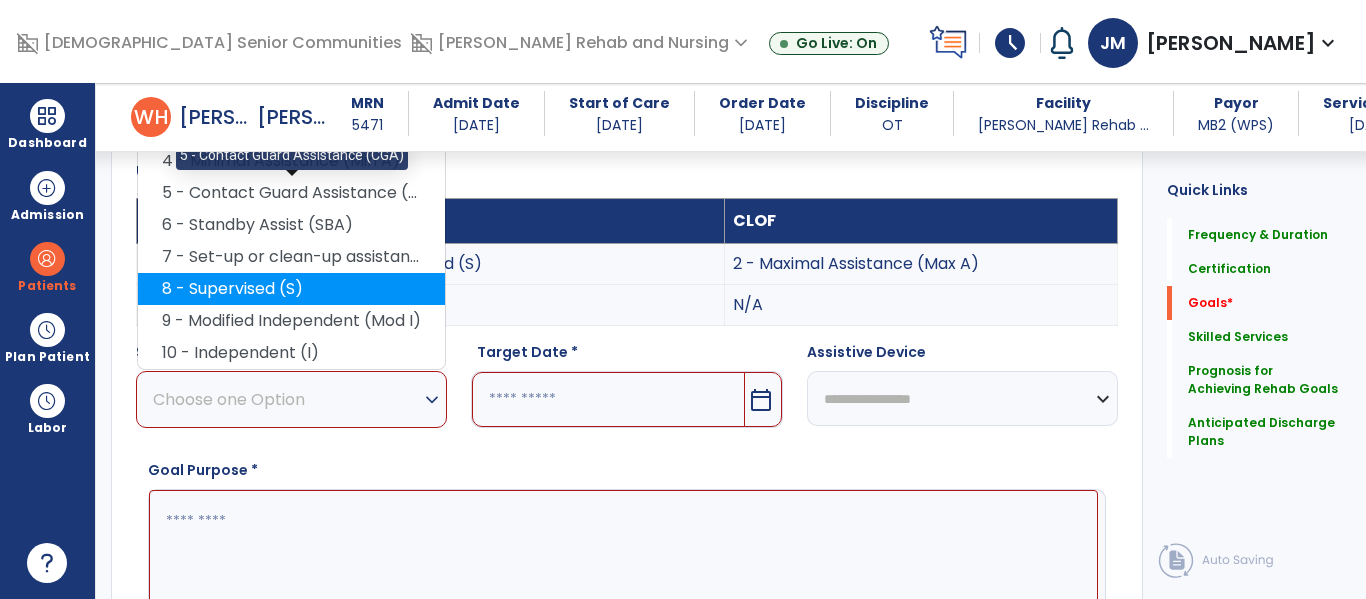 click on "5 - Contact Guard Assistance (CGA)" at bounding box center [291, 193] 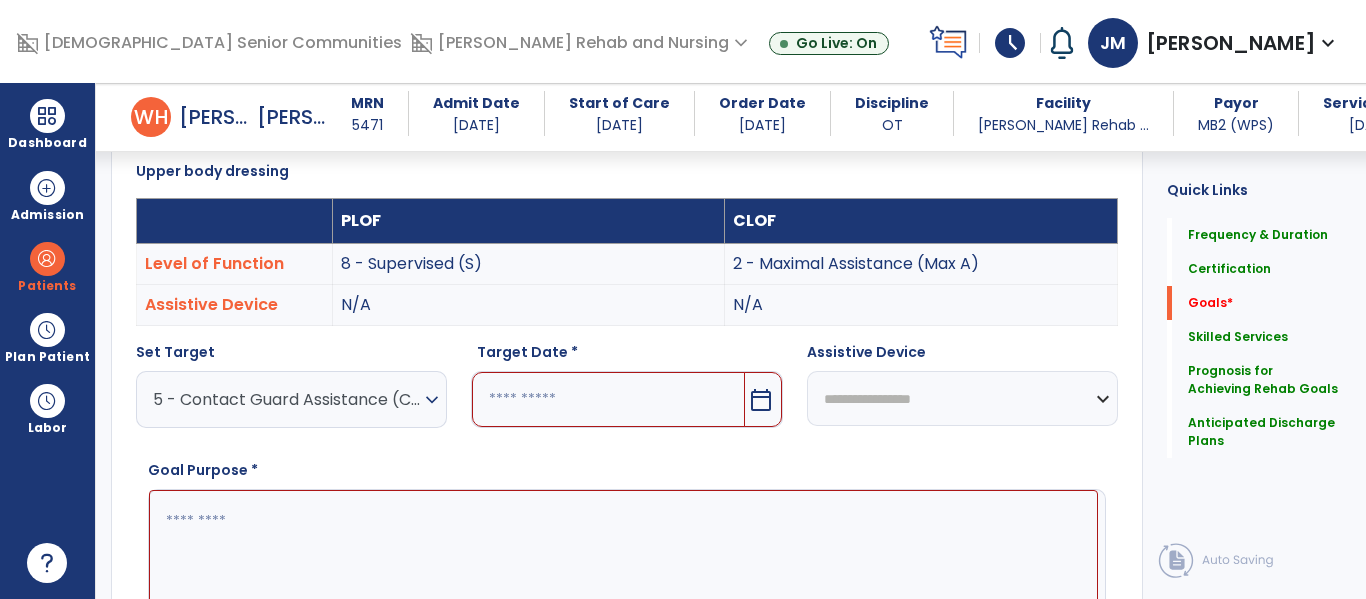 click on "calendar_today" at bounding box center [761, 400] 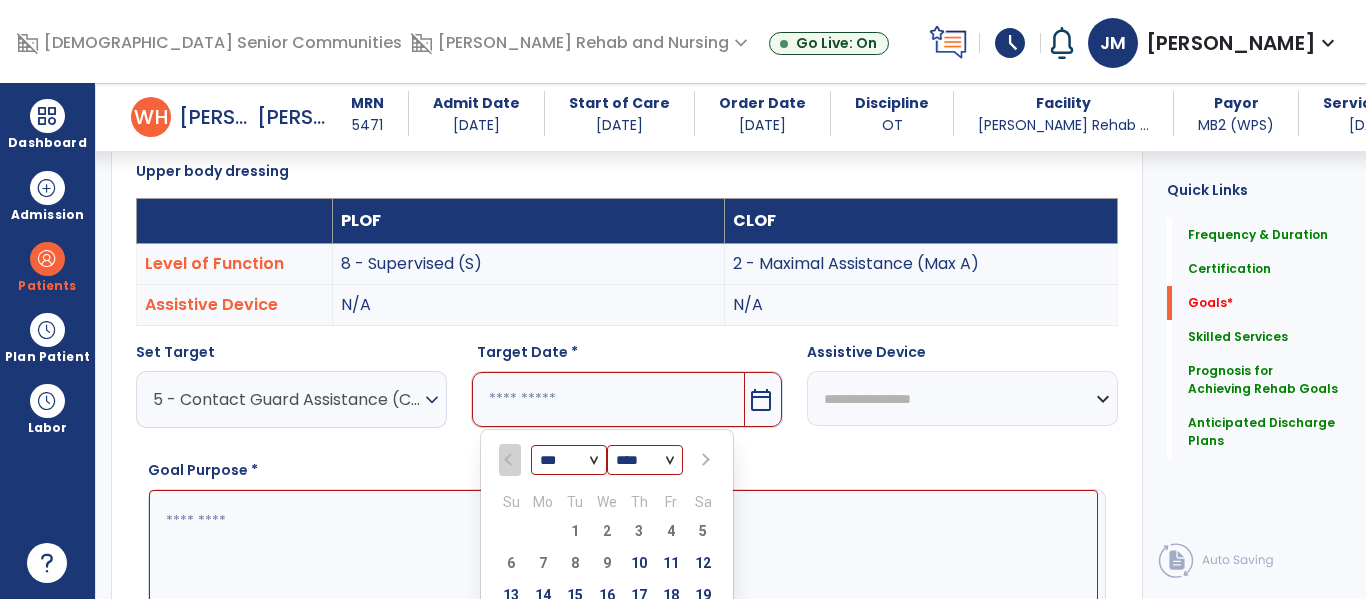 click at bounding box center [704, 460] 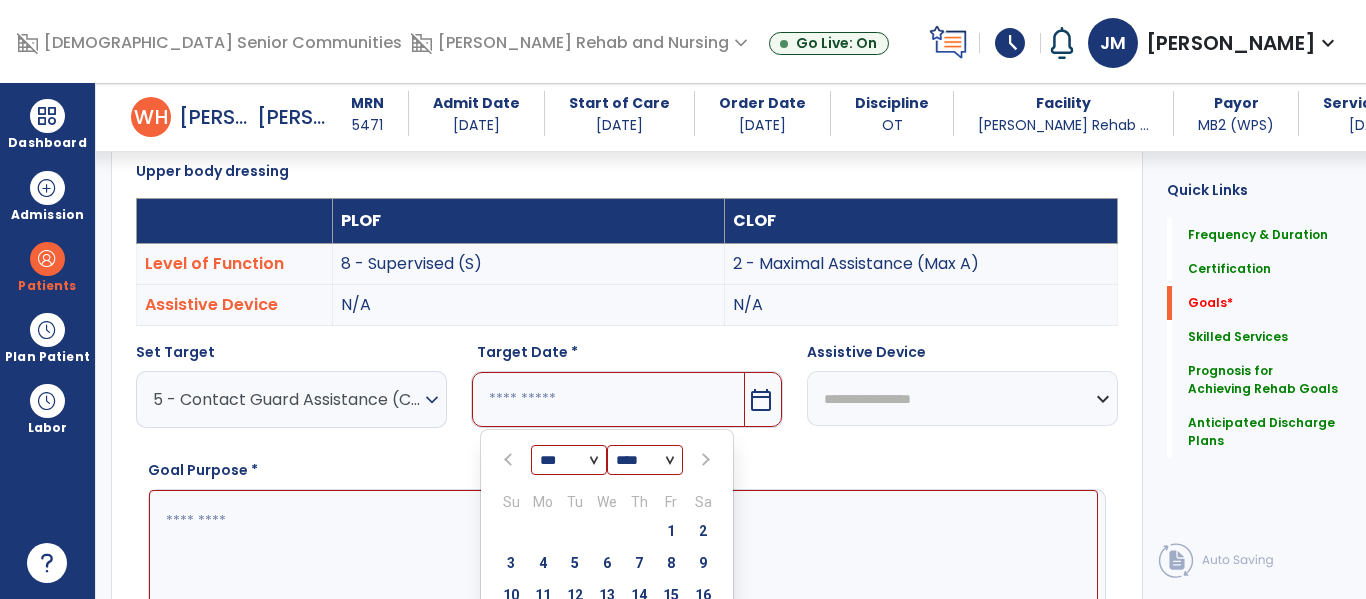 click at bounding box center (704, 460) 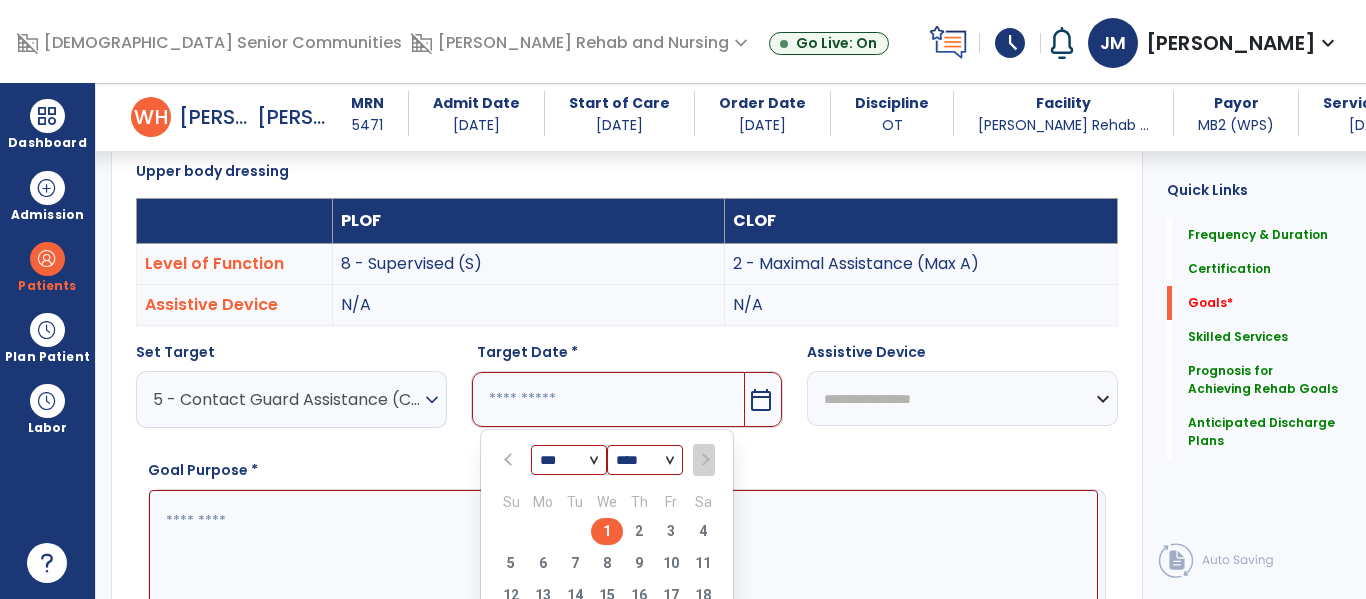 click on "1" at bounding box center (607, 531) 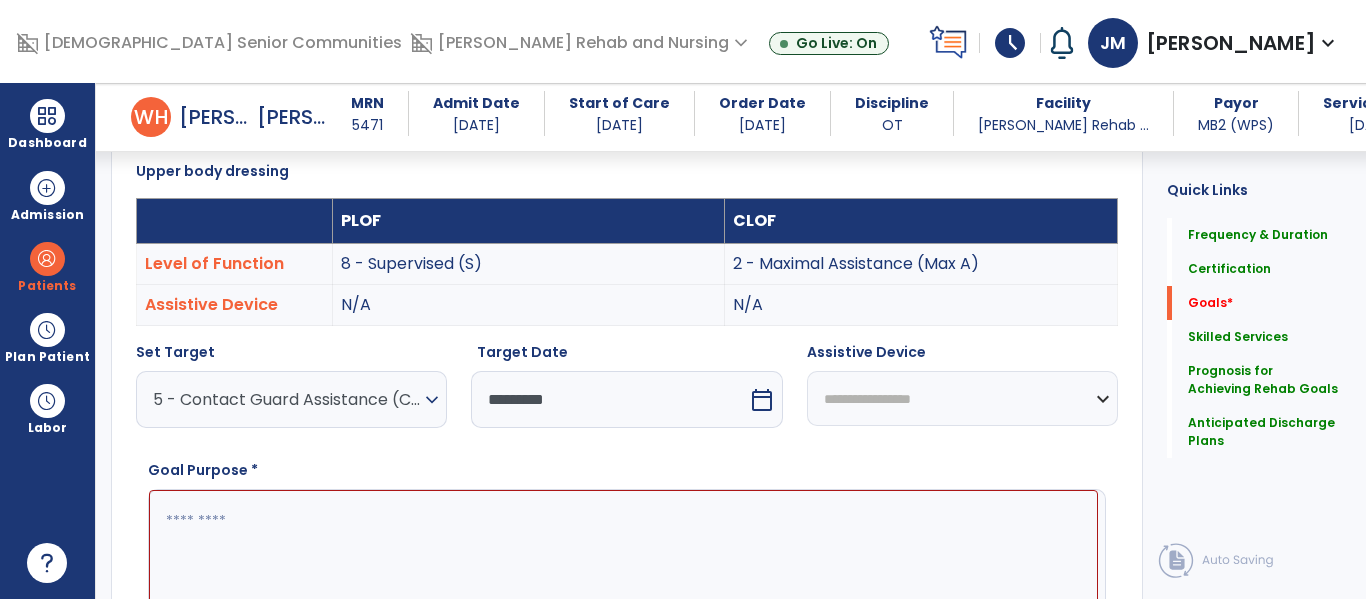 click at bounding box center [623, 565] 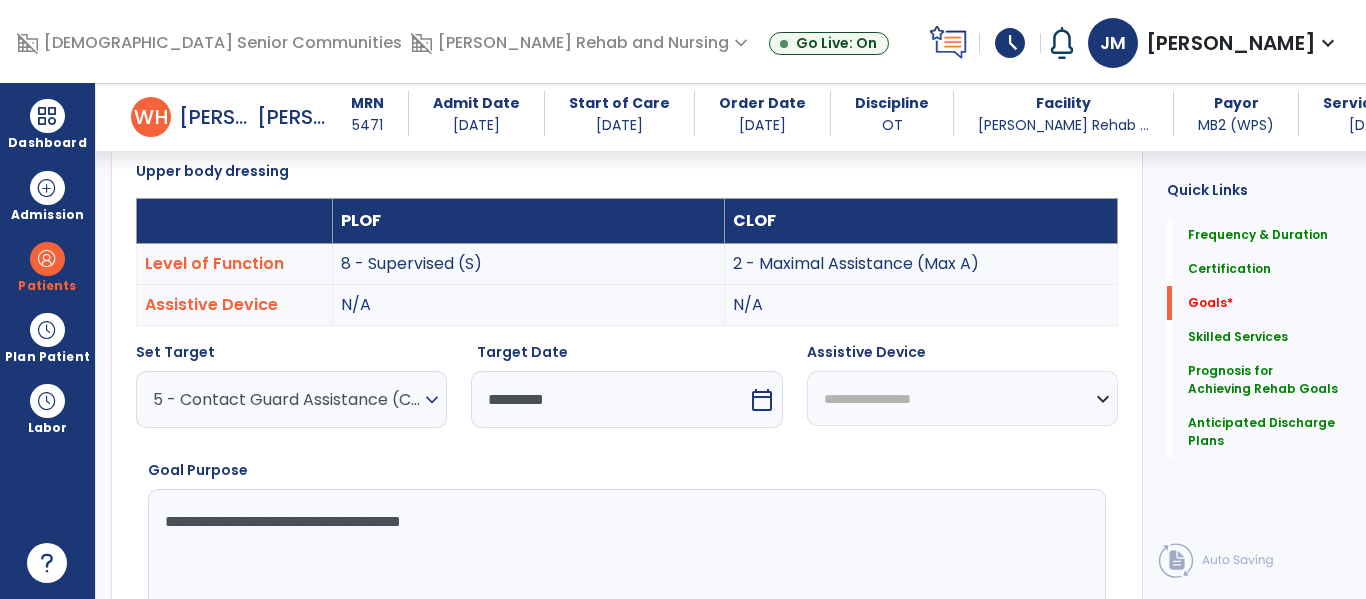 type on "**********" 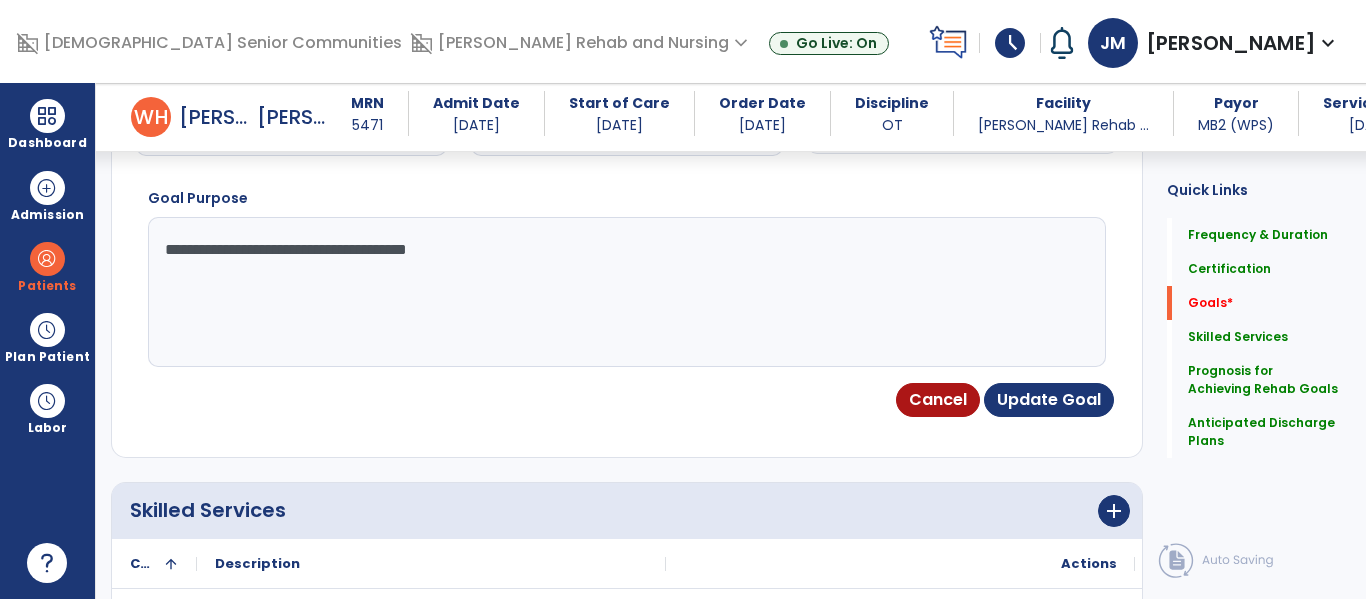 scroll, scrollTop: 847, scrollLeft: 0, axis: vertical 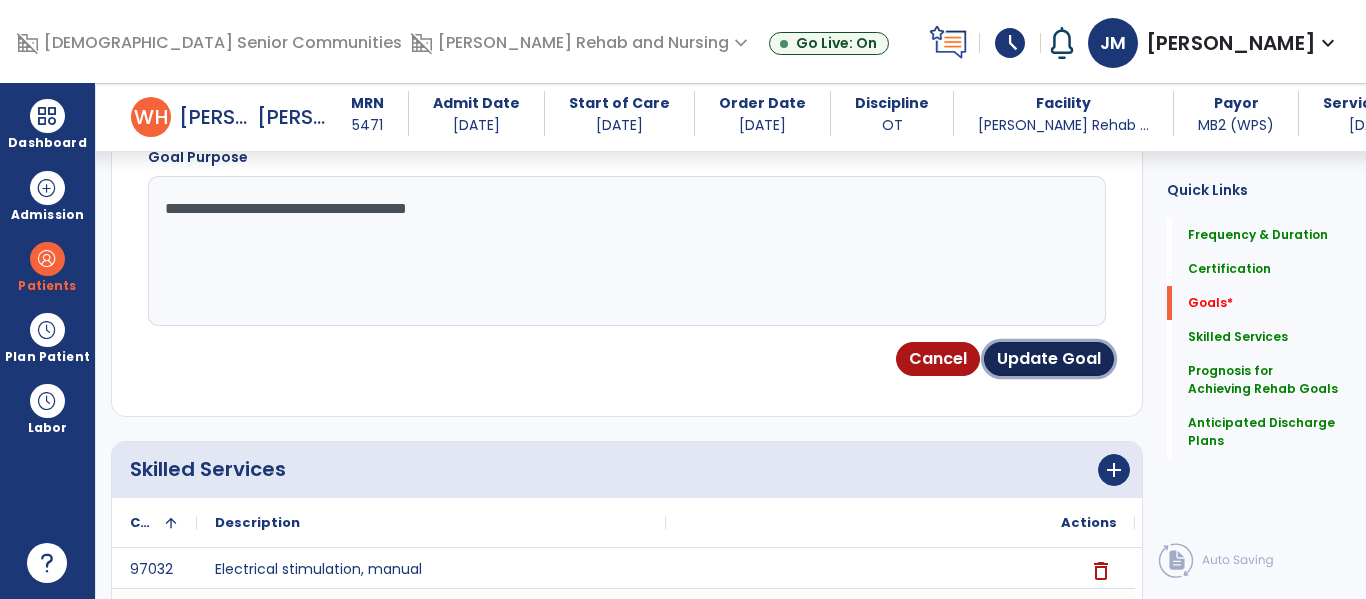 drag, startPoint x: 1050, startPoint y: 355, endPoint x: 1041, endPoint y: 364, distance: 12.727922 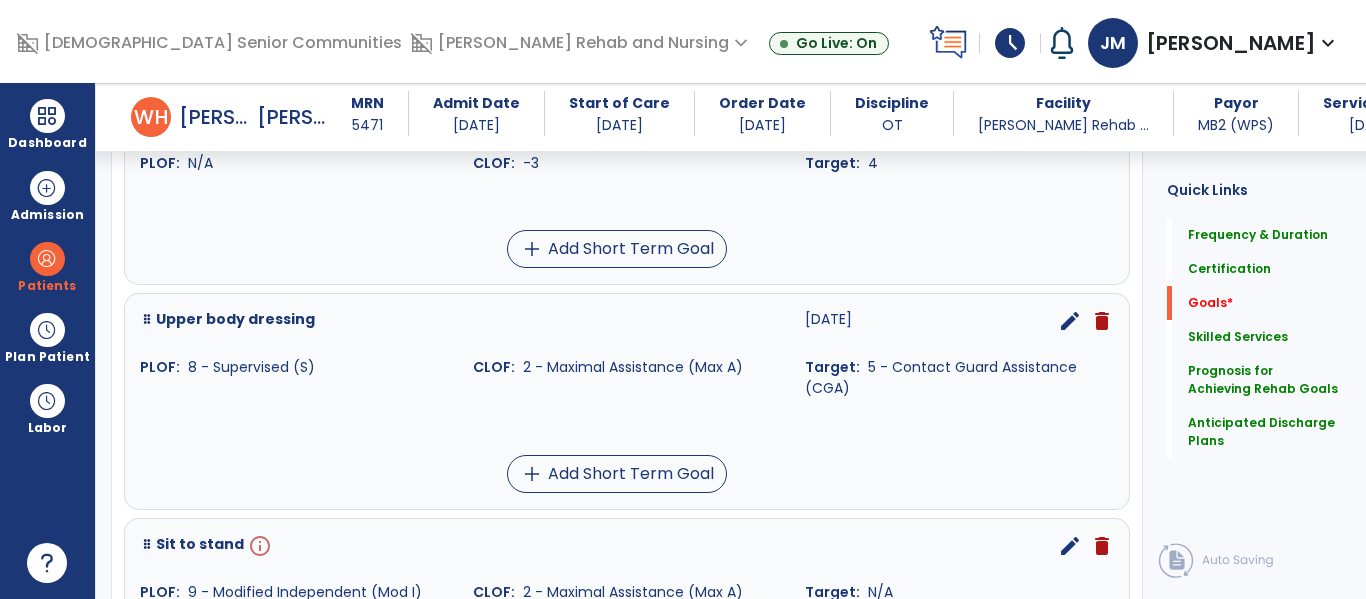 scroll, scrollTop: 2252, scrollLeft: 0, axis: vertical 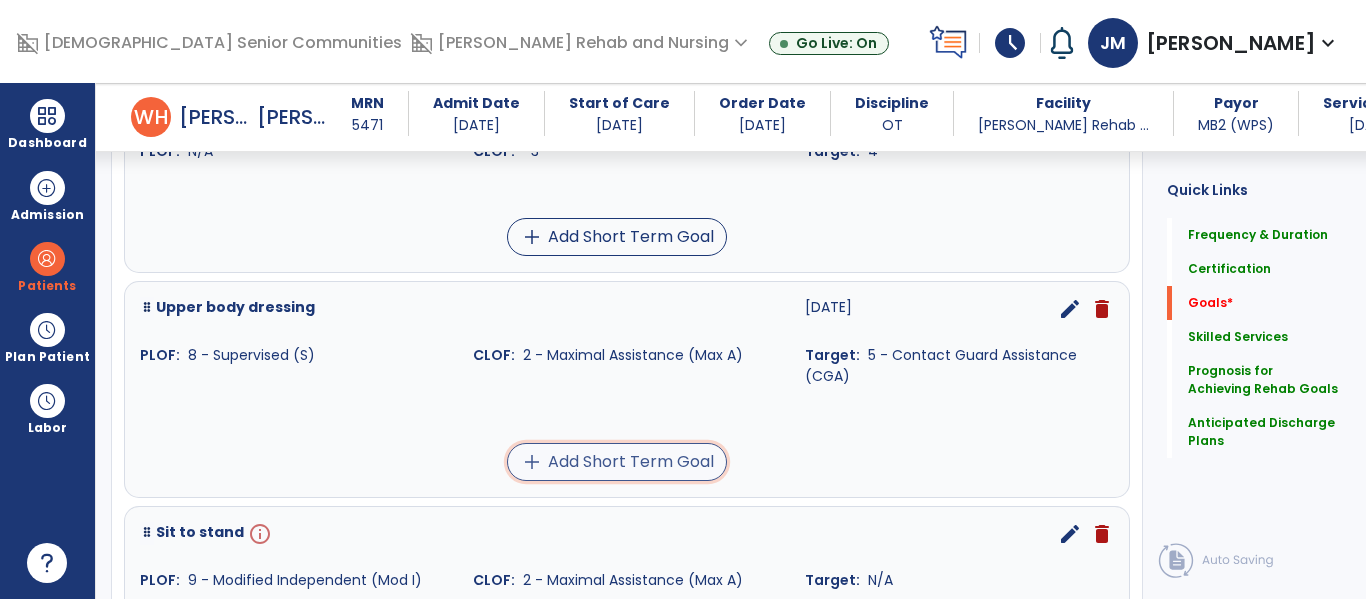 click on "add  Add Short Term Goal" at bounding box center [617, 462] 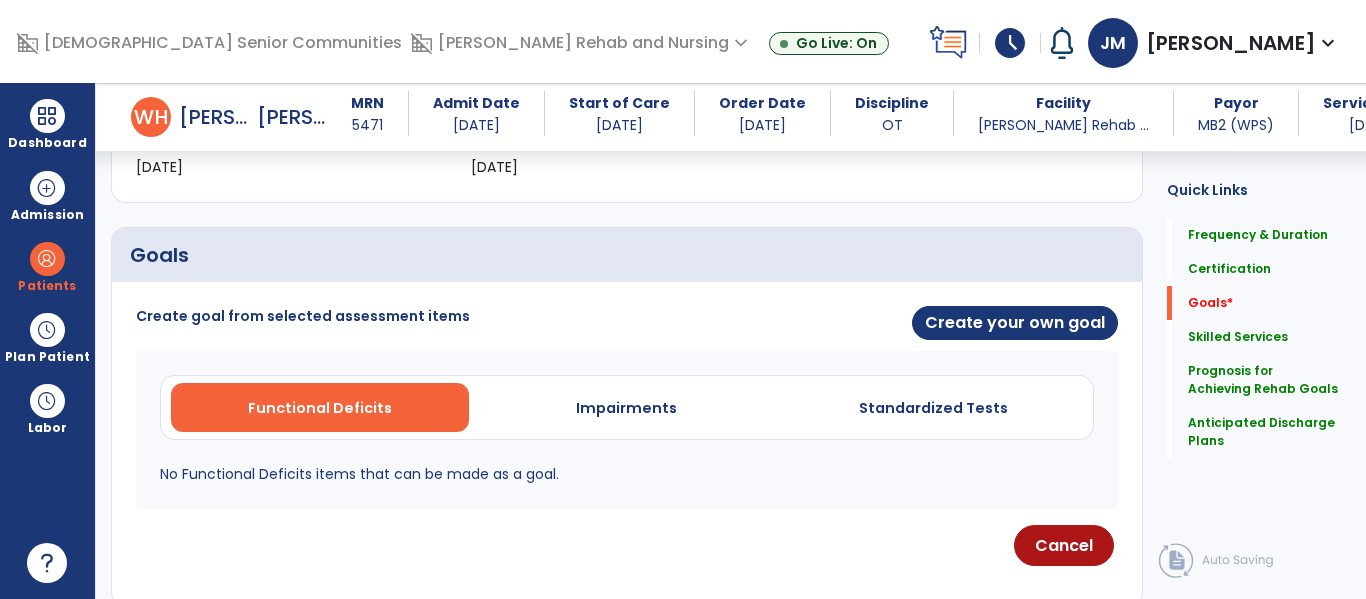 scroll, scrollTop: 328, scrollLeft: 0, axis: vertical 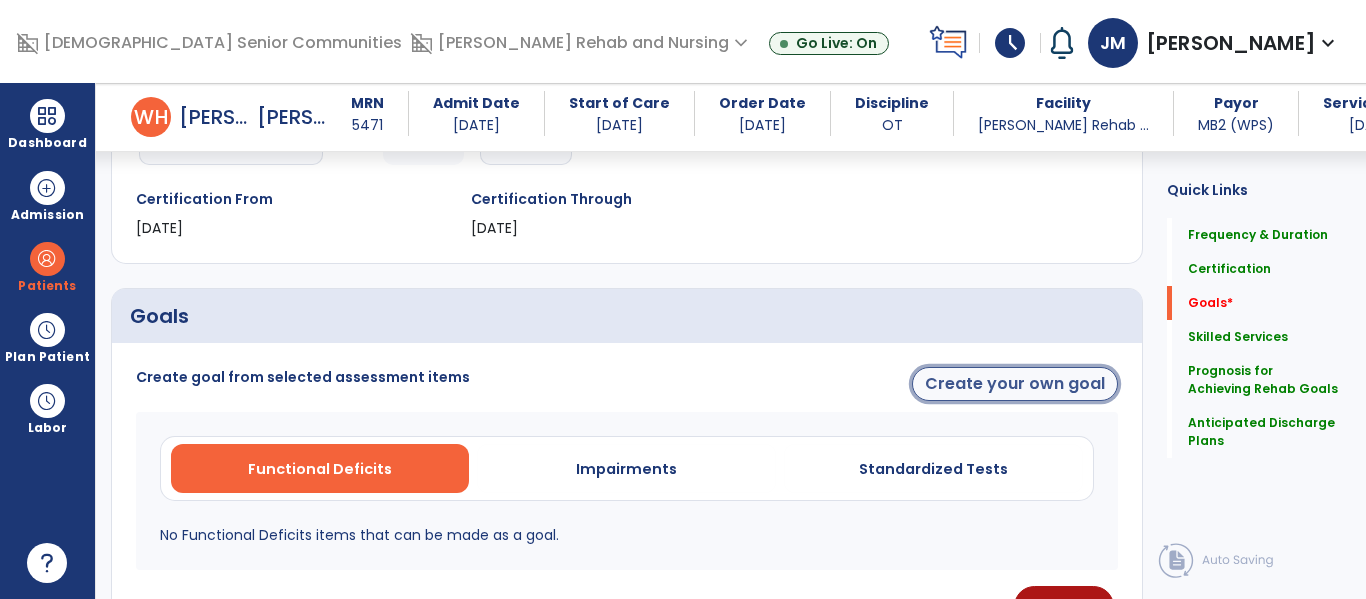 click on "Create your own goal" at bounding box center (1015, 384) 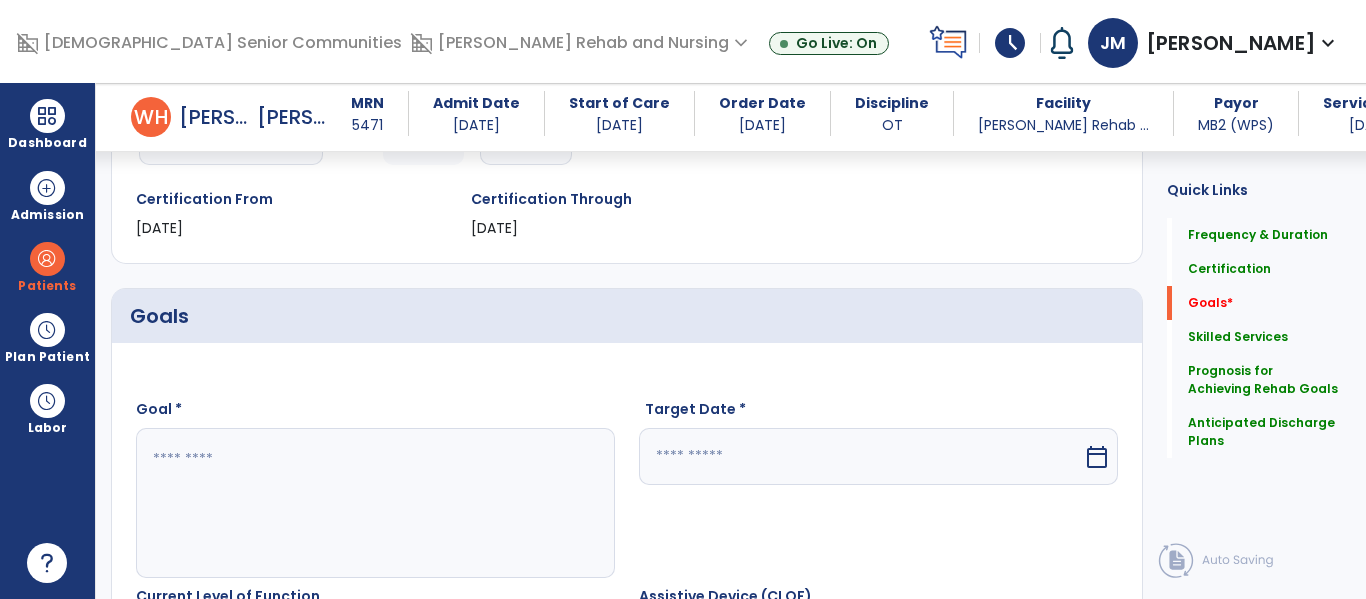 click at bounding box center (374, 503) 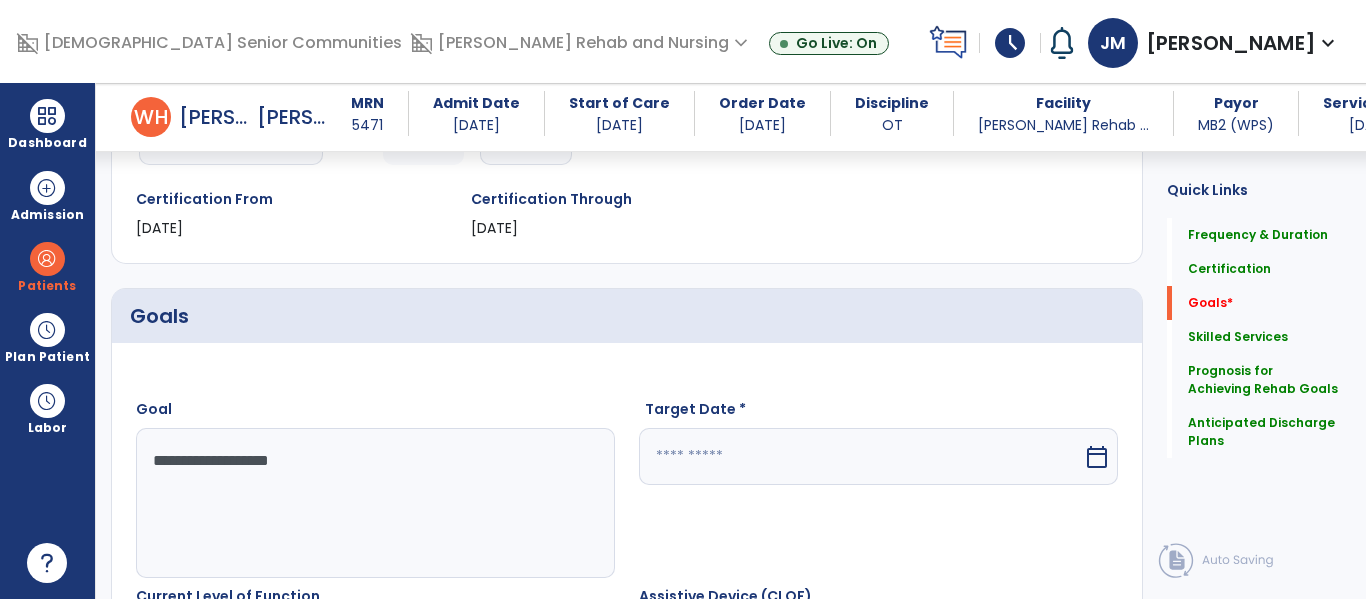 type on "**********" 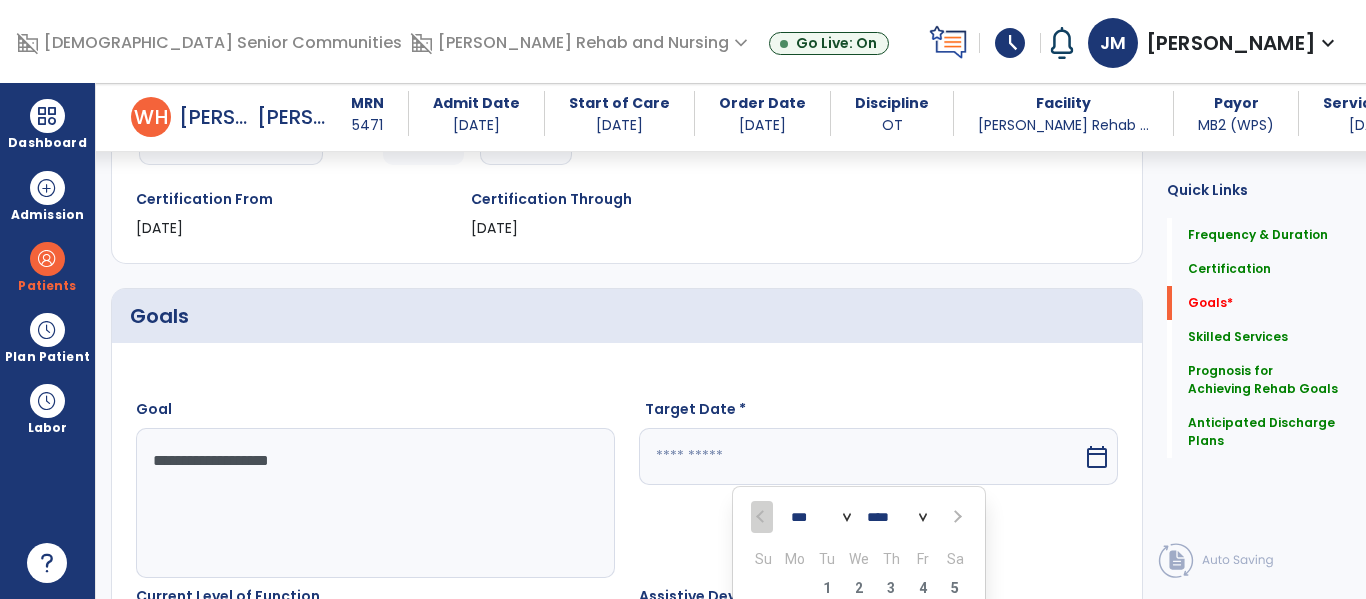 scroll, scrollTop: 611, scrollLeft: 0, axis: vertical 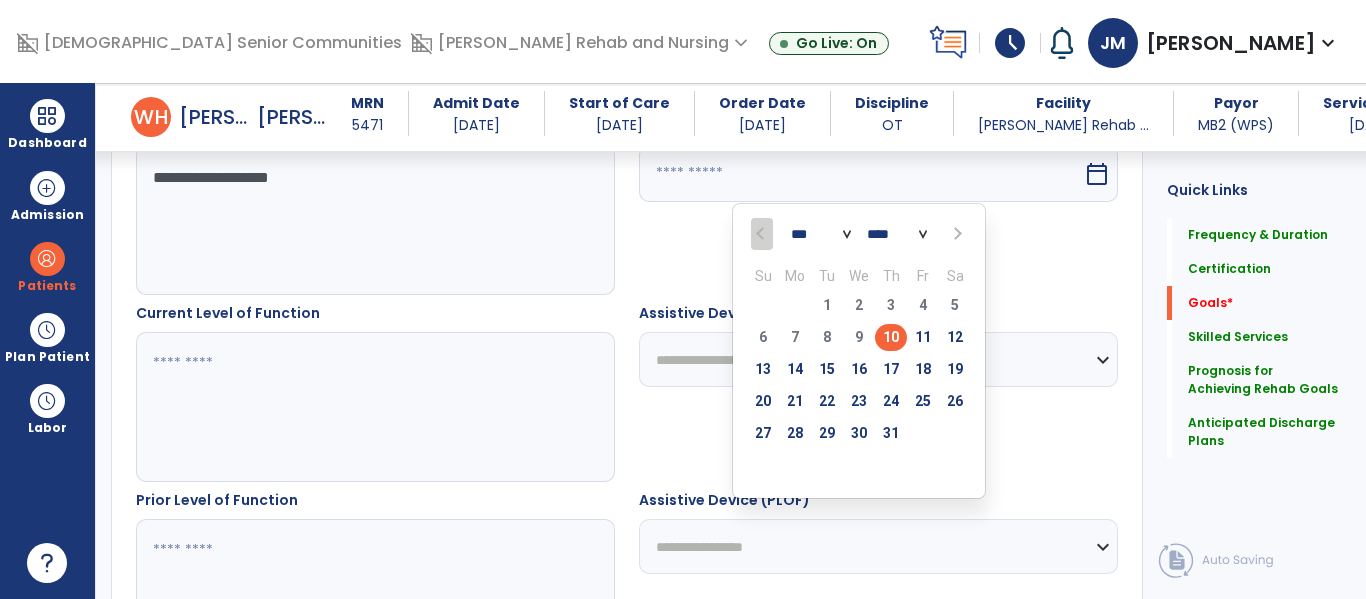 drag, startPoint x: 890, startPoint y: 403, endPoint x: 830, endPoint y: 409, distance: 60.299255 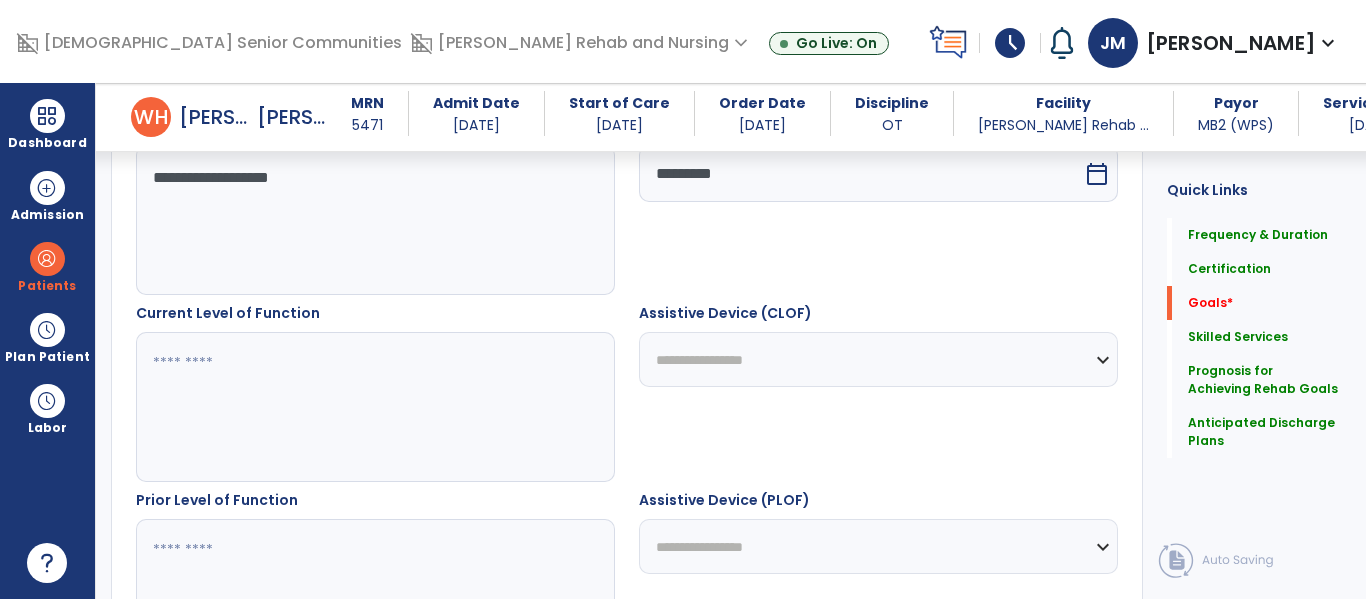 click at bounding box center (374, 407) 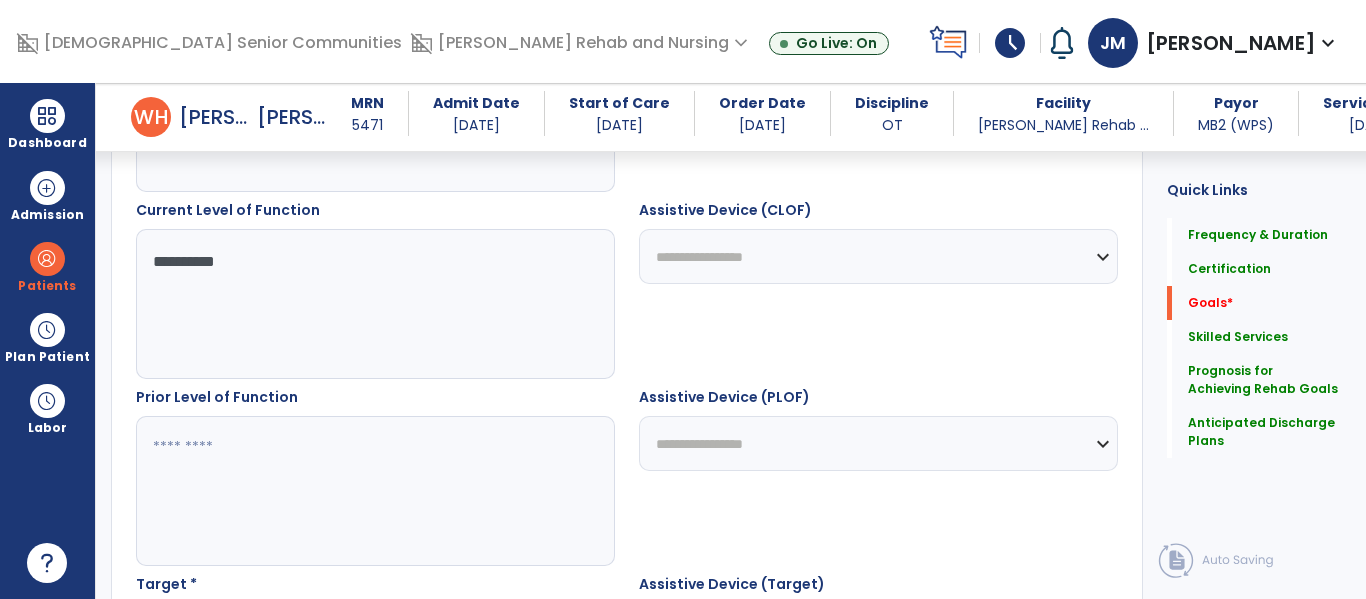 scroll, scrollTop: 715, scrollLeft: 0, axis: vertical 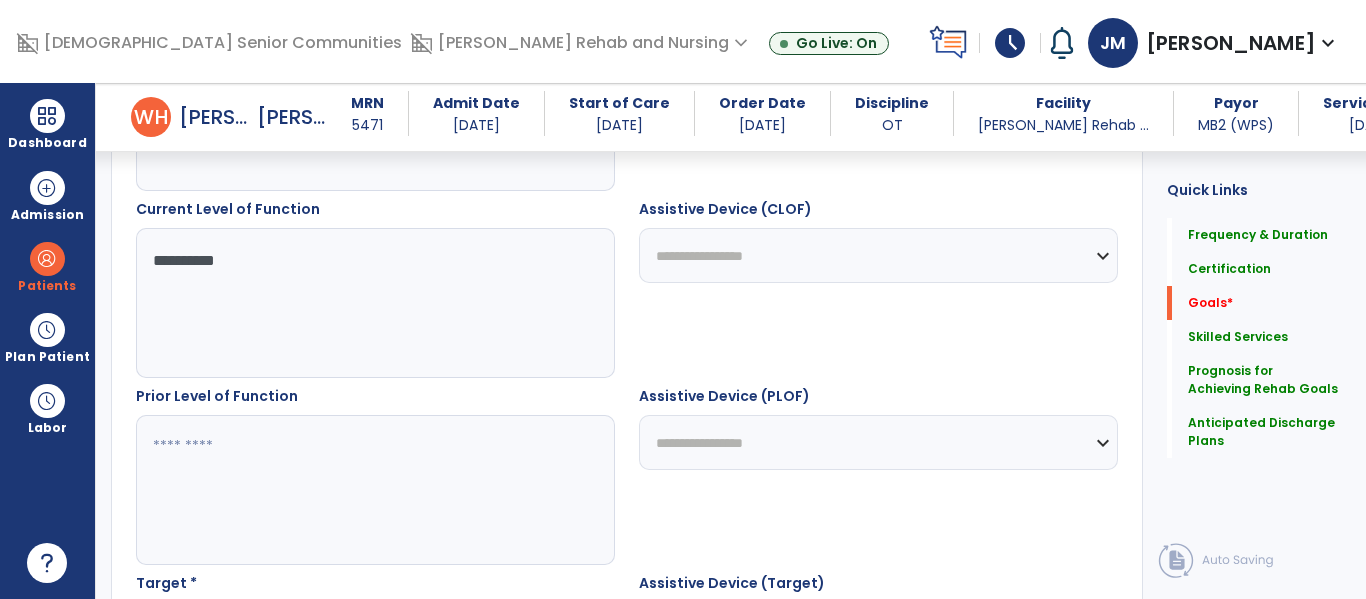 type on "**********" 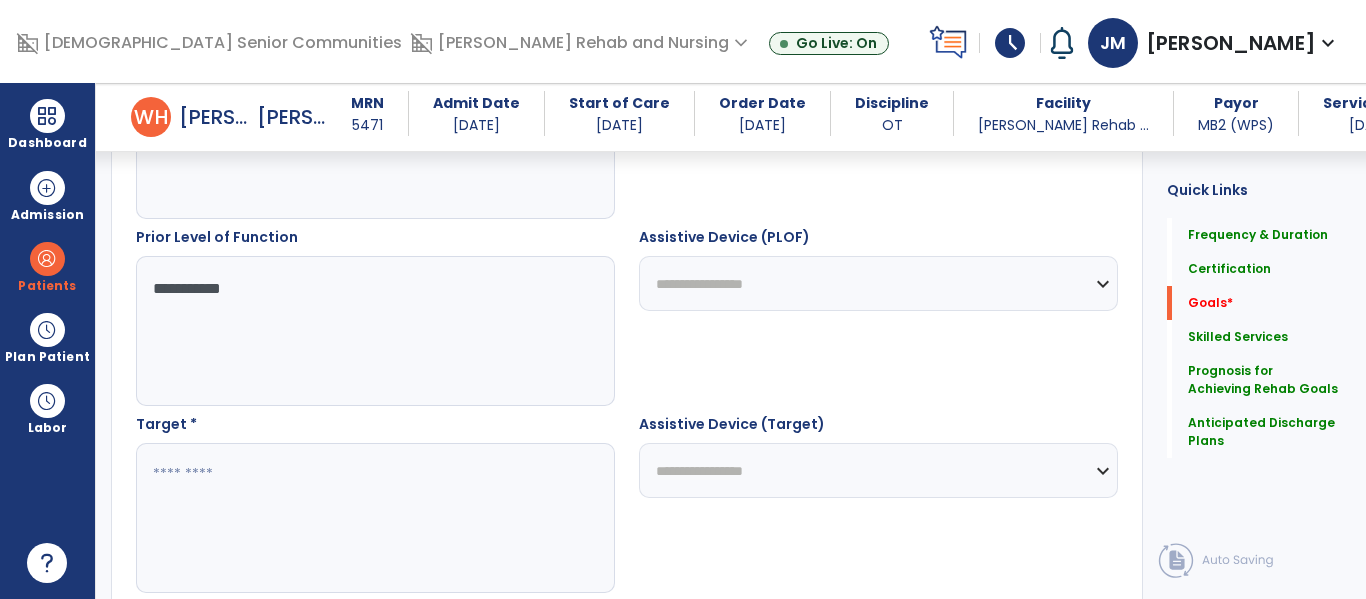 scroll, scrollTop: 934, scrollLeft: 0, axis: vertical 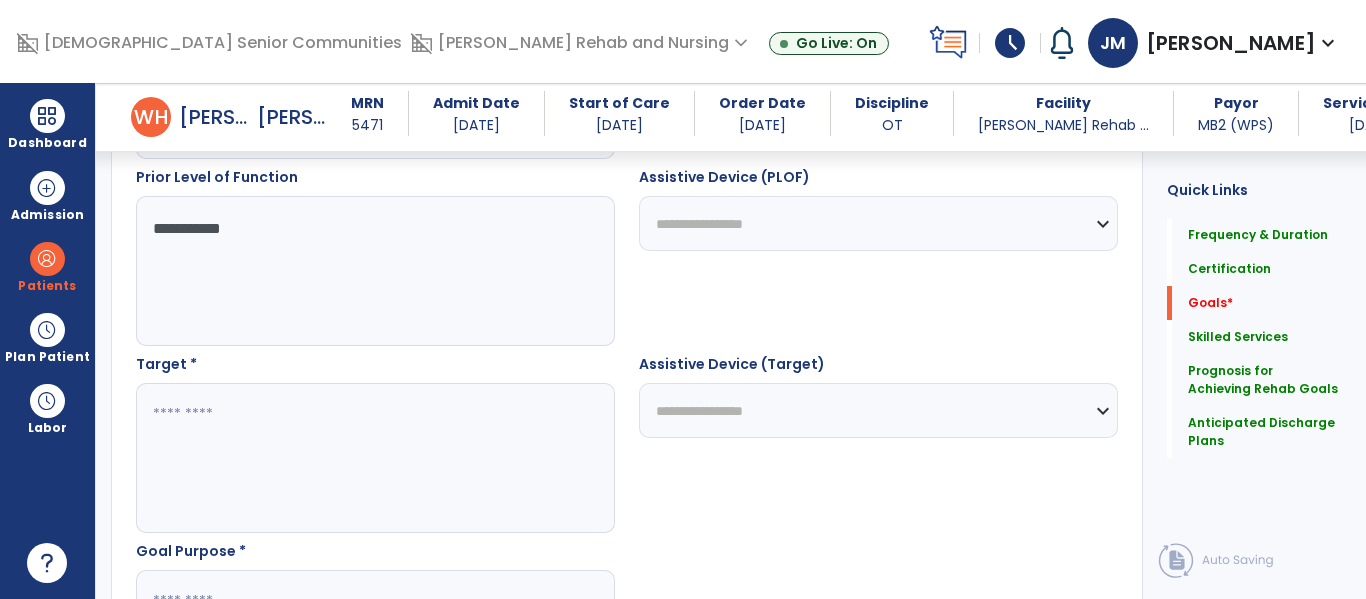 type on "**********" 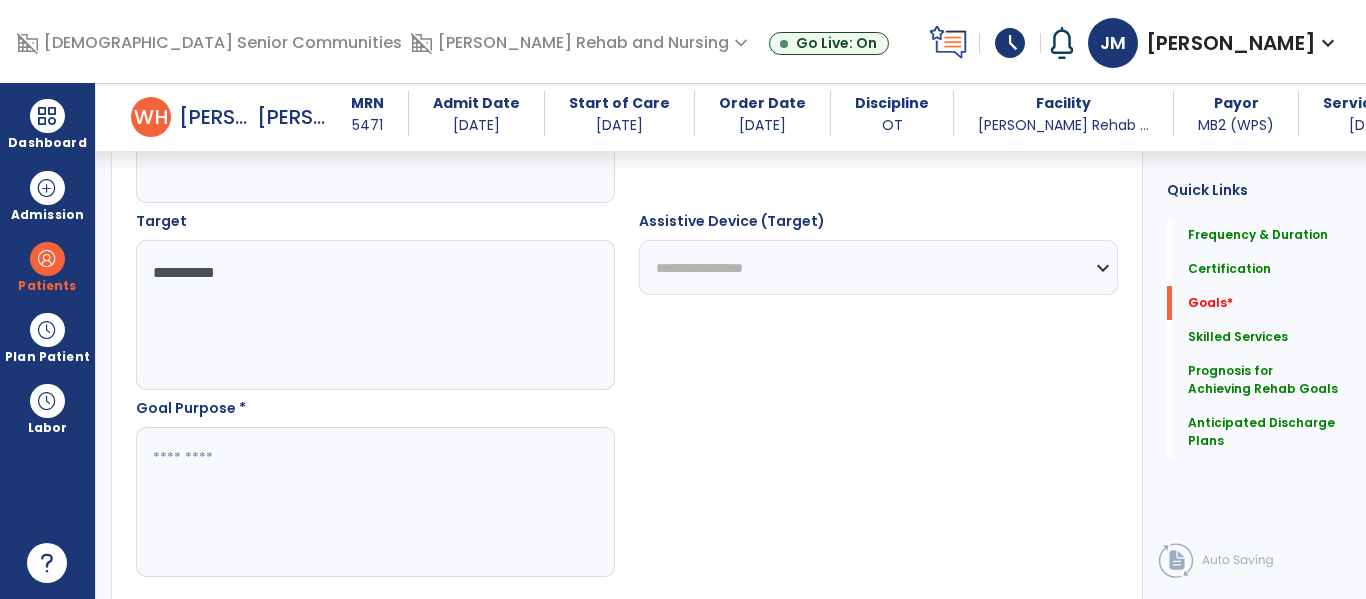 scroll, scrollTop: 1100, scrollLeft: 0, axis: vertical 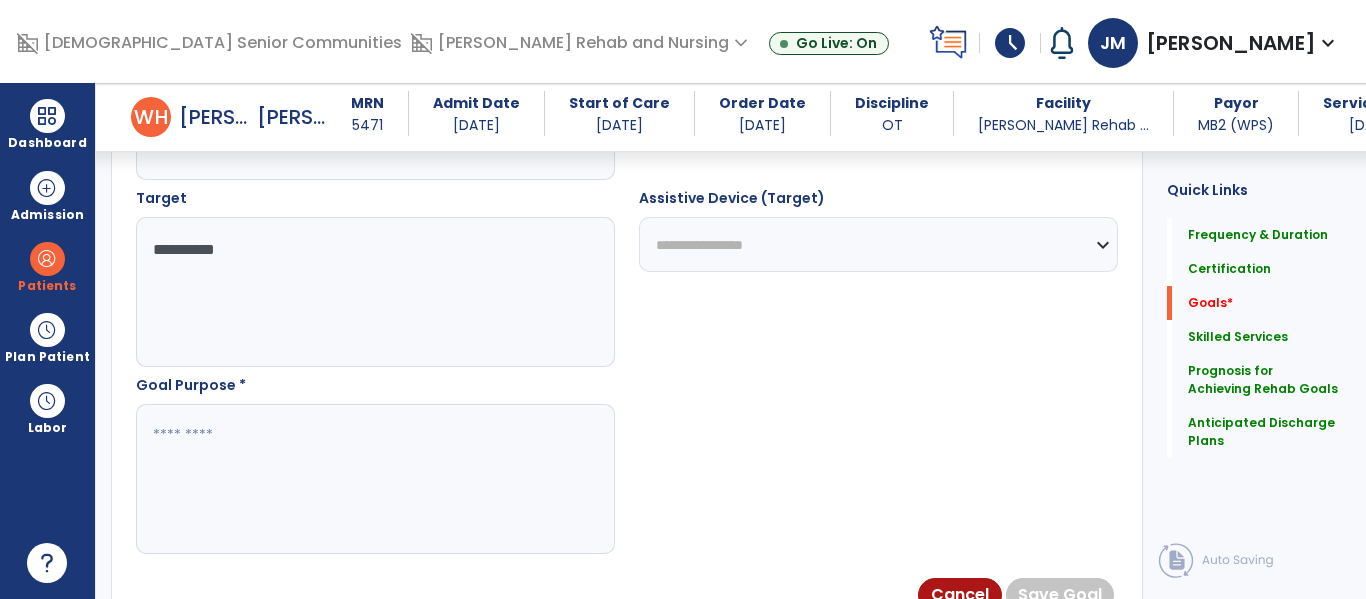 type on "**********" 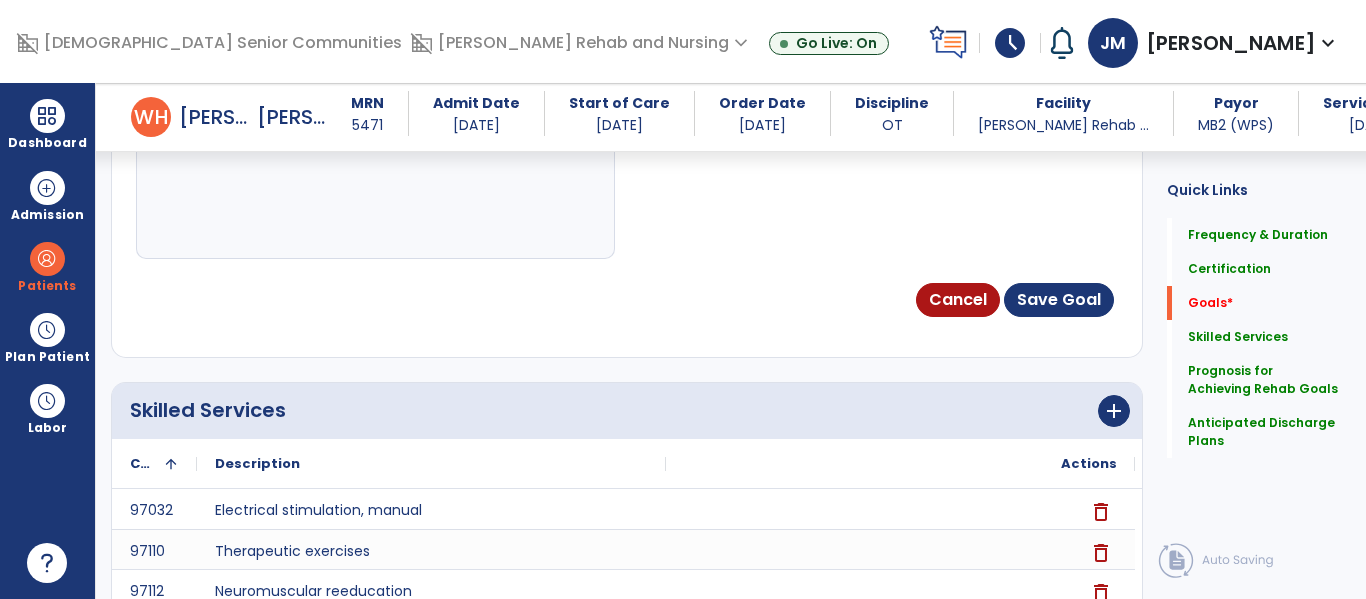 scroll, scrollTop: 1274, scrollLeft: 0, axis: vertical 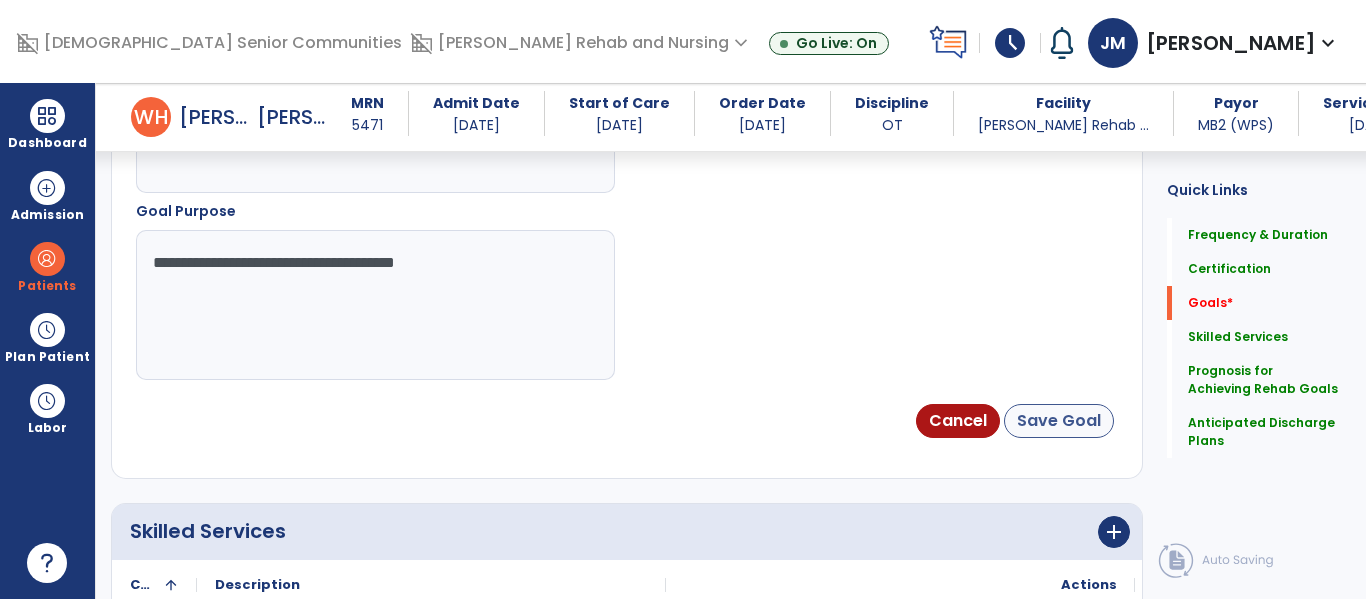 type on "**********" 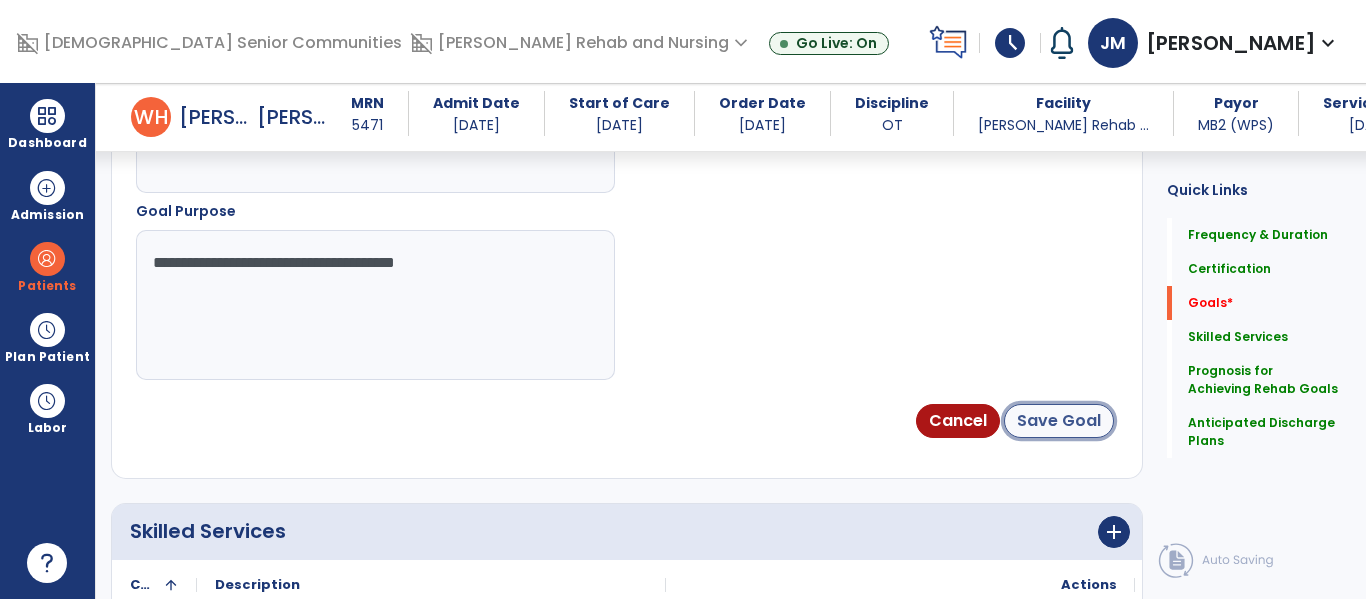 click on "Save Goal" at bounding box center (1059, 421) 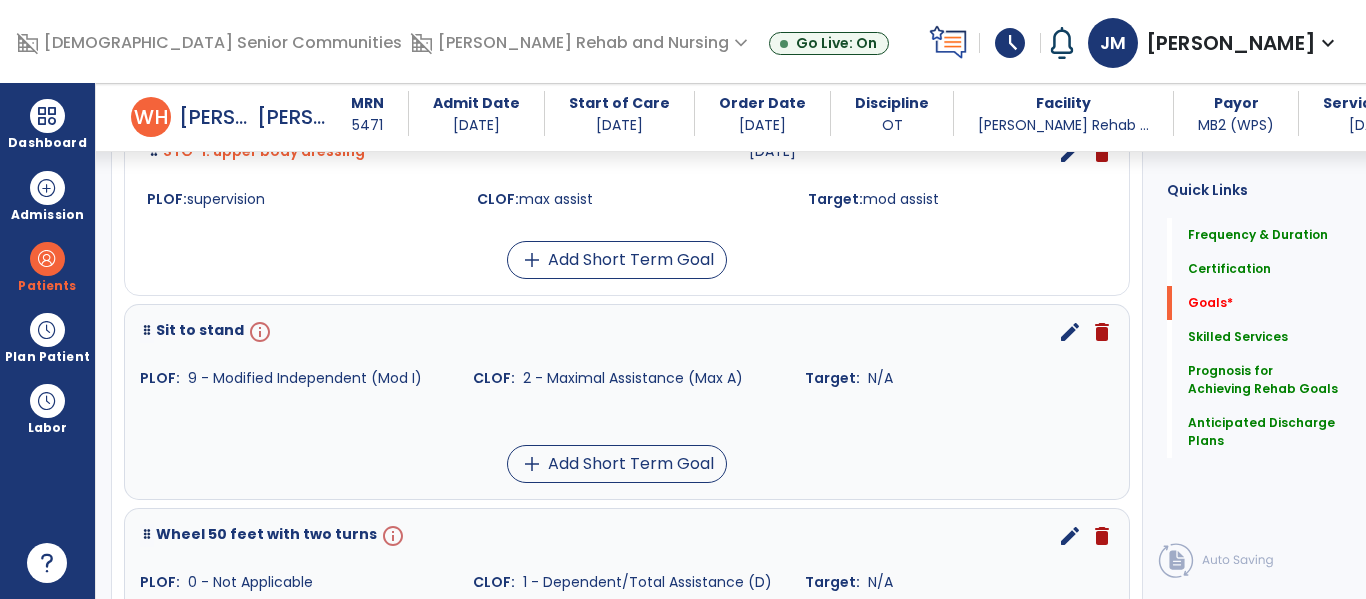 scroll, scrollTop: 2529, scrollLeft: 0, axis: vertical 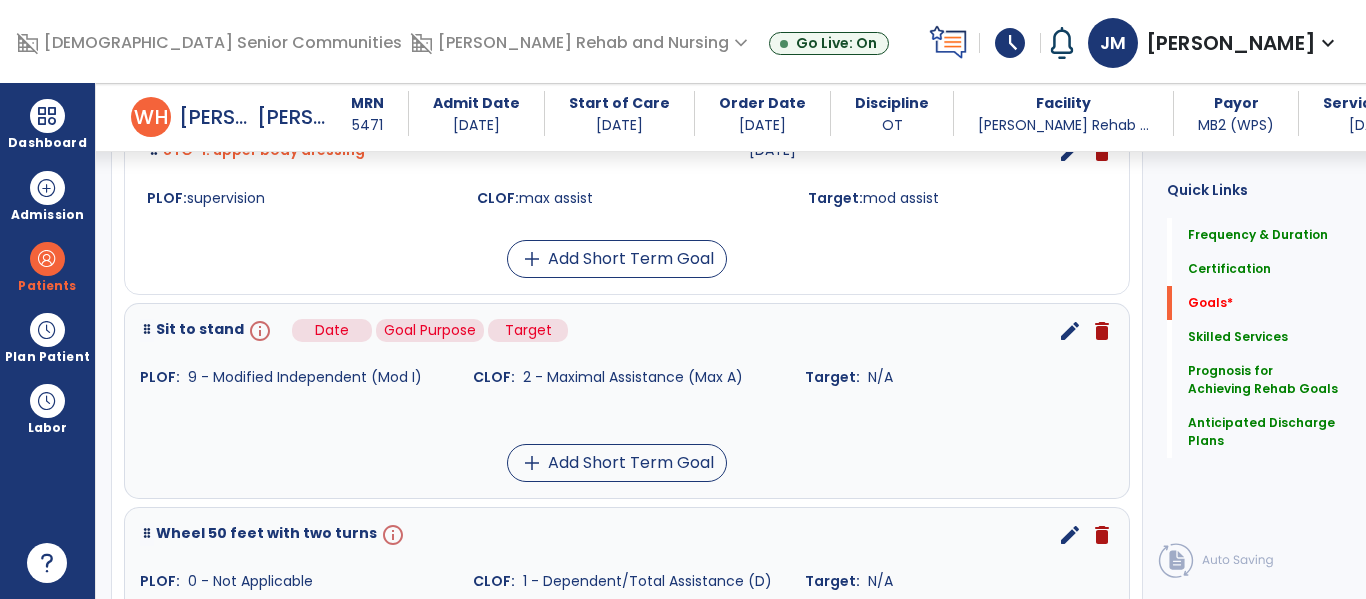 click on "info" at bounding box center [258, 331] 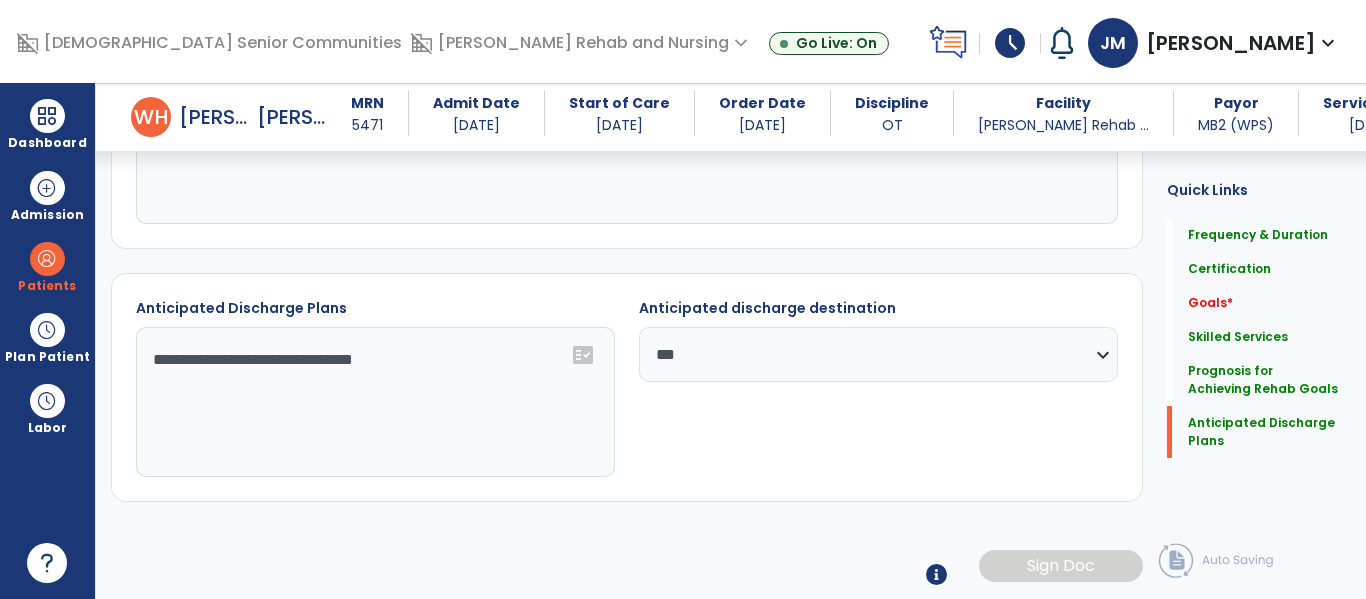 scroll, scrollTop: 1421, scrollLeft: 0, axis: vertical 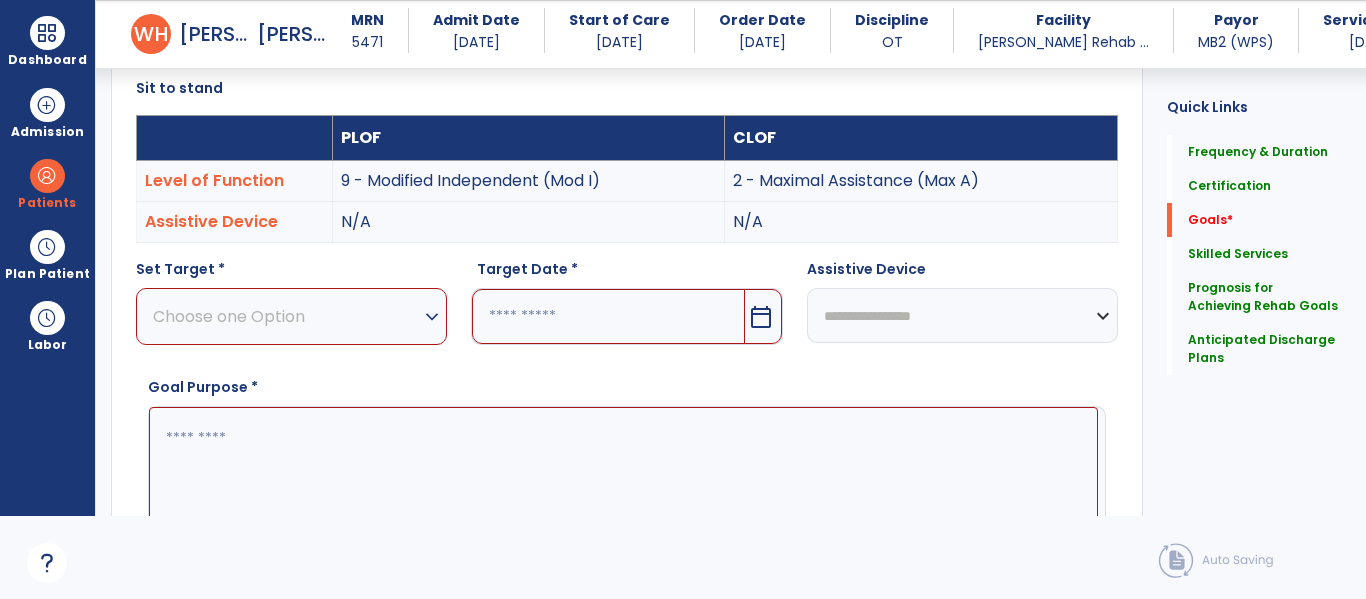 click on "Choose one Option" at bounding box center (286, 316) 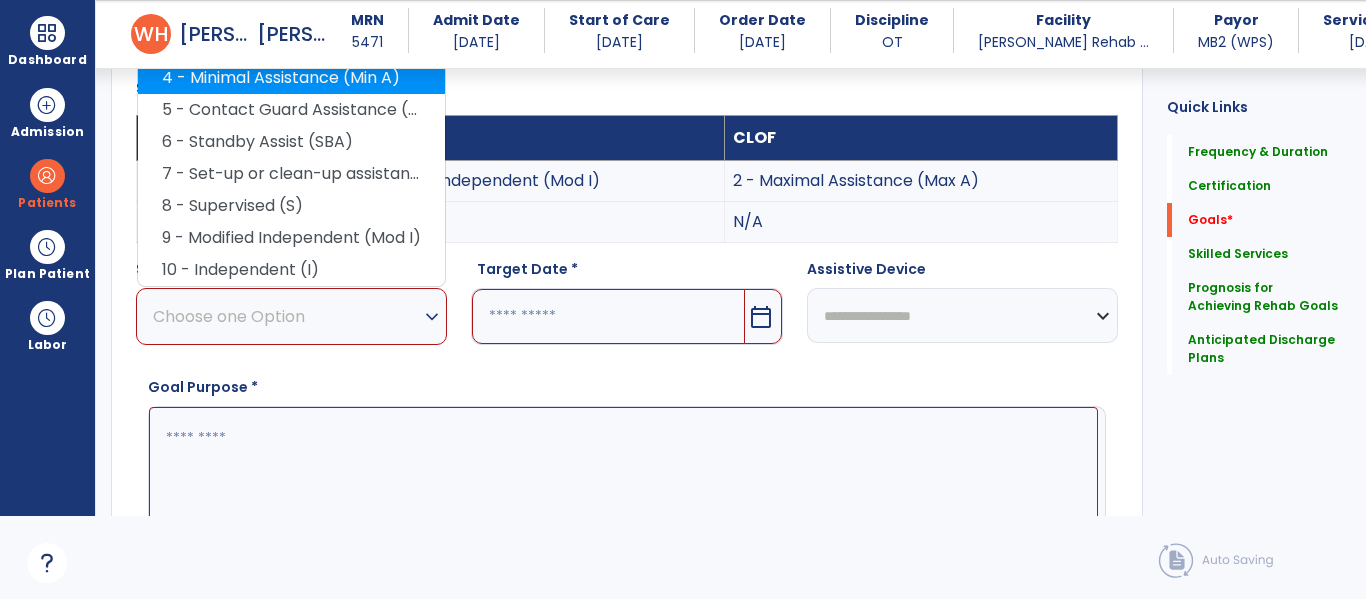 click on "4 - Minimal Assistance (Min A)" at bounding box center (291, 78) 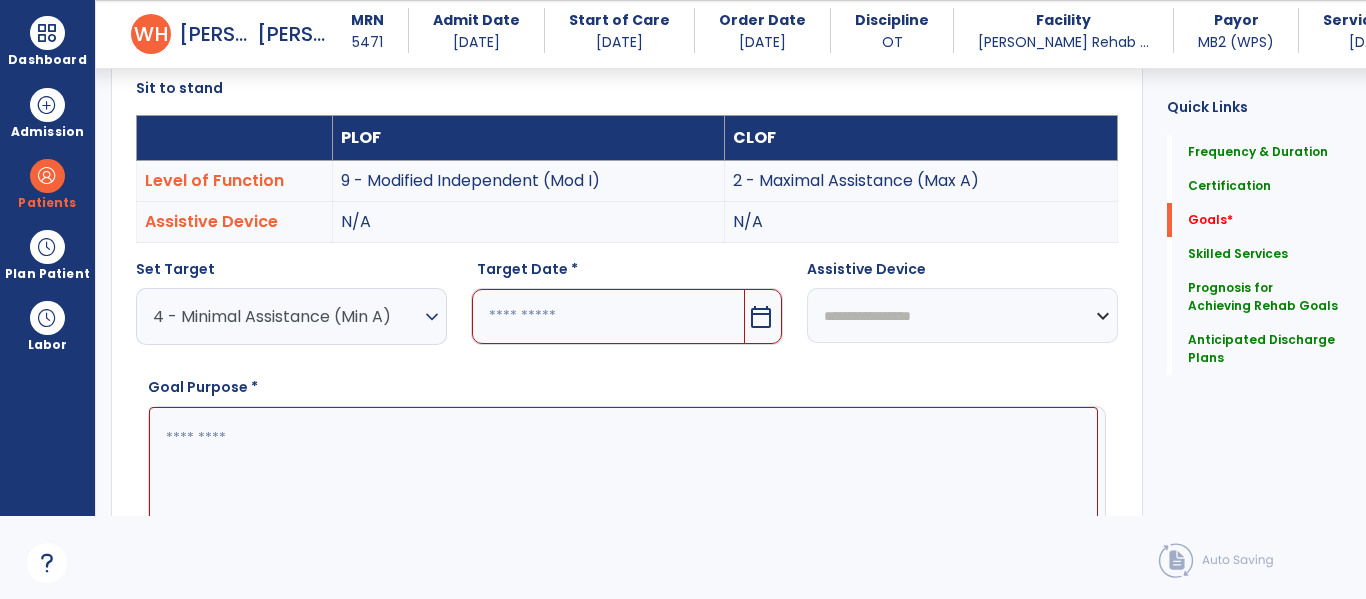 click on "calendar_today" at bounding box center [761, 317] 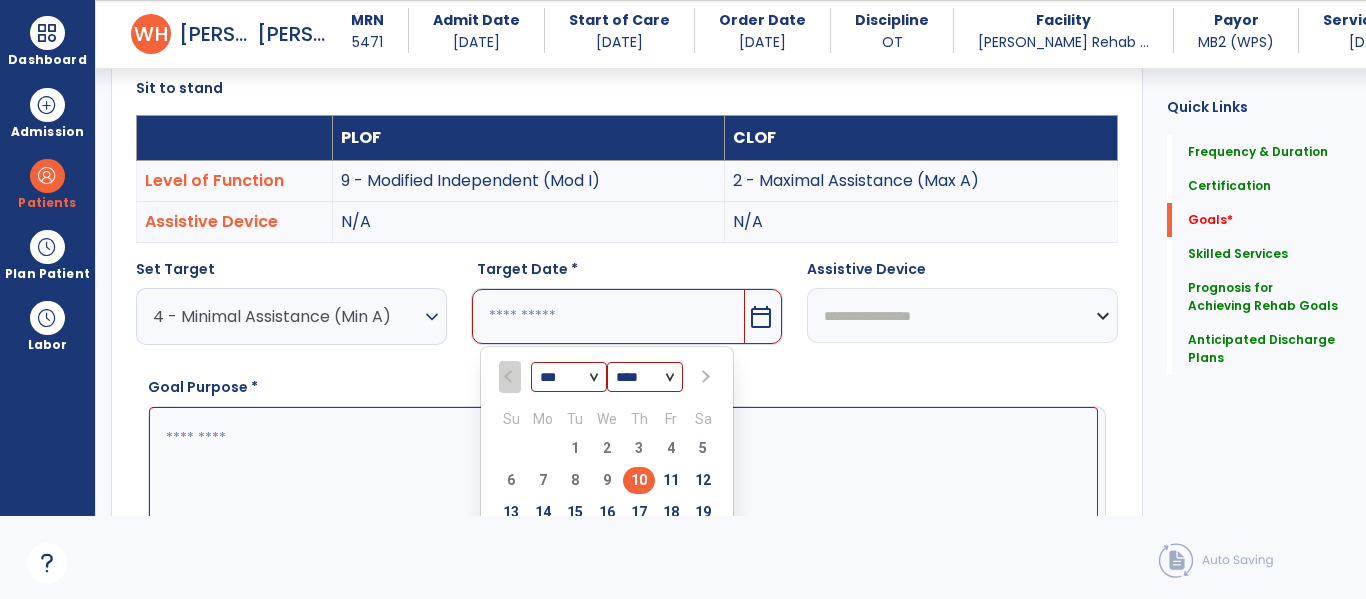 click at bounding box center (704, 377) 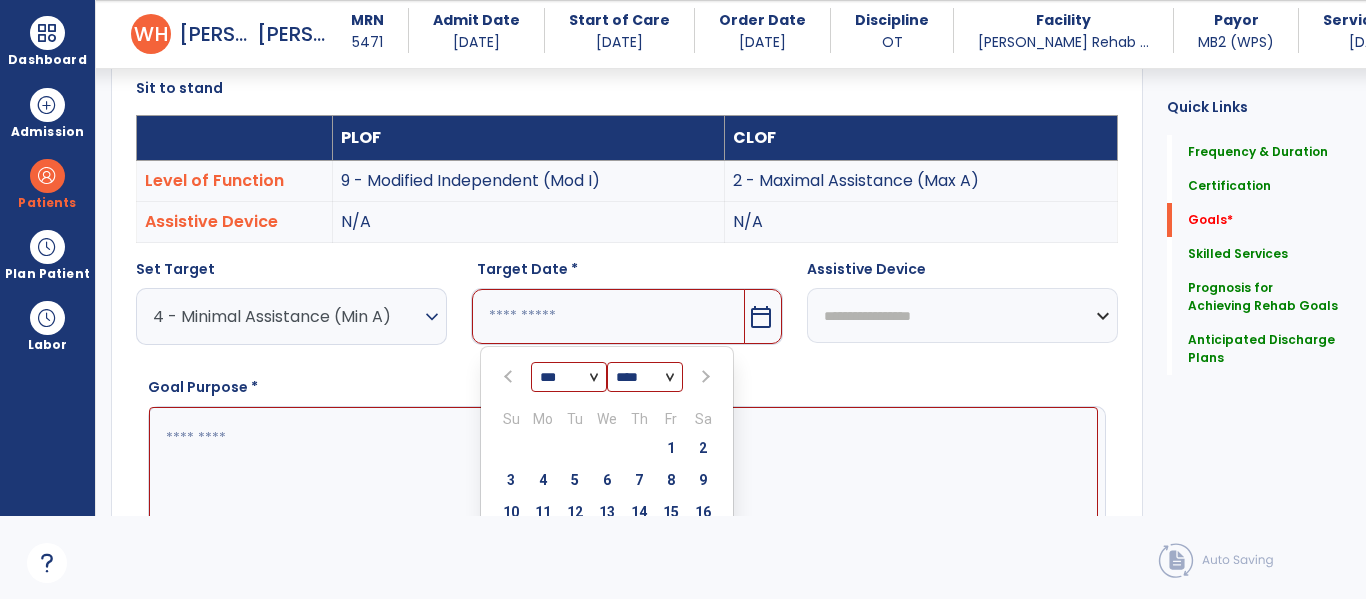 click at bounding box center [704, 377] 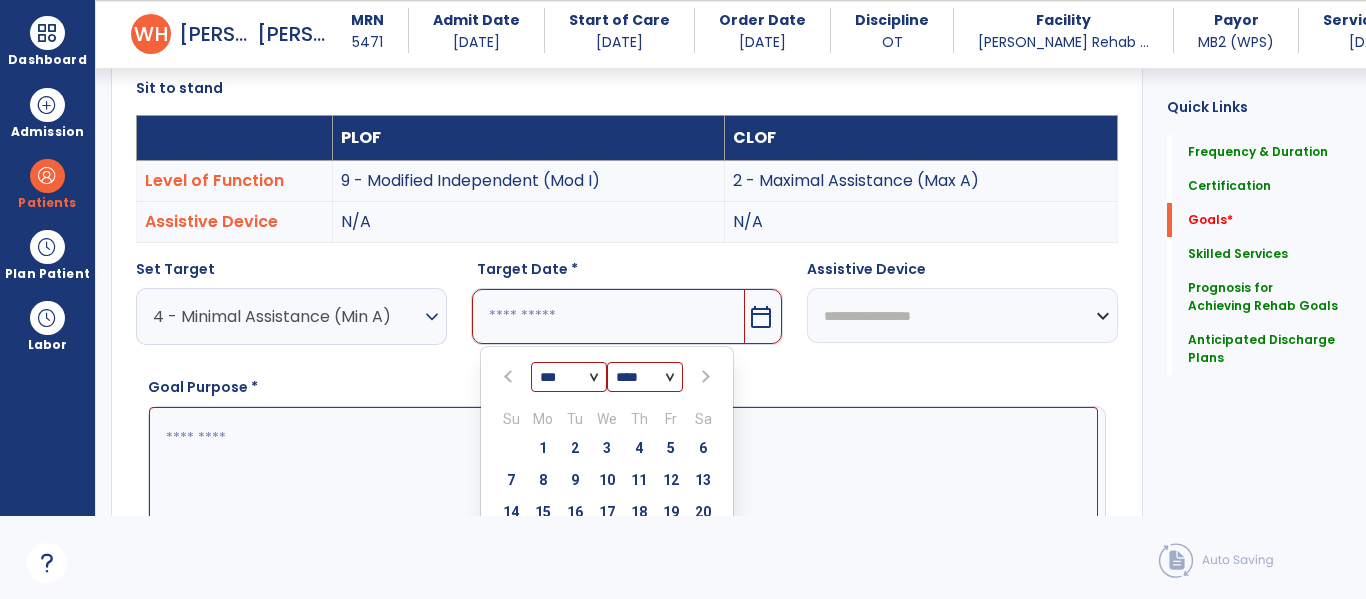 click at bounding box center (704, 377) 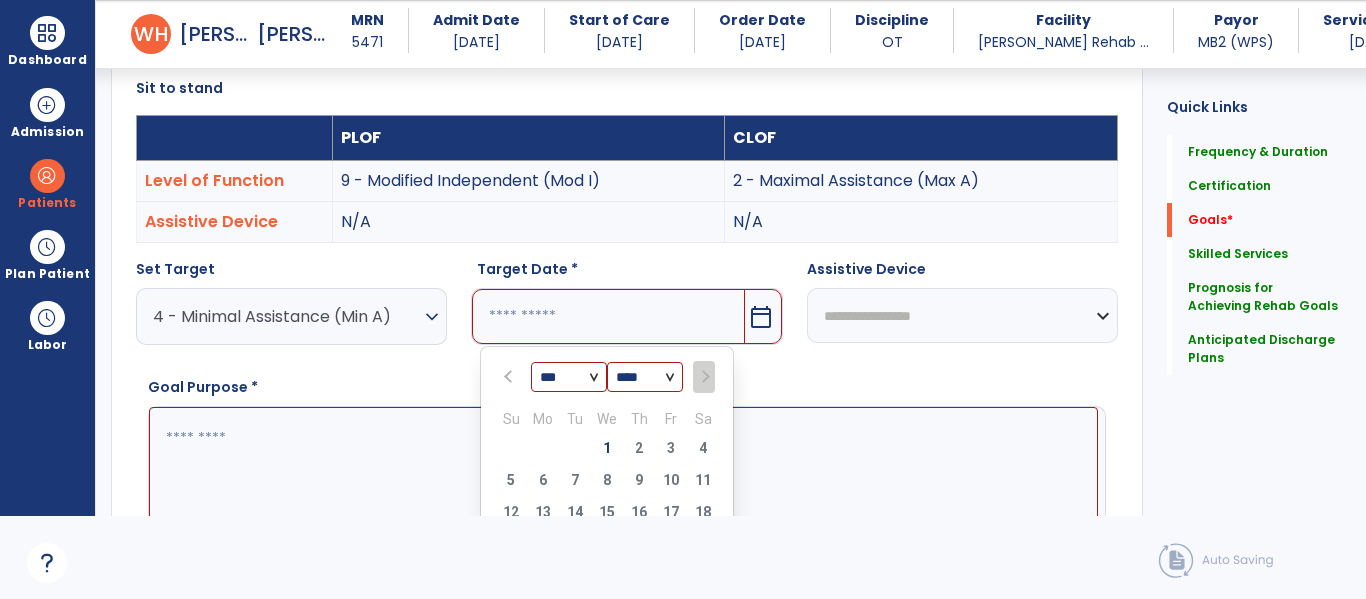 drag, startPoint x: 606, startPoint y: 448, endPoint x: 523, endPoint y: 441, distance: 83.294655 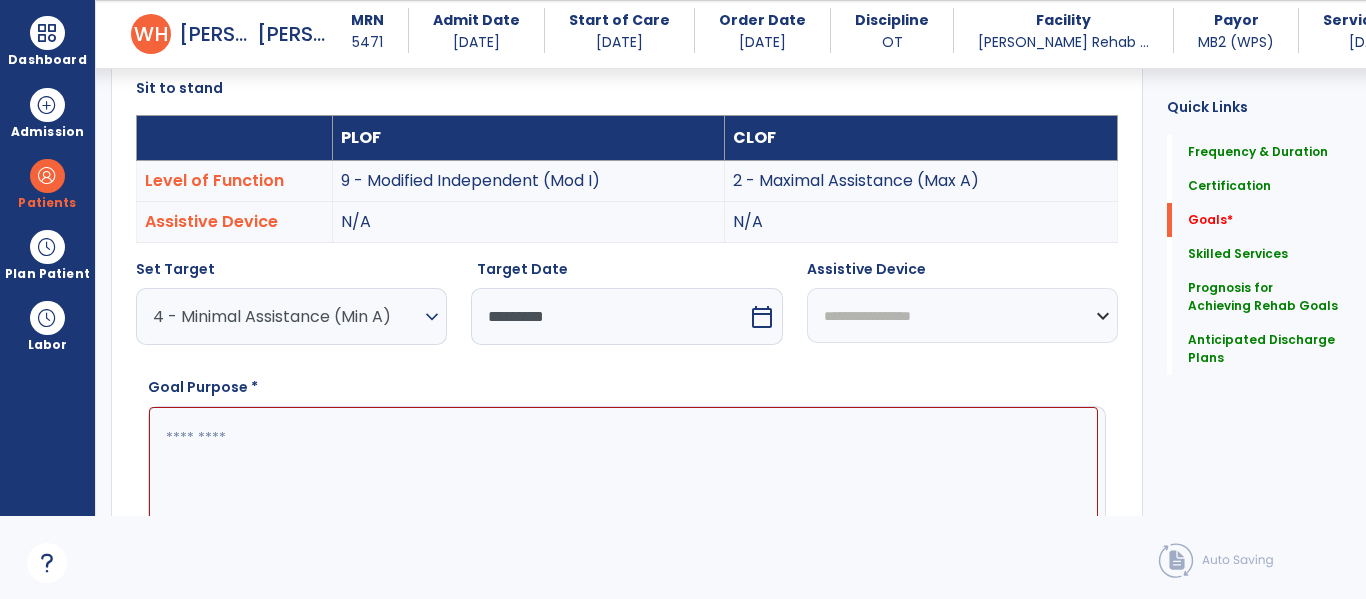 drag, startPoint x: 343, startPoint y: 452, endPoint x: 329, endPoint y: 455, distance: 14.3178215 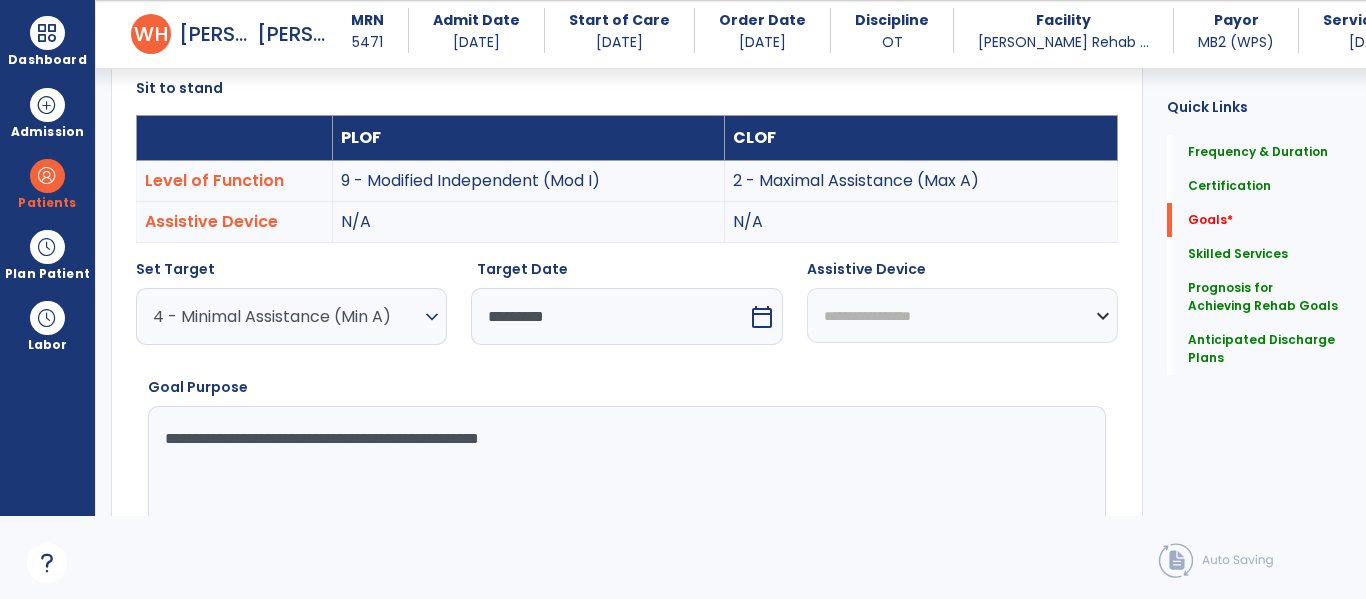 type on "**********" 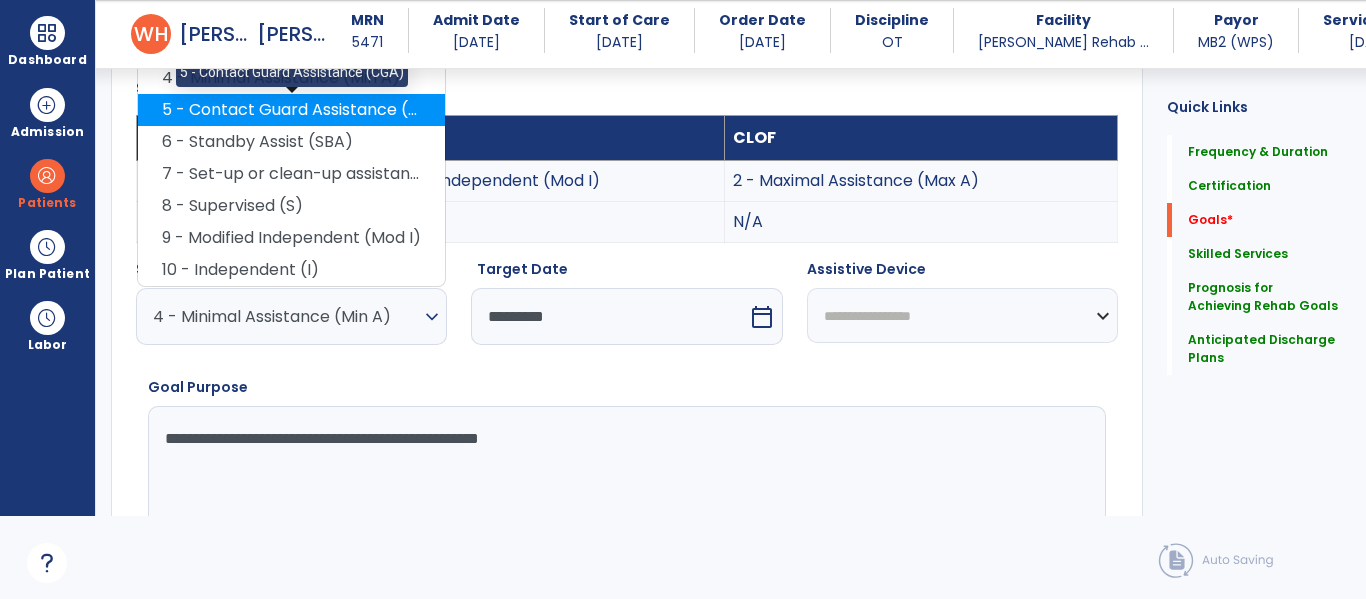 click on "5 - Contact Guard Assistance (CGA)" at bounding box center [291, 110] 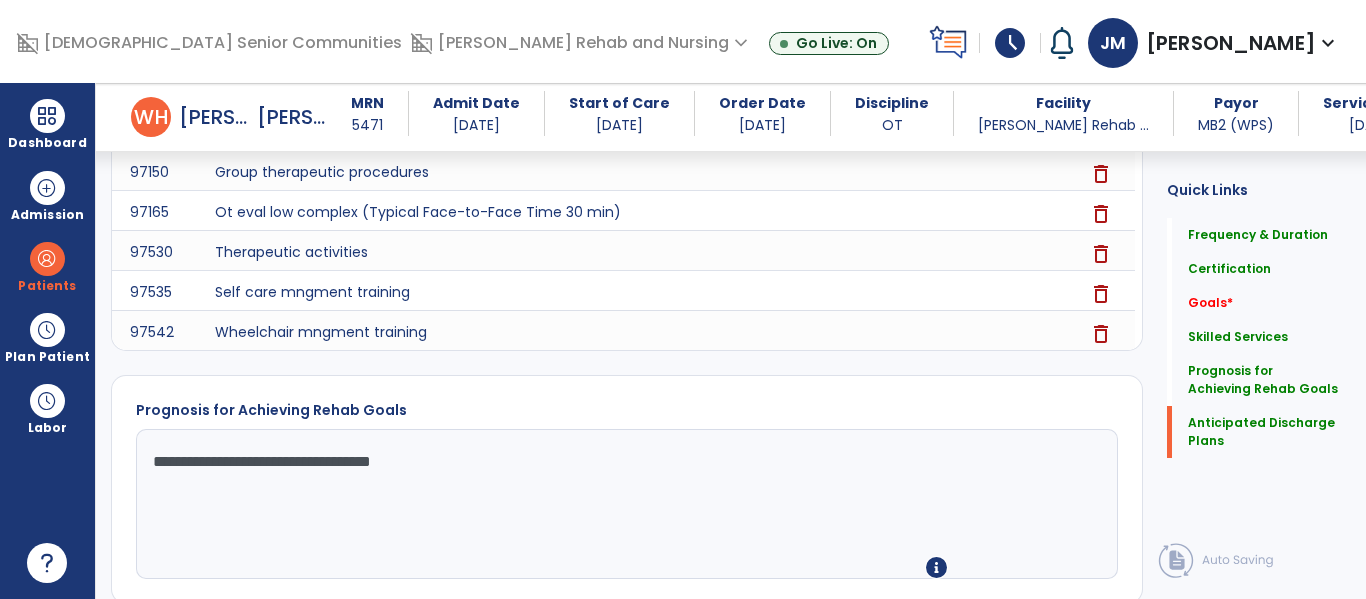 scroll, scrollTop: 1719, scrollLeft: 0, axis: vertical 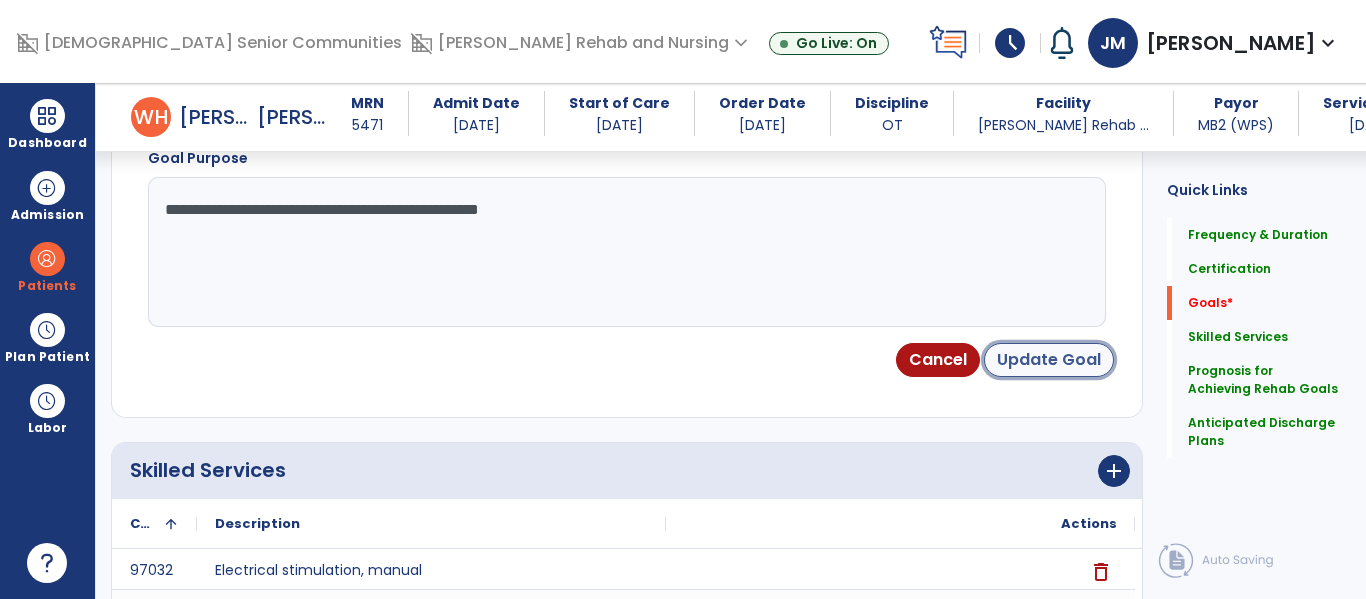 click on "Update Goal" at bounding box center [1049, 360] 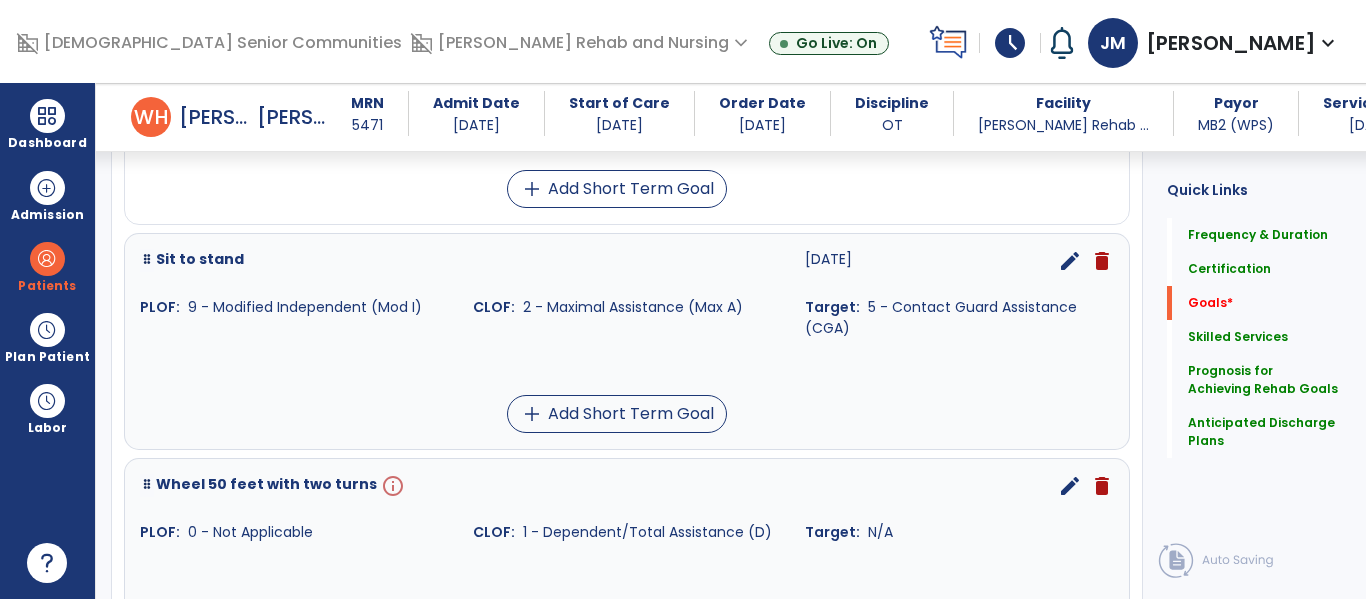 scroll, scrollTop: 2568, scrollLeft: 0, axis: vertical 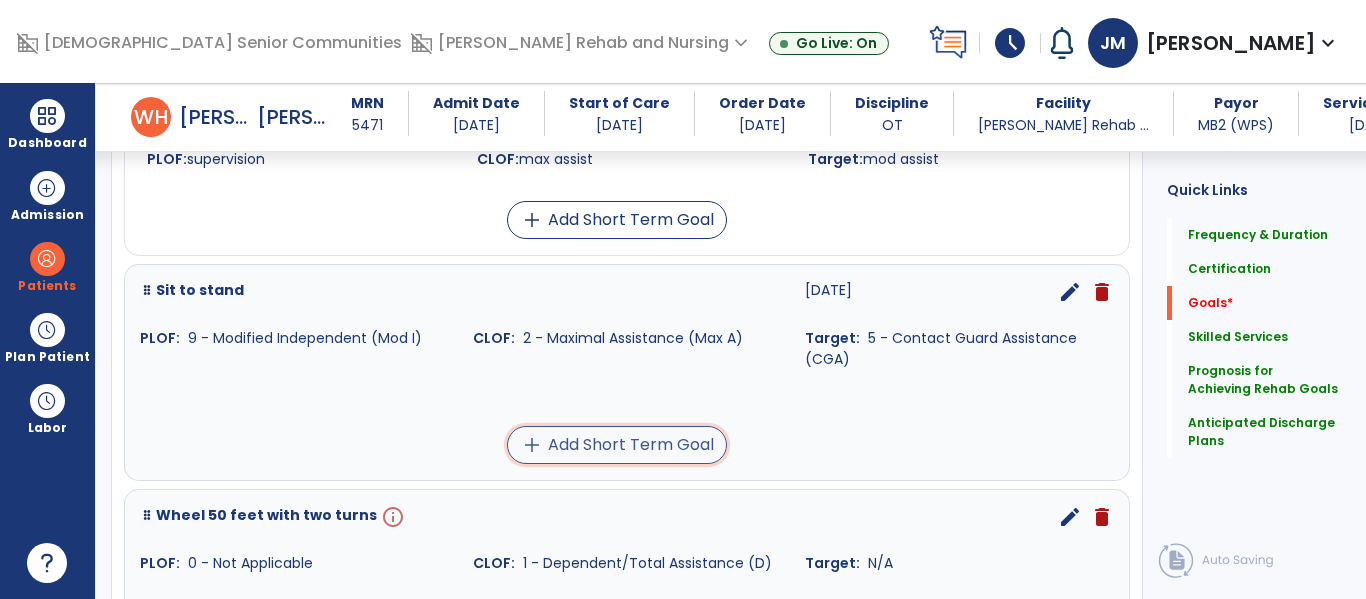 click on "add  Add Short Term Goal" at bounding box center [617, 445] 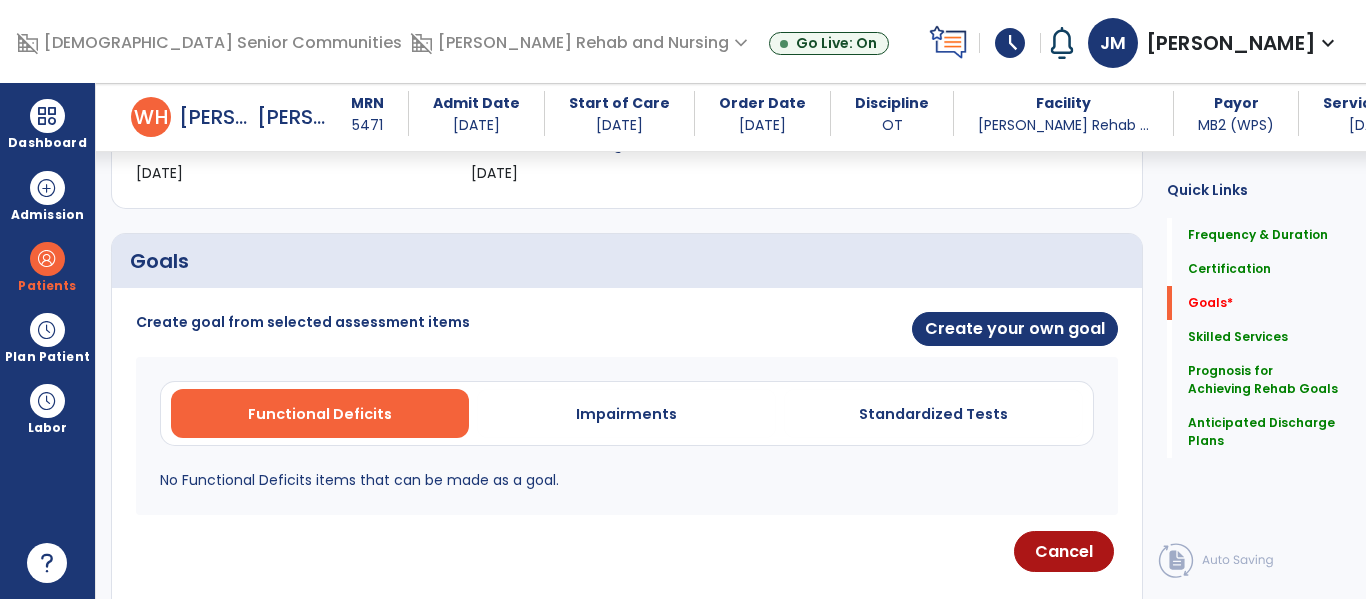 scroll, scrollTop: 342, scrollLeft: 0, axis: vertical 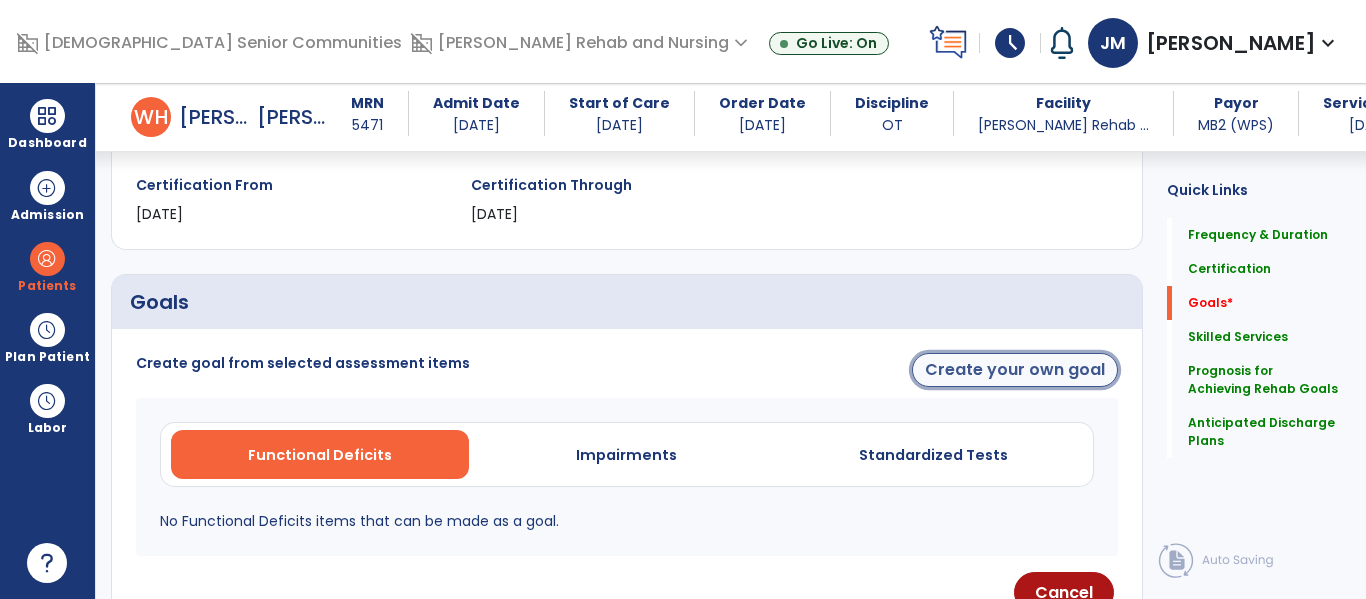 click on "Create your own goal" at bounding box center [1015, 370] 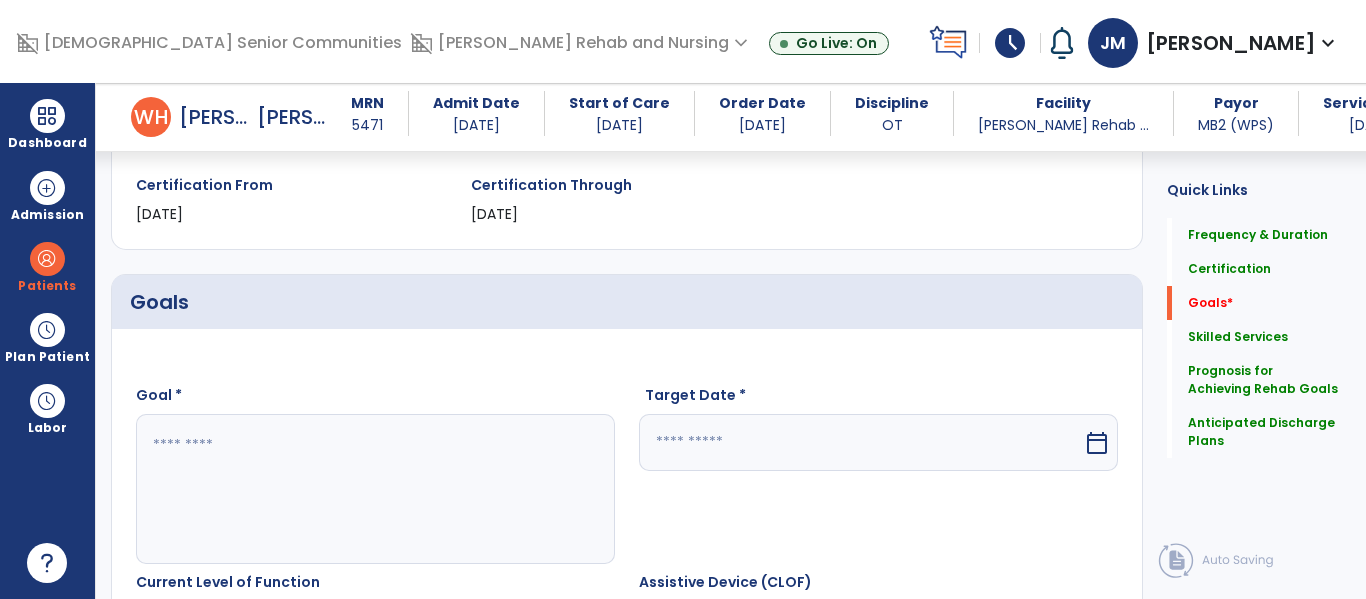 click at bounding box center (374, 489) 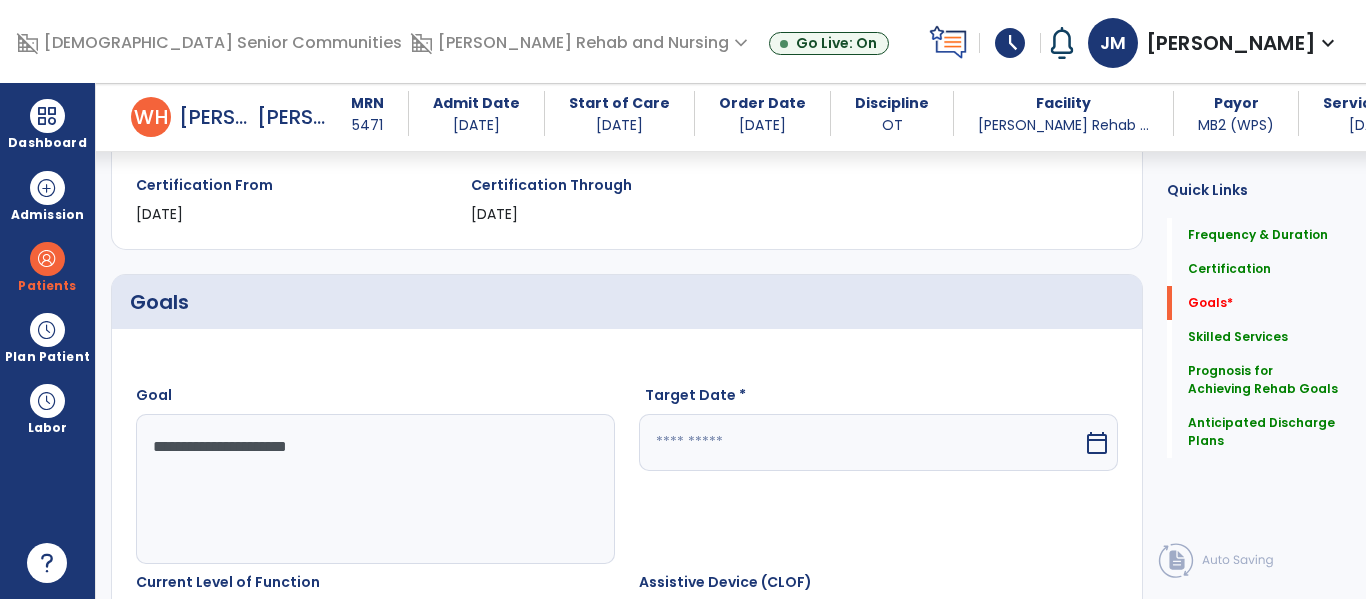 type on "**********" 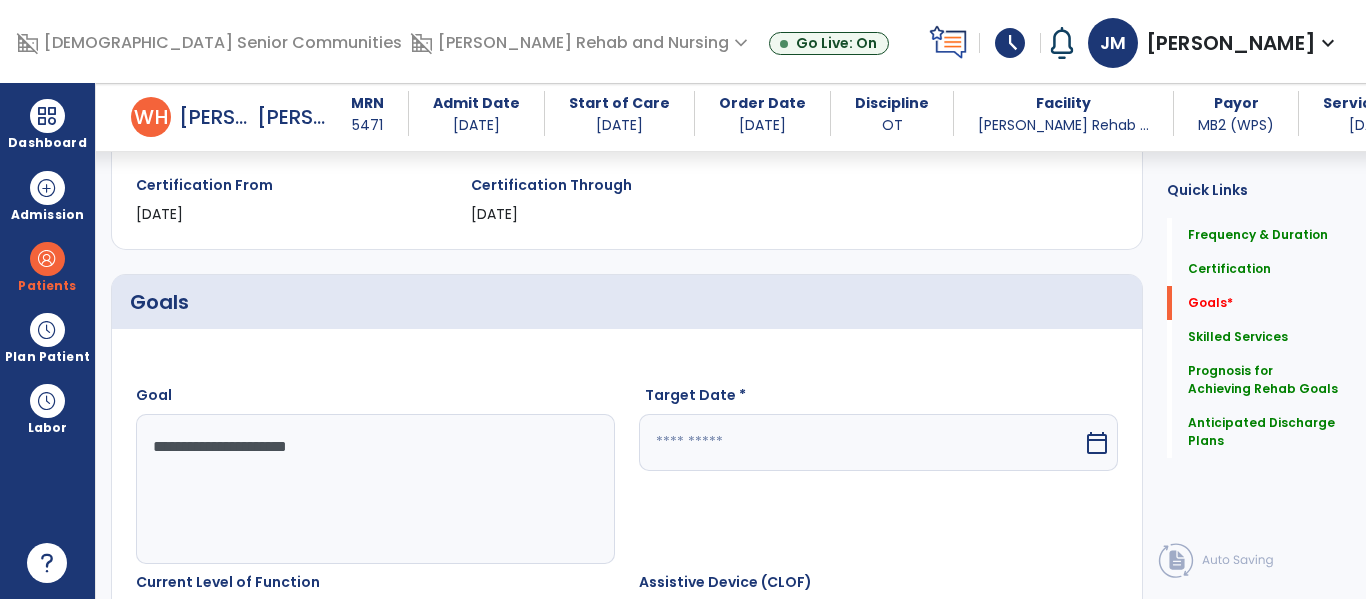 click on "calendar_today" at bounding box center [1097, 443] 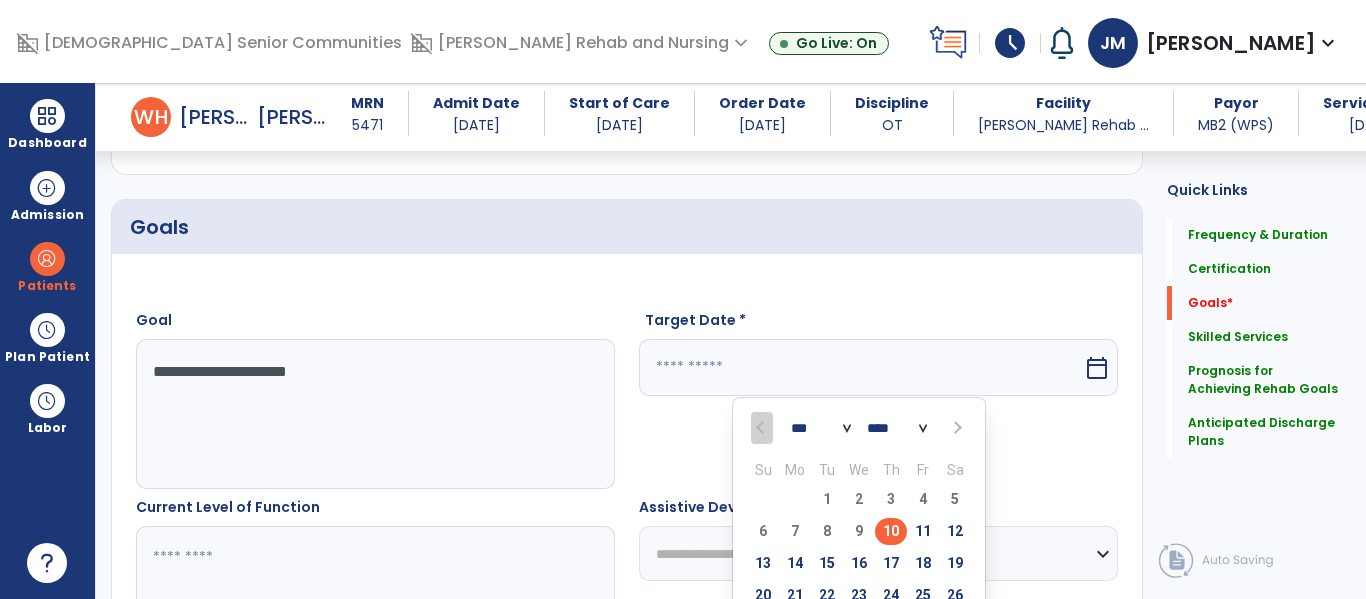 scroll, scrollTop: 418, scrollLeft: 0, axis: vertical 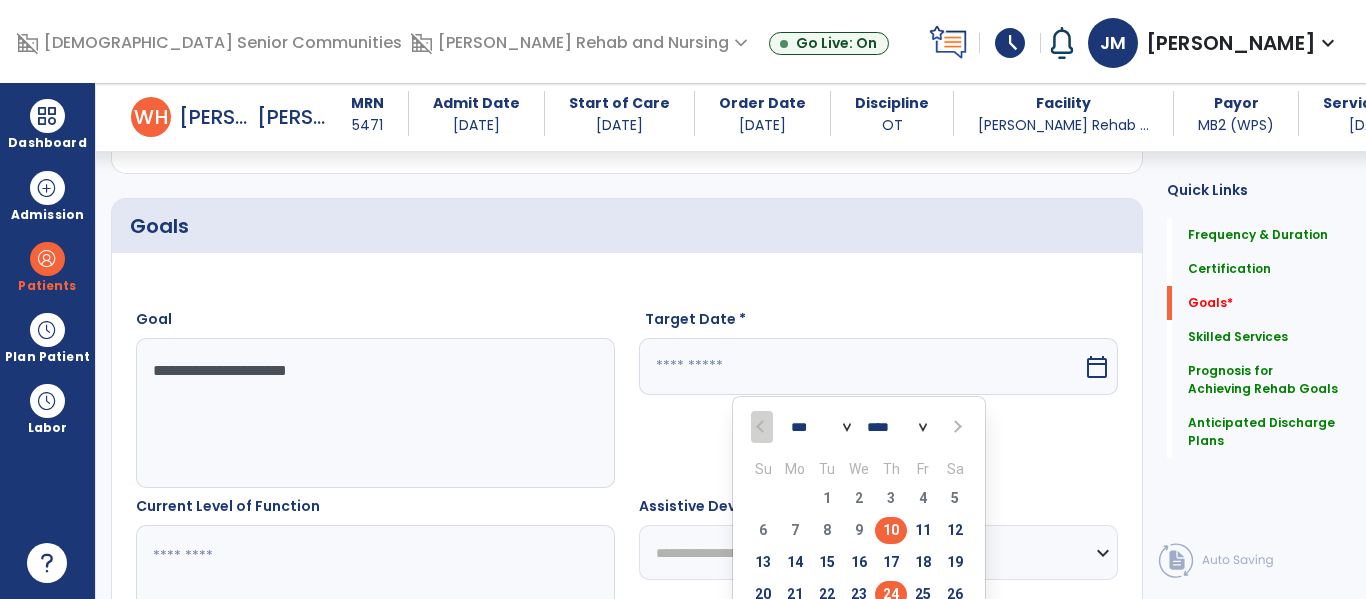 click on "24" at bounding box center [891, 594] 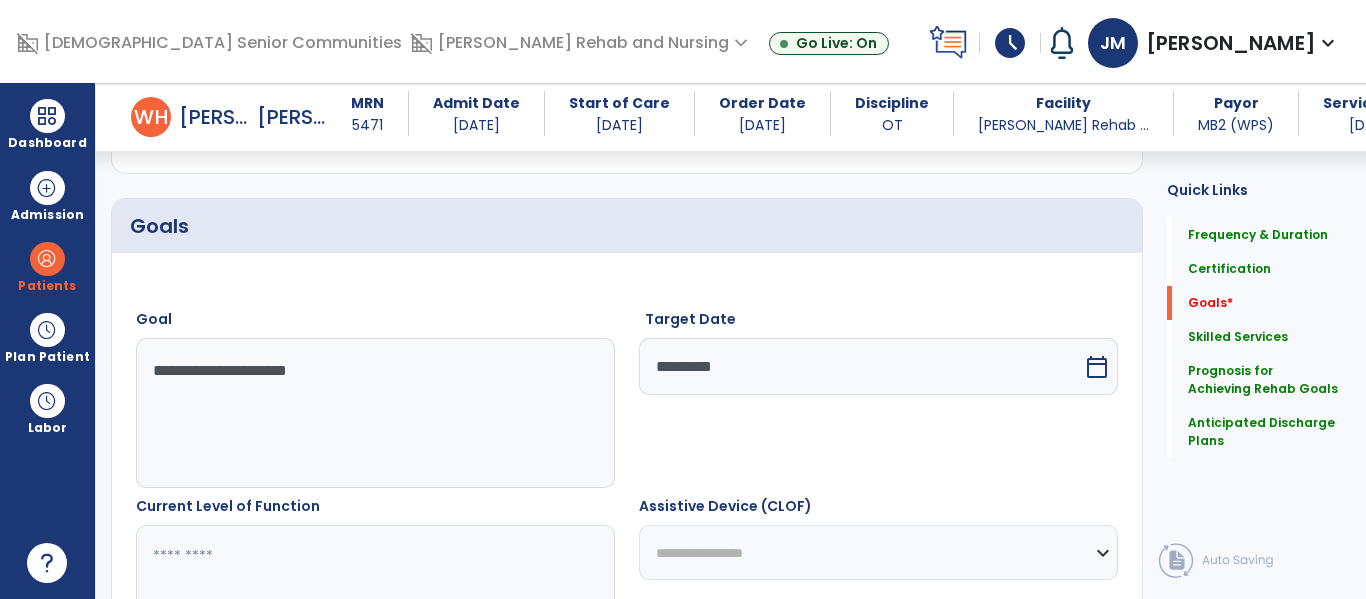 click at bounding box center [374, 600] 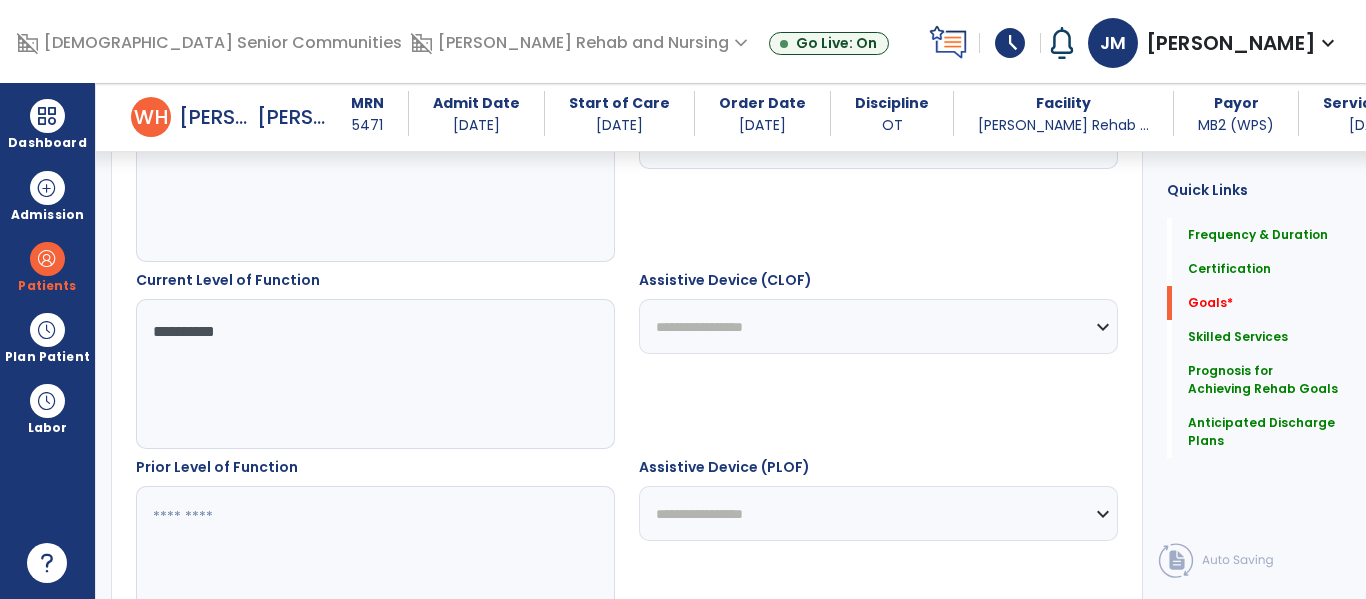 scroll, scrollTop: 658, scrollLeft: 0, axis: vertical 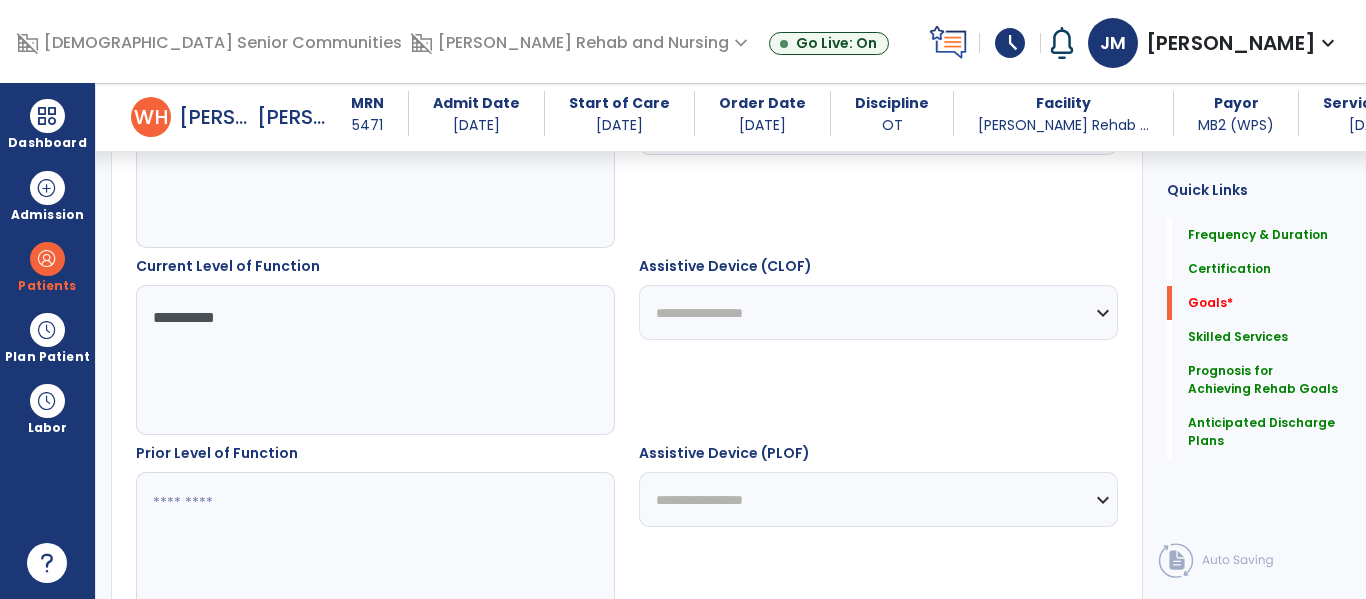 type on "**********" 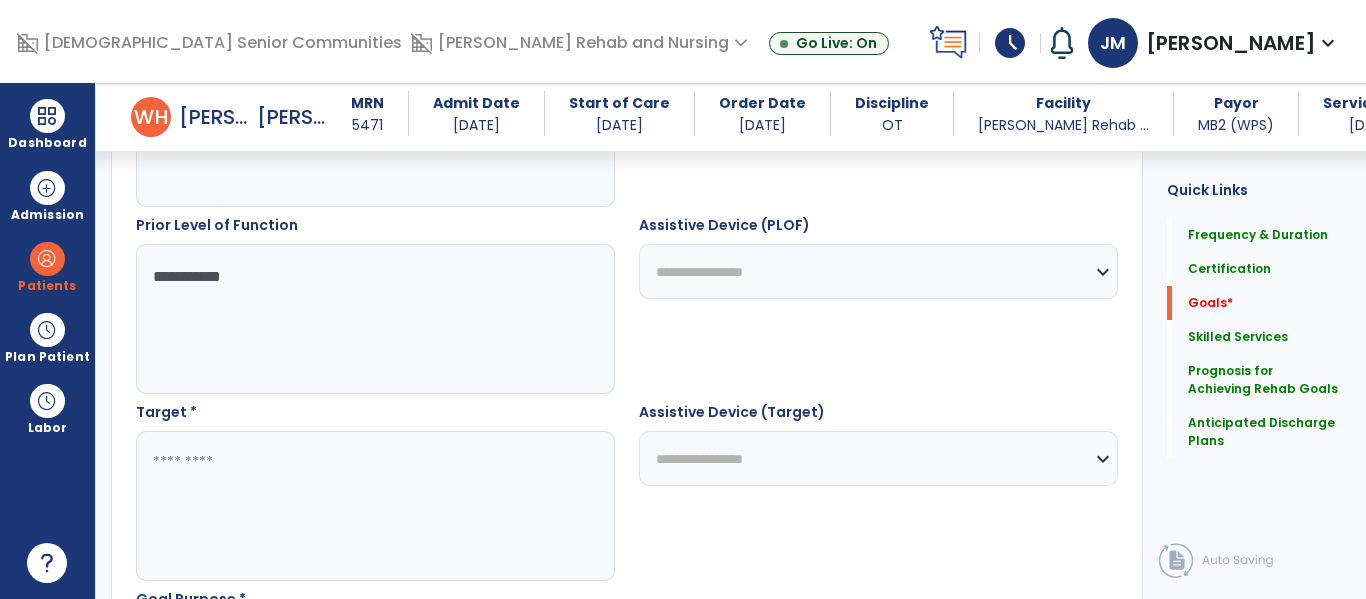 scroll, scrollTop: 951, scrollLeft: 0, axis: vertical 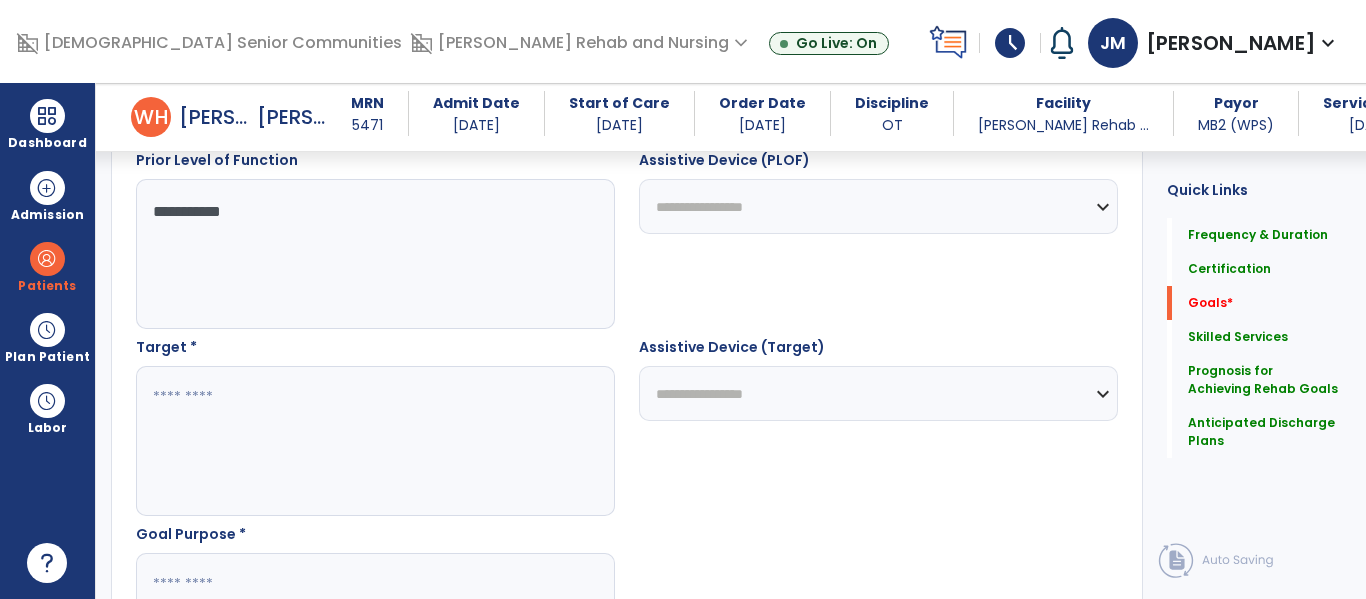 type on "**********" 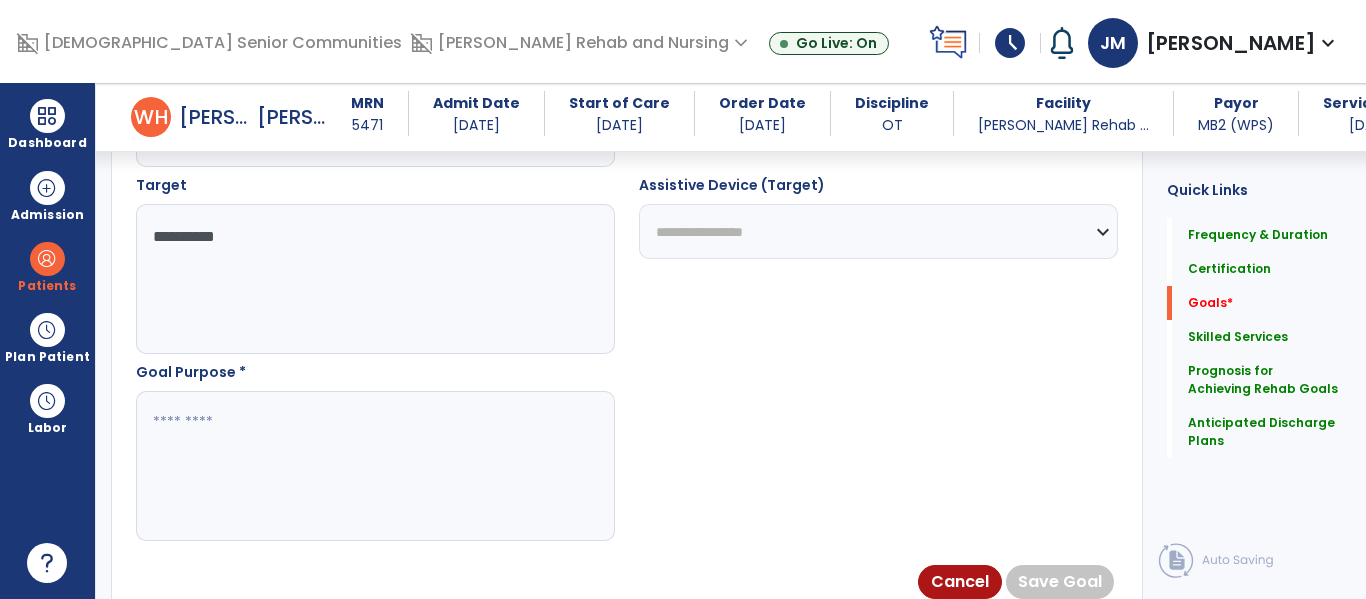 scroll, scrollTop: 1152, scrollLeft: 0, axis: vertical 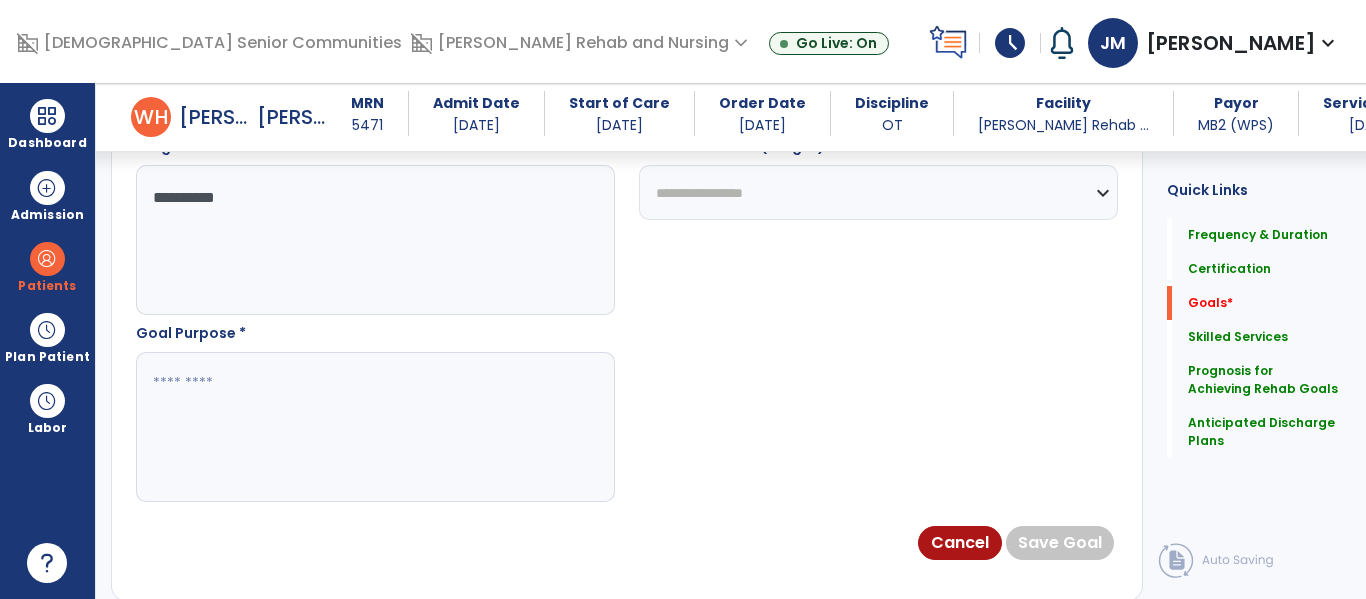 type on "**********" 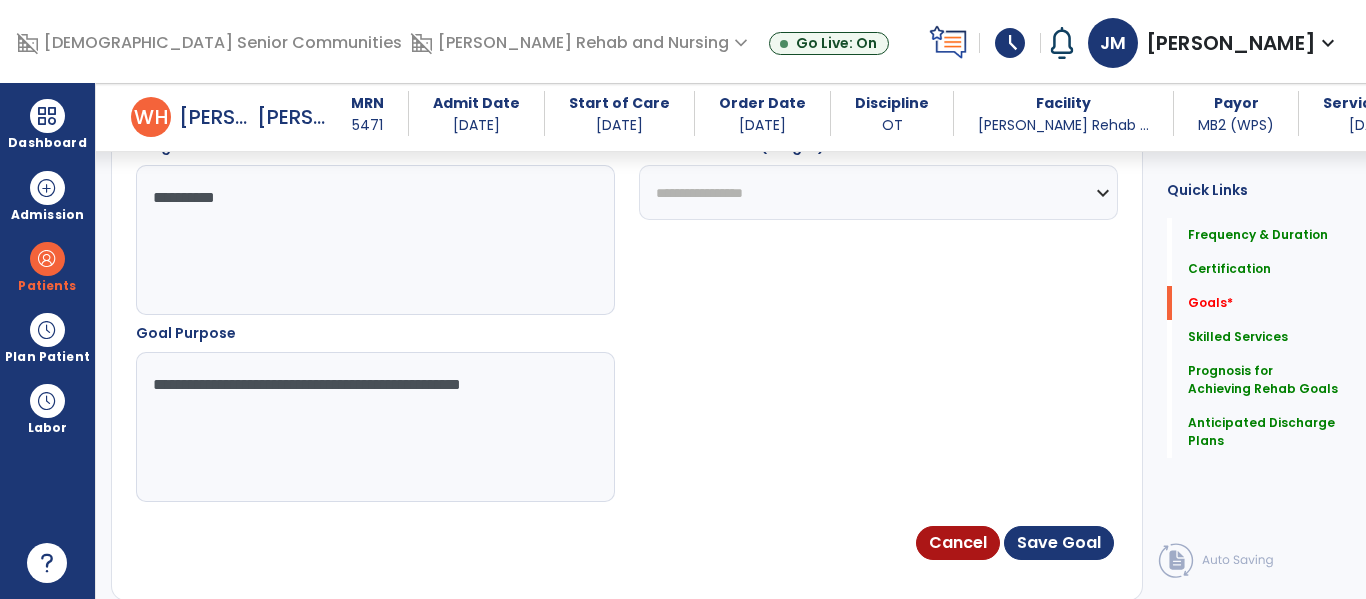 type on "**********" 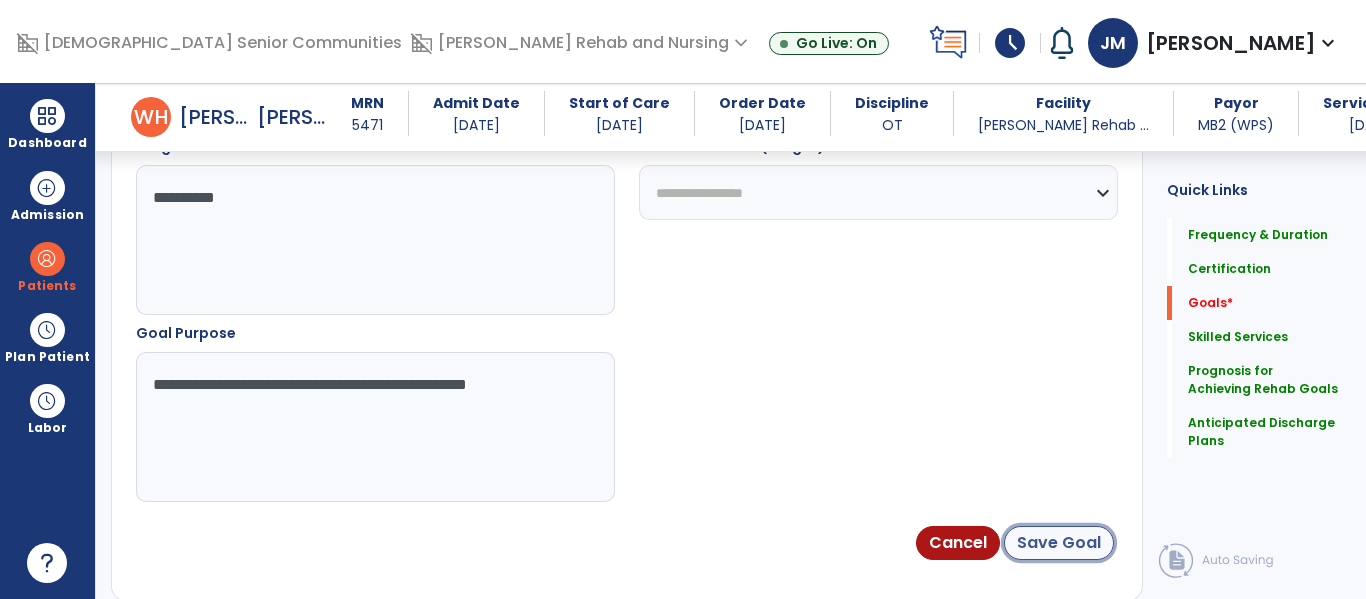click on "Save Goal" at bounding box center (1059, 543) 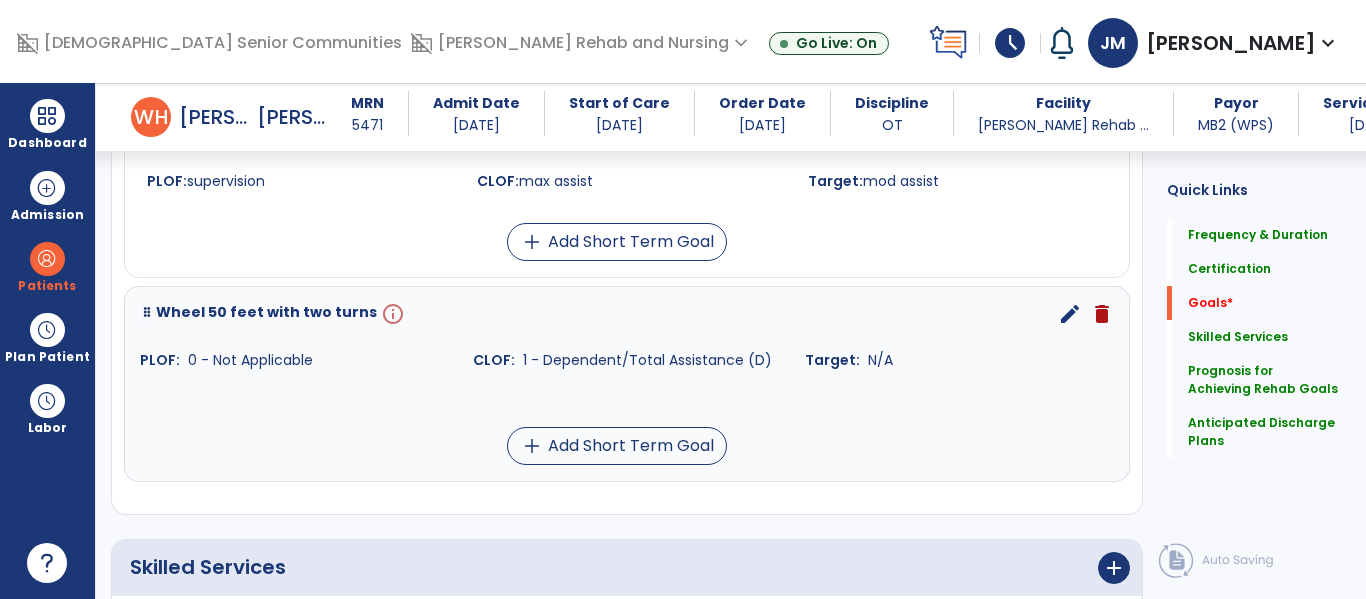 scroll, scrollTop: 2857, scrollLeft: 0, axis: vertical 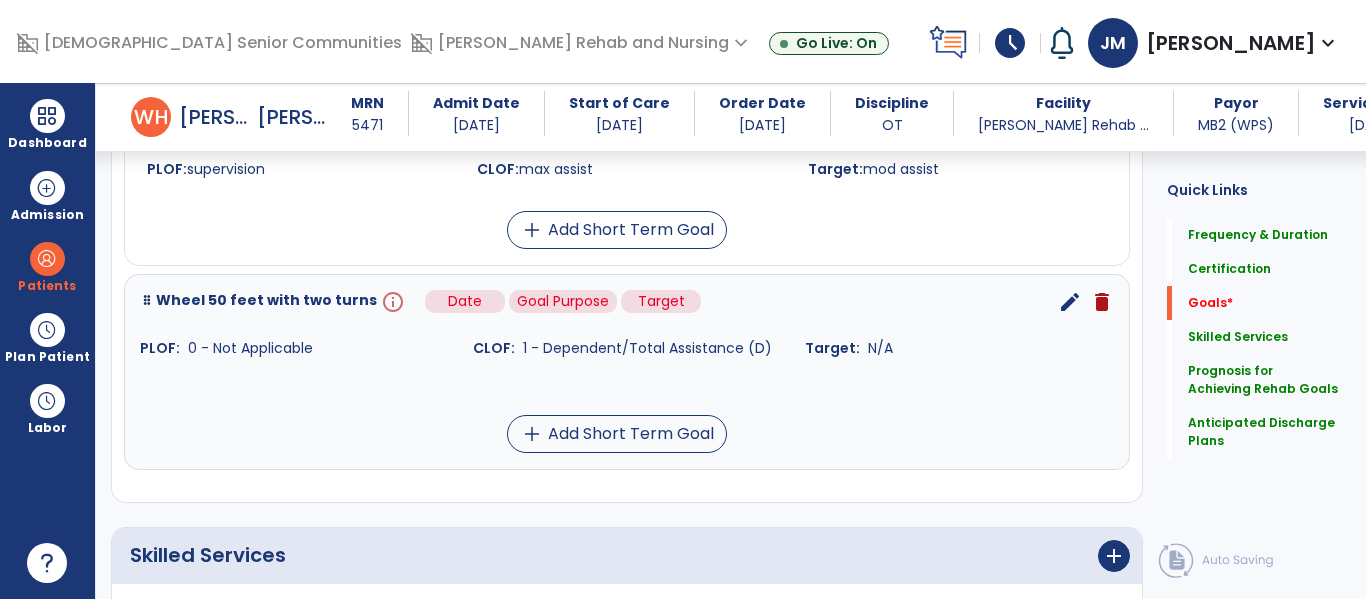click on "info" at bounding box center [391, 302] 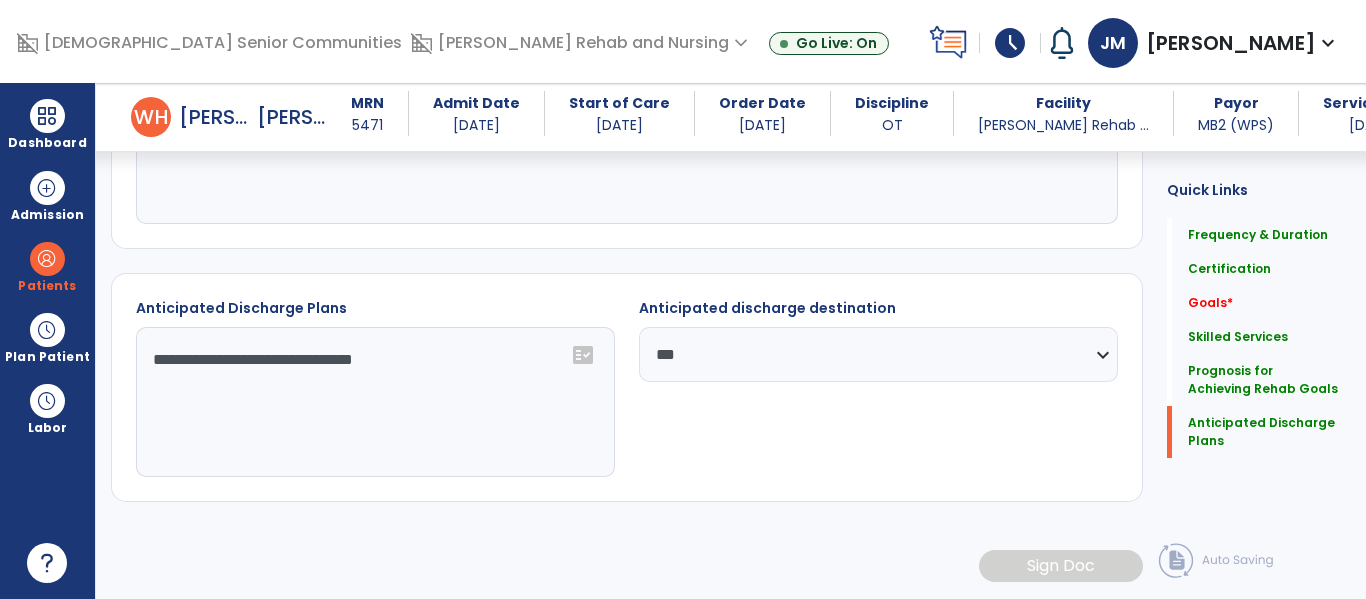 scroll, scrollTop: 1554, scrollLeft: 0, axis: vertical 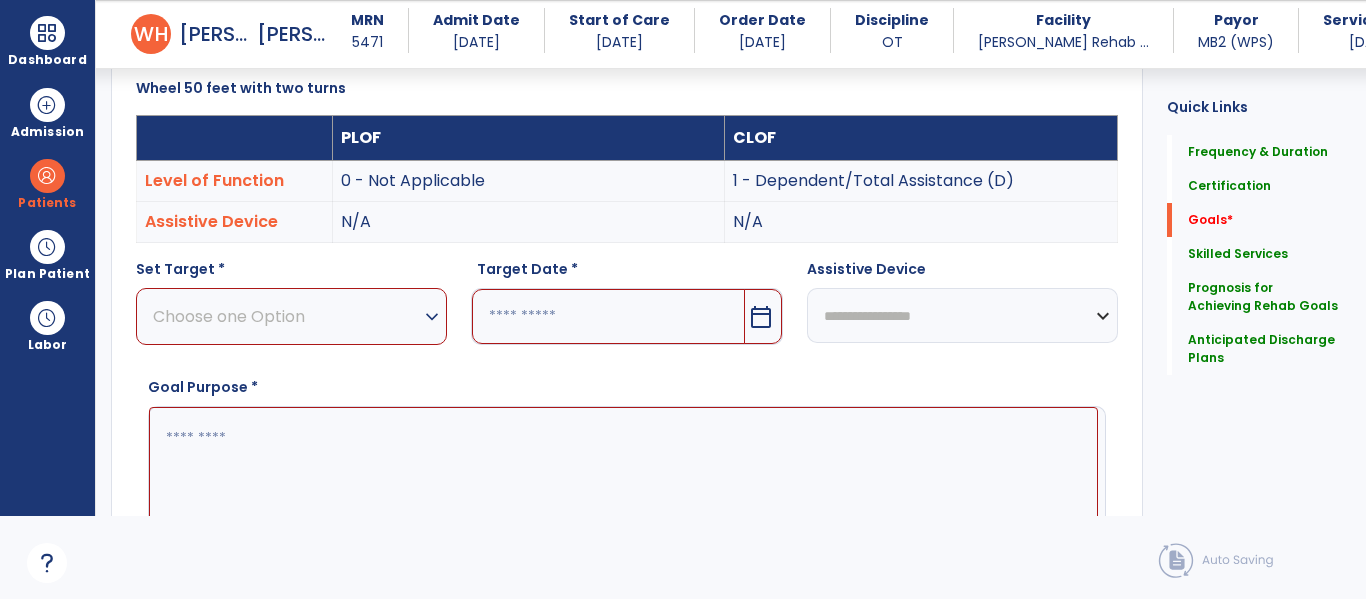 click on "Choose one Option" at bounding box center [286, 316] 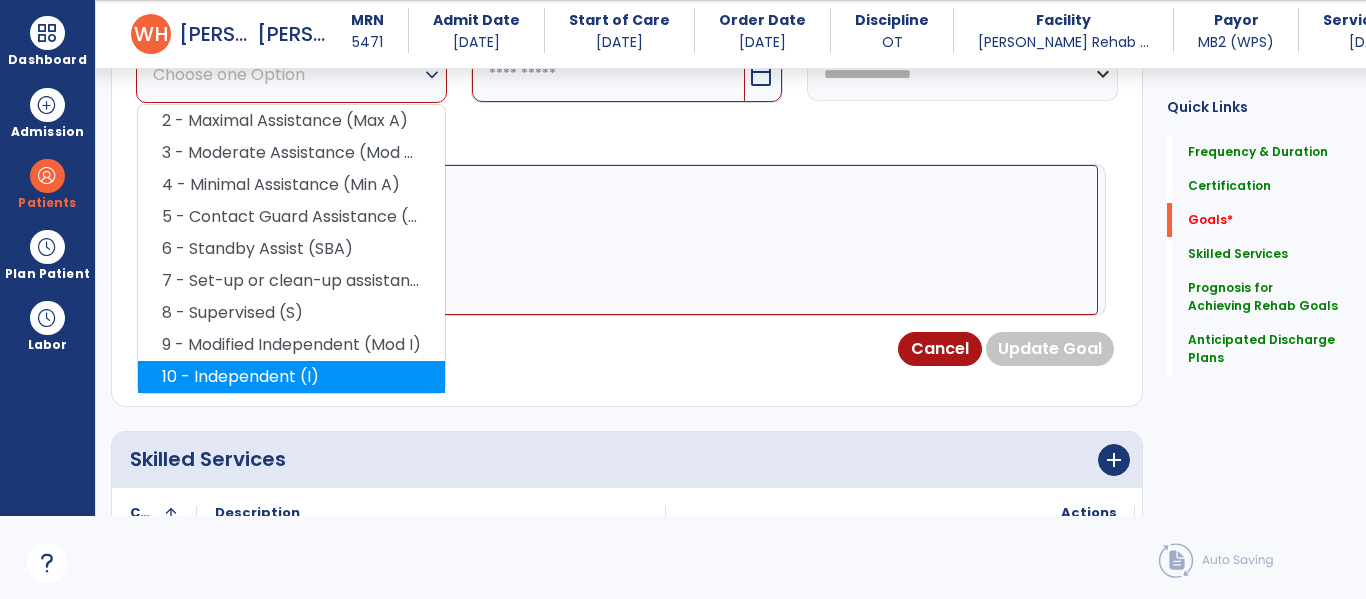 scroll, scrollTop: 781, scrollLeft: 0, axis: vertical 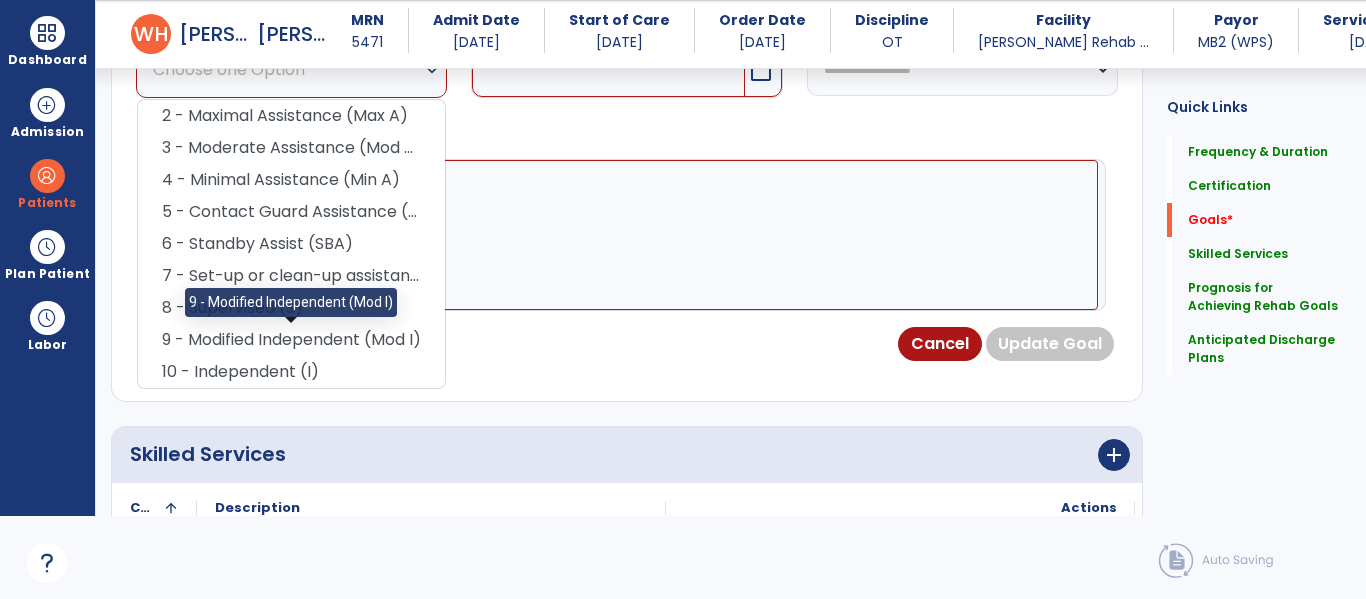 drag, startPoint x: 350, startPoint y: 340, endPoint x: 574, endPoint y: 202, distance: 263.09695 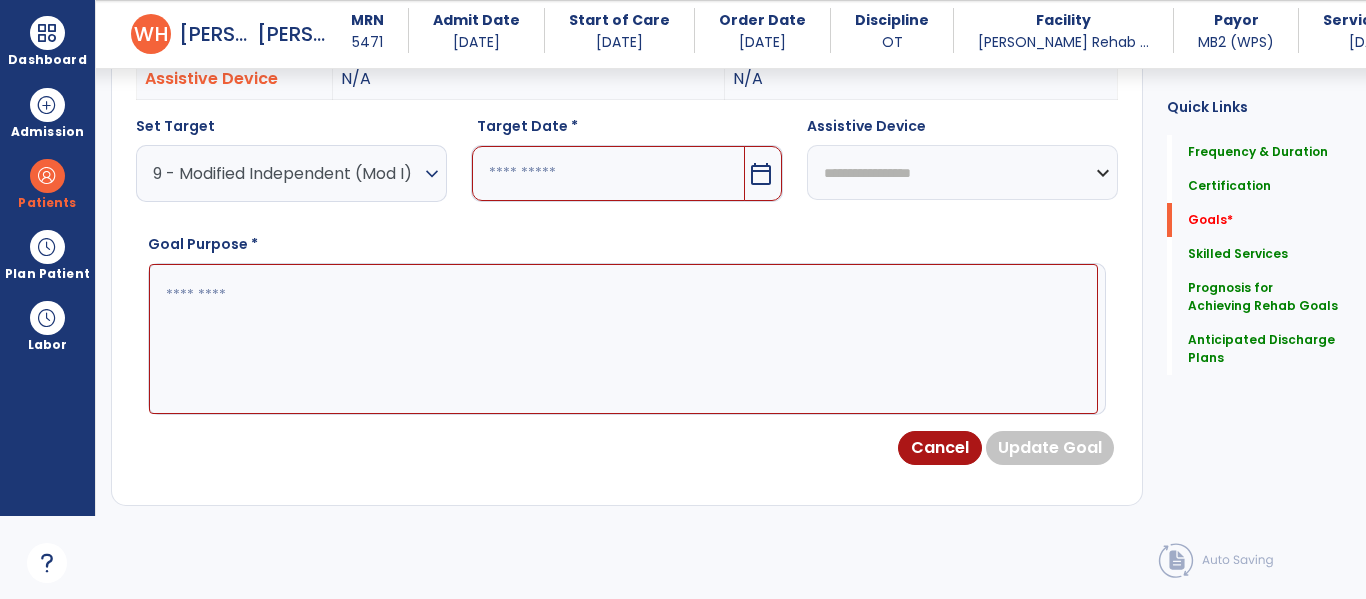 scroll, scrollTop: 638, scrollLeft: 0, axis: vertical 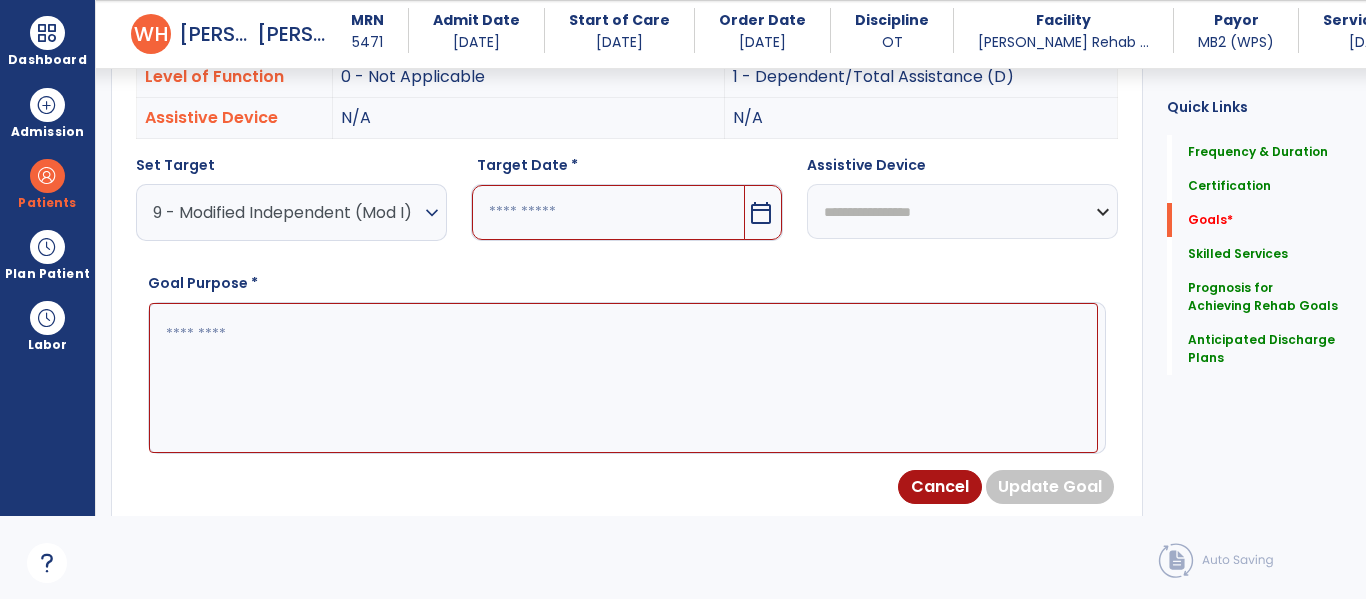 click on "calendar_today" at bounding box center (761, 213) 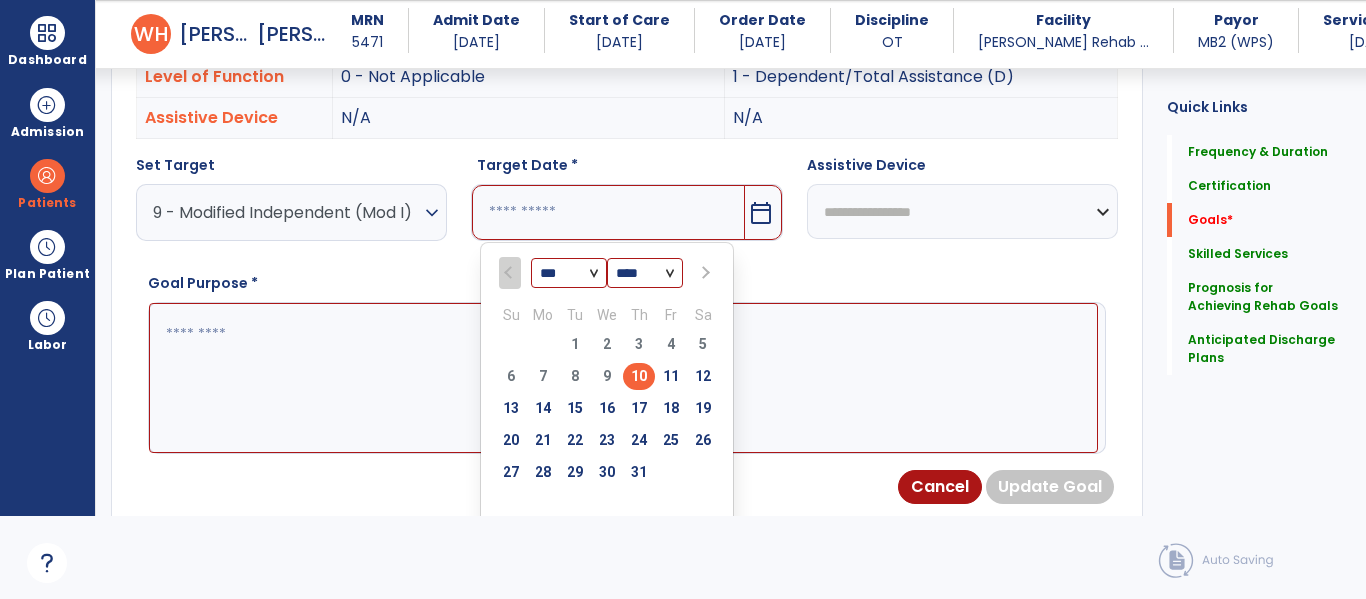 click at bounding box center (703, 273) 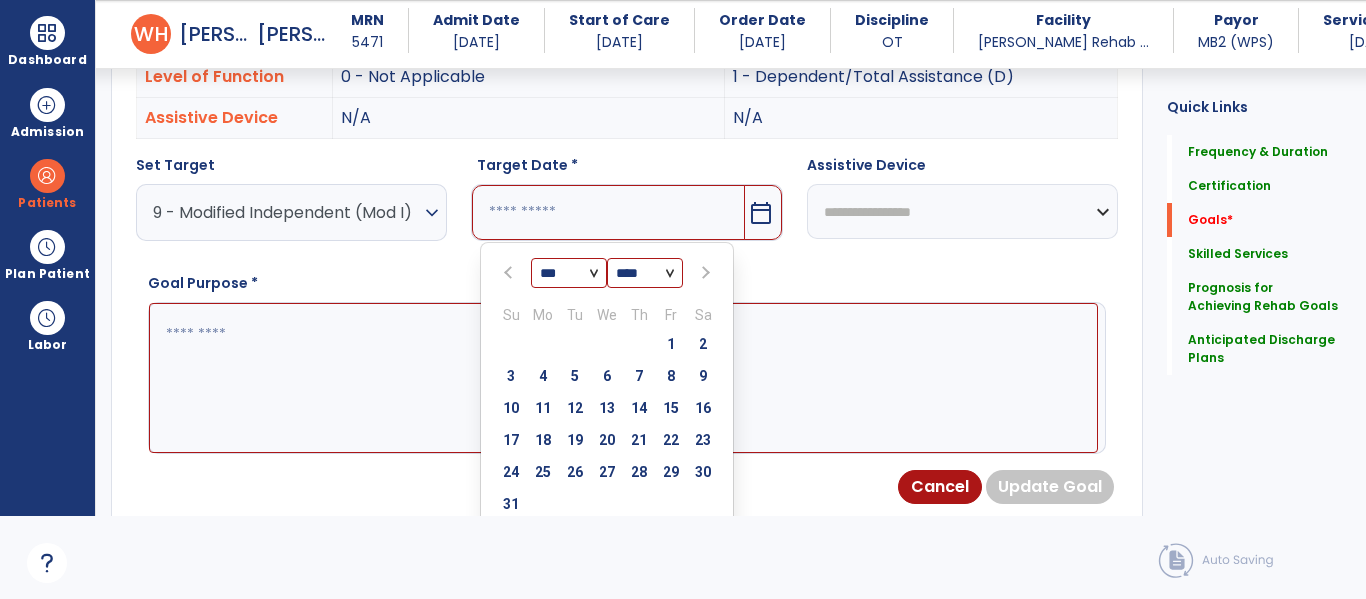 click at bounding box center [703, 273] 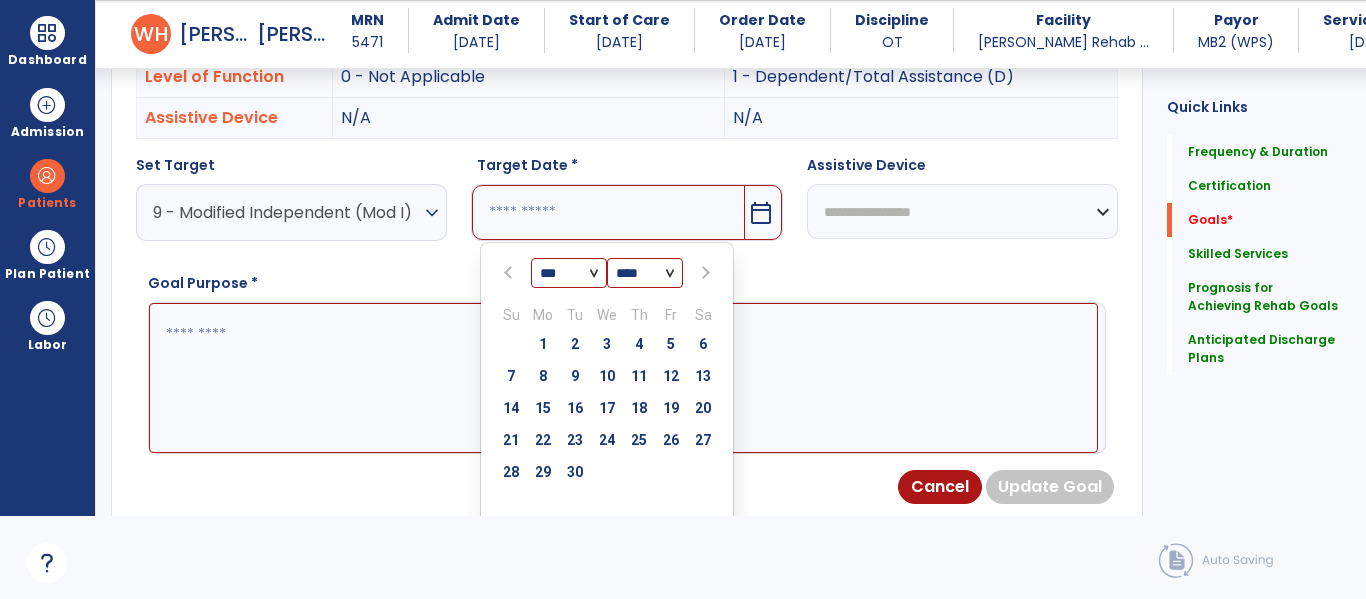 click at bounding box center (703, 273) 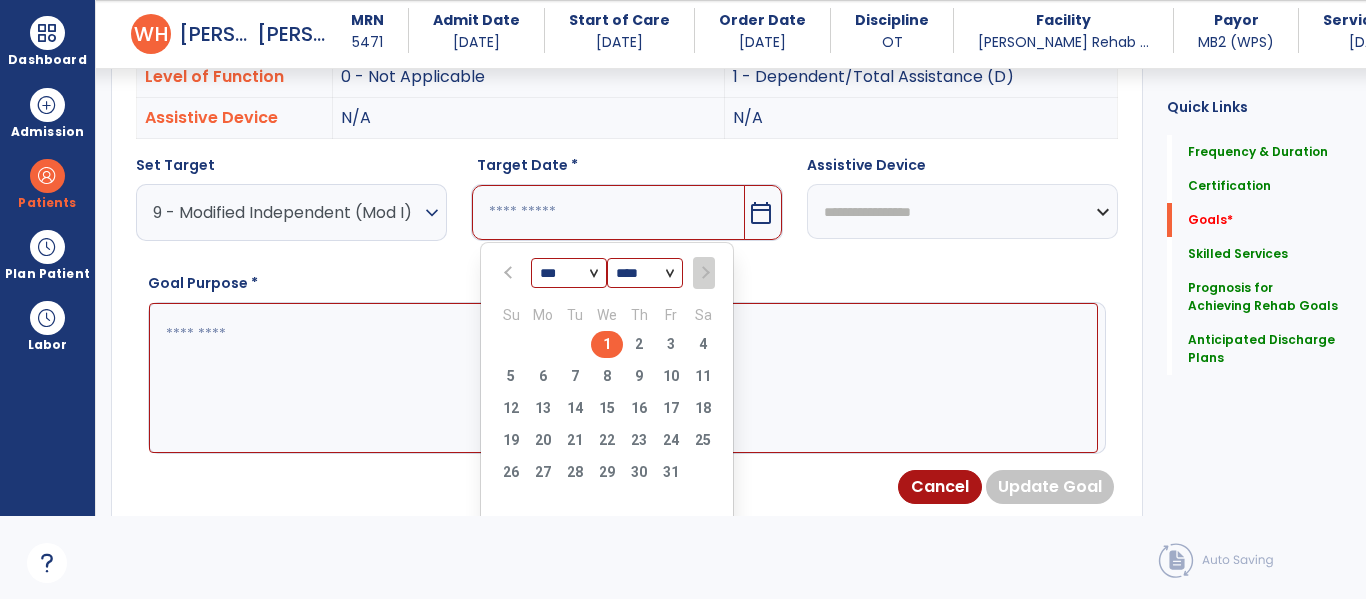 drag, startPoint x: 603, startPoint y: 344, endPoint x: 435, endPoint y: 371, distance: 170.1558 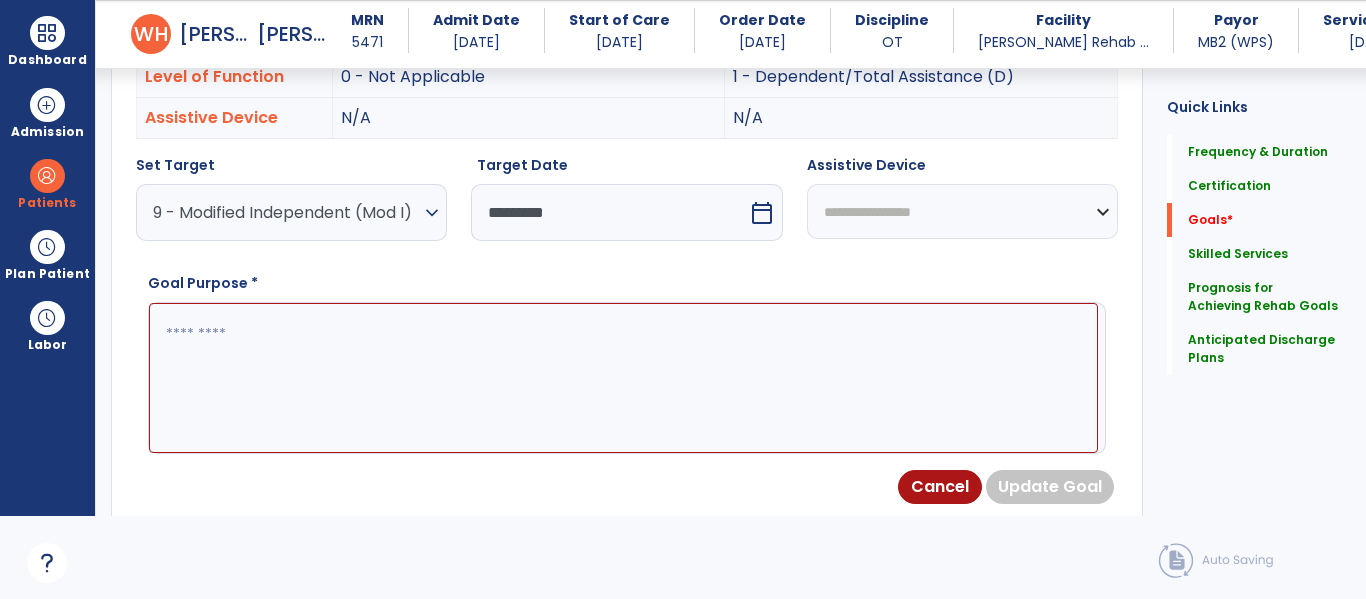 click at bounding box center (623, 378) 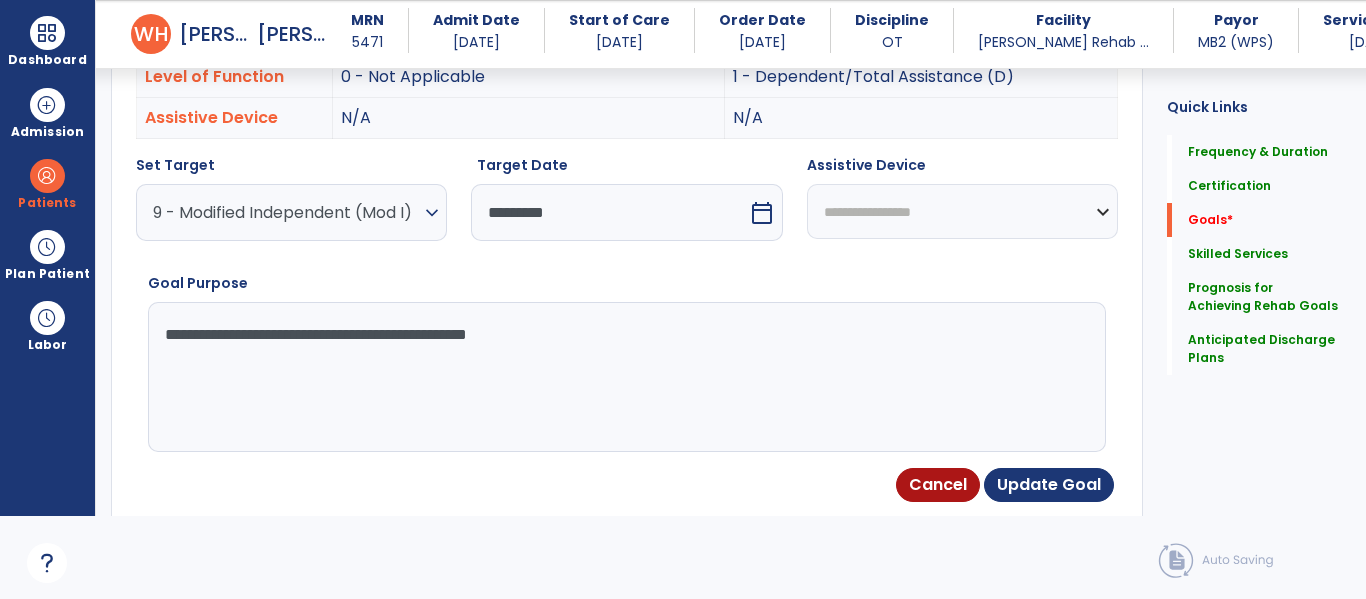 type on "**********" 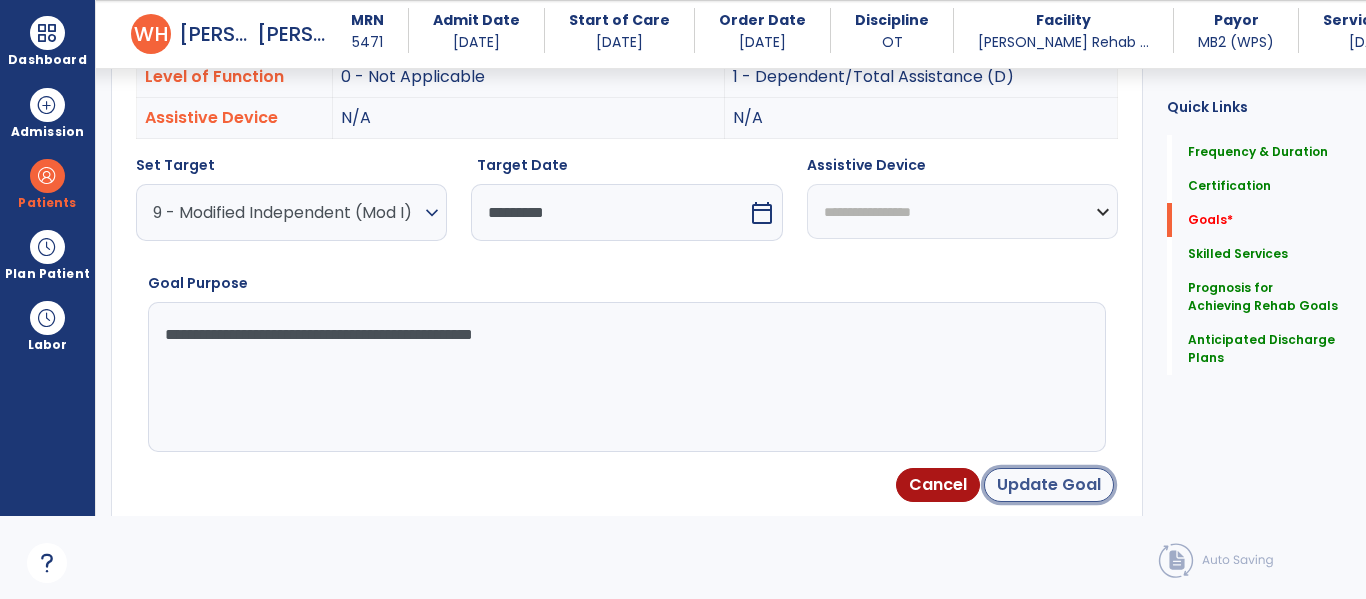 click on "Update Goal" at bounding box center (1049, 485) 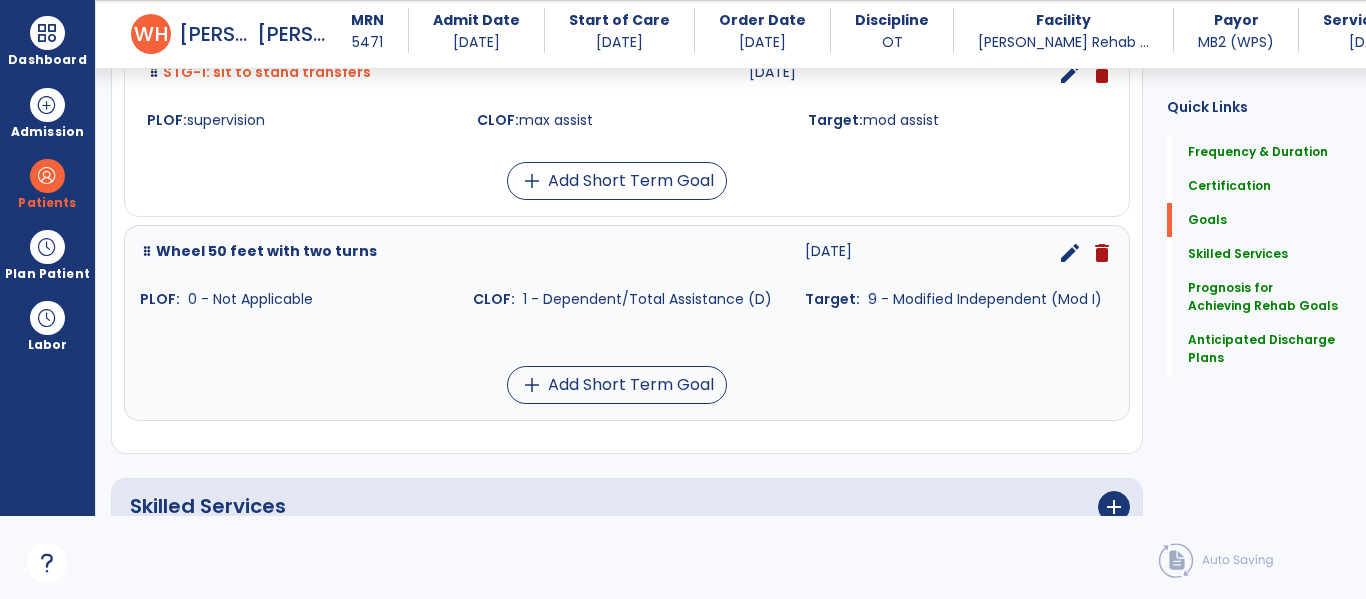 scroll, scrollTop: 2835, scrollLeft: 0, axis: vertical 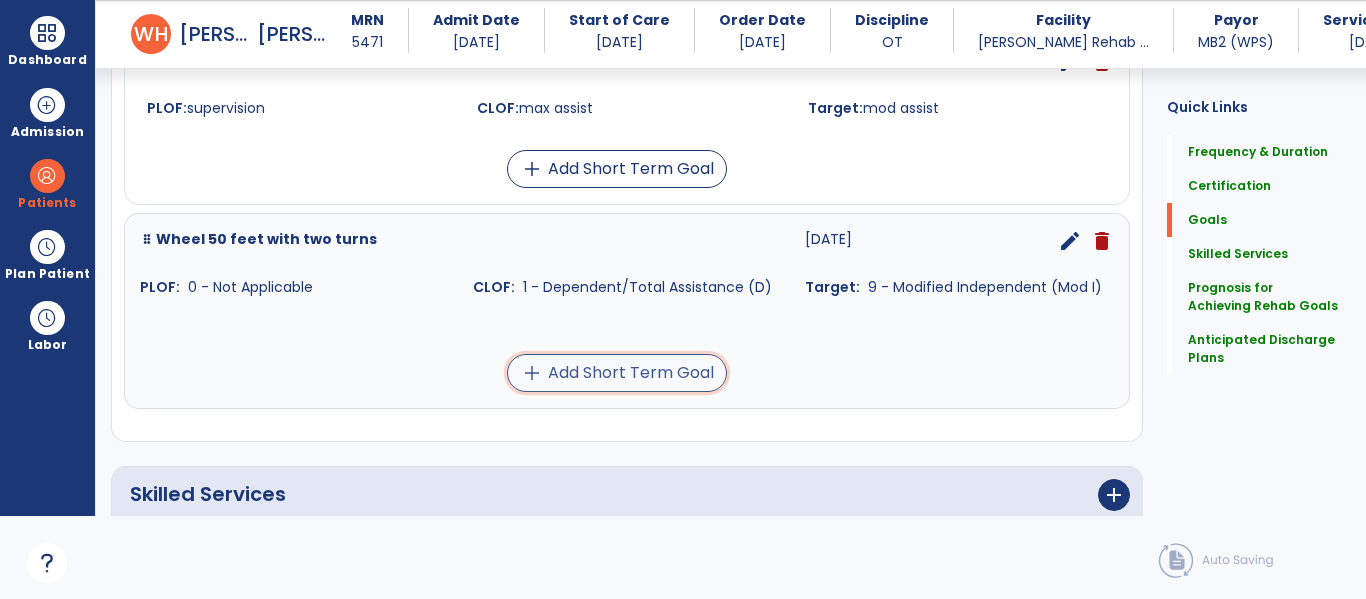 click on "add  Add Short Term Goal" at bounding box center [617, 373] 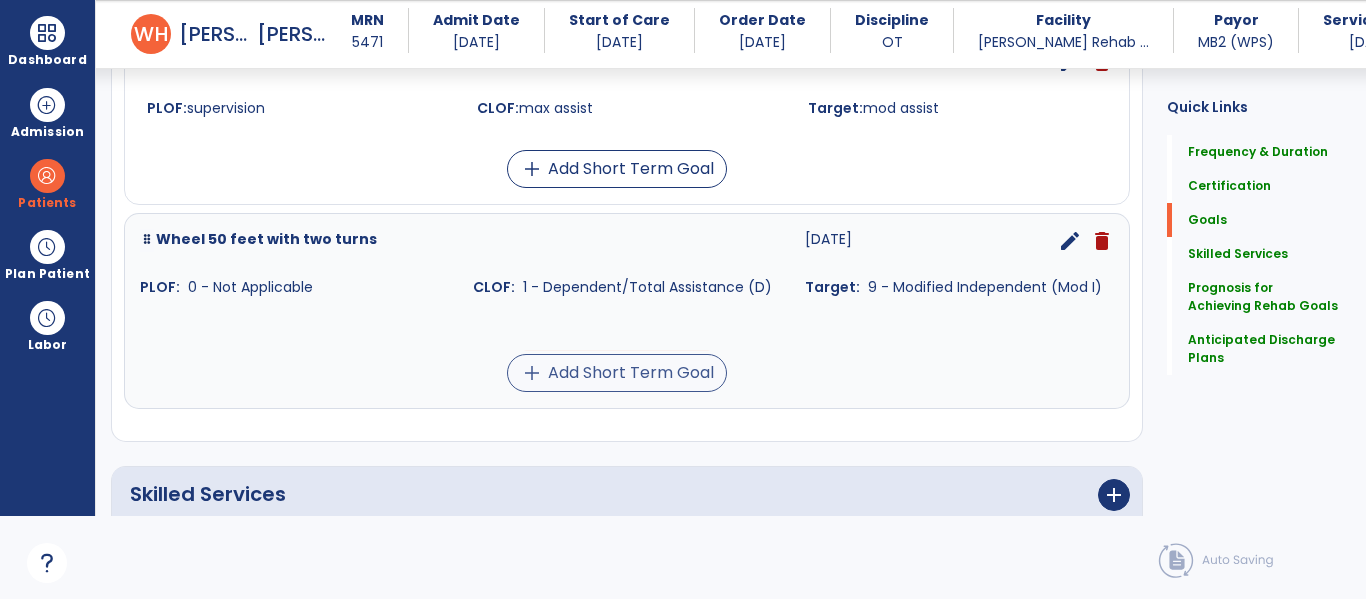 scroll, scrollTop: 0, scrollLeft: 0, axis: both 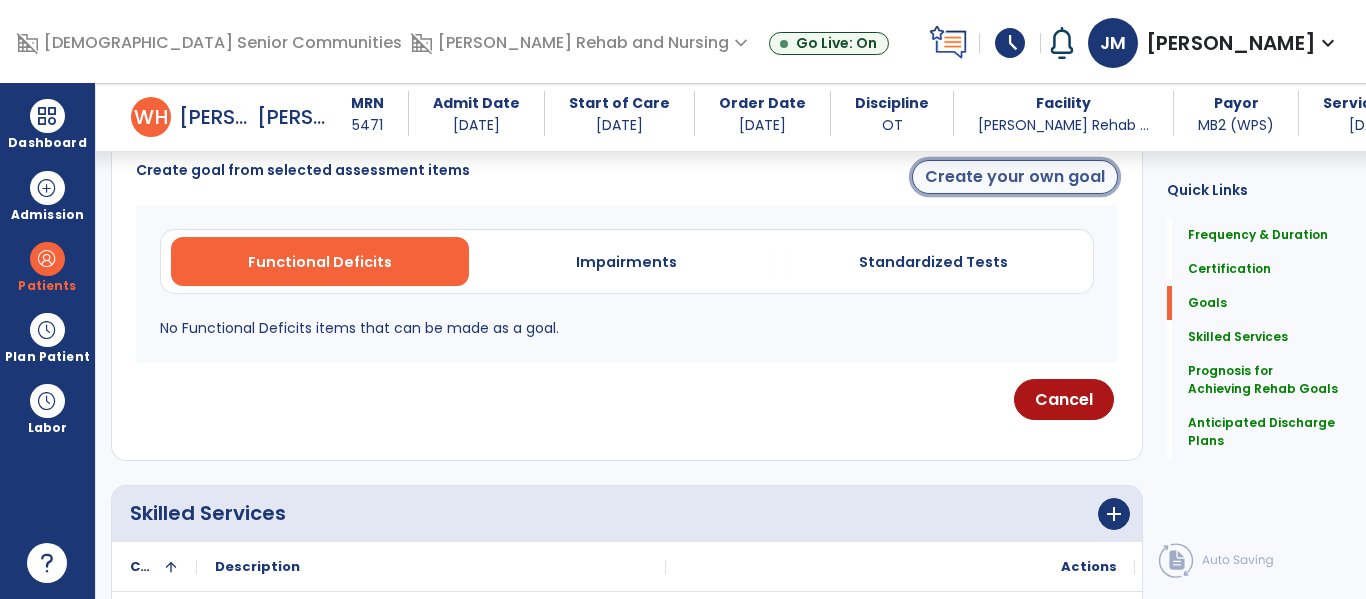 click on "Create your own goal" at bounding box center [1015, 177] 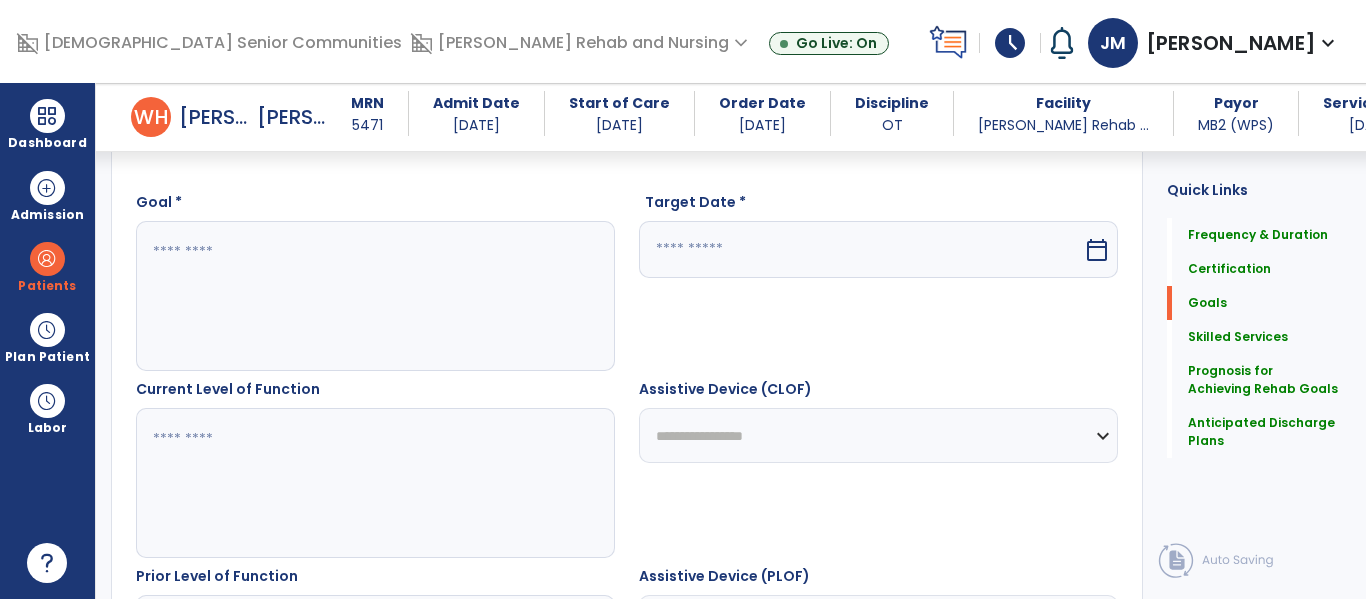 click at bounding box center [374, 296] 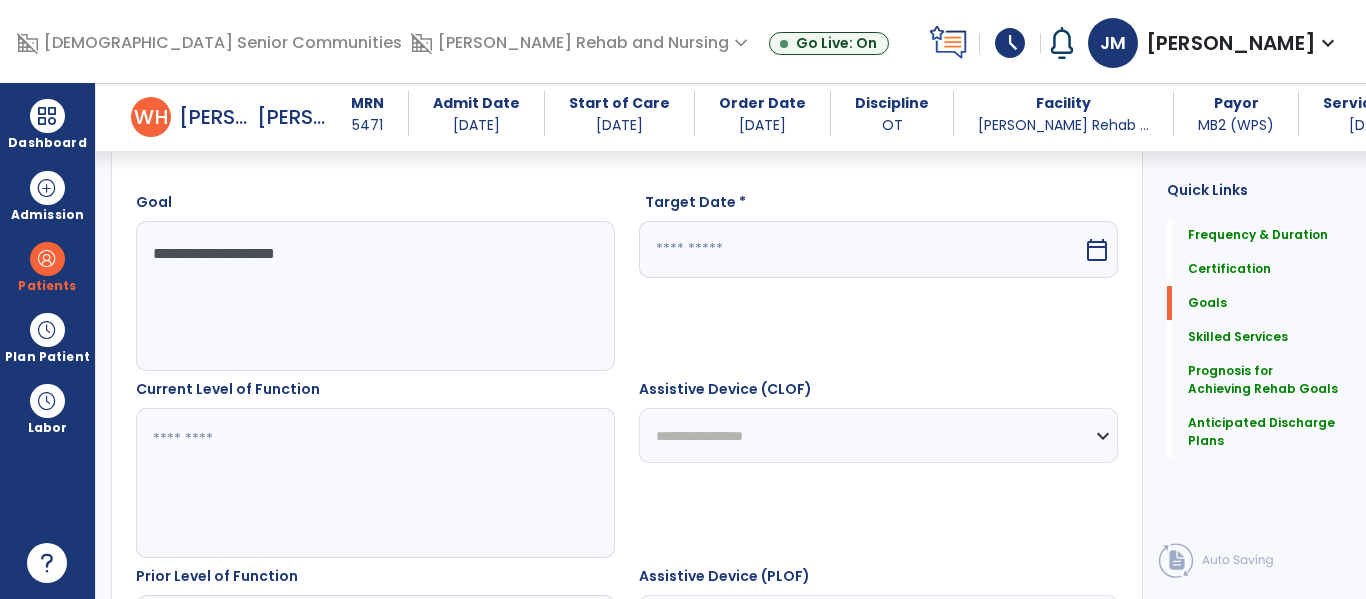 type on "**********" 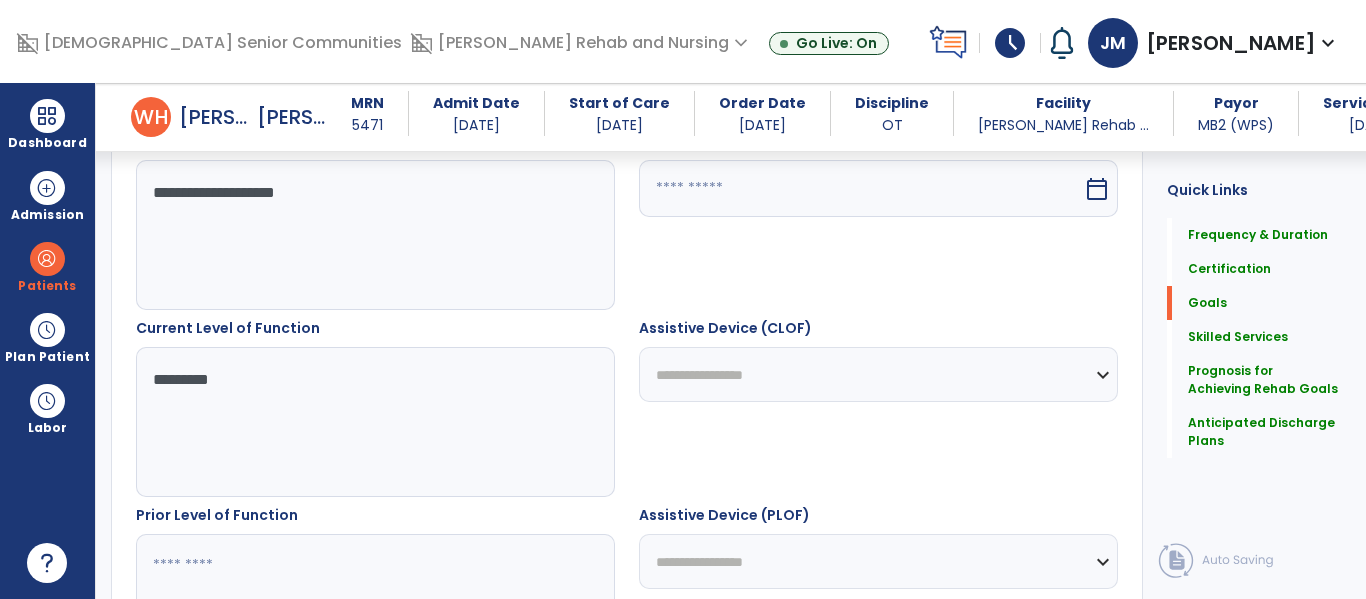 scroll, scrollTop: 760, scrollLeft: 0, axis: vertical 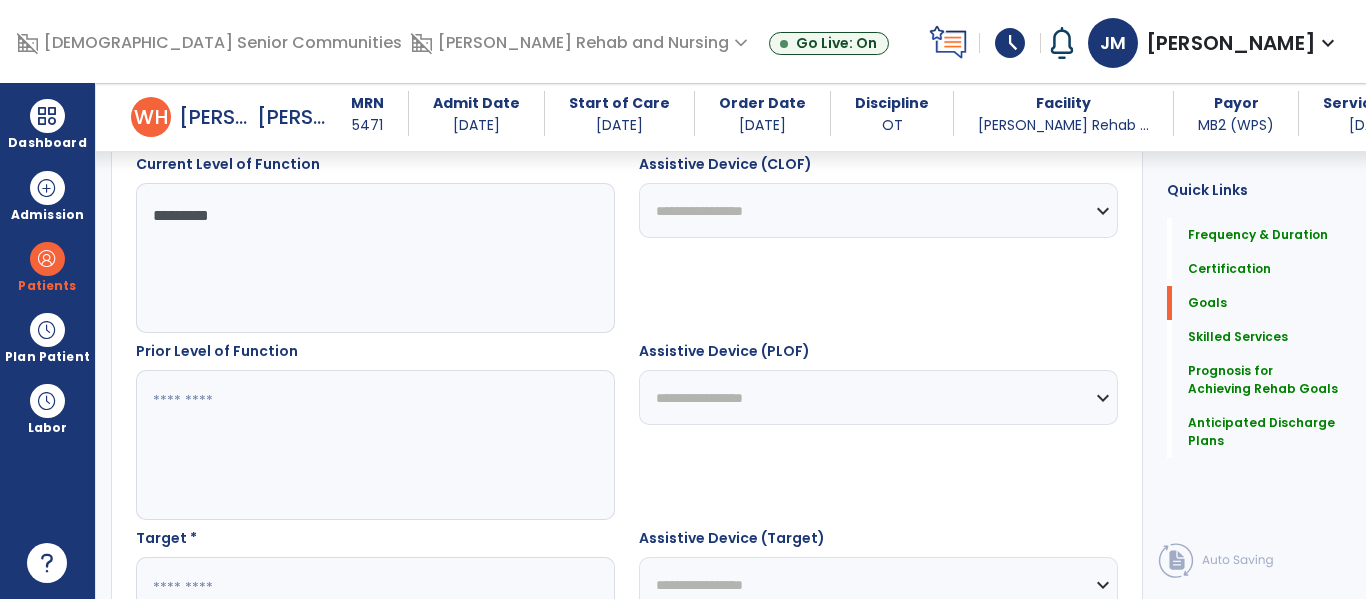 type on "*********" 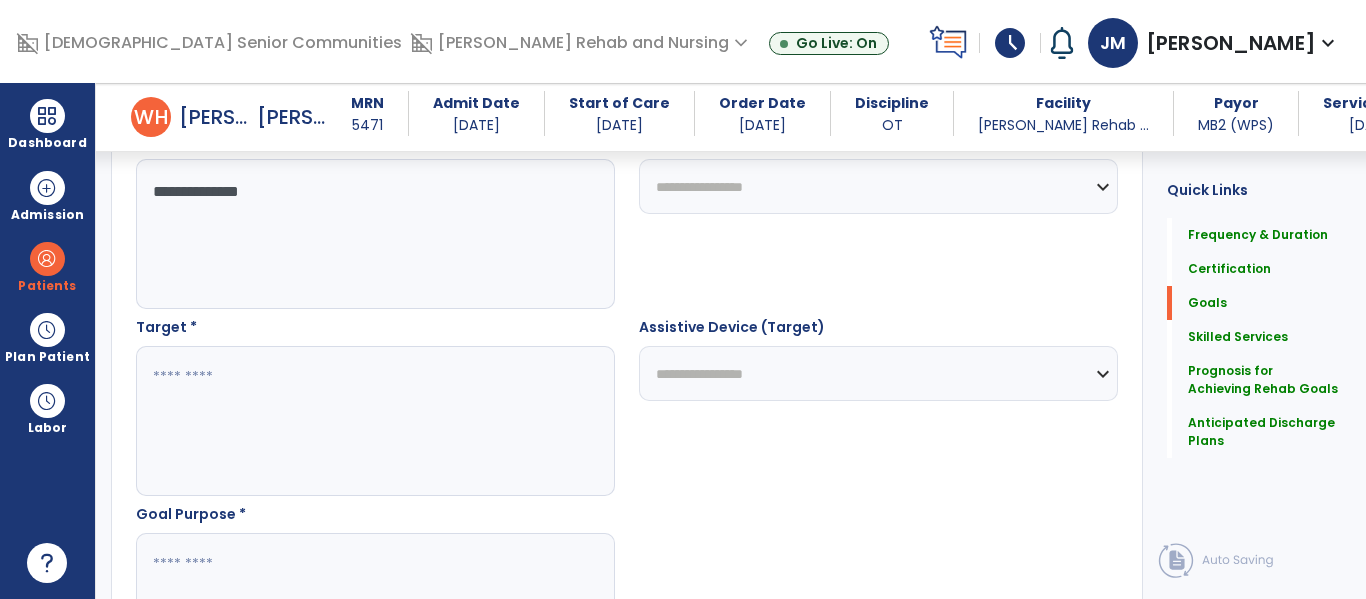 scroll, scrollTop: 975, scrollLeft: 0, axis: vertical 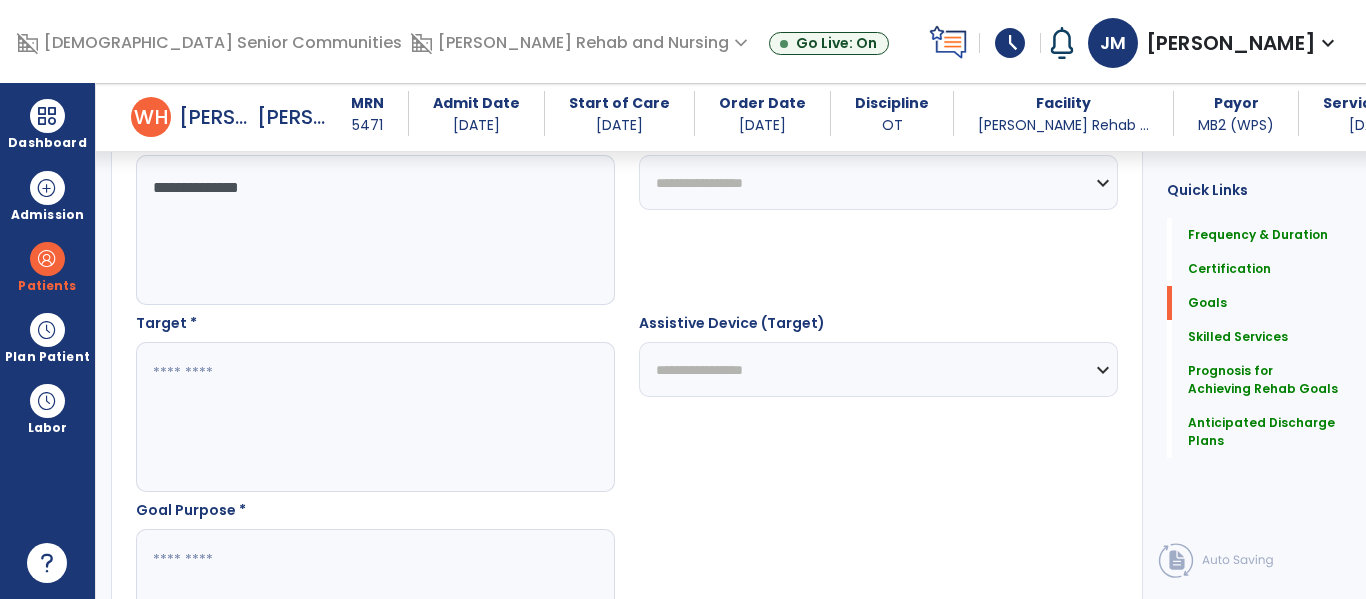type on "**********" 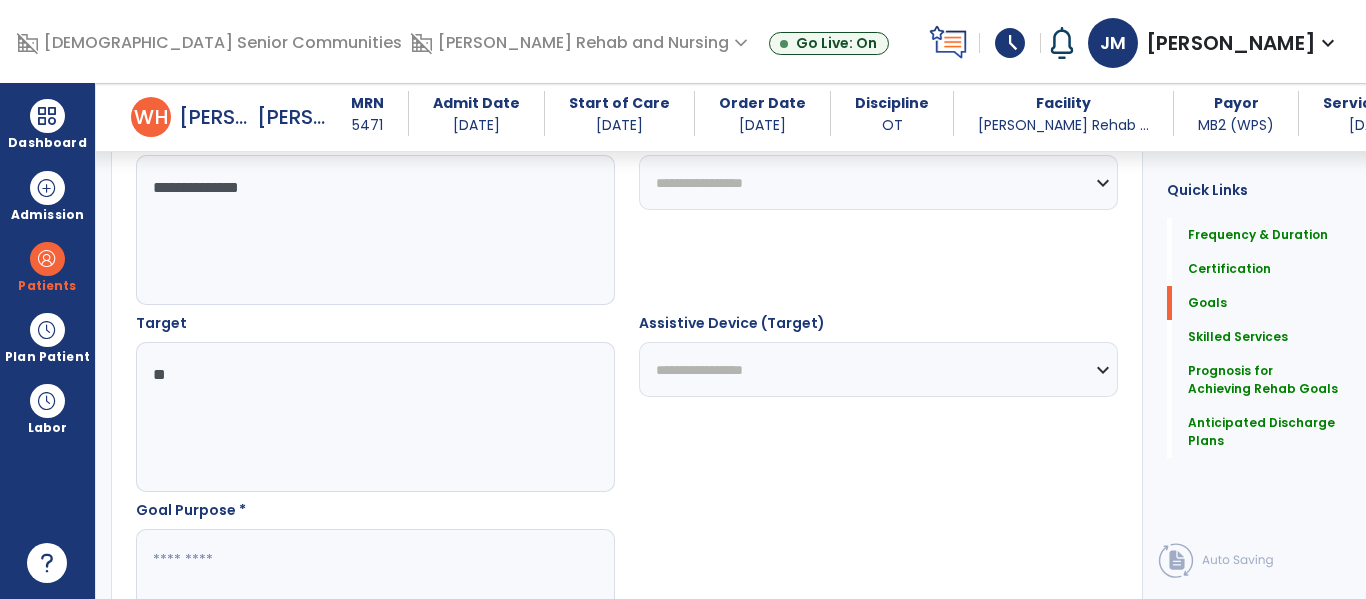 type on "*" 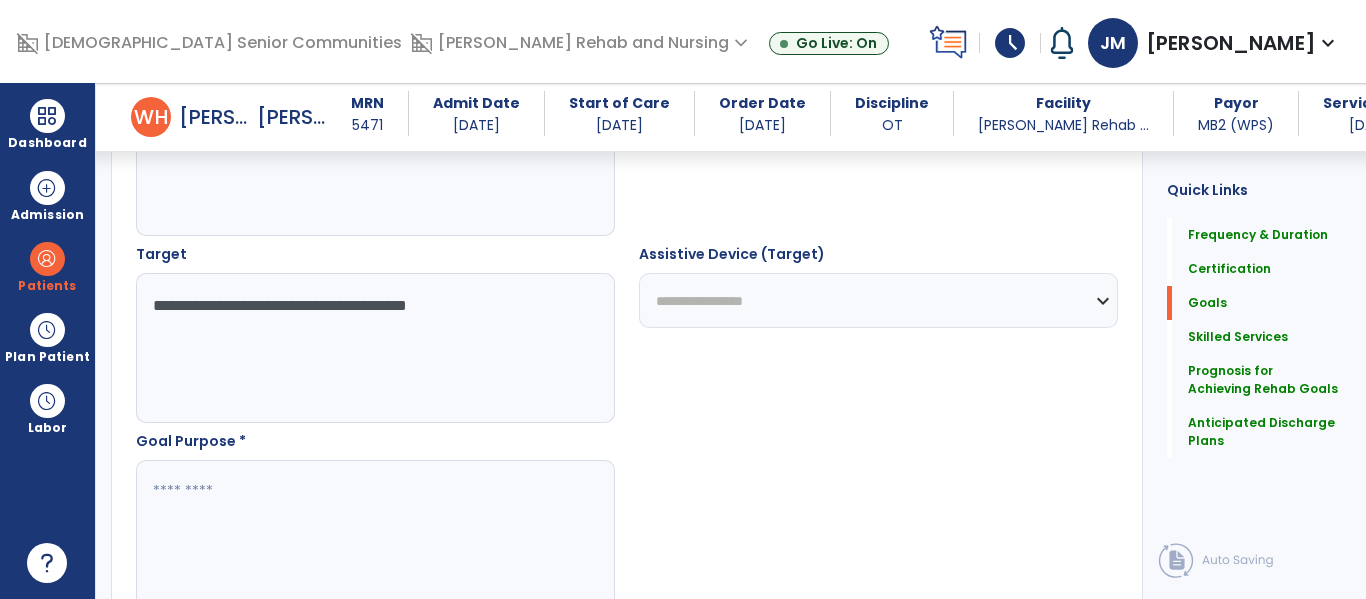 scroll, scrollTop: 1149, scrollLeft: 0, axis: vertical 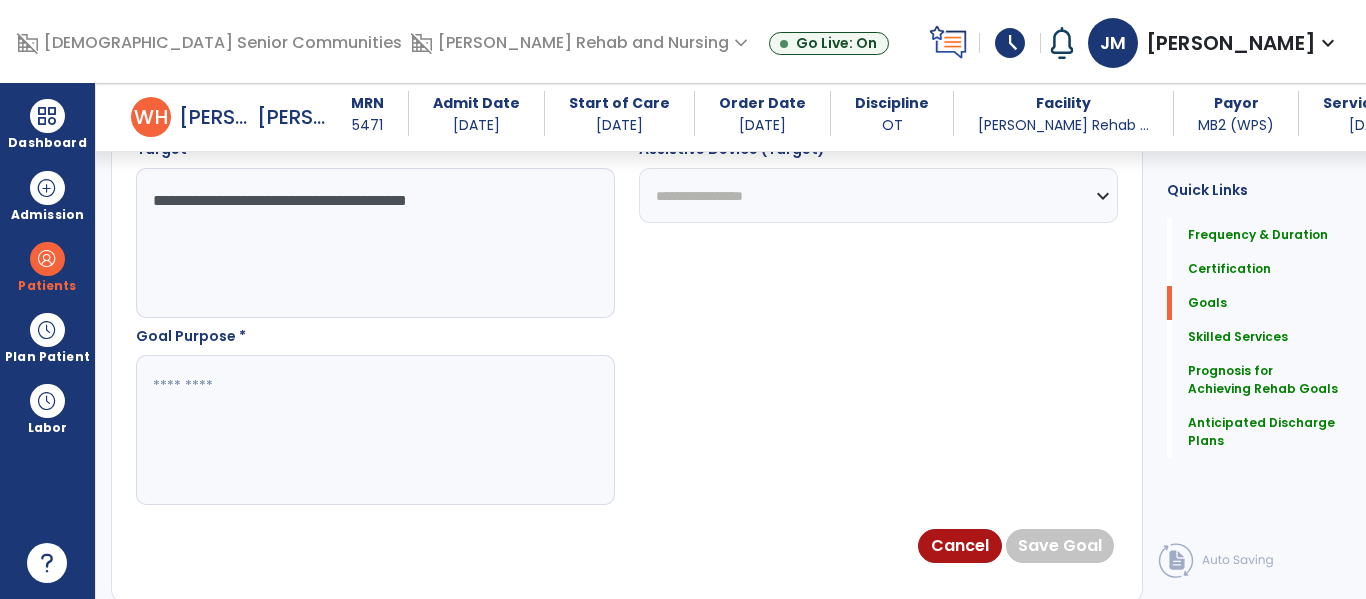 type on "**********" 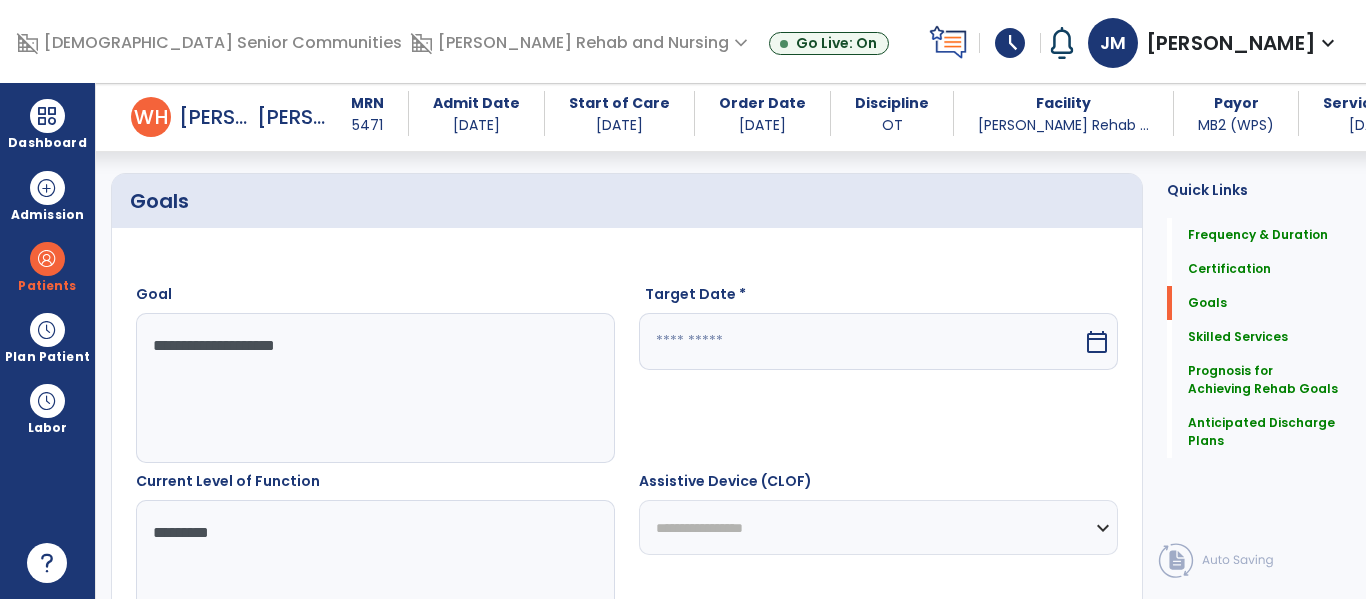 scroll, scrollTop: 441, scrollLeft: 0, axis: vertical 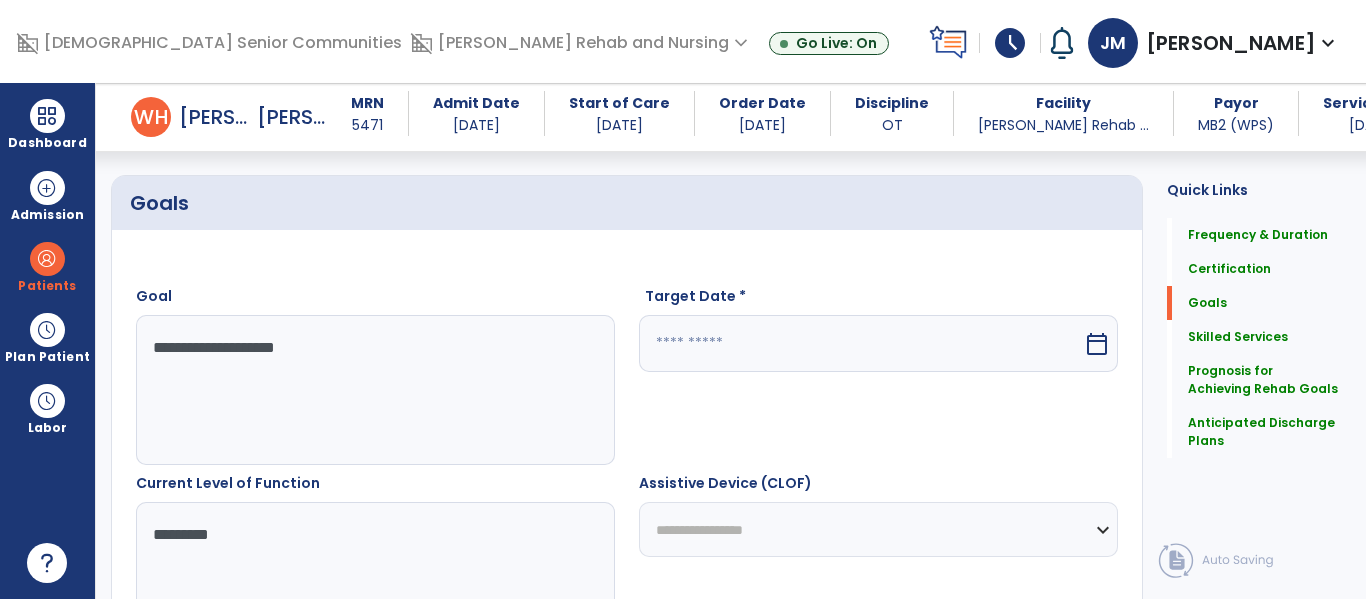 type on "**********" 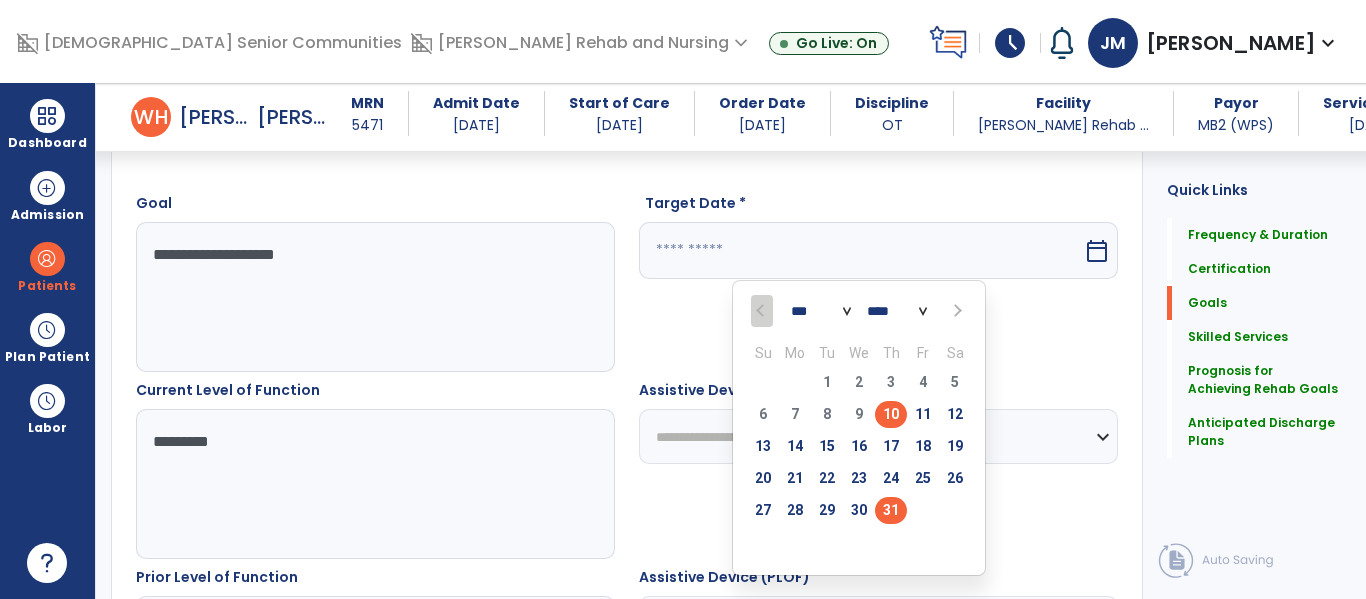 click on "31" at bounding box center (891, 510) 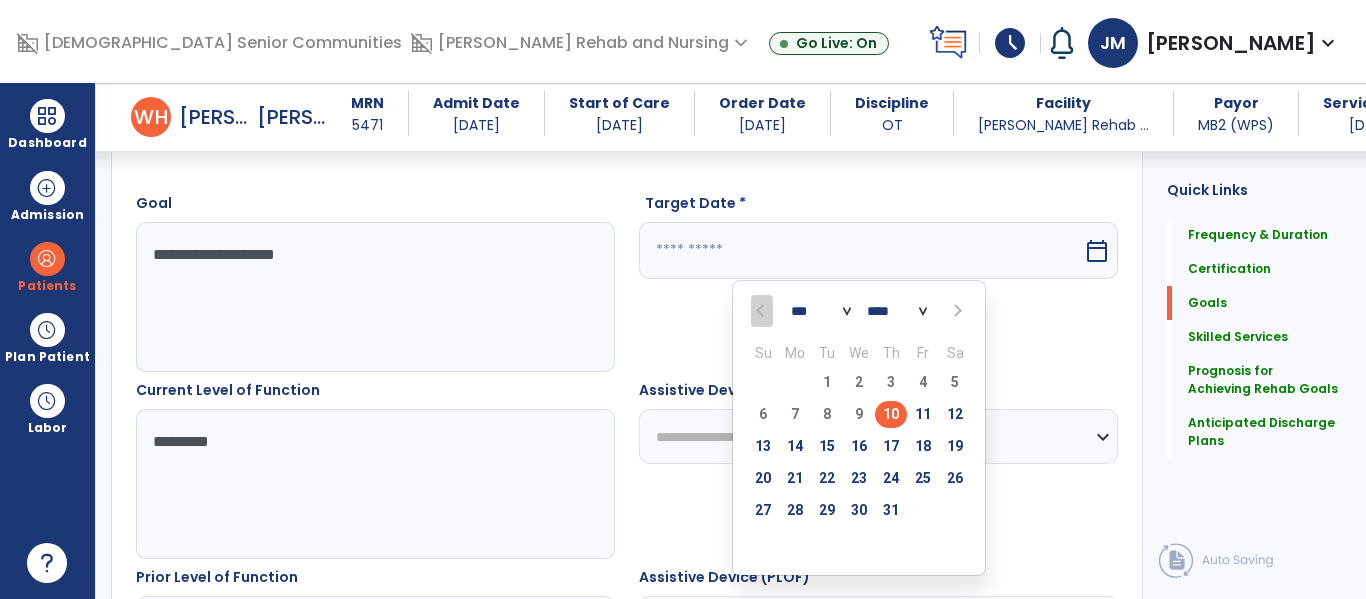 type on "*********" 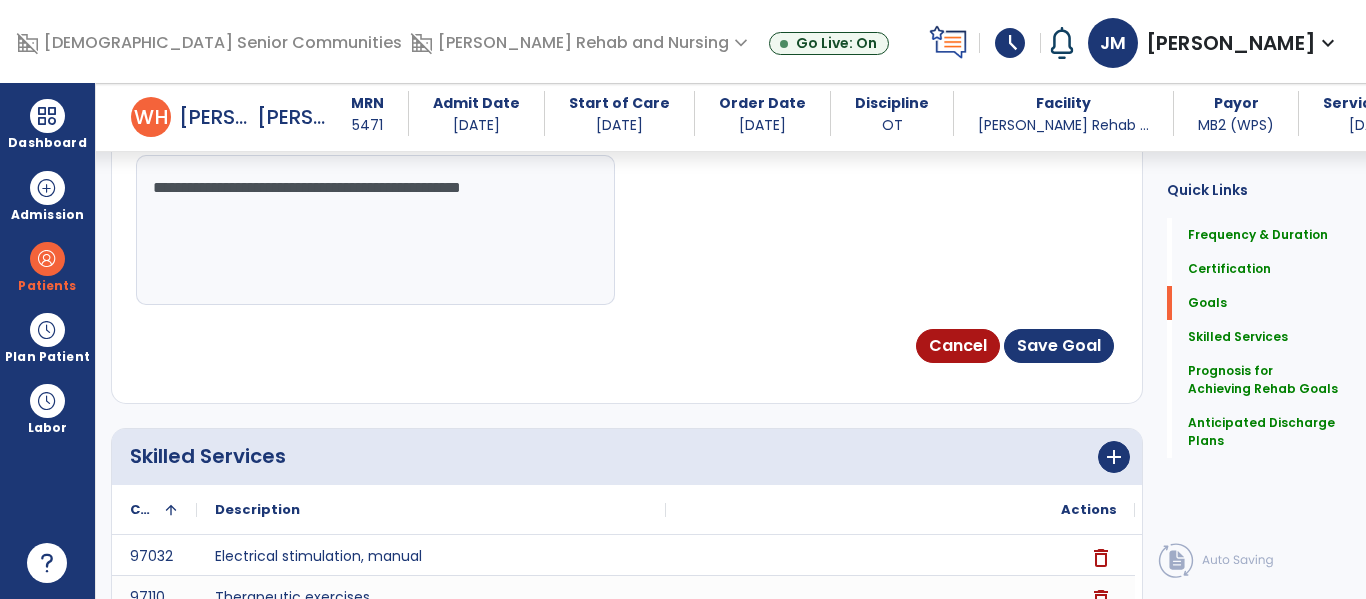 scroll, scrollTop: 1350, scrollLeft: 0, axis: vertical 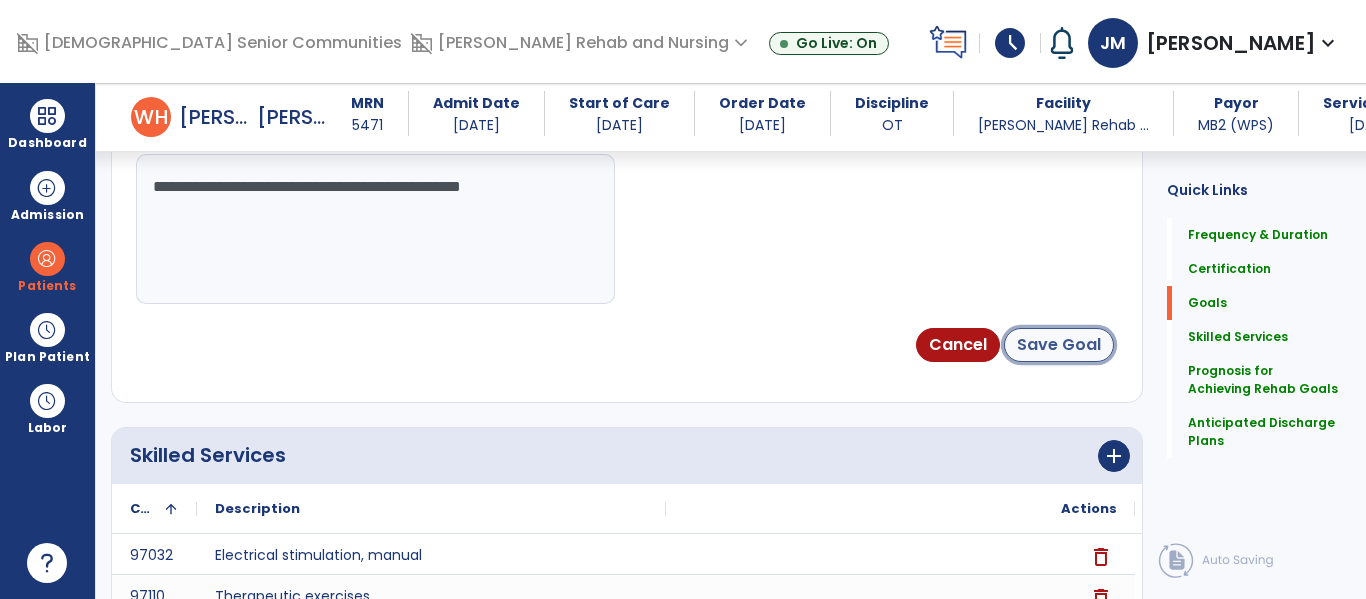 click on "Save Goal" at bounding box center [1059, 345] 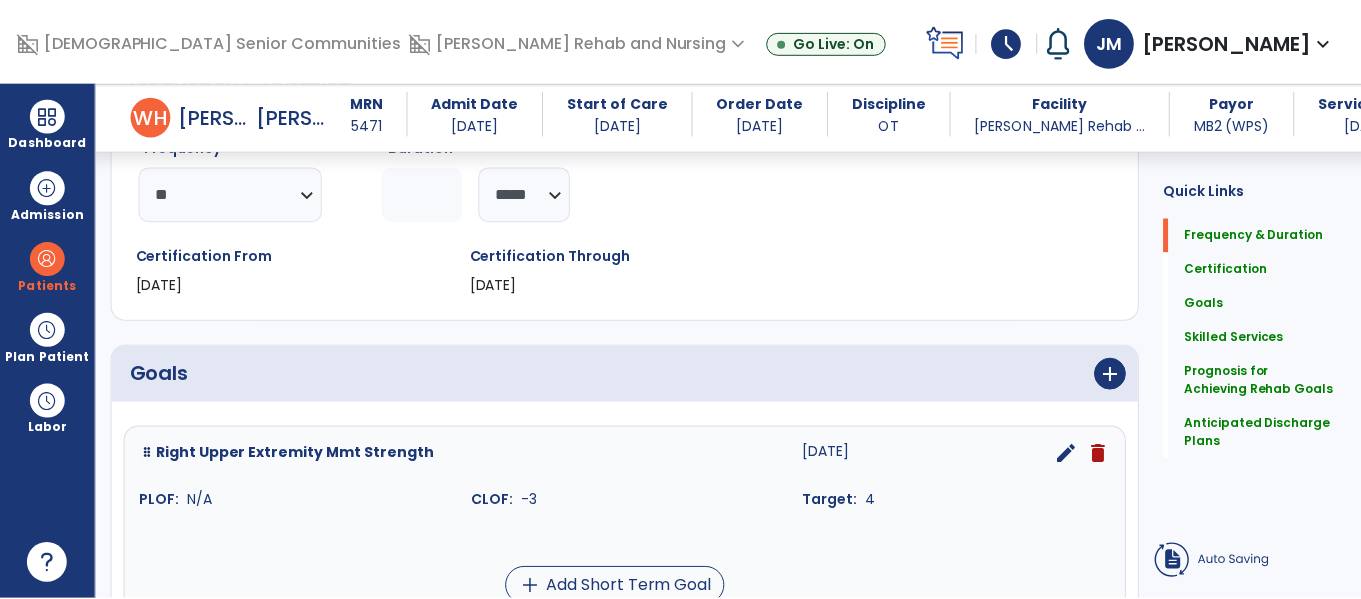 scroll, scrollTop: 3910, scrollLeft: 0, axis: vertical 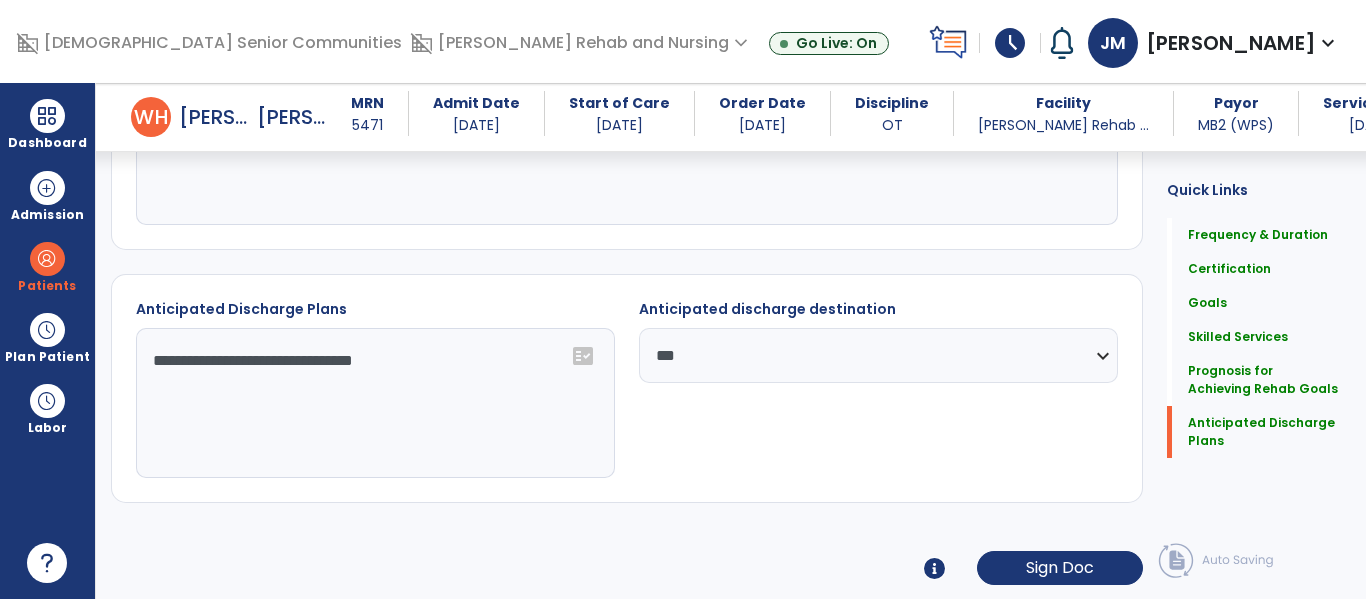 click on "**********" 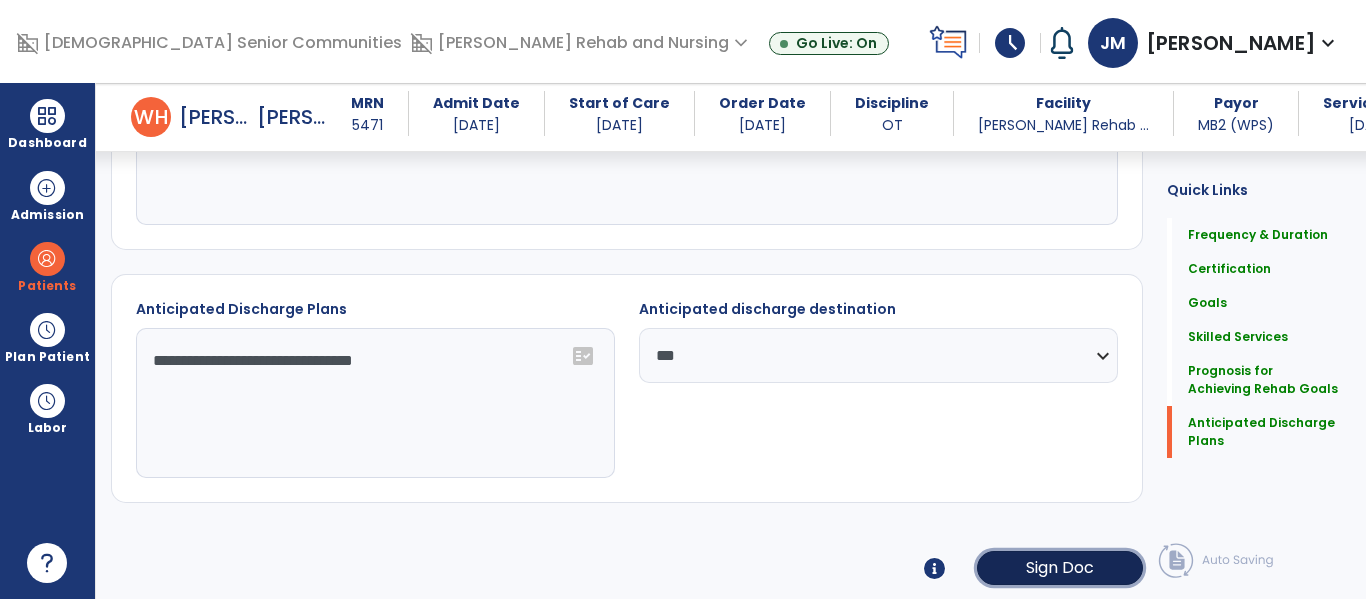 click on "Sign Doc" 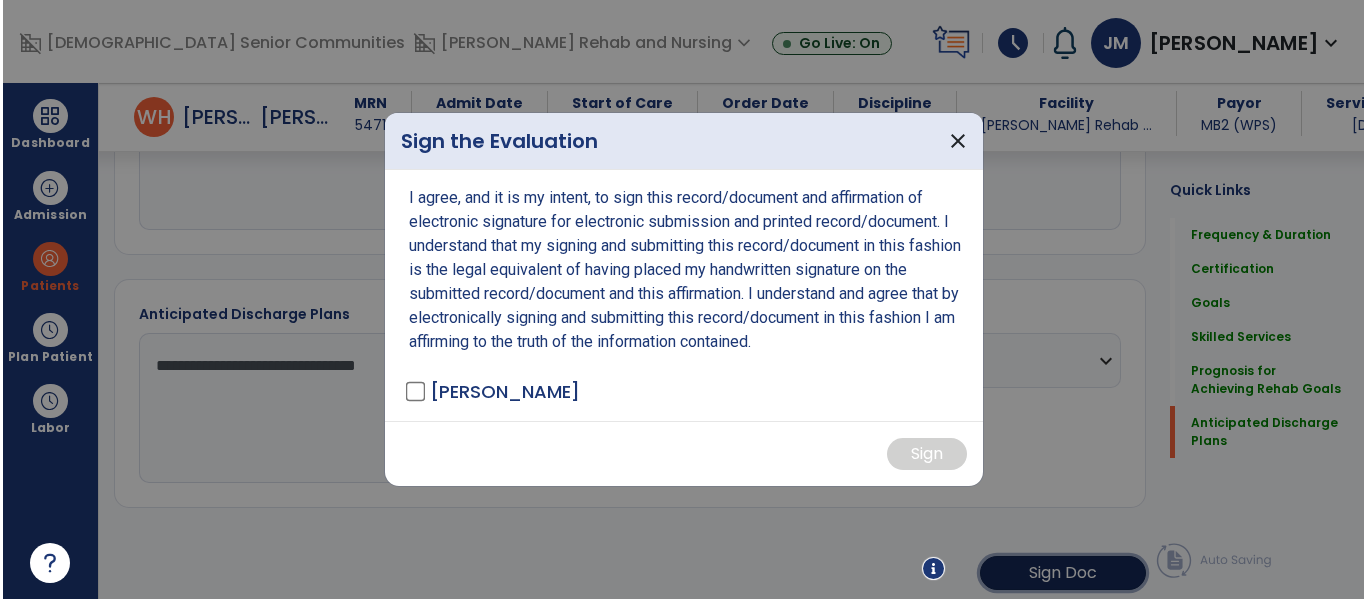 scroll, scrollTop: 3910, scrollLeft: 0, axis: vertical 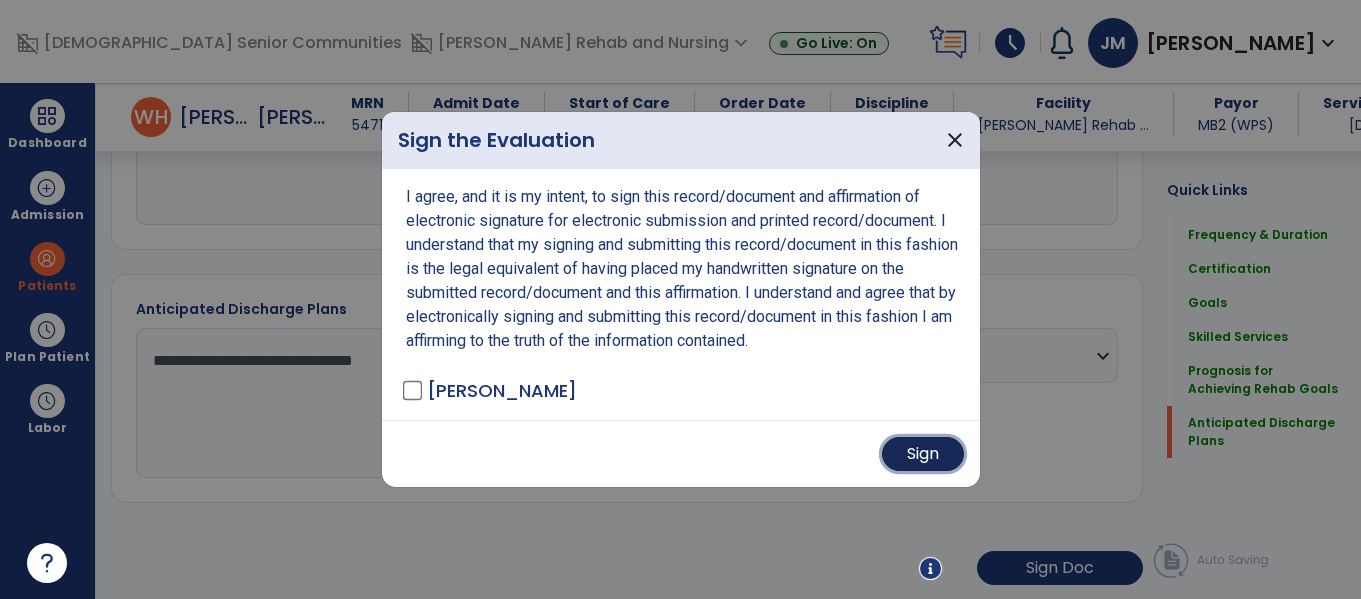 click on "Sign" at bounding box center [923, 454] 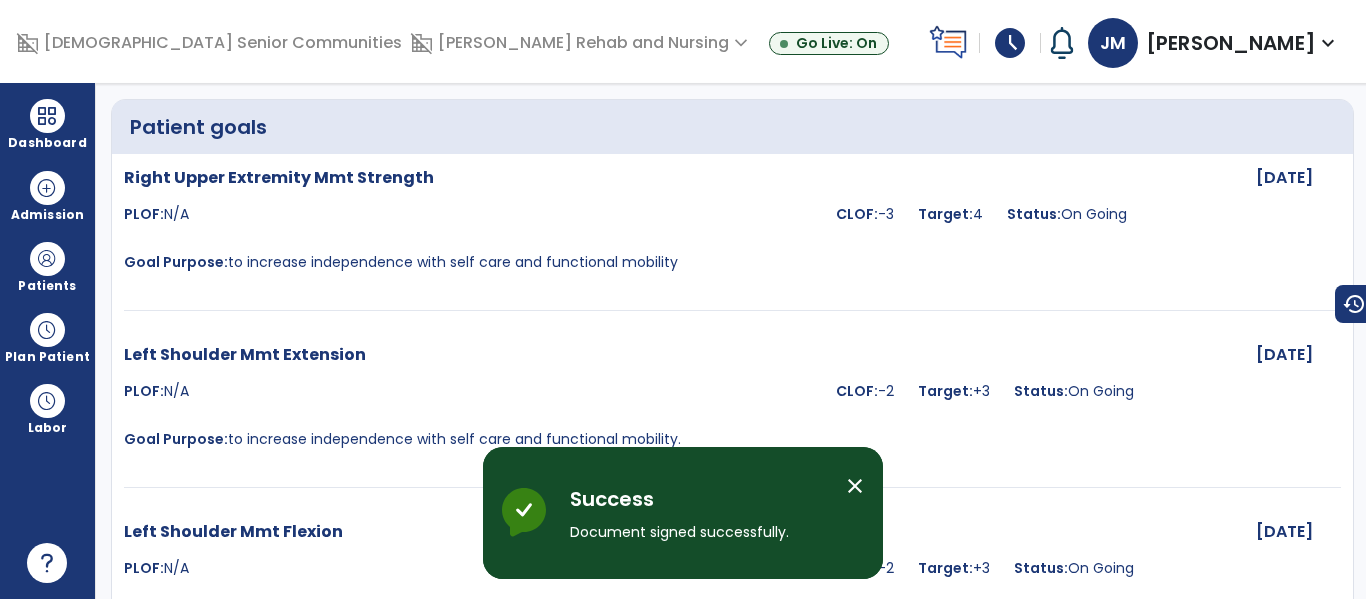 scroll, scrollTop: 0, scrollLeft: 0, axis: both 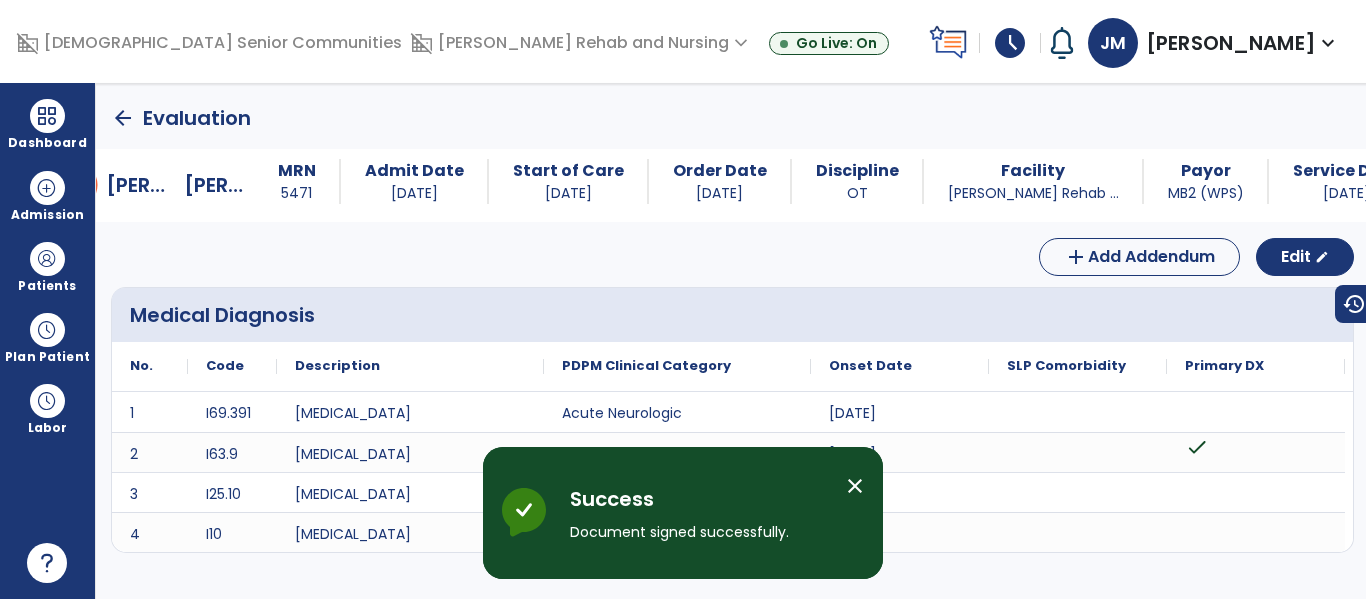 click on "arrow_back" 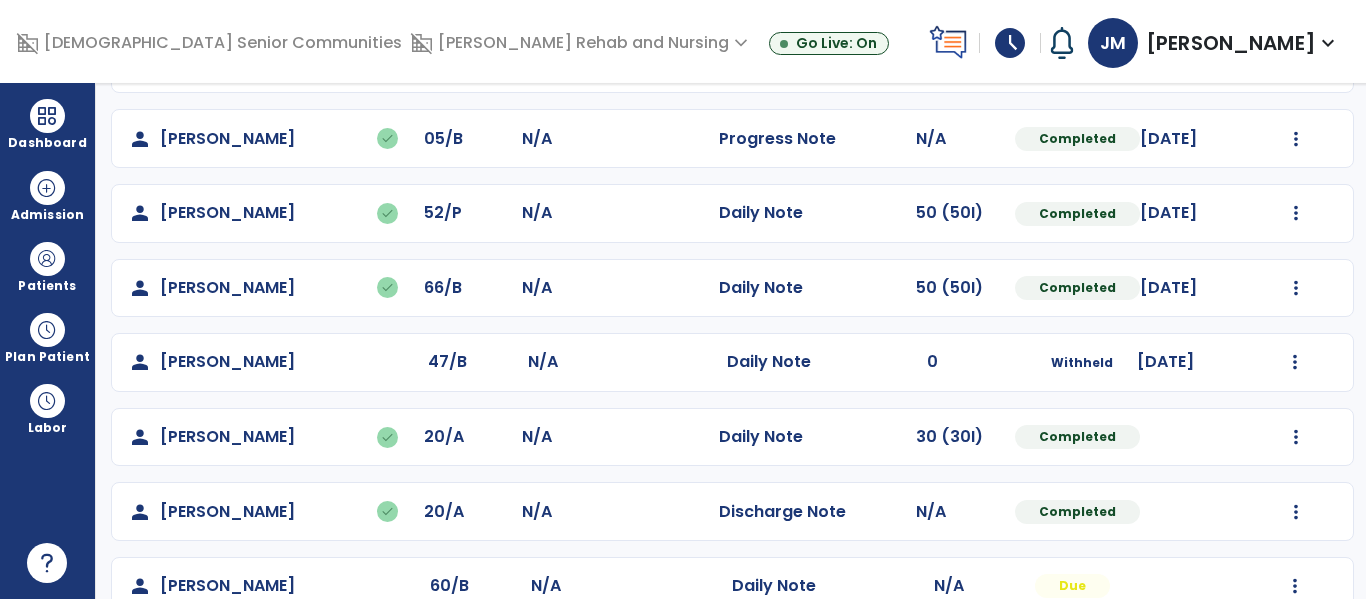 scroll, scrollTop: 782, scrollLeft: 0, axis: vertical 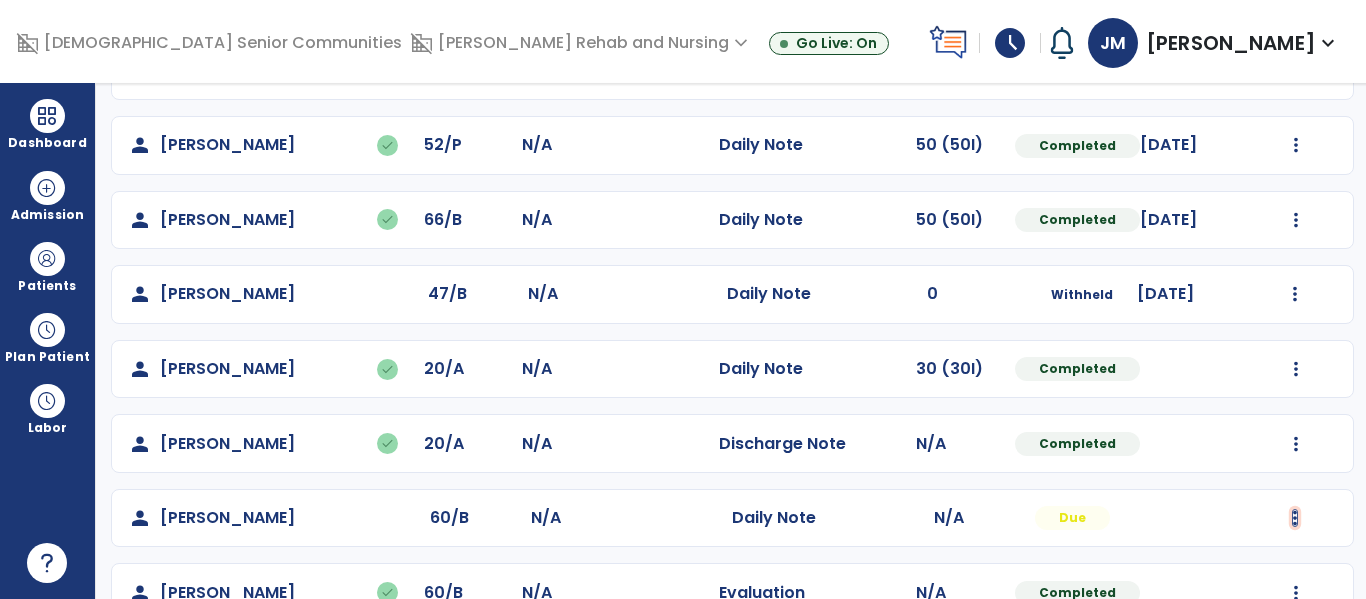 click at bounding box center (1296, -349) 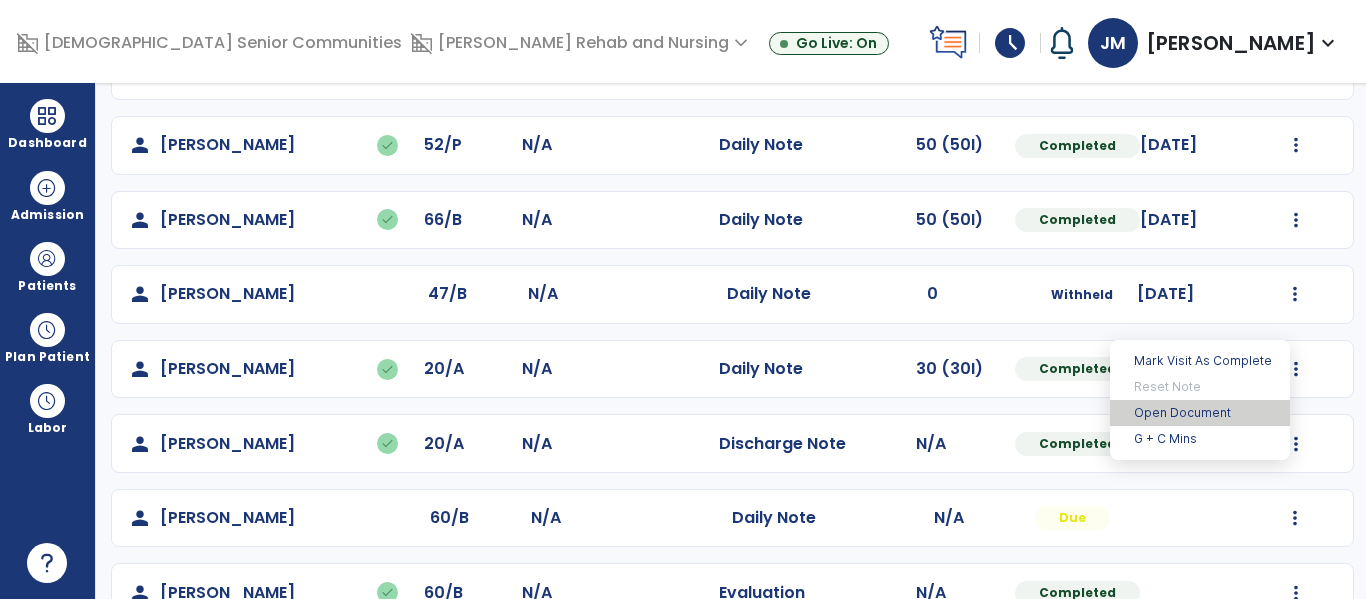 click on "Open Document" at bounding box center (1200, 413) 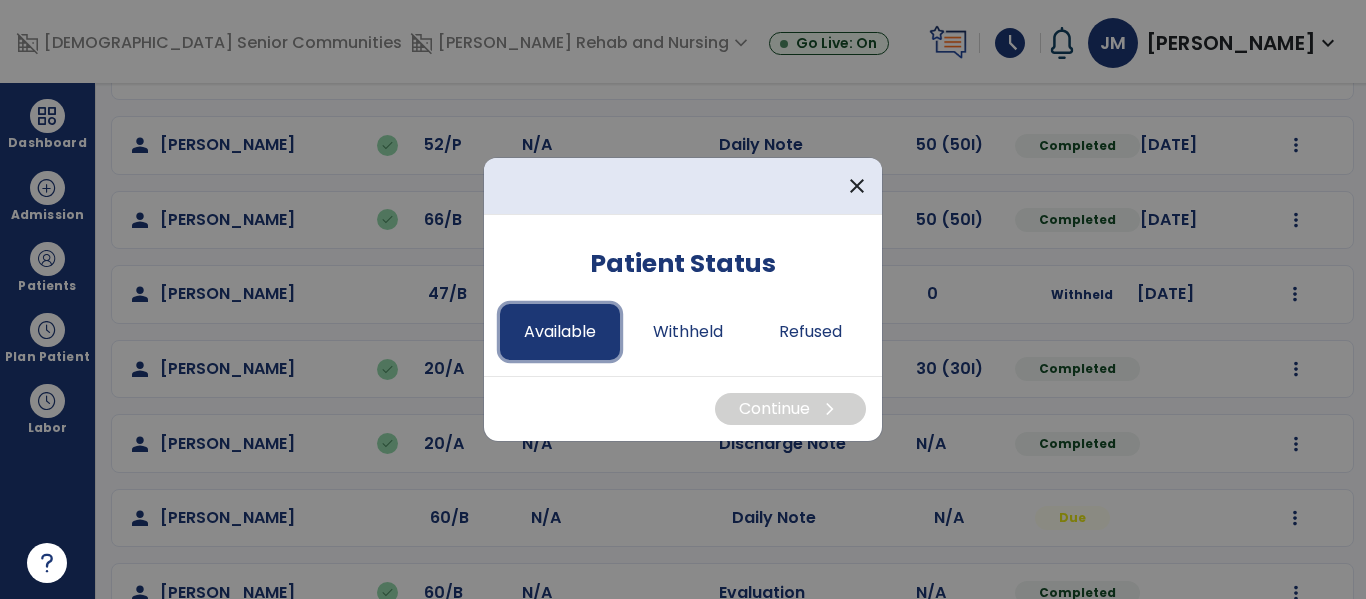 click on "Available" at bounding box center [560, 332] 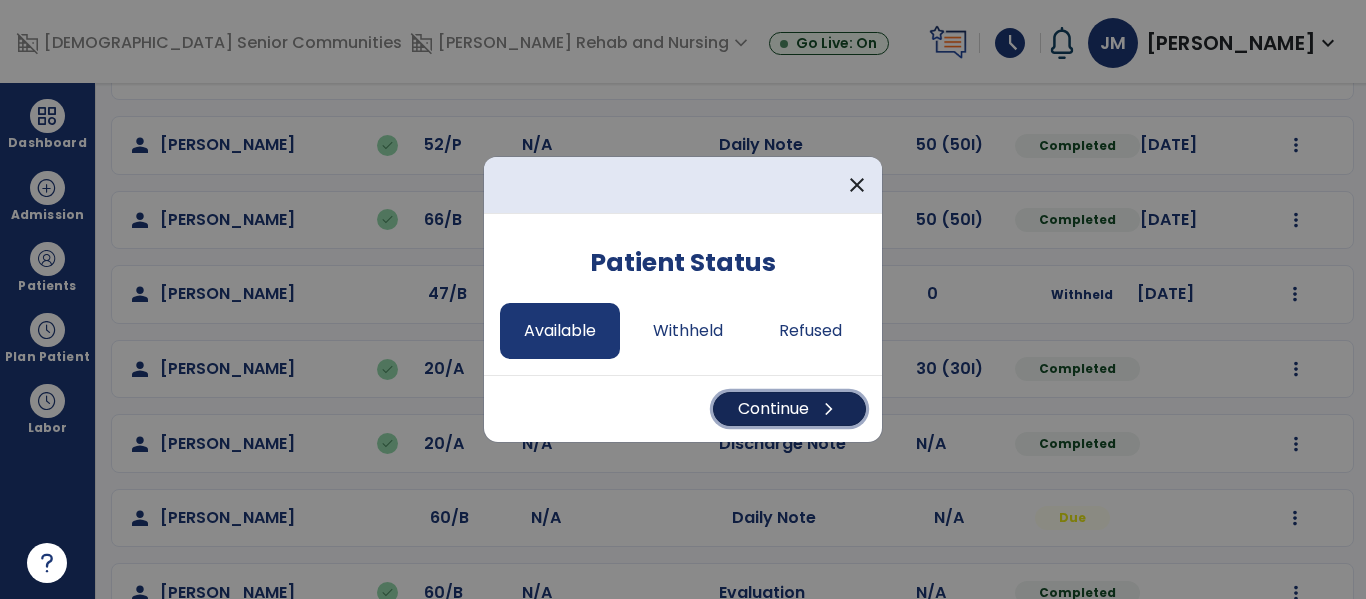click on "Continue   chevron_right" at bounding box center (789, 409) 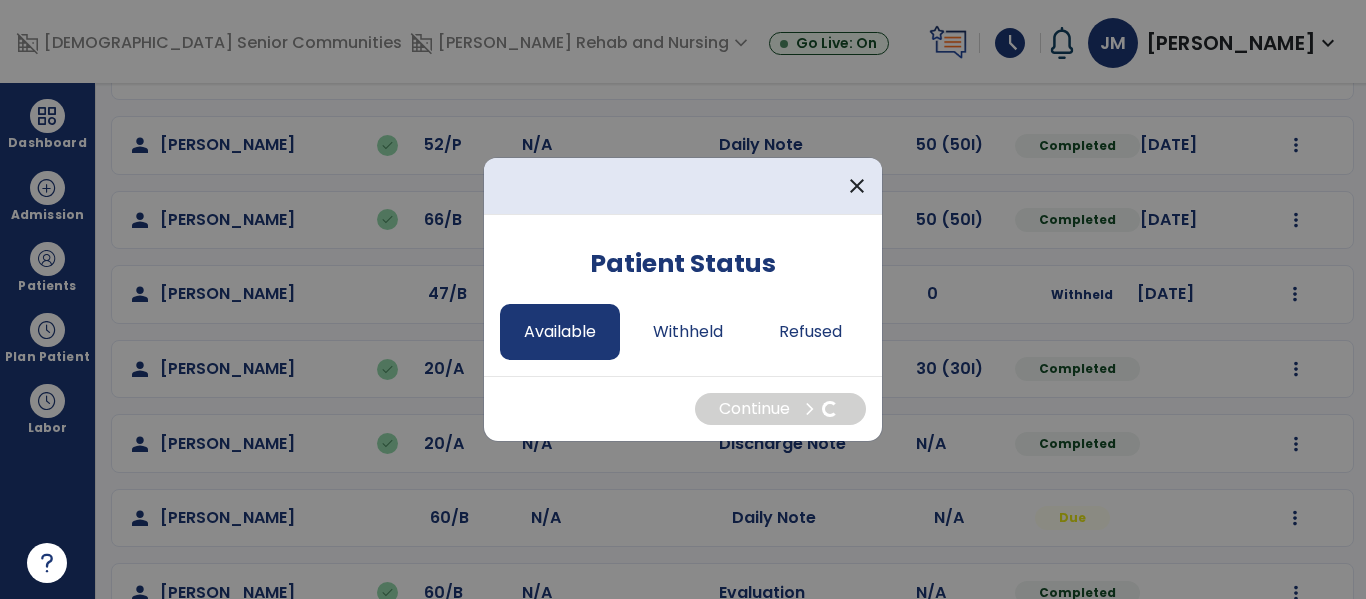 select on "*" 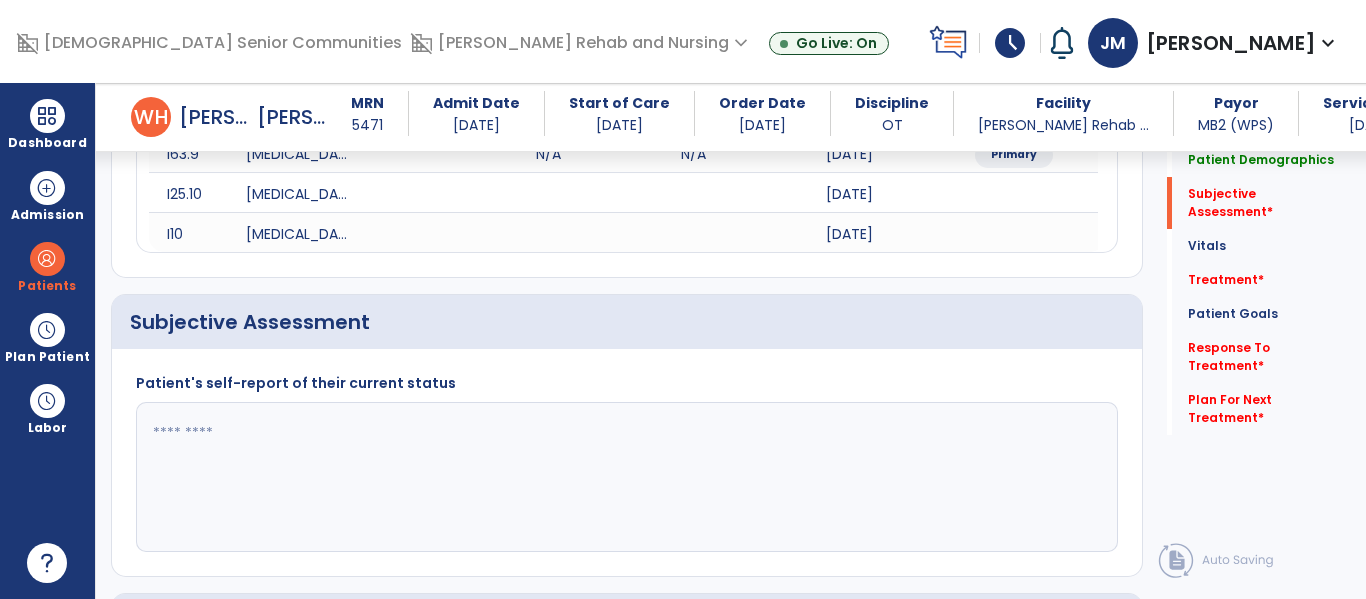 scroll, scrollTop: 365, scrollLeft: 0, axis: vertical 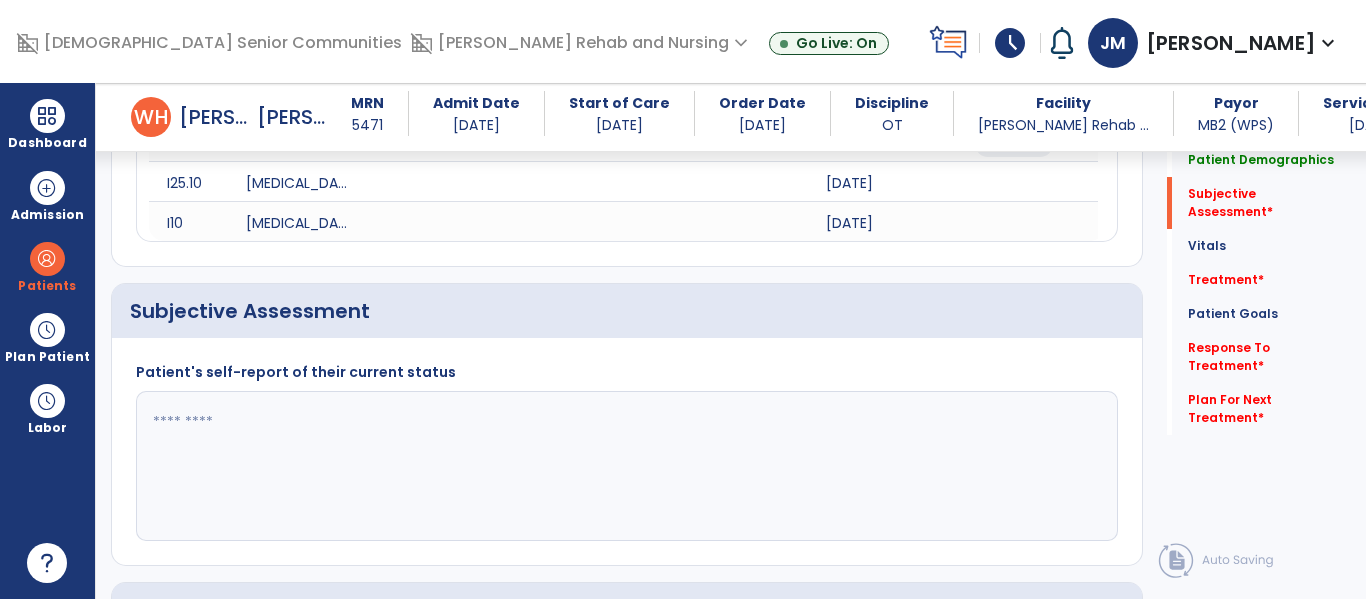 click 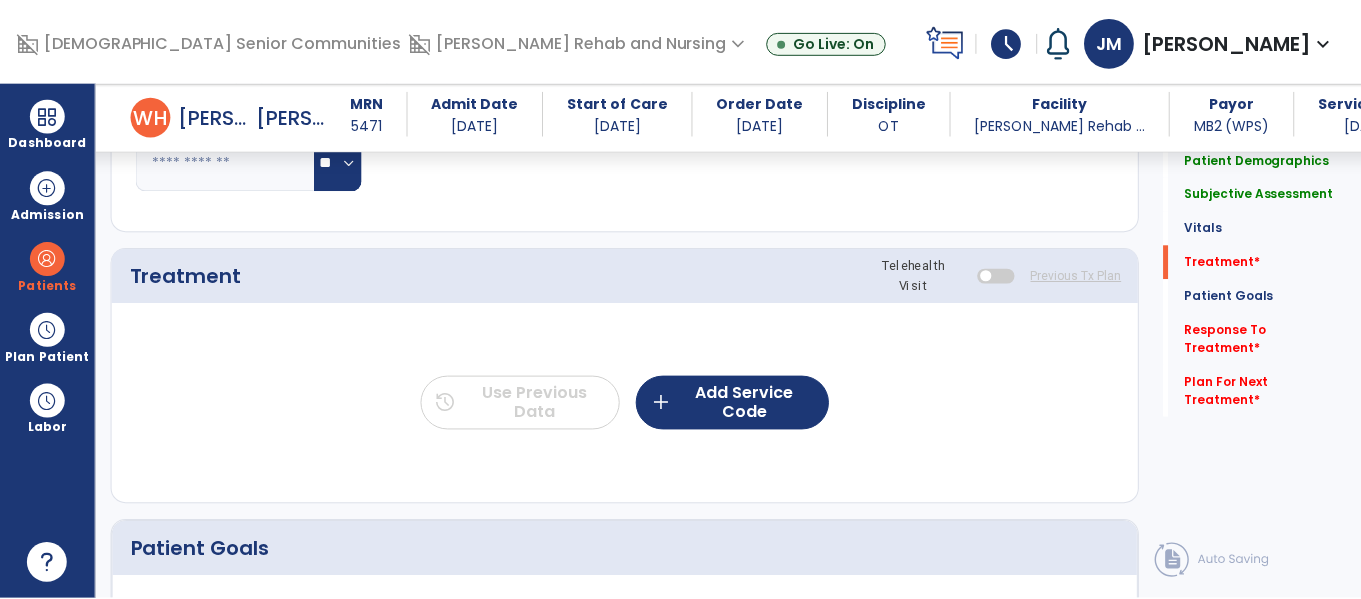 scroll, scrollTop: 1207, scrollLeft: 0, axis: vertical 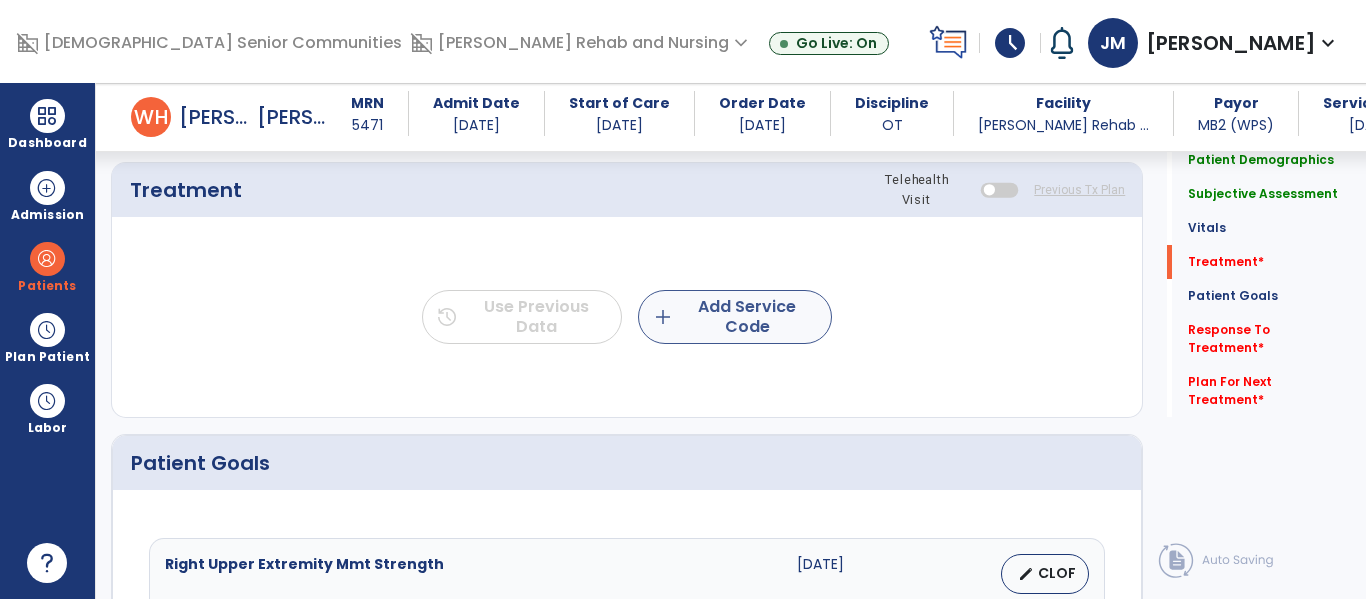 type on "**********" 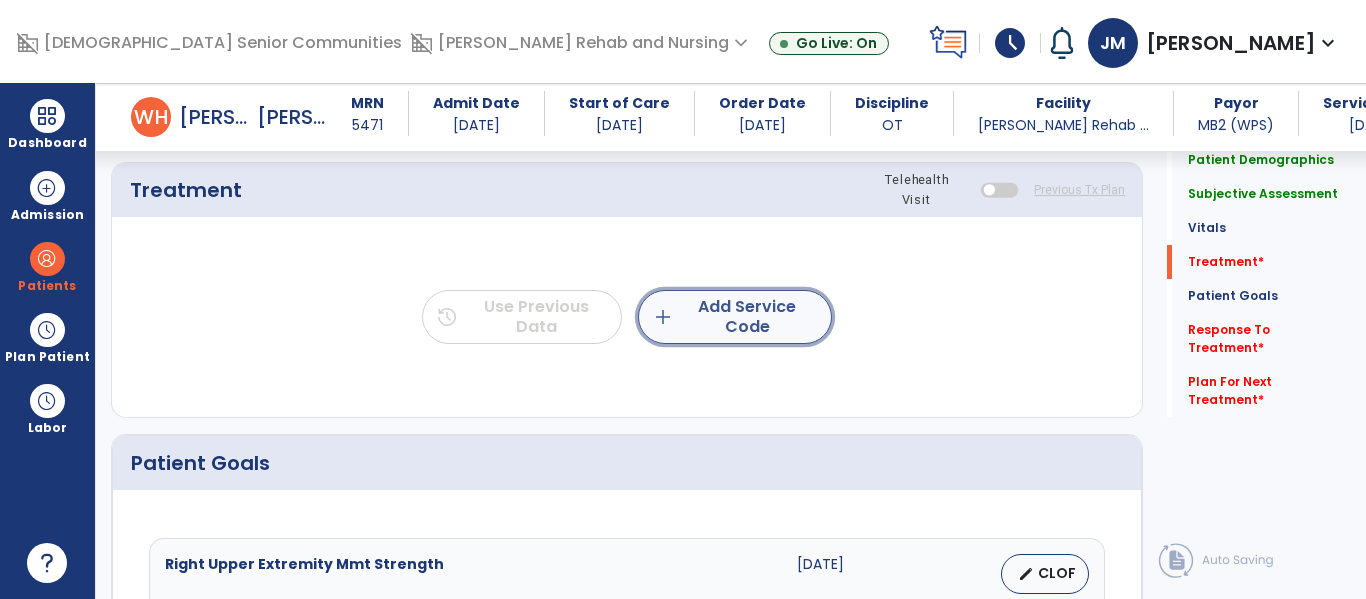 click on "add  Add Service Code" 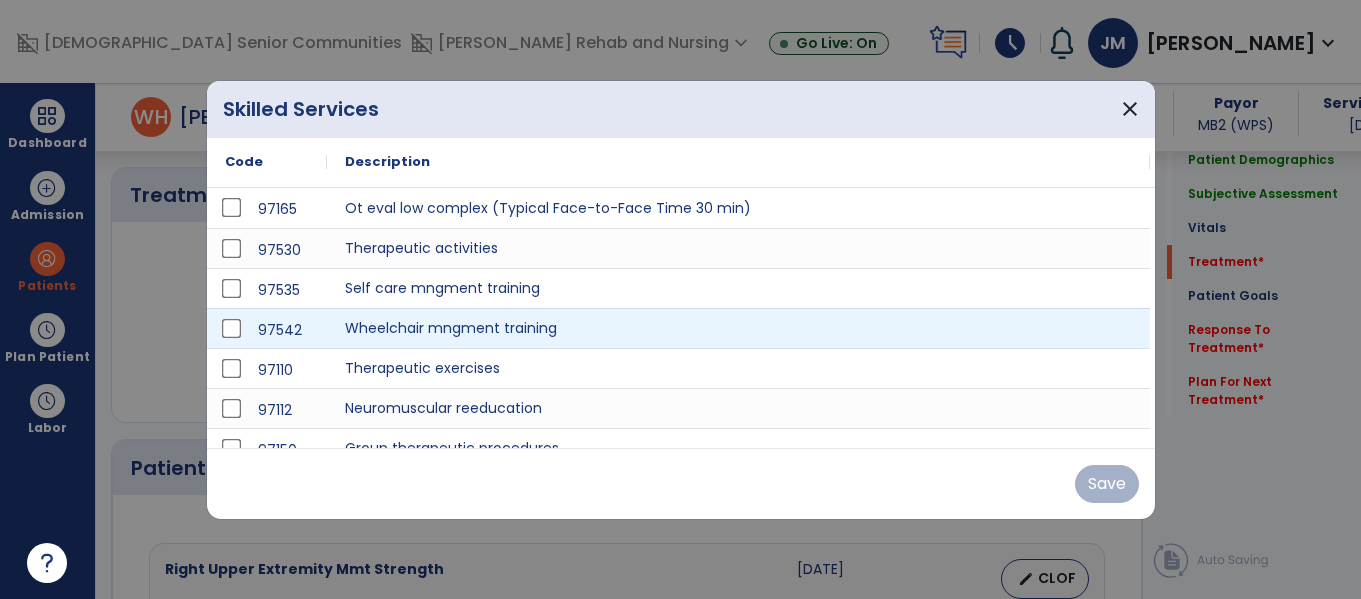 scroll, scrollTop: 1207, scrollLeft: 0, axis: vertical 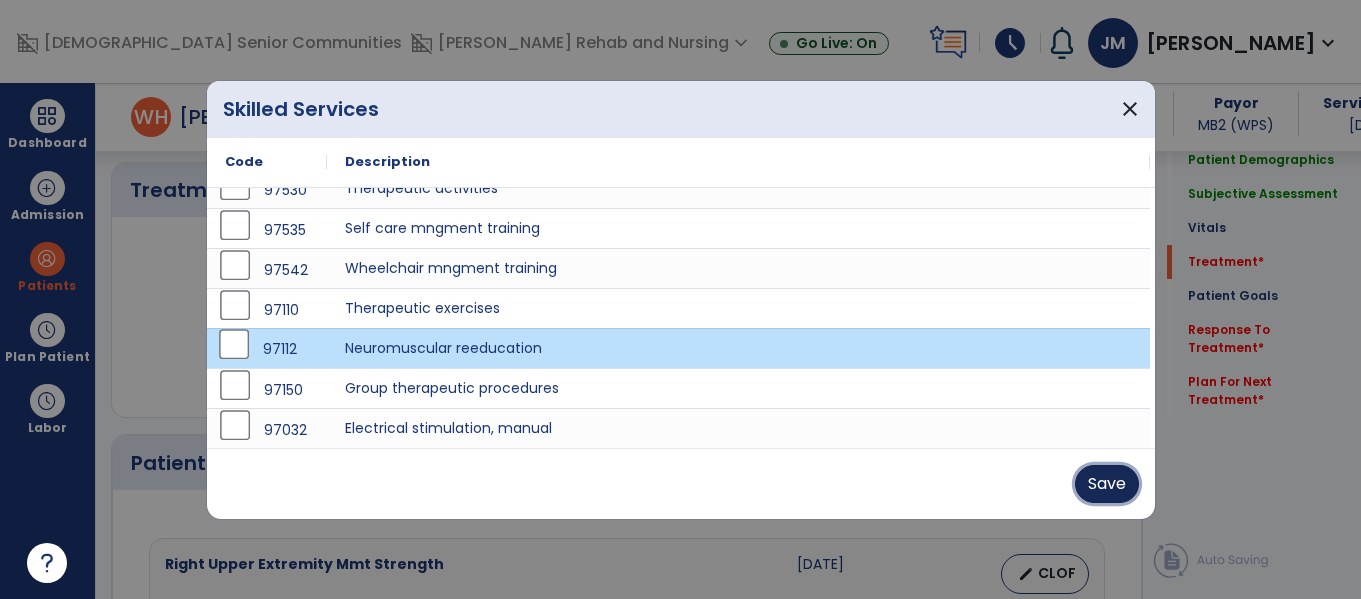 click on "Save" at bounding box center [1107, 484] 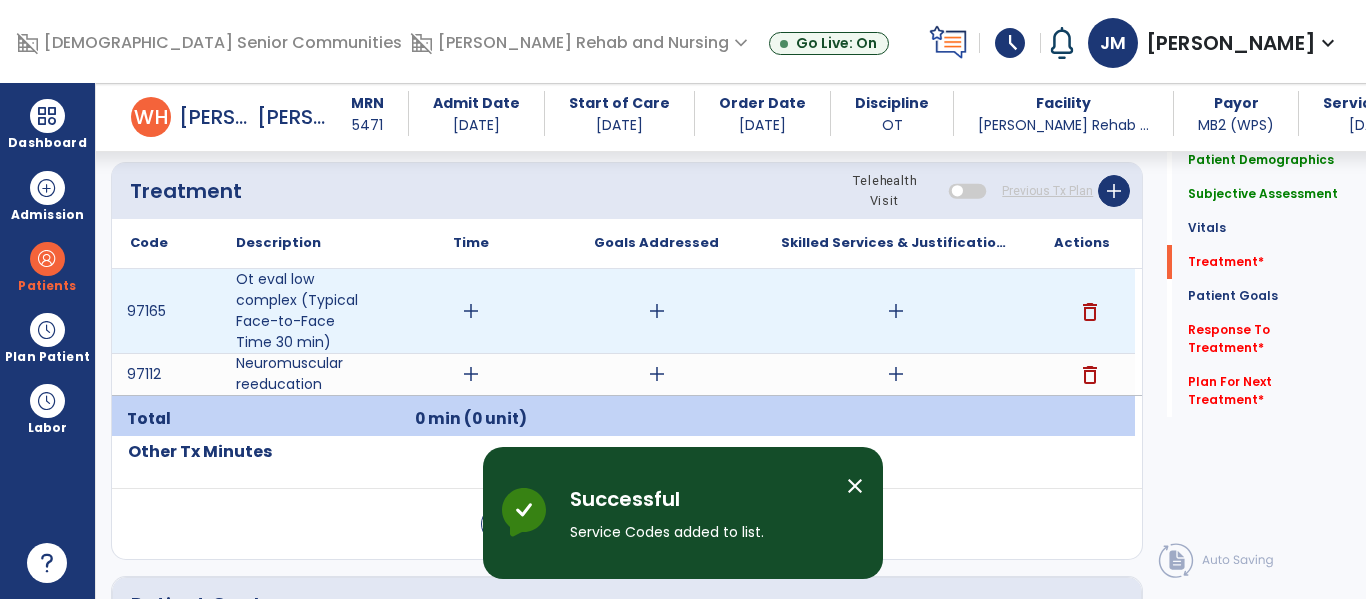 click on "add" at bounding box center [471, 311] 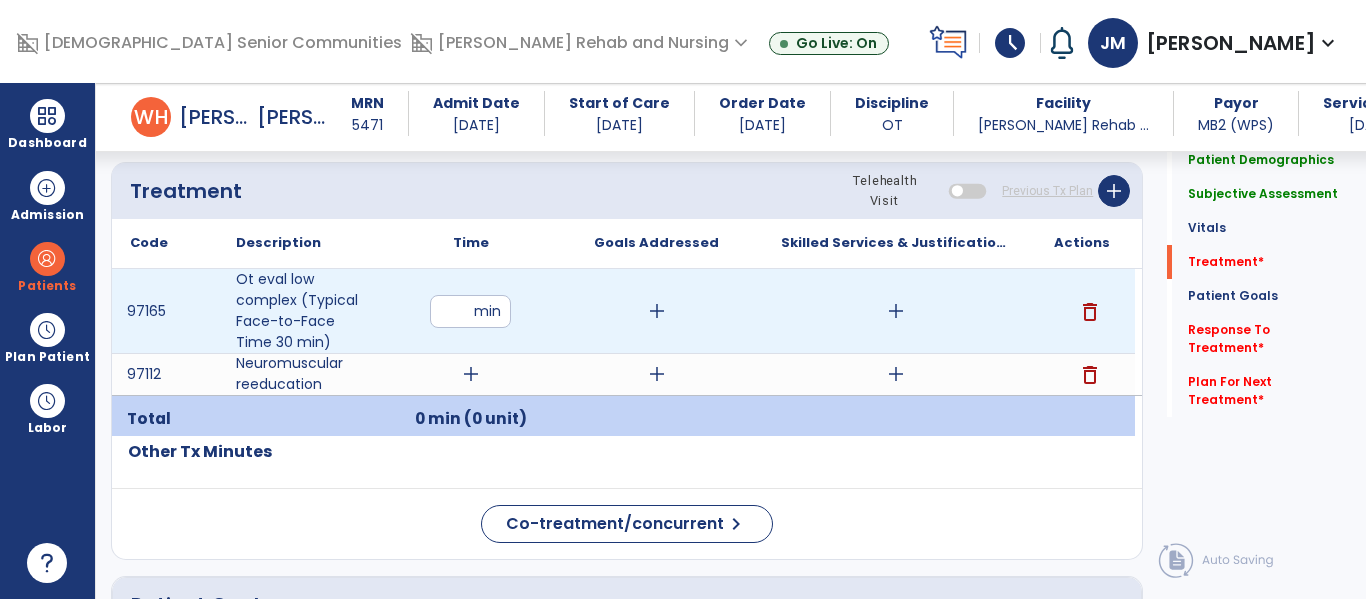 type on "**" 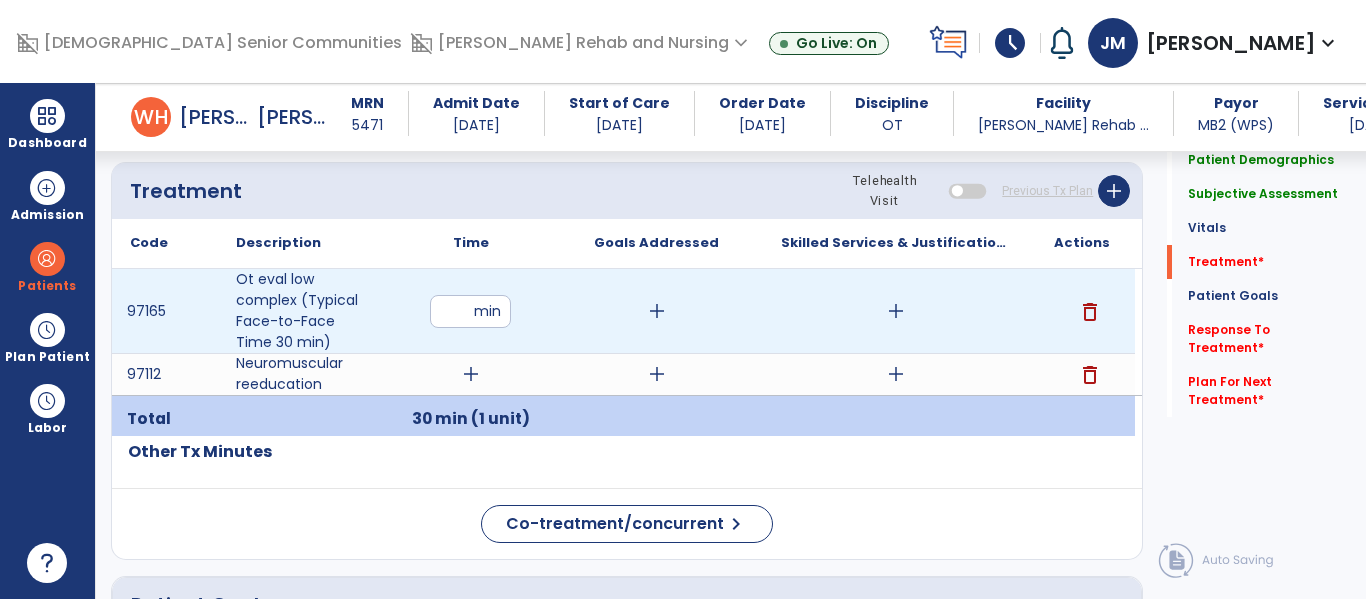 click on "add" at bounding box center (896, 311) 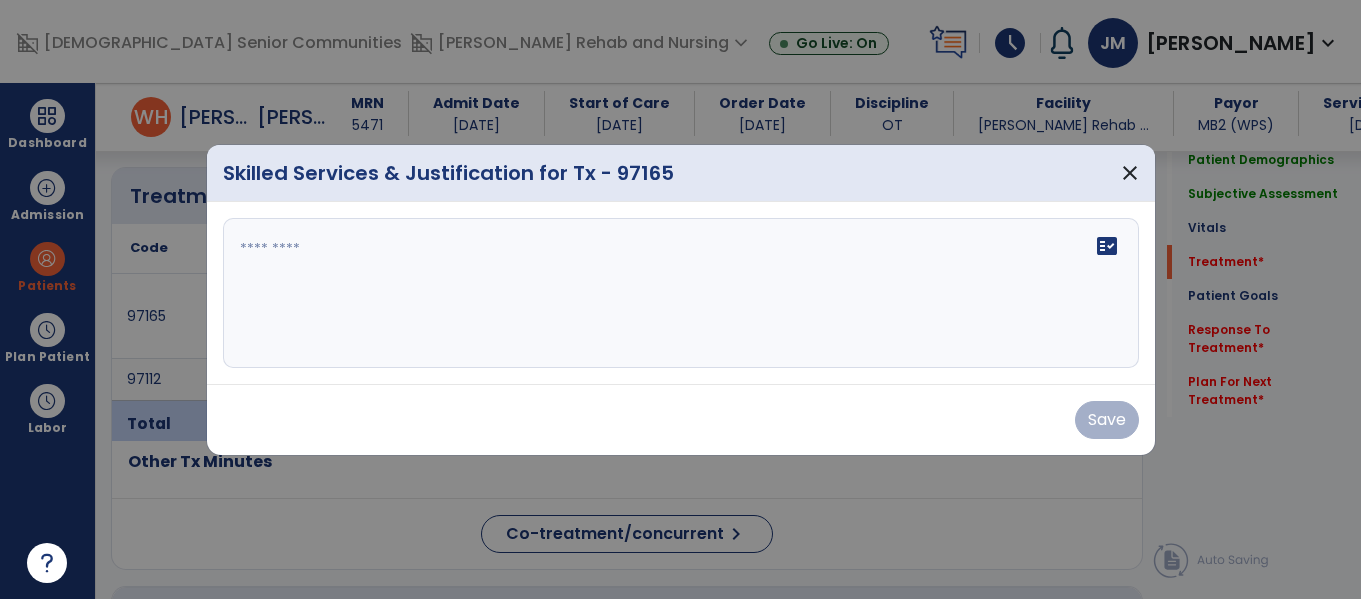 scroll, scrollTop: 1207, scrollLeft: 0, axis: vertical 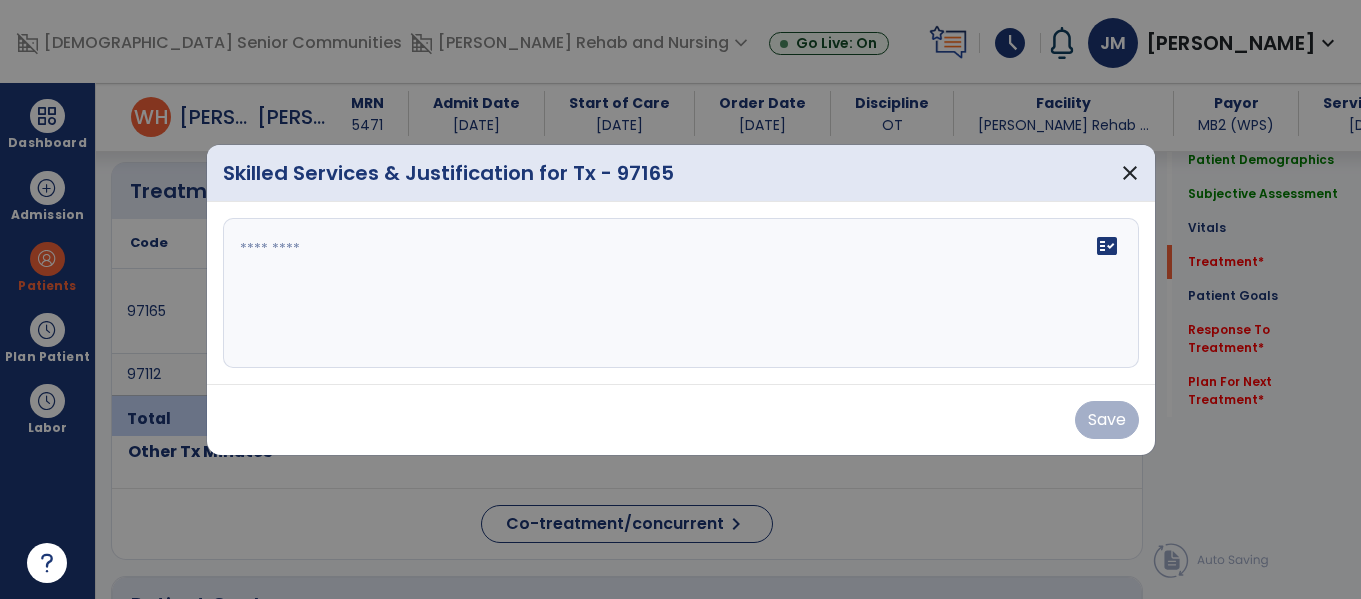 click on "fact_check" at bounding box center [681, 293] 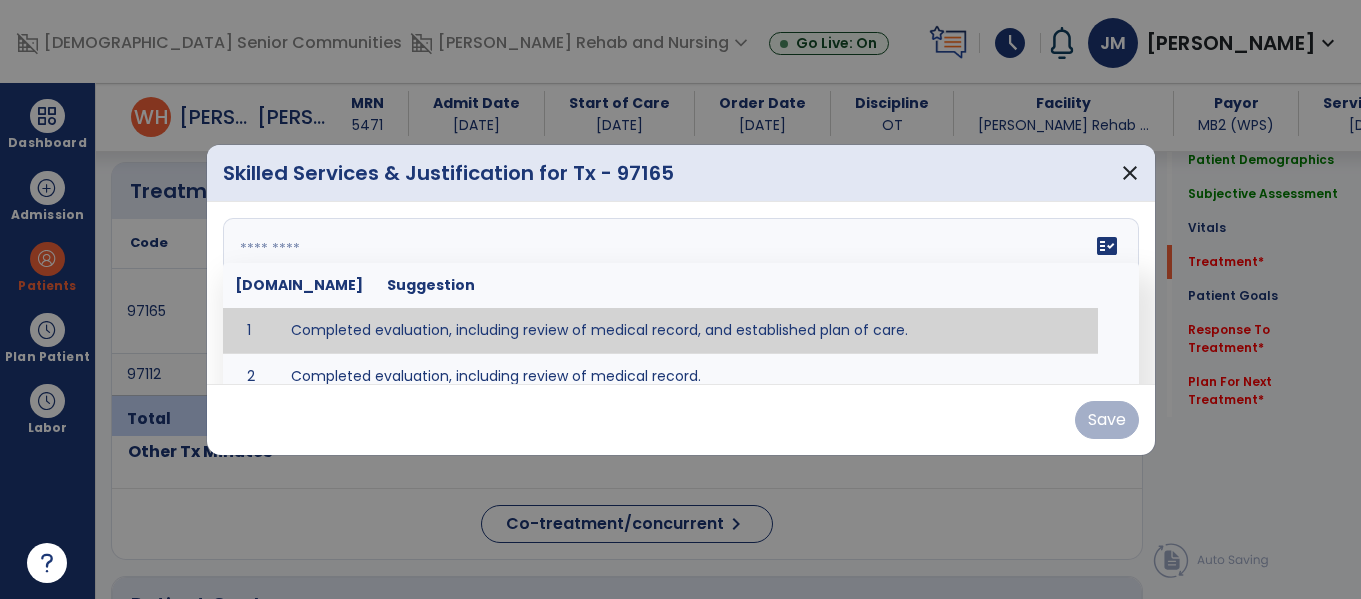 type on "**********" 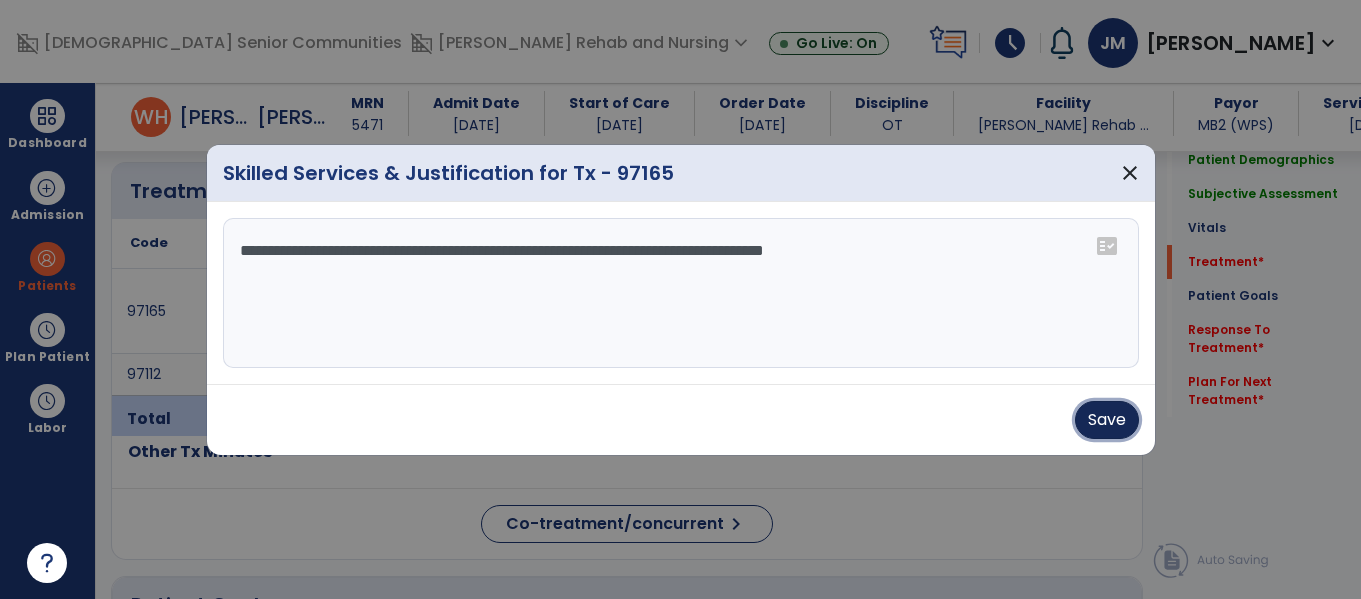 click on "Save" at bounding box center (1107, 420) 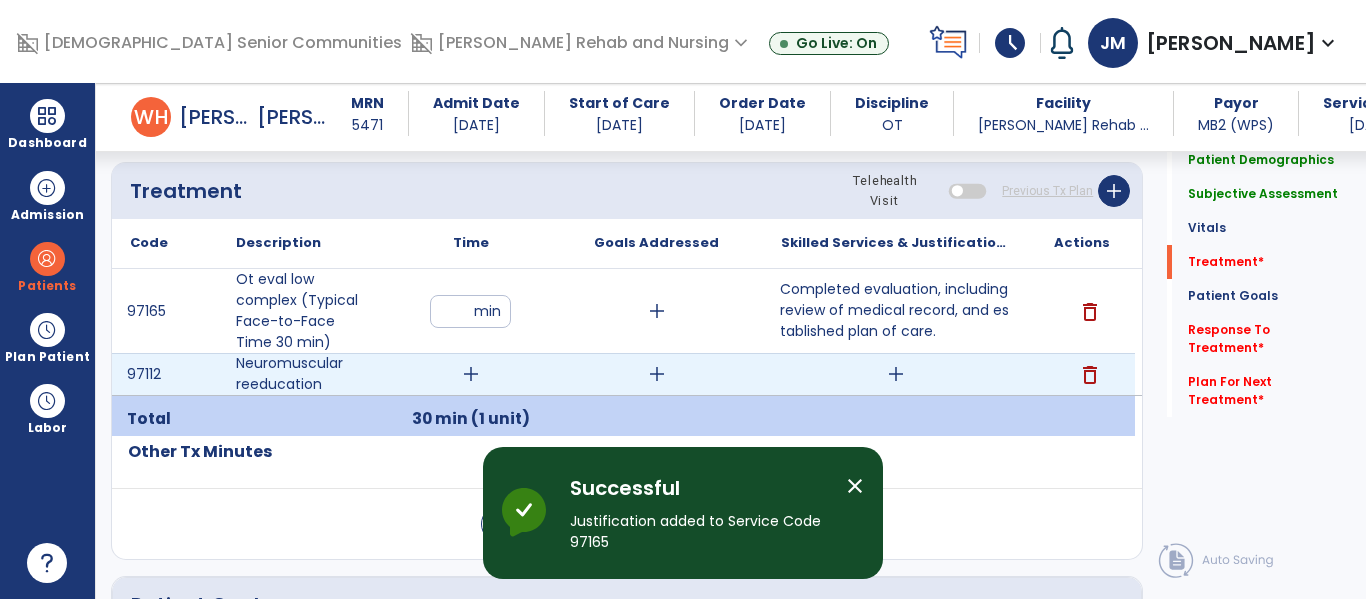 click on "add" at bounding box center [471, 374] 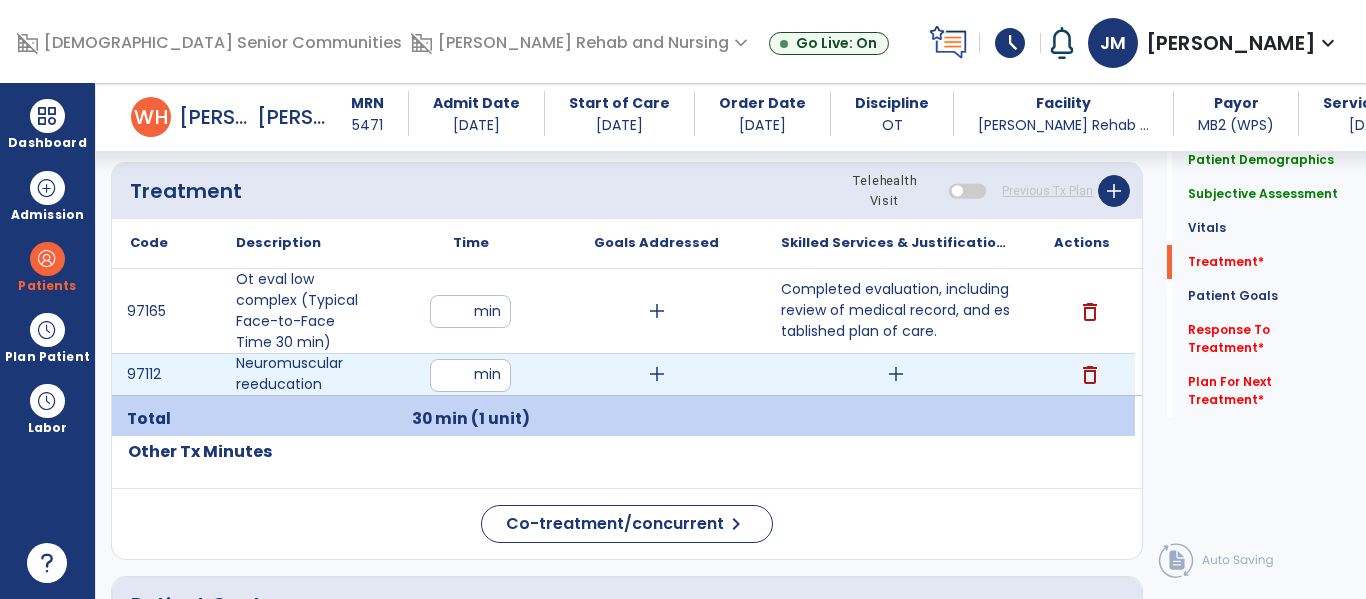 type on "**" 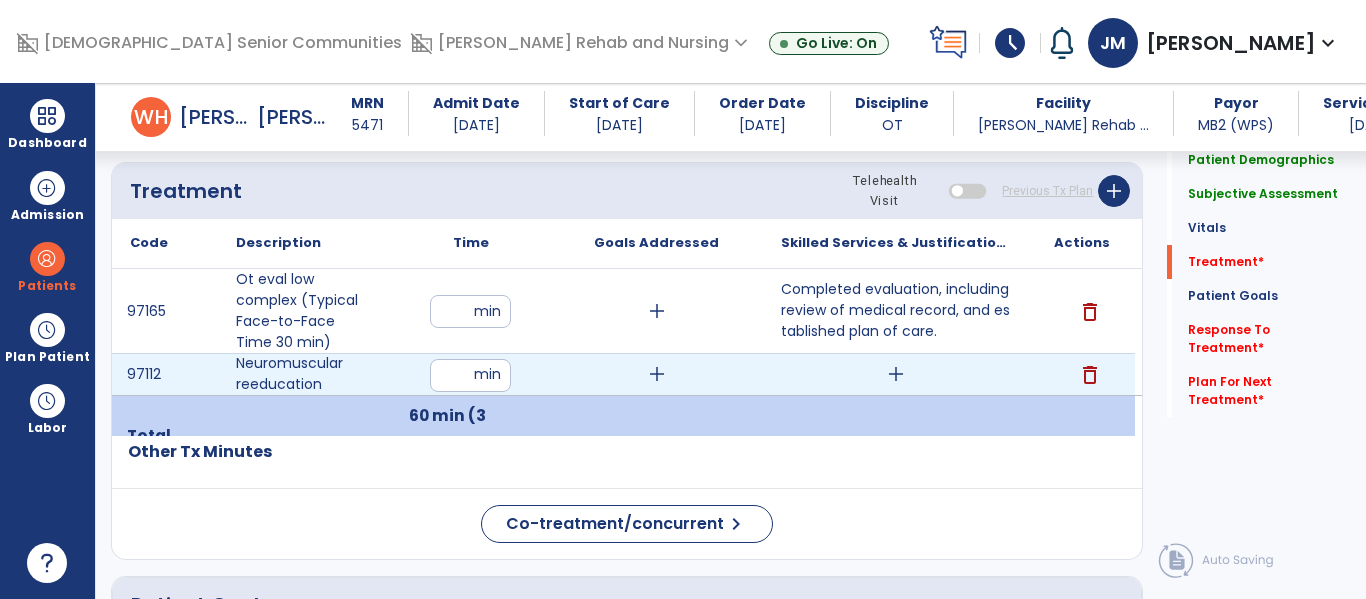 click on "add" at bounding box center [657, 374] 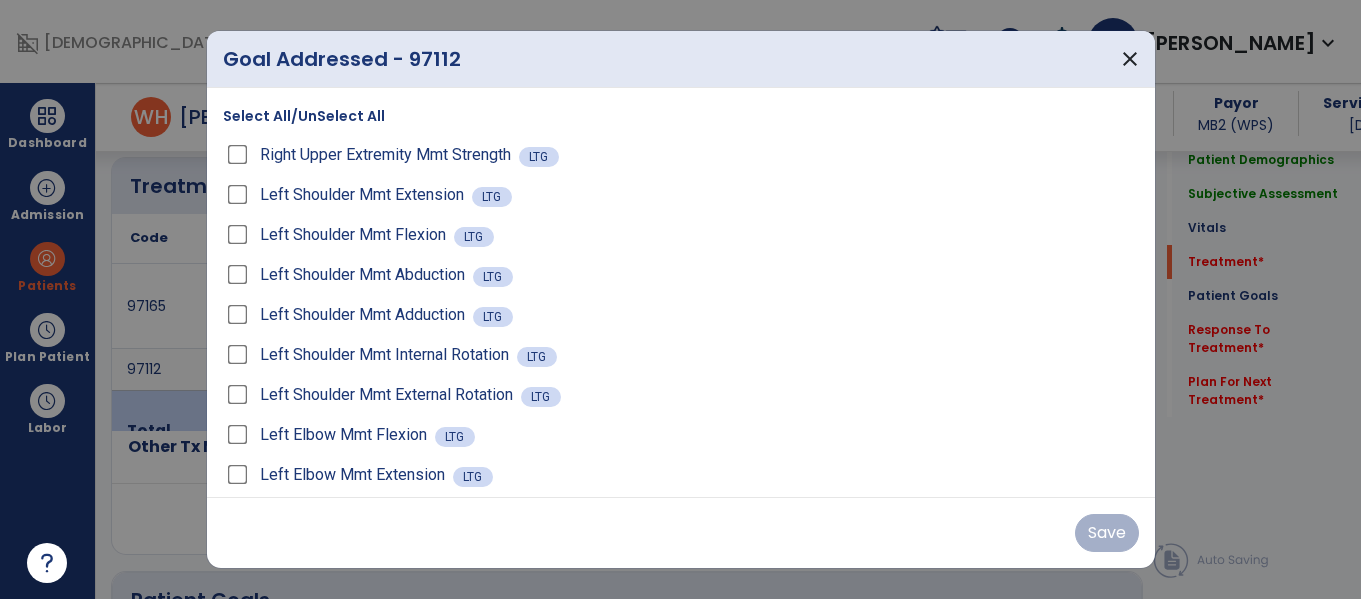 scroll, scrollTop: 1207, scrollLeft: 0, axis: vertical 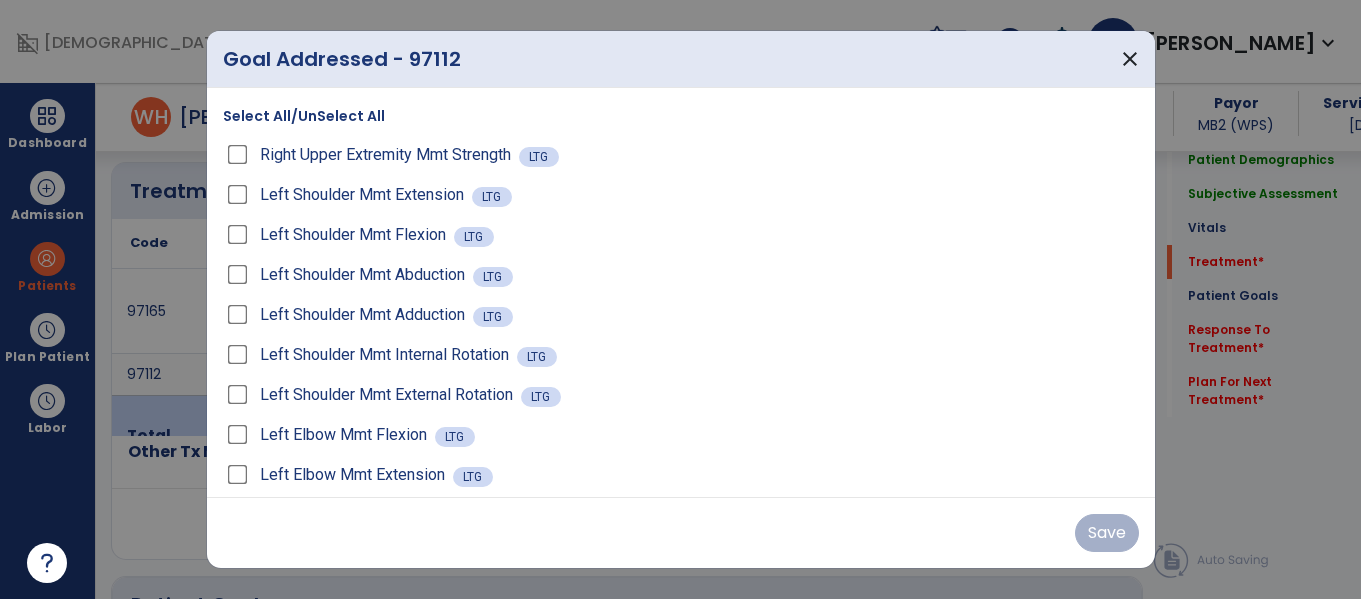 click on "Select All/UnSelect All" at bounding box center [304, 116] 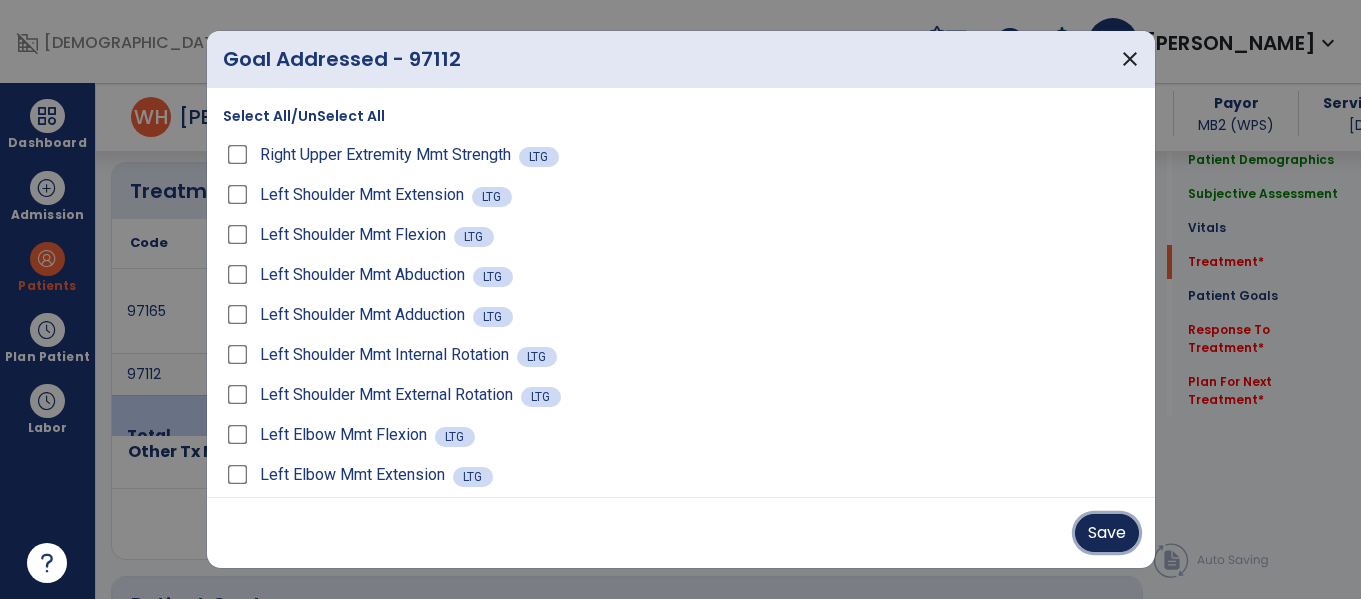 click on "Save" at bounding box center (1107, 533) 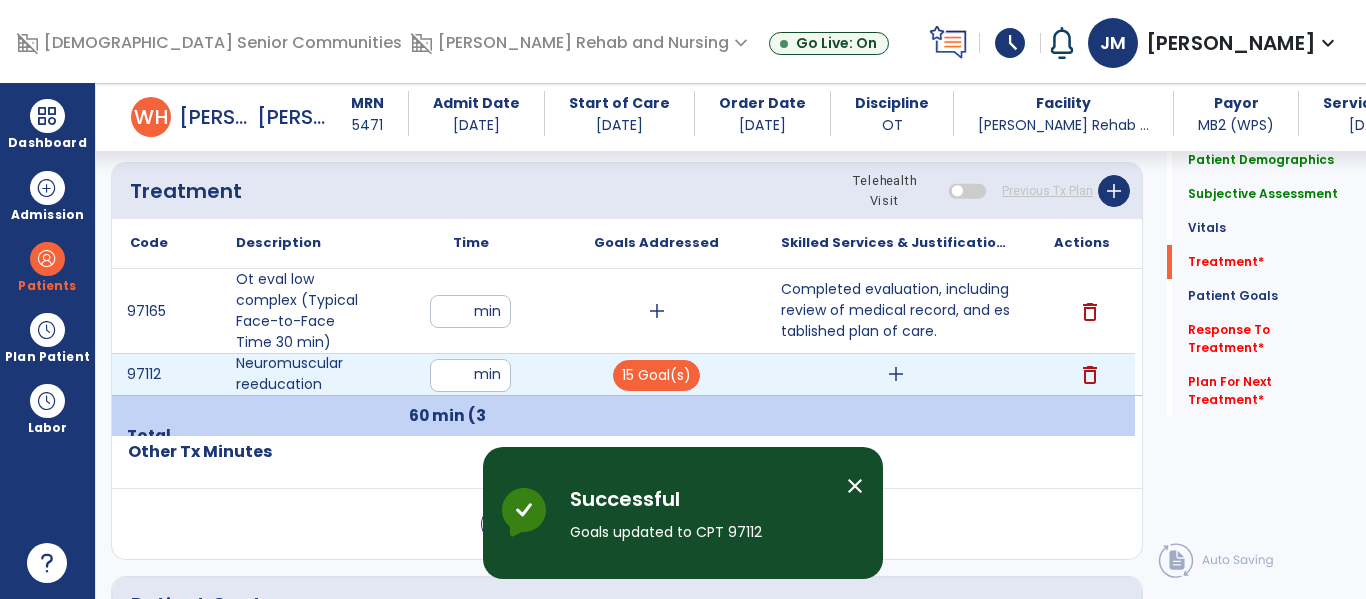 click on "add" at bounding box center (896, 374) 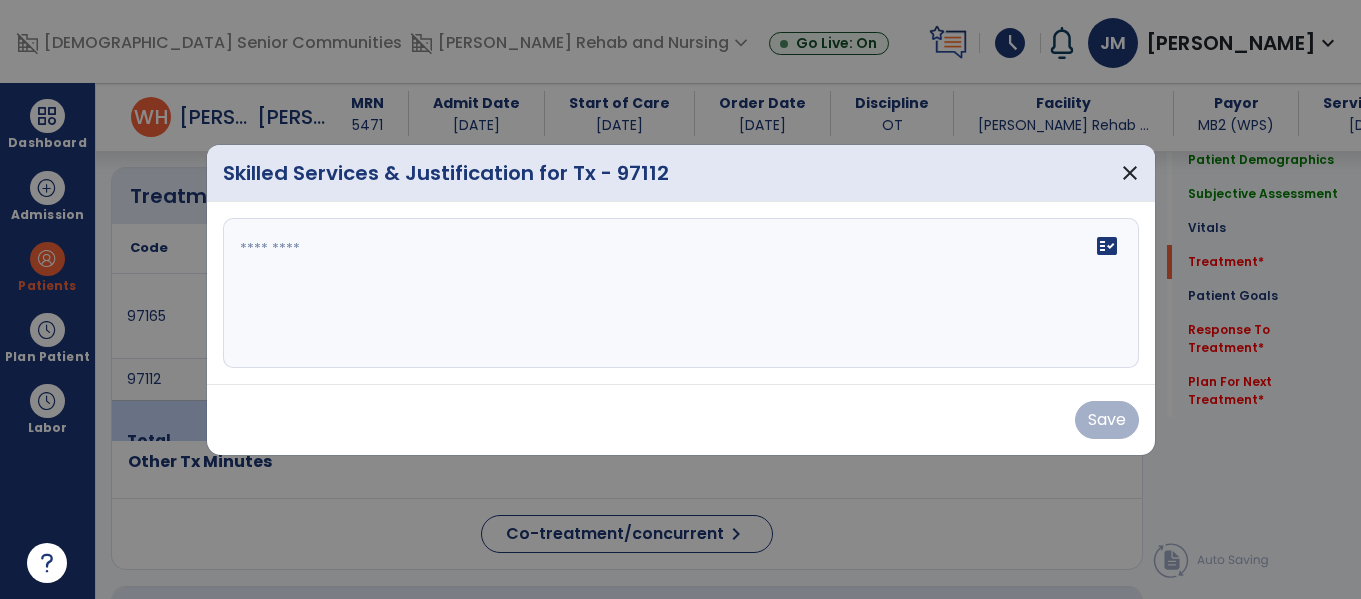 scroll, scrollTop: 1207, scrollLeft: 0, axis: vertical 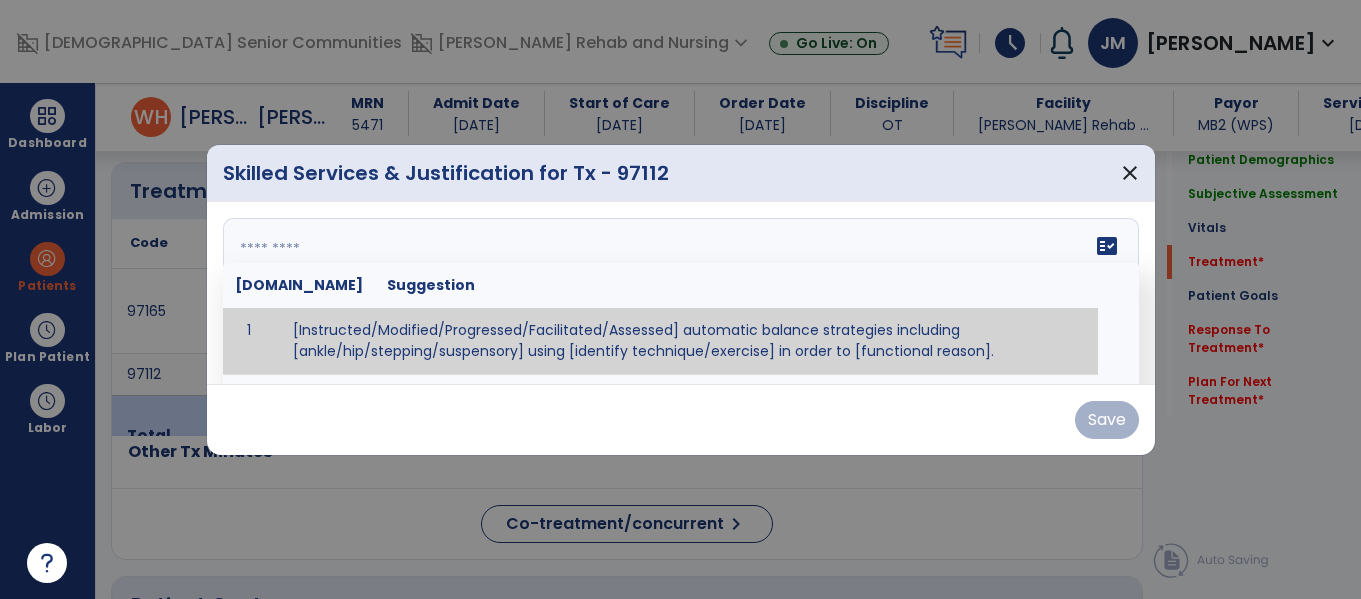 click on "fact_check  Sr.No Suggestion 1 [Instructed/Modified/Progressed/Facilitated/Assessed] automatic balance strategies including [ankle/hip/stepping/suspensory] using [identify technique/exercise] in order to [functional reason]. 2 [Instructed/Modified/Progressed/Facilitated/Assessed] sensory integration techniques including [visual inhibition/somatosensory inhibition/visual excitatory/somatosensory excitatory/vestibular excitatory] using [identify technique/exercise] in order to [functional reason]. 3 [Instructed/Modified/Progressed/Facilitated/Assessed] visual input including [oculomotor exercises, smooth pursuits, saccades, visual field, other] in order to [functional reasons]. 4 [Instructed/Modified/Progressed/Assessed] somatosensory techniques including [joint compression, proprioceptive activities, other] in order to [functional reasons]. 5 [Instructed/Modified/Progressed/Assessed] vestibular techniques including [gaze stabilization, Brandt-Darhoff, Epley, other] in order to [functional reasons]. 6 7" at bounding box center (681, 293) 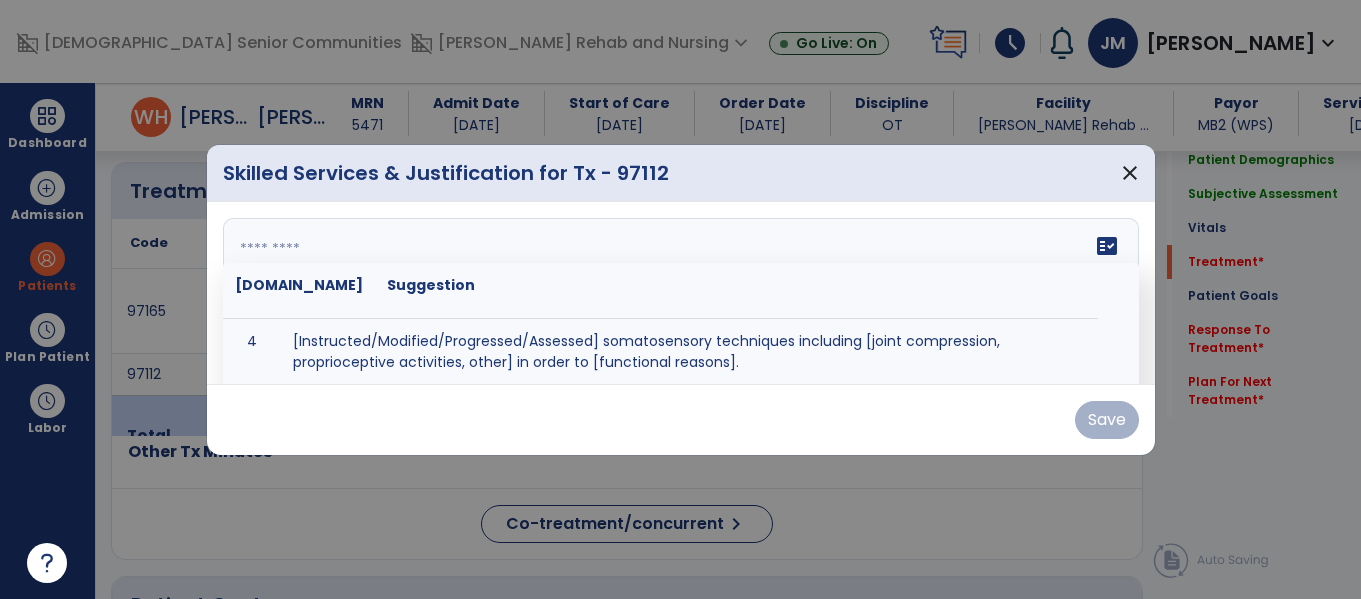 scroll, scrollTop: 219, scrollLeft: 0, axis: vertical 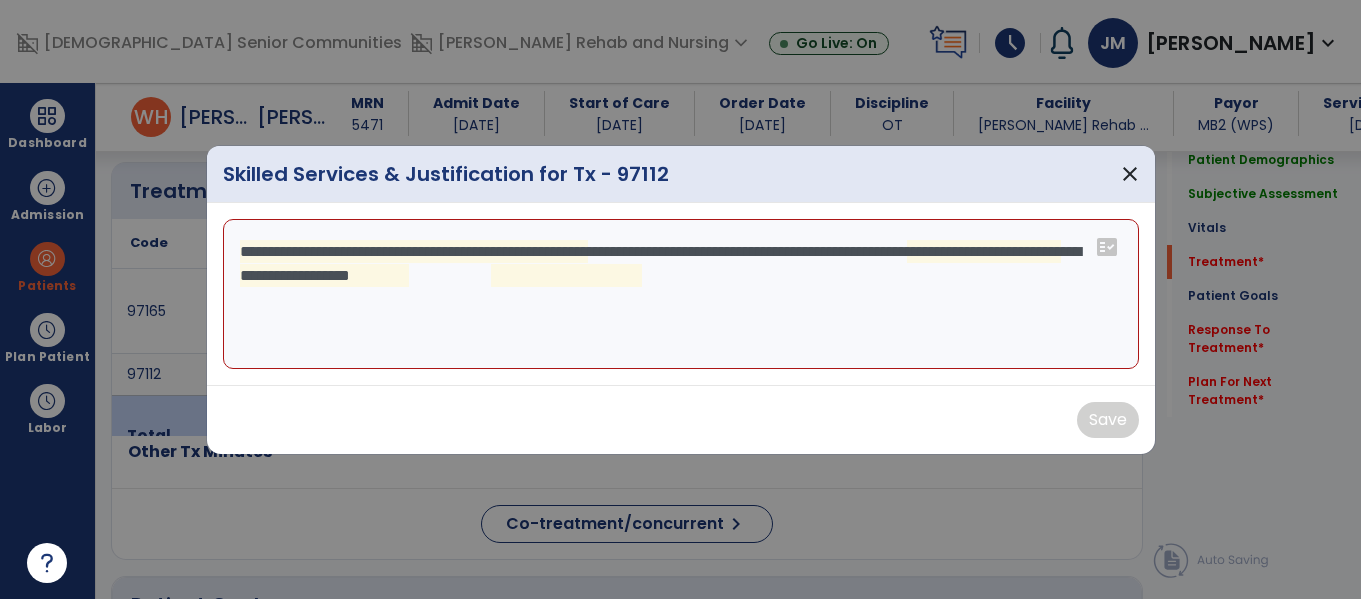 click on "**********" at bounding box center [681, 294] 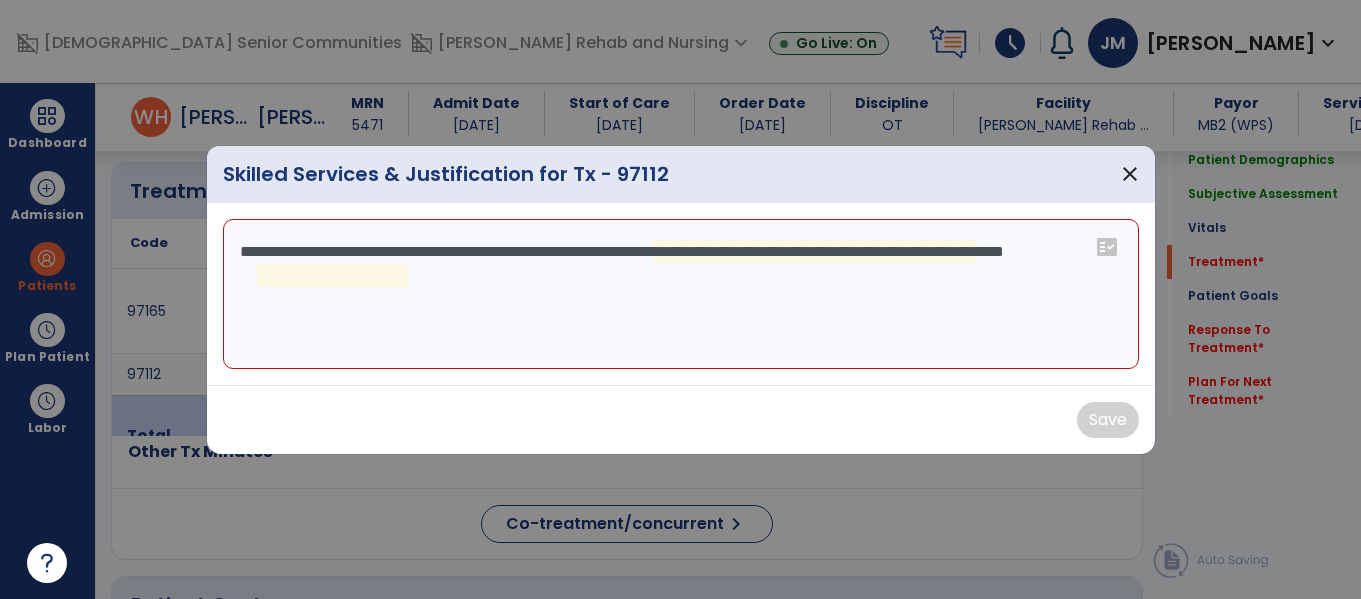 click on "**********" at bounding box center (681, 294) 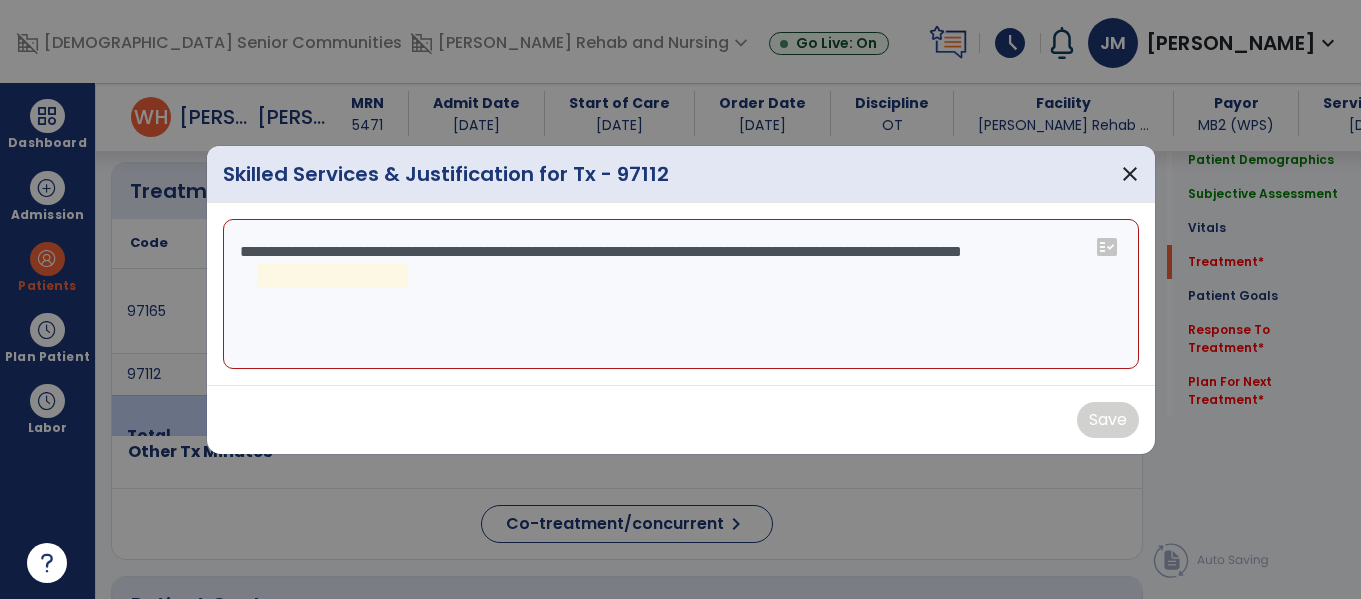 click on "**********" at bounding box center (681, 294) 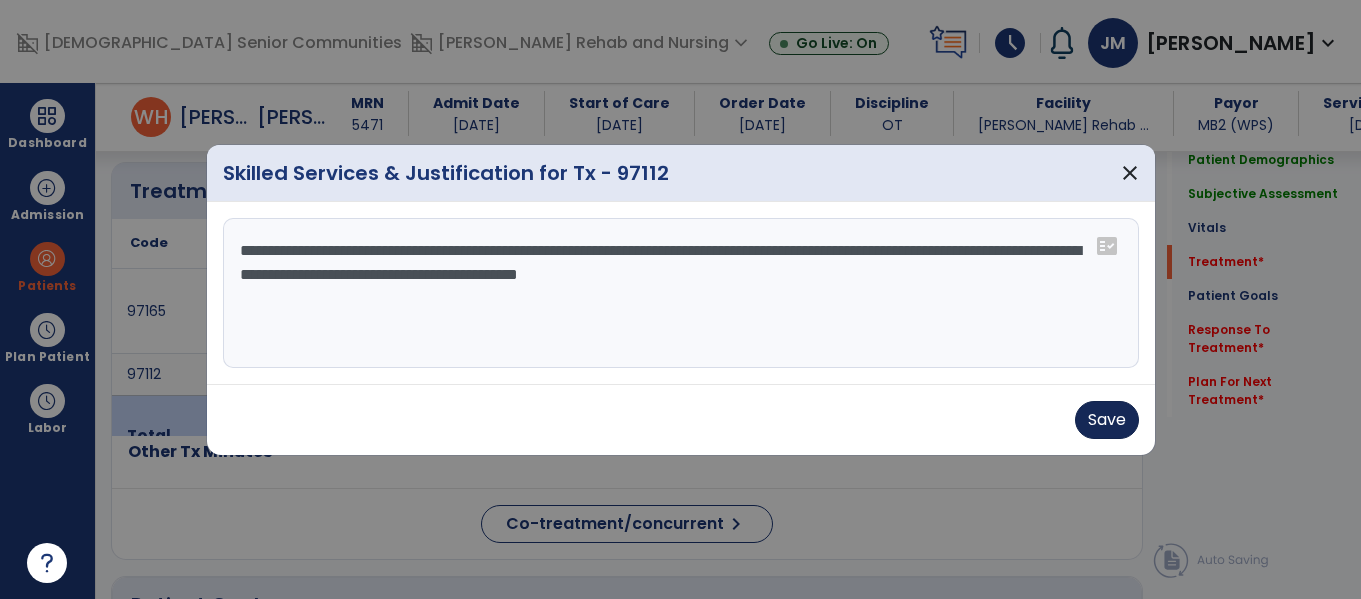 type on "**********" 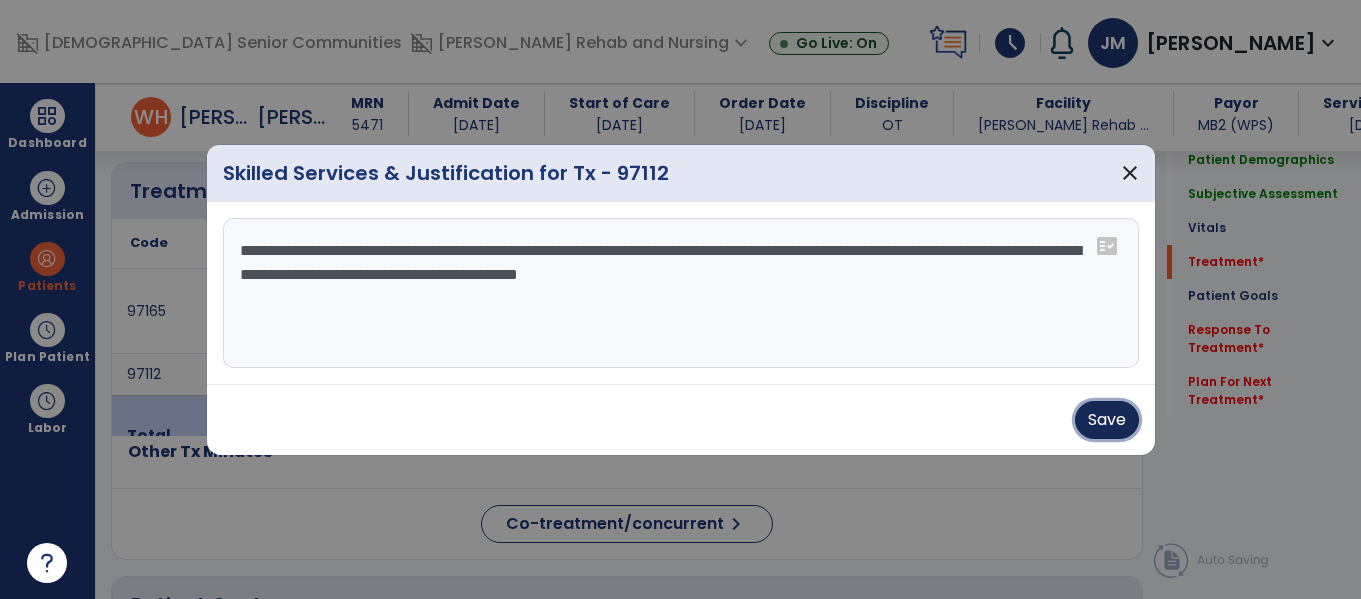 drag, startPoint x: 1119, startPoint y: 423, endPoint x: 752, endPoint y: 368, distance: 371.09836 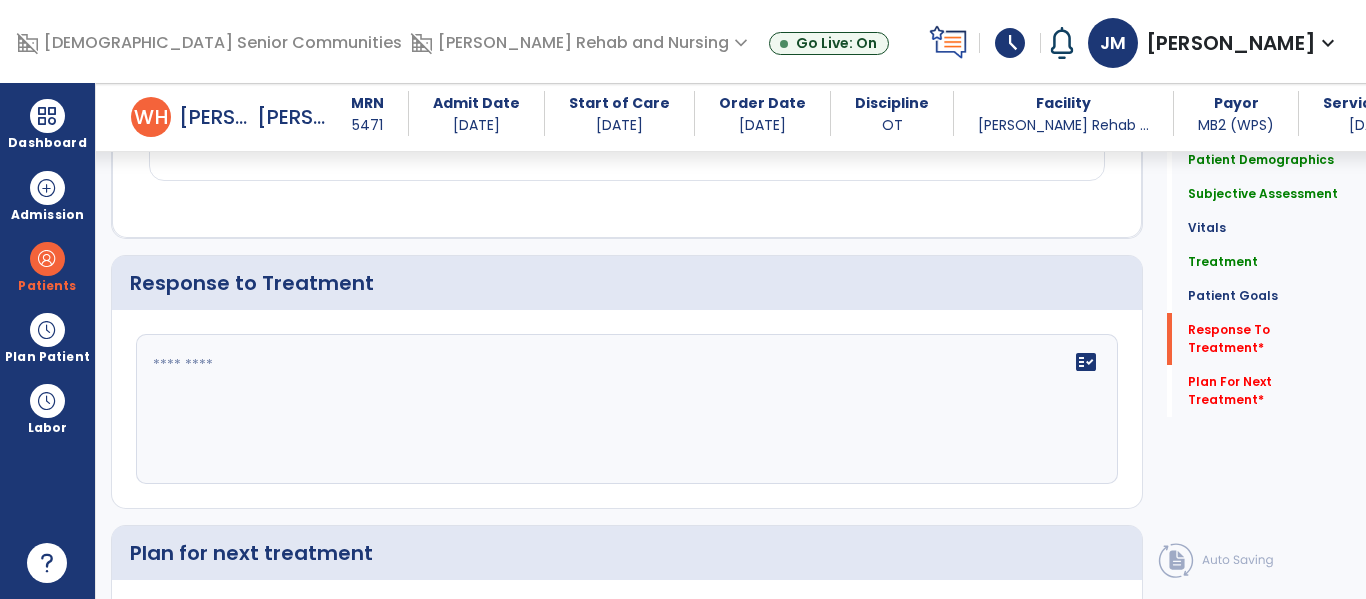 scroll, scrollTop: 4304, scrollLeft: 0, axis: vertical 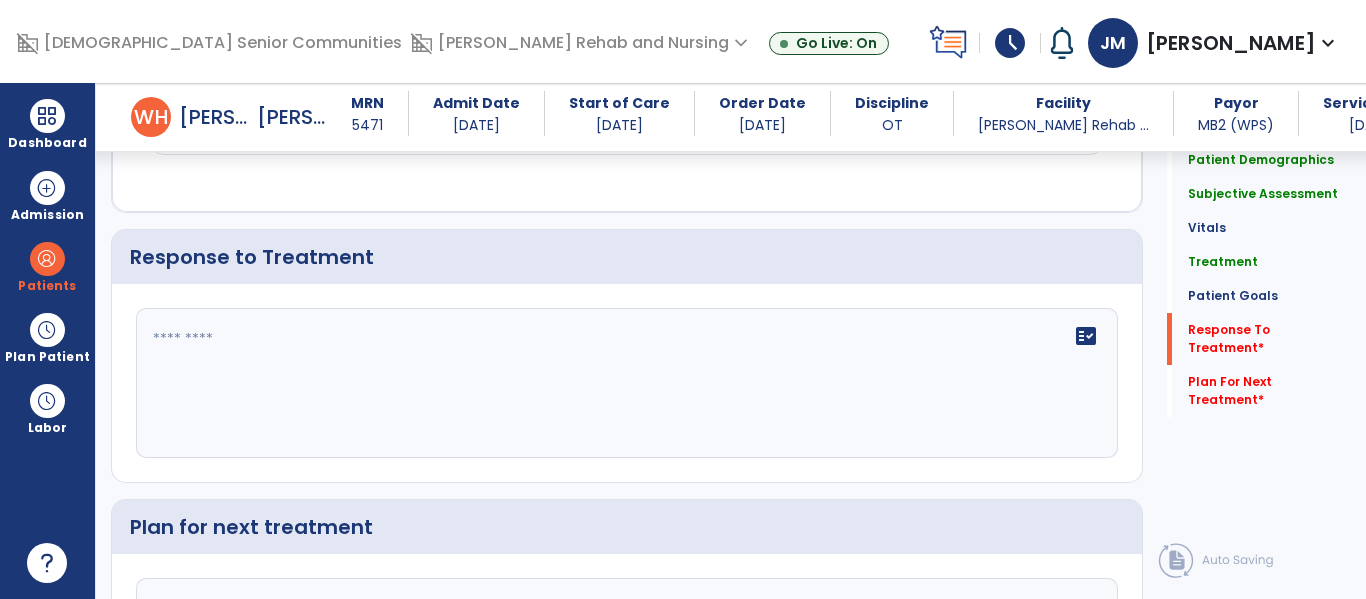 click 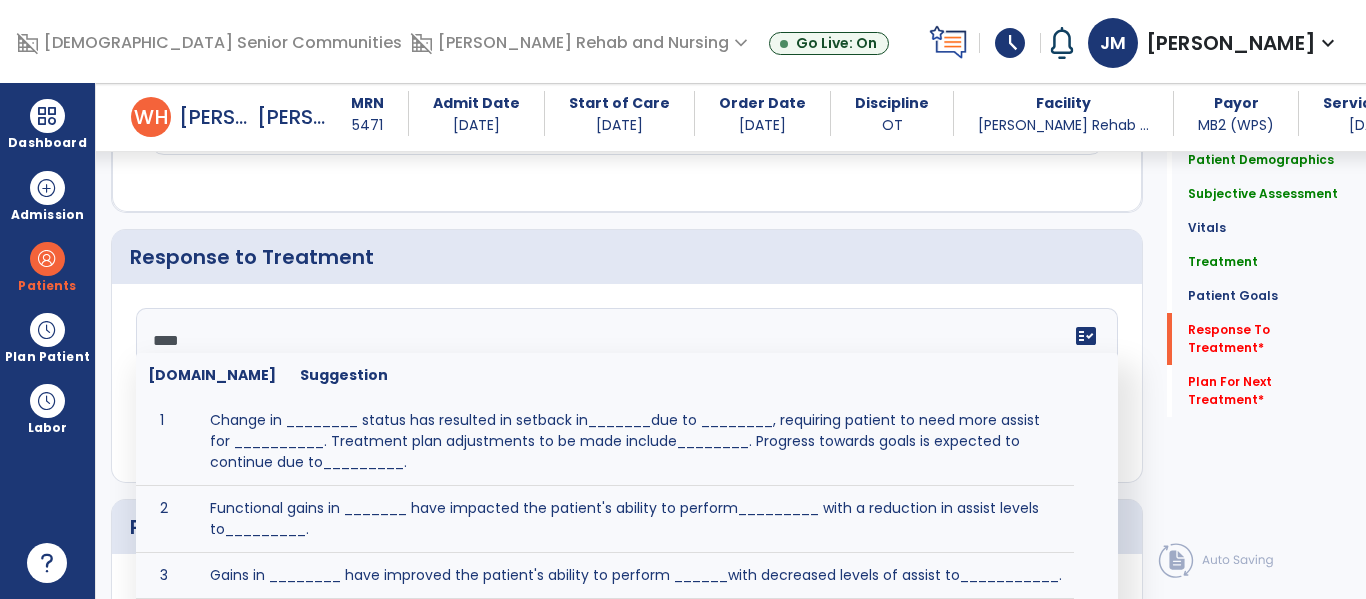 type on "*****" 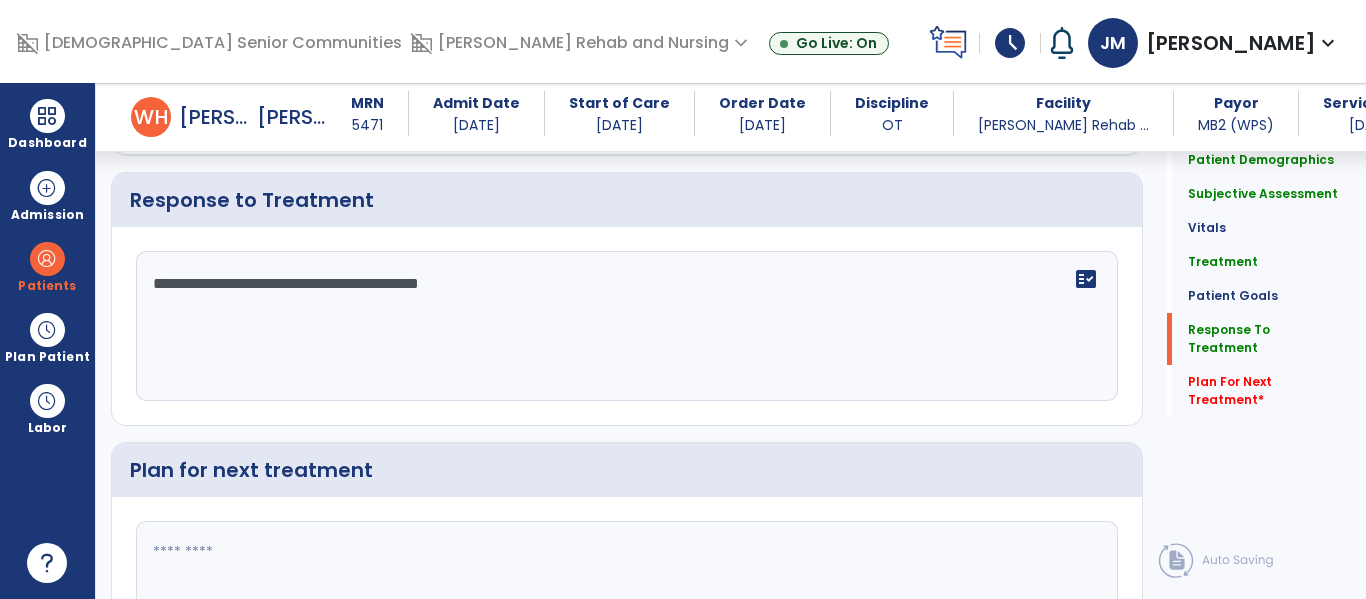 scroll, scrollTop: 4524, scrollLeft: 0, axis: vertical 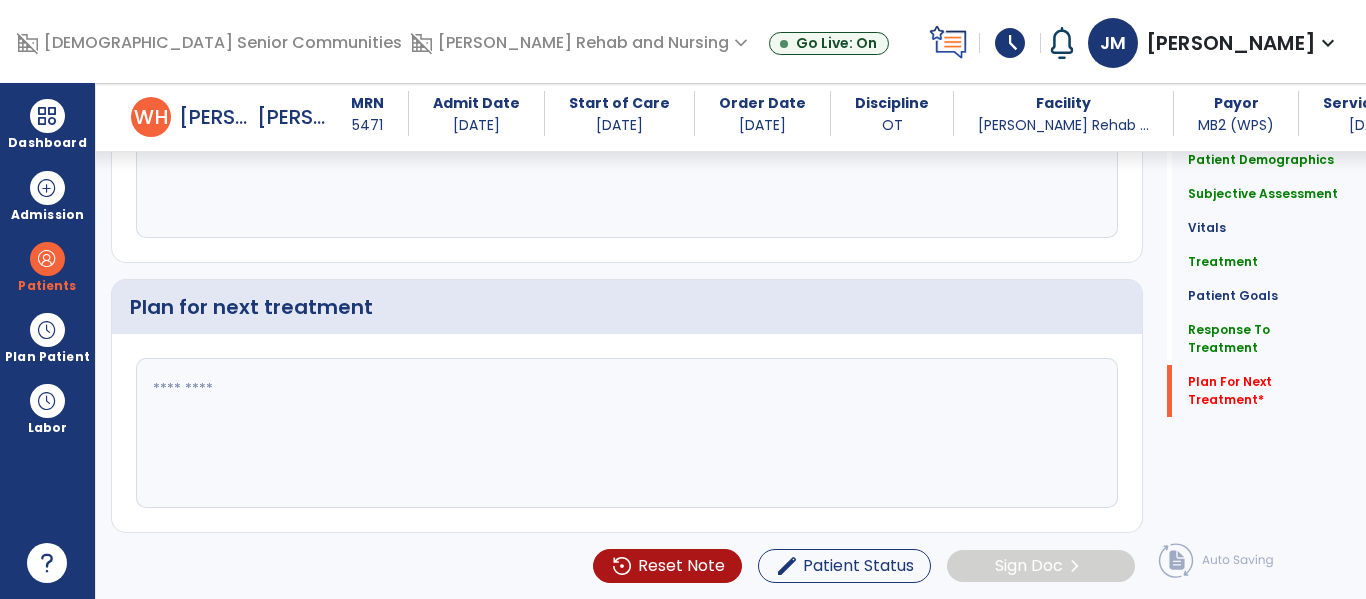 type on "**********" 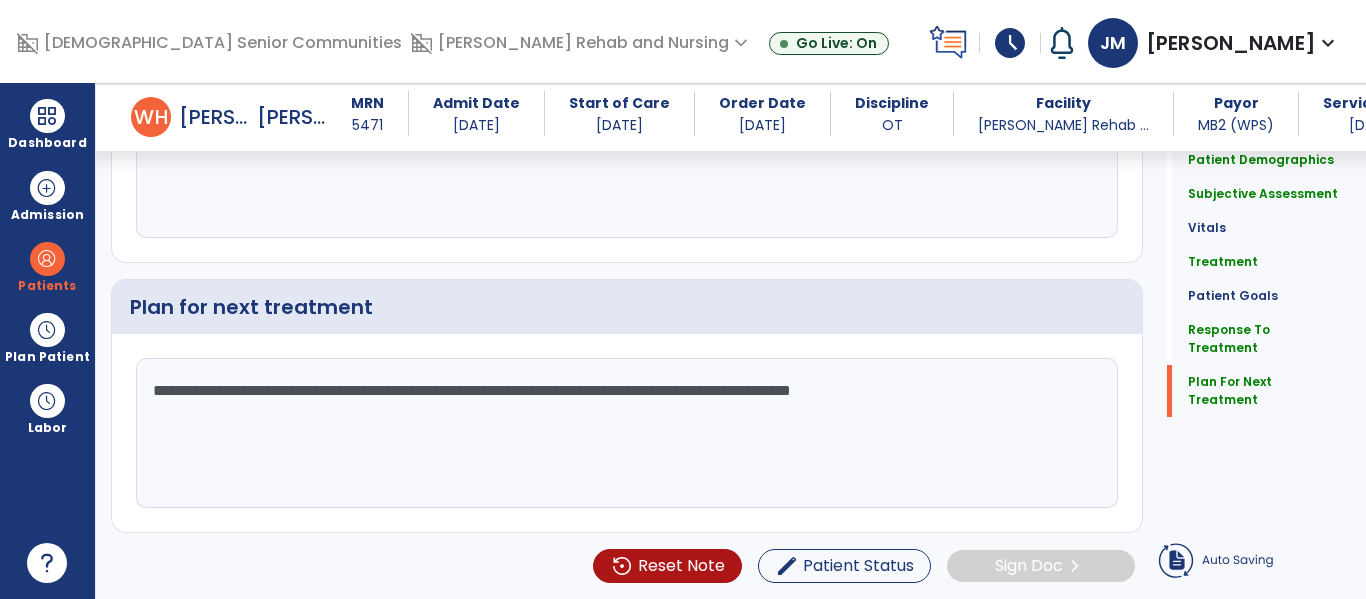 scroll, scrollTop: 4436, scrollLeft: 0, axis: vertical 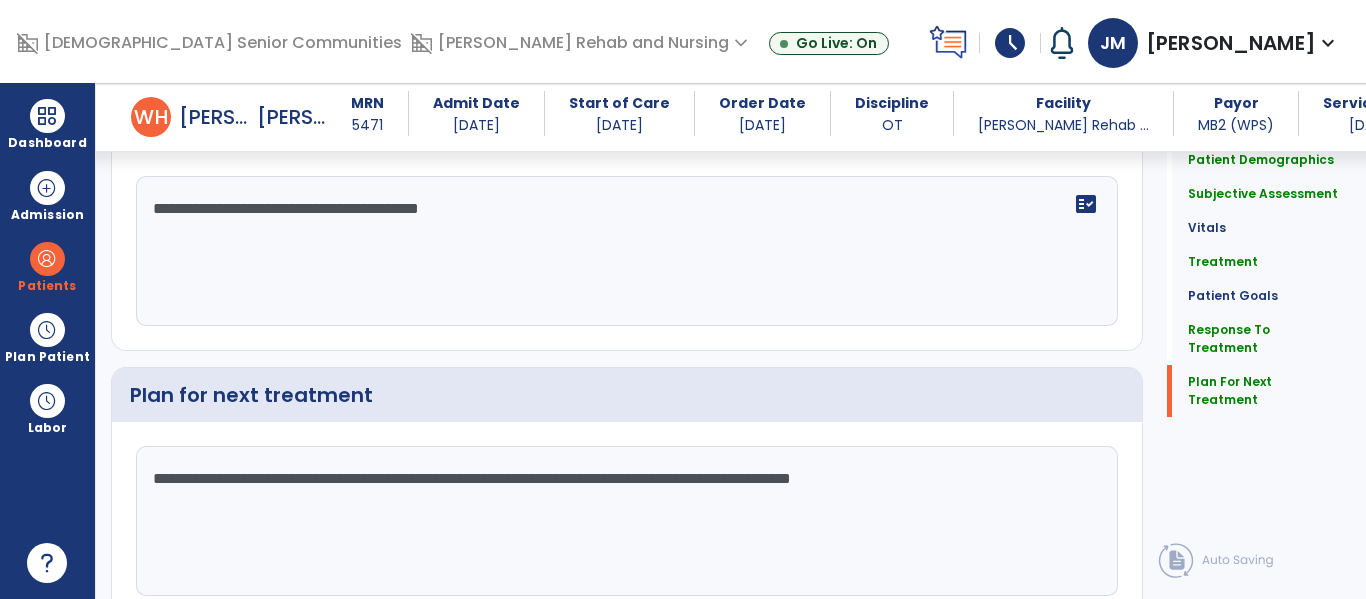 type on "**********" 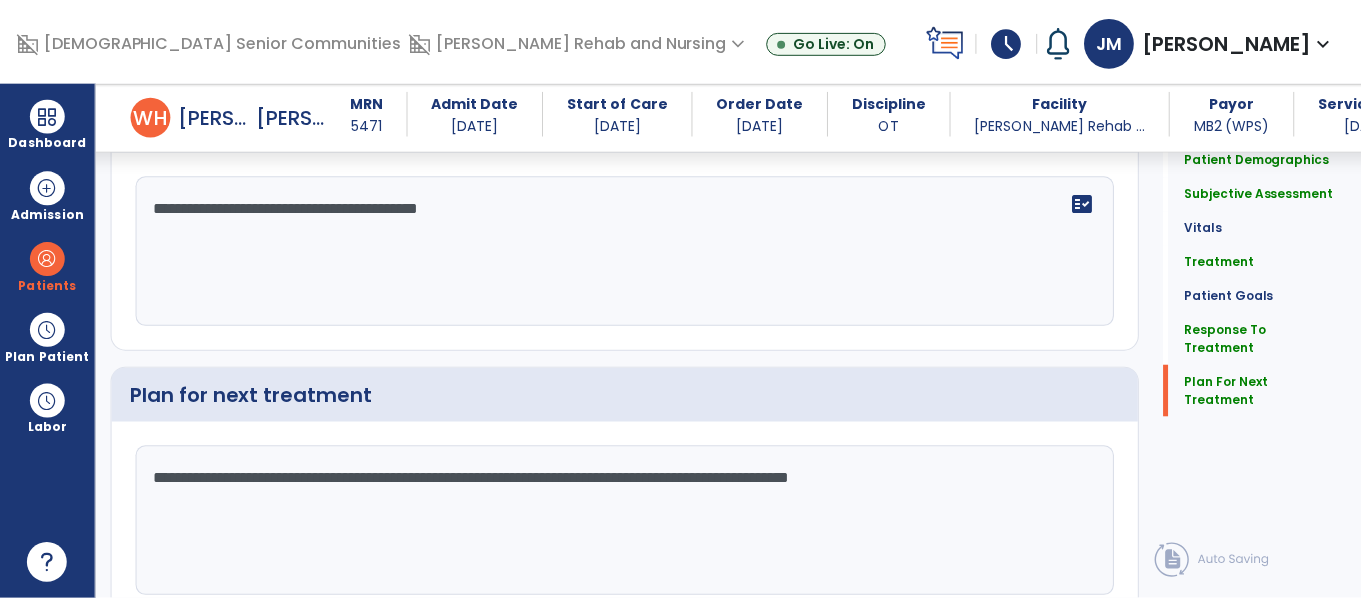 scroll, scrollTop: 4524, scrollLeft: 0, axis: vertical 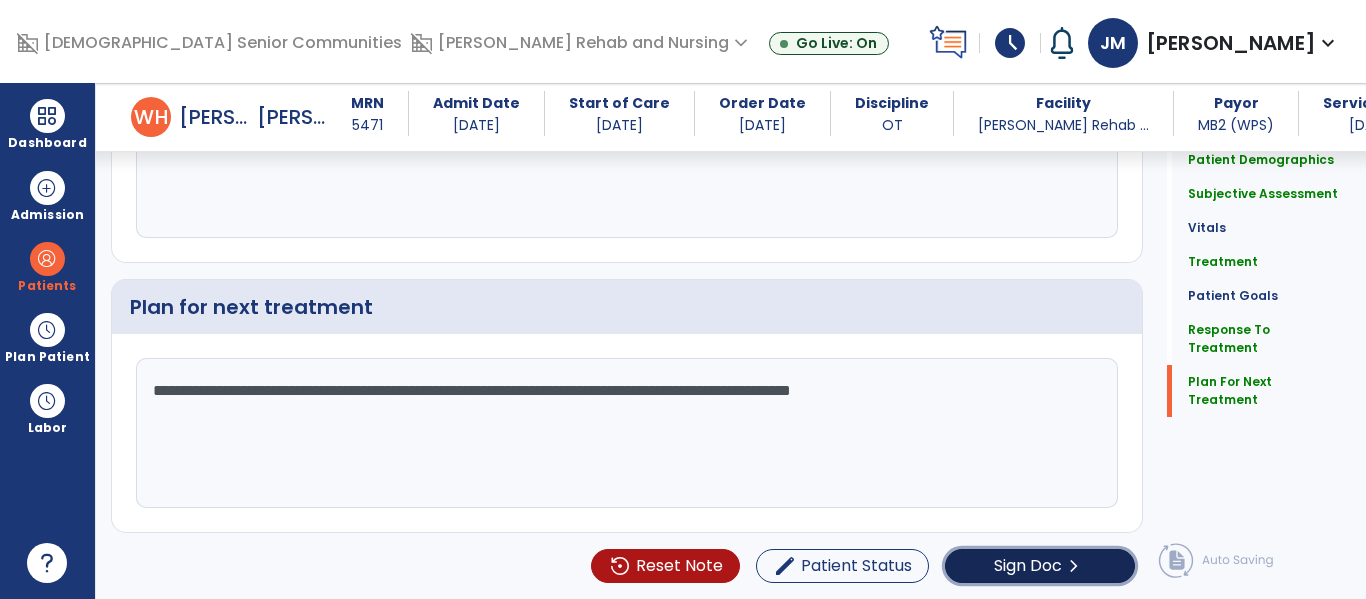 click on "Sign Doc" 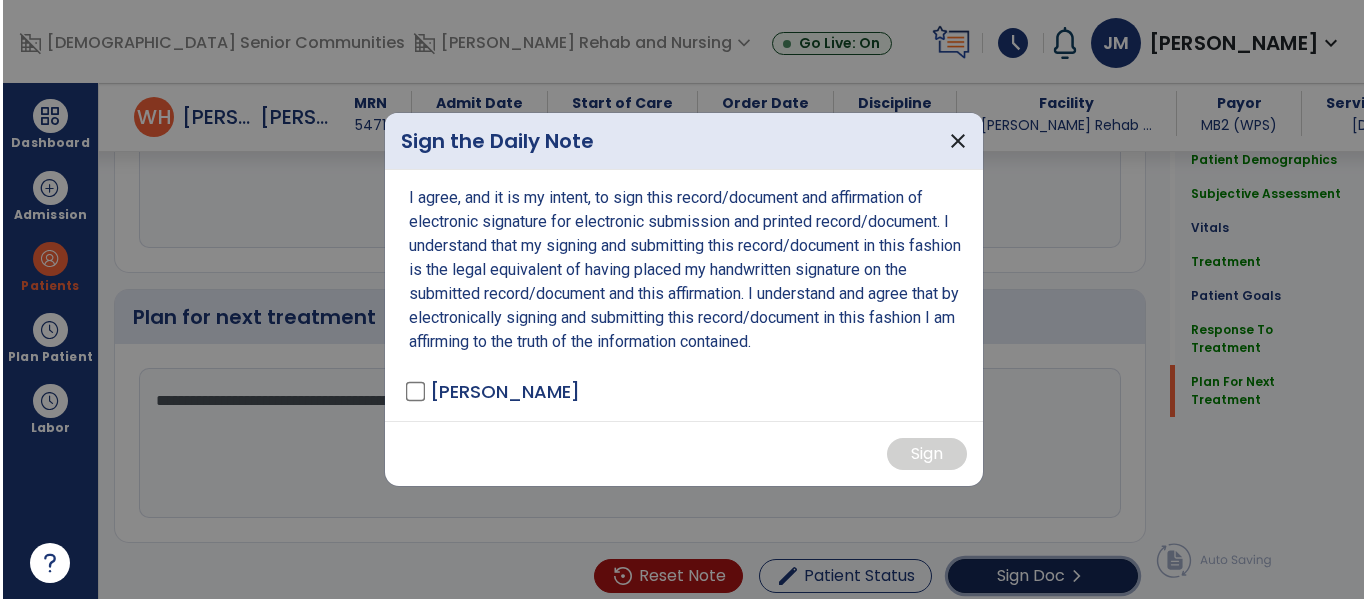 scroll, scrollTop: 4524, scrollLeft: 0, axis: vertical 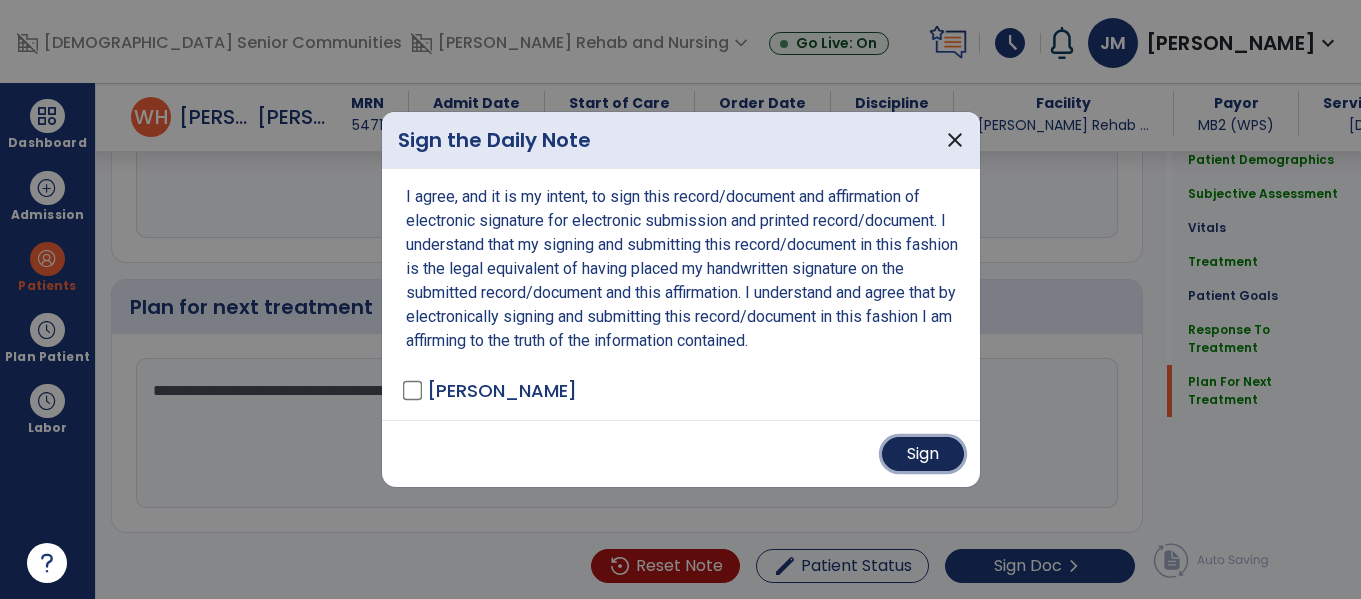 click on "Sign" at bounding box center (923, 454) 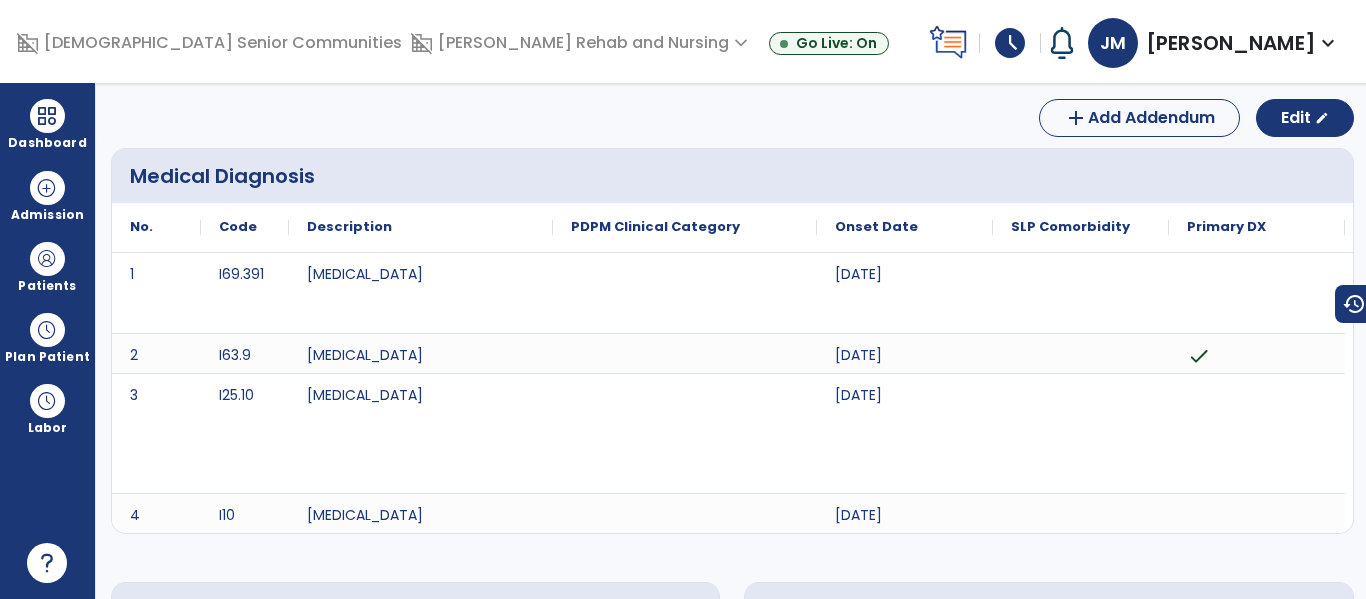 scroll, scrollTop: 0, scrollLeft: 0, axis: both 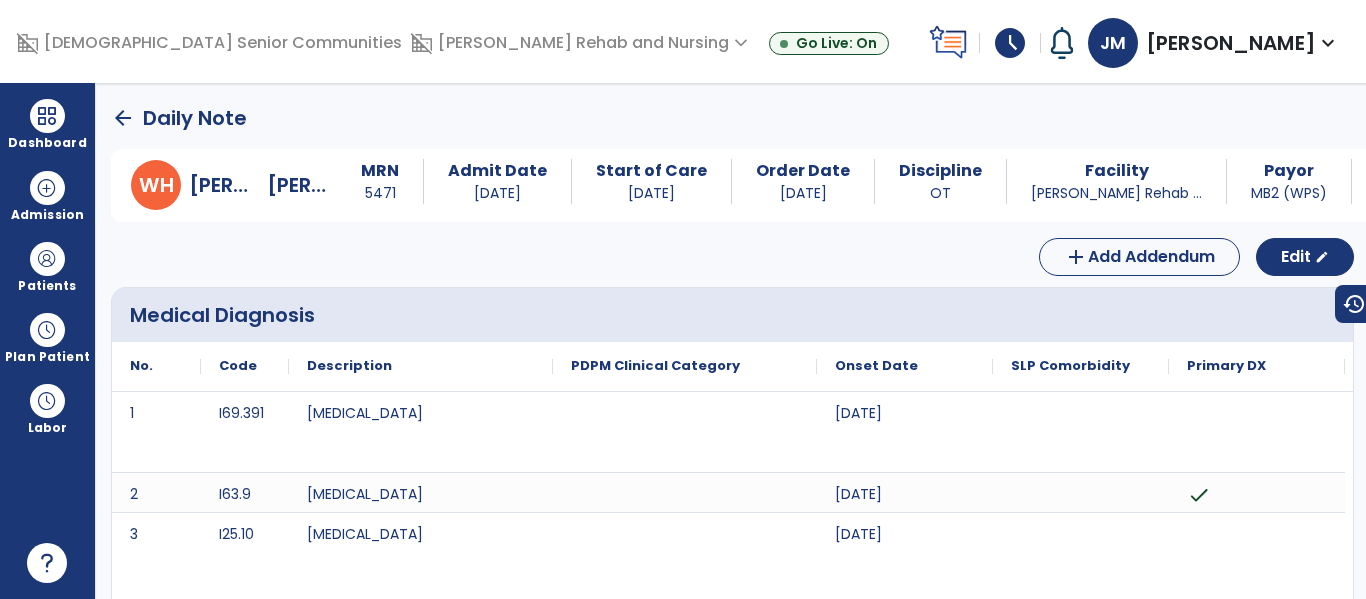 click on "arrow_back" 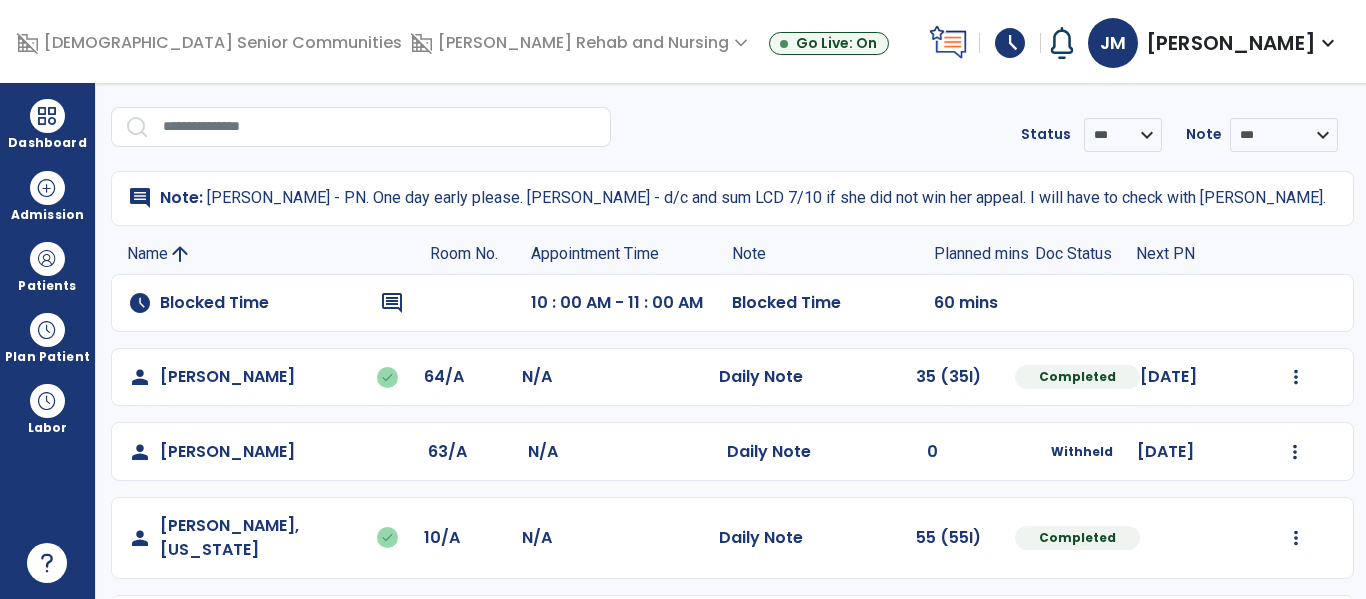 scroll, scrollTop: 0, scrollLeft: 0, axis: both 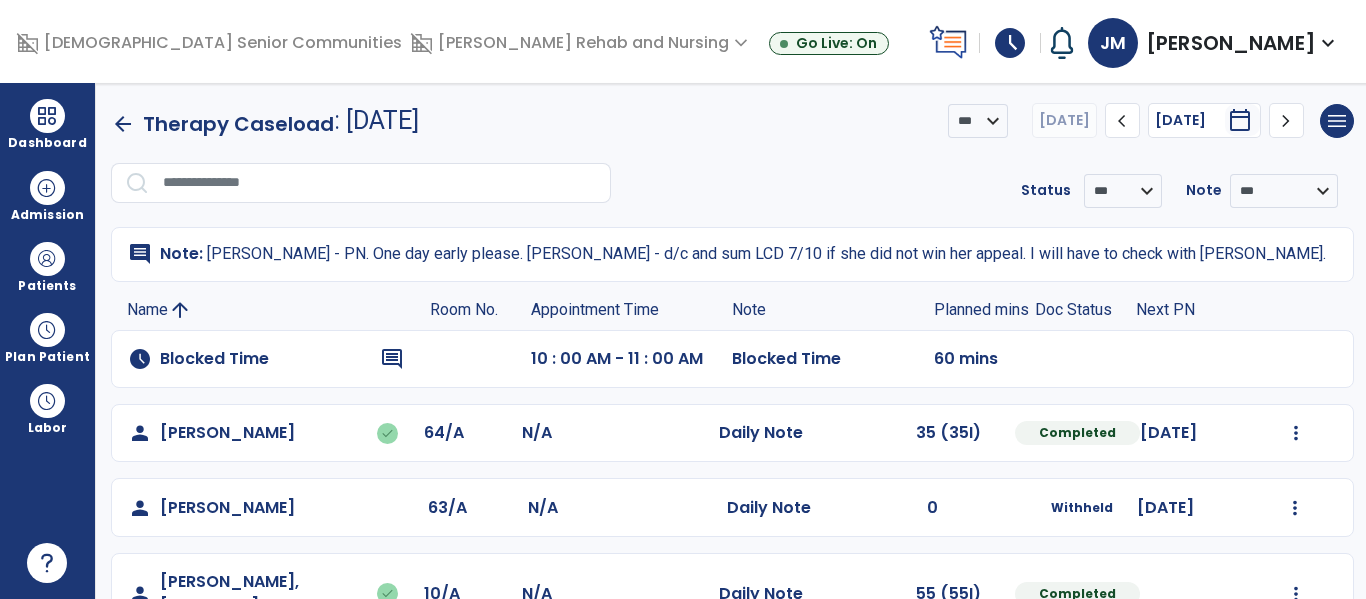 click on "arrow_back" 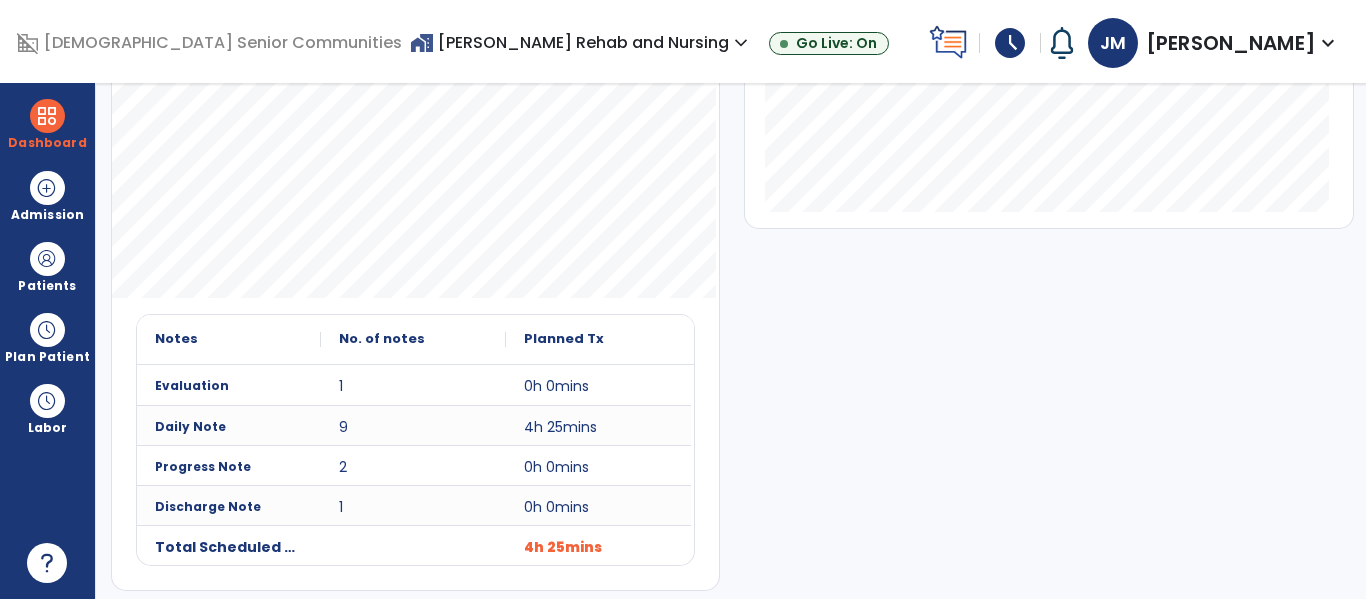 scroll, scrollTop: 0, scrollLeft: 0, axis: both 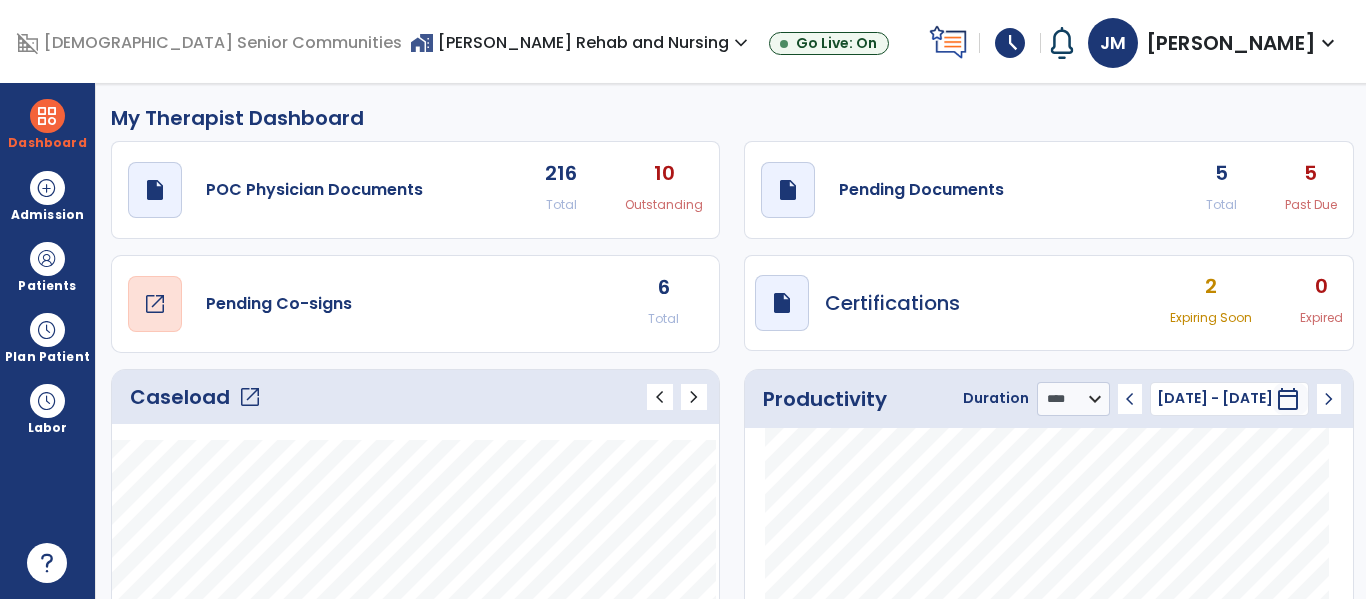 click on "open_in_new" 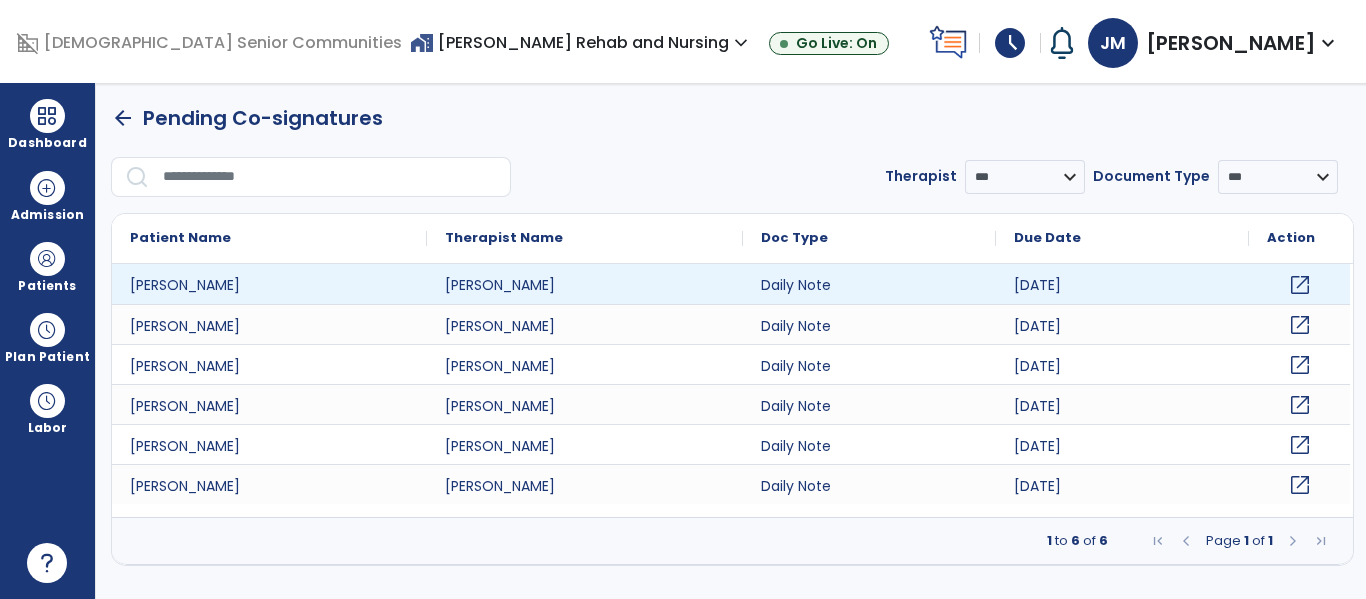 click on "open_in_new" 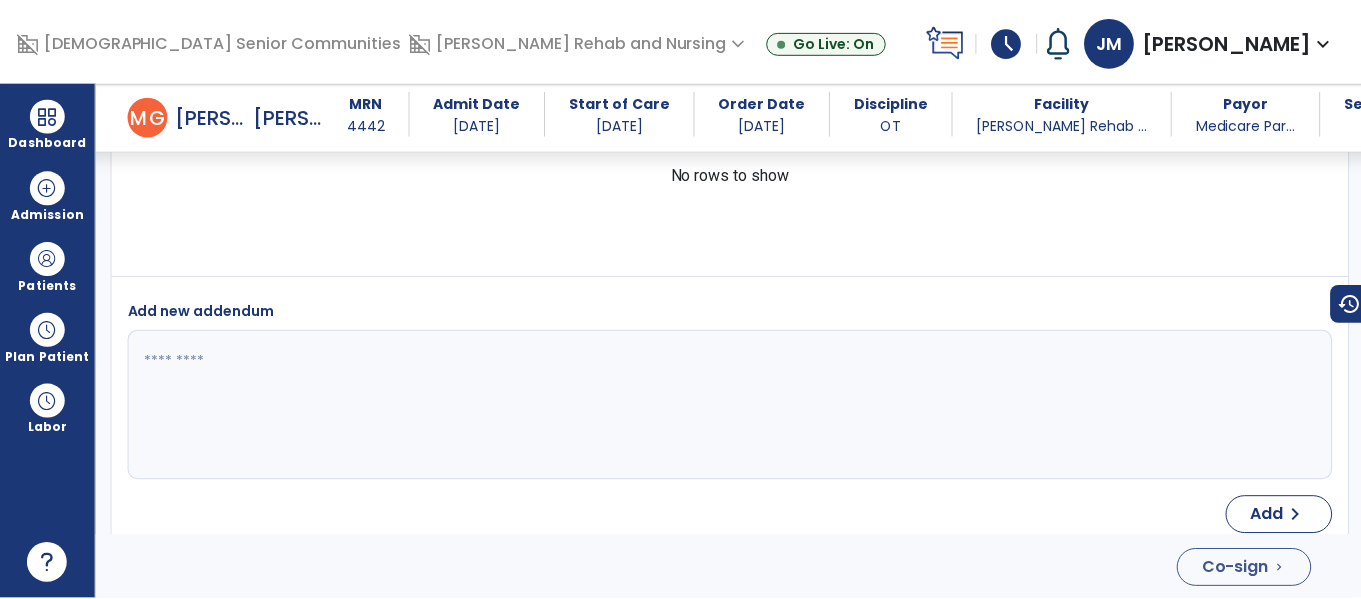 scroll, scrollTop: 4499, scrollLeft: 0, axis: vertical 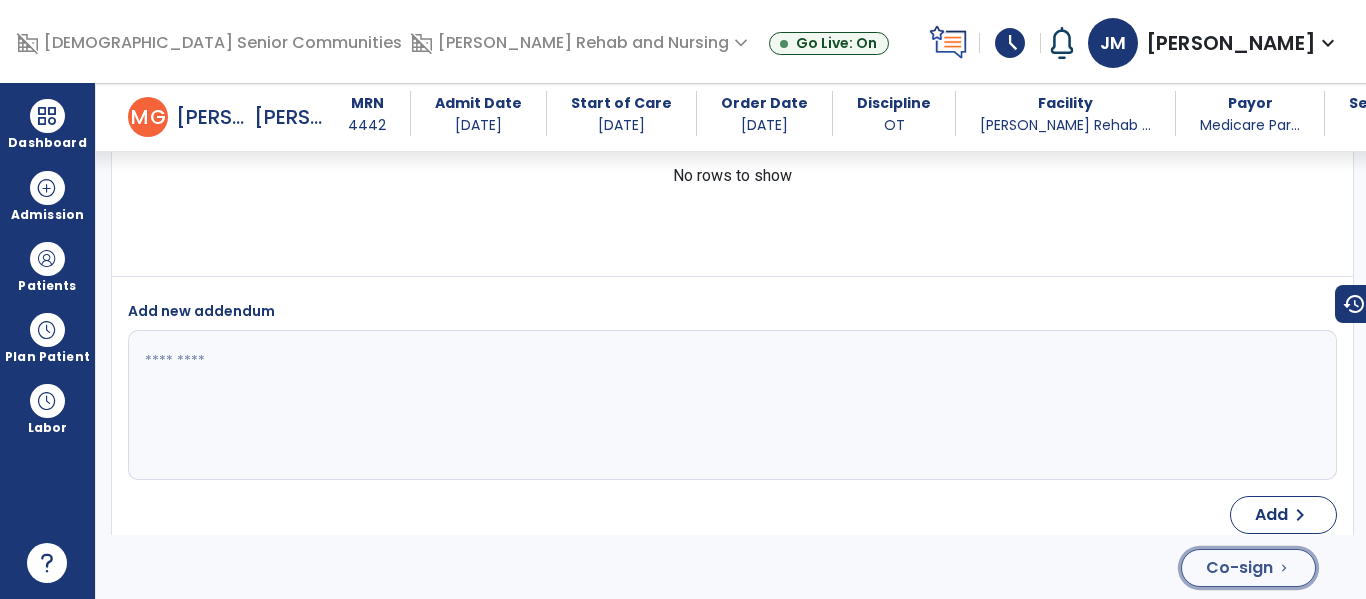click on "Co-sign" 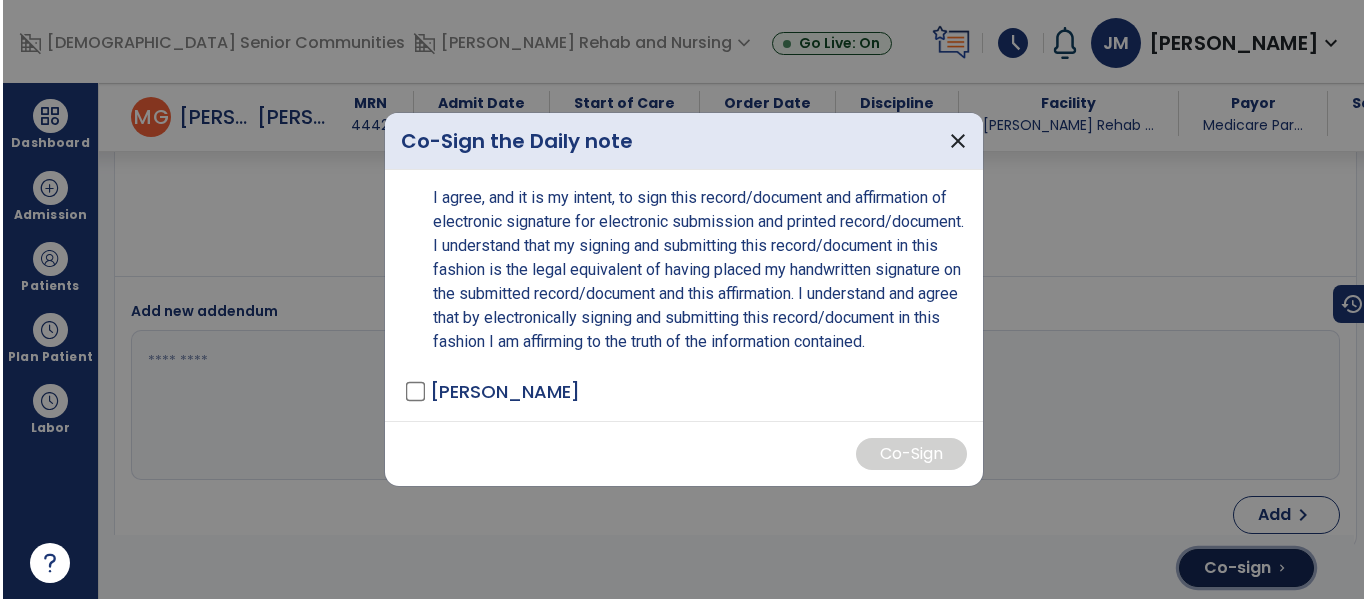 scroll, scrollTop: 4499, scrollLeft: 0, axis: vertical 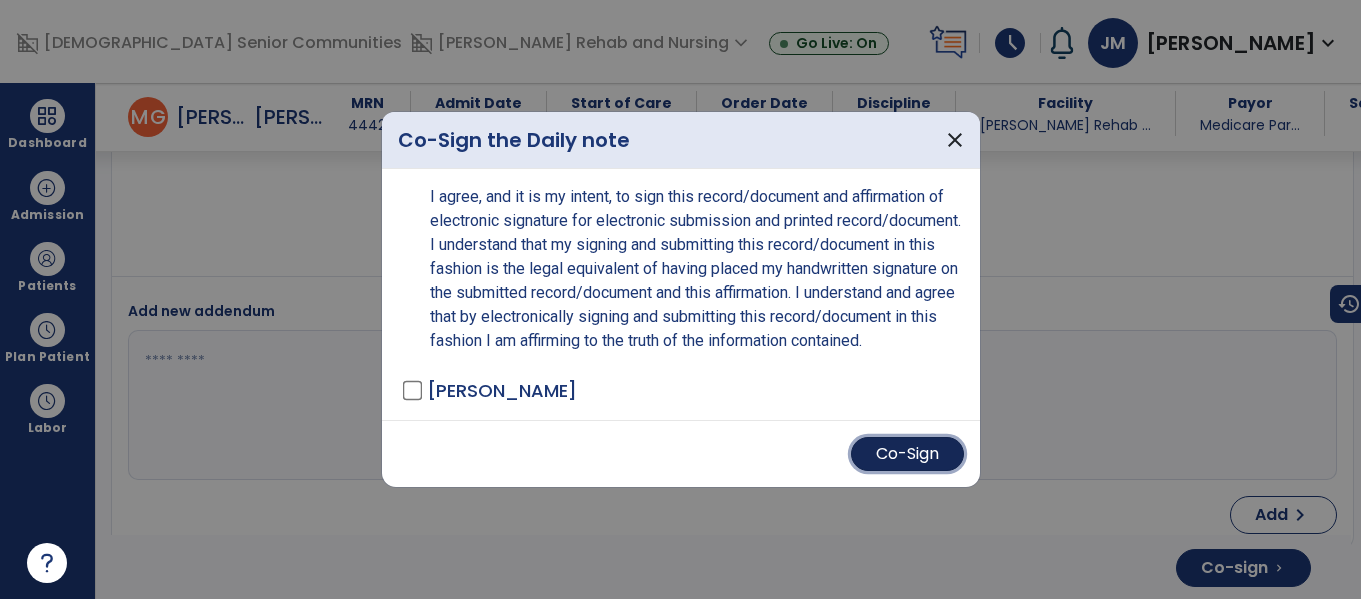 click on "Co-Sign" at bounding box center (907, 454) 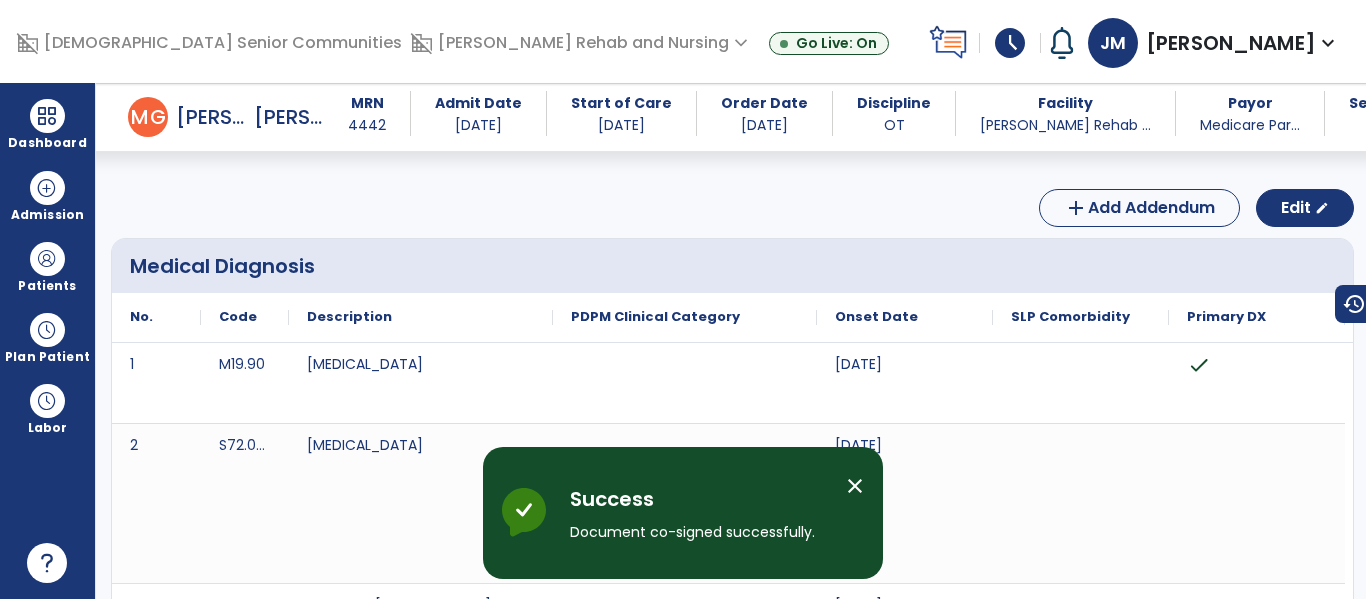 scroll, scrollTop: 0, scrollLeft: 0, axis: both 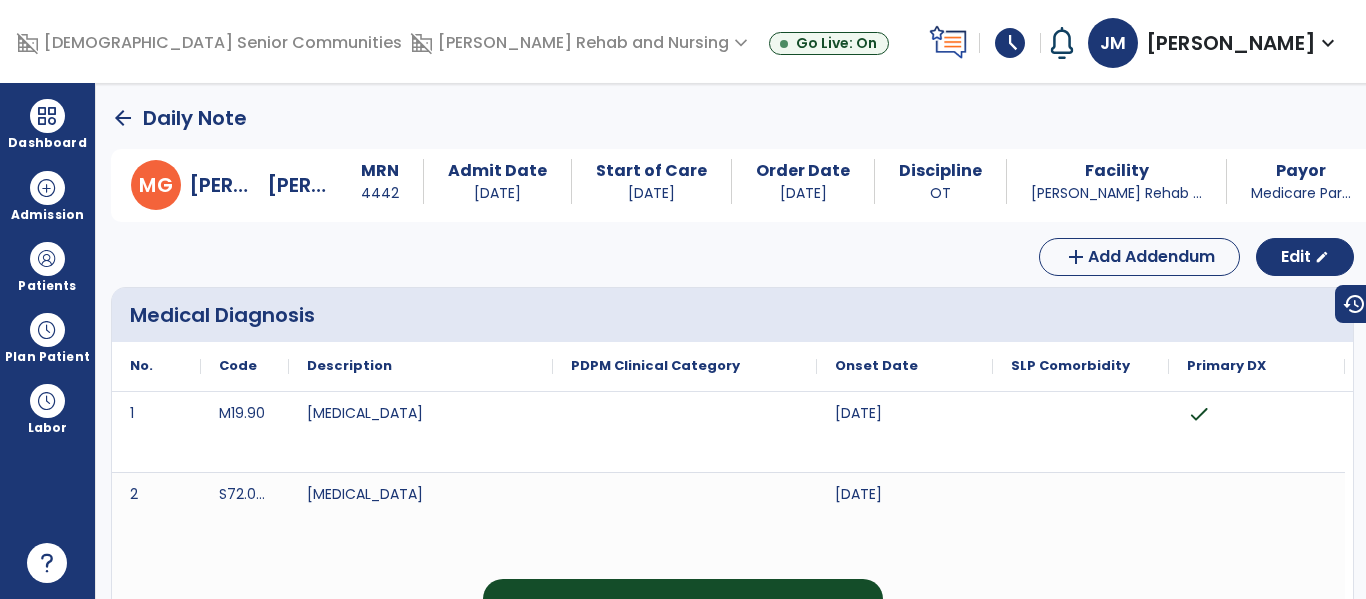 click on "arrow_back" 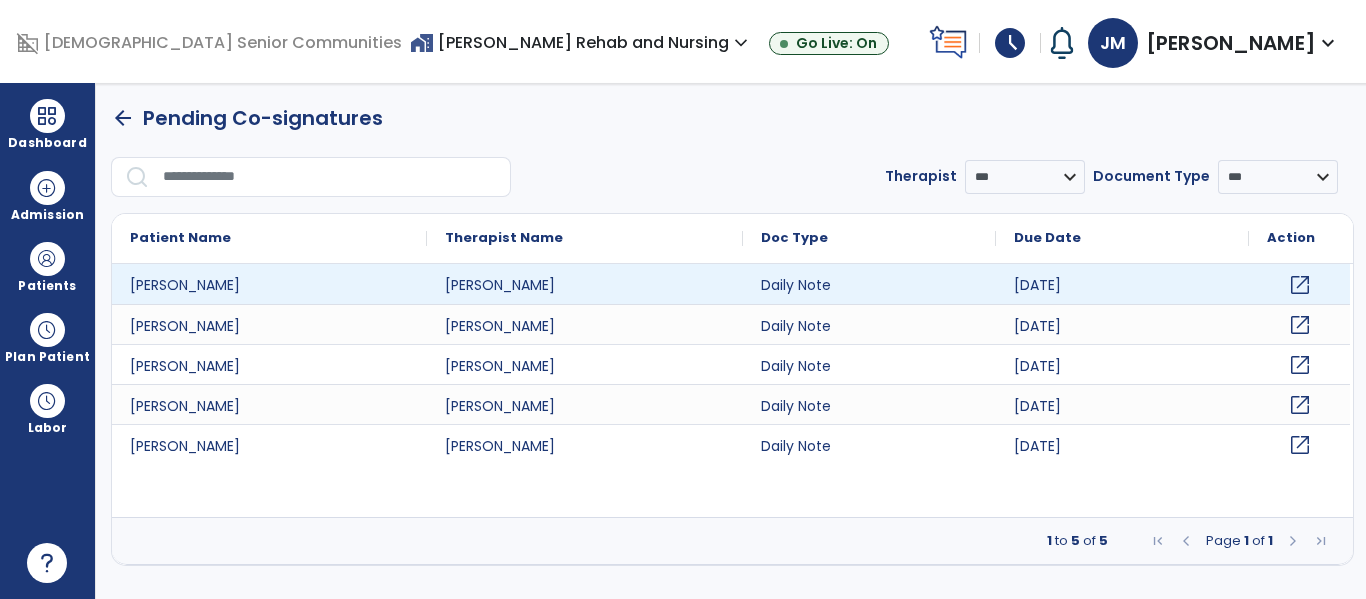 click on "open_in_new" 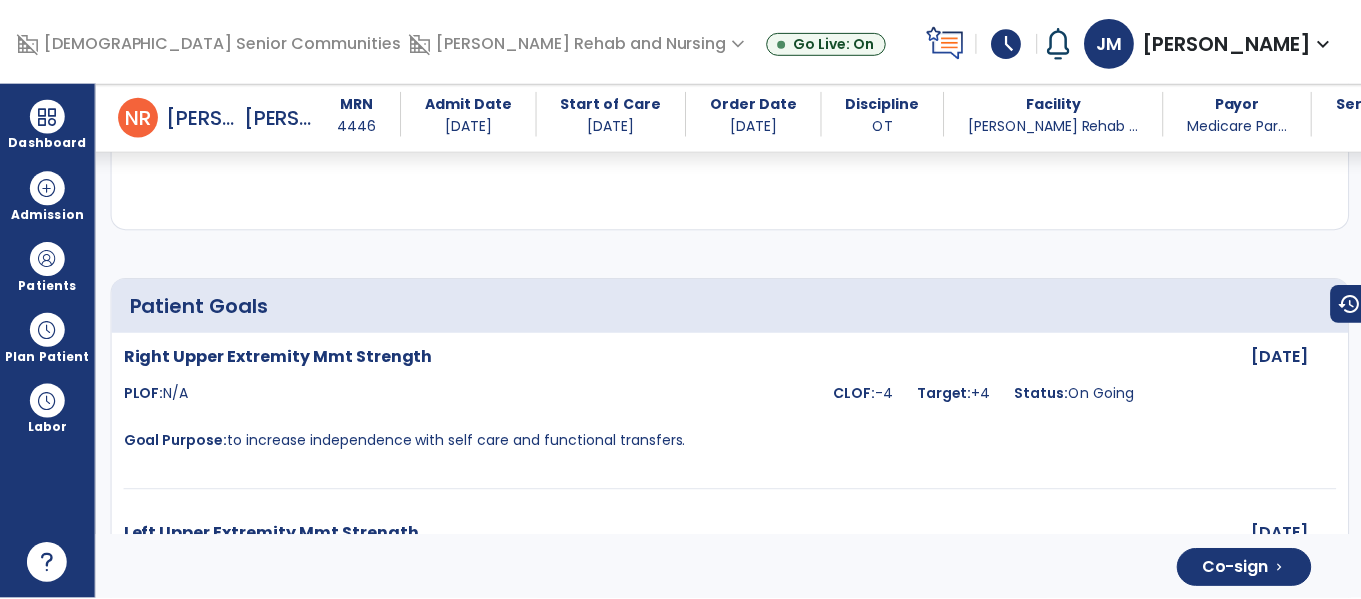 scroll, scrollTop: 5519, scrollLeft: 0, axis: vertical 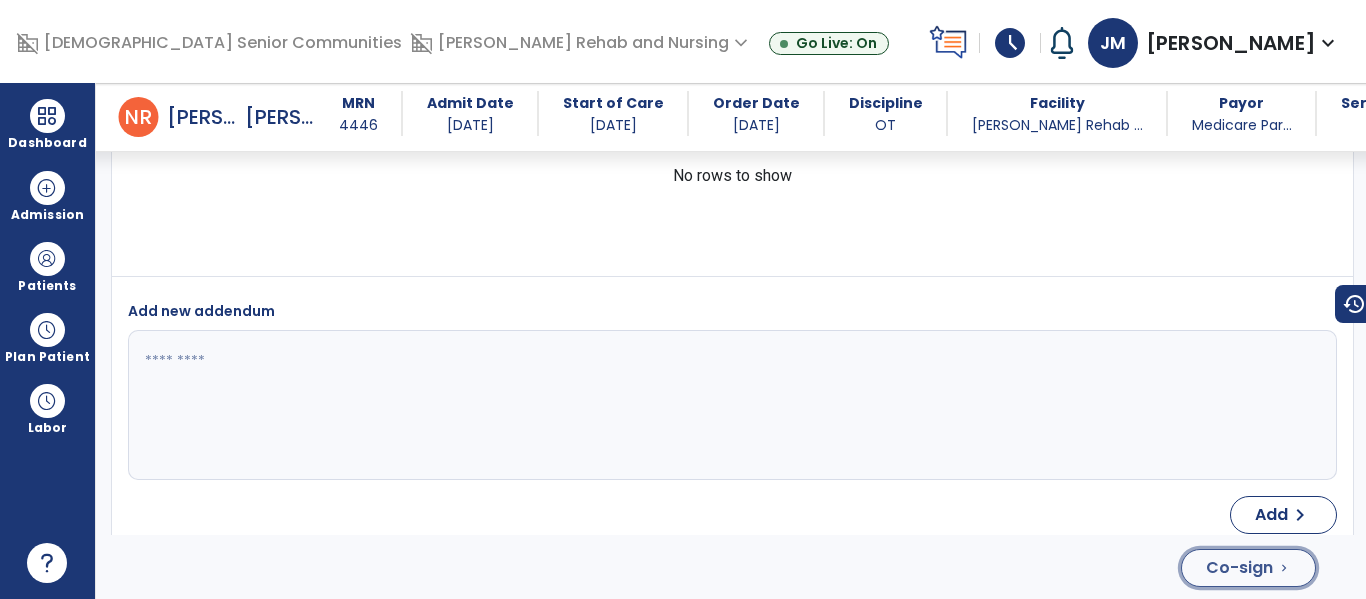 click on "Co-sign" 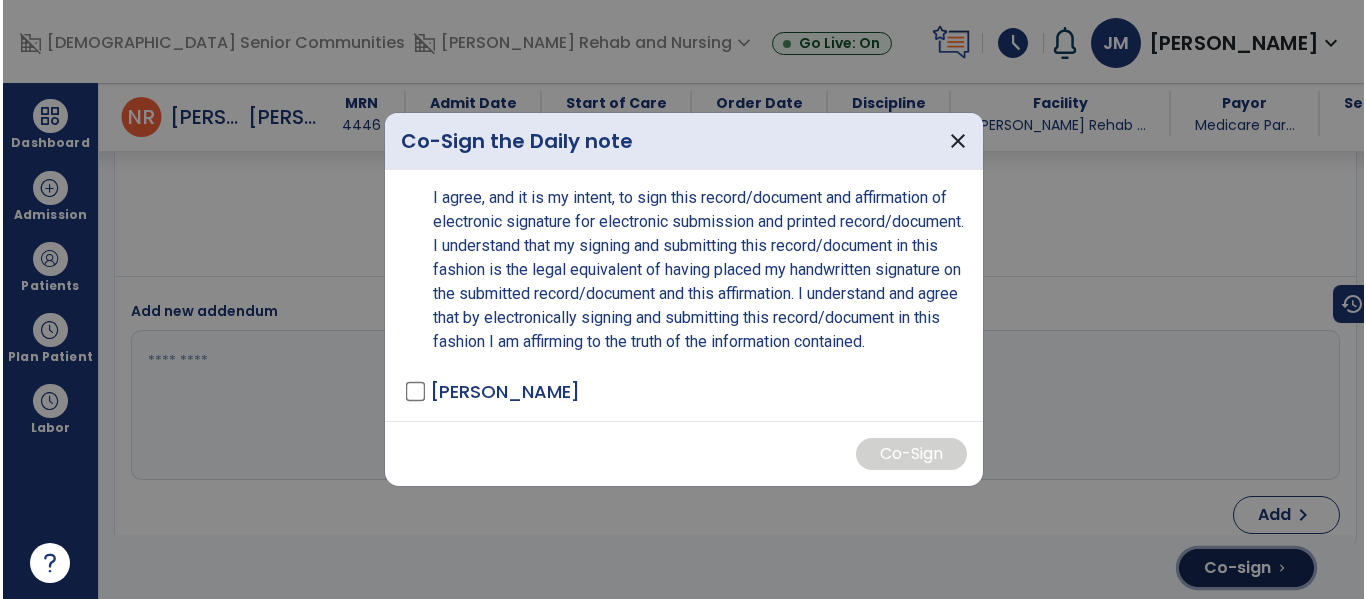 scroll, scrollTop: 5519, scrollLeft: 0, axis: vertical 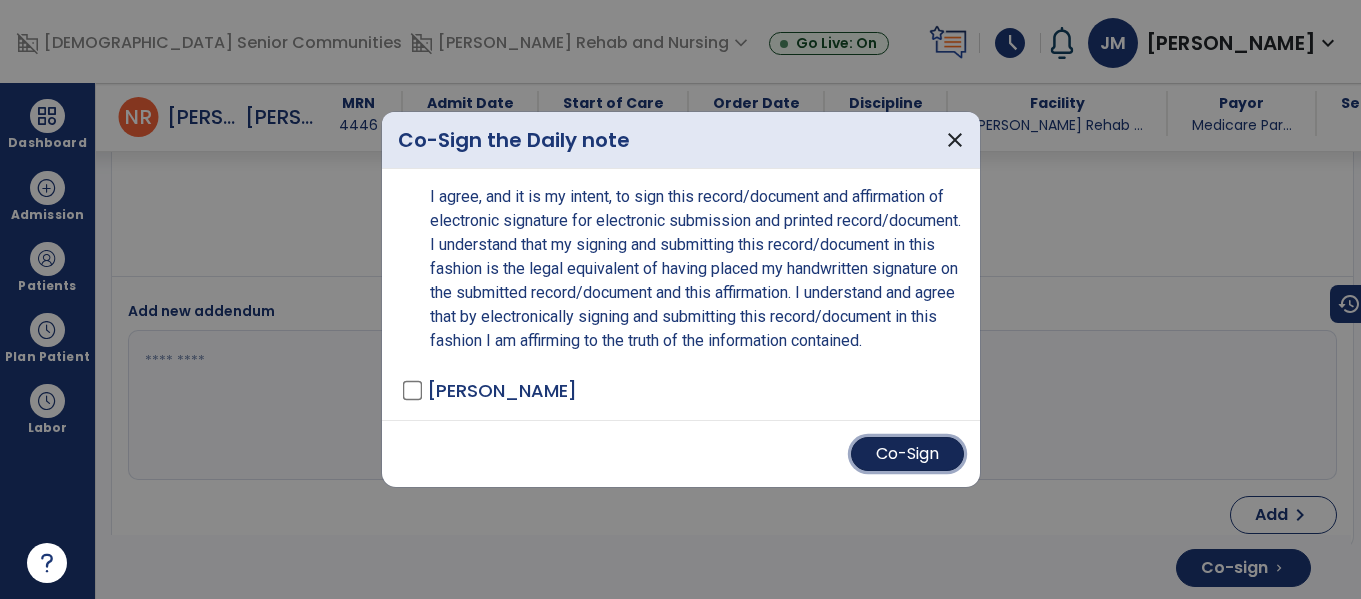 click on "Co-Sign" at bounding box center [907, 454] 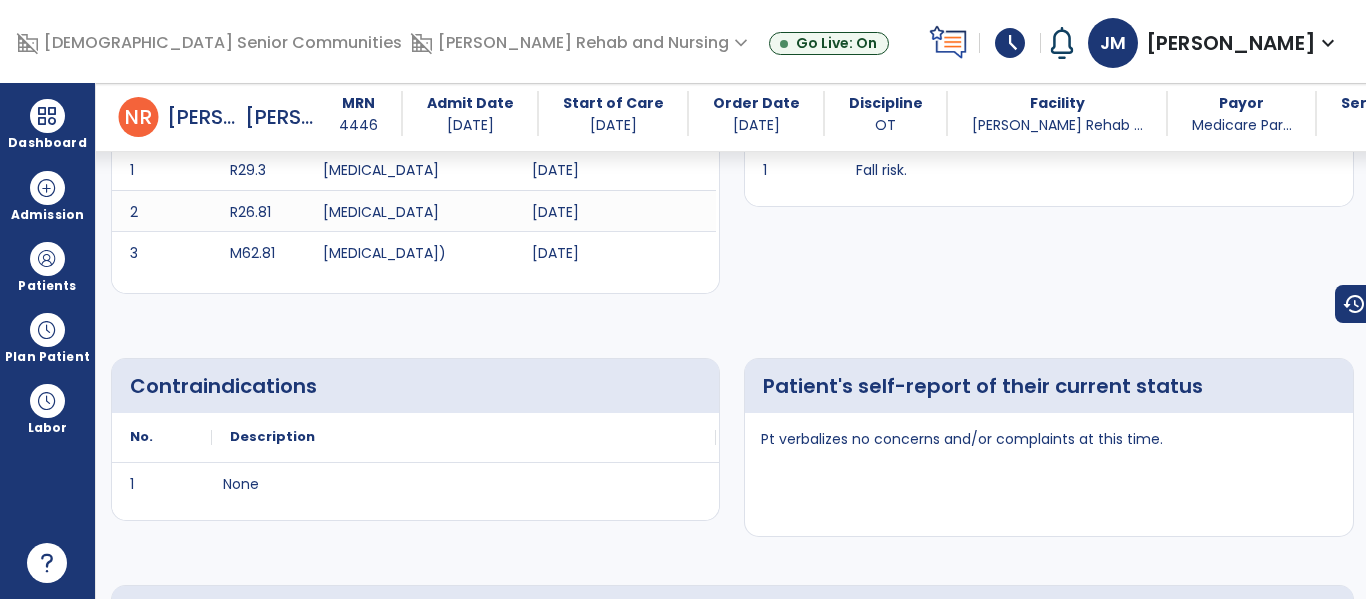 scroll, scrollTop: 0, scrollLeft: 0, axis: both 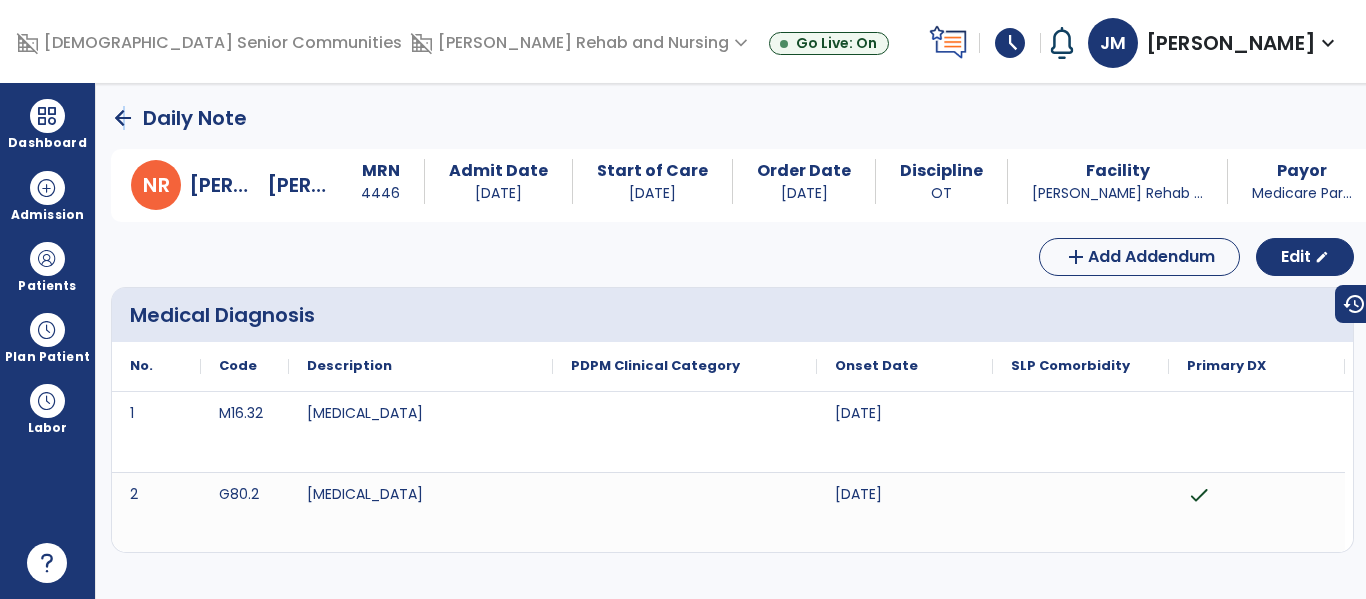 click on "arrow_back" 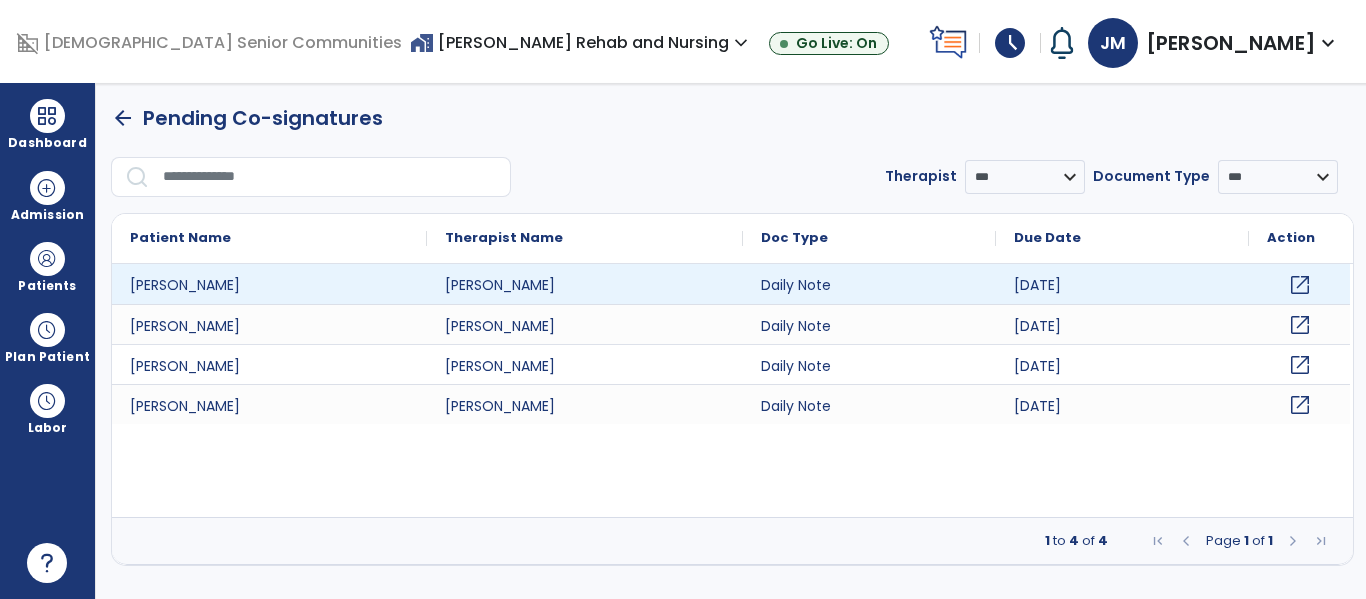 click on "open_in_new" 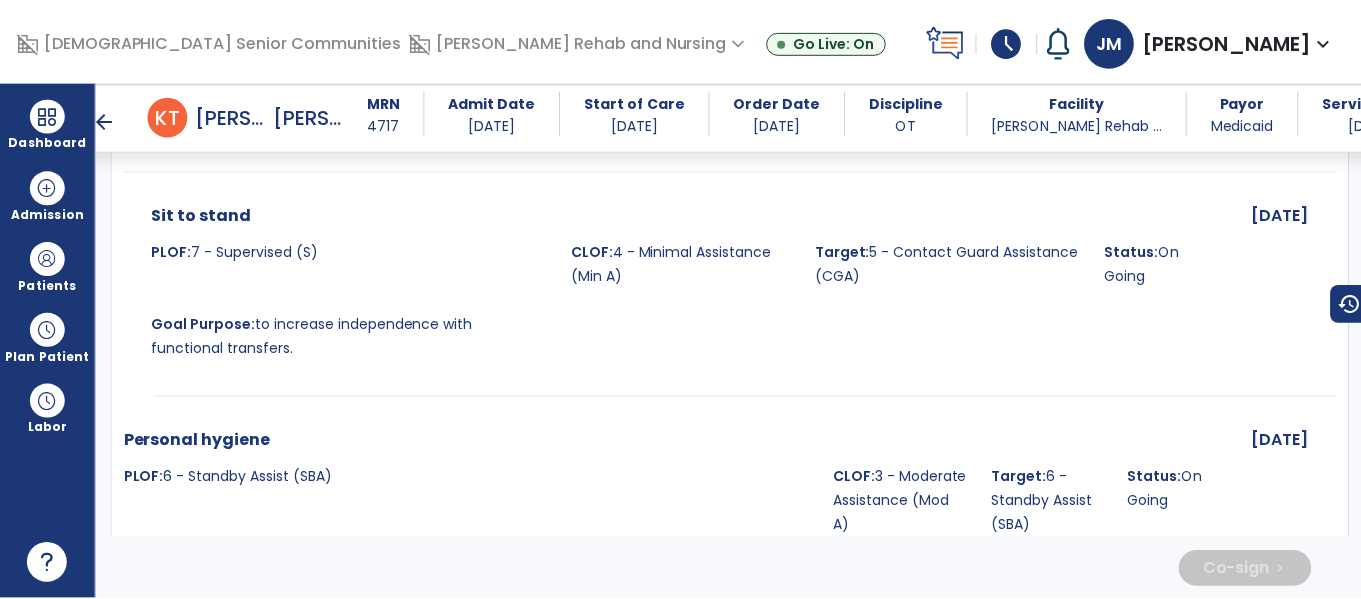scroll, scrollTop: 4023, scrollLeft: 0, axis: vertical 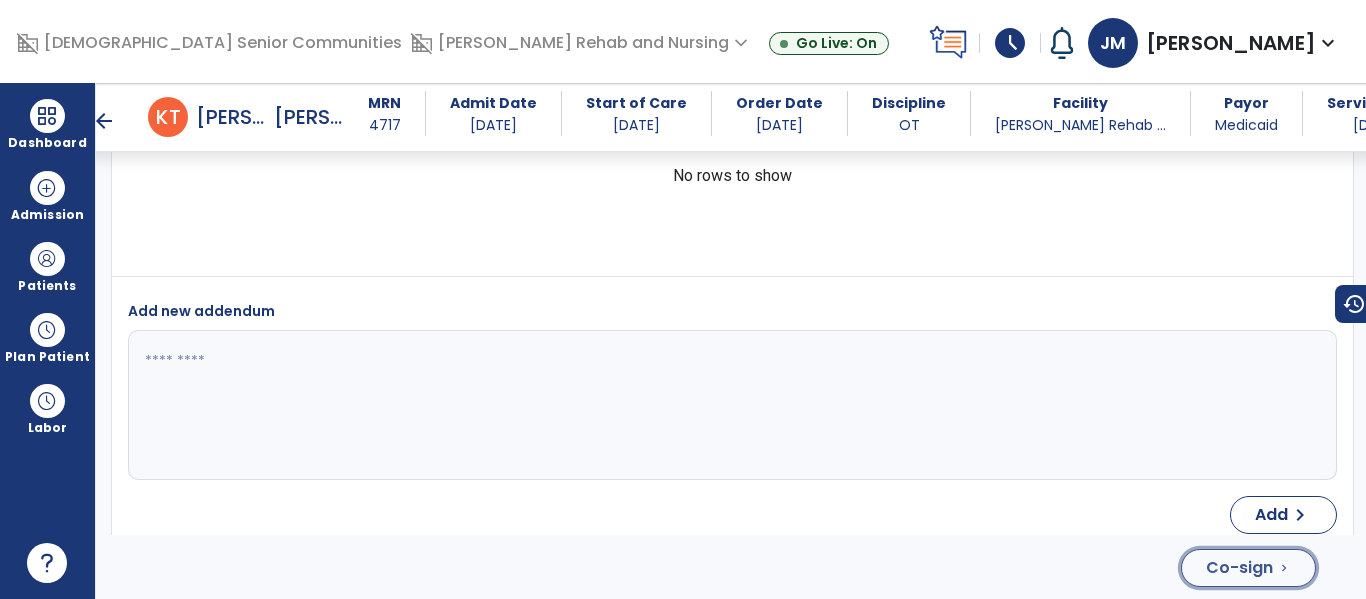 click on "Co-sign" 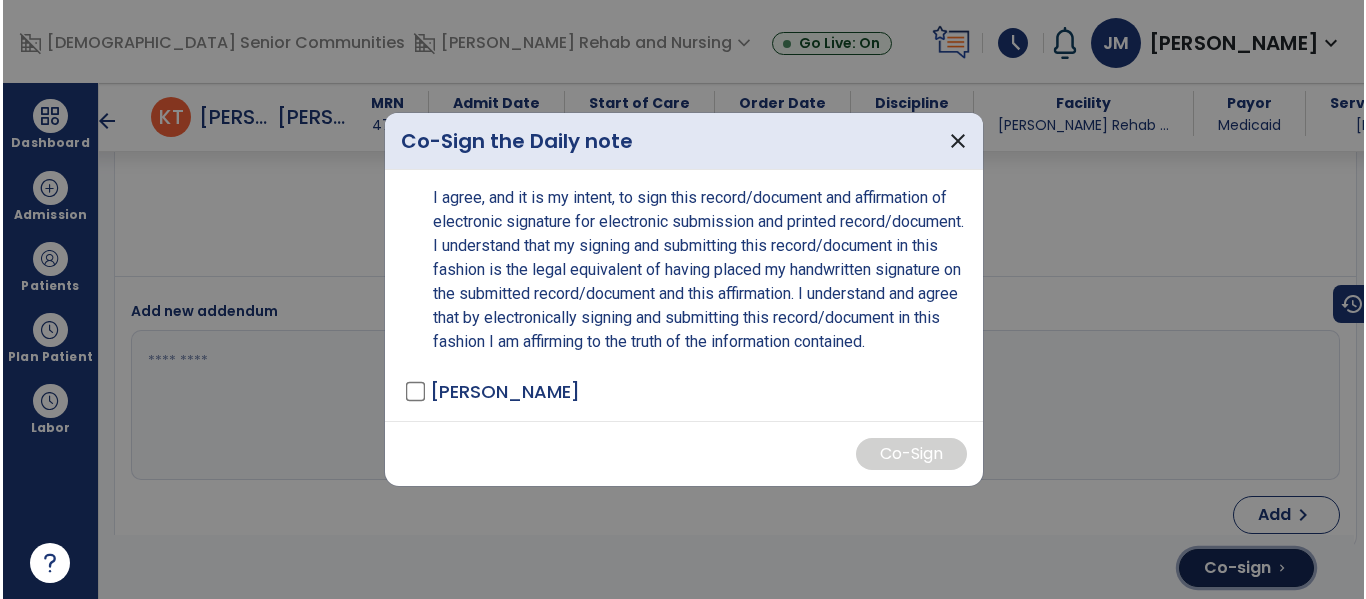 scroll, scrollTop: 4023, scrollLeft: 0, axis: vertical 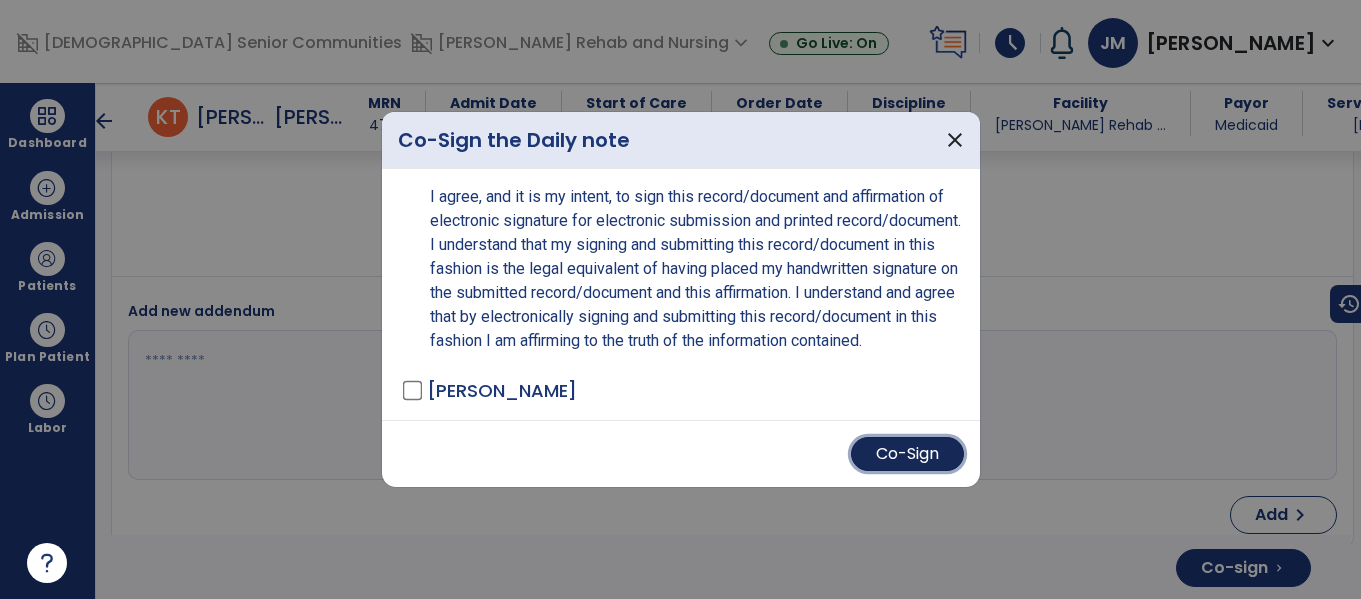 click on "Co-Sign" at bounding box center (907, 454) 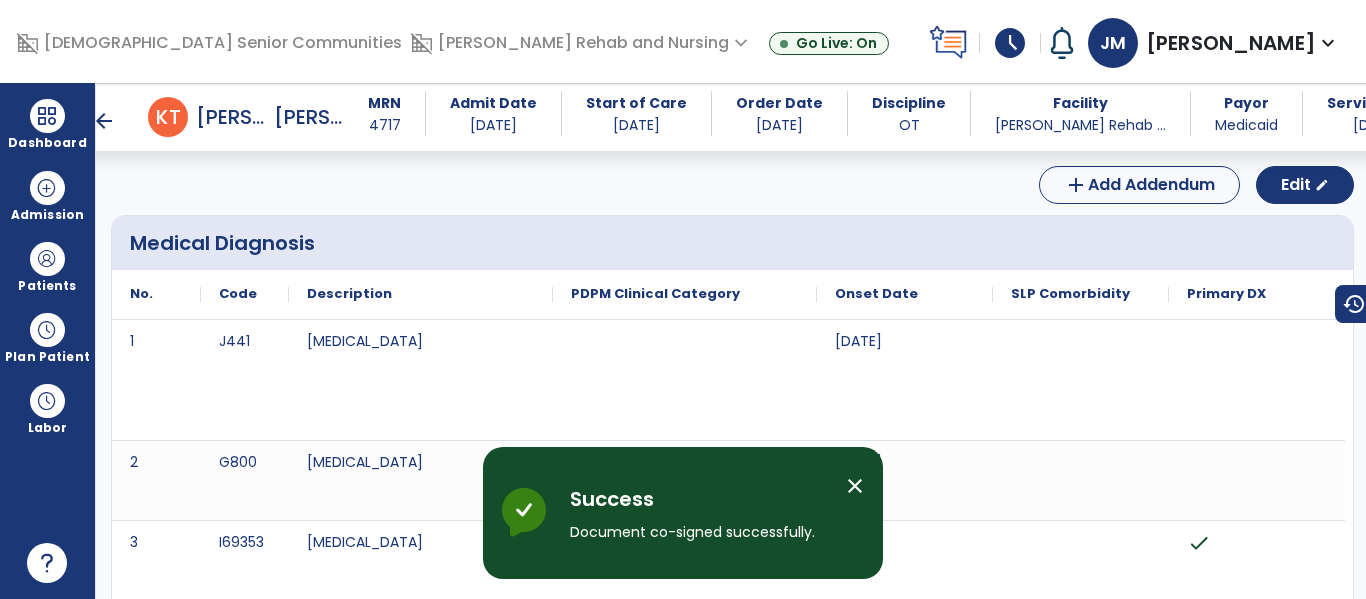 scroll, scrollTop: 0, scrollLeft: 0, axis: both 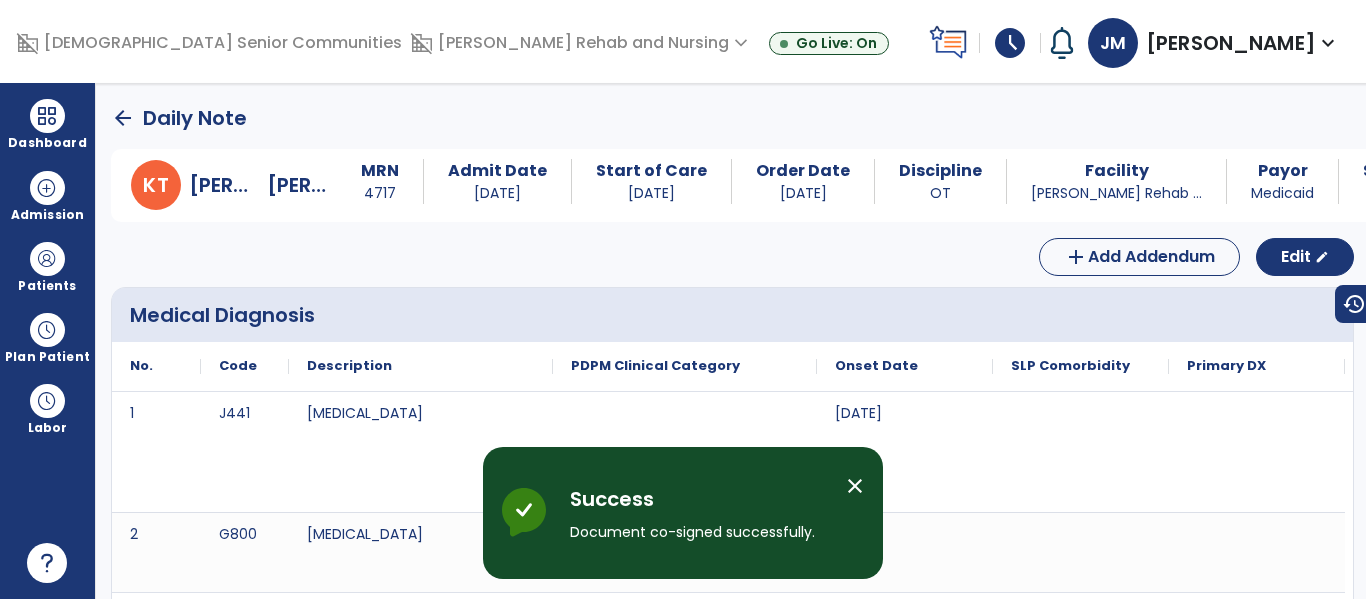 click on "arrow_back" 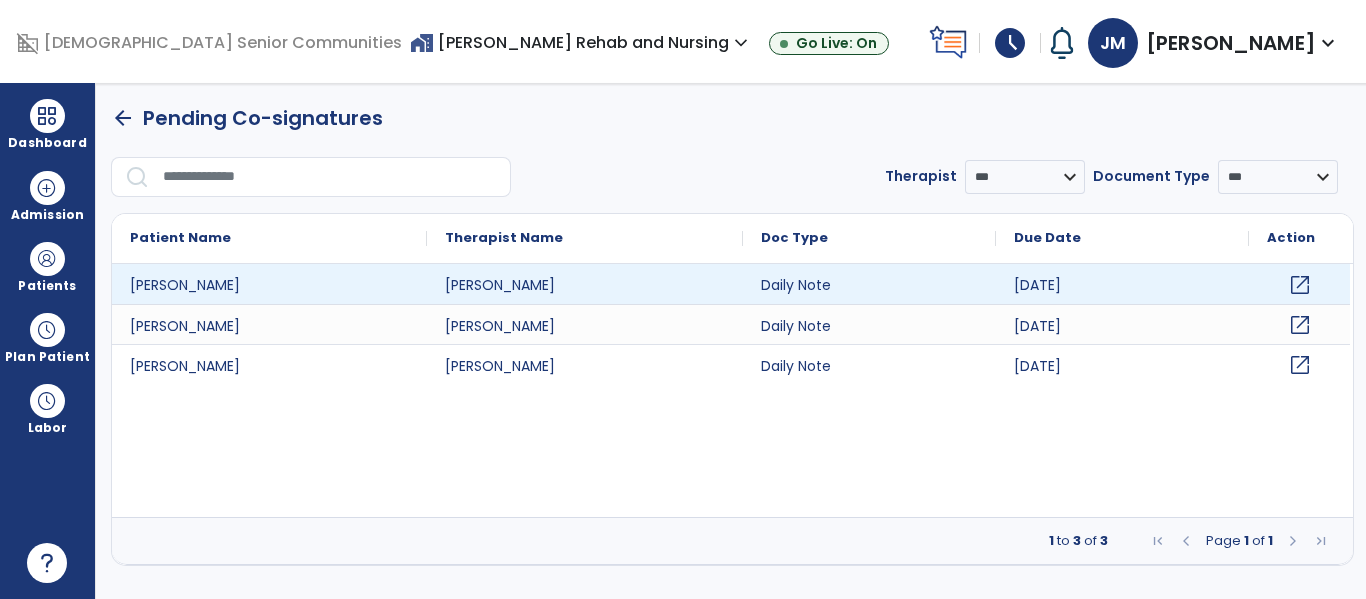 click on "open_in_new" 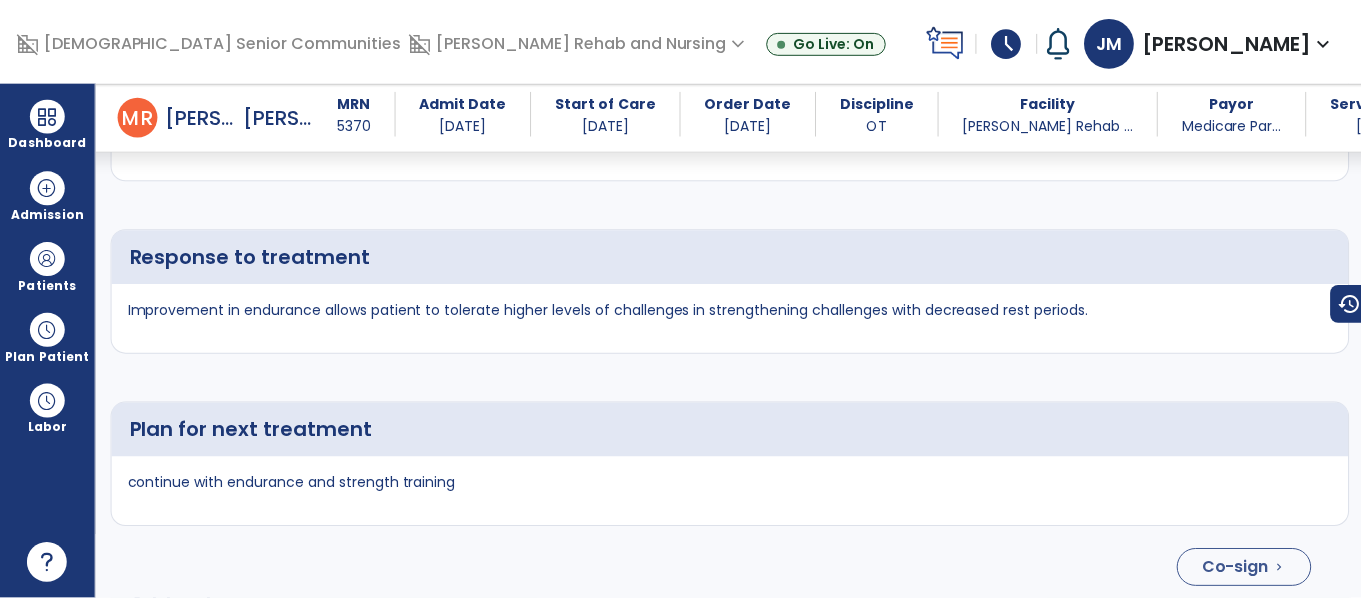 scroll, scrollTop: 4345, scrollLeft: 0, axis: vertical 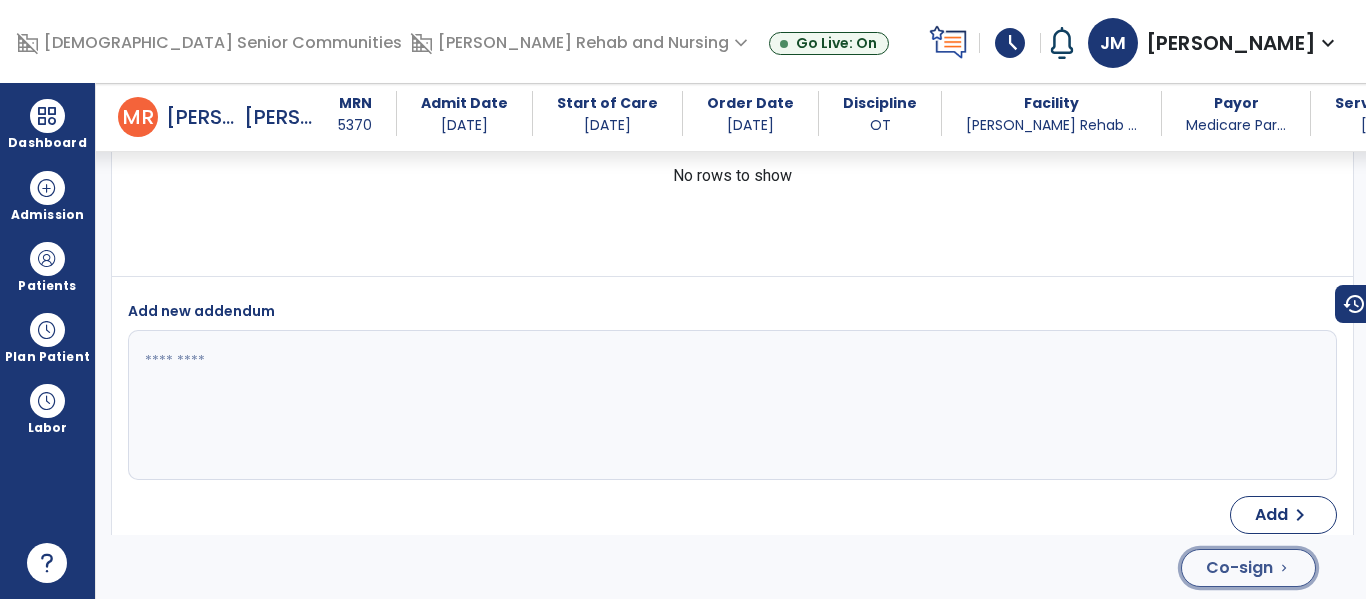 click on "Co-sign  chevron_right" 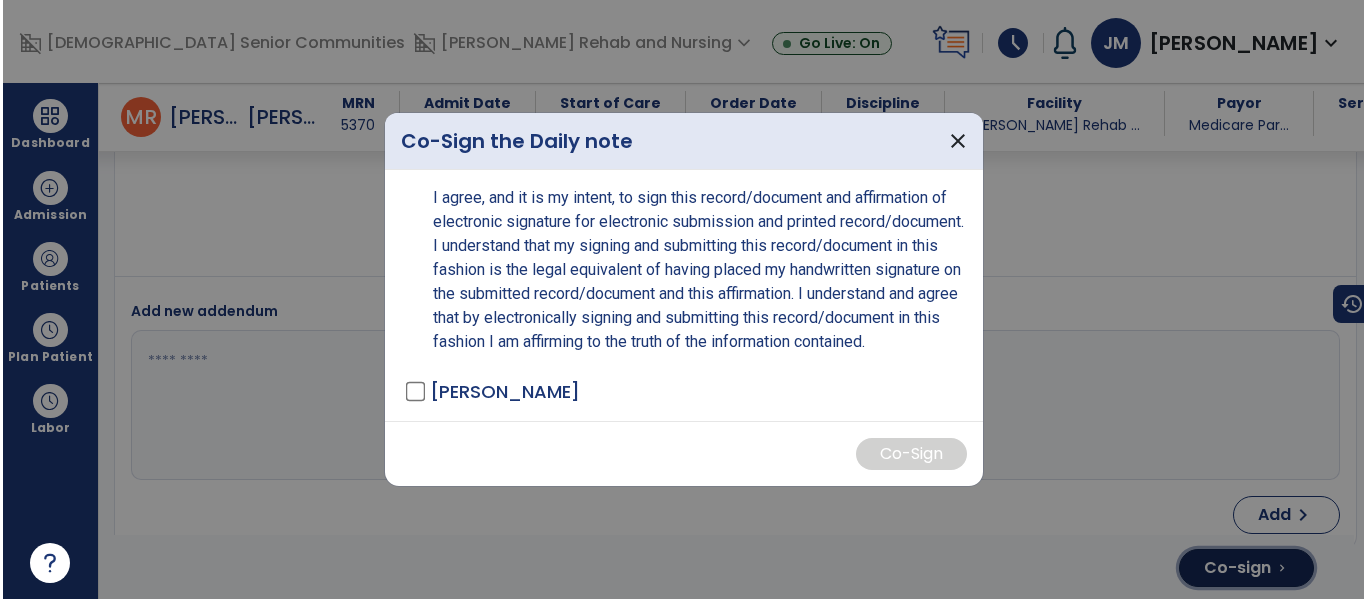 scroll, scrollTop: 4345, scrollLeft: 0, axis: vertical 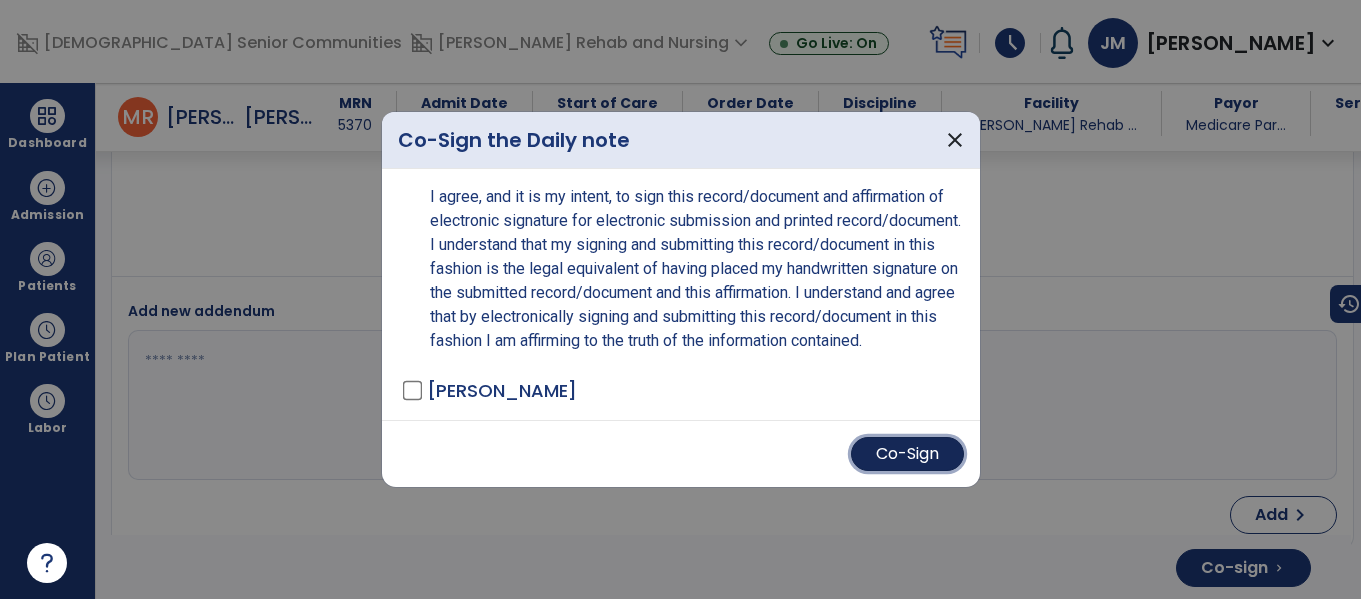 click on "Co-Sign" at bounding box center [907, 454] 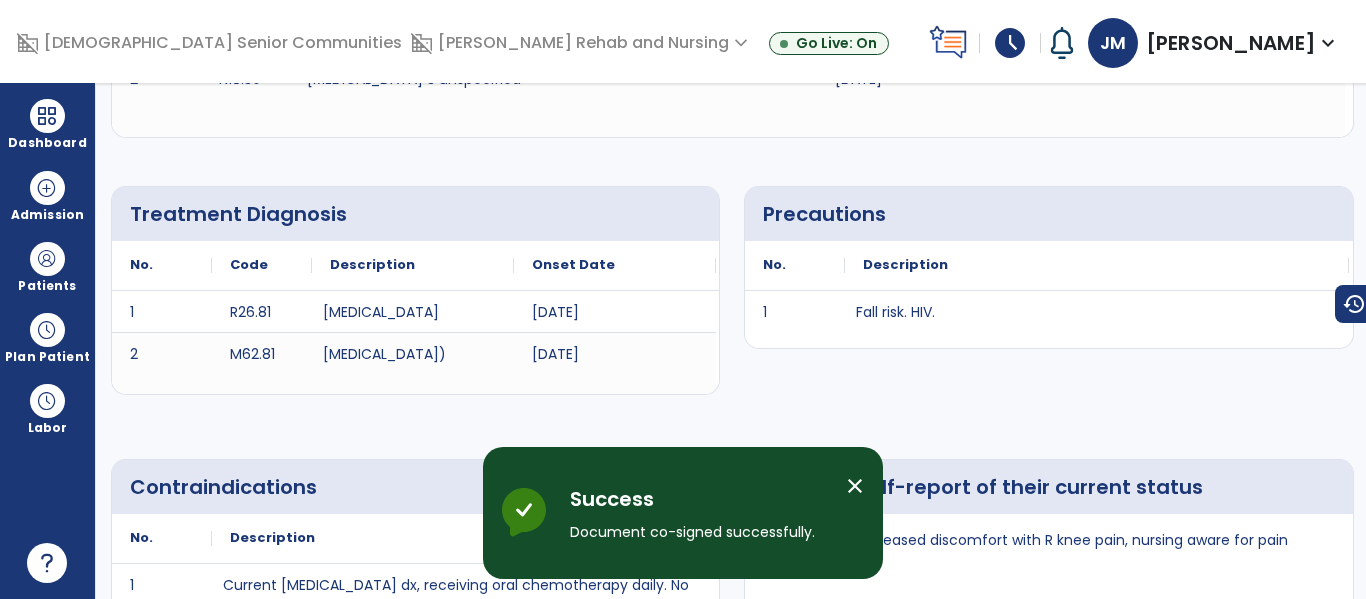 scroll, scrollTop: 0, scrollLeft: 0, axis: both 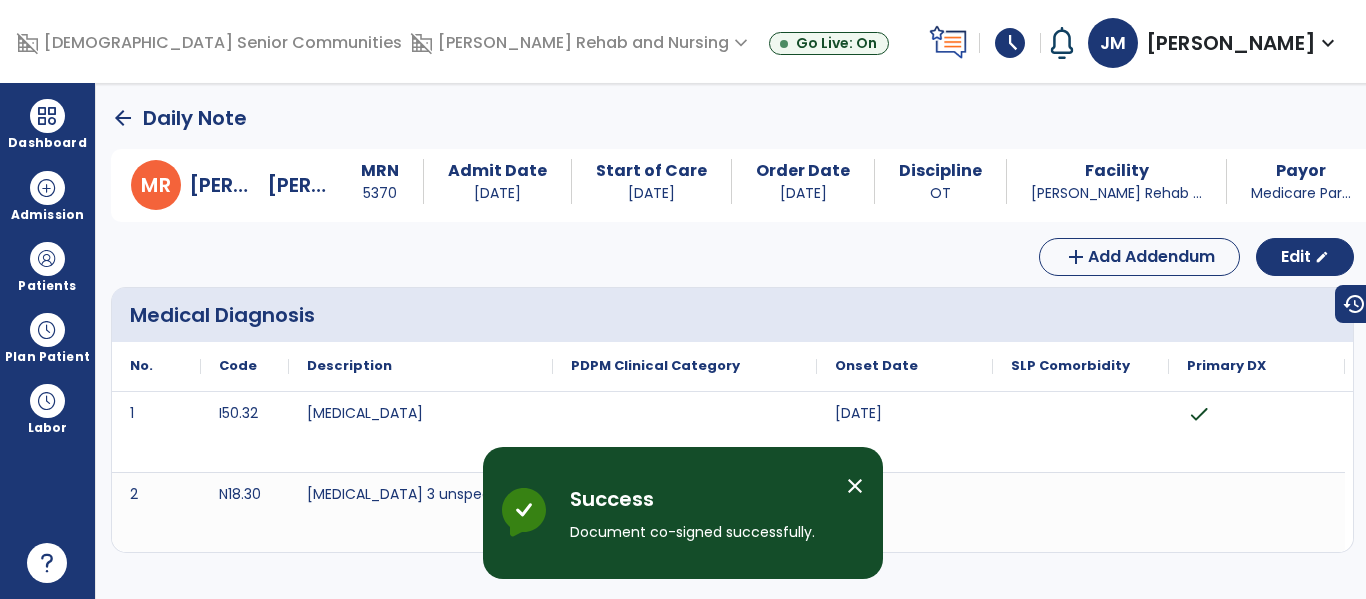 click on "arrow_back" 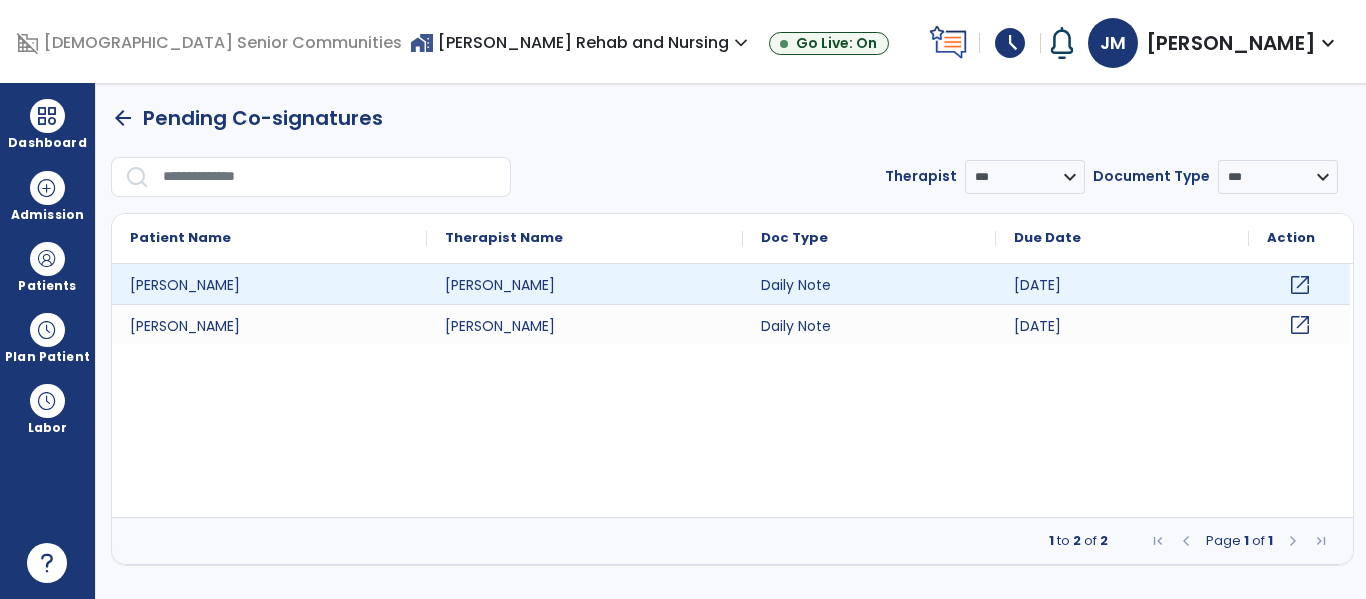 click on "open_in_new" 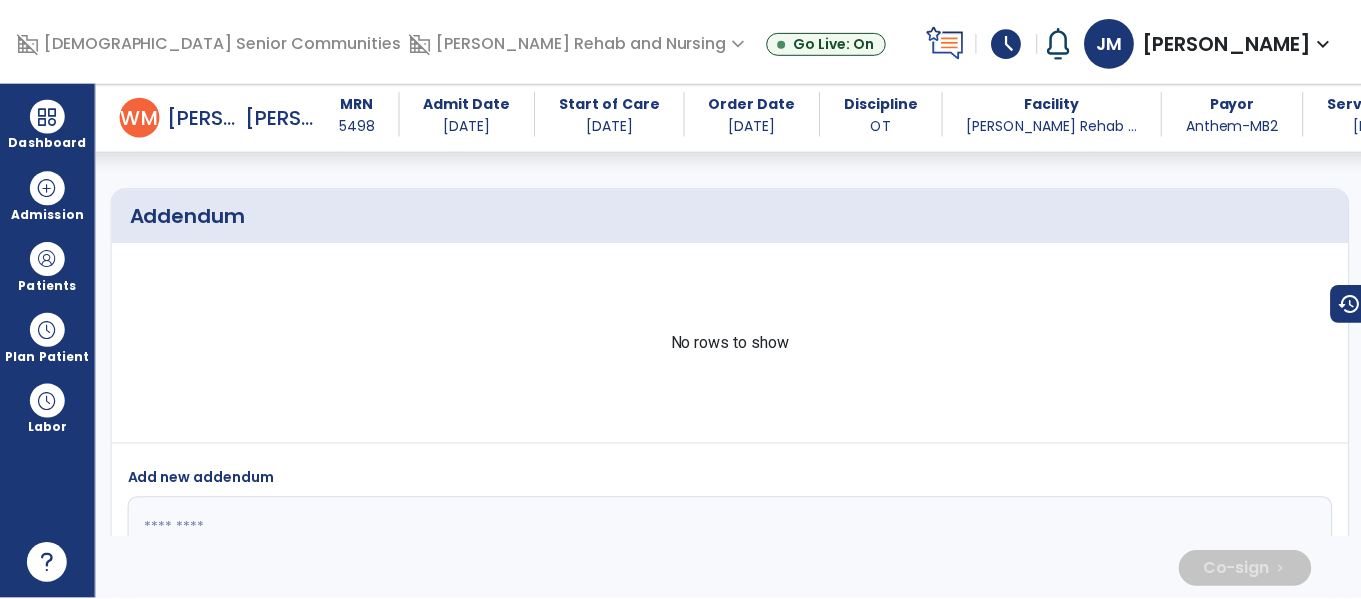 scroll, scrollTop: 4116, scrollLeft: 0, axis: vertical 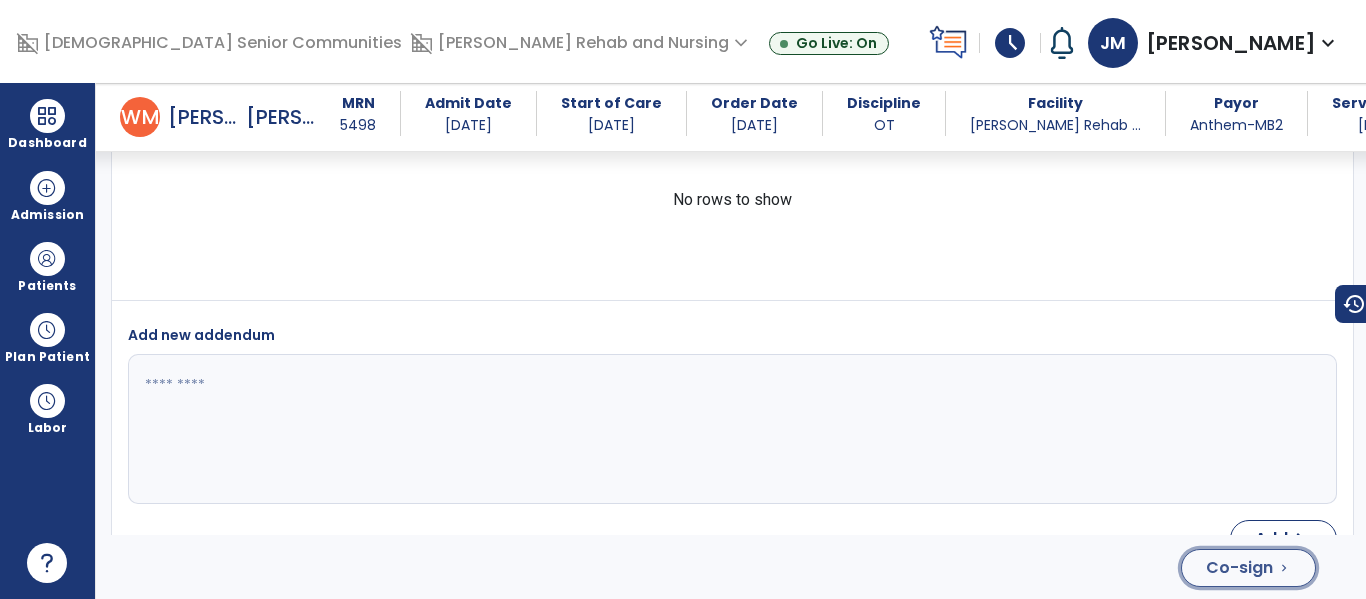 click on "Co-sign" 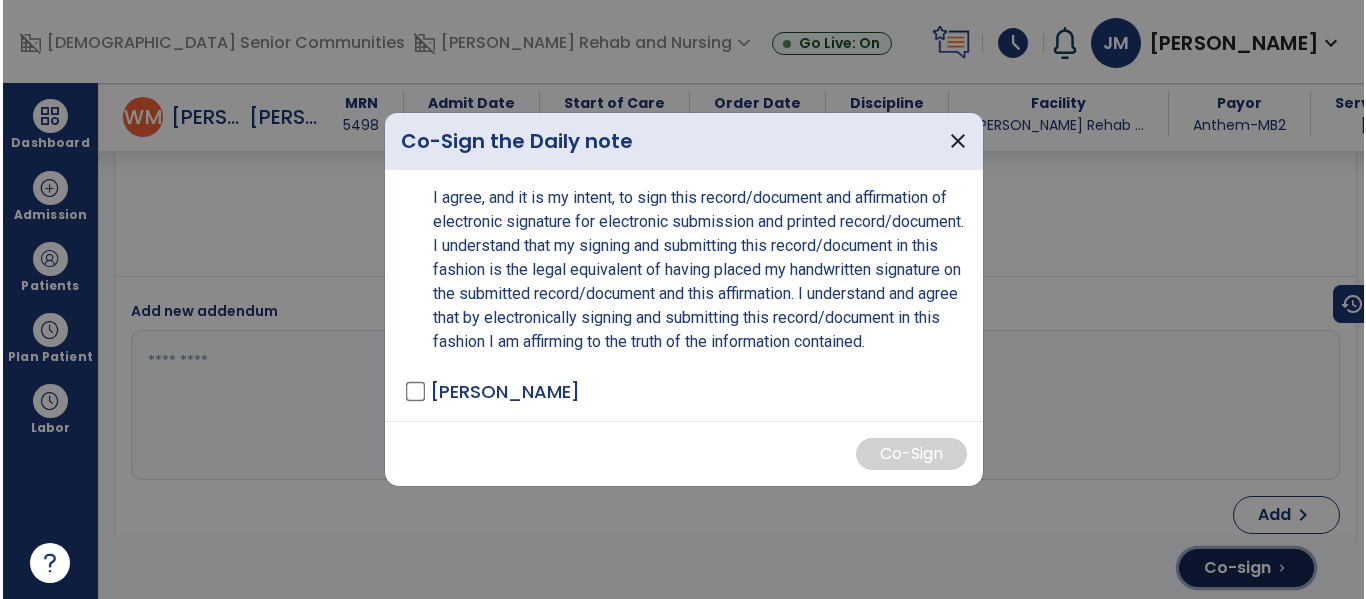 scroll, scrollTop: 4140, scrollLeft: 0, axis: vertical 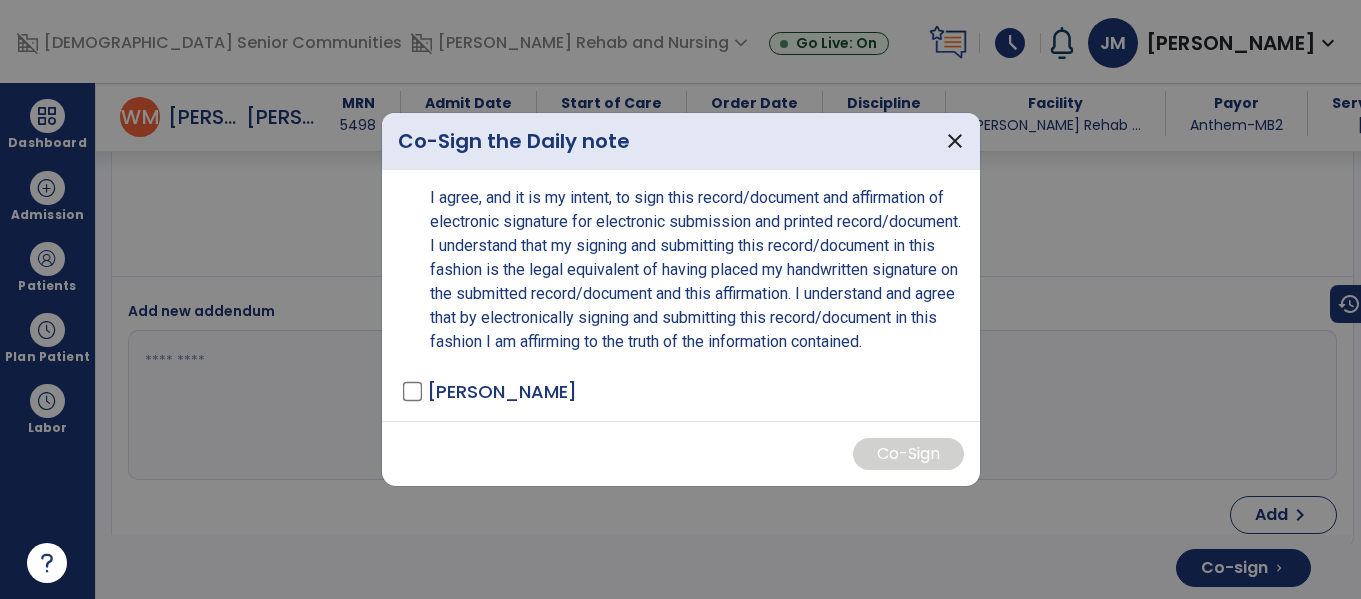 click on "[PERSON_NAME]" at bounding box center [685, 391] 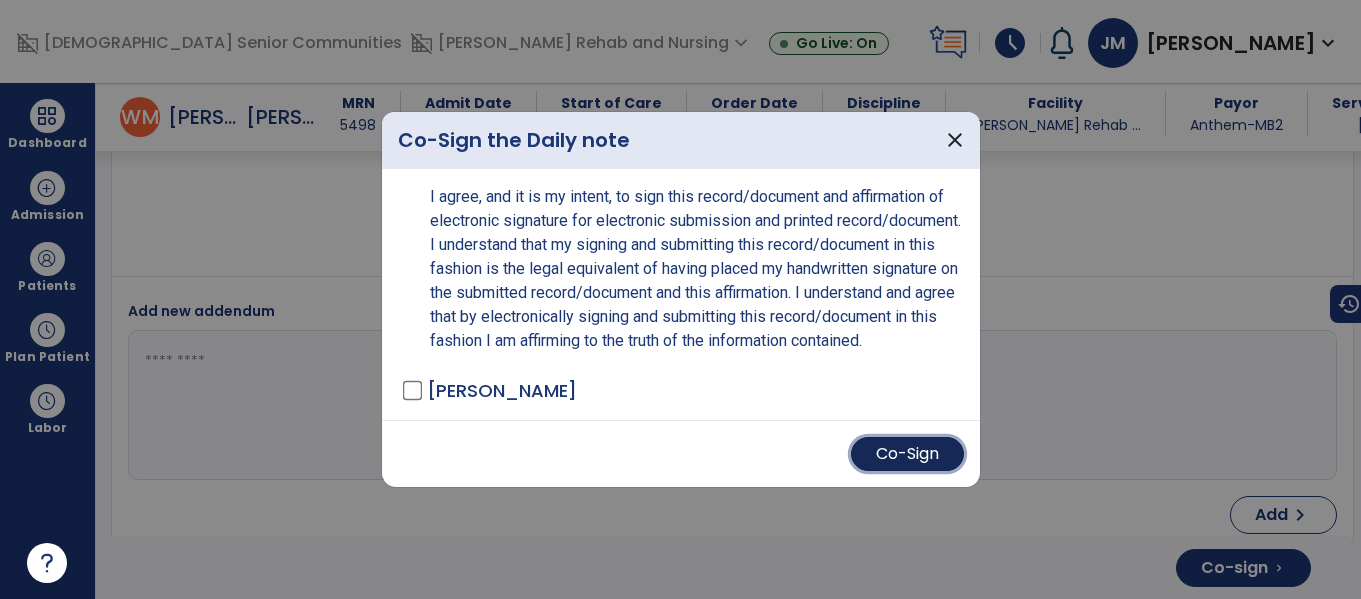 click on "Co-Sign" at bounding box center [907, 454] 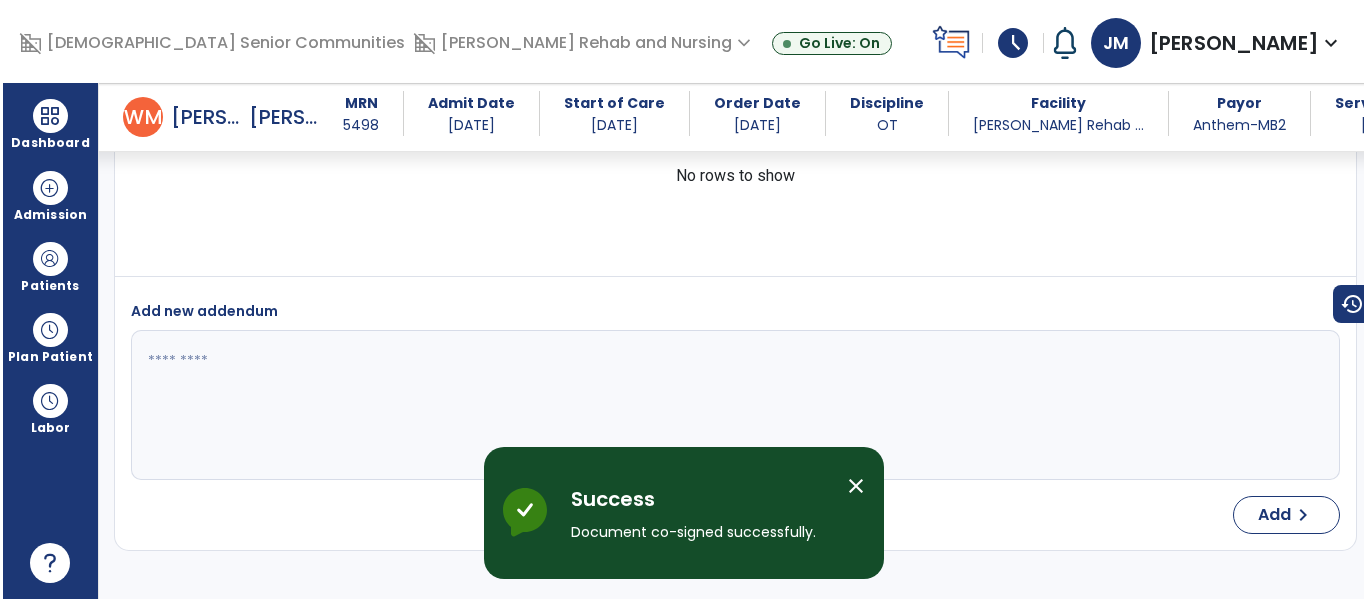 scroll, scrollTop: 4116, scrollLeft: 0, axis: vertical 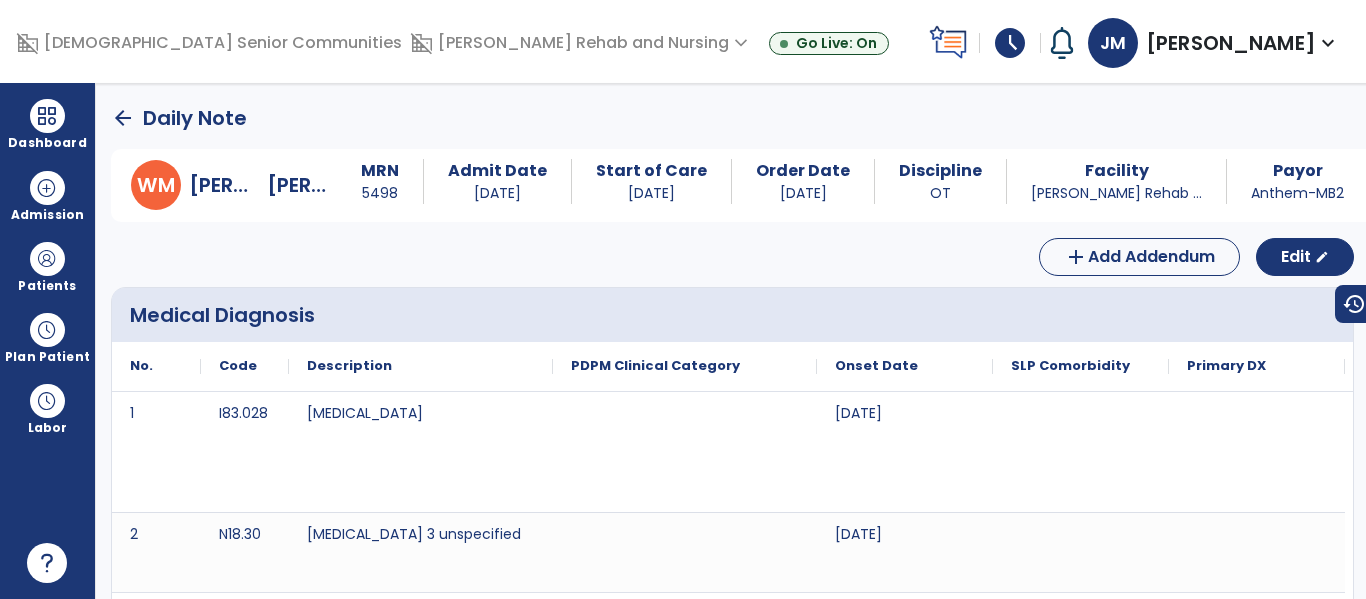 click on "arrow_back" 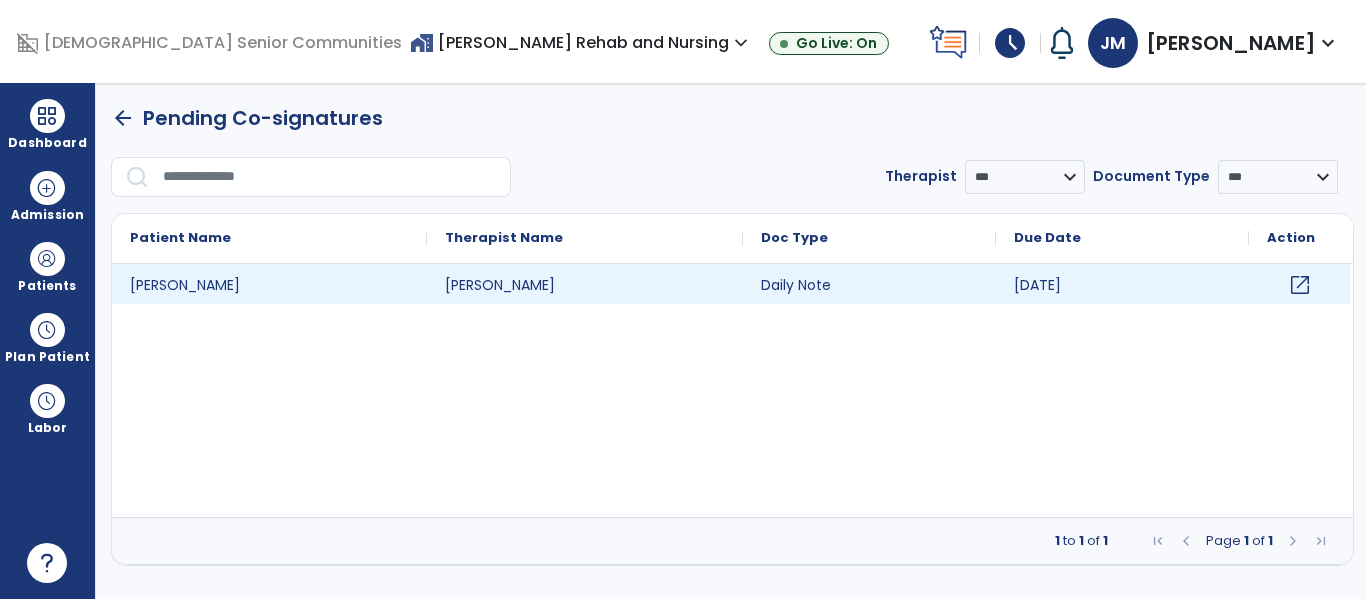 click on "open_in_new" 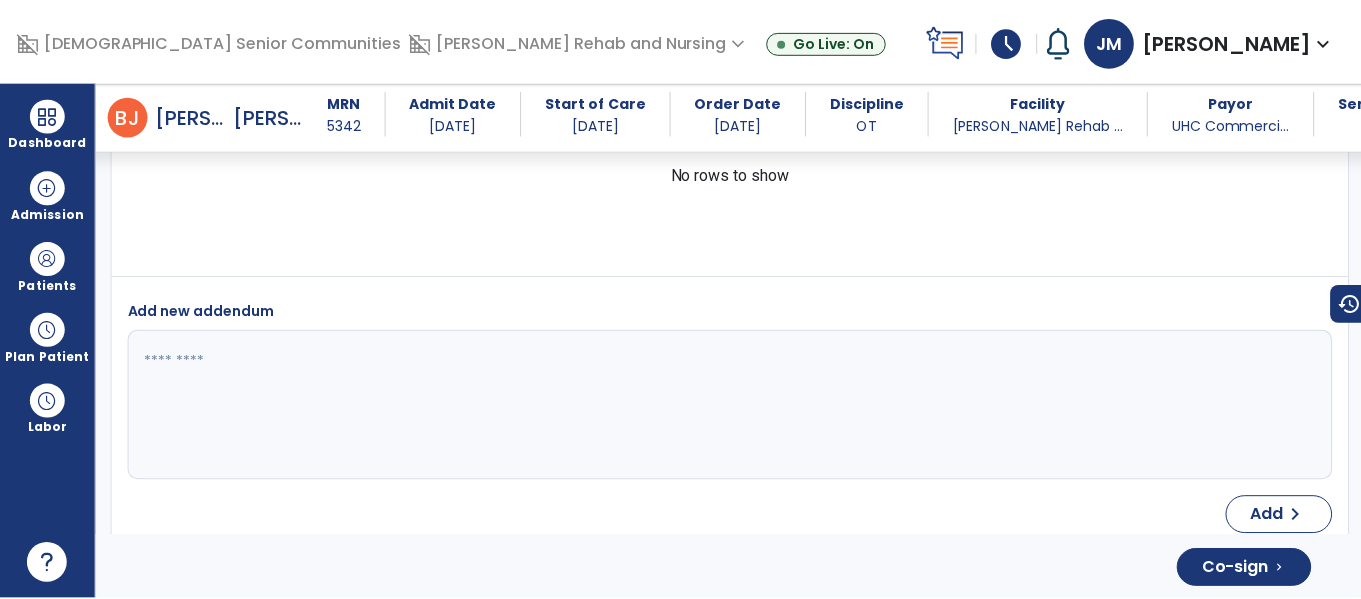 scroll, scrollTop: 5162, scrollLeft: 0, axis: vertical 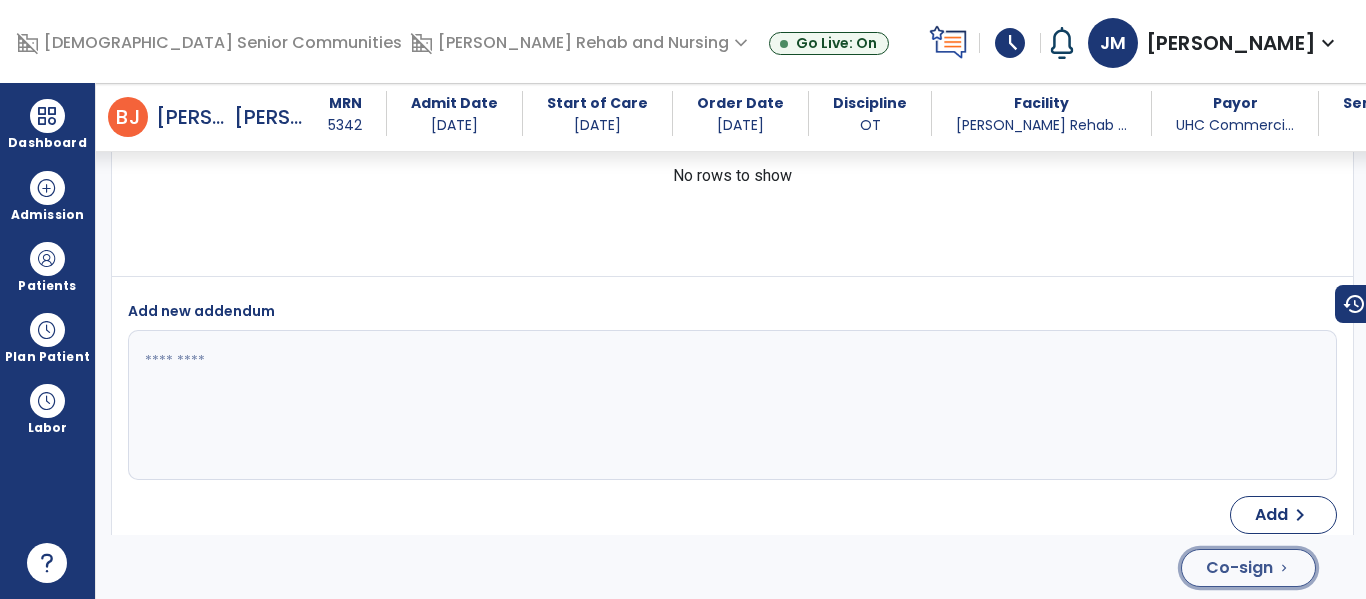 click on "Co-sign" 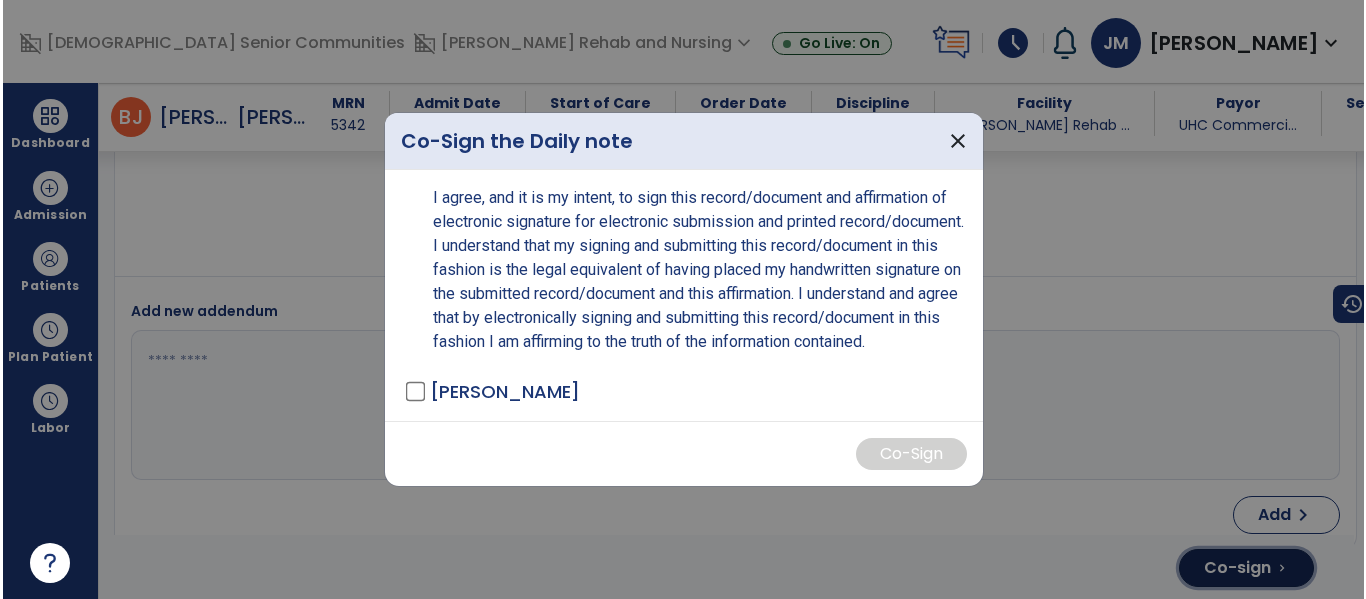 scroll, scrollTop: 5162, scrollLeft: 0, axis: vertical 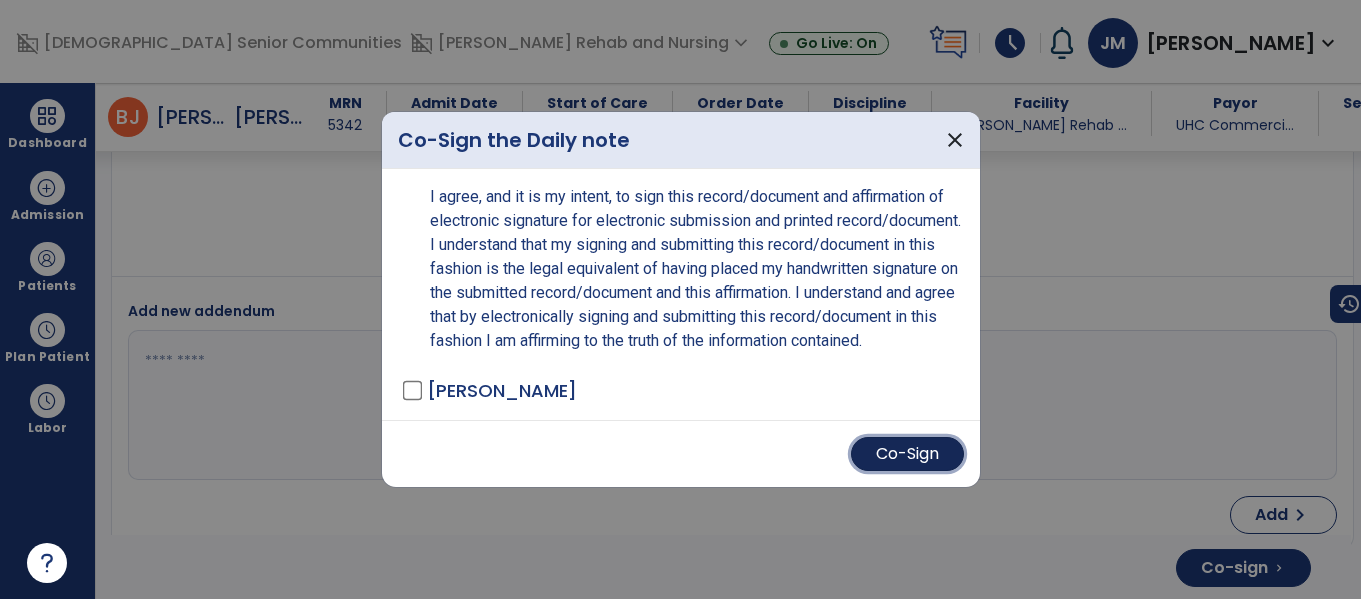 click on "Co-Sign" at bounding box center [907, 454] 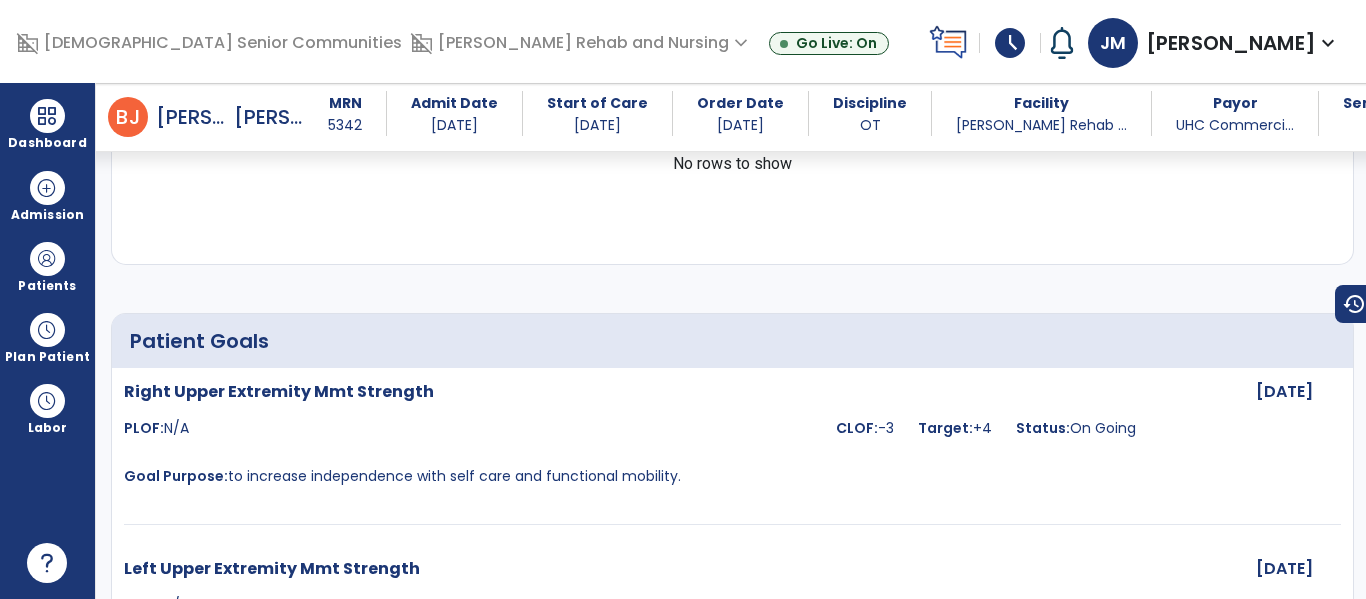 scroll, scrollTop: 1075, scrollLeft: 0, axis: vertical 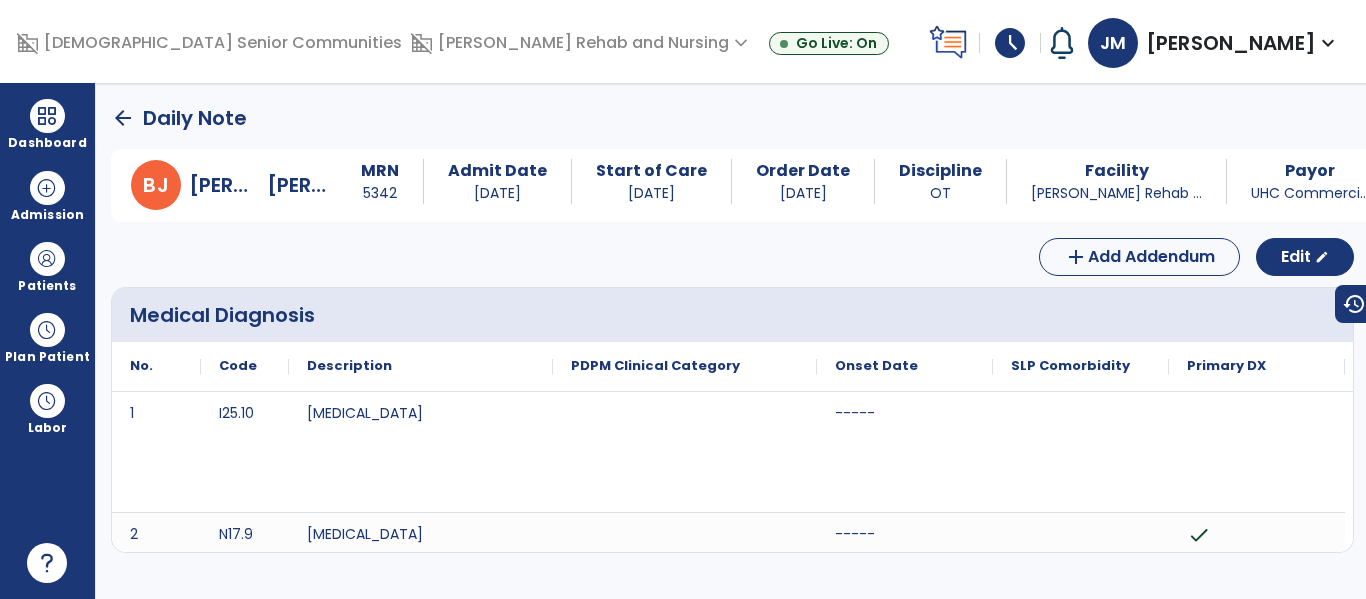 click on "arrow_back" 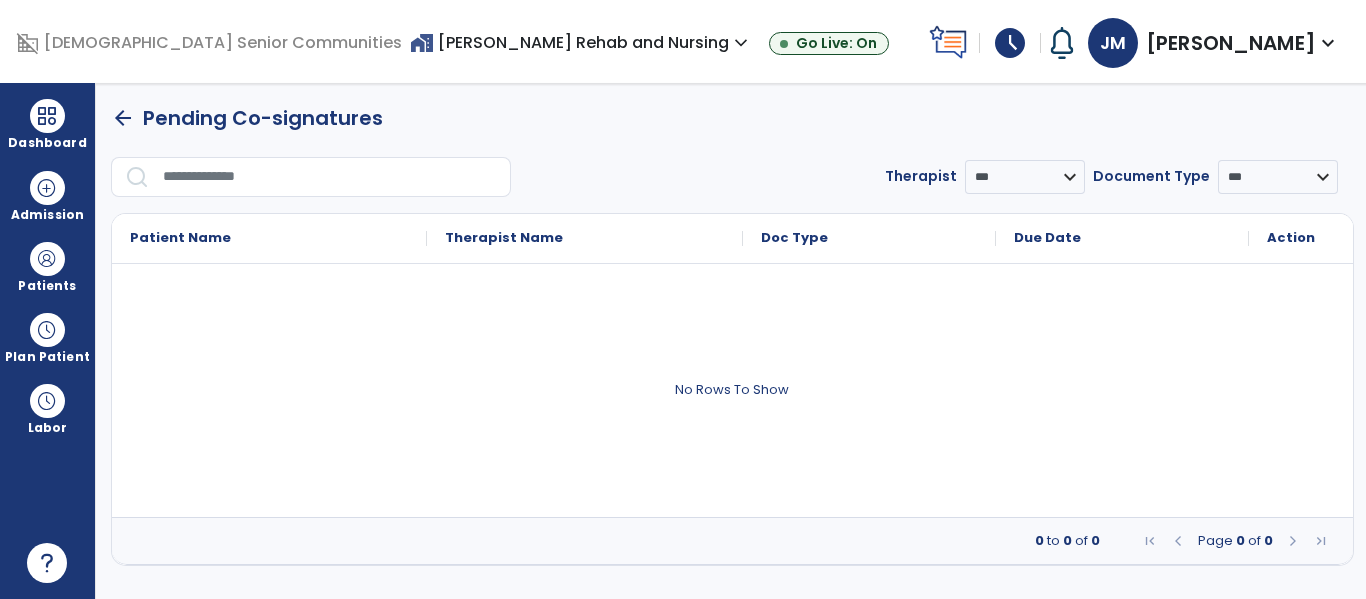 click on "arrow_back" 